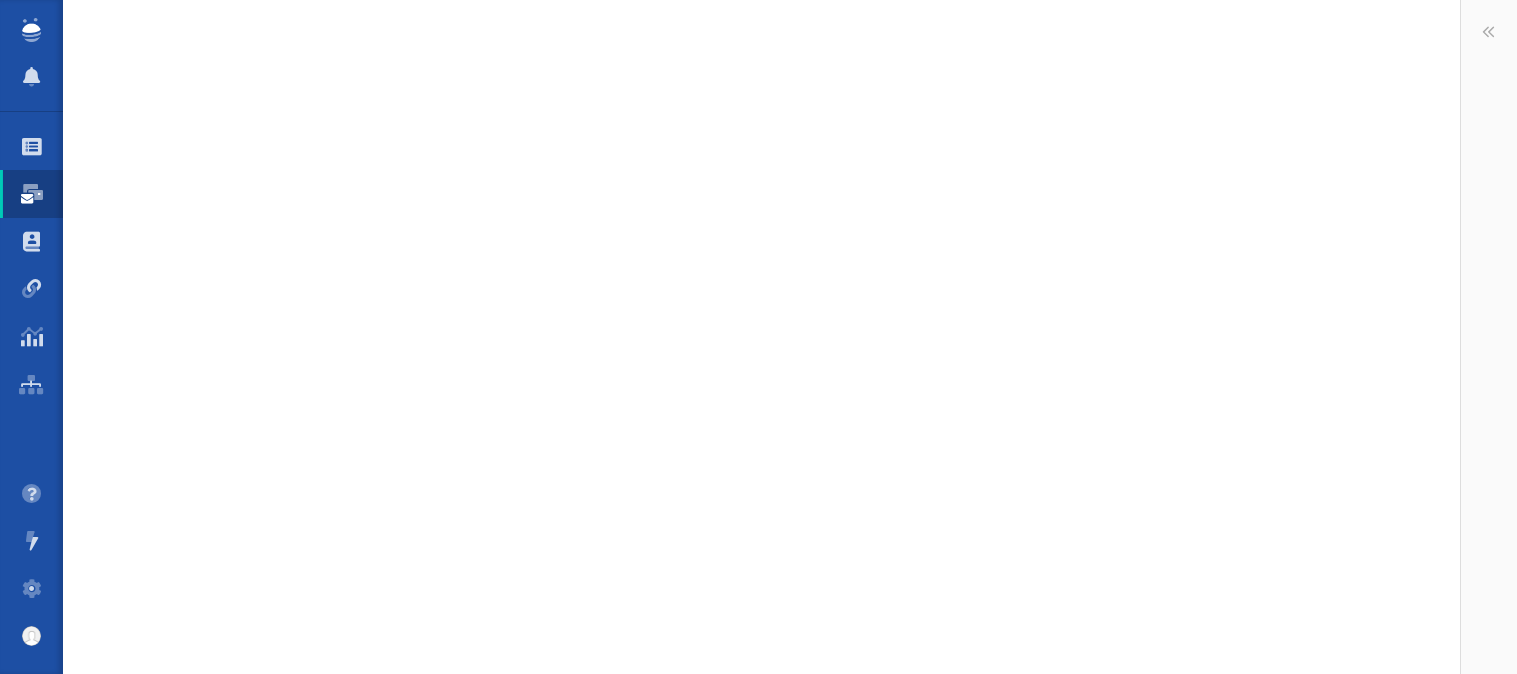 scroll, scrollTop: 0, scrollLeft: 0, axis: both 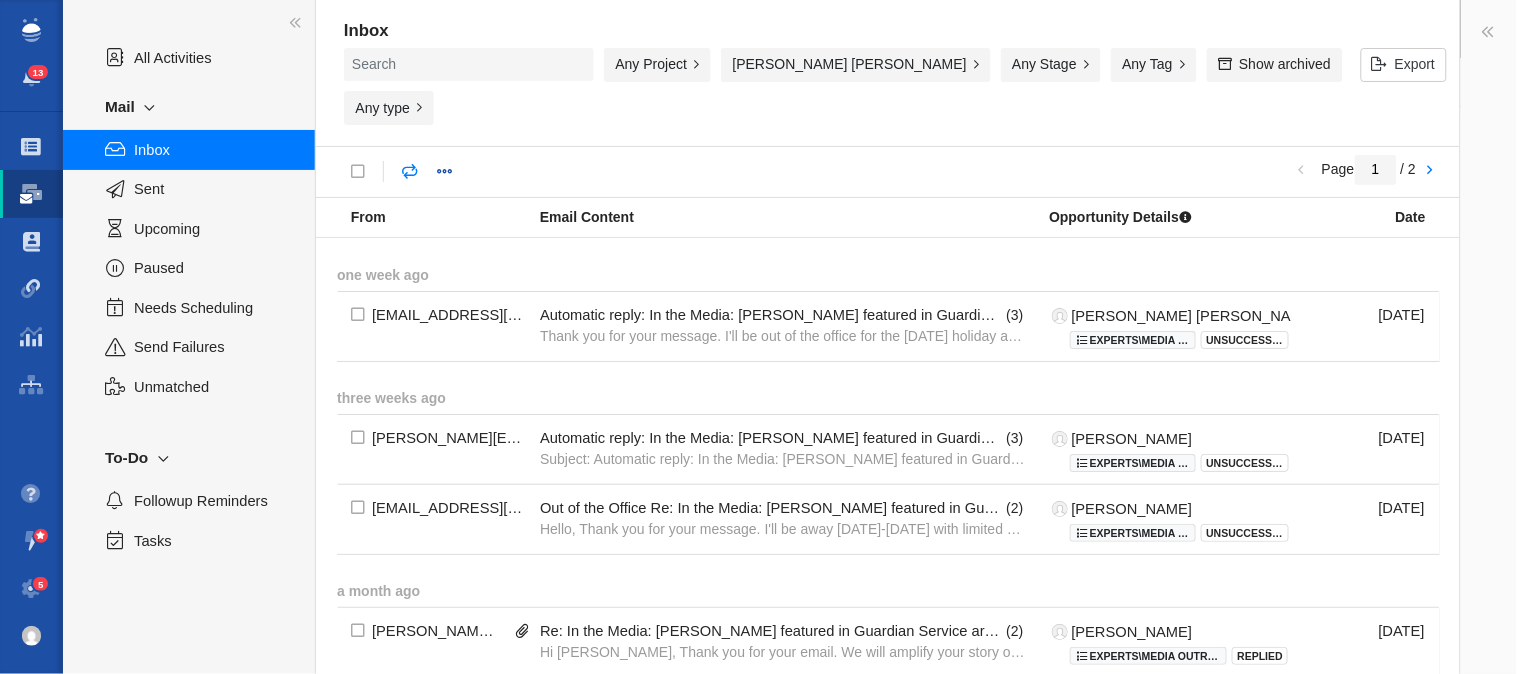 click on "Page  1   /   2" at bounding box center [888, 172] 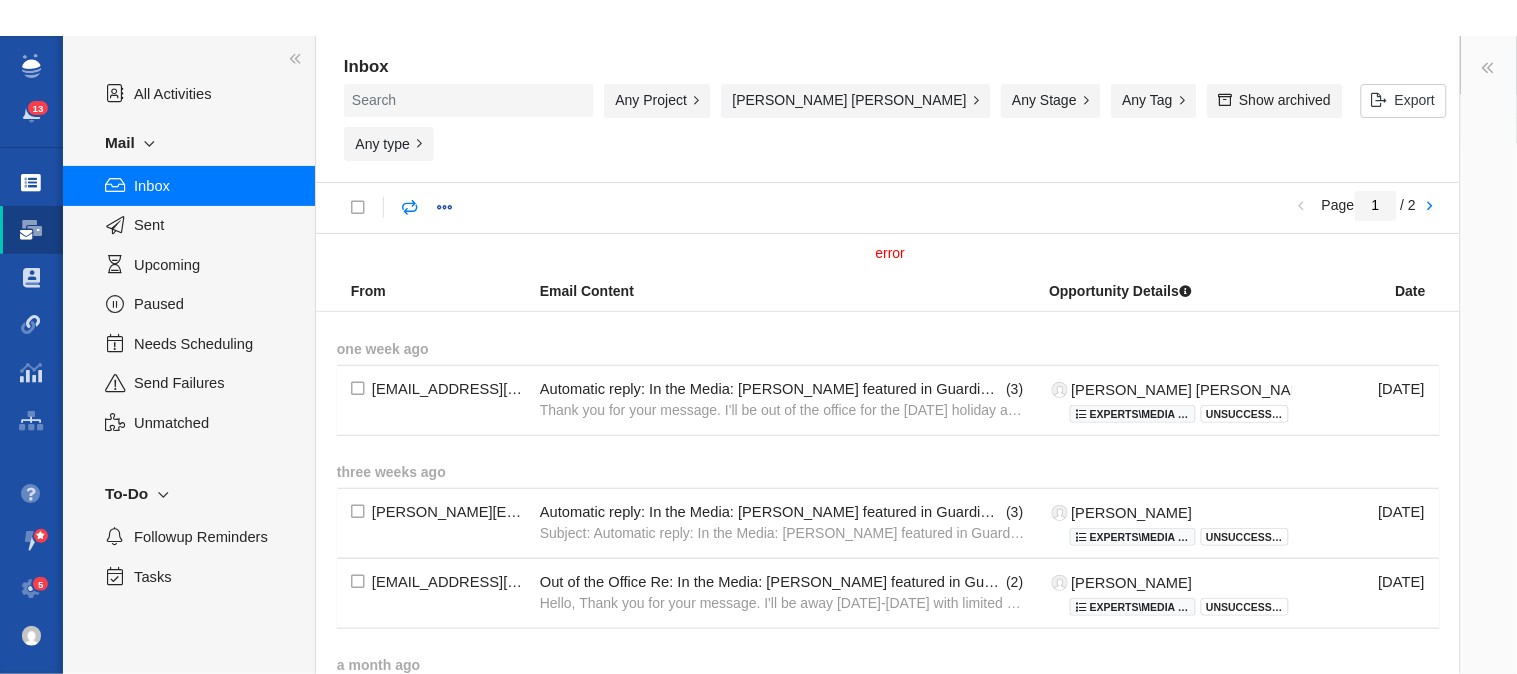 click at bounding box center (32, 183) 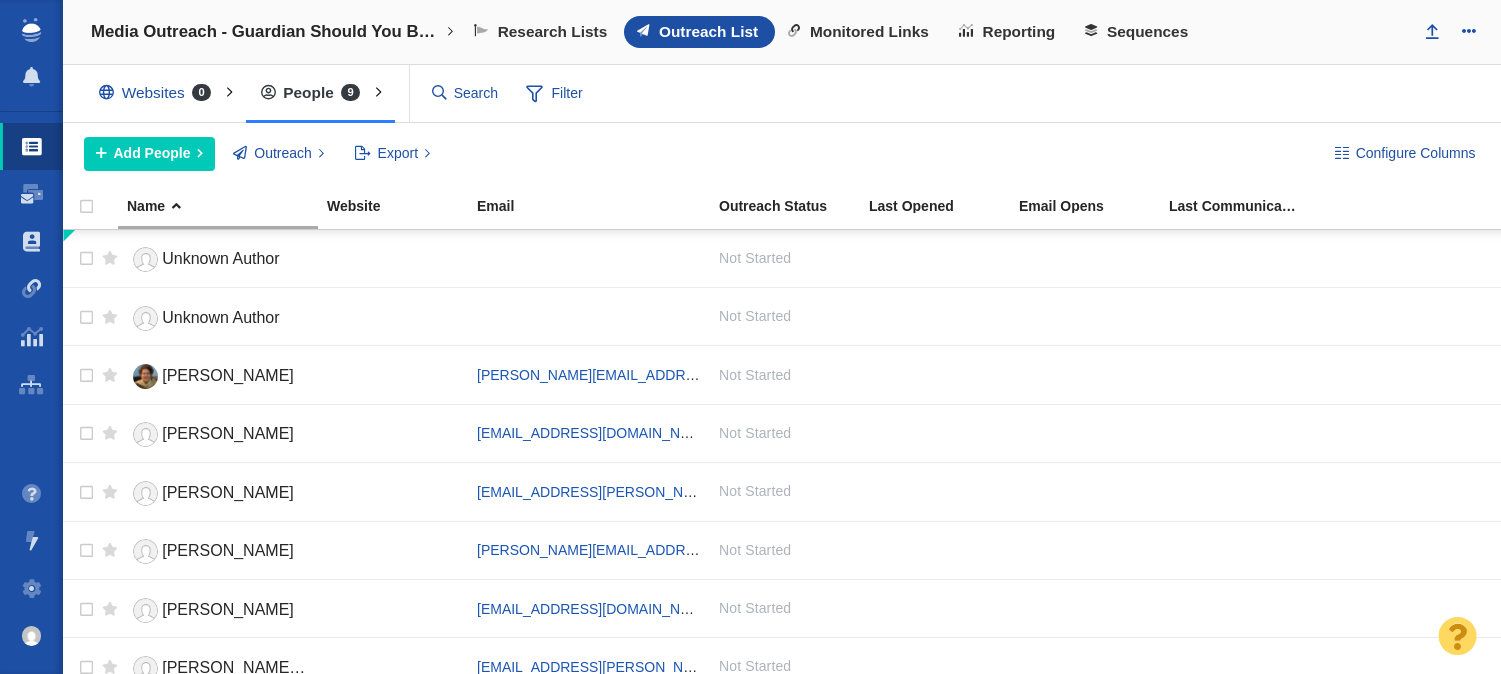 scroll, scrollTop: 0, scrollLeft: 0, axis: both 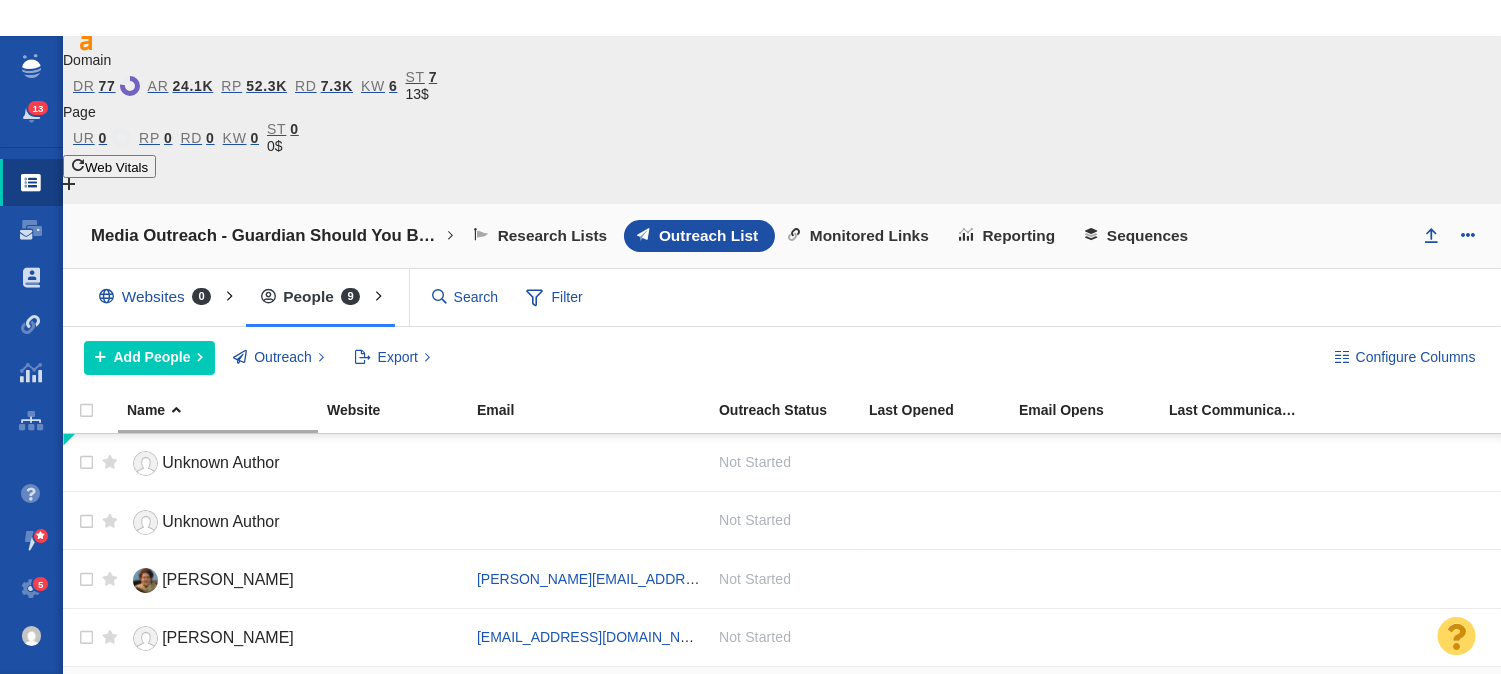 checkbox on "true" 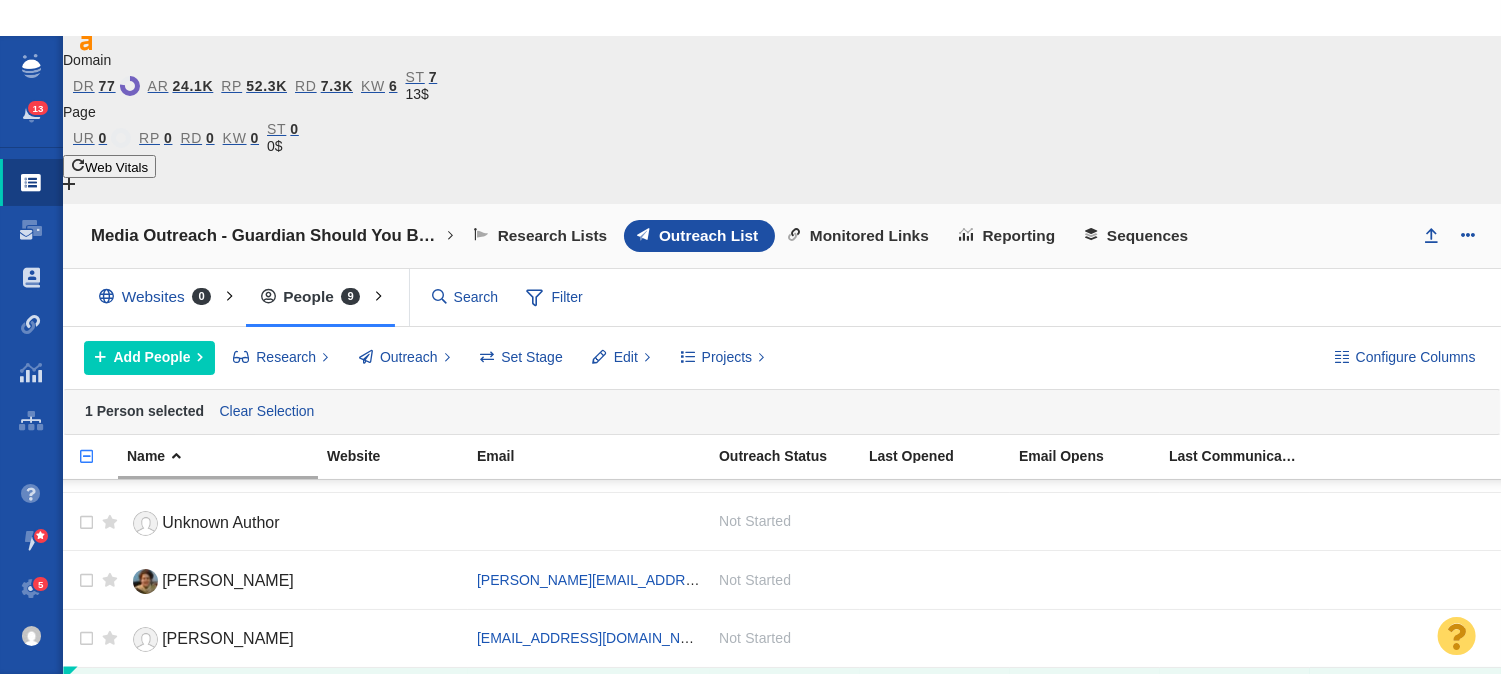 scroll, scrollTop: 0, scrollLeft: 0, axis: both 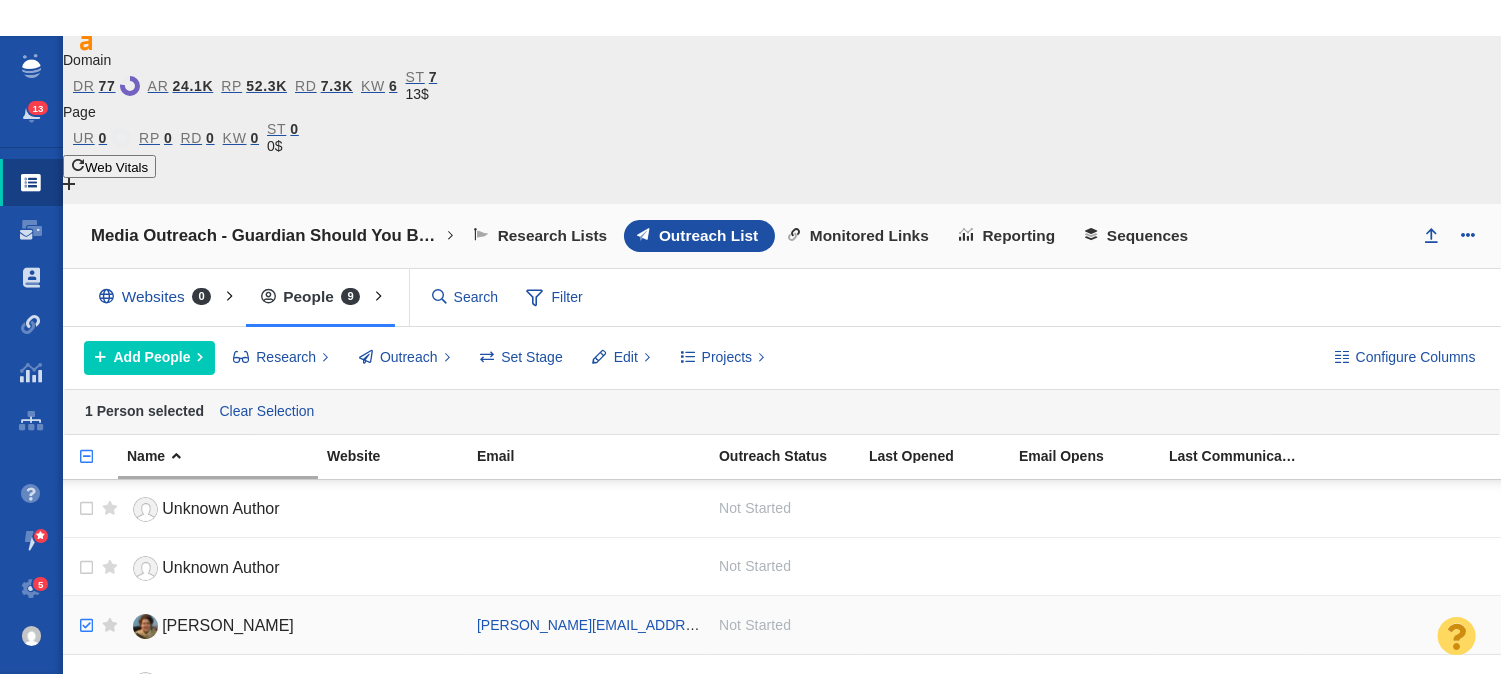 checkbox on "true" 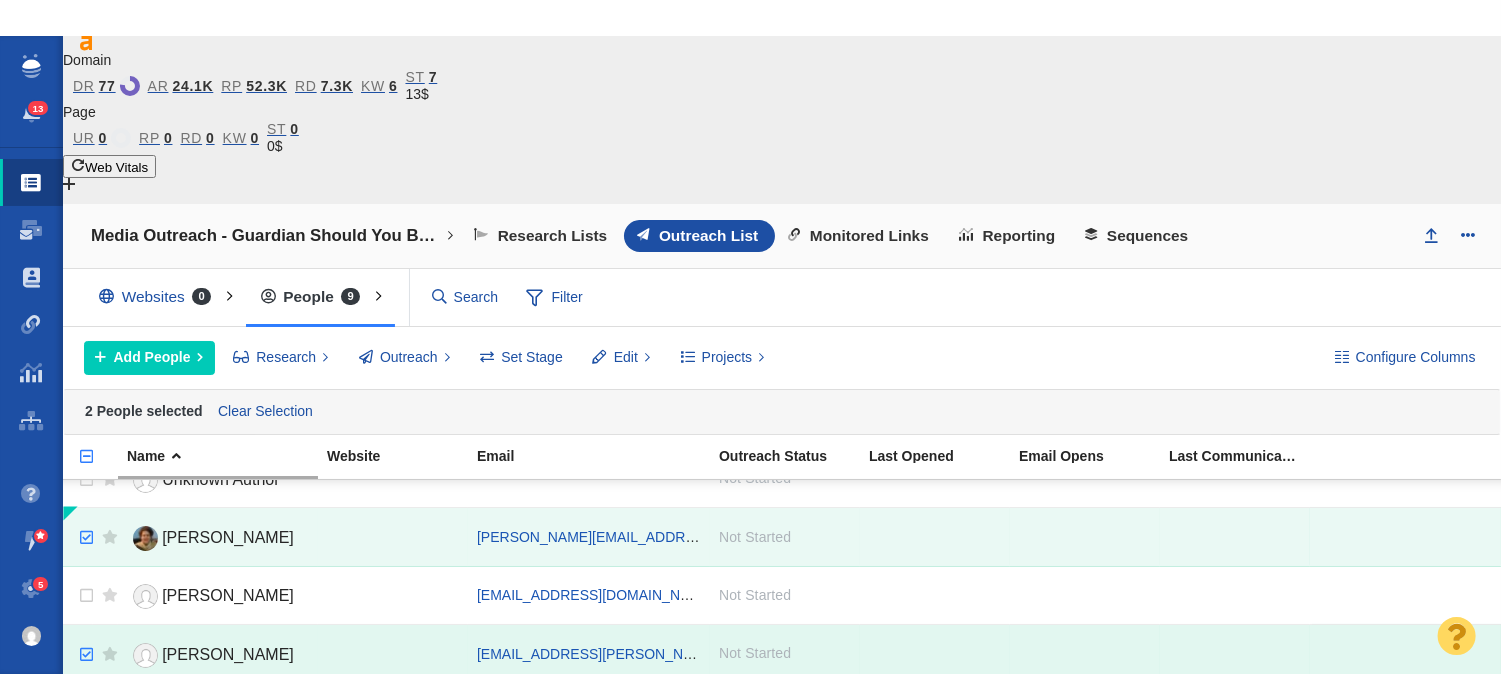 scroll, scrollTop: 128, scrollLeft: 0, axis: vertical 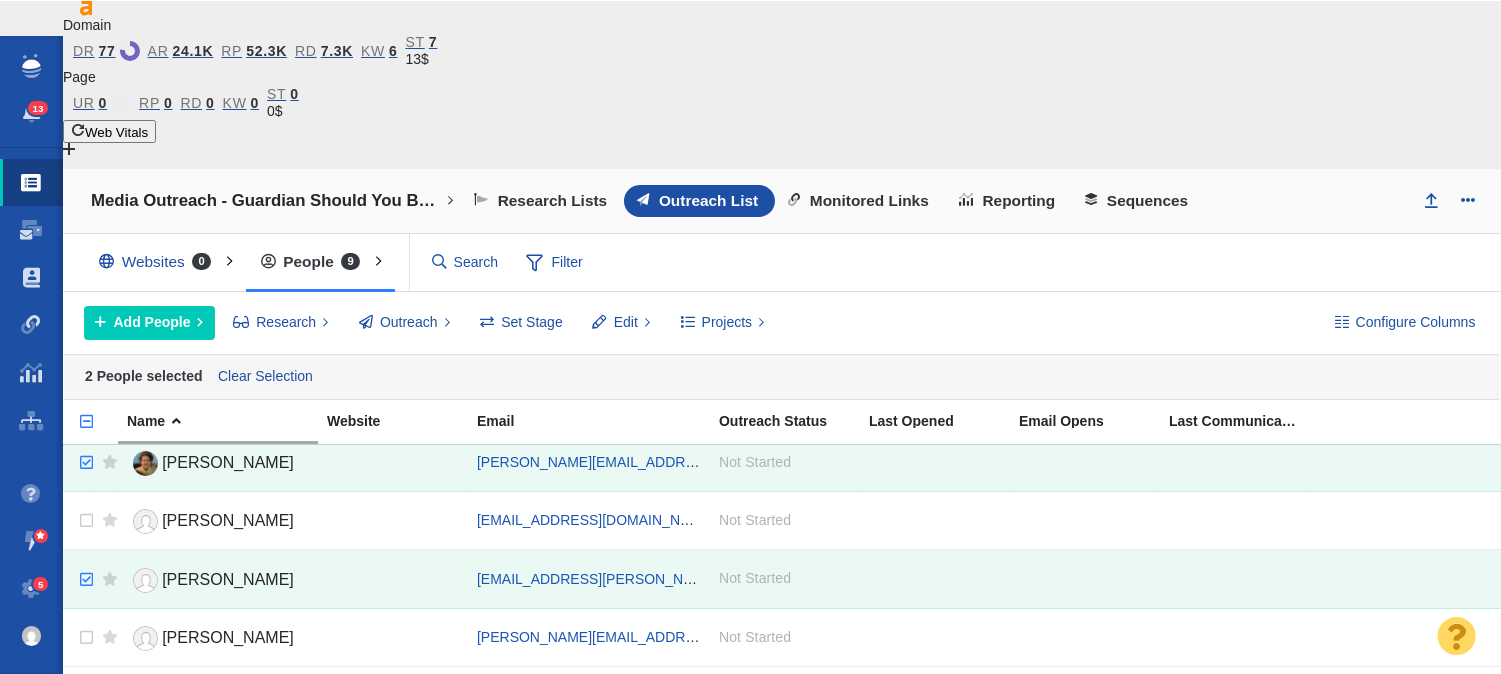 checkbox on "true" 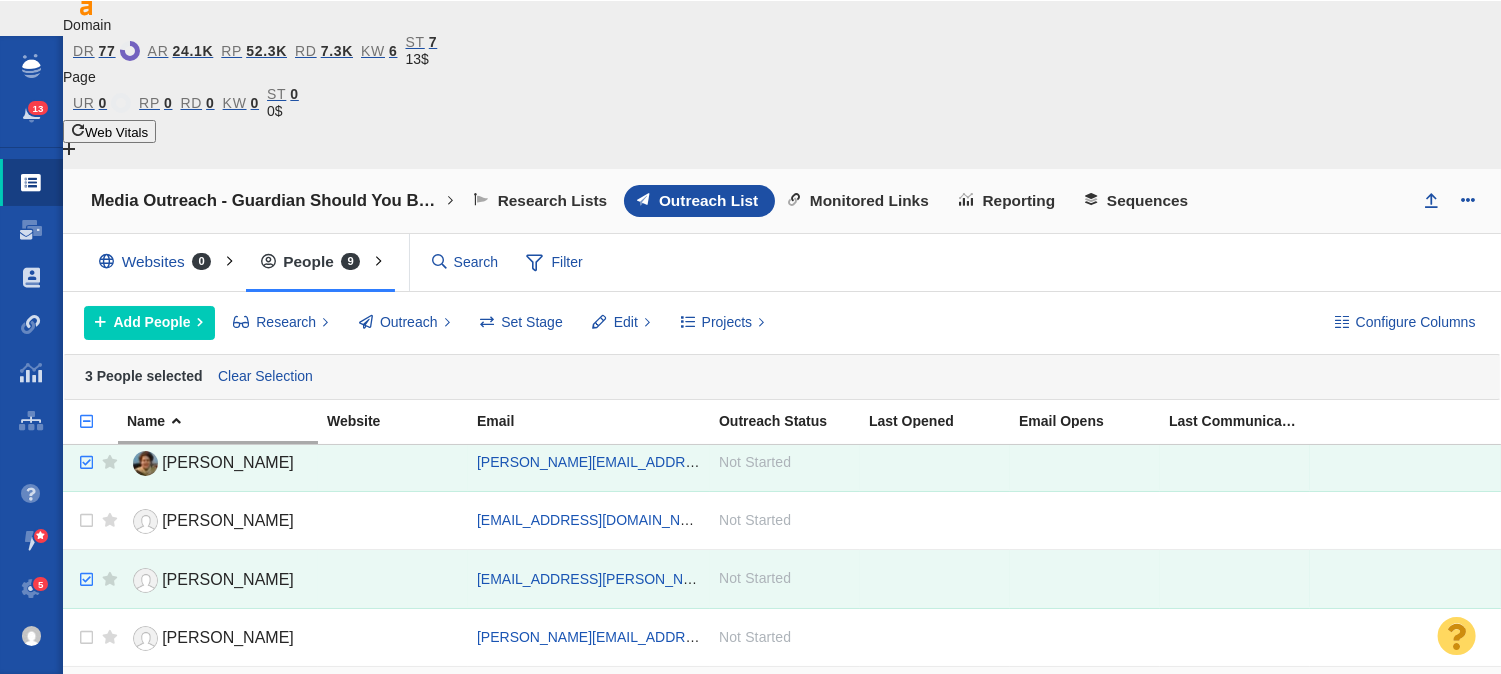scroll, scrollTop: 0, scrollLeft: 0, axis: both 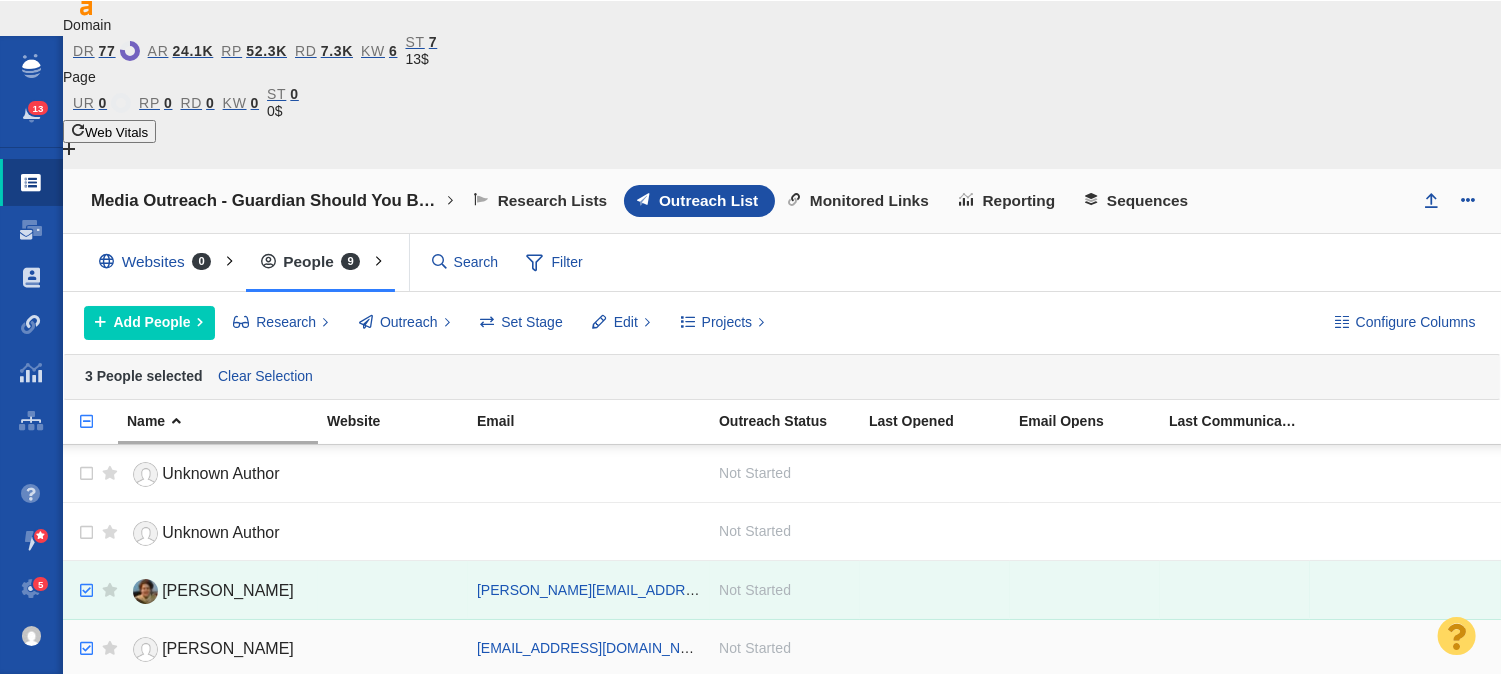 checkbox on "true" 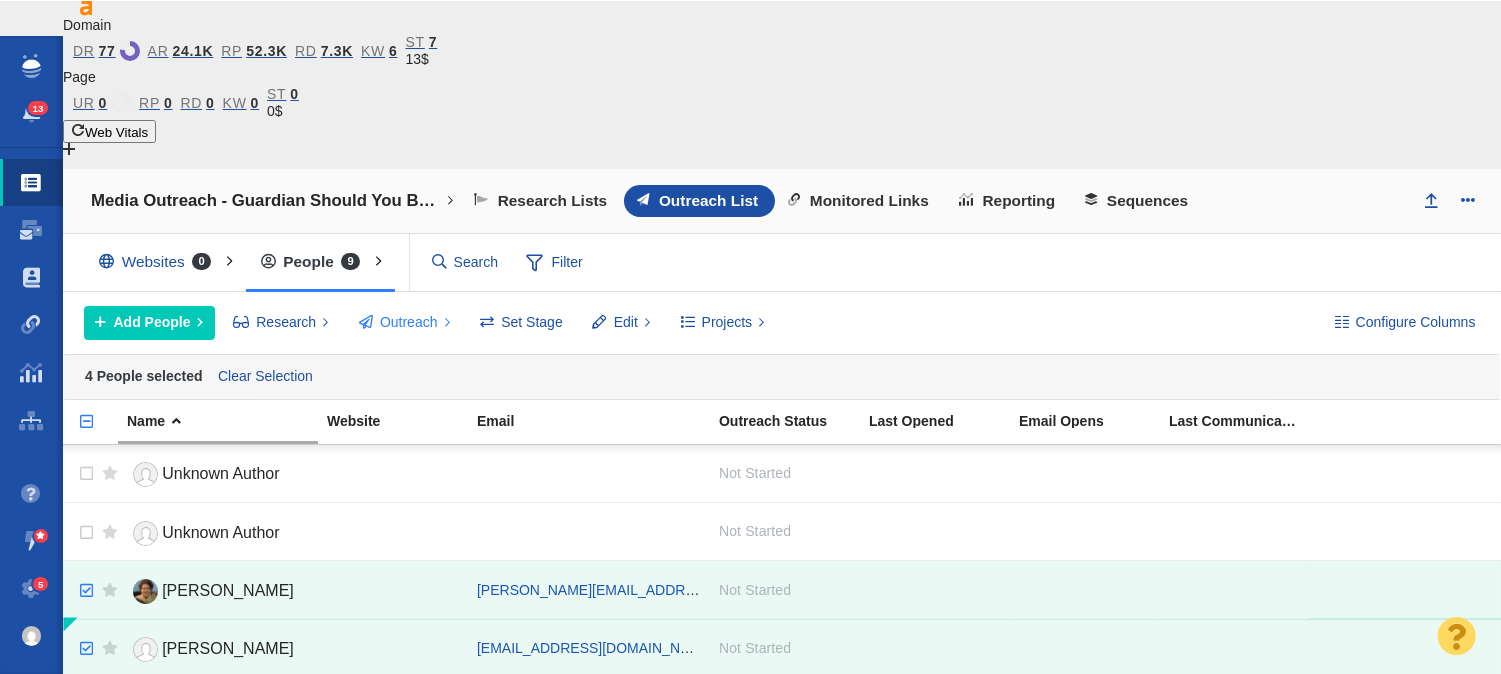 click on "Outreach" at bounding box center [409, 322] 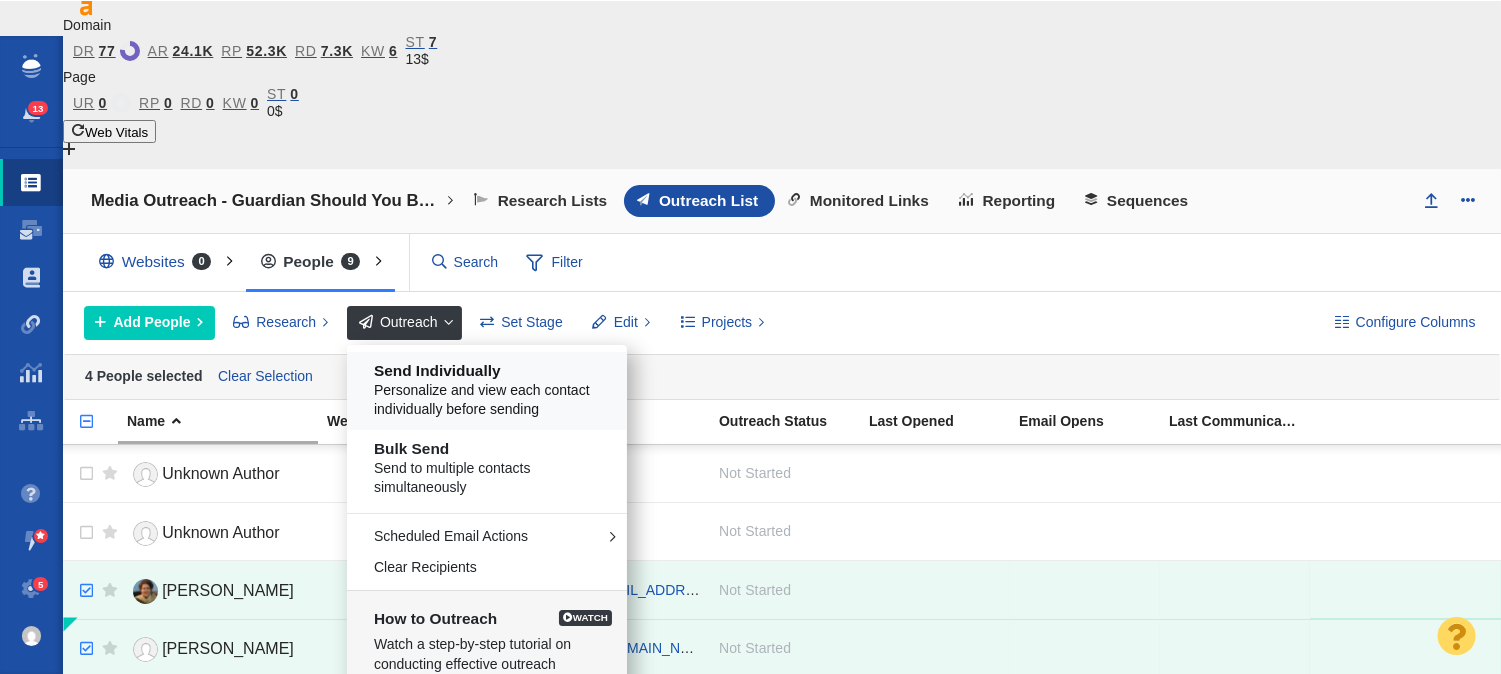 click on "Personalize and view each contact individually before sending" at bounding box center (494, 400) 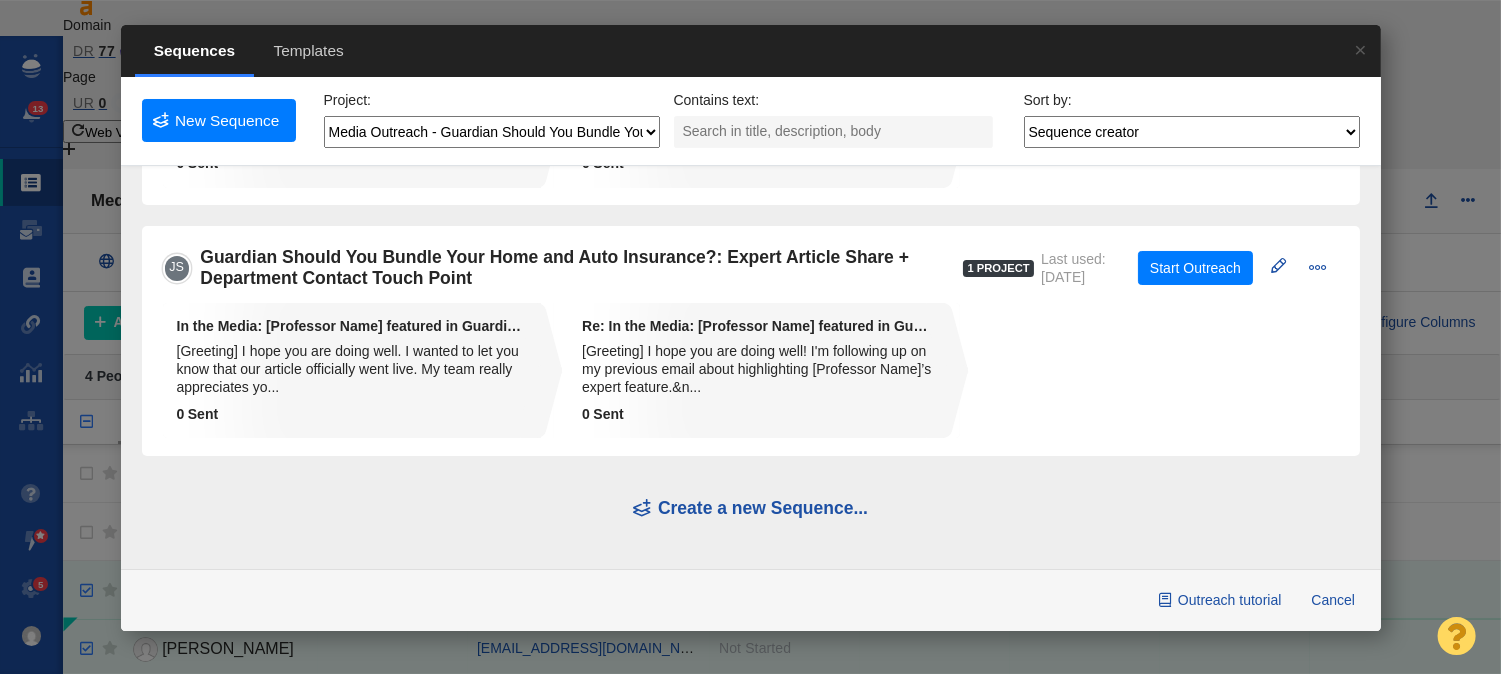scroll, scrollTop: 433, scrollLeft: 0, axis: vertical 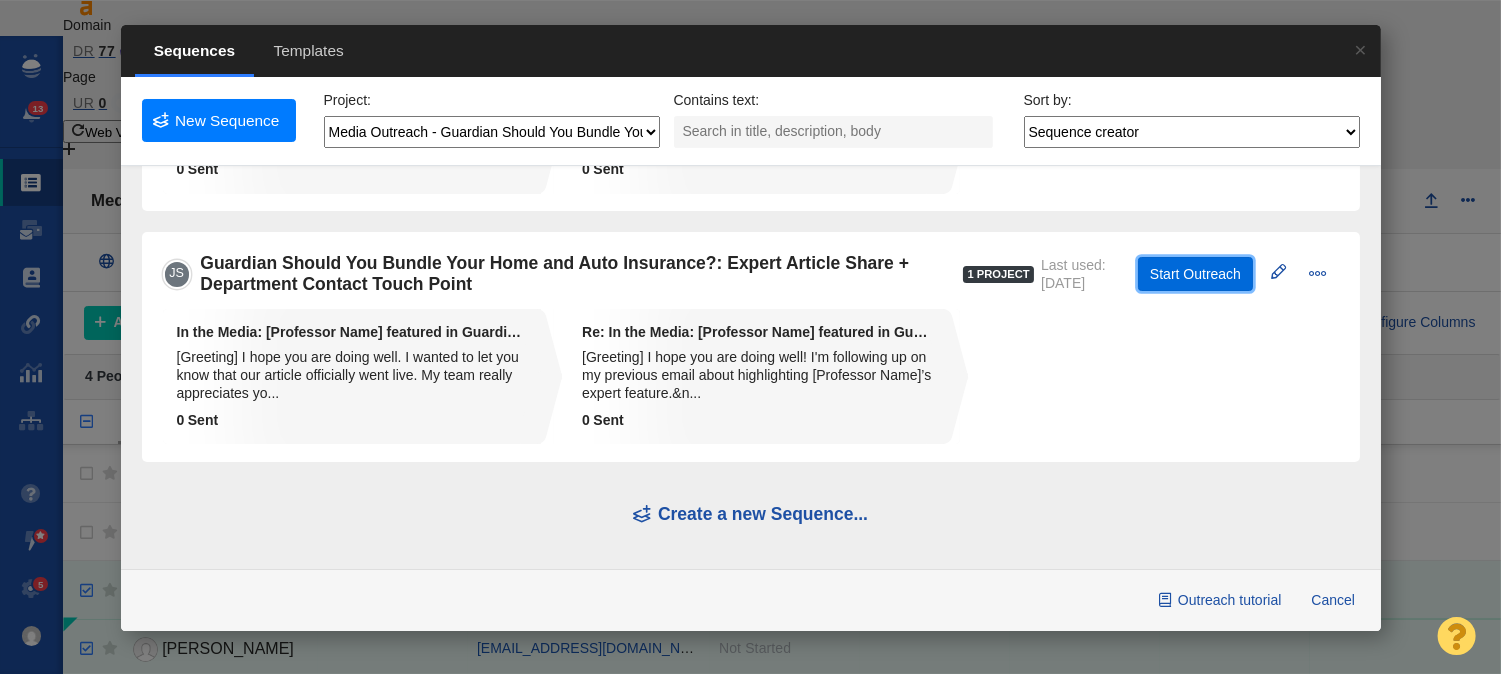 click on "Start Outreach" at bounding box center (1195, 274) 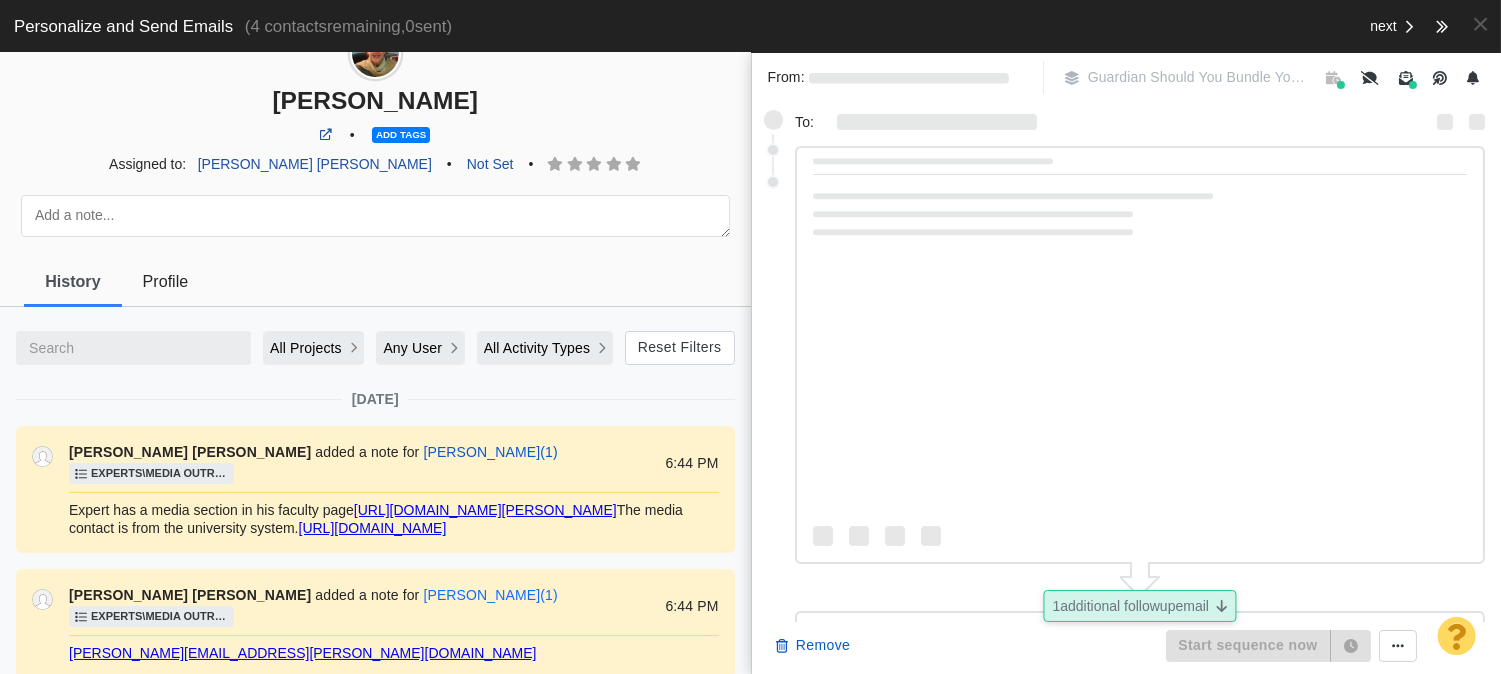 scroll, scrollTop: 90, scrollLeft: 0, axis: vertical 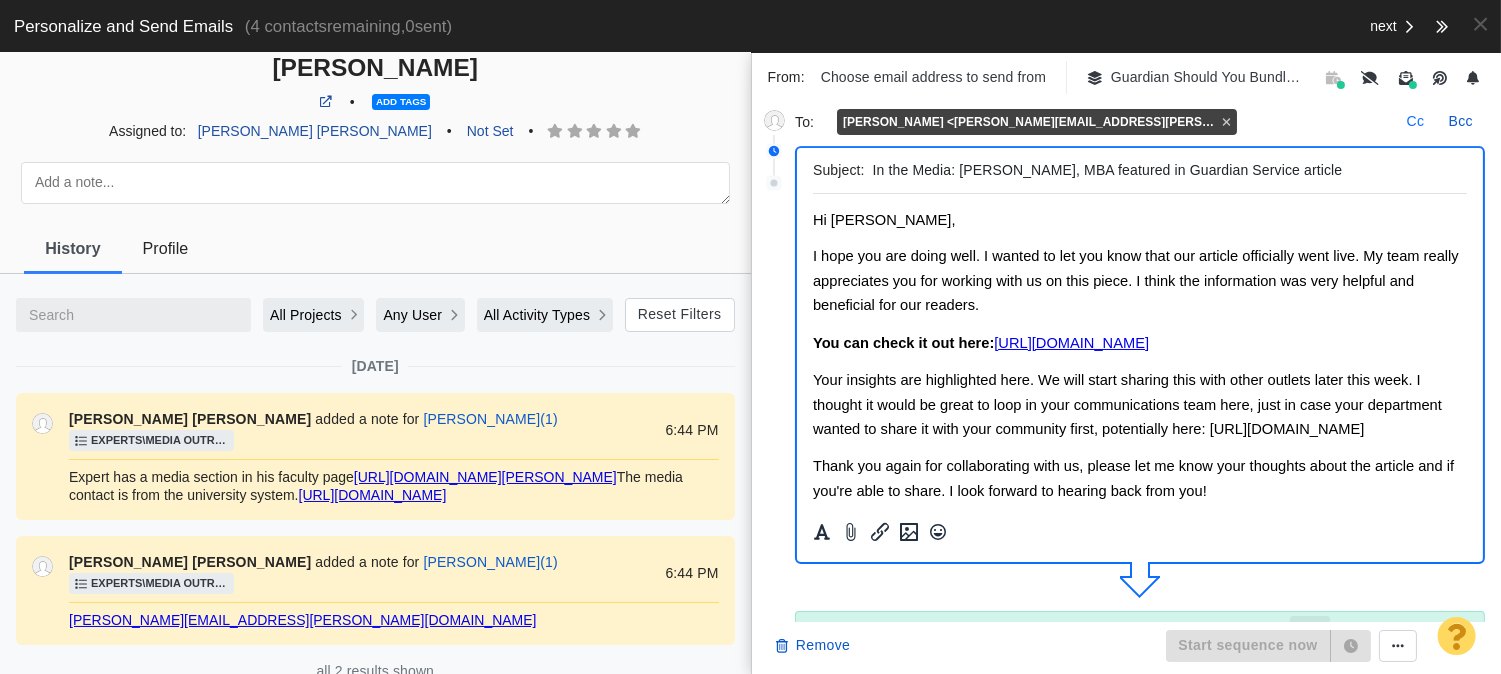 click on "Cc" at bounding box center (1416, 122) 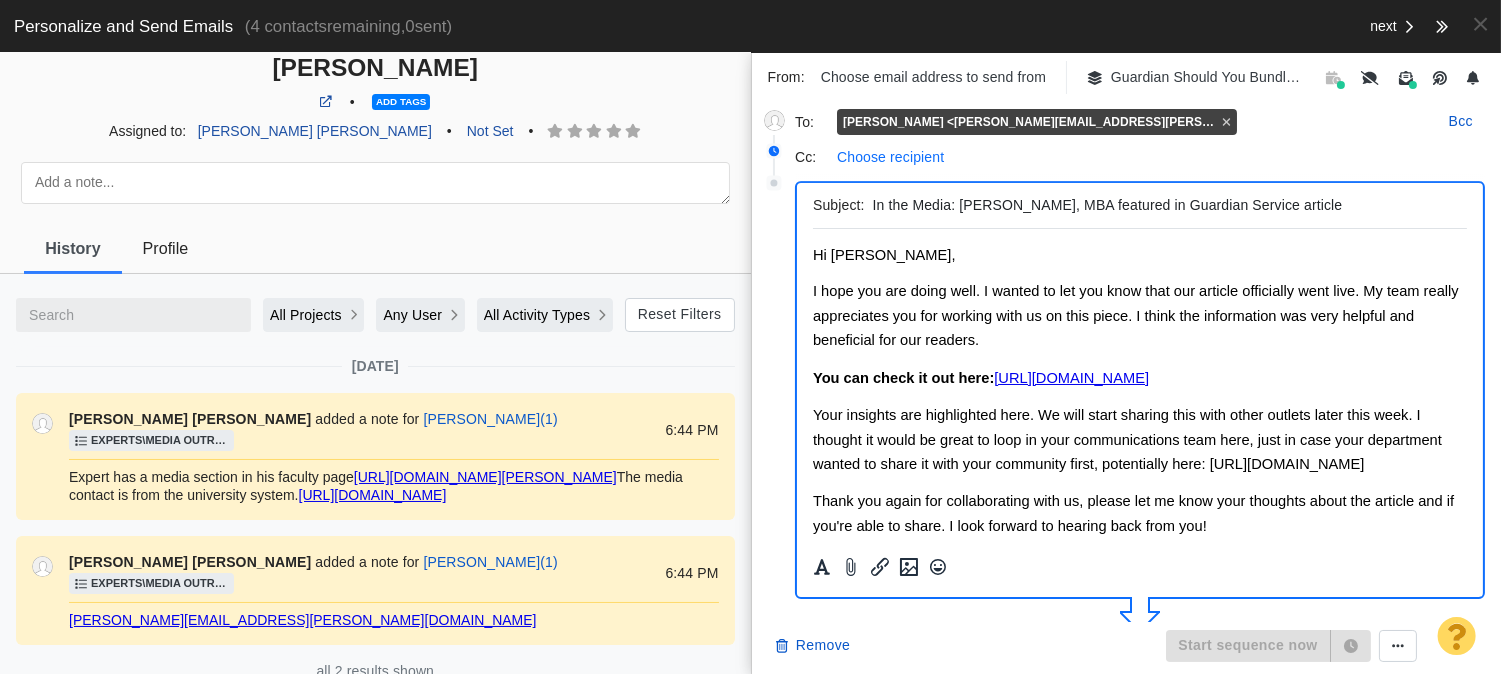 click on "Choose recipient" at bounding box center [890, 157] 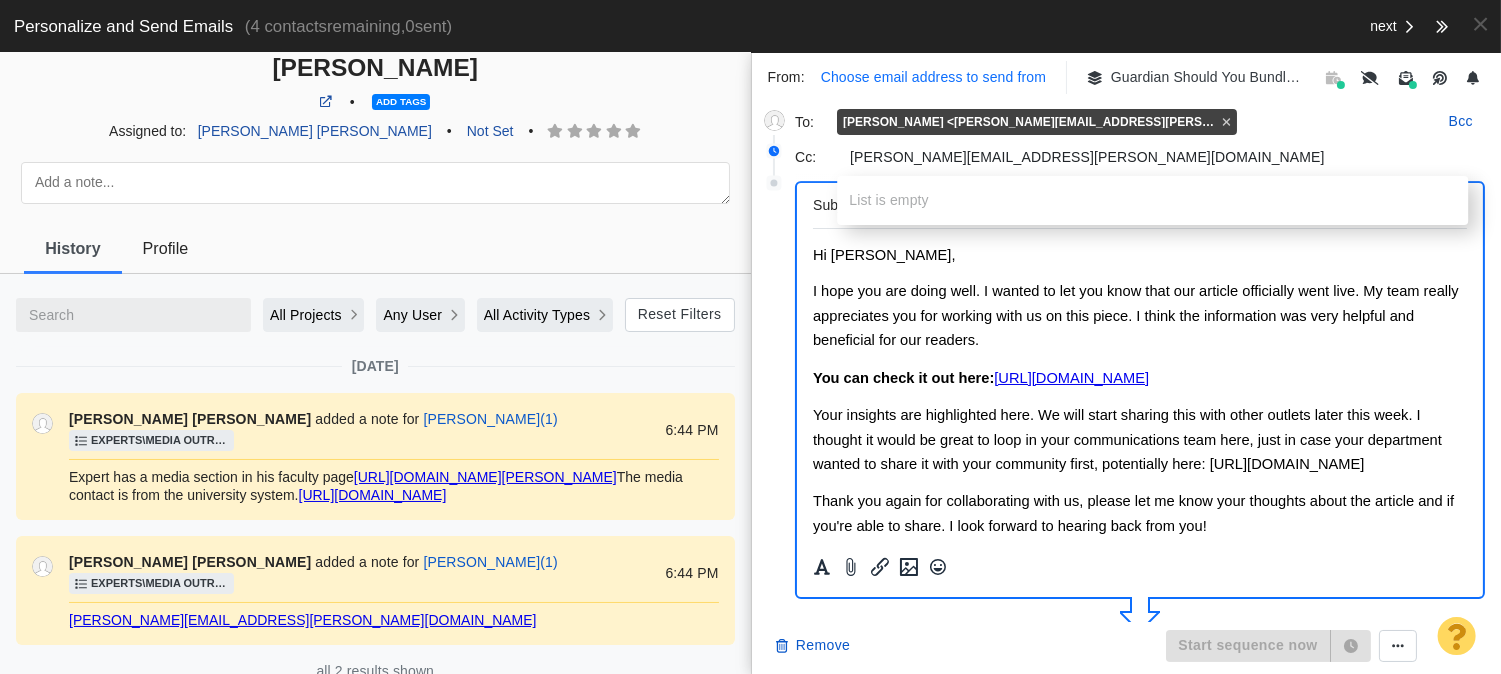 type on "Angelo.Decandia@touro.edu" 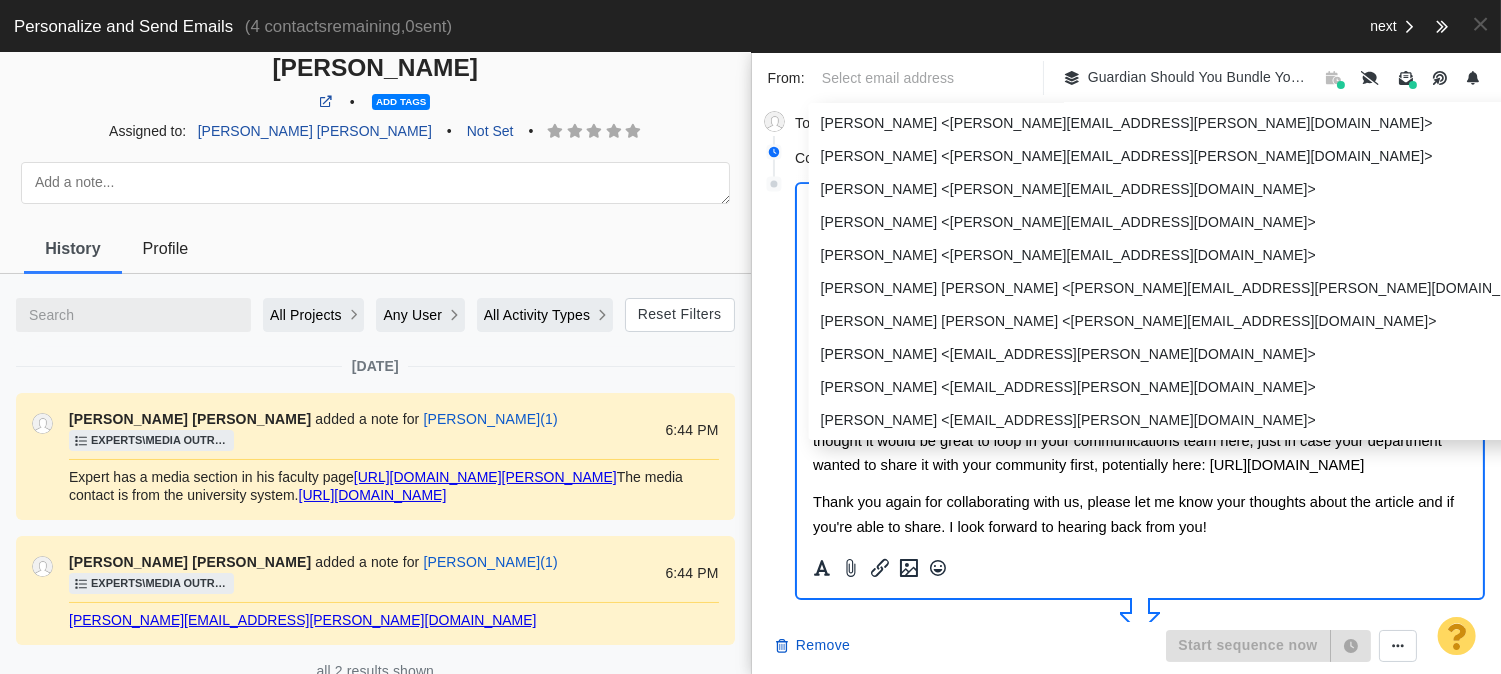 scroll, scrollTop: 222, scrollLeft: 0, axis: vertical 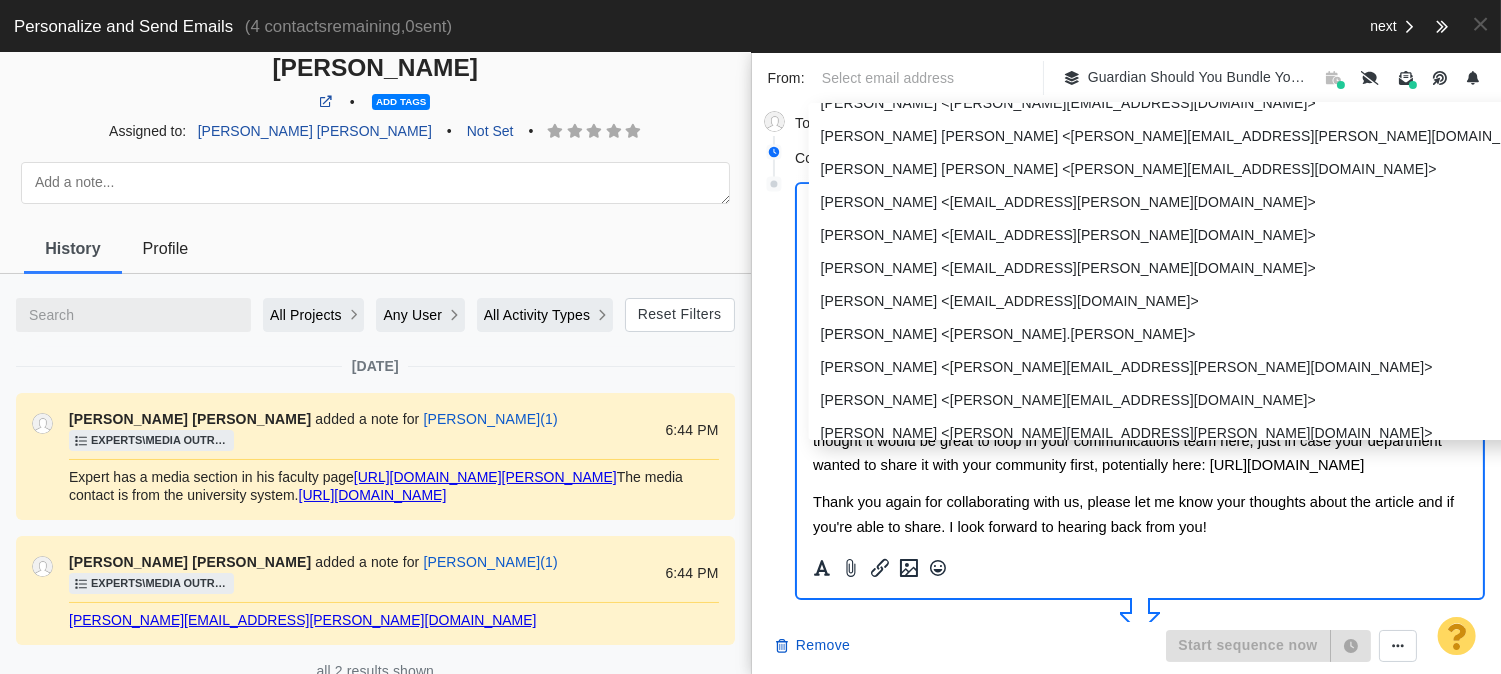 click on "[PERSON_NAME] [PERSON_NAME] <[PERSON_NAME][EMAIL_ADDRESS][DOMAIN_NAME]>" at bounding box center [1237, 169] 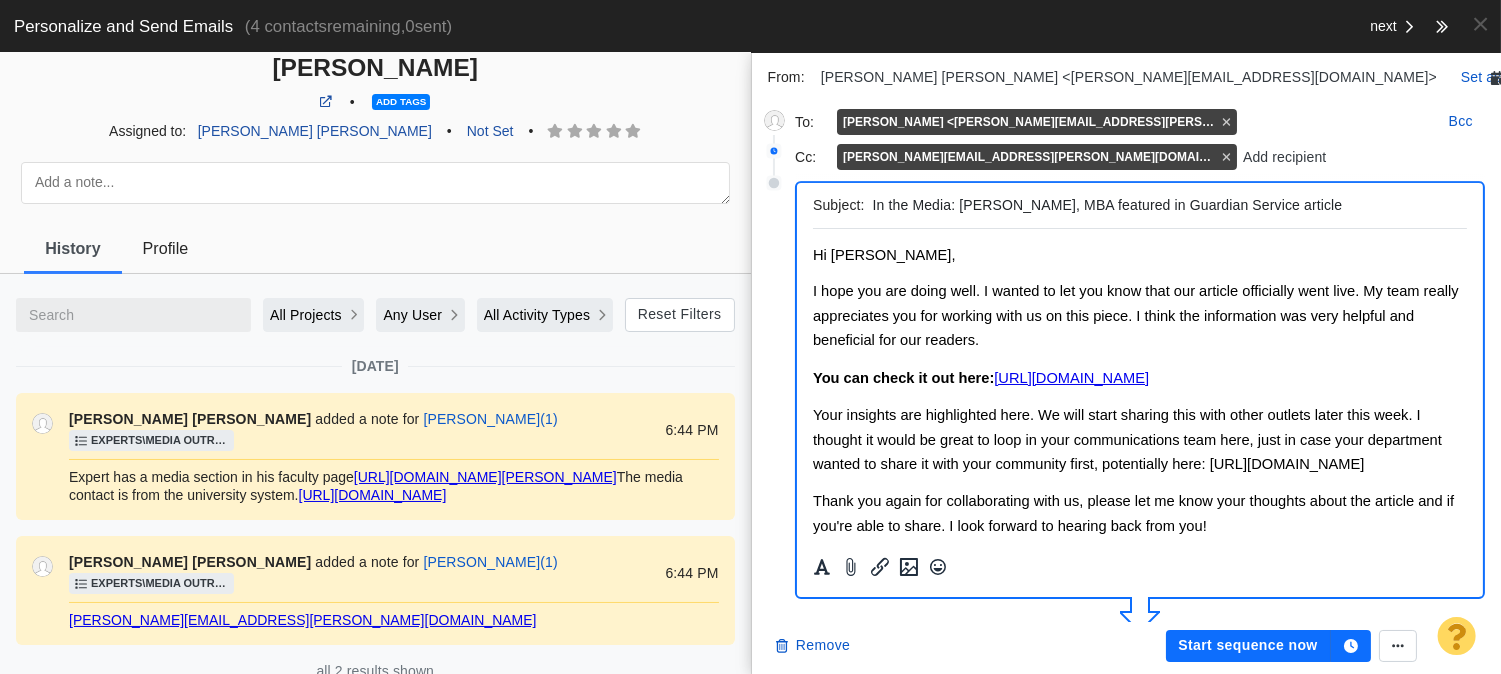 scroll, scrollTop: 415, scrollLeft: 0, axis: vertical 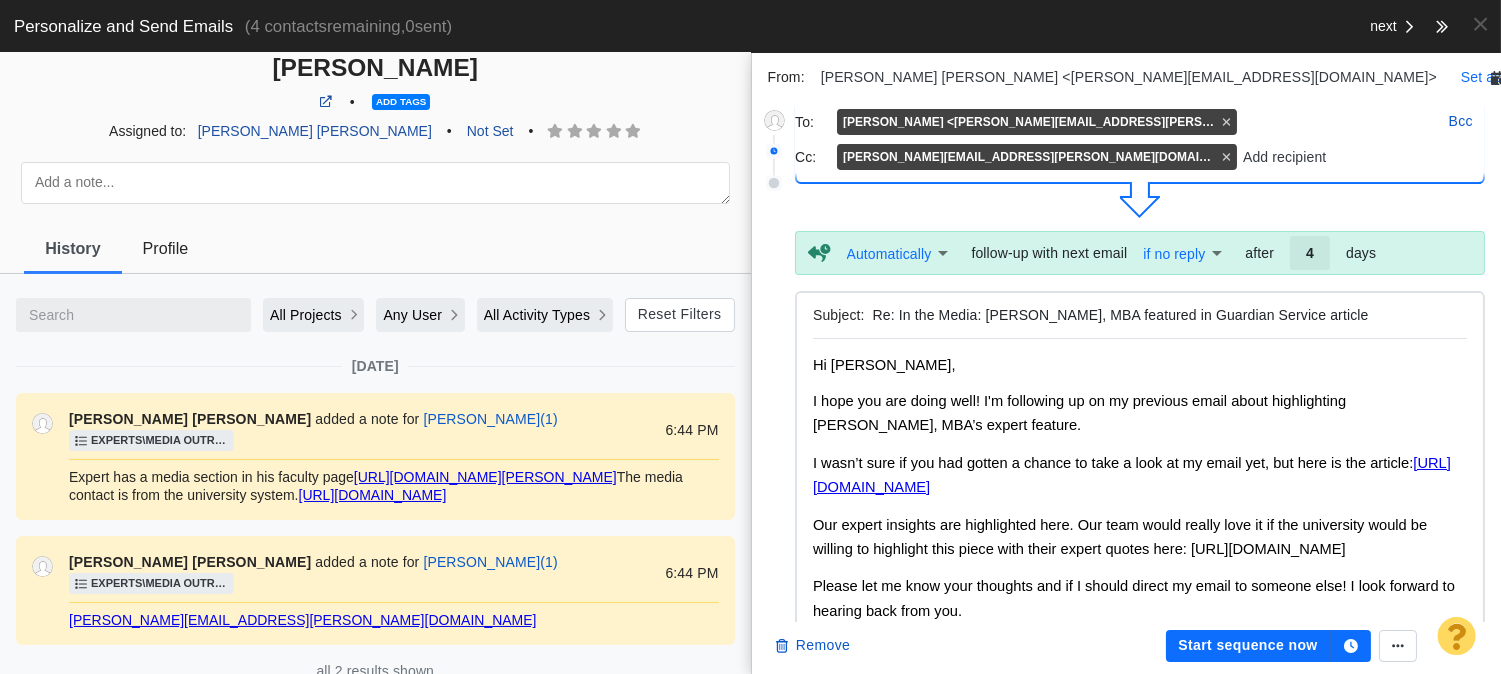 click on "Set as default" at bounding box center (1504, 77) 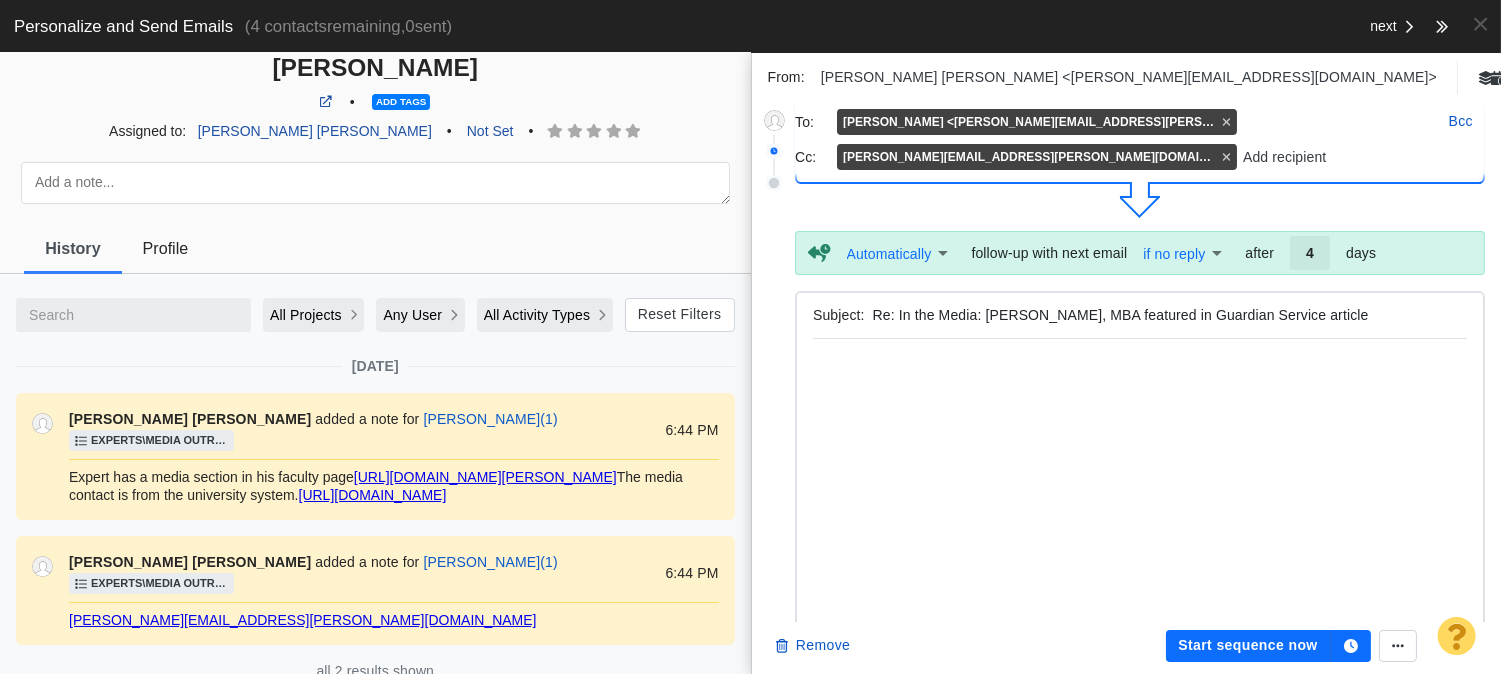 scroll, scrollTop: 415, scrollLeft: 0, axis: vertical 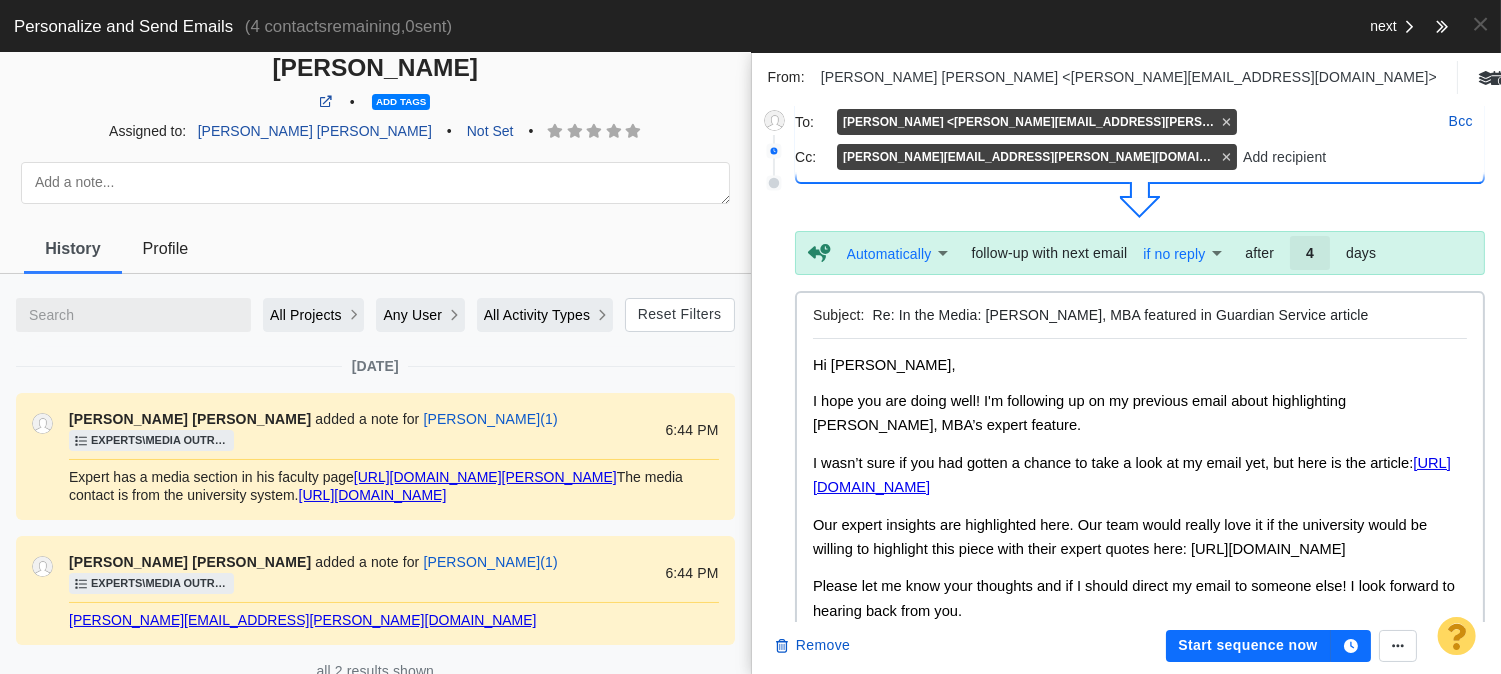 click on "﻿ Hi Barbara," at bounding box center (883, 365) 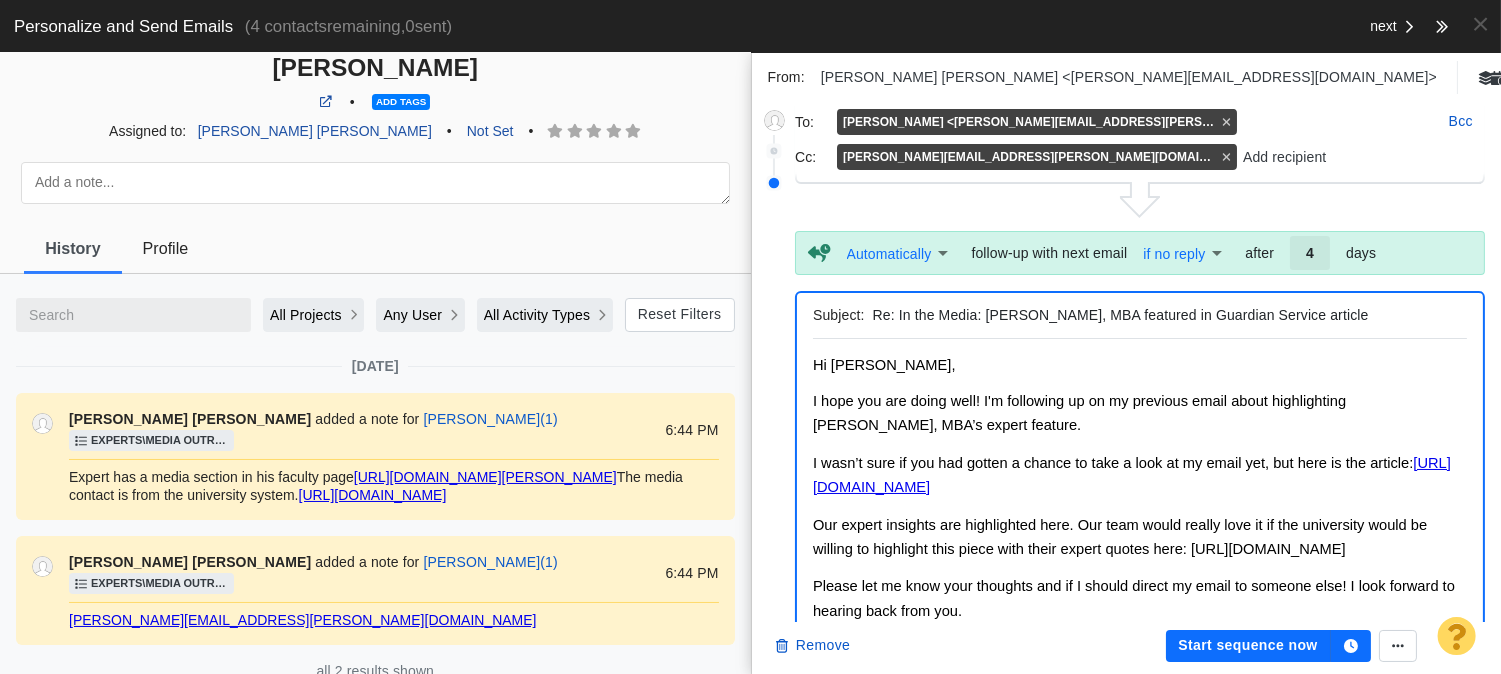 scroll, scrollTop: 463, scrollLeft: 0, axis: vertical 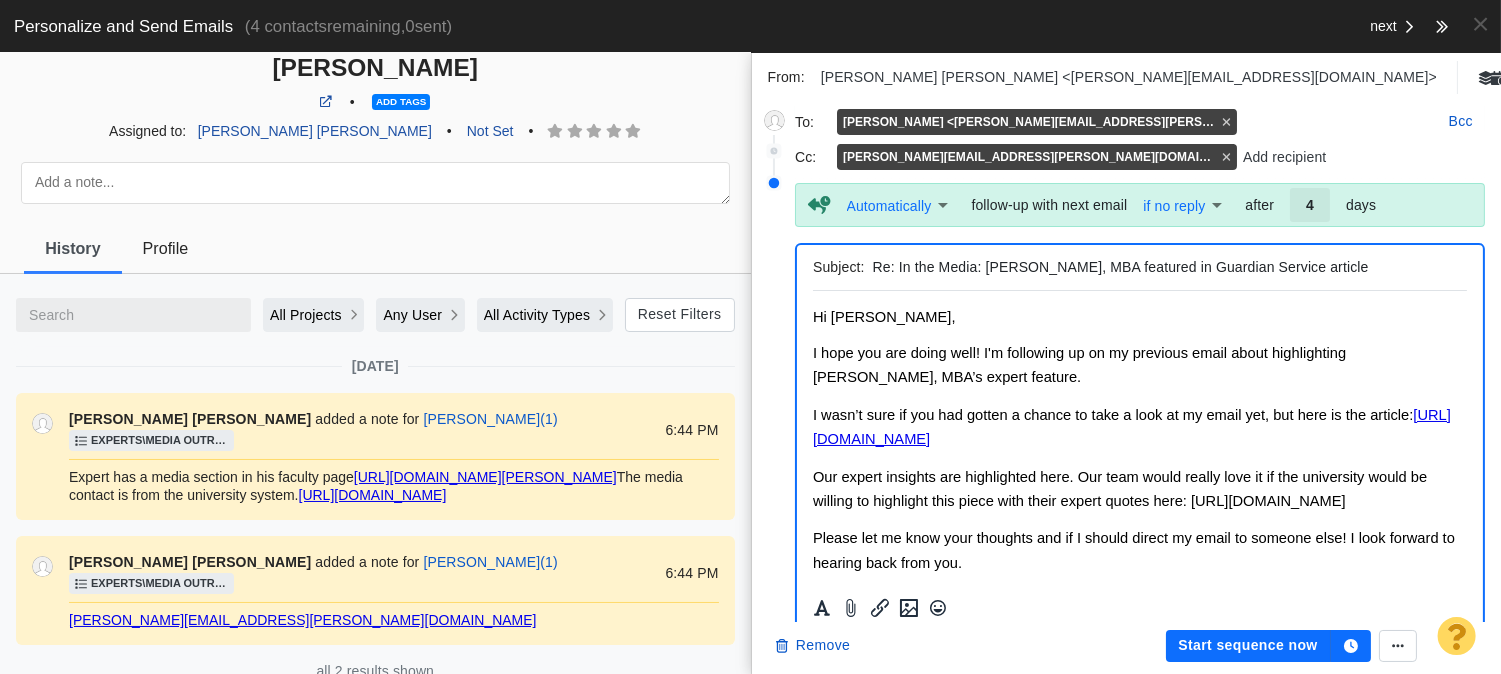click on "Re: In the Media: Angelo Decandia, MBA featured in Guardian Service article" at bounding box center [1166, 267] 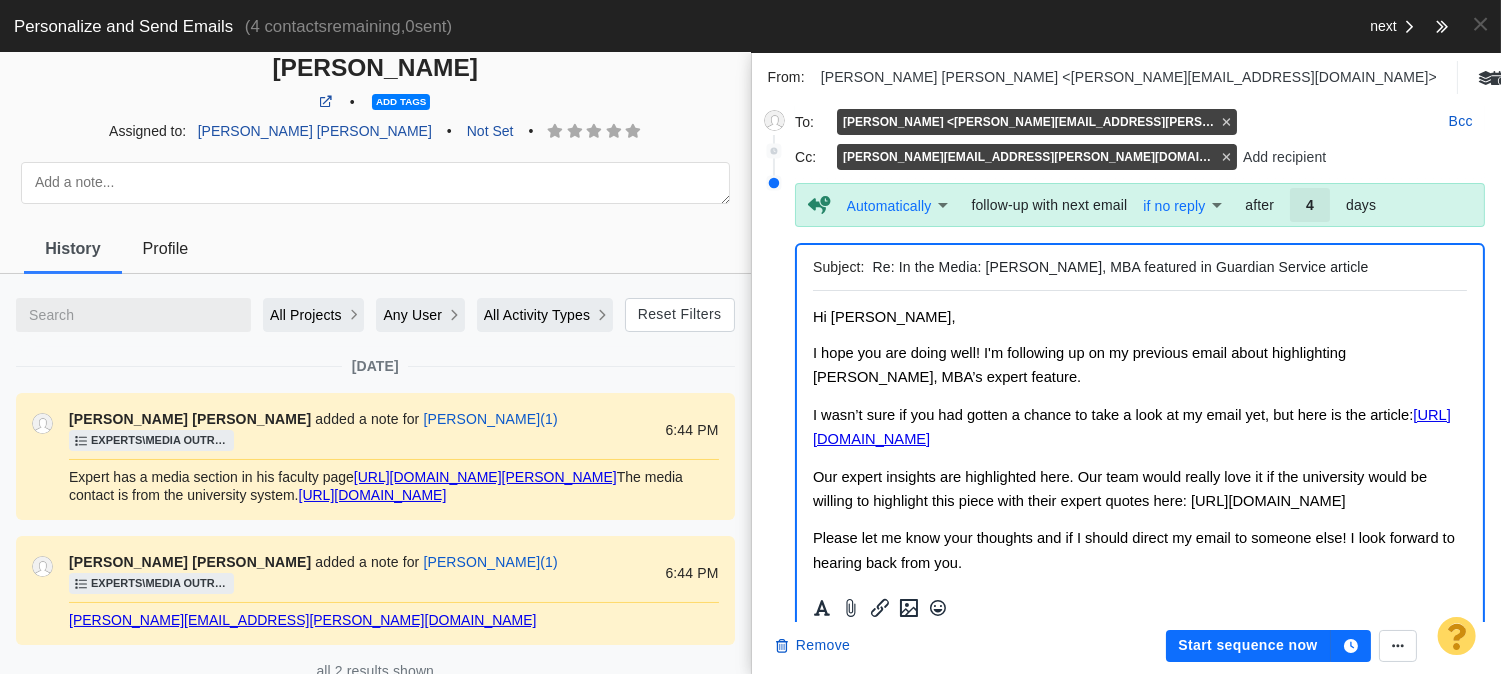 click on "Re: In the Media: Professor Angelo Decandia, MBA featured in Guardian Service article" at bounding box center [1166, 267] 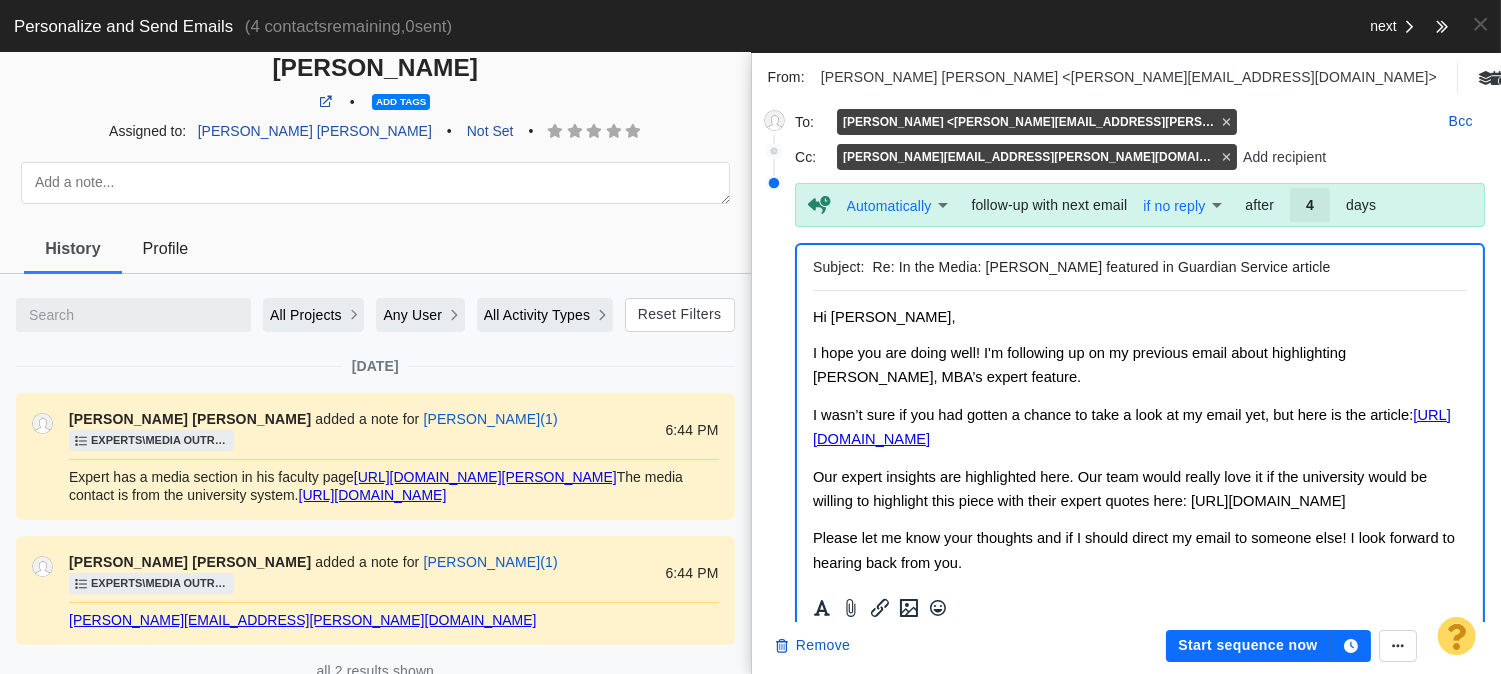 type on "Re: In the Media: Professor Angelo Decandia featured in Guardian Service article" 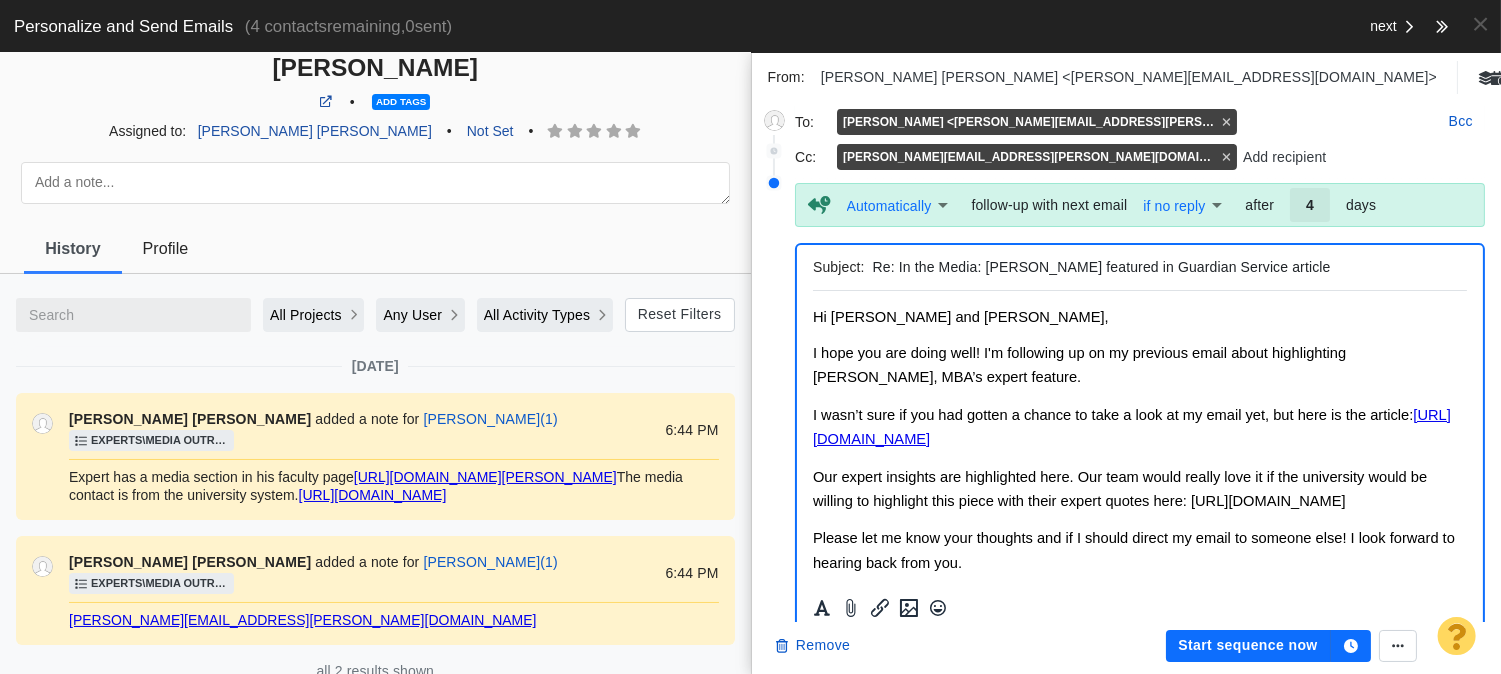 click on "Hi Professor Decandia and Barbara,  I hope you are doing well! I'm following up on my previous email about highlighting Angelo Decandia, MBA’s expert feature.  I wasn’t sure if you had gotten a chance to take a look at my email yet, but here is the article:  https://guardianservice.com/home-insurance/bundle-home-auto-insurance/ Our expert insights are highlighted here. Our team would really love it if the university would be willing to highlight this piece with their expert quotes here: https://nyscas.touro.edu/news--events/ Please let me know your thoughts and if I should direct my email to someone else! I look forward to hearing back from you.  All the best,  Jason Sam Jr. Digital Public Relations Associate LinkedIn -----Original Message----- Hi Barbara,  I hope you are doing well. I wanted to let you know that our article officially went live. My team really appreciates you for working with us on this piece. I think the information was very helpful and beneficial for our readers.    All the best," at bounding box center [1139, 752] 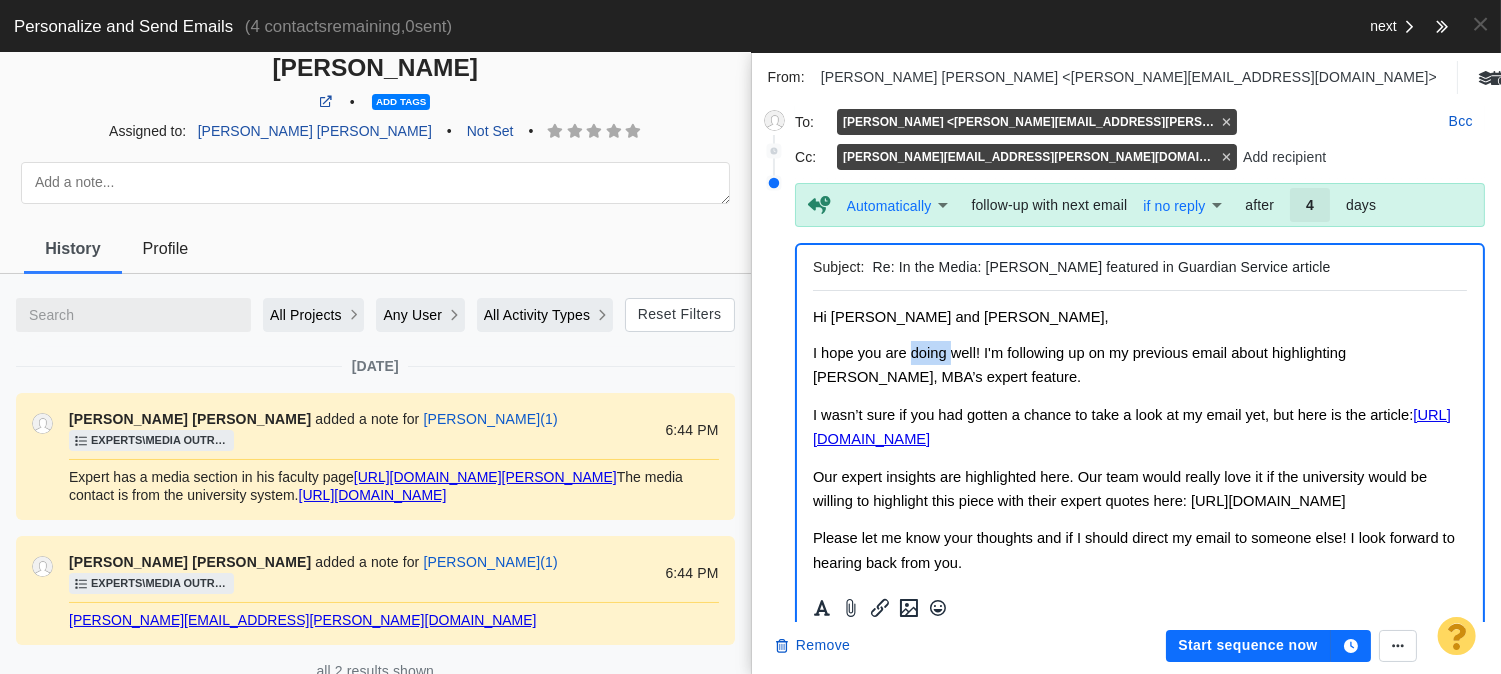click on "Hi Professor Decandia and Barbara,  I hope you are doing well! I'm following up on my previous email about highlighting Angelo Decandia, MBA’s expert feature.  I wasn’t sure if you had gotten a chance to take a look at my email yet, but here is the article:  https://guardianservice.com/home-insurance/bundle-home-auto-insurance/ Our expert insights are highlighted here. Our team would really love it if the university would be willing to highlight this piece with their expert quotes here: https://nyscas.touro.edu/news--events/ Please let me know your thoughts and if I should direct my email to someone else! I look forward to hearing back from you.  All the best,  Jason Sam Jr. Digital Public Relations Associate LinkedIn -----Original Message----- Hi Barbara,  I hope you are doing well. I wanted to let you know that our article officially went live. My team really appreciates you for working with us on this piece. I think the information was very helpful and beneficial for our readers.    All the best," at bounding box center [1139, 752] 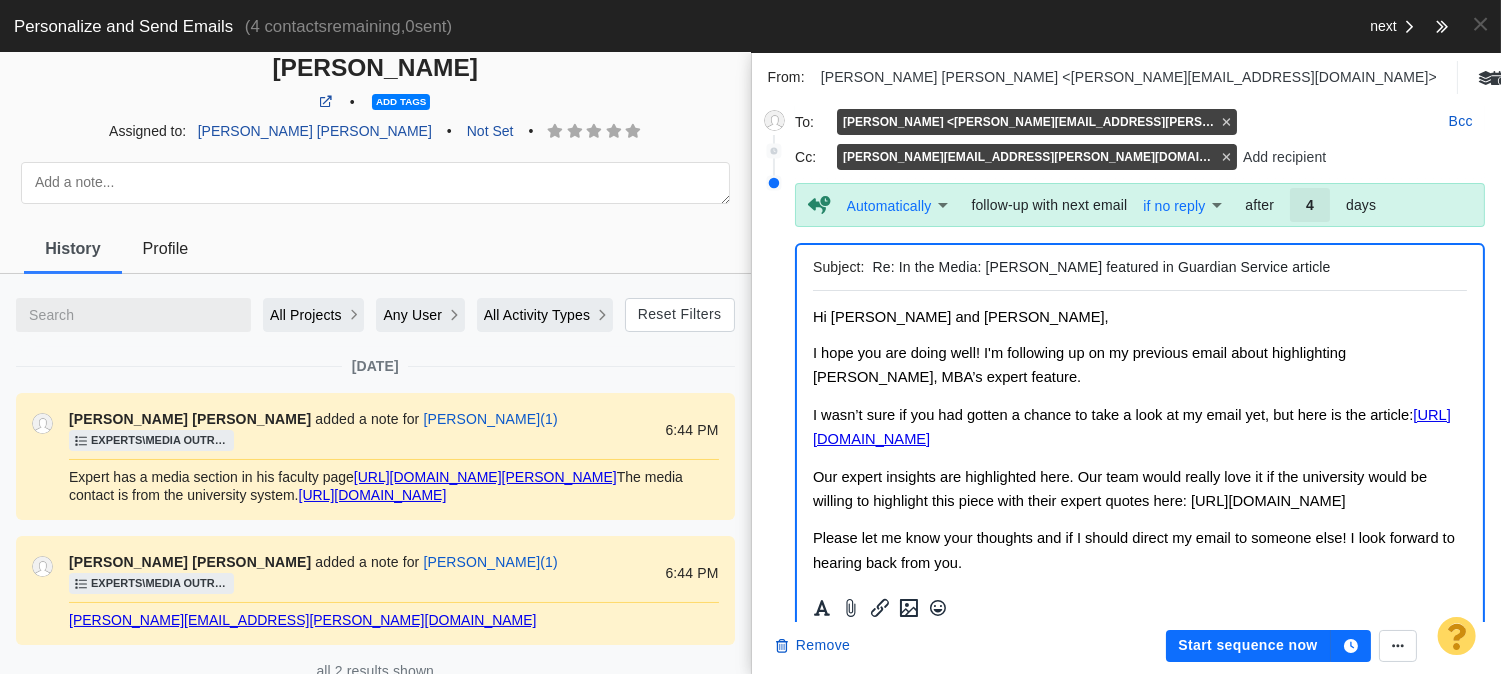 click on "Hi Professor Decandia and Barbara," at bounding box center [960, 317] 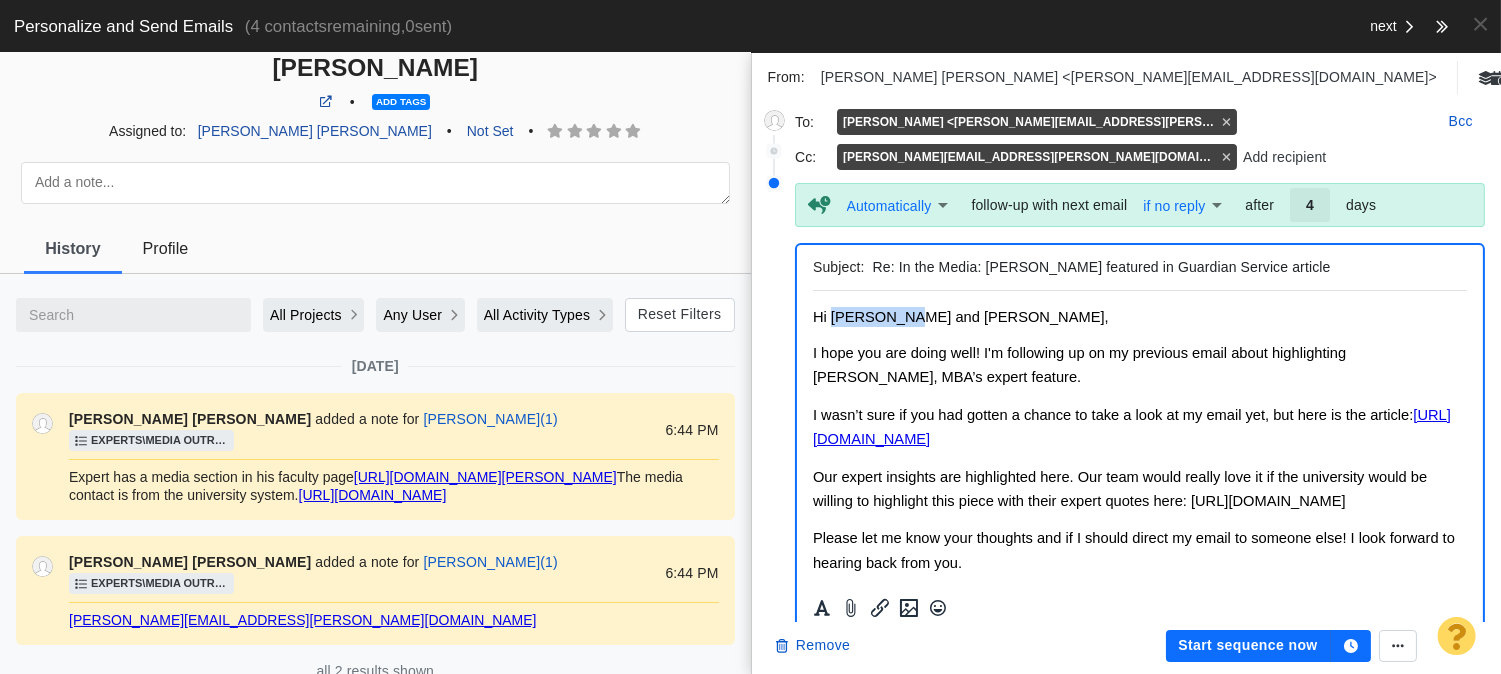 click on "Hi Professor Decandia and Barbara," at bounding box center [960, 317] 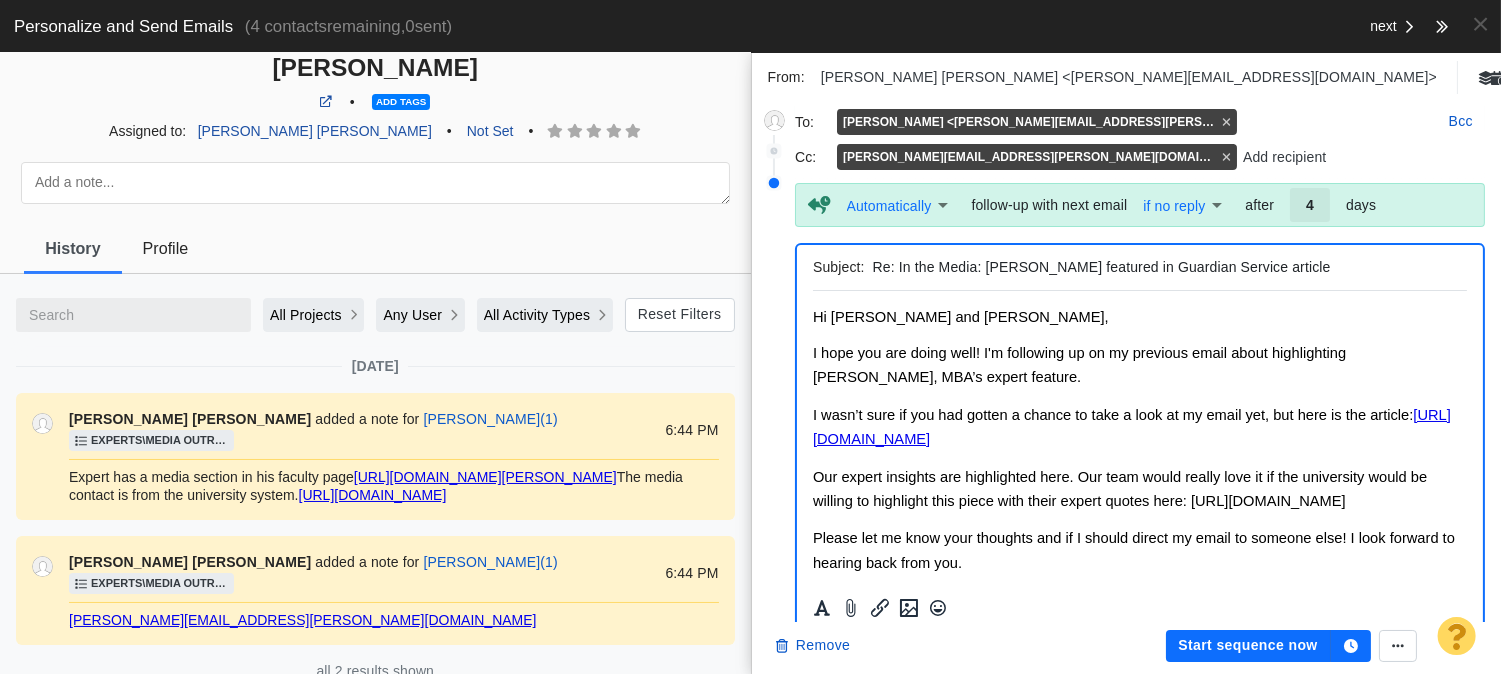 click on "I hope you are doing well! I'm following up on my previous email about highlighting Angelo Decandia, MBA’s expert feature." at bounding box center (1078, 365) 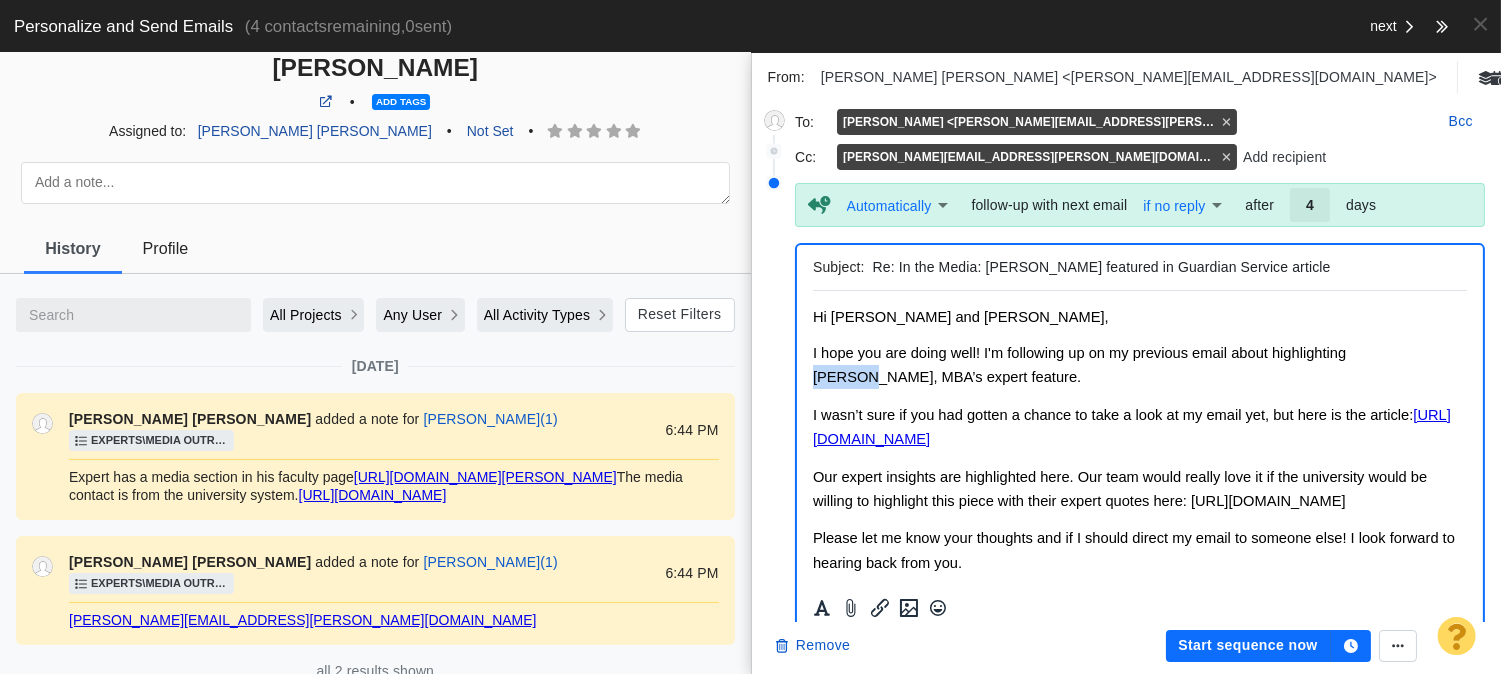 click on "I hope you are doing well! I'm following up on my previous email about highlighting Angelo Decandia, MBA’s expert feature." at bounding box center (1078, 365) 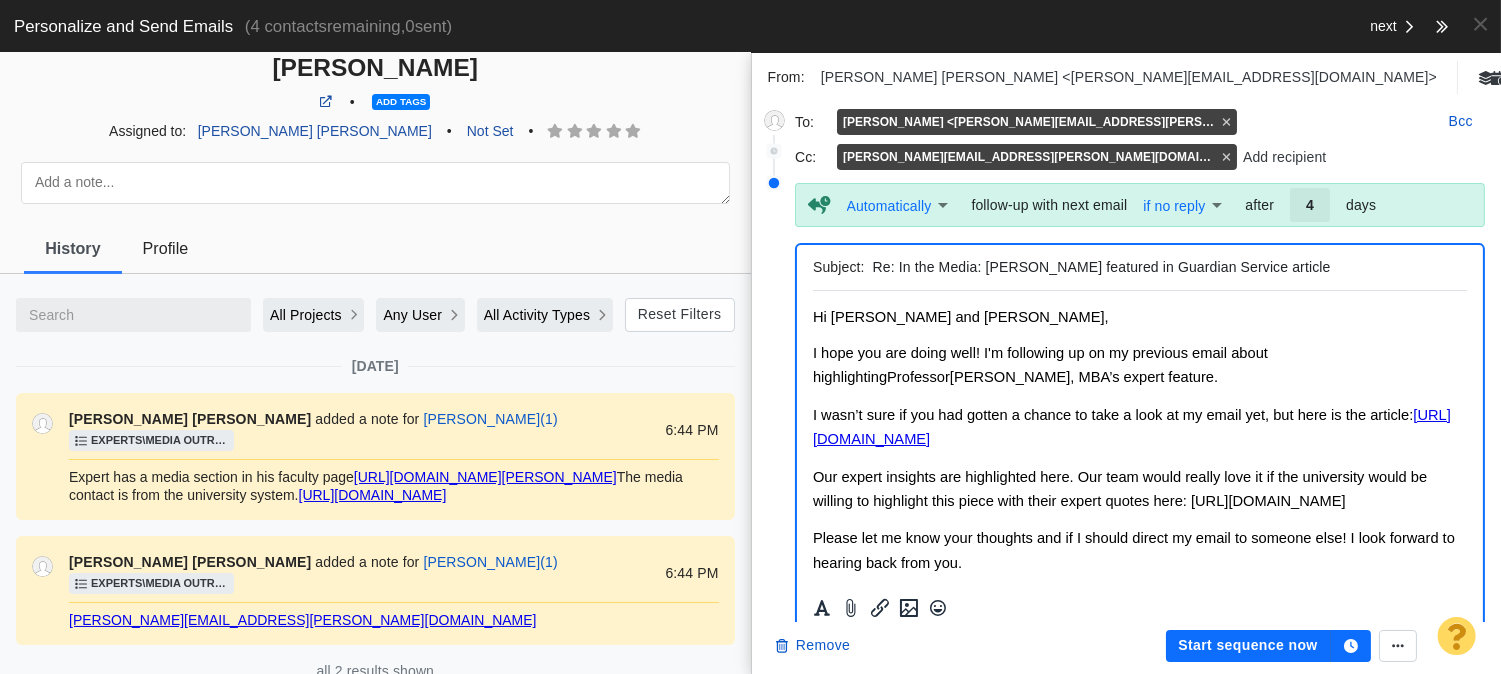 click on "I hope you are doing well! I'm following up on my previous email about highlighting  Professor  Decandia, MBA’s expert feature." at bounding box center (1039, 365) 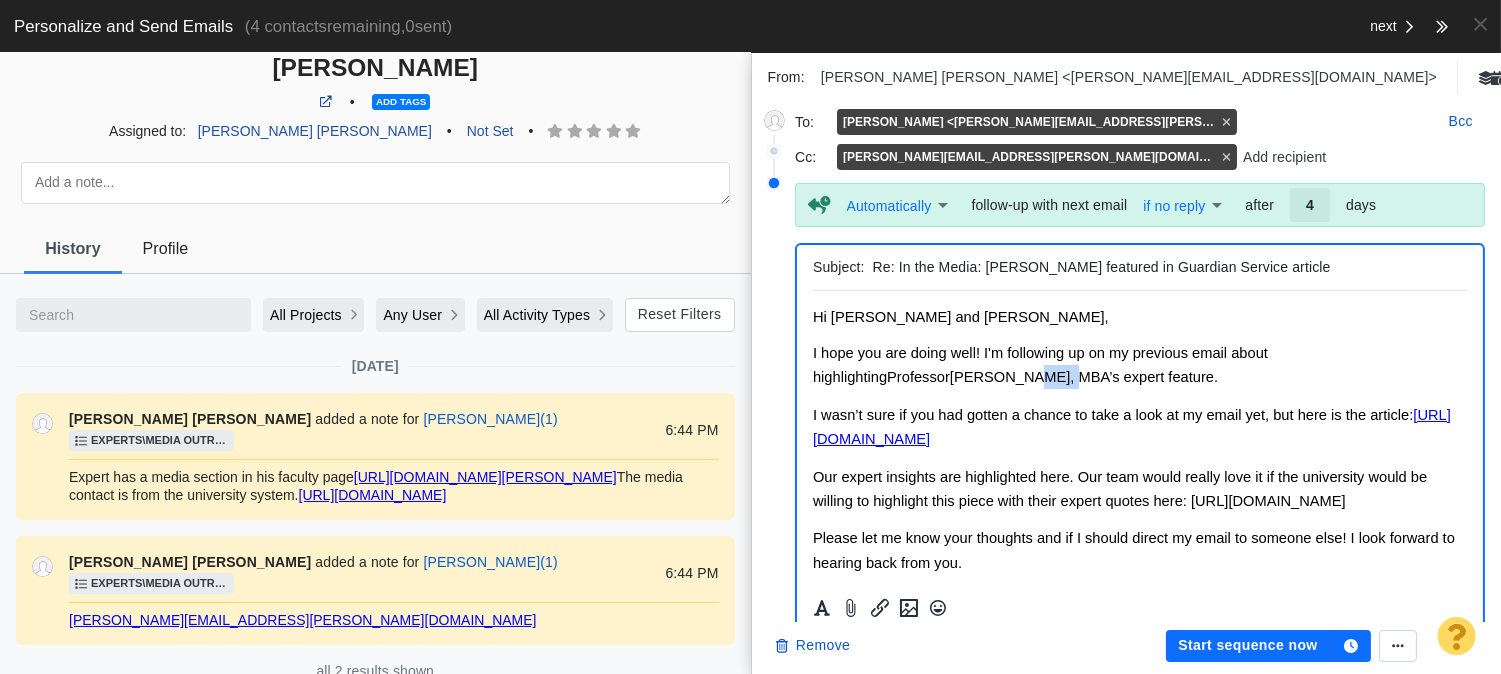 click on "I hope you are doing well! I'm following up on my previous email about highlighting  Professor  Decandia, MBA’s expert feature." at bounding box center (1039, 365) 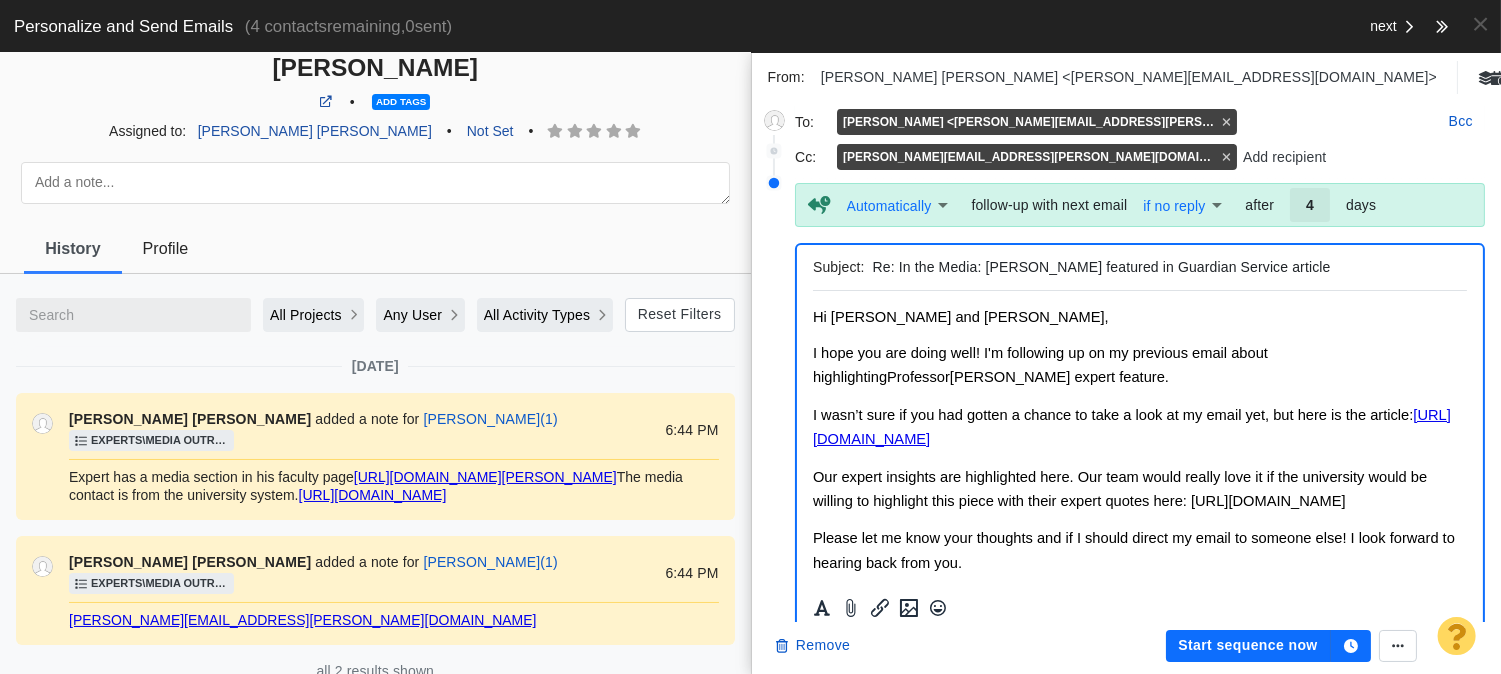click on "Re: In the Media: Professor Angelo Decandia featured in Guardian Service article" at bounding box center (1166, 267) 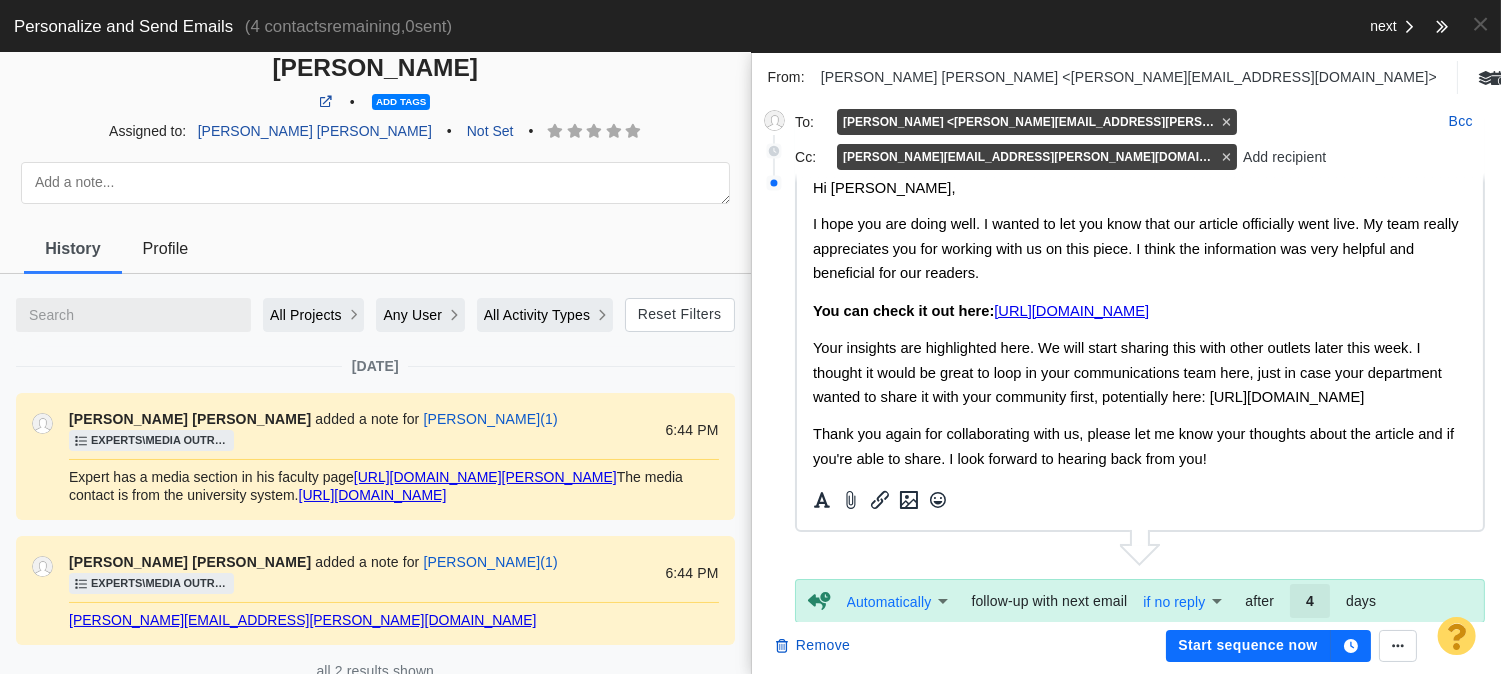 scroll, scrollTop: 0, scrollLeft: 0, axis: both 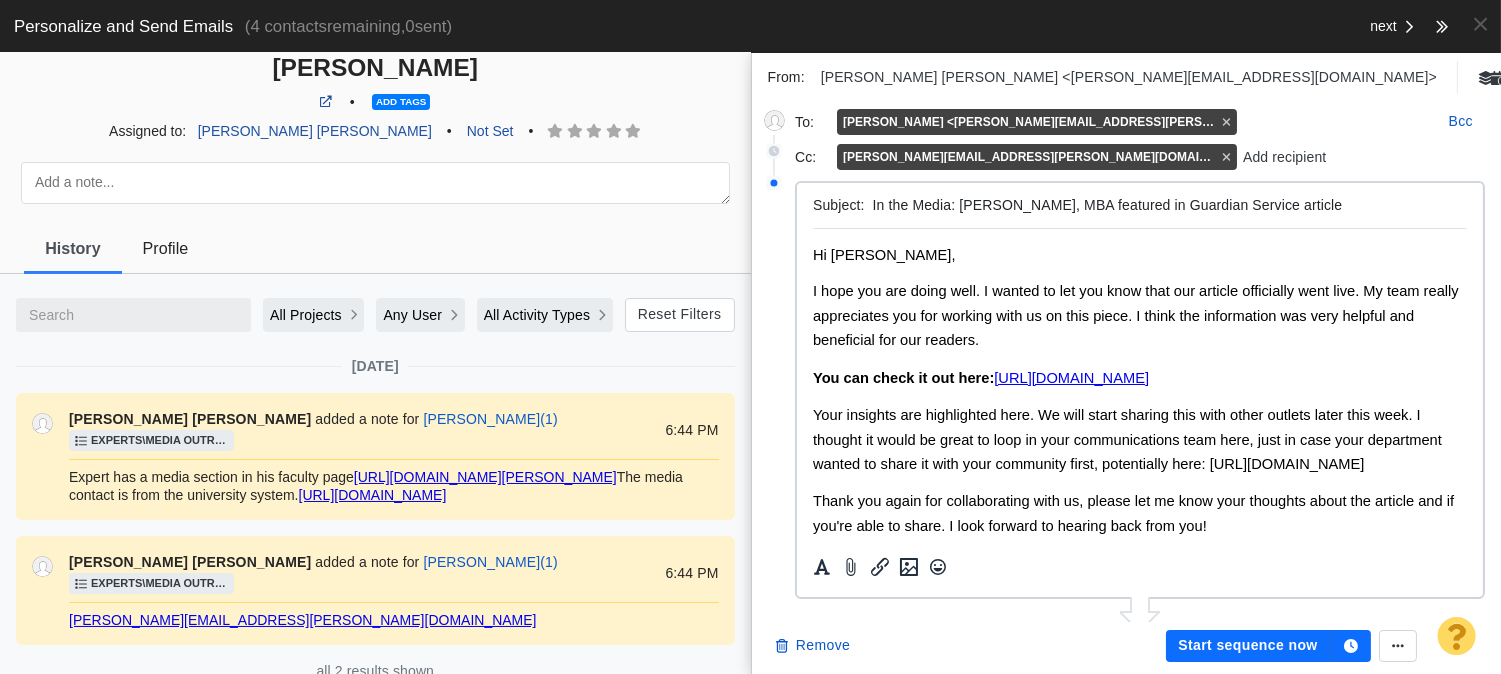 click on "In the Media: Angelo Decandia, MBA featured in Guardian Service article" at bounding box center (1166, 205) 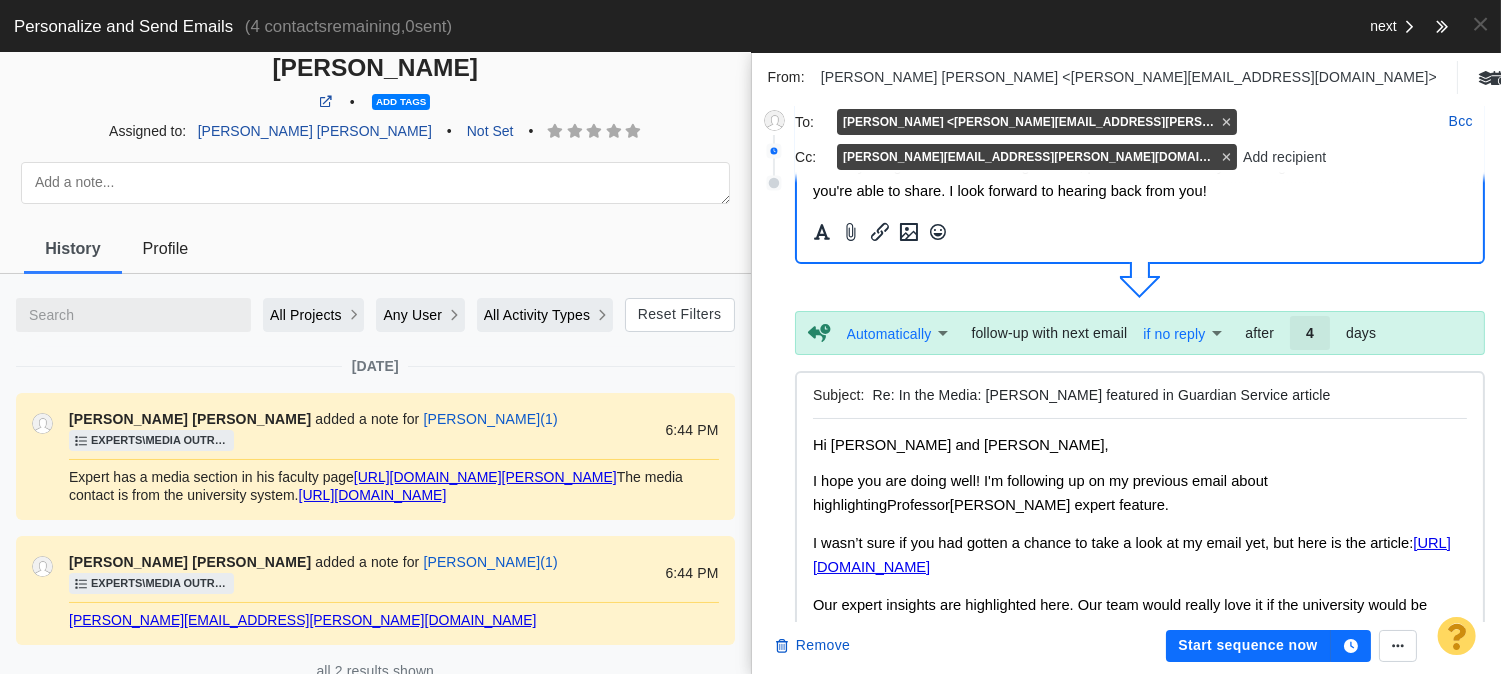 scroll, scrollTop: 492, scrollLeft: 0, axis: vertical 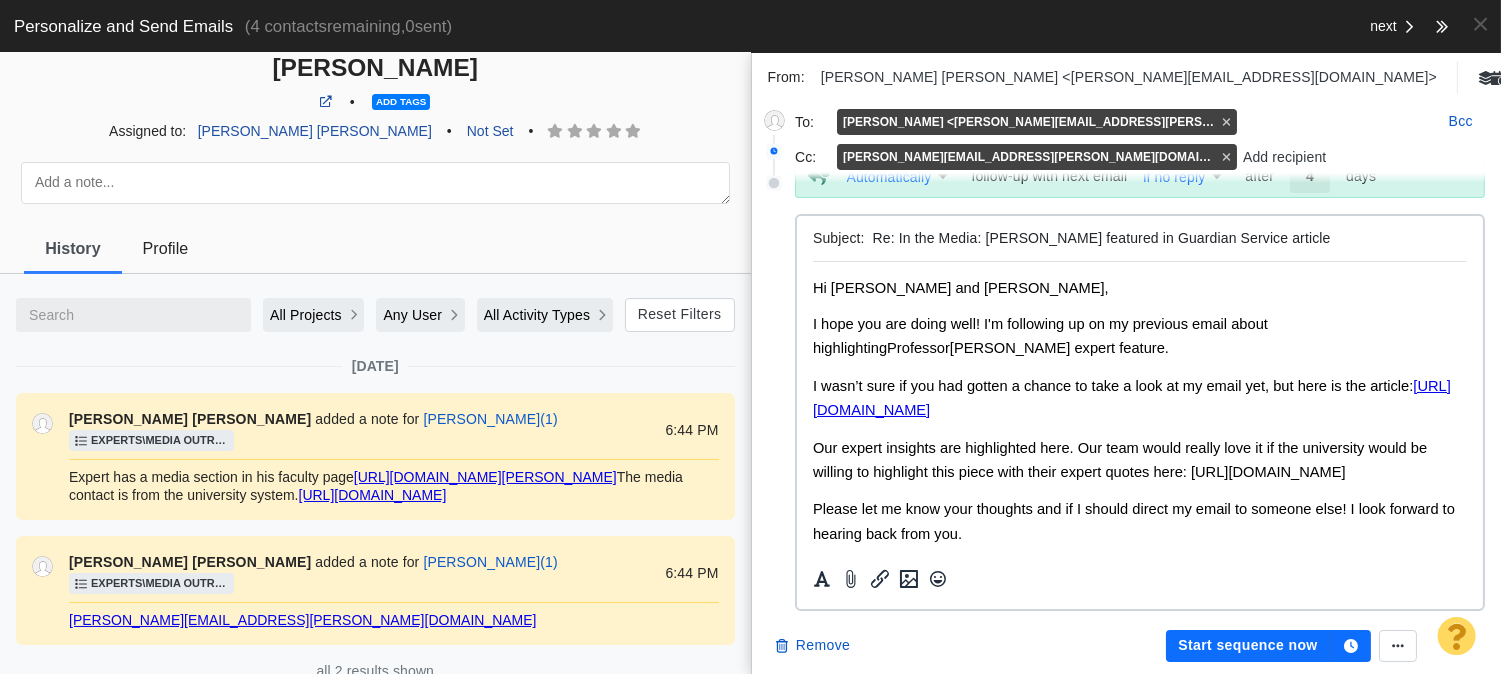 type on "In the Media: Professor Angelo Decandia featured in Guardian Service article" 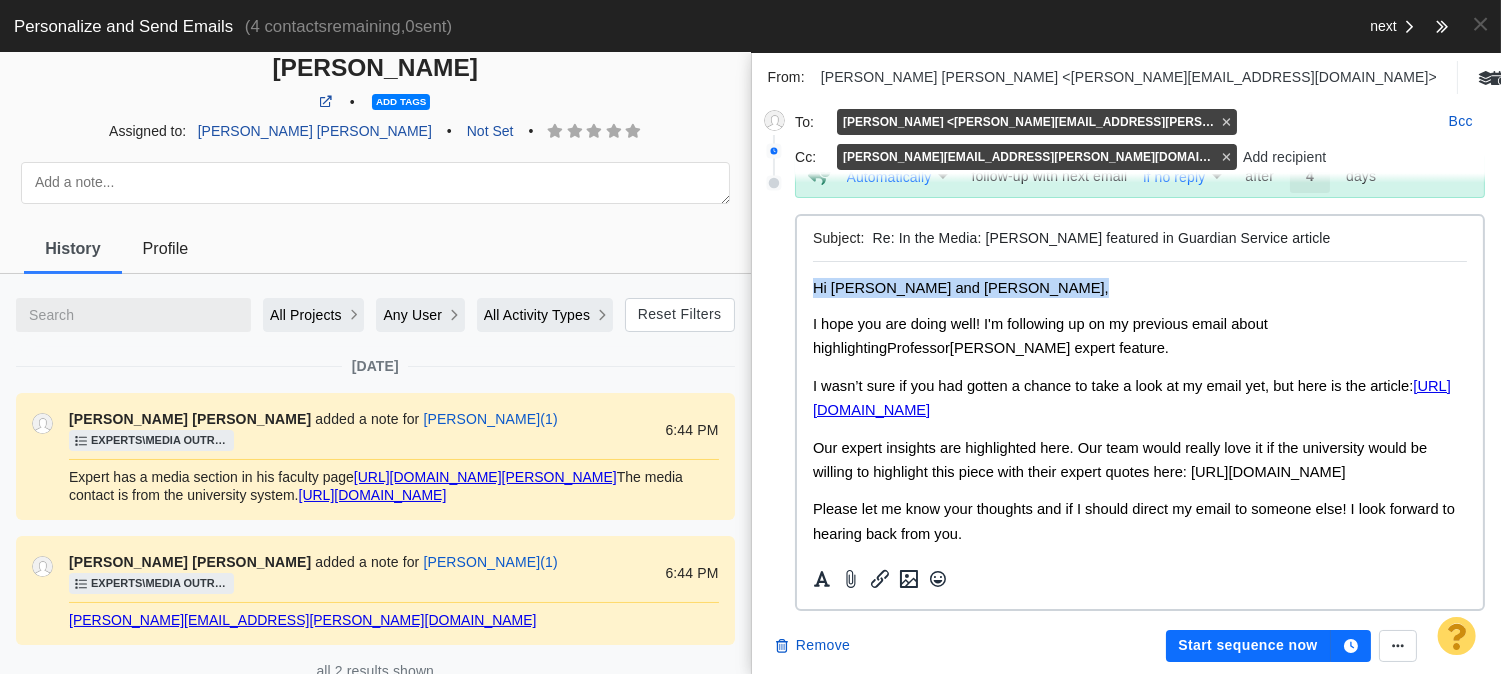 drag, startPoint x: 1057, startPoint y: 287, endPoint x: 703, endPoint y: 233, distance: 358.09497 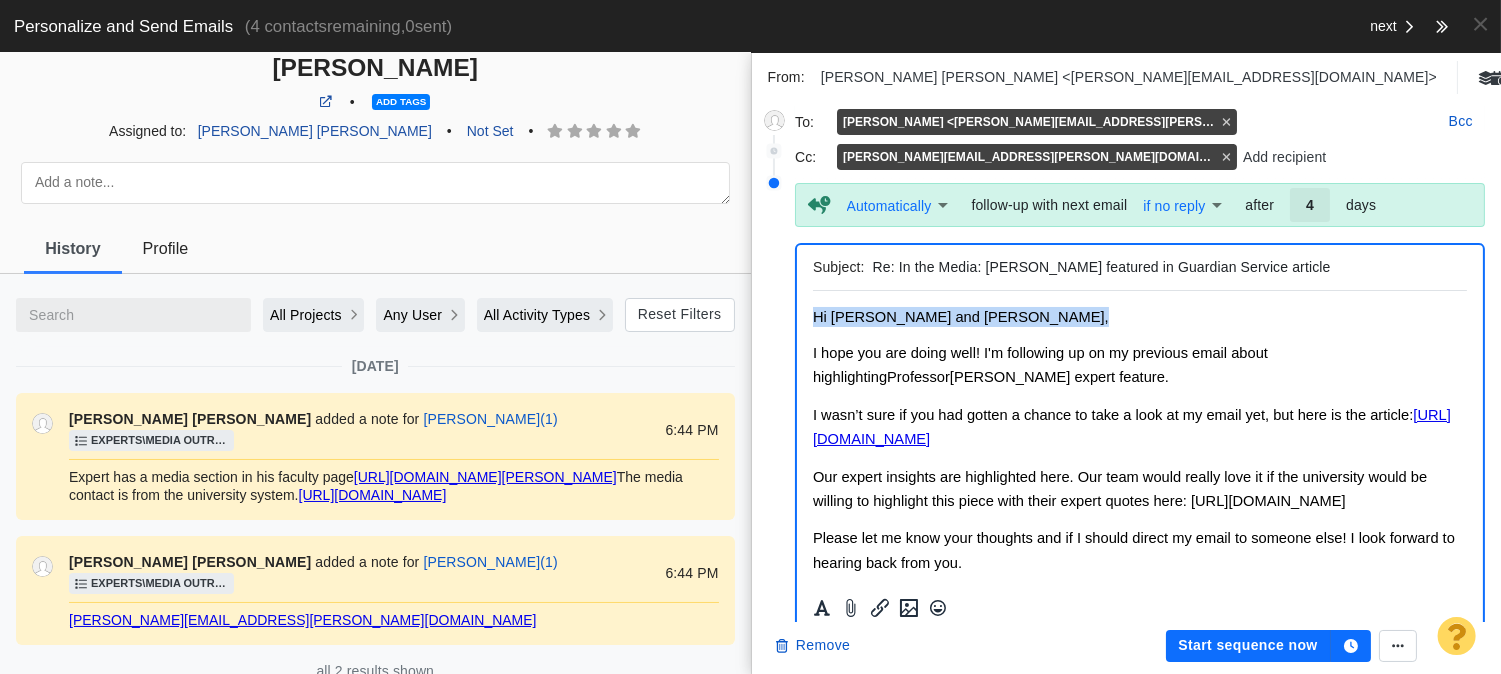 click on "Hi Professor Decandia and Barbara," at bounding box center (960, 317) 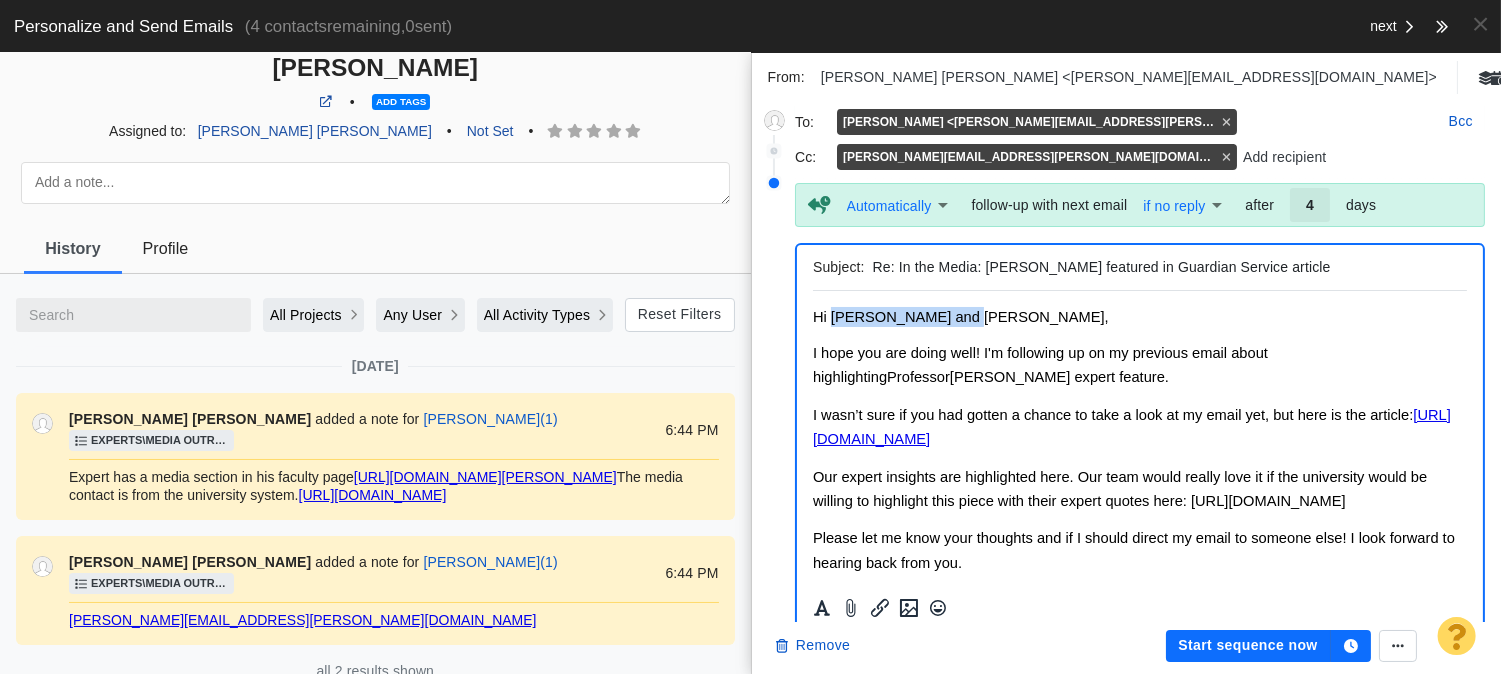 drag, startPoint x: 863, startPoint y: 309, endPoint x: 908, endPoint y: 309, distance: 45 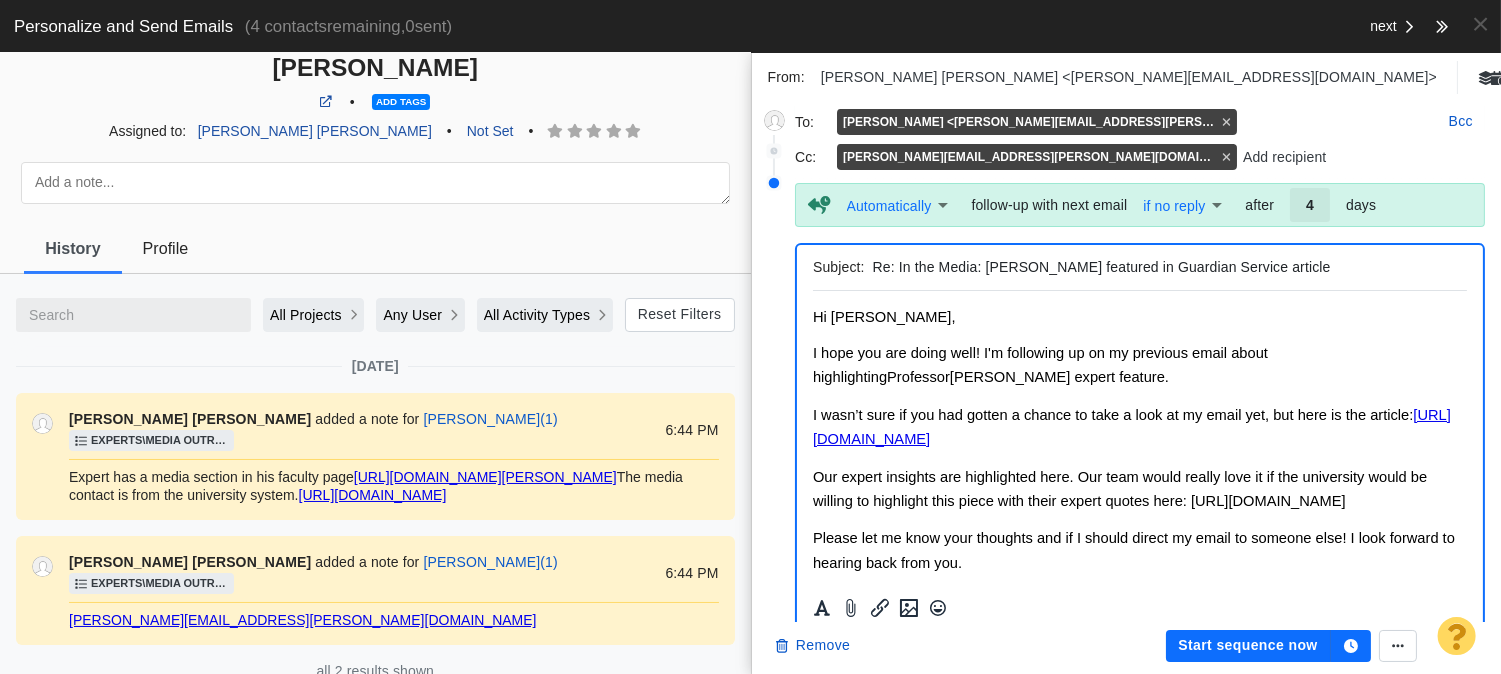 scroll, scrollTop: 0, scrollLeft: 0, axis: both 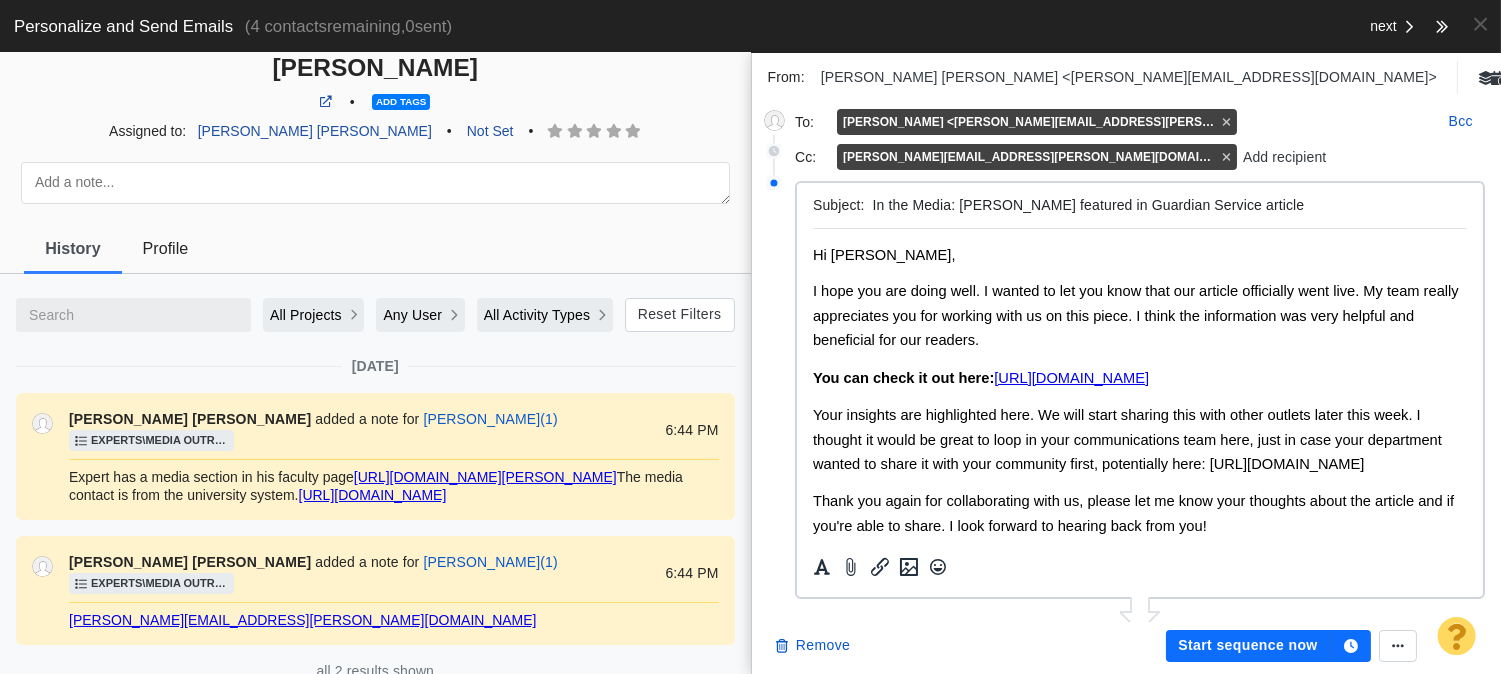click on "﻿ Hi Barbara," at bounding box center (883, 255) 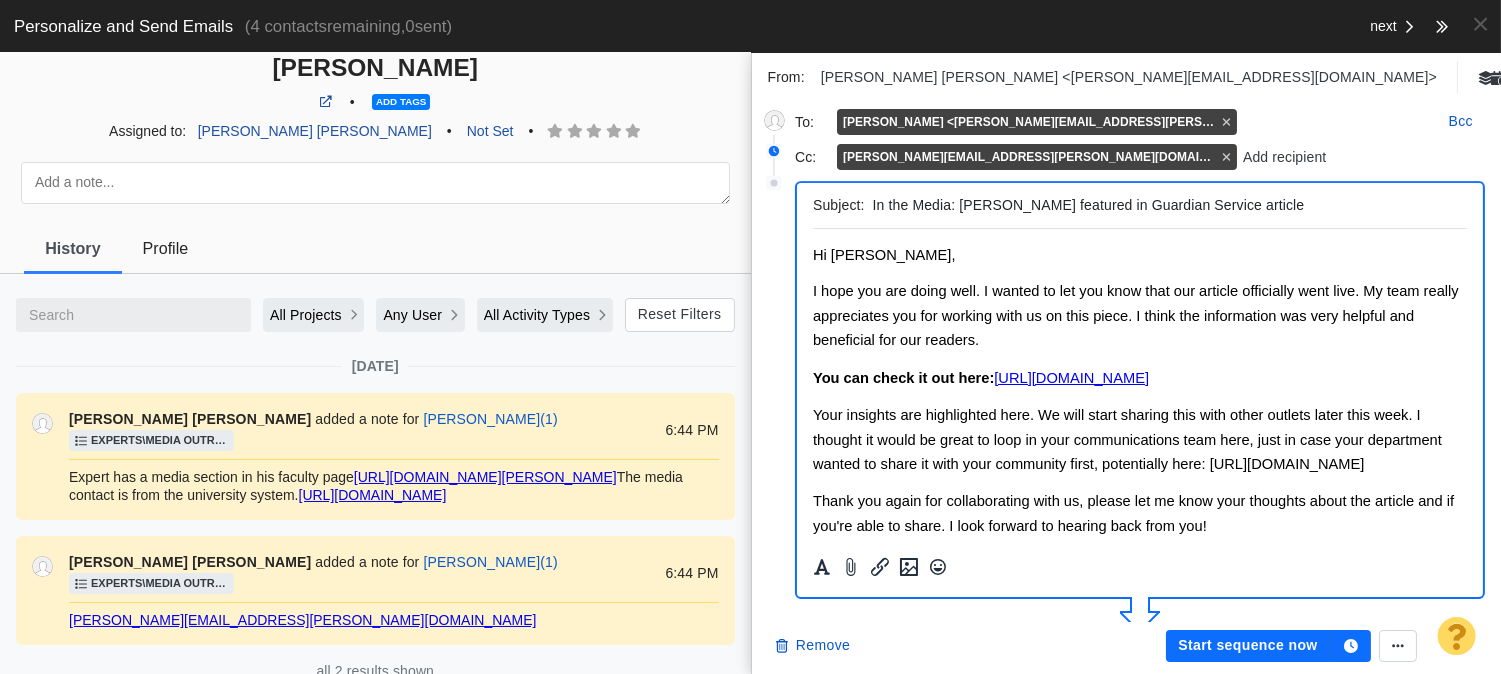 click on "Hi Barbara," at bounding box center [883, 255] 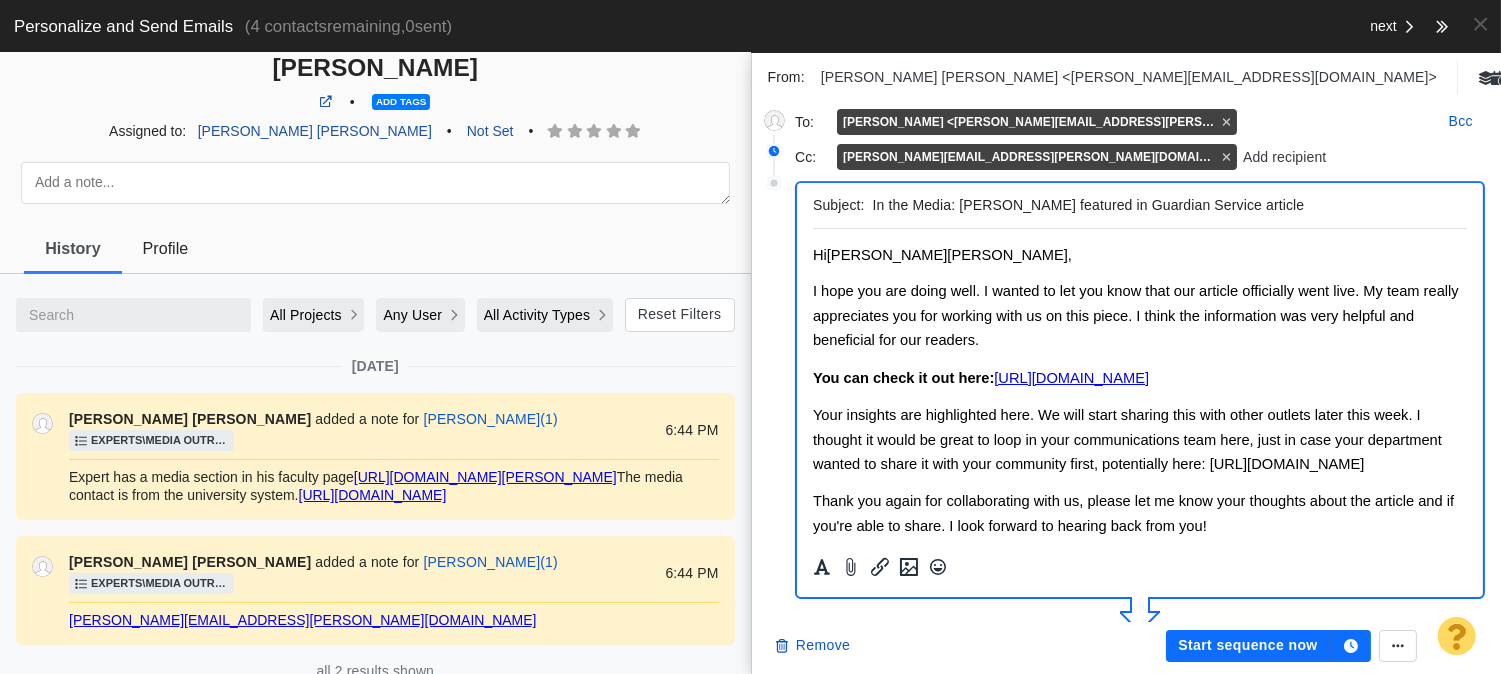 type 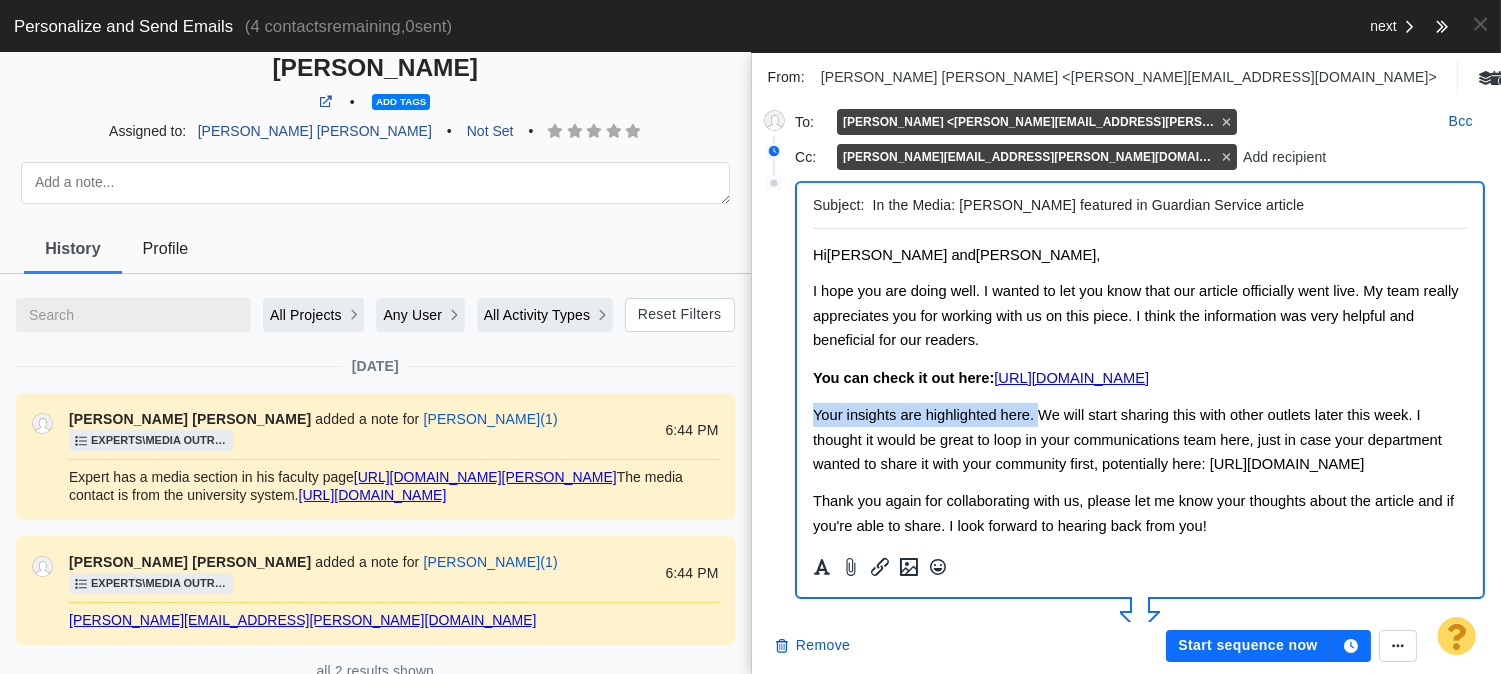 drag, startPoint x: 1036, startPoint y: 438, endPoint x: 768, endPoint y: 427, distance: 268.22565 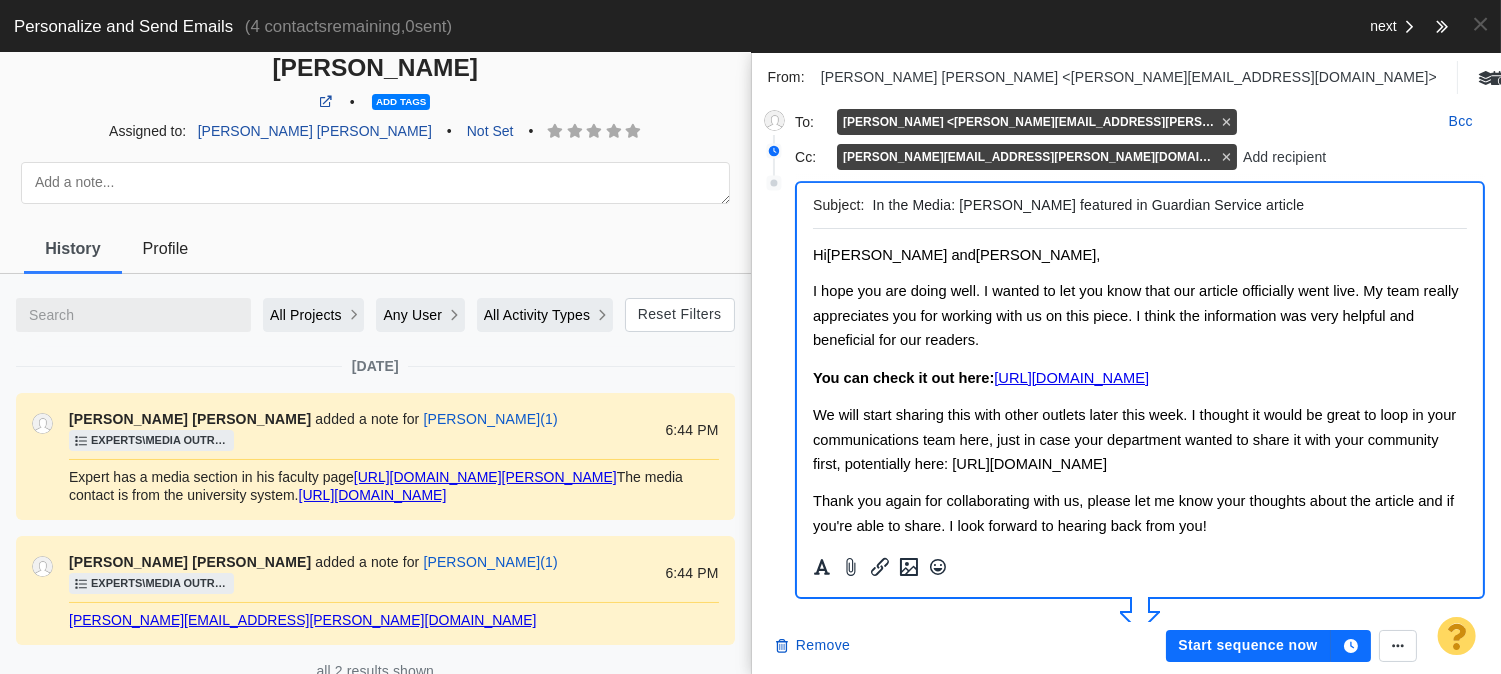 click on "We will start sharing this with other outlets later this week. I thought it would be great to loop in your communications team here, just in case your department wanted to share it with your community first, potentially here:" at bounding box center (1133, 439) 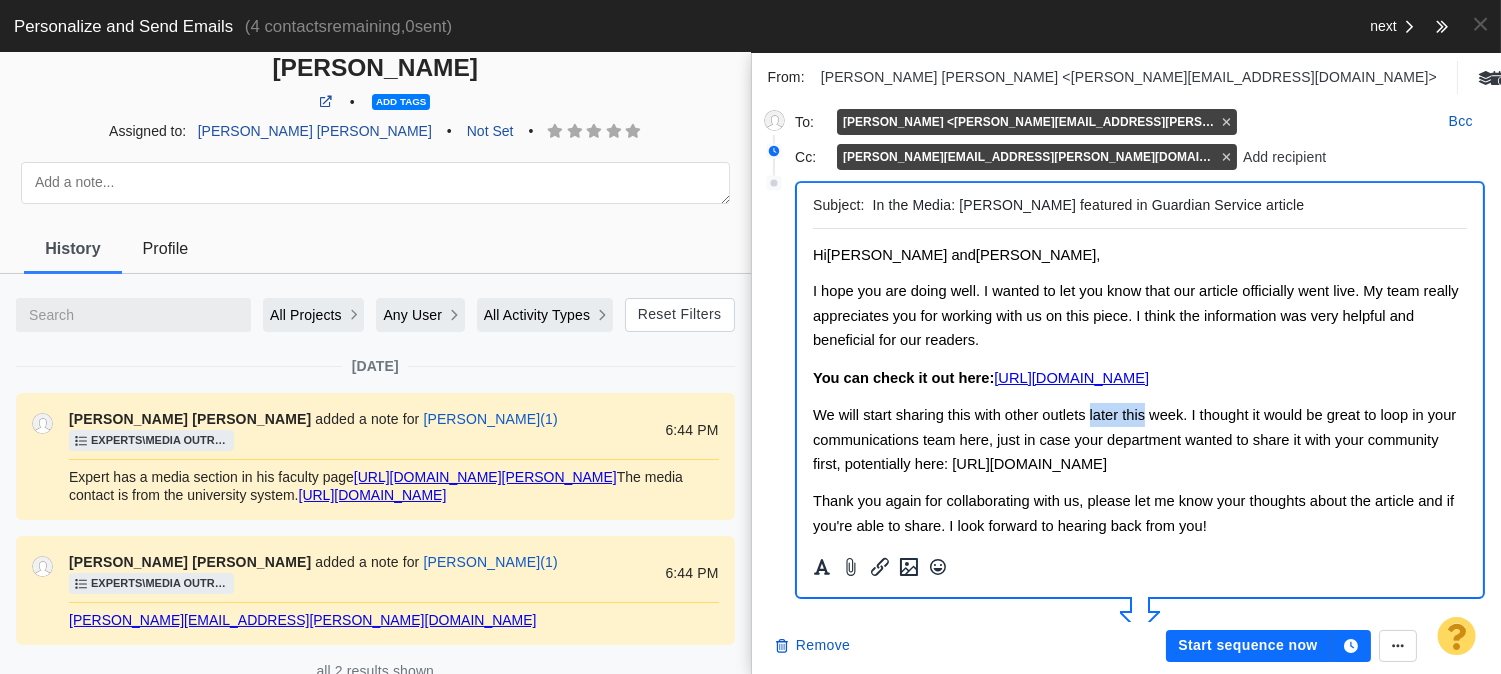 drag, startPoint x: 1110, startPoint y: 438, endPoint x: 1123, endPoint y: 438, distance: 13 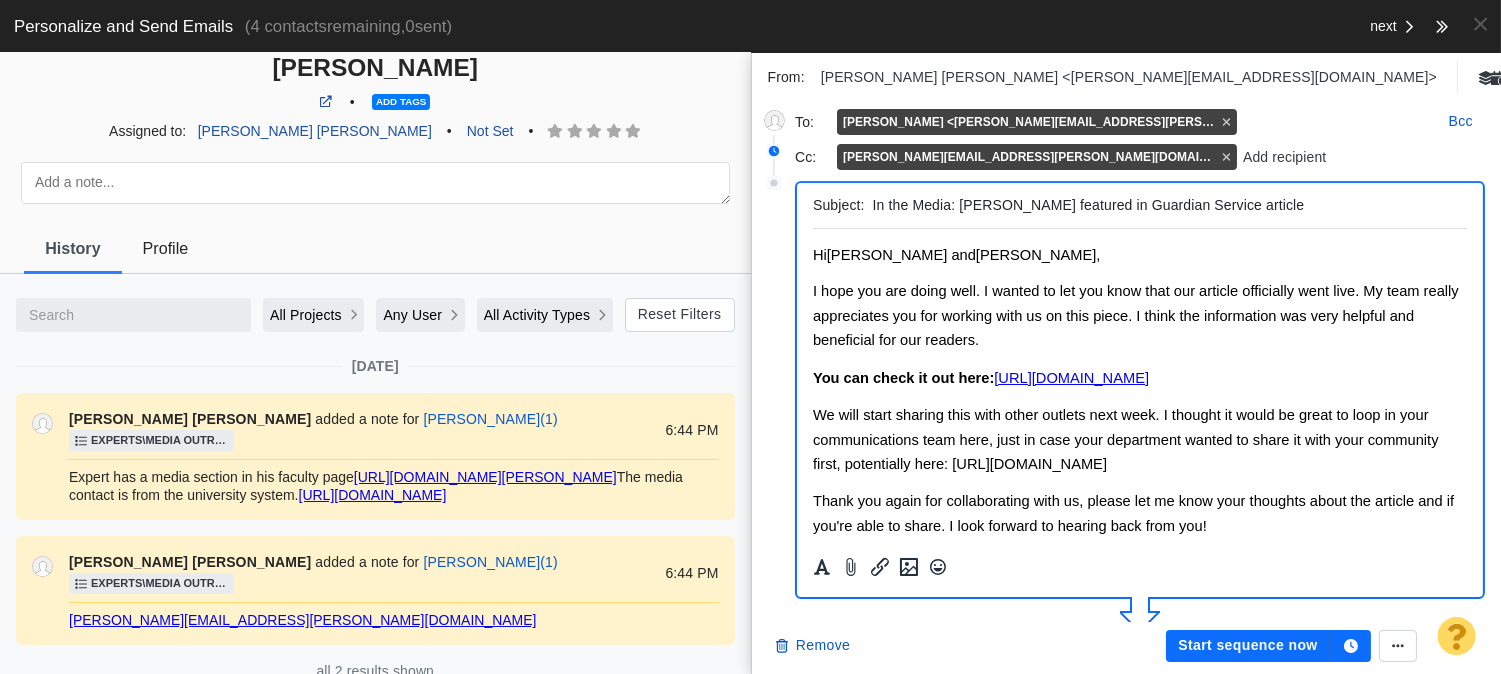 scroll, scrollTop: 222, scrollLeft: 0, axis: vertical 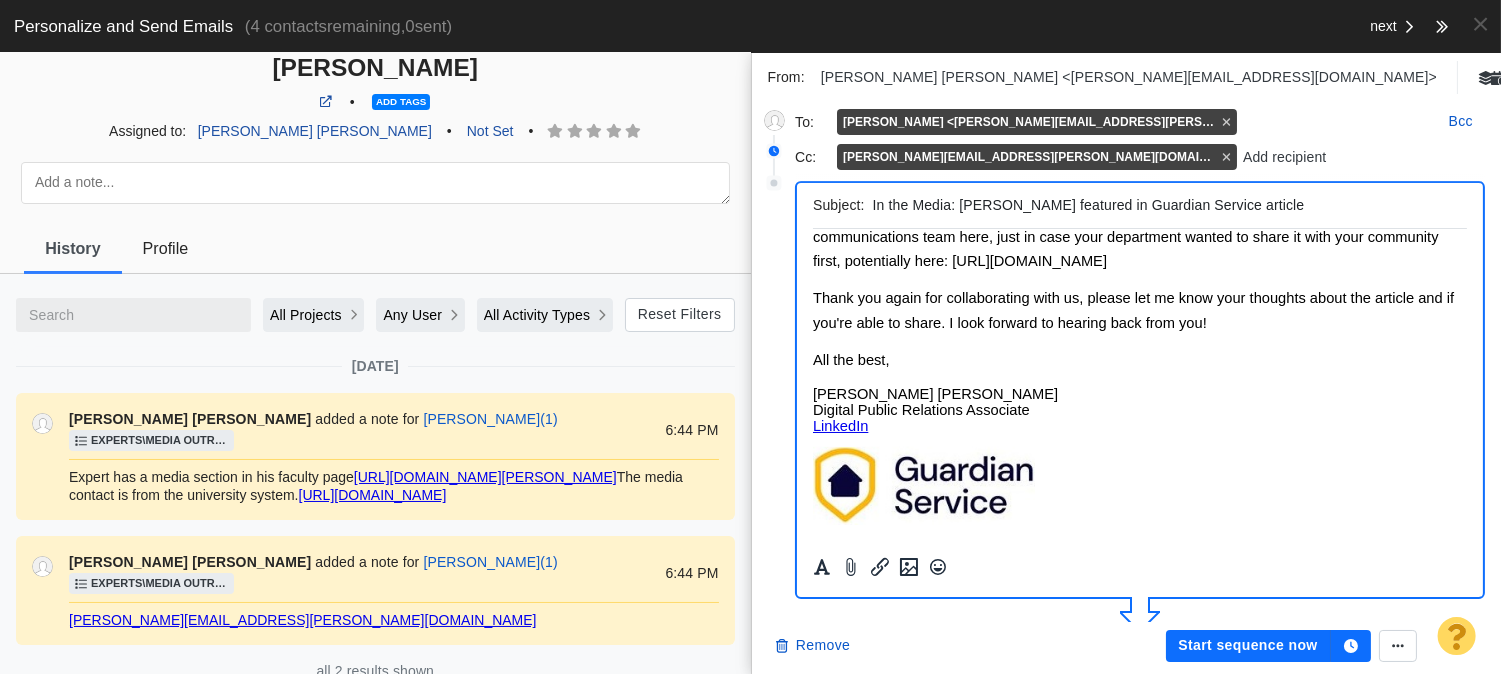 click on "Thank you again for collaborating with us, please let me know your thoughts about the article and if you're able to share. I look forward to hearing back from you!" at bounding box center [1132, 310] 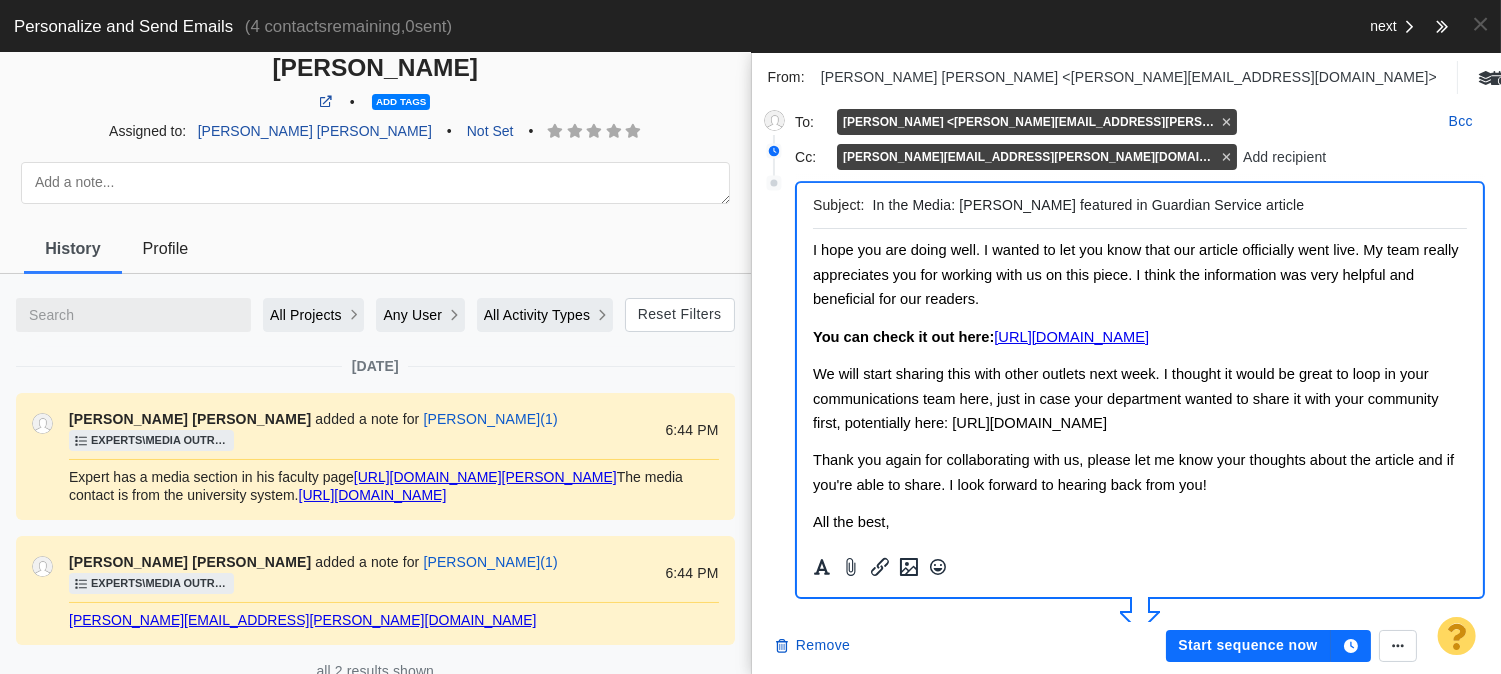 scroll, scrollTop: 0, scrollLeft: 0, axis: both 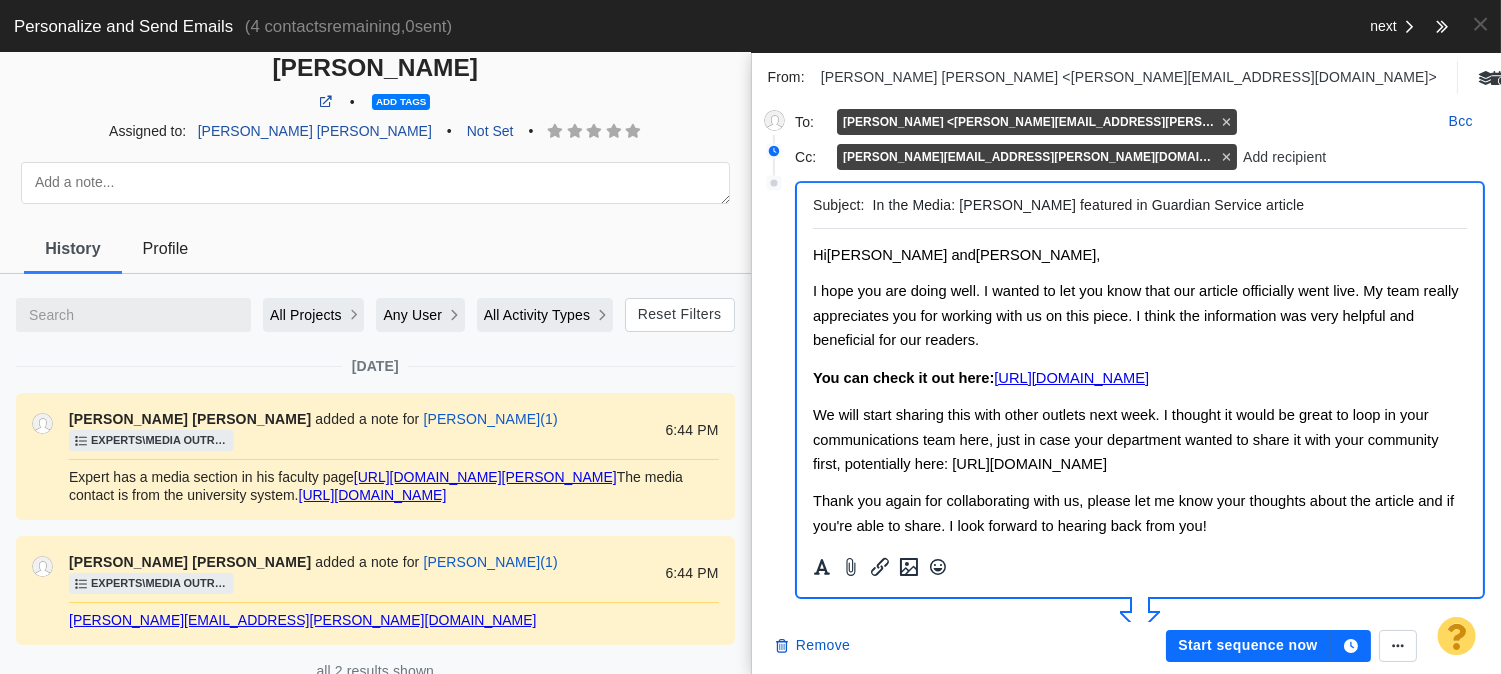 click on "Hi  Professor Decandia and  Barbara,  I hope you are doing well. I wanted to let you know that our article officially went live. My team really appreciates you for working with us on this piece. I think the information was very helpful and beneficial for our readers.  You can check it out here:  https://guardianservice.com/home-insurance/bundle-home-auto-insurance/ We will start sharing this with other outlets next week. I thought it would be great to loop in your communications team here, just in case your department wanted to share it with your community first, potentially here:   https://nyscas.touro.edu/news--events/ Thank you again for collaborating with us, please let me know your thoughts about the article and if you're able to share. I look forward to hearing back from you! All the best, Jason Sam Jr. Digital Public Relations Associate LinkedIn" at bounding box center (1139, 488) 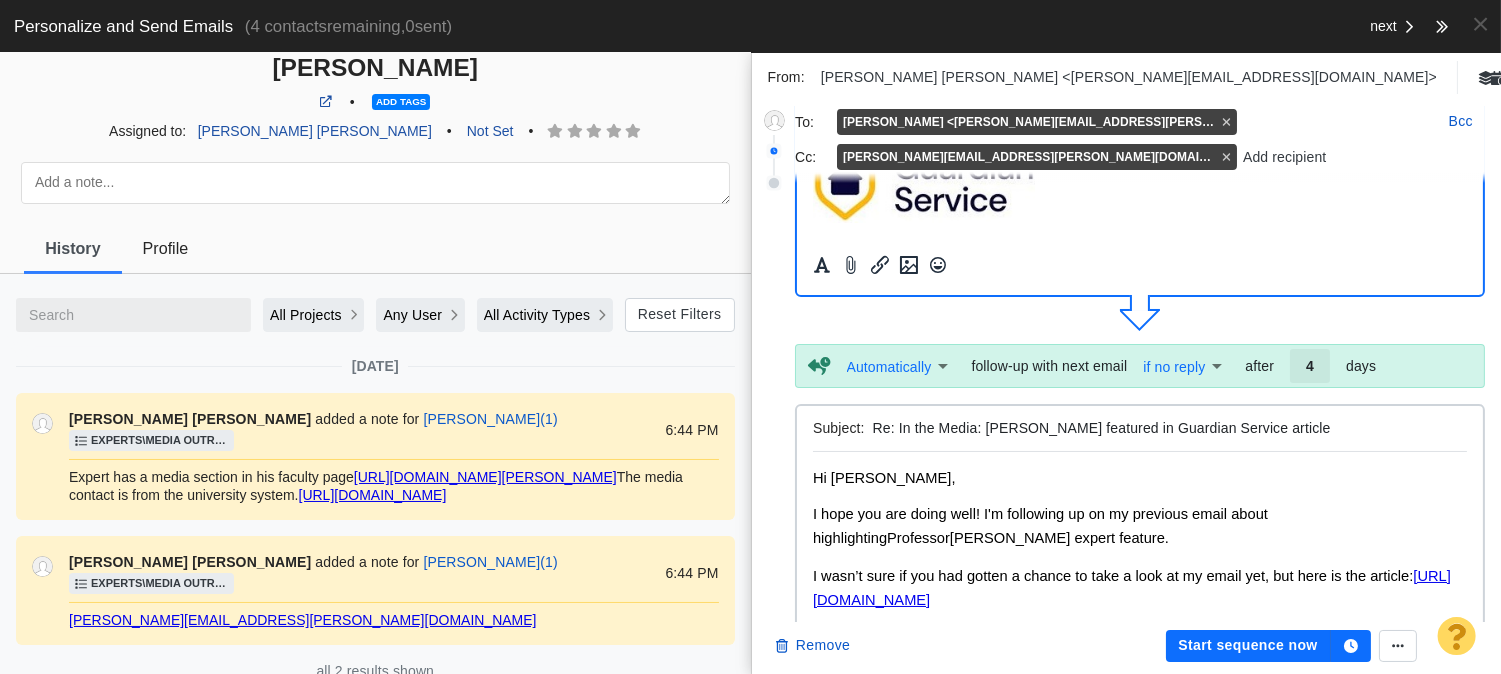 scroll, scrollTop: 444, scrollLeft: 0, axis: vertical 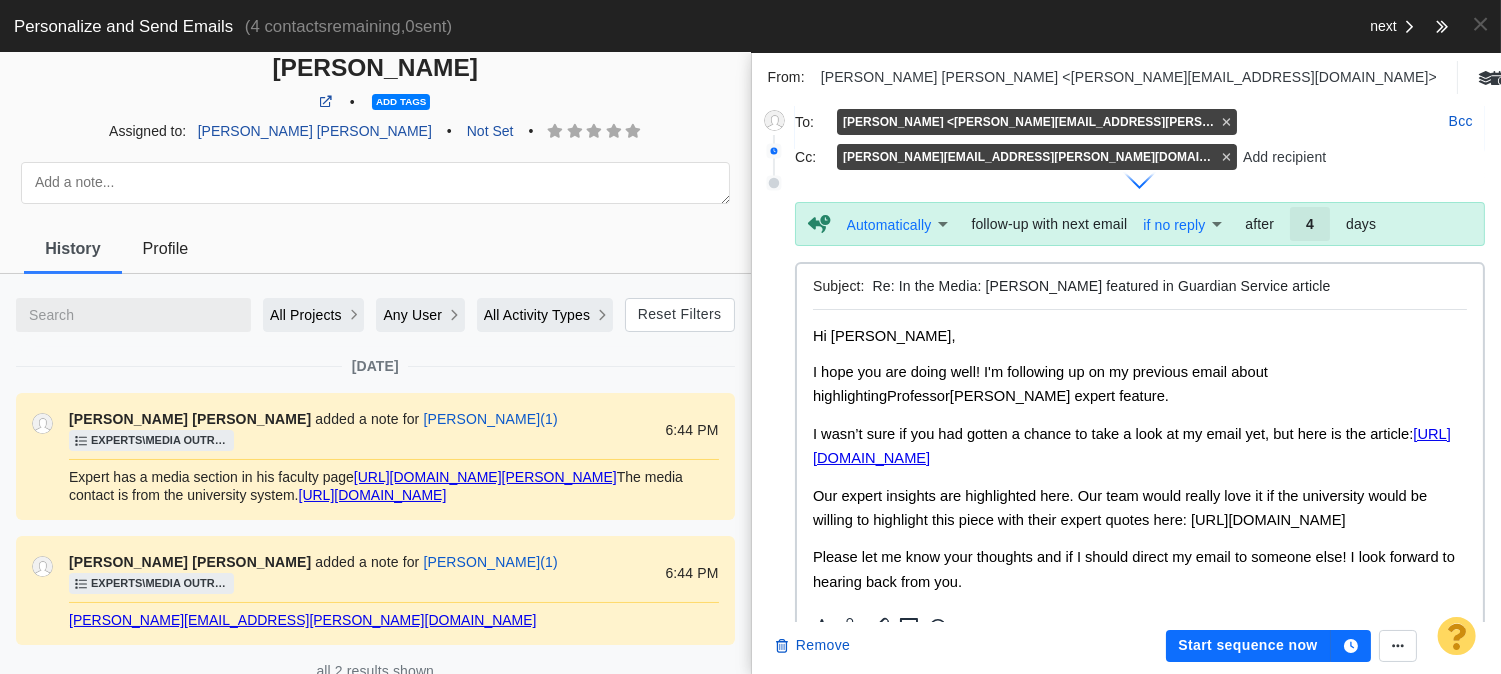 click on "Our expert insights are highlighted here. Our team would really love it if the university would be willing to highlight this piece with their expert quotes here: https://nyscas.touro.edu/news--events/" at bounding box center [1119, 508] 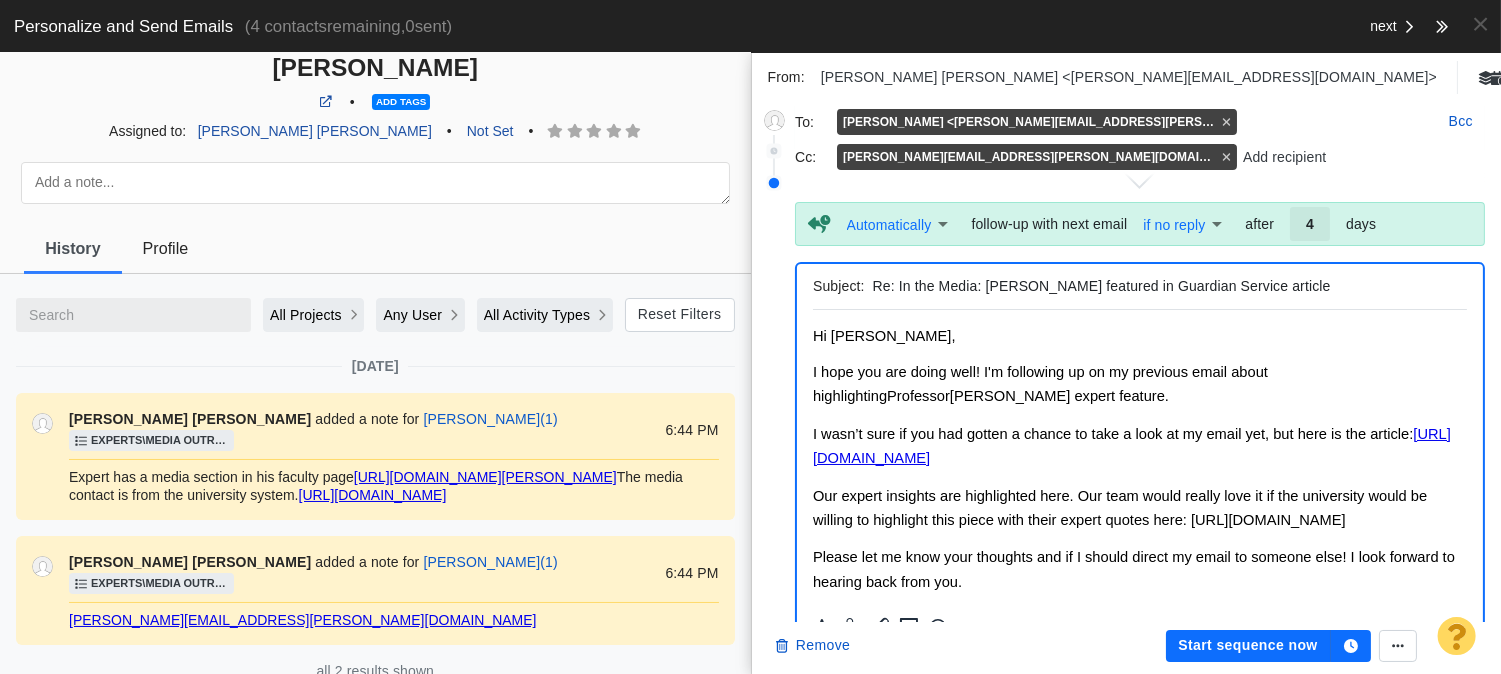 scroll, scrollTop: 463, scrollLeft: 0, axis: vertical 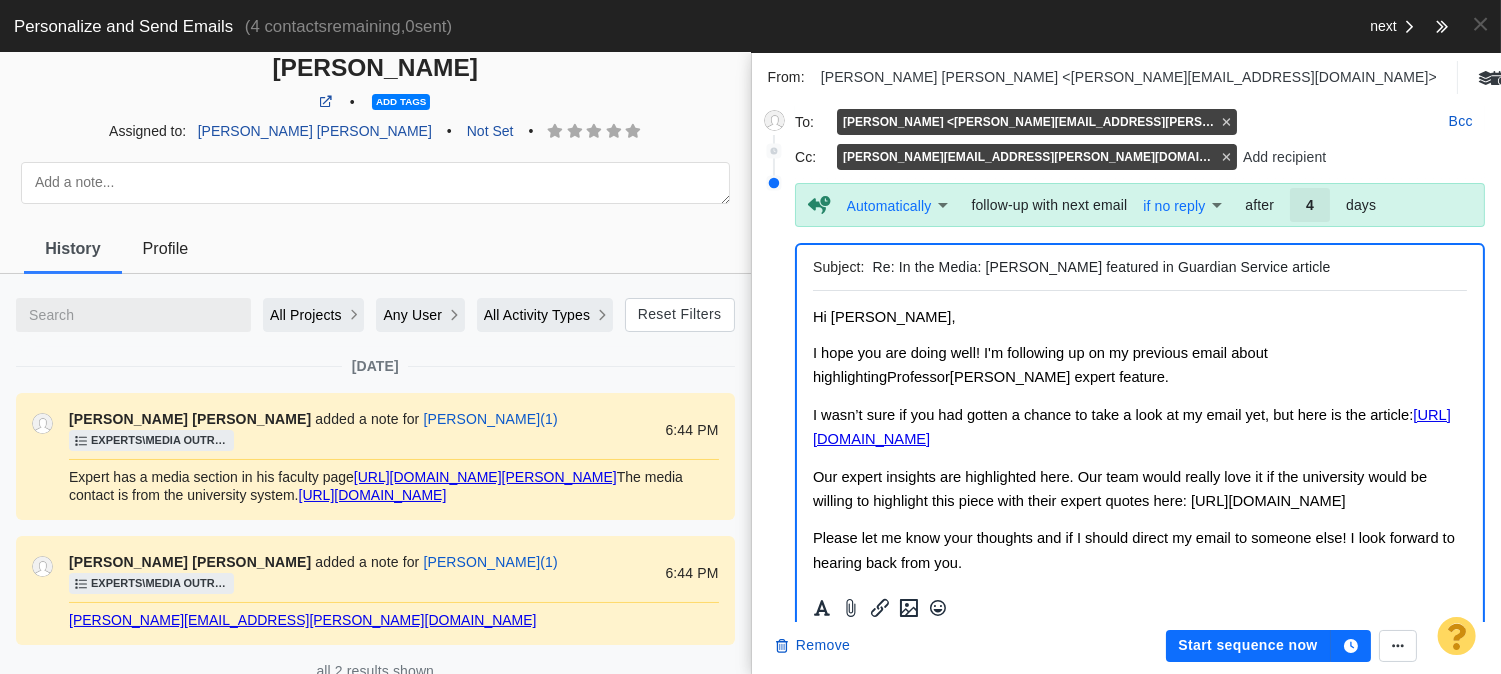 click on "Our expert insights are highlighted here. Our team would really love it if the university would be willing to highlight this piece with their expert quotes here: https://nyscas.touro.edu/news--events/" at bounding box center [1139, 489] 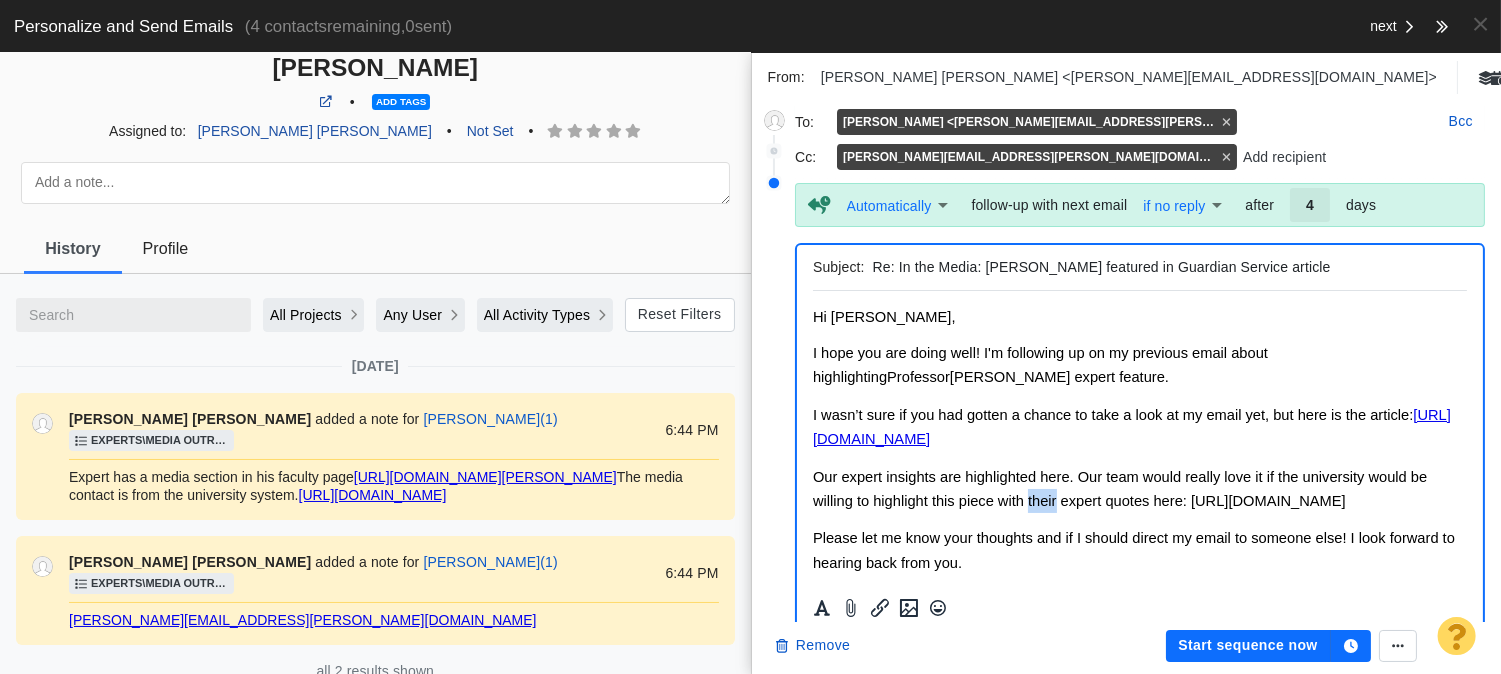 click on "Our expert insights are highlighted here. Our team would really love it if the university would be willing to highlight this piece with their expert quotes here: https://nyscas.touro.edu/news--events/" at bounding box center (1119, 489) 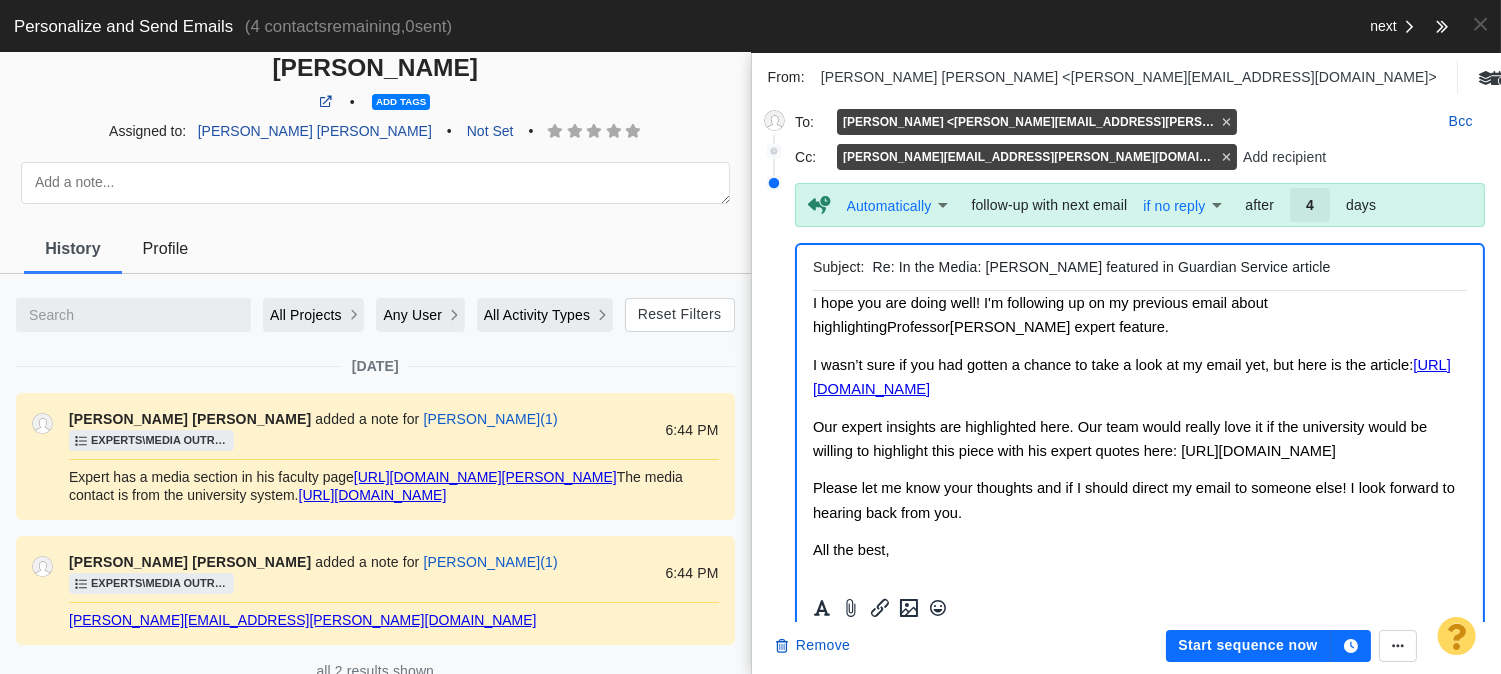 scroll, scrollTop: 0, scrollLeft: 0, axis: both 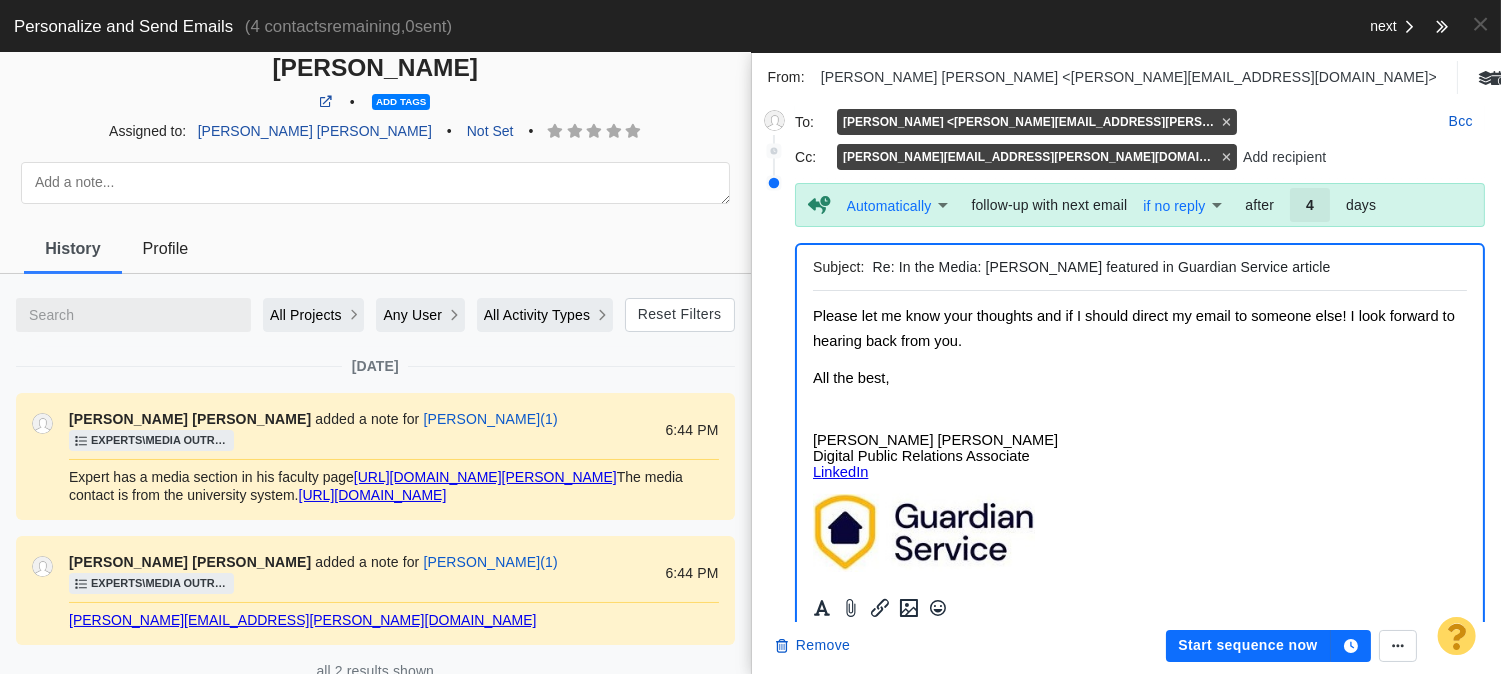 click at bounding box center (1139, 411) 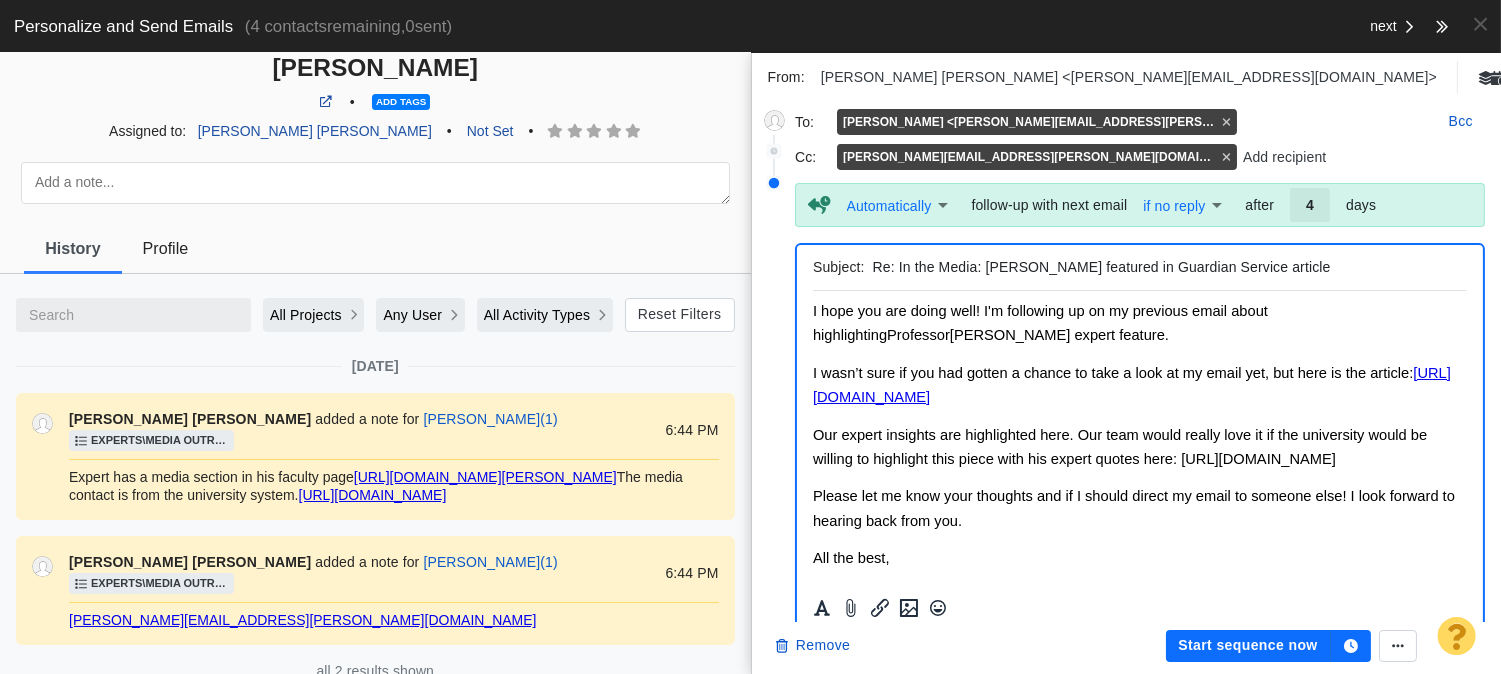 scroll, scrollTop: 0, scrollLeft: 0, axis: both 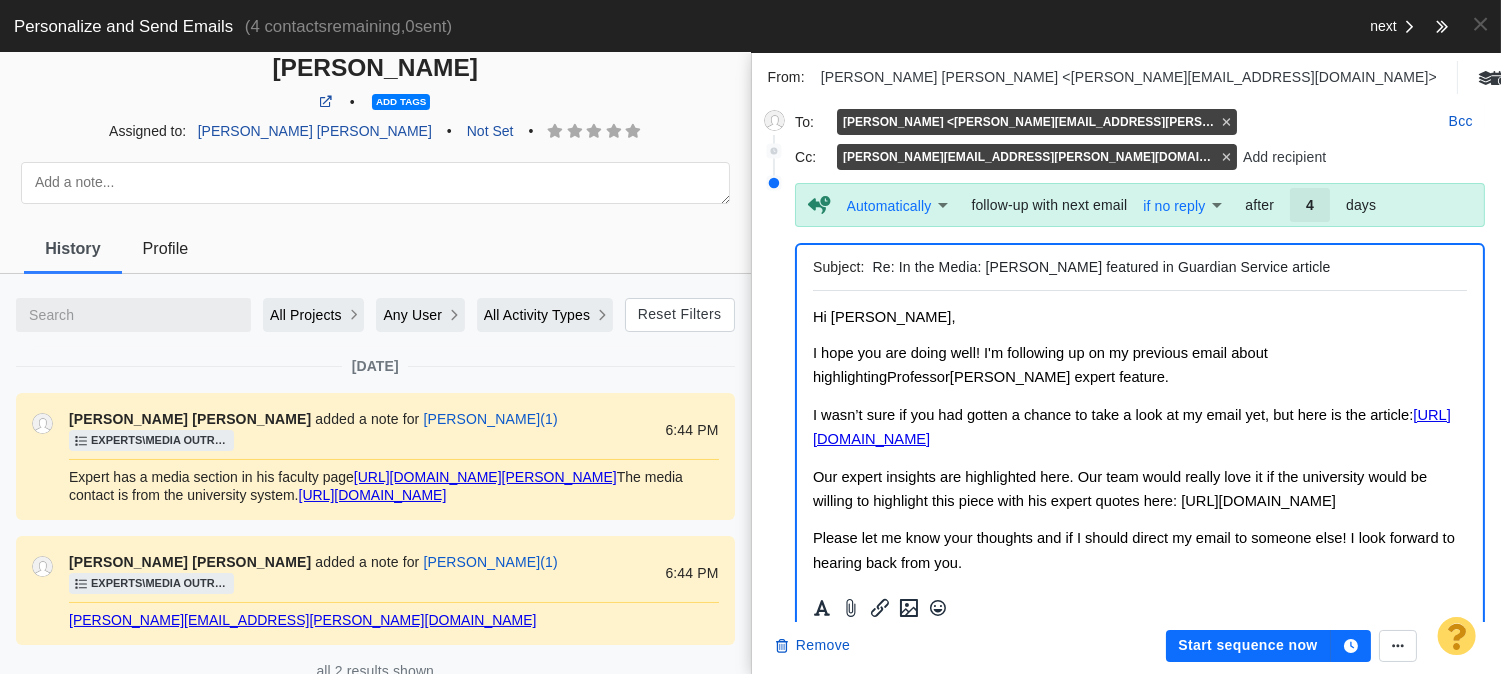 click on "I hope you are doing well! I'm following up on my previous email about highlighting  Professor  Decandia's expert feature." at bounding box center [1039, 365] 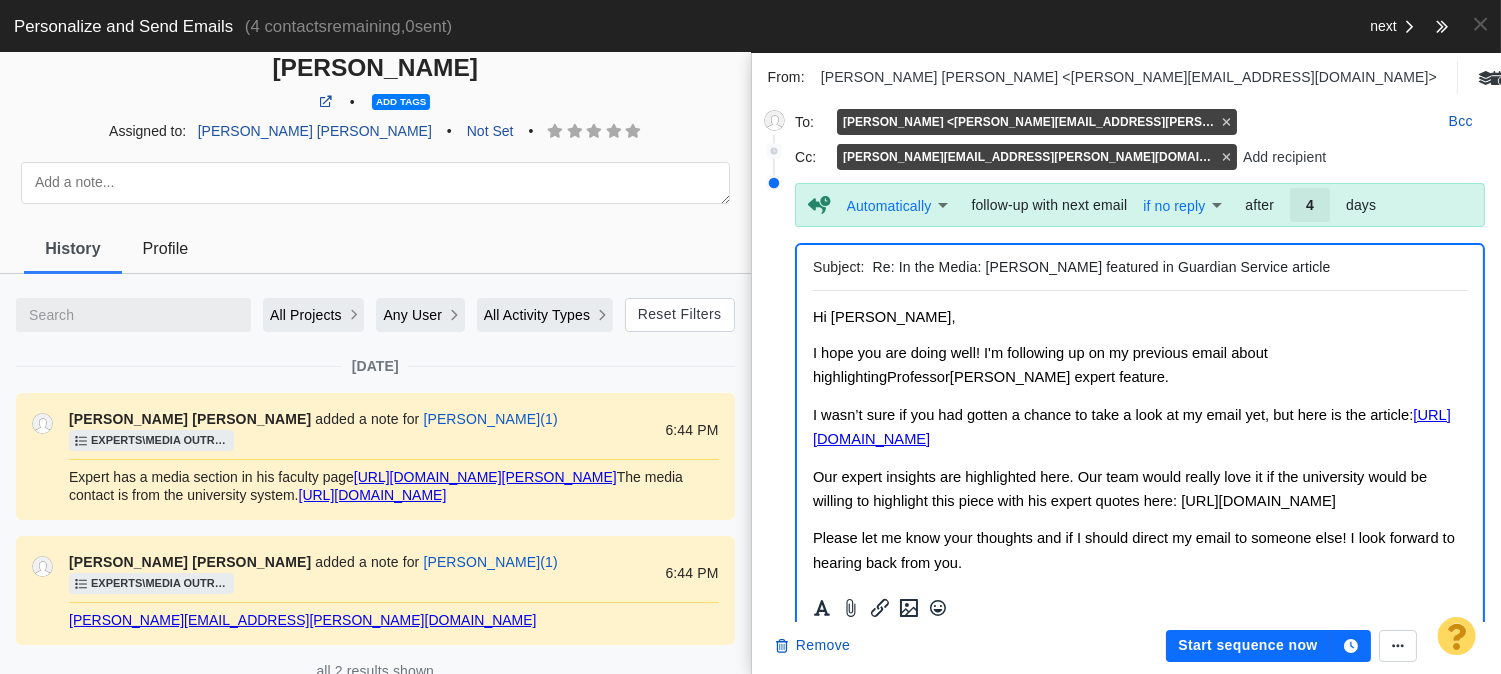 click on "Start sequence now" at bounding box center (1248, 646) 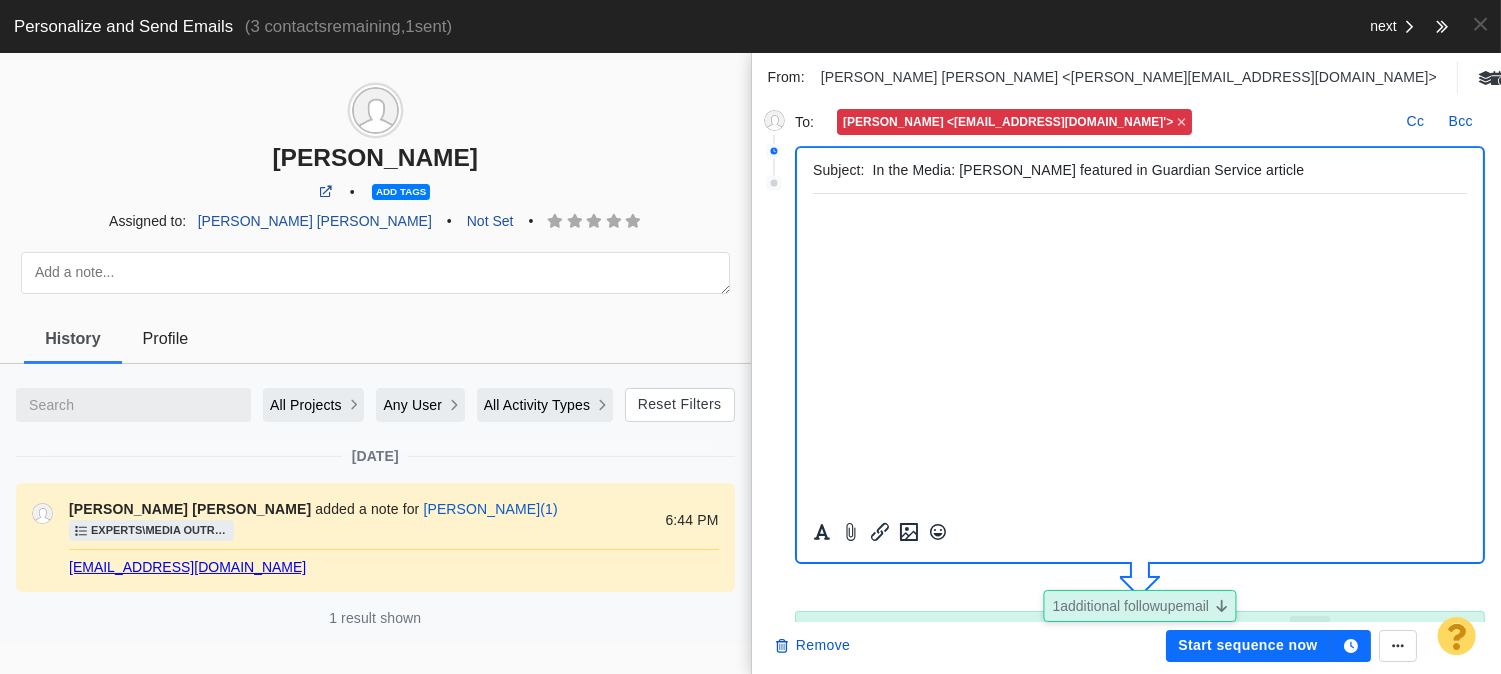 scroll, scrollTop: 380, scrollLeft: 0, axis: vertical 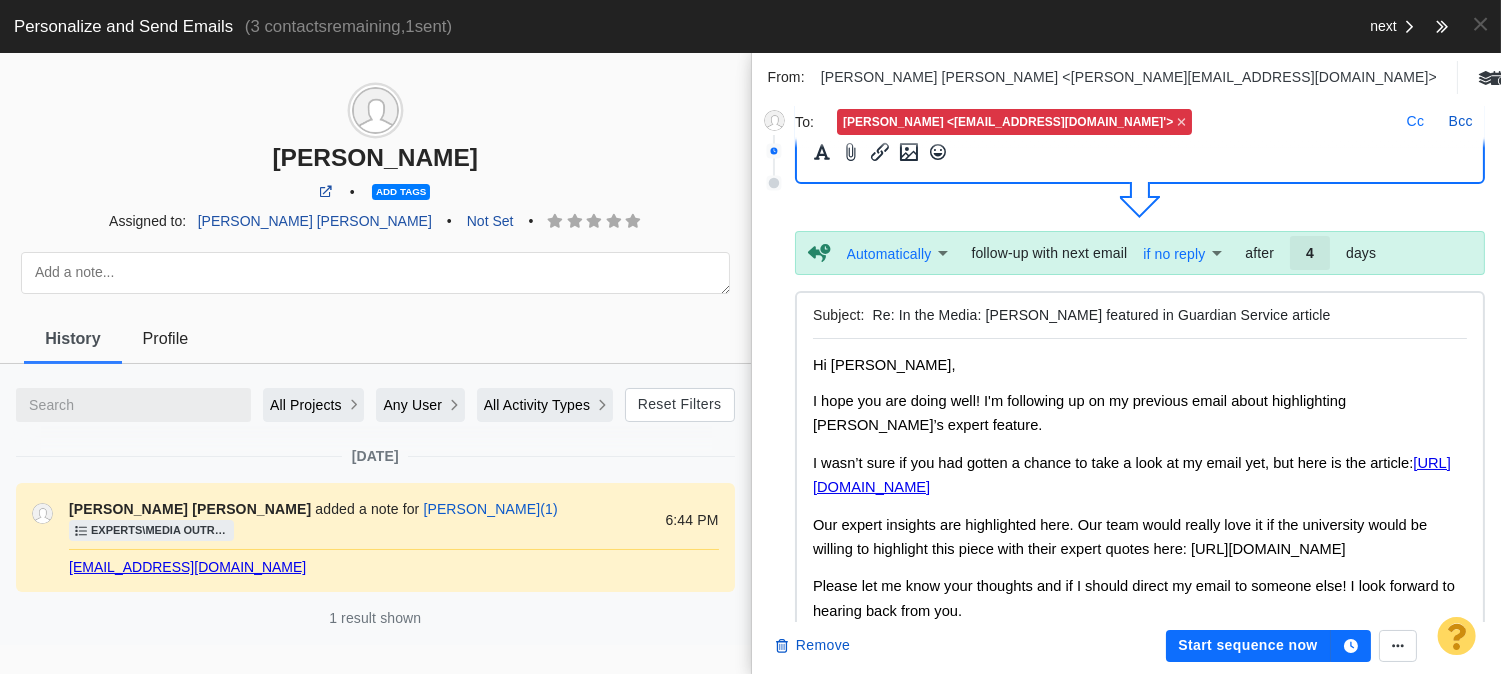 click on "Cc" at bounding box center [1416, 122] 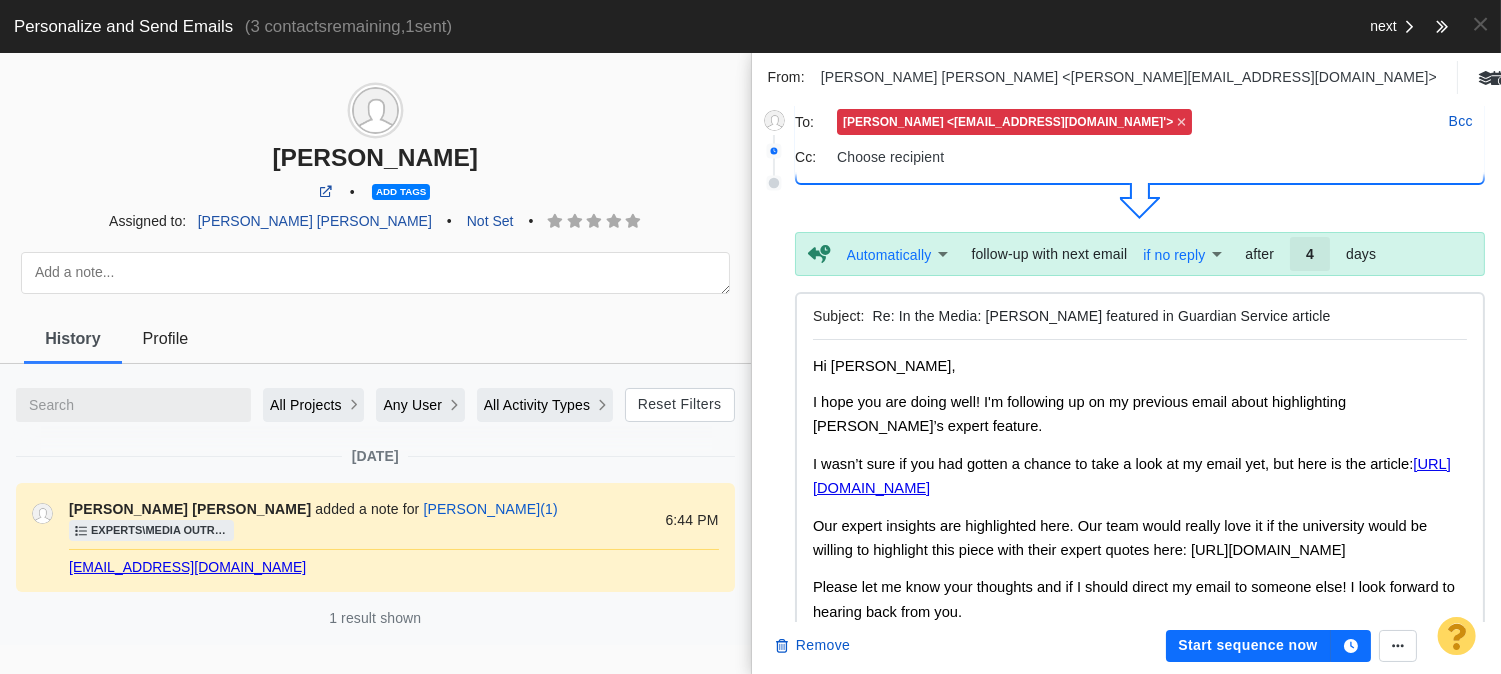 click on "Choose recipient" at bounding box center [1161, 157] 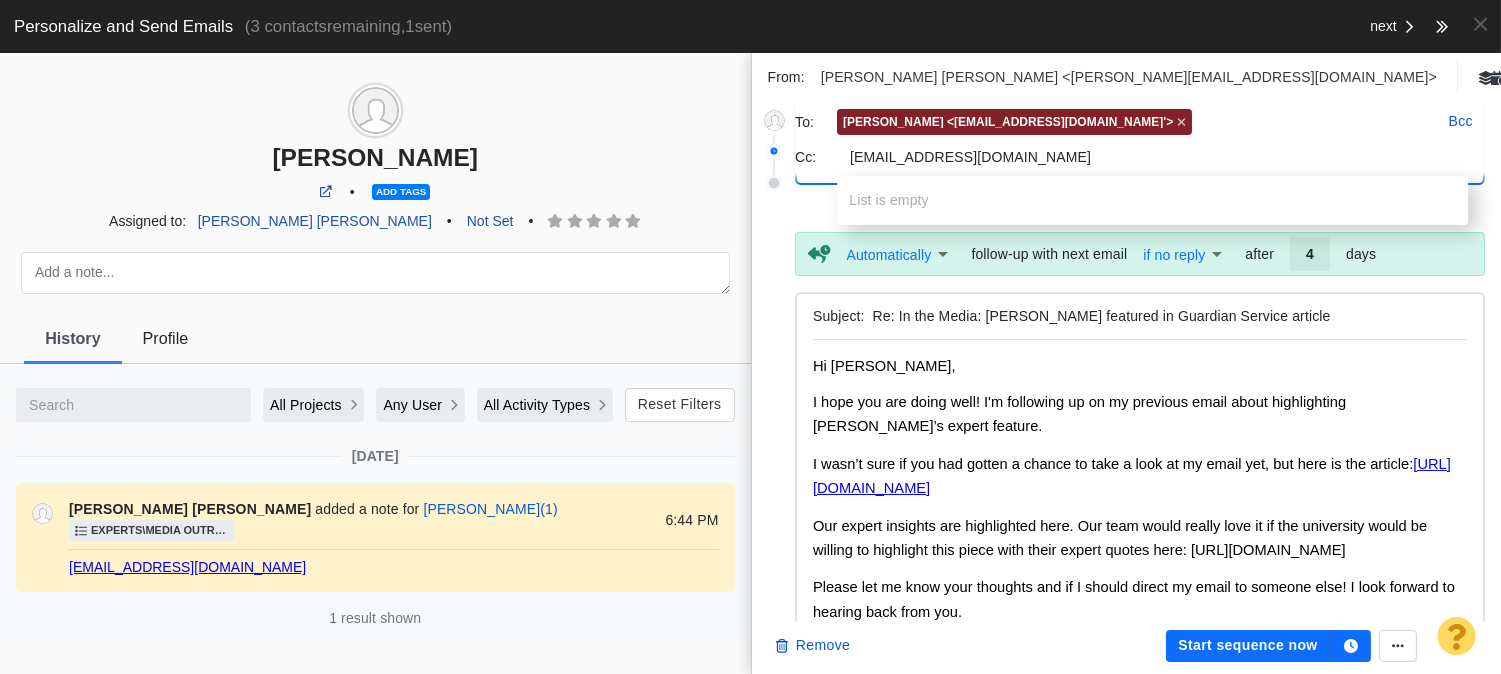 type on "pgala4@kennesaw.edu" 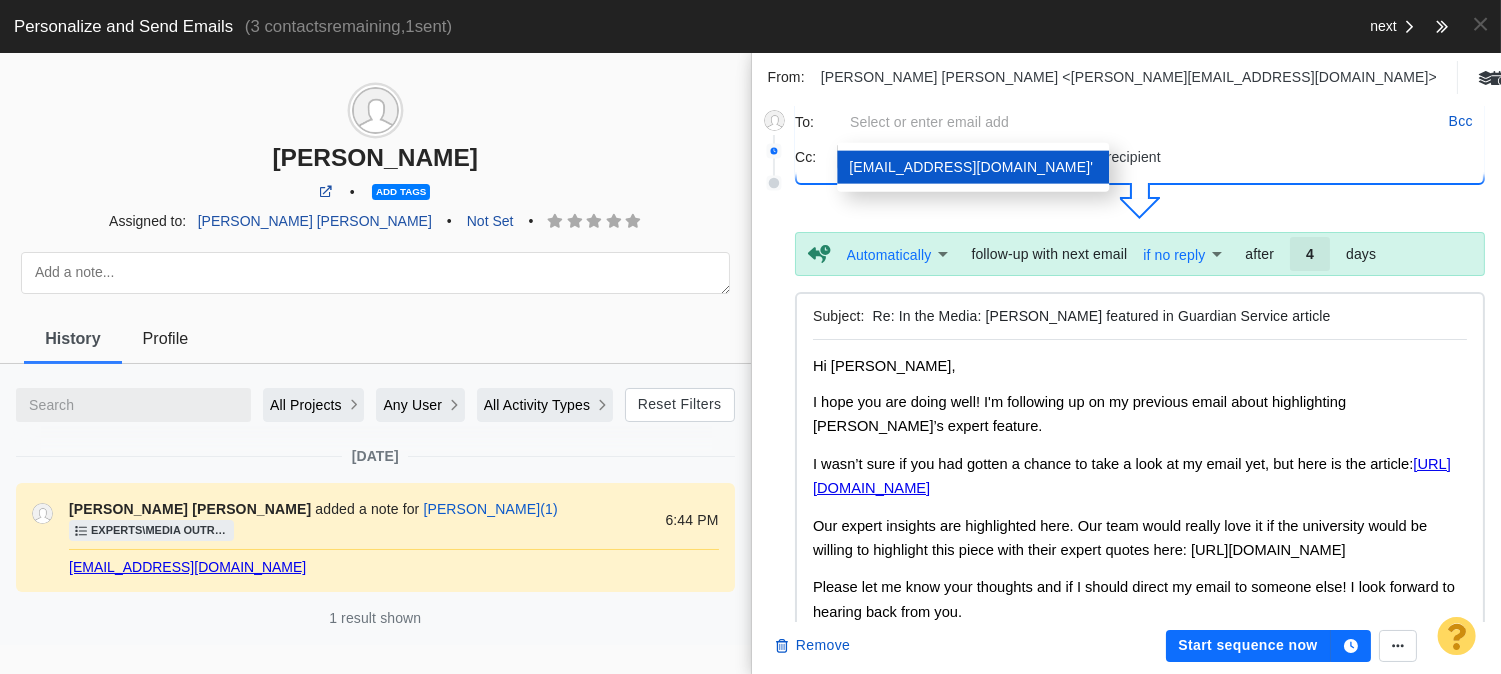 click on "cyost1@kennesaw.edu'" at bounding box center (971, 167) 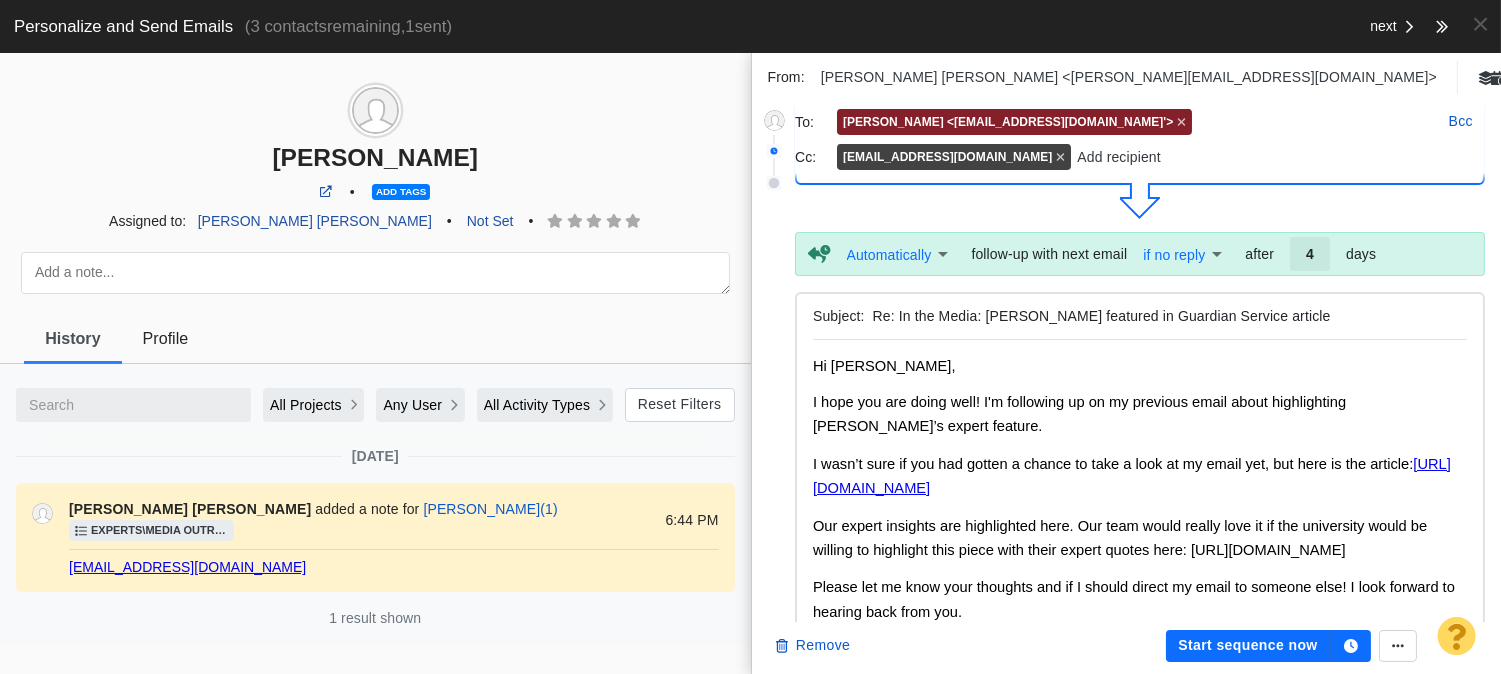 click on "Caroline Yost <cyost1@kennesaw.edu'>" at bounding box center [1008, 122] 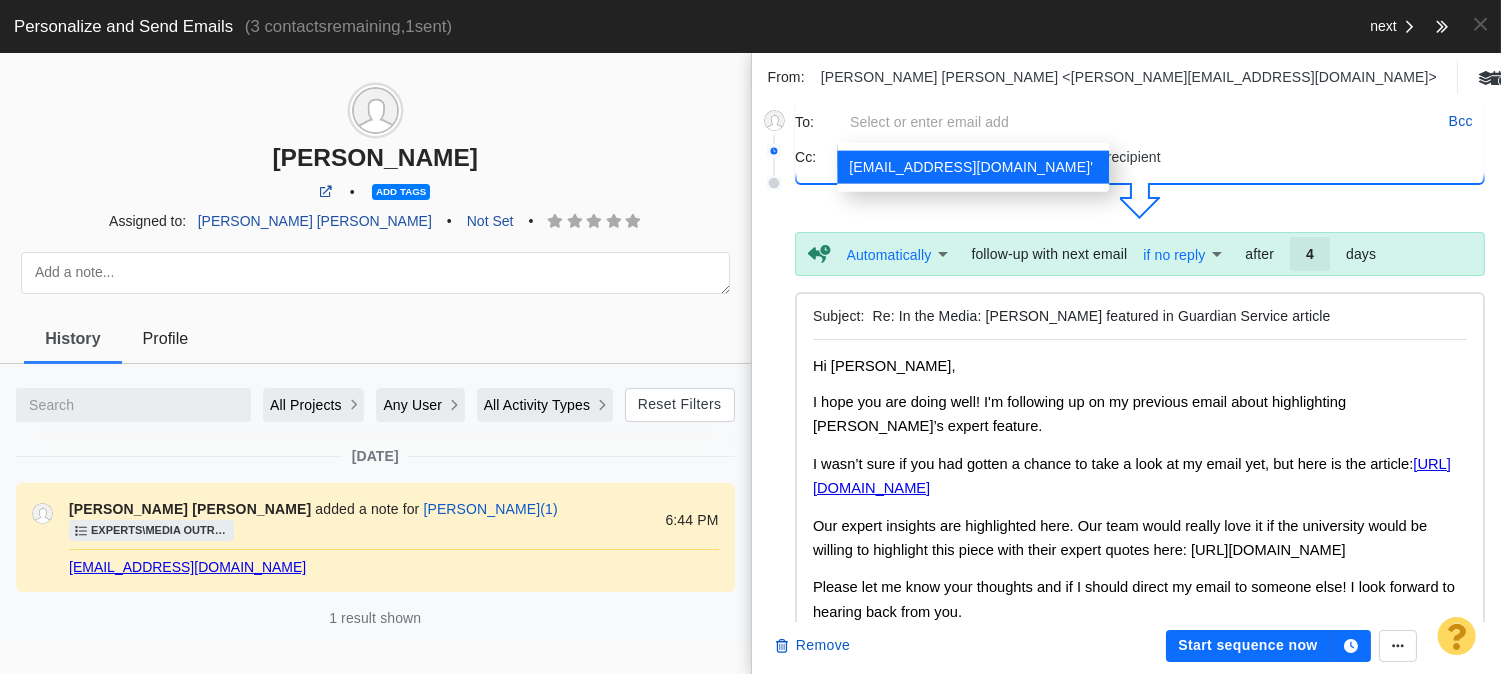 drag, startPoint x: 985, startPoint y: 155, endPoint x: 924, endPoint y: 157, distance: 61.03278 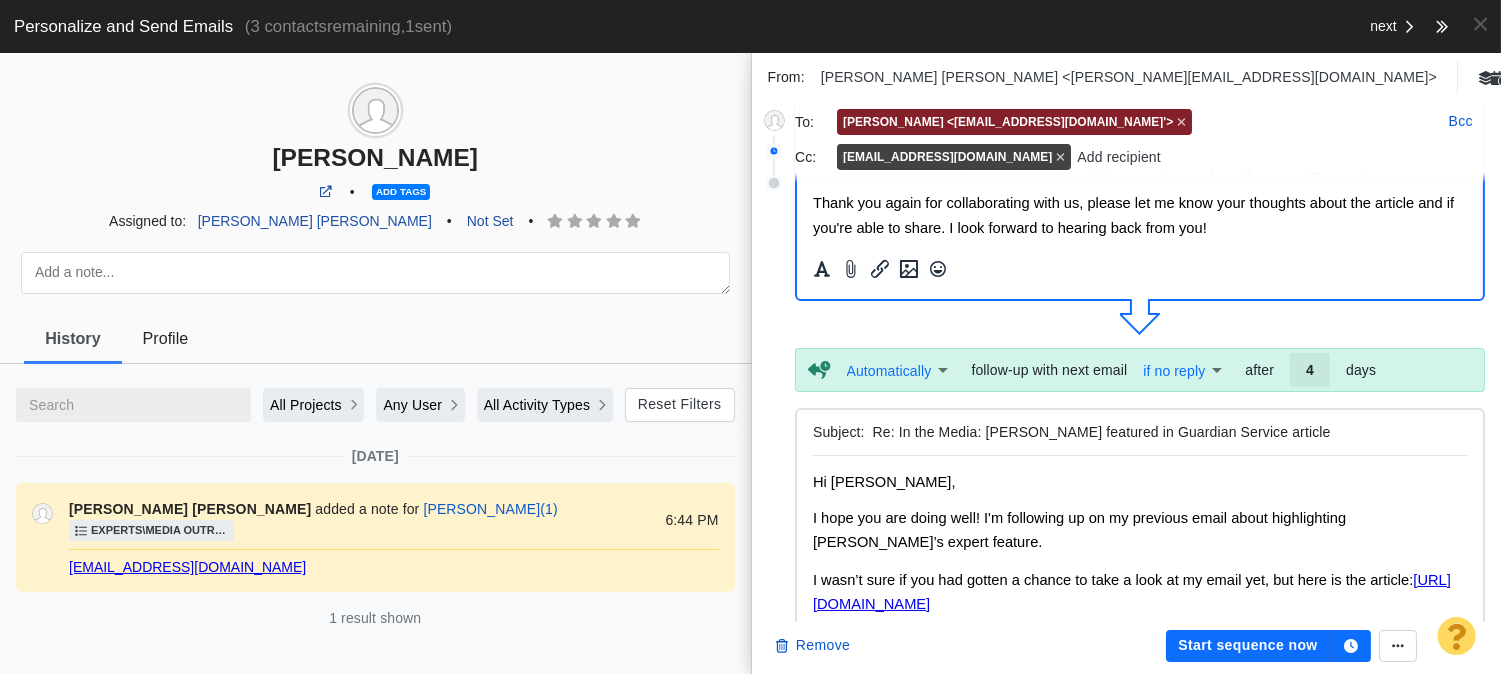 scroll, scrollTop: 238, scrollLeft: 0, axis: vertical 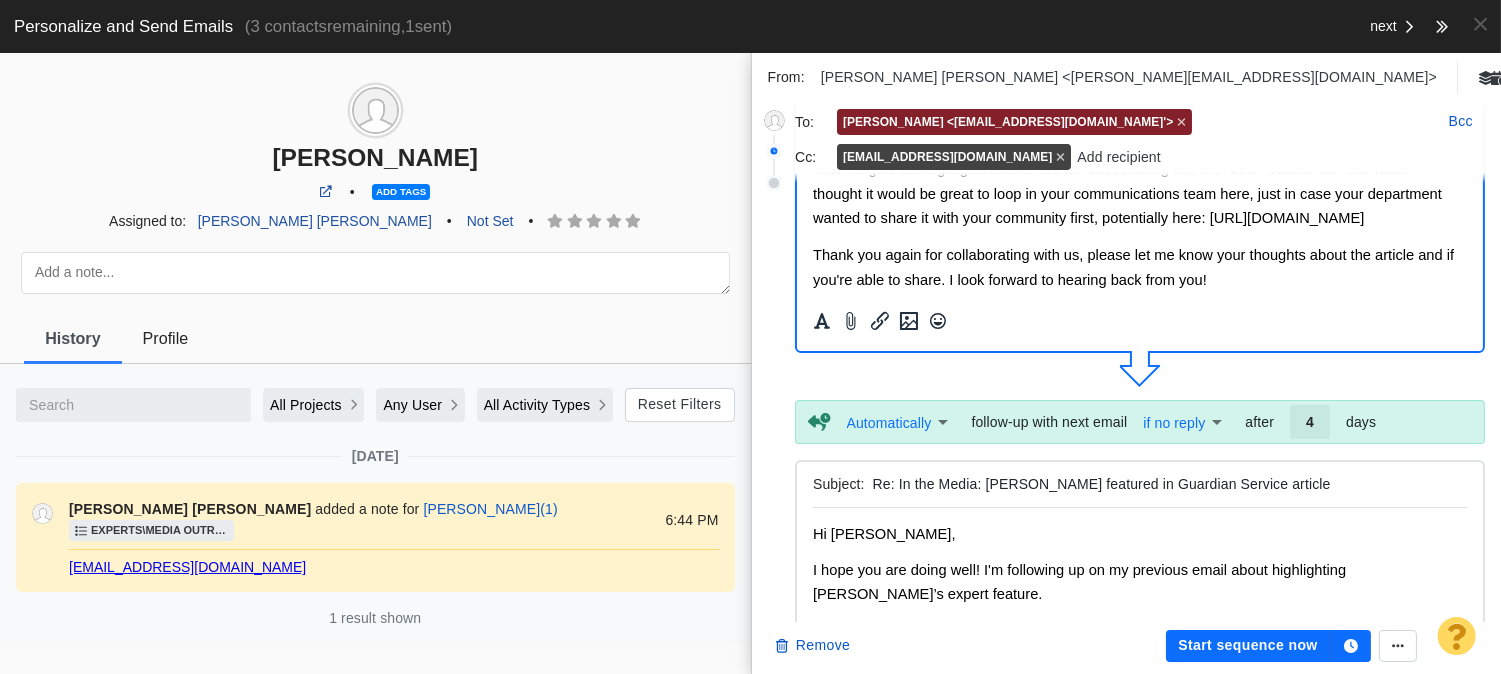 drag, startPoint x: 1130, startPoint y: 122, endPoint x: 896, endPoint y: 122, distance: 234 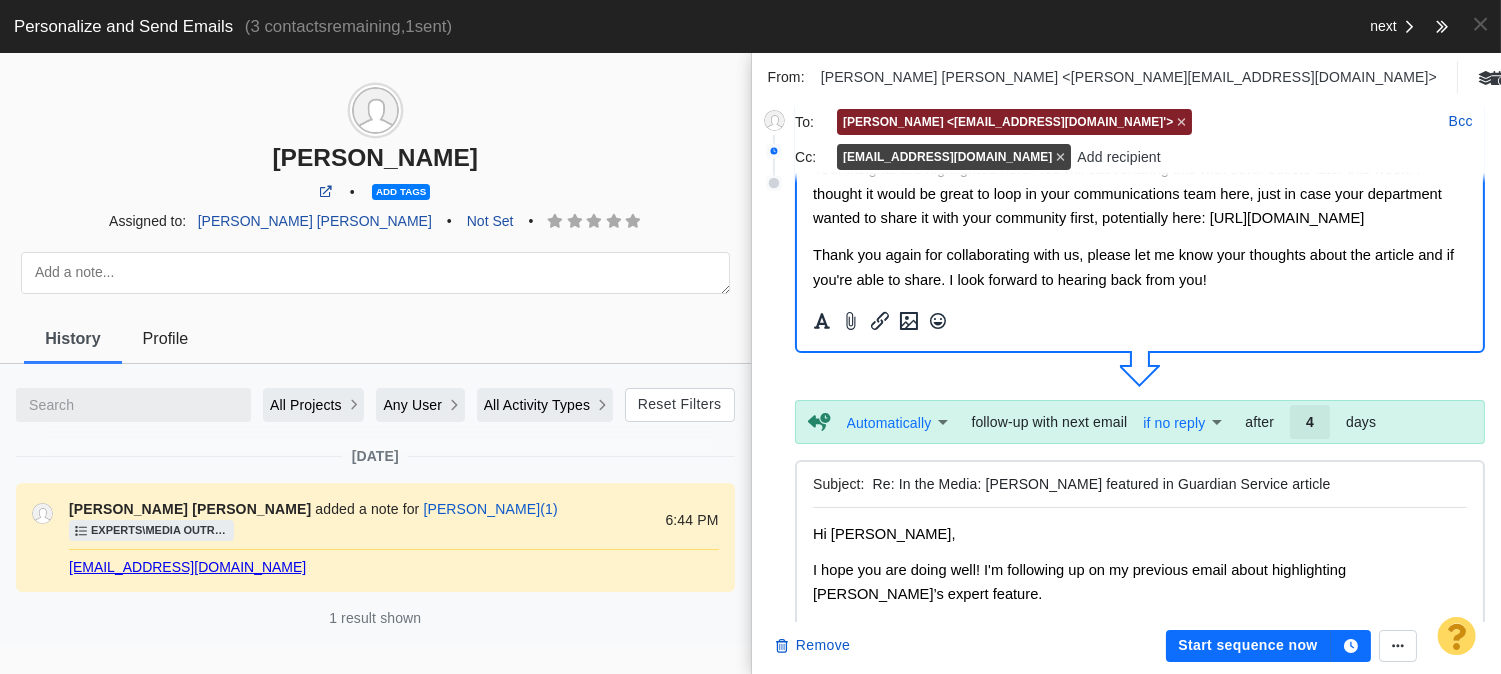 click on "Caroline Yost <cyost1@kennesaw.edu'>" at bounding box center [1136, 122] 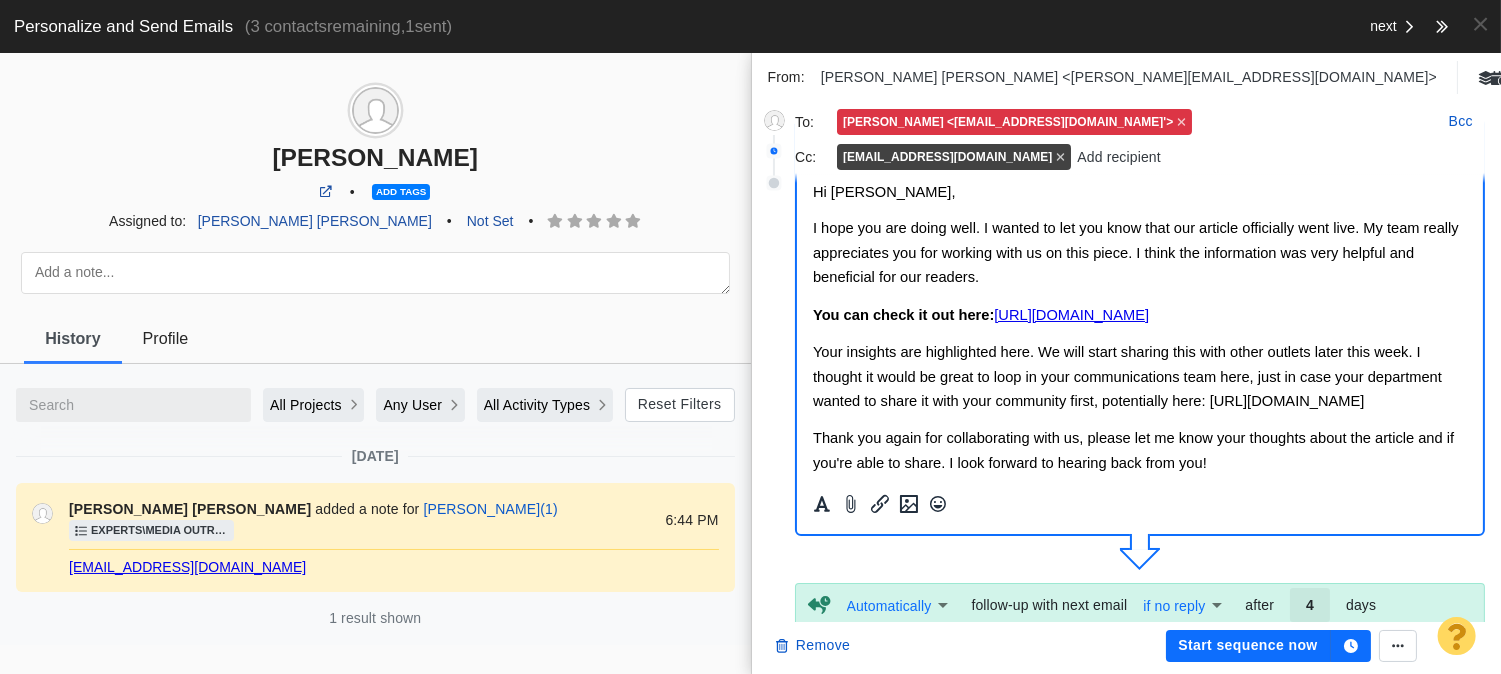 scroll, scrollTop: 0, scrollLeft: 0, axis: both 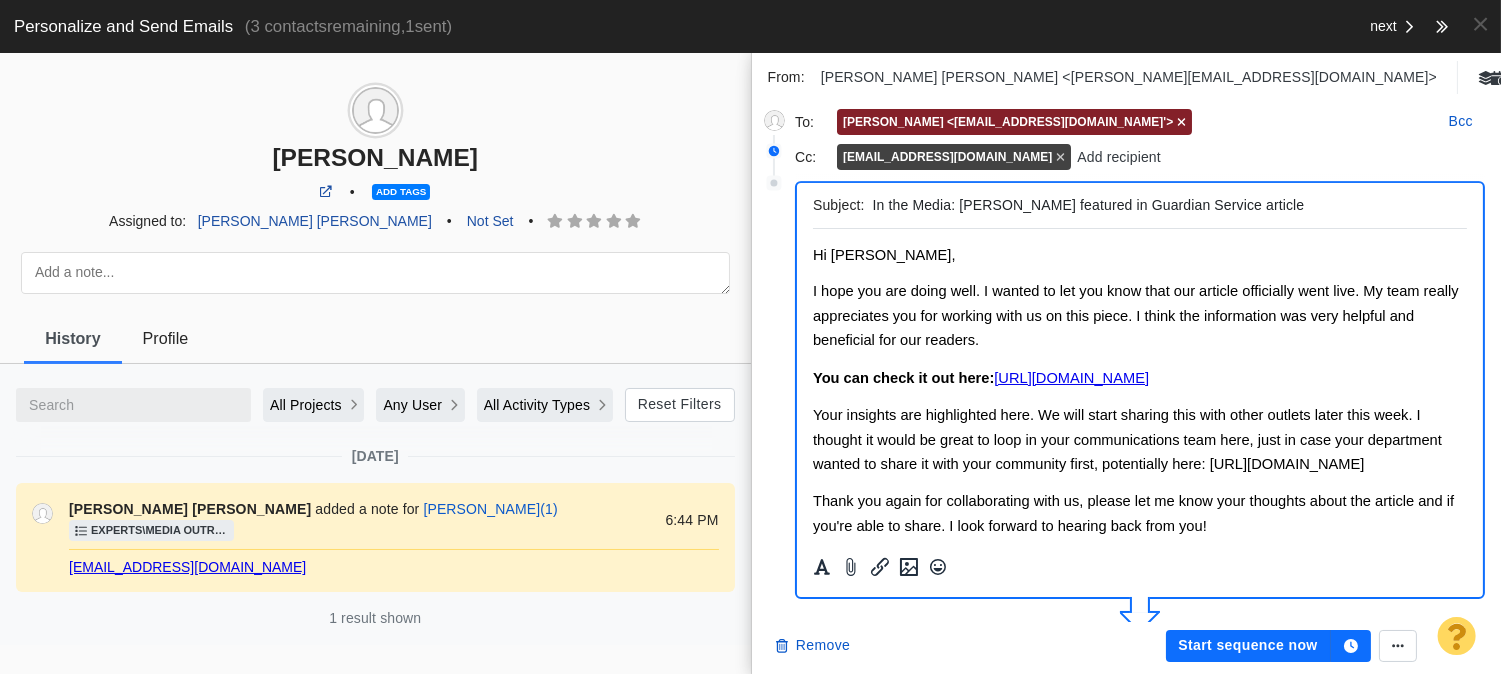 click 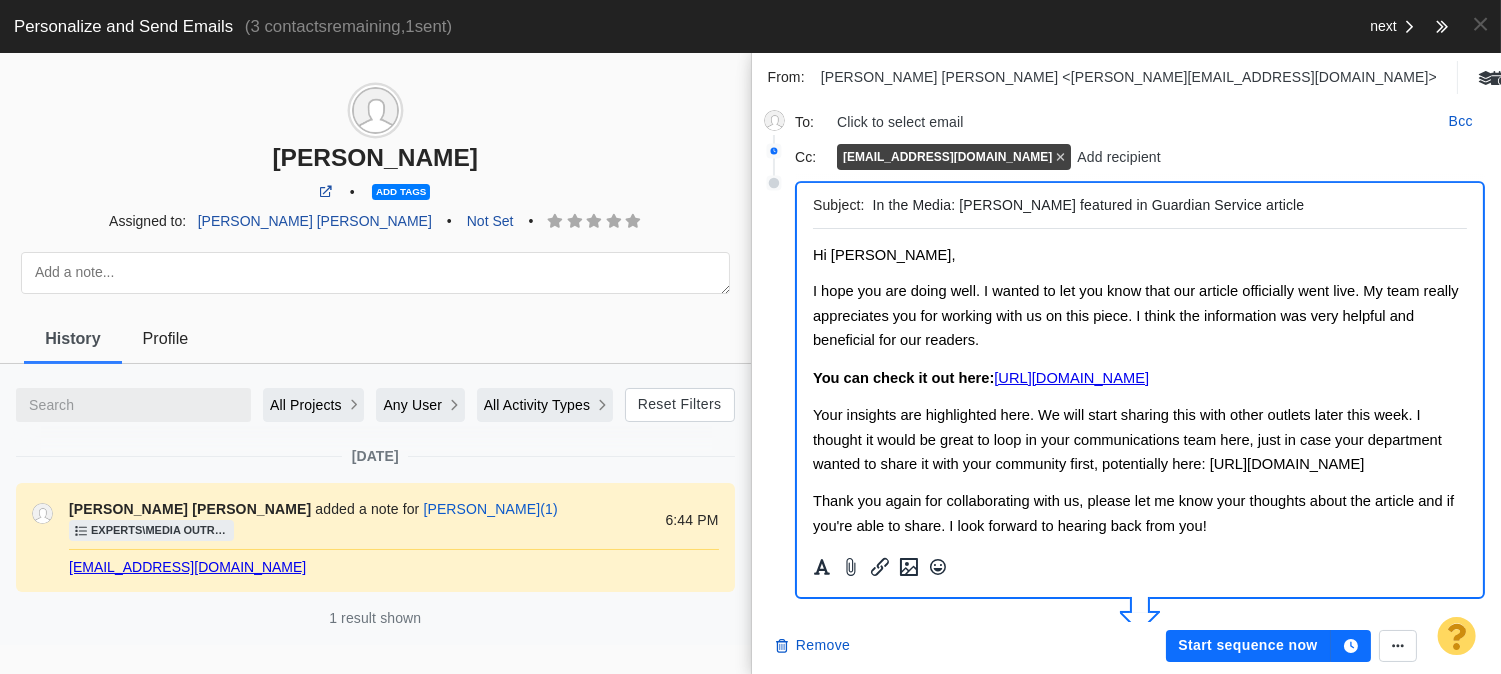 scroll, scrollTop: 0, scrollLeft: 0, axis: both 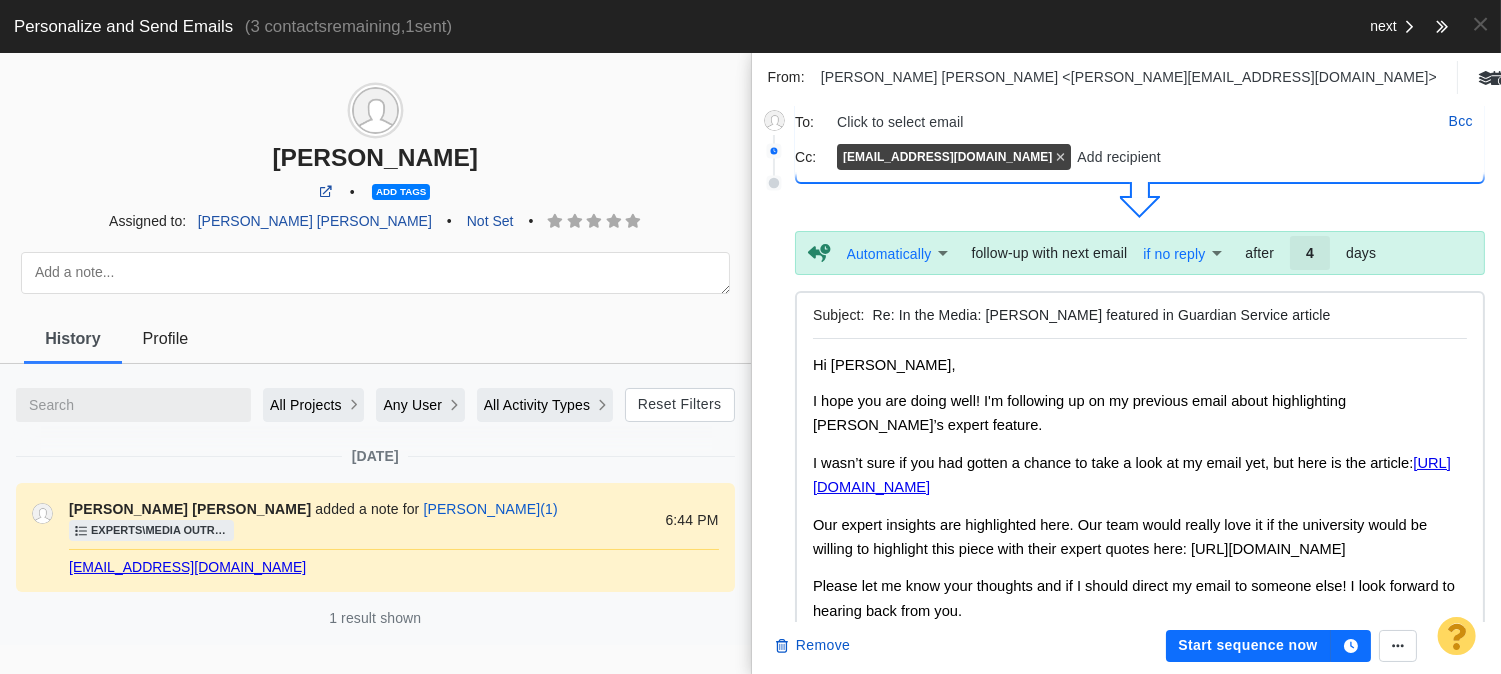click on "Click to select email" at bounding box center [1136, 122] 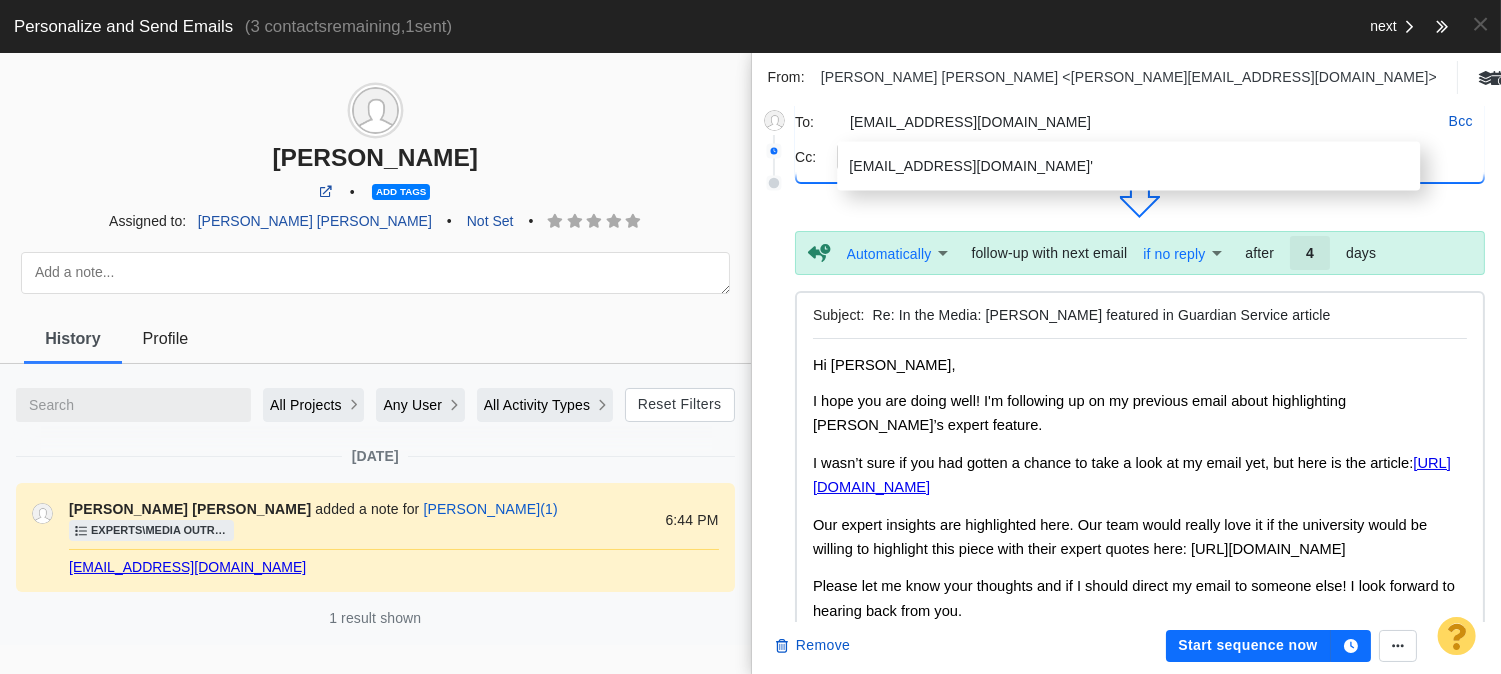 type on "cyost1@kennesaw.edu" 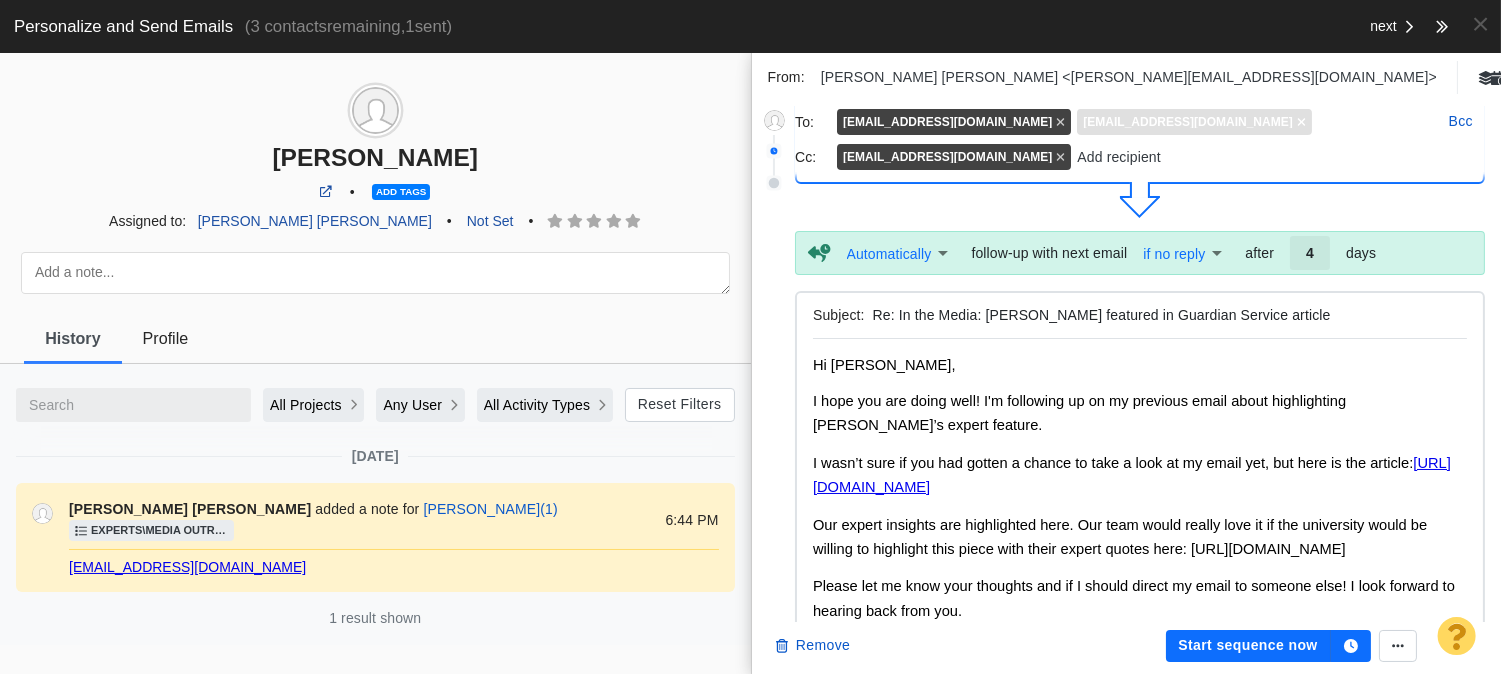 click 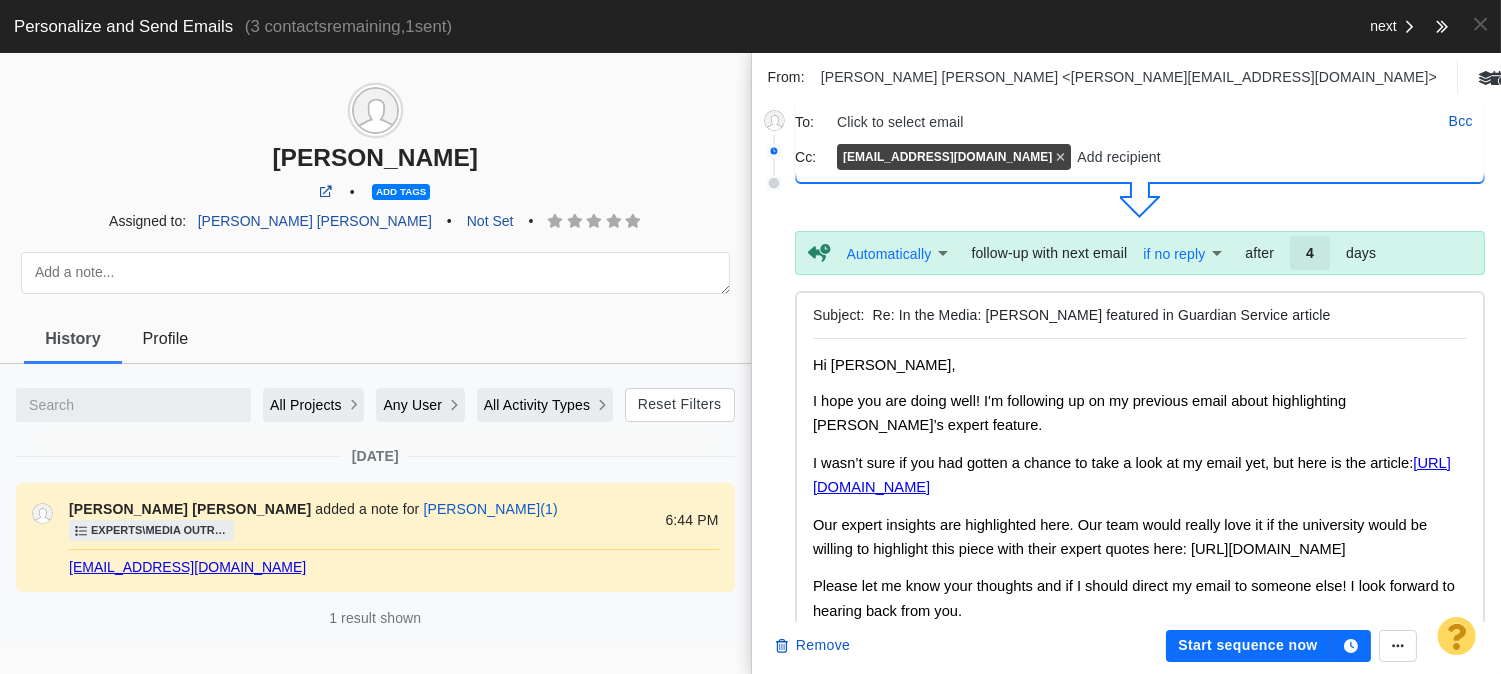 click on "Click to select email" at bounding box center [1136, 122] 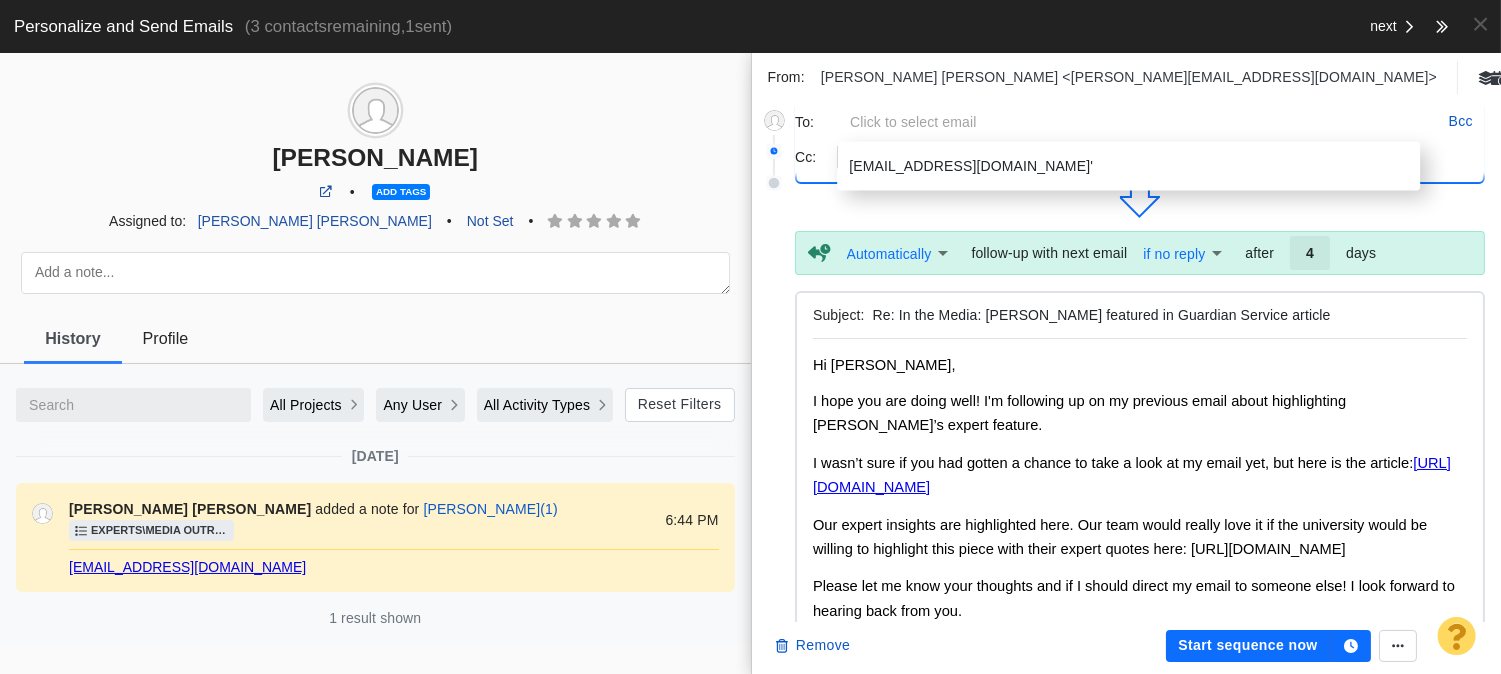 type on "cyost1@kennesaw.edu" 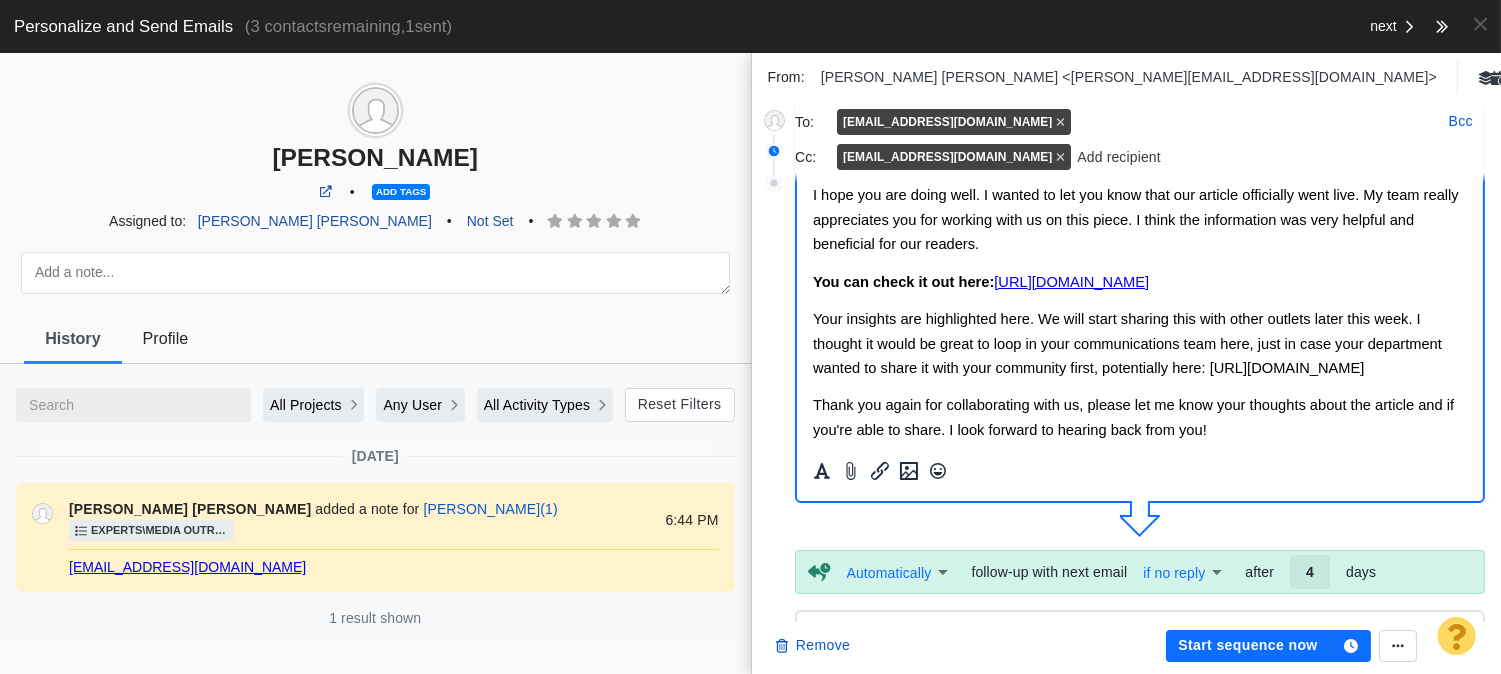 scroll, scrollTop: 0, scrollLeft: 0, axis: both 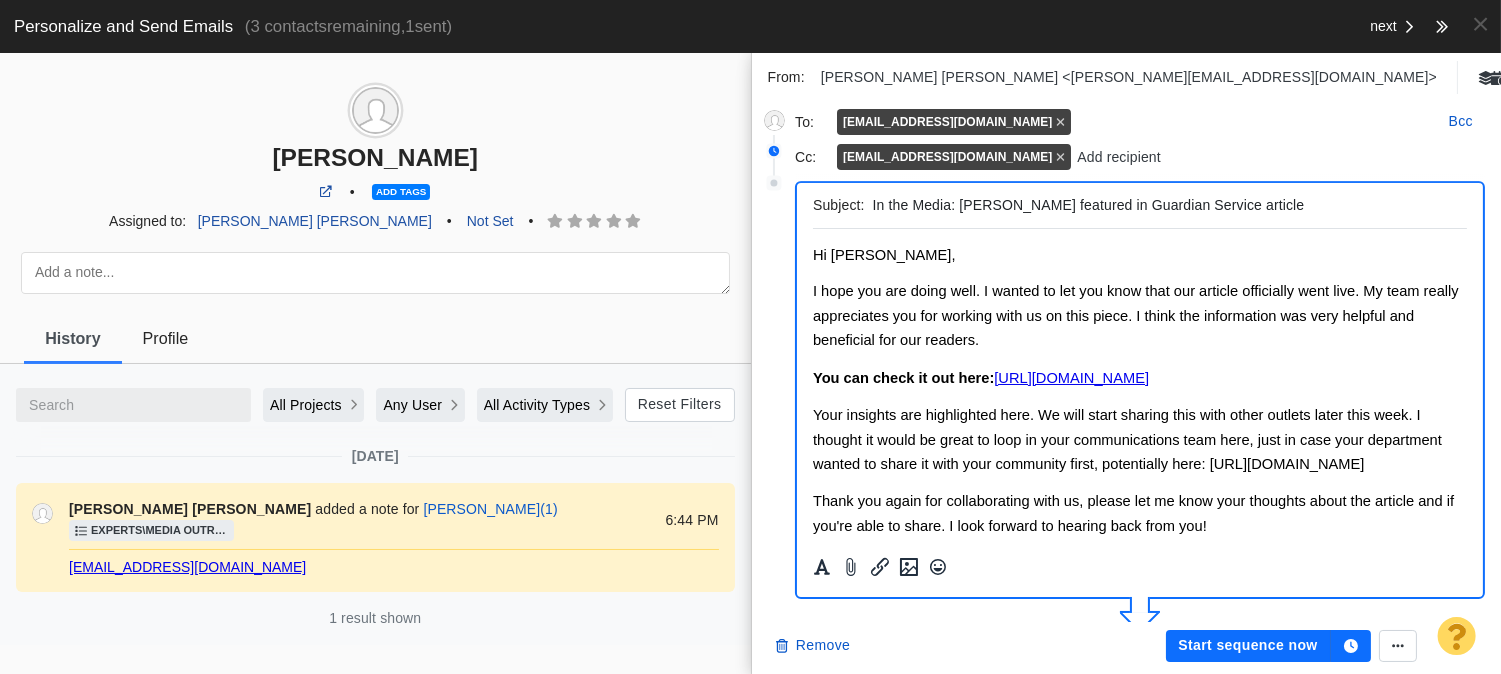 click on "In the Media: Prachi Gala featured in Guardian Service article" at bounding box center (1166, 205) 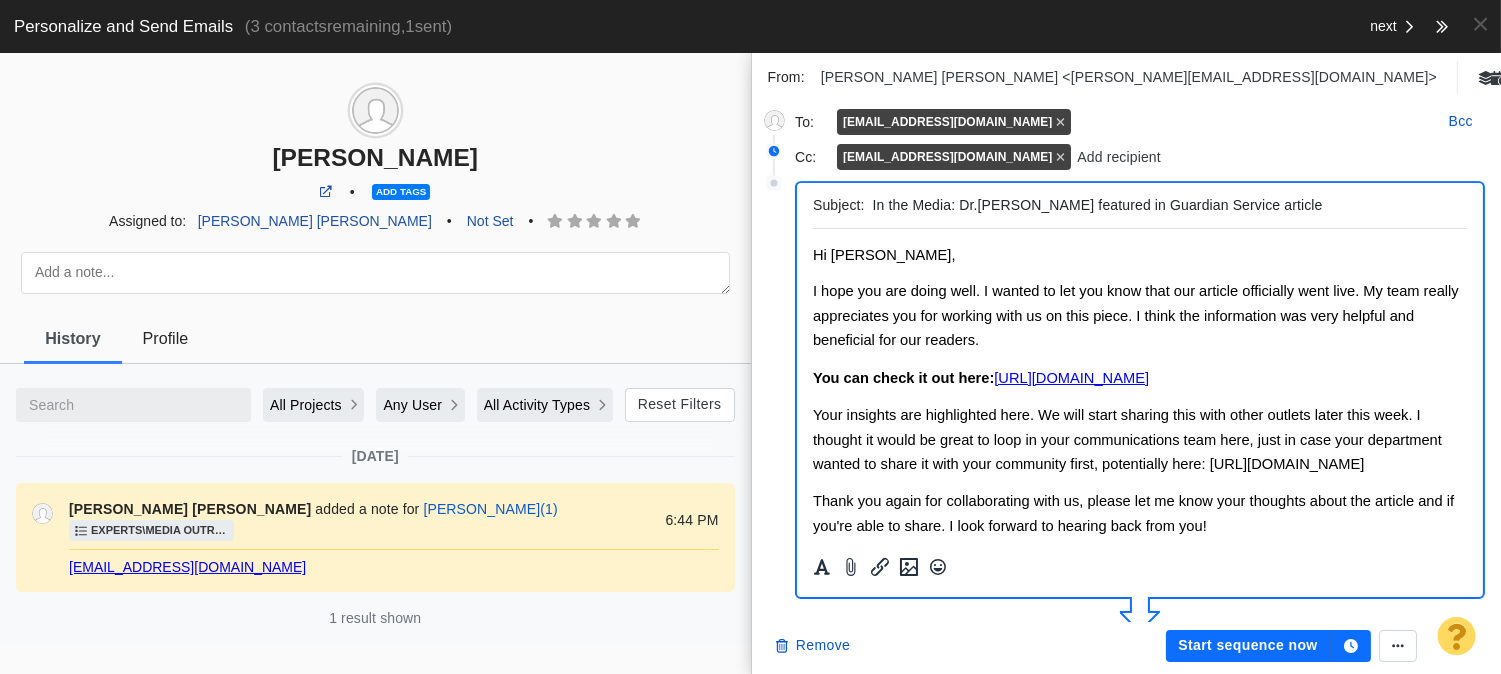 type on "In the Media: Dr. Prachi Gala featured in Guardian Service article" 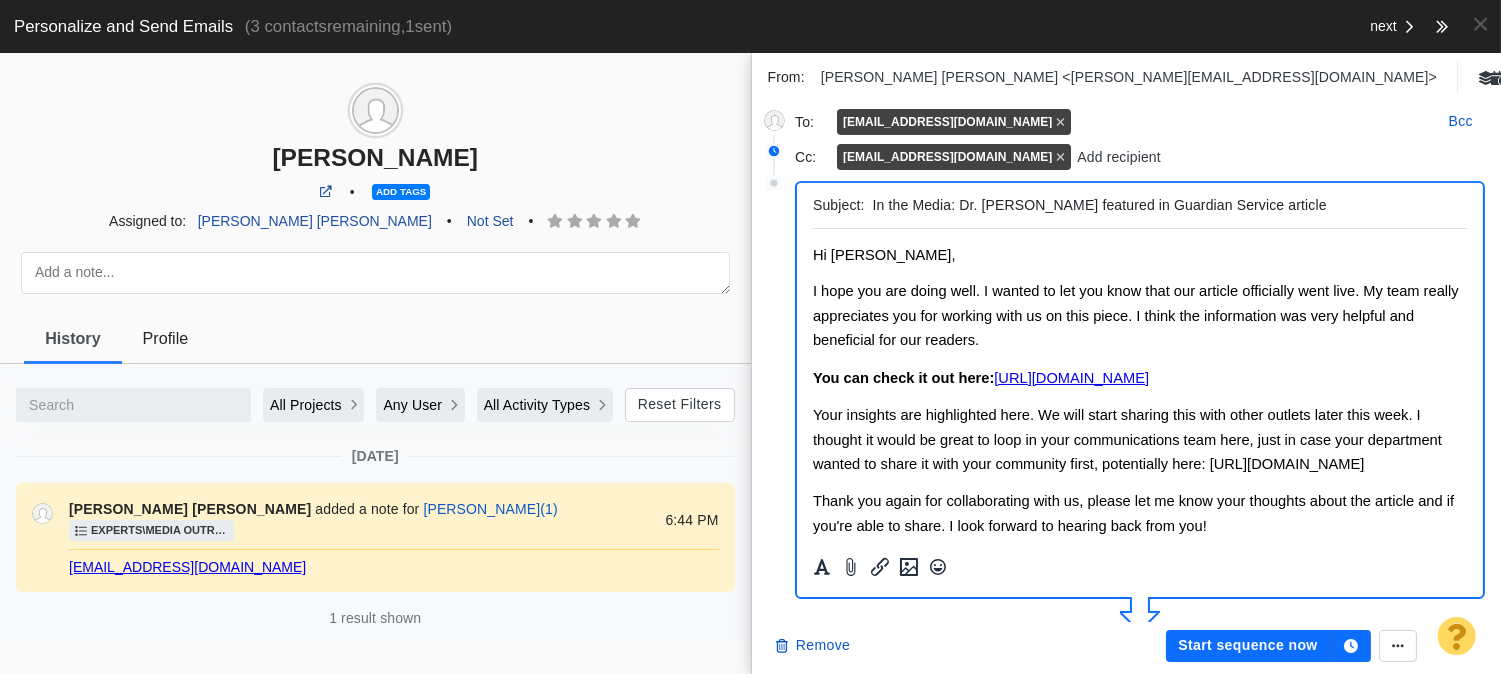 type on "Re: In the Media: Dr. Prachi Gala featured in Guardian Service article" 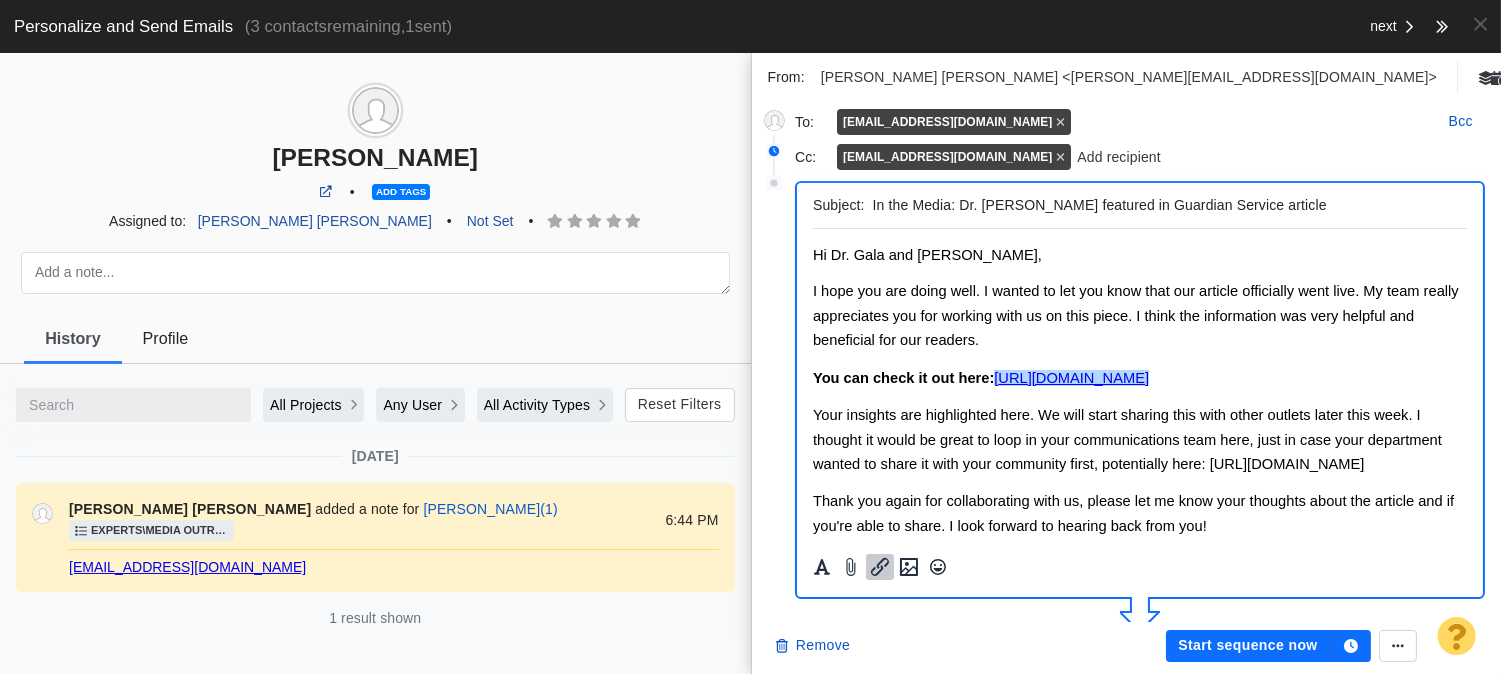 click on "https://guardianservice.com/home-insurance/bundle-home-auto-insurance/" at bounding box center [1070, 378] 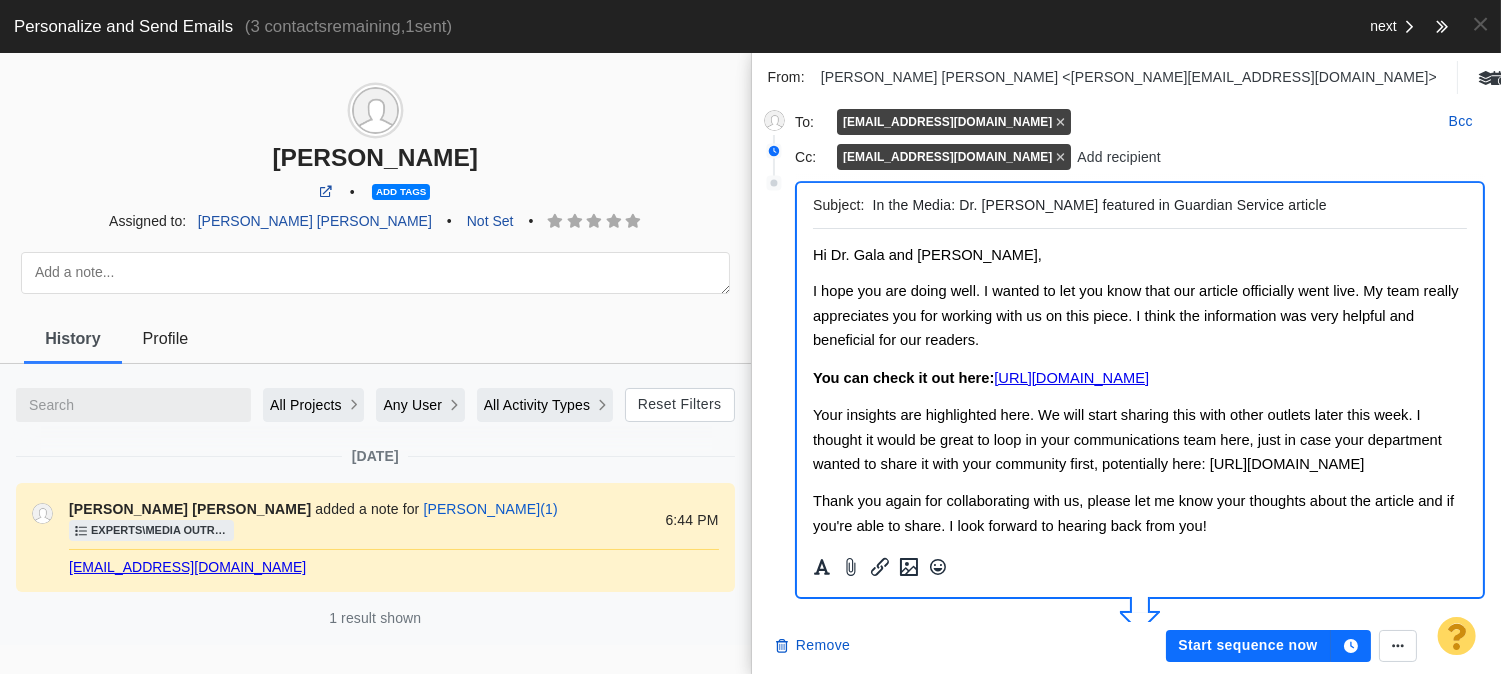 drag, startPoint x: 1004, startPoint y: 401, endPoint x: 1055, endPoint y: 244, distance: 165.07574 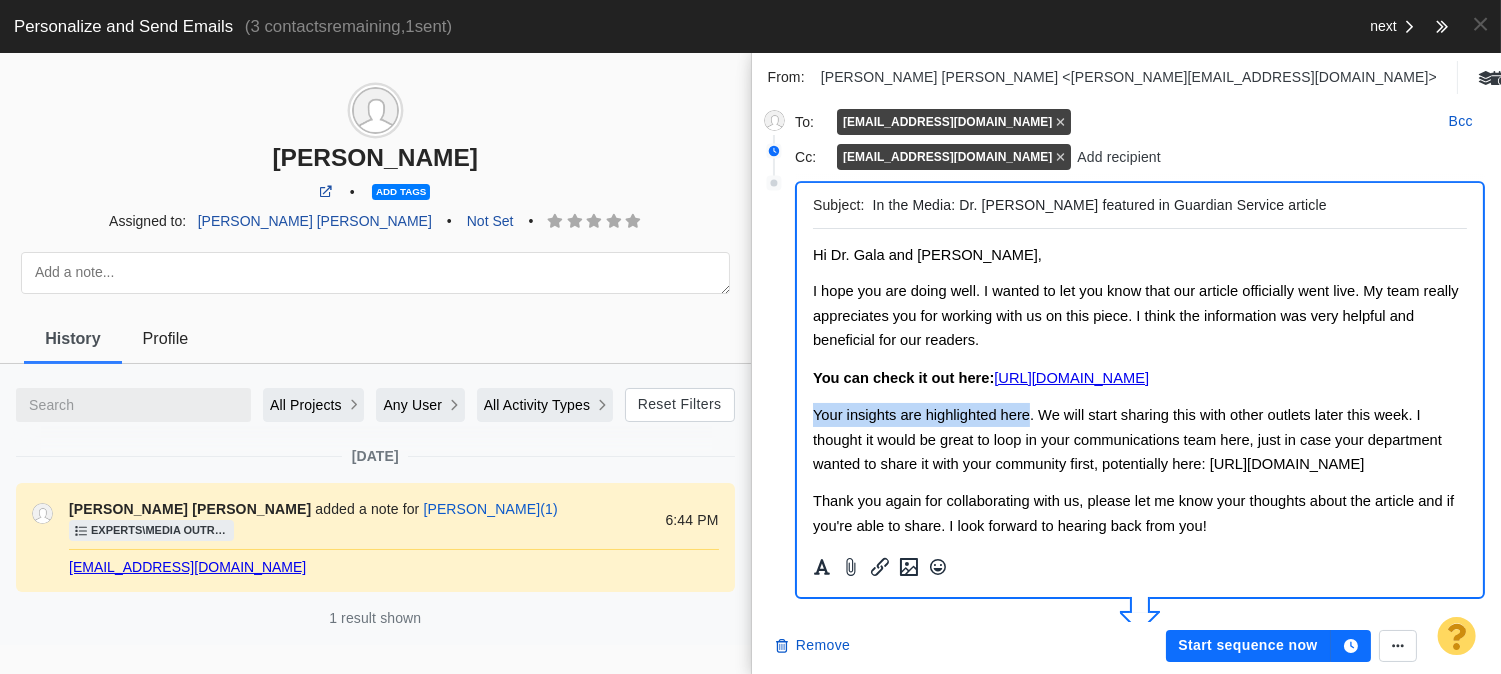drag, startPoint x: 823, startPoint y: 437, endPoint x: 1015, endPoint y: 438, distance: 192.00261 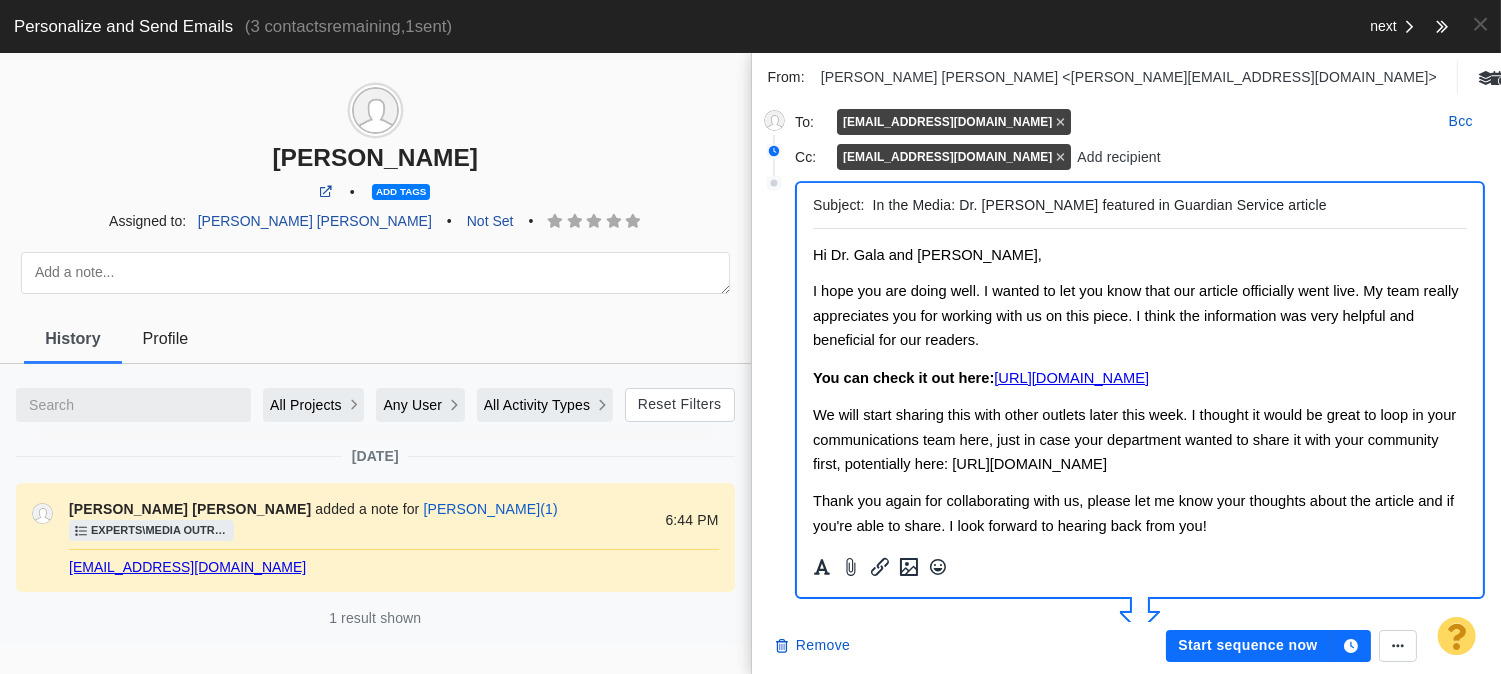click on "We will start sharing this with other outlets later this week. I thought it would be great to loop in your communications team here, just in case your department wanted to share it with your community first, potentially here:" at bounding box center (1133, 439) 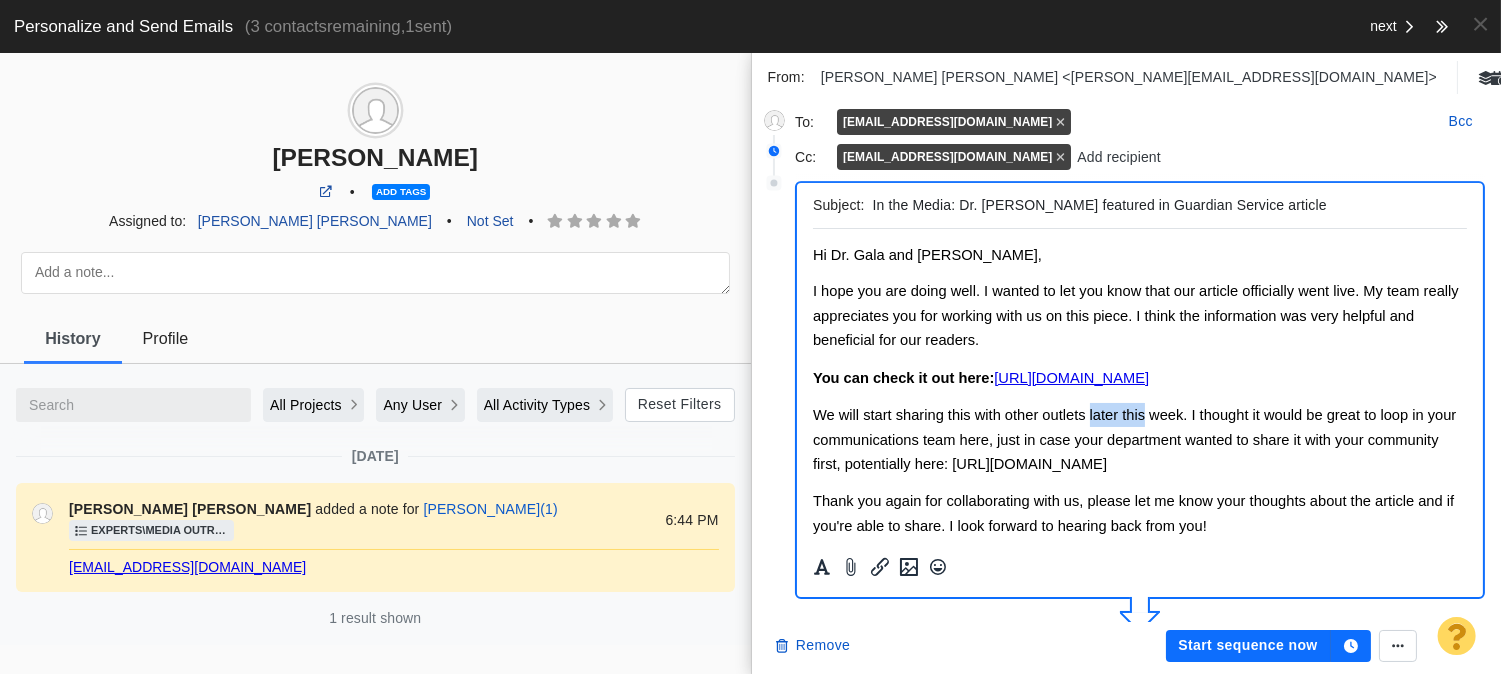 drag, startPoint x: 1108, startPoint y: 441, endPoint x: 1129, endPoint y: 441, distance: 21 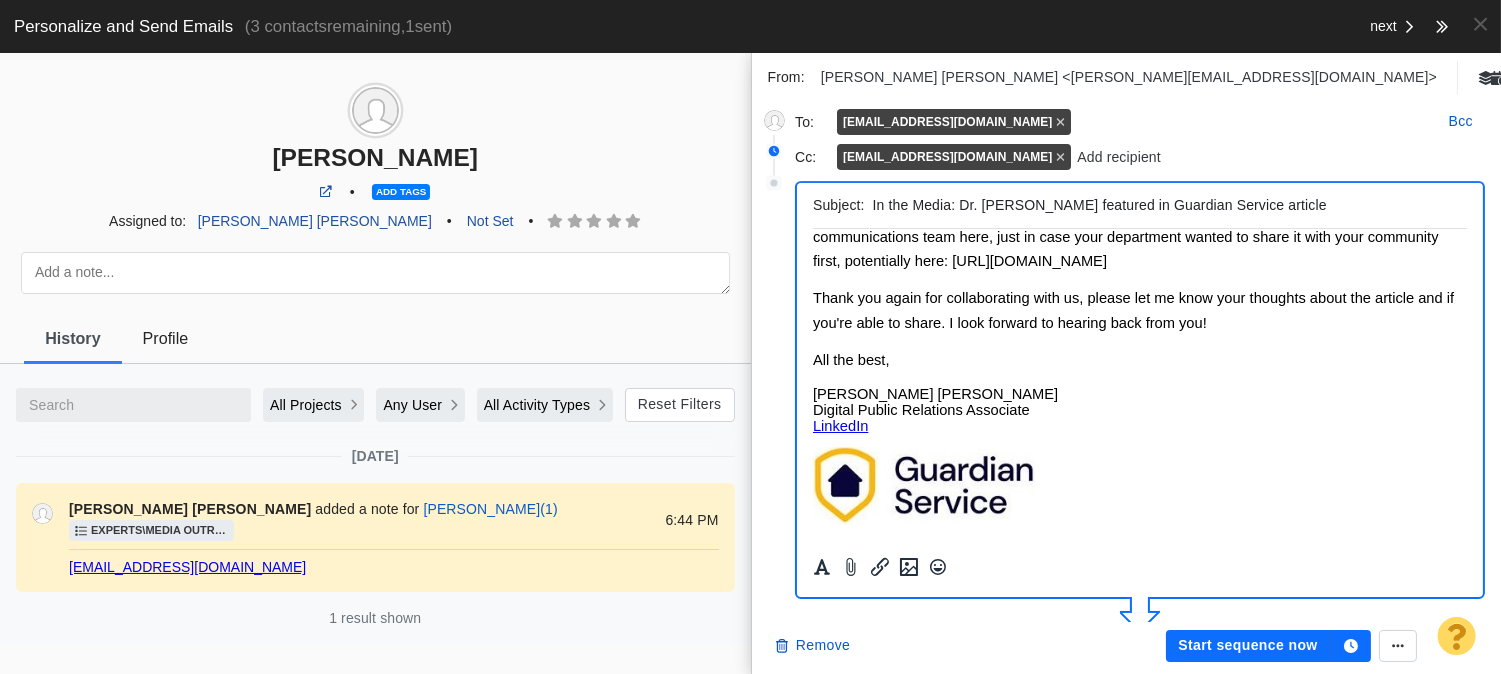 scroll, scrollTop: 0, scrollLeft: 0, axis: both 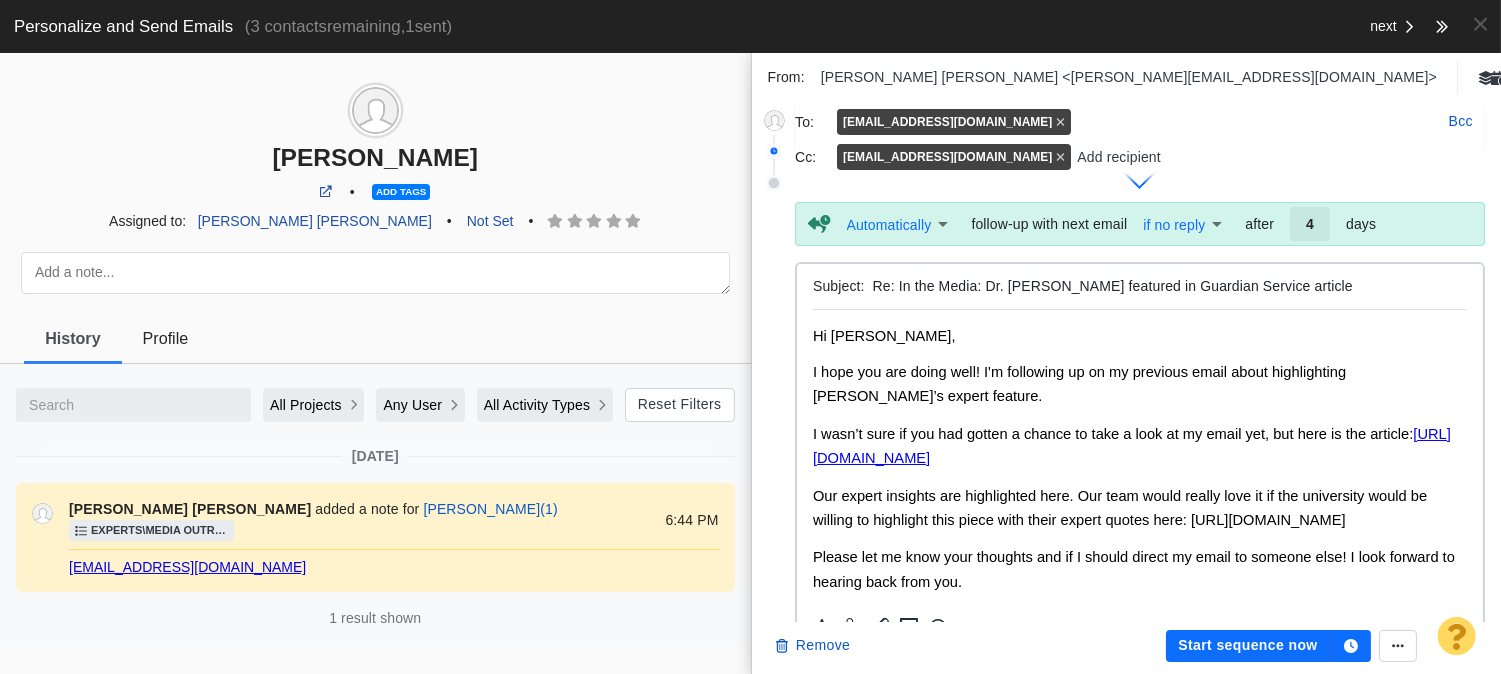 click on "I hope you are doing well! I'm following up on my previous email about highlighting Prachi Gala’s expert feature." at bounding box center [1078, 384] 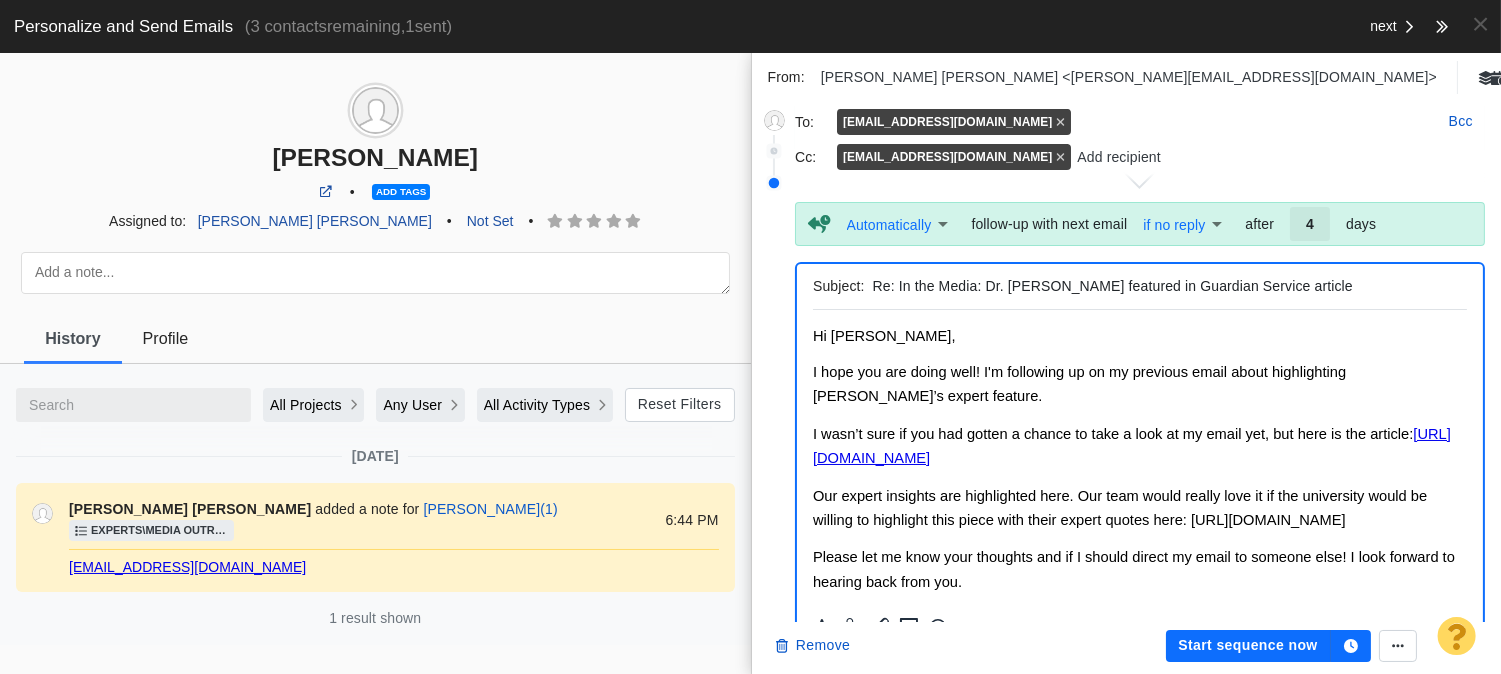 scroll, scrollTop: 463, scrollLeft: 0, axis: vertical 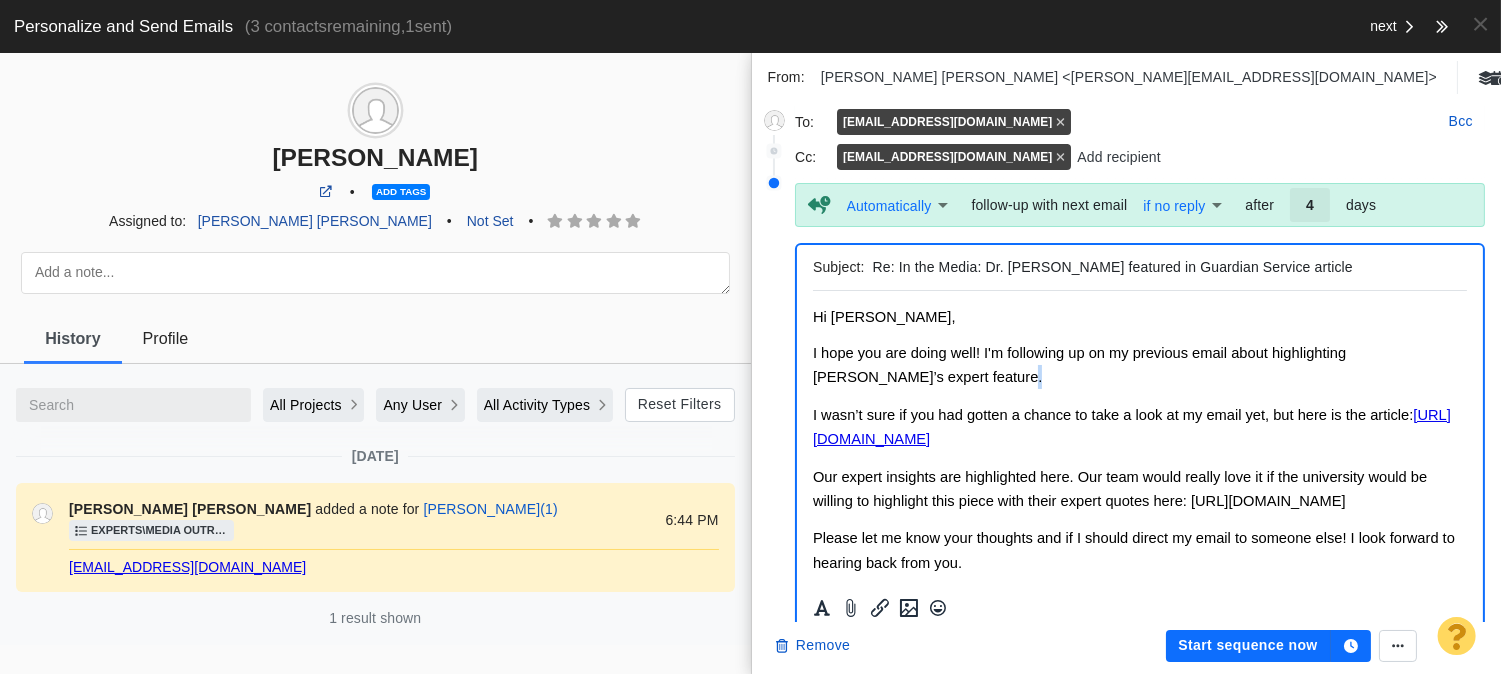 click on "I hope you are doing well! I'm following up on my previous email about highlighting Prachi Gala’s expert feature." at bounding box center [1139, 365] 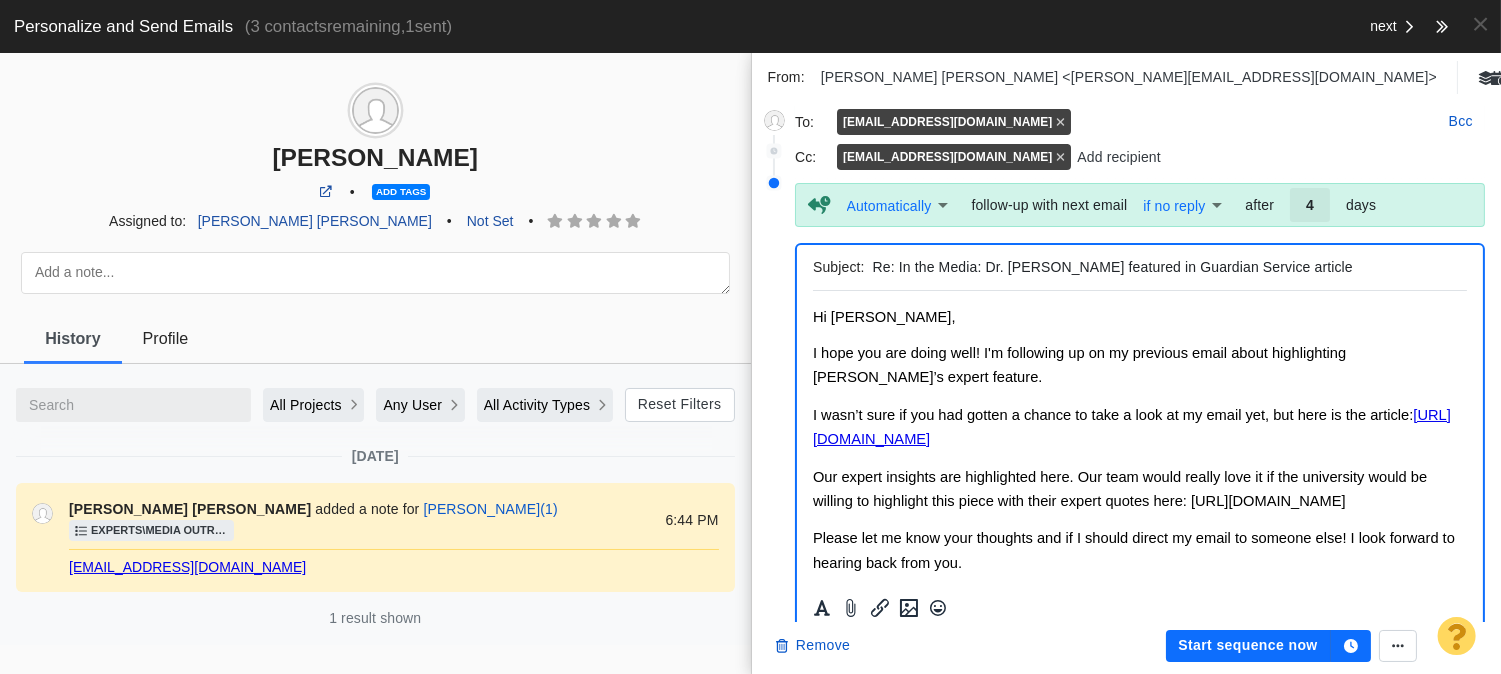 click on "I hope you are doing well! I'm following up on my previous email about highlighting Prachi Gala’s expert feature." at bounding box center [1078, 365] 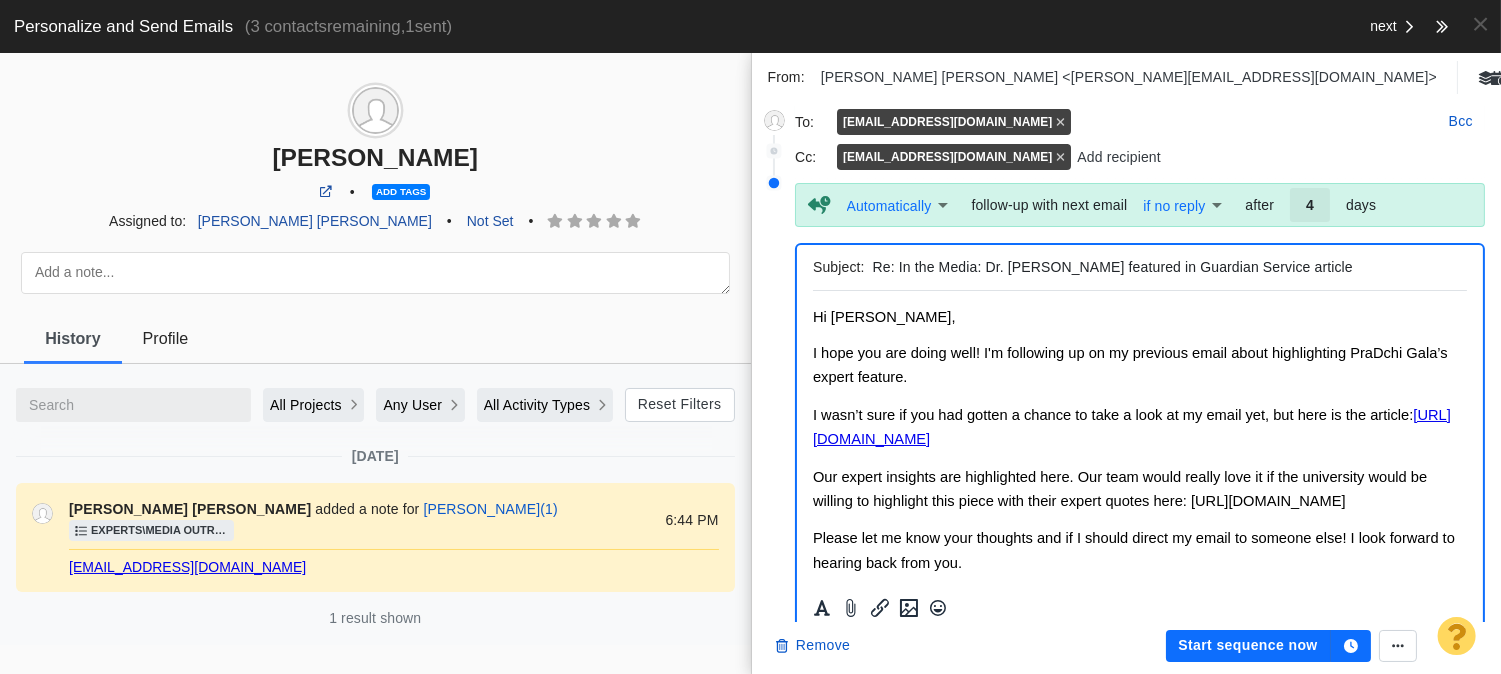 click on "I hope you are doing well! I'm following up on my previous email about highlighting PraDchi Gala’s expert feature." at bounding box center [1129, 365] 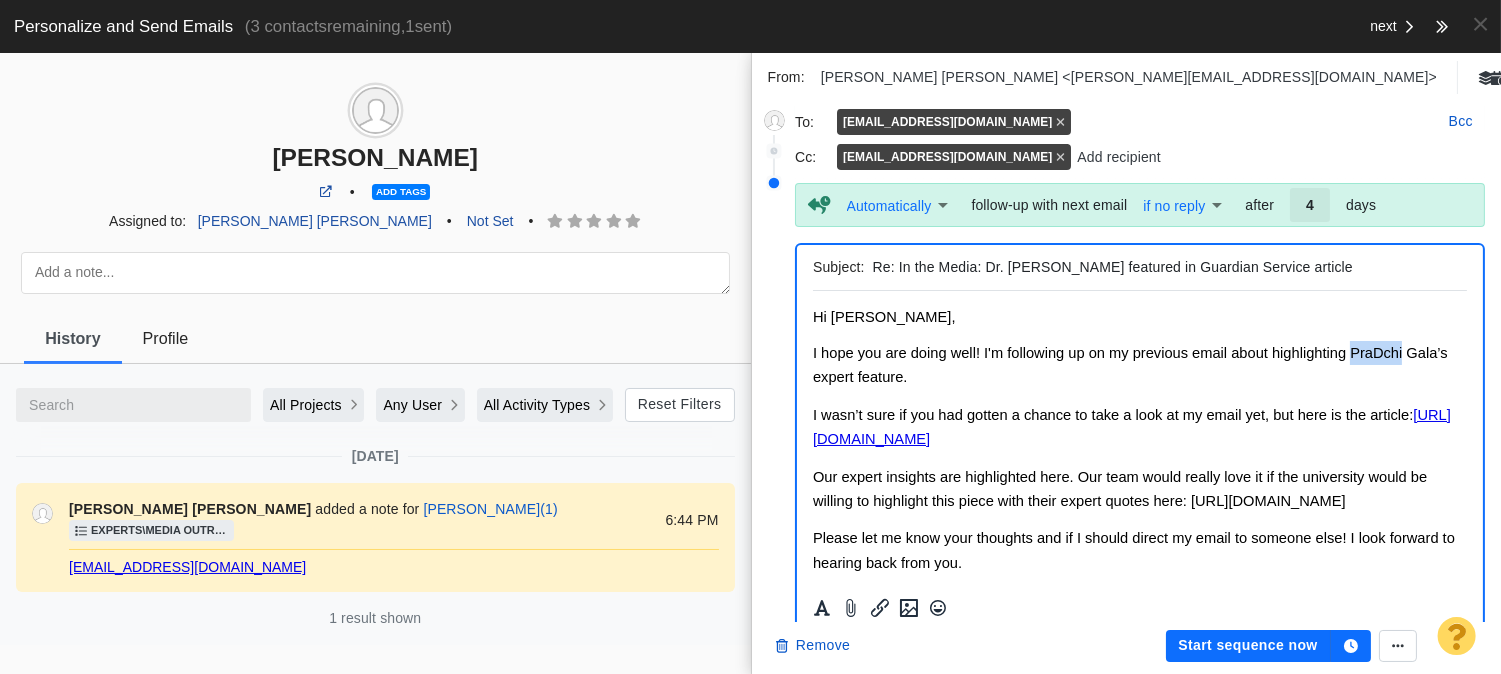 click on "I hope you are doing well! I'm following up on my previous email about highlighting PraDchi Gala’s expert feature." at bounding box center (1129, 365) 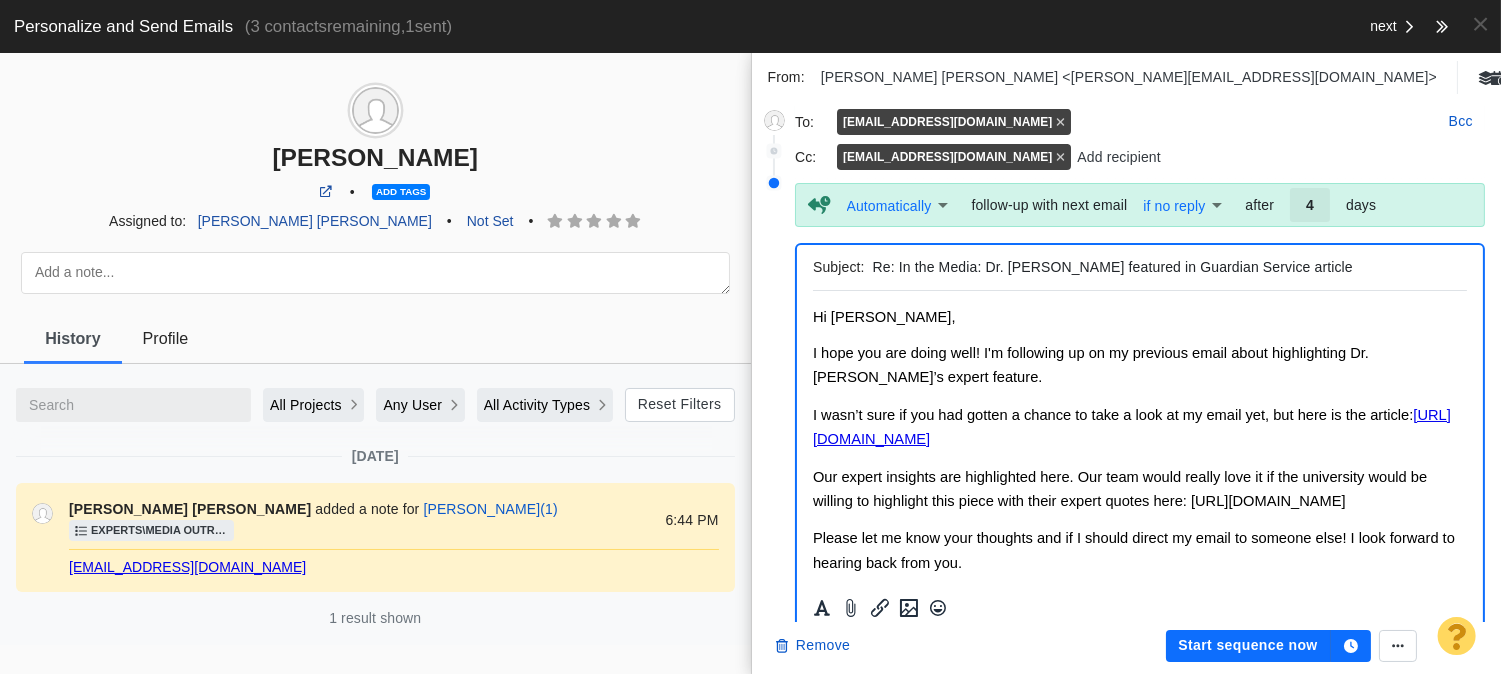 click at bounding box center [1140, 438] 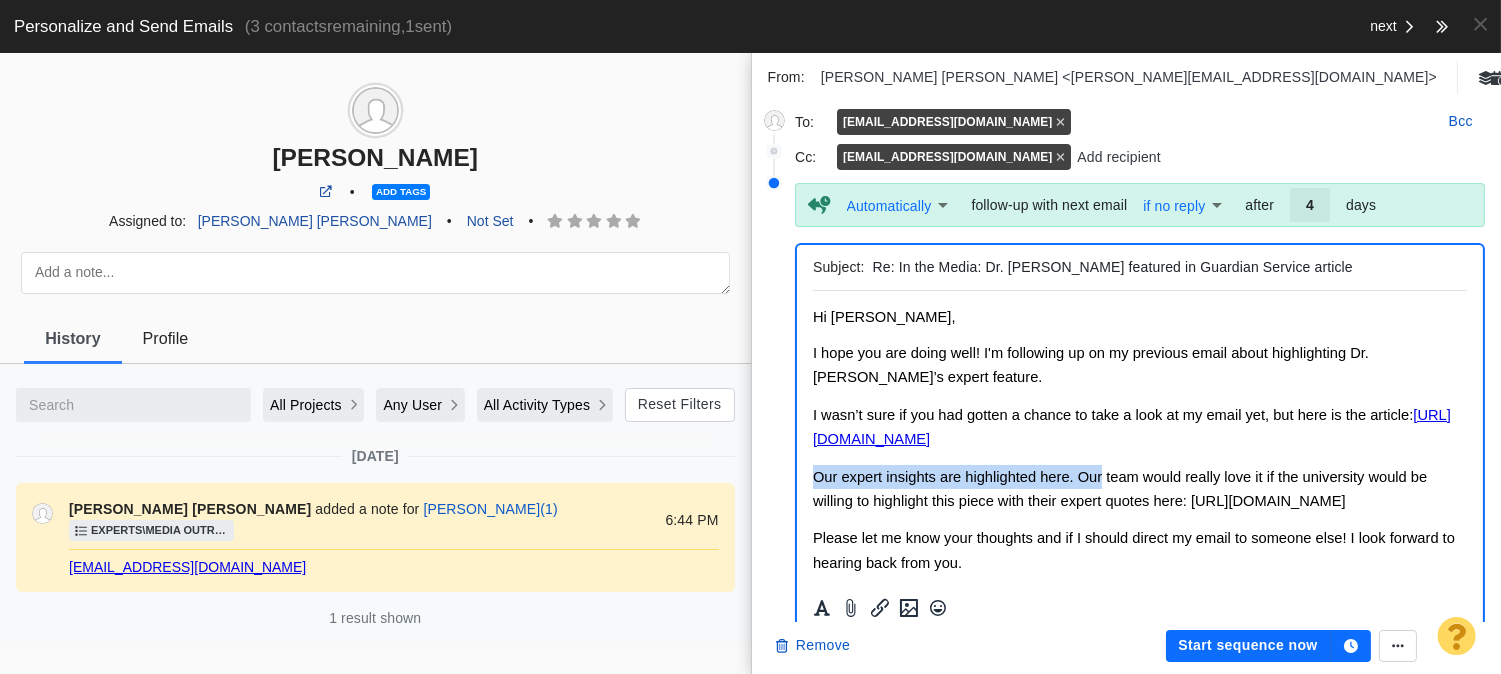 drag, startPoint x: 818, startPoint y: 478, endPoint x: 1076, endPoint y: 479, distance: 258.00195 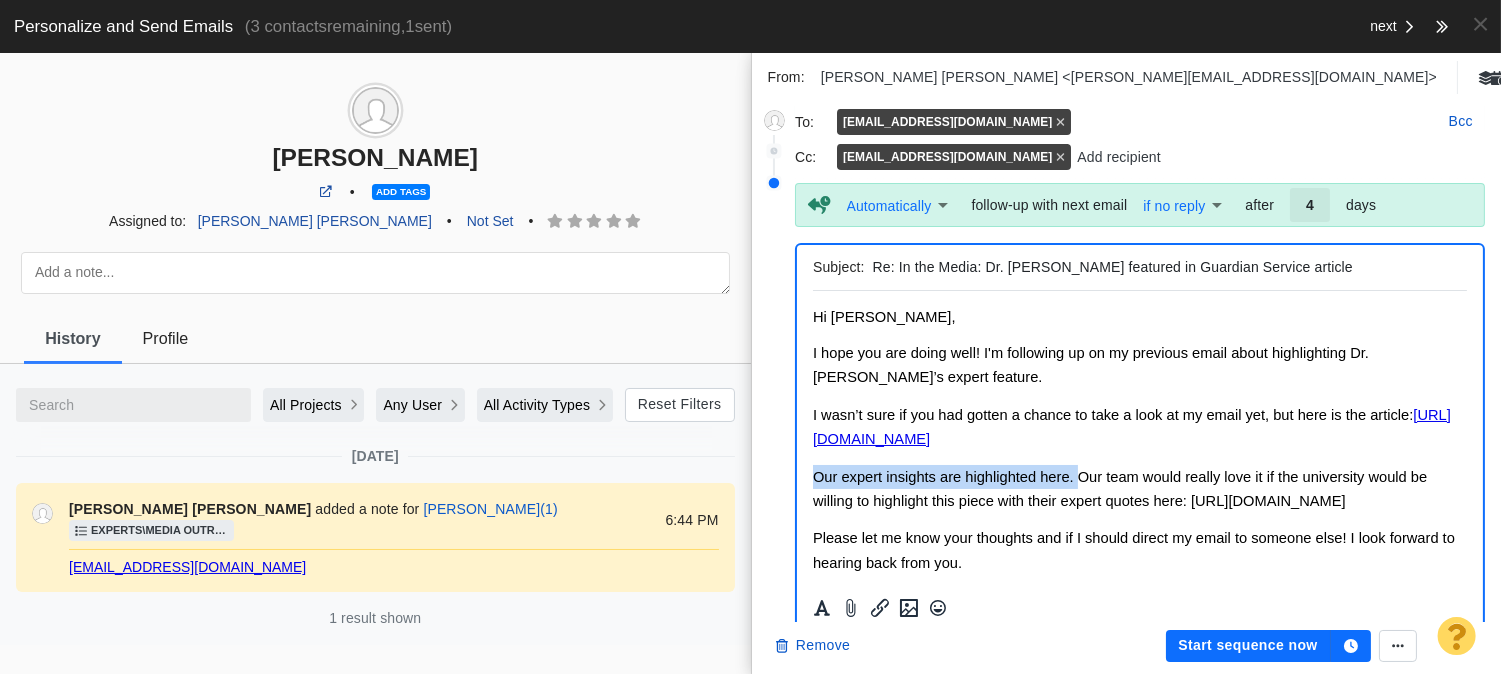 drag, startPoint x: 1078, startPoint y: 479, endPoint x: 800, endPoint y: 475, distance: 278.02878 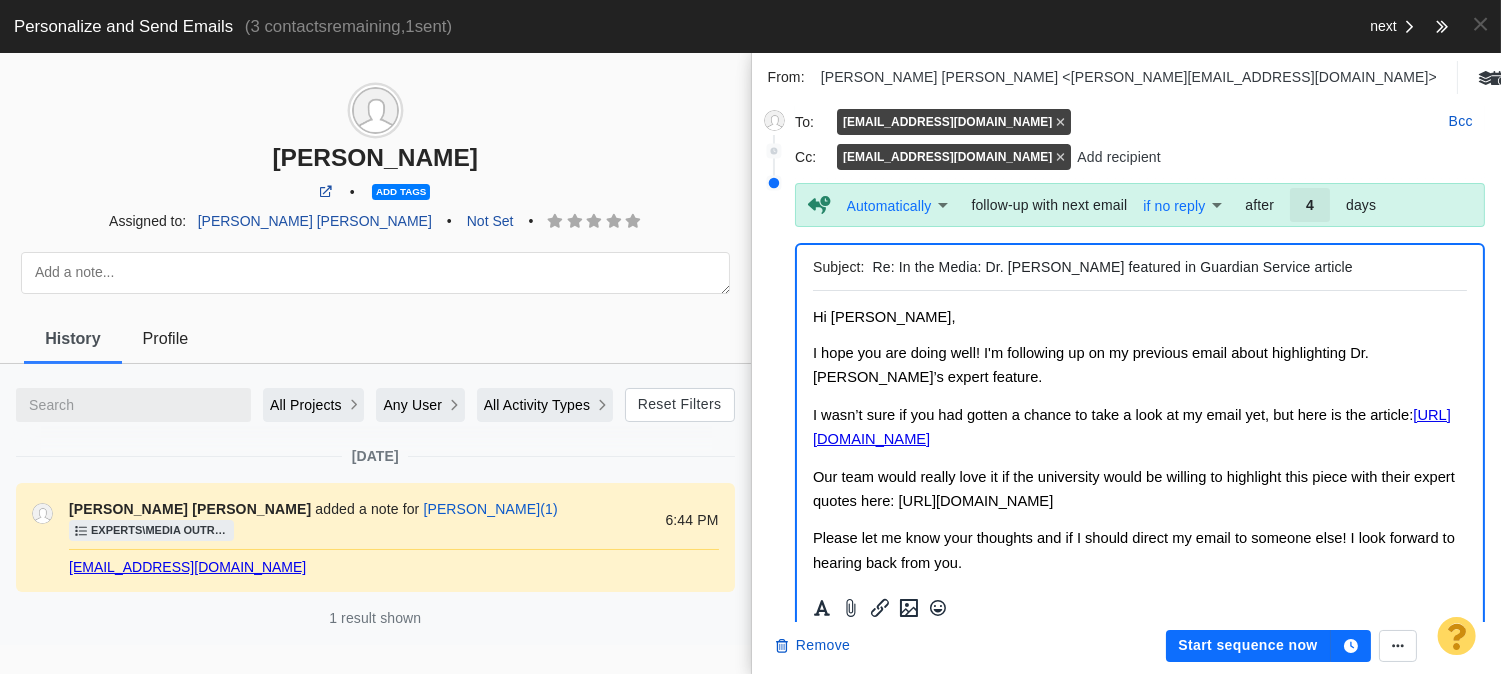 click on "Our team would really love it if the university would be willing to highlight this piece with their expert quotes here: https://www.kennesaw.edu/coles/news/index.php" at bounding box center (1133, 489) 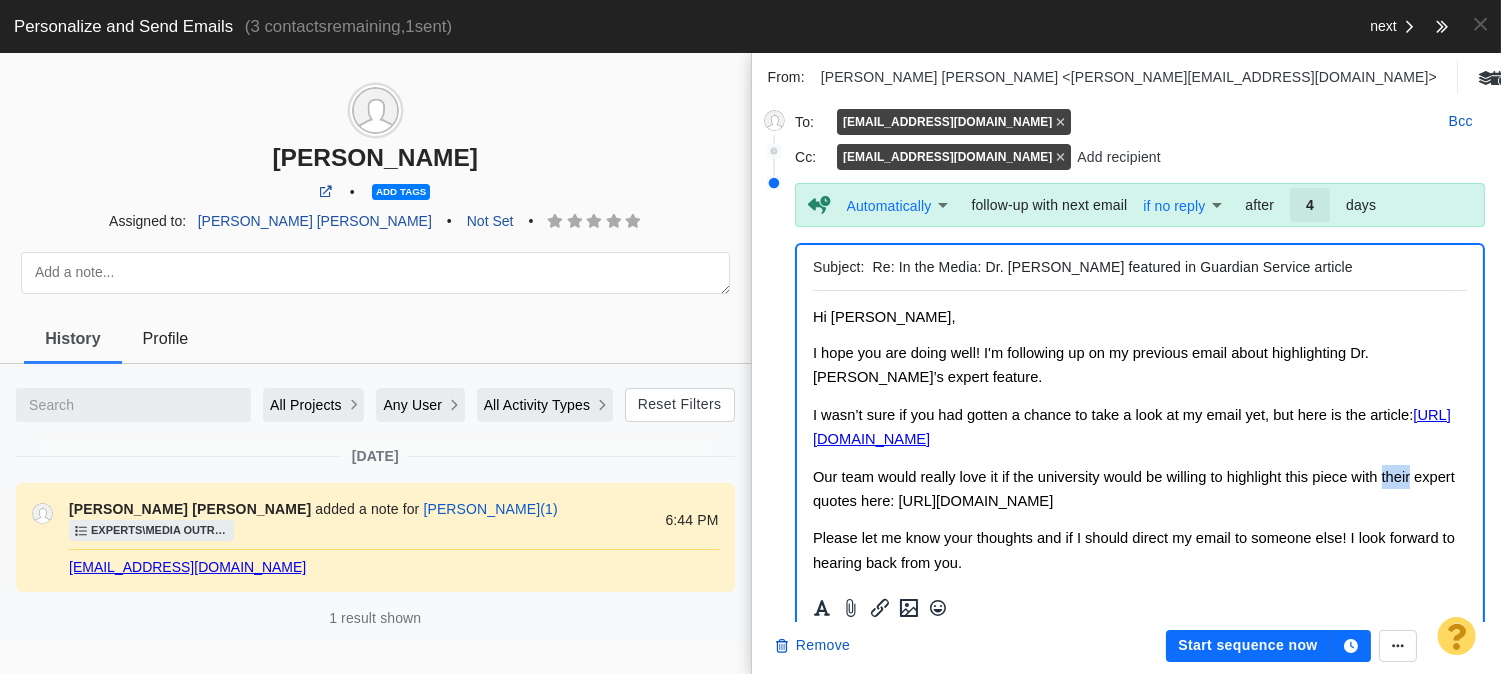 click on "Our team would really love it if the university would be willing to highlight this piece with their expert quotes here: https://www.kennesaw.edu/coles/news/index.php" at bounding box center [1133, 489] 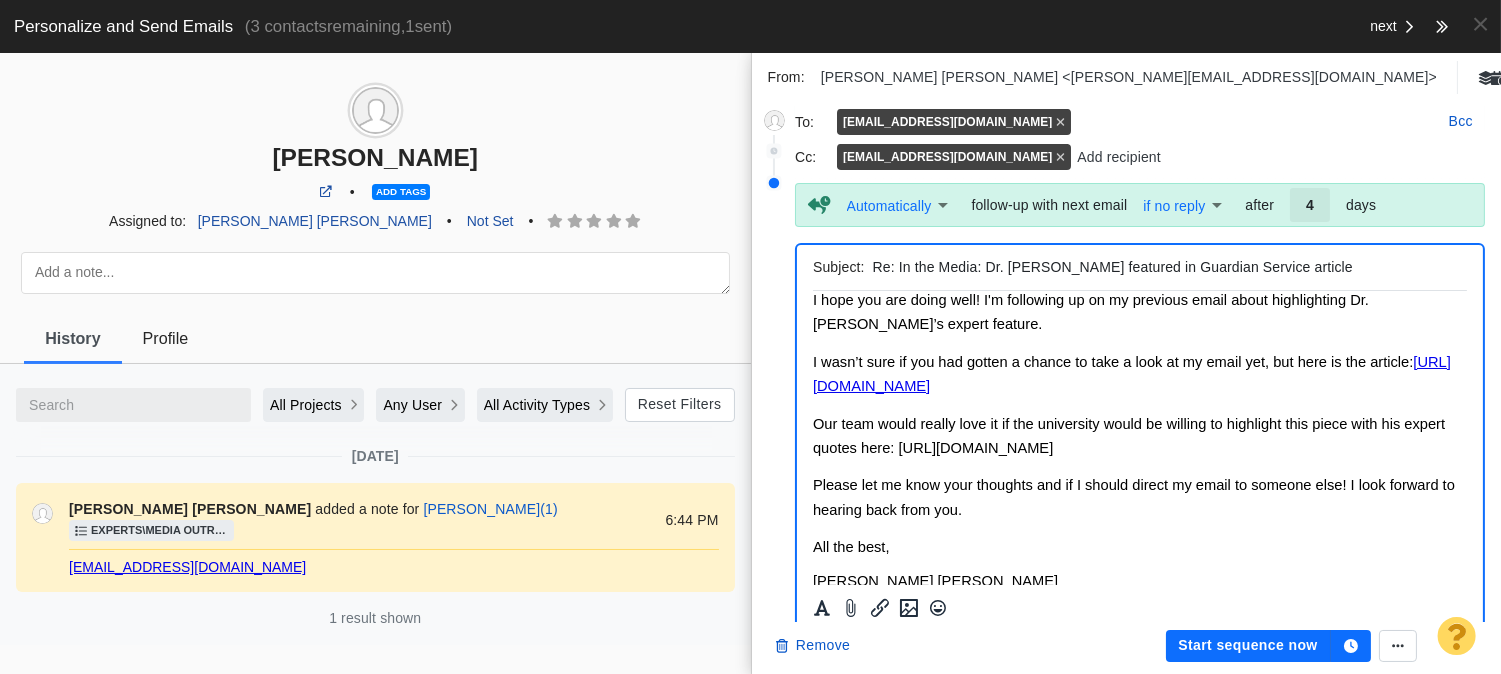 scroll, scrollTop: 0, scrollLeft: 0, axis: both 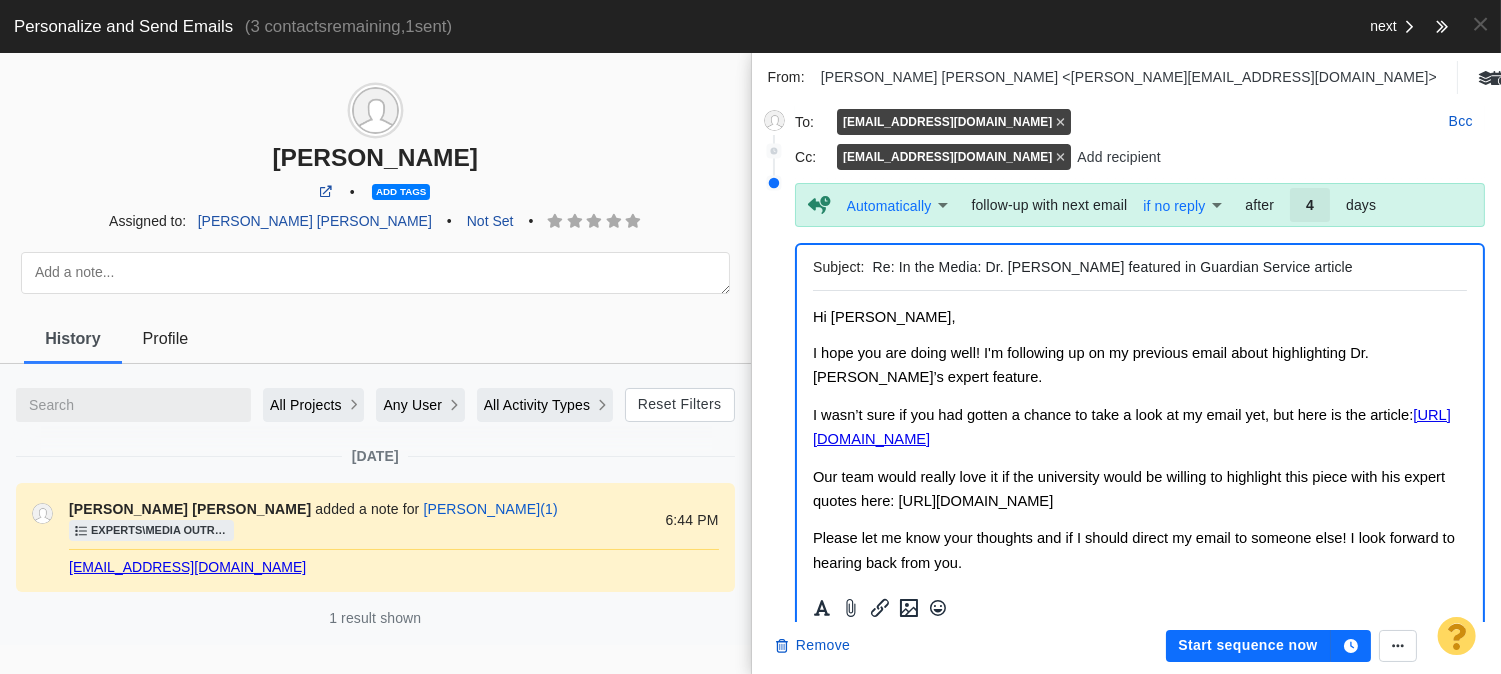 click on "Start sequence now" at bounding box center (1248, 646) 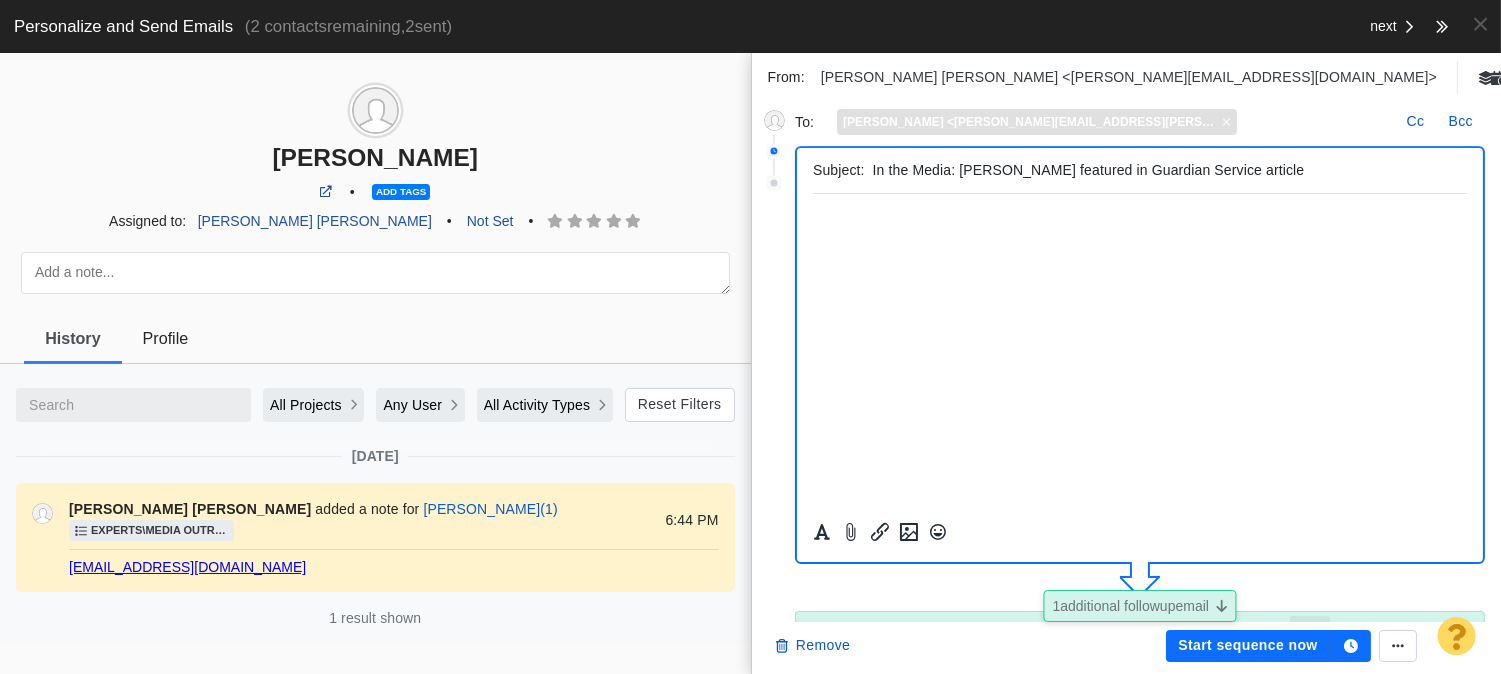 scroll, scrollTop: 380, scrollLeft: 0, axis: vertical 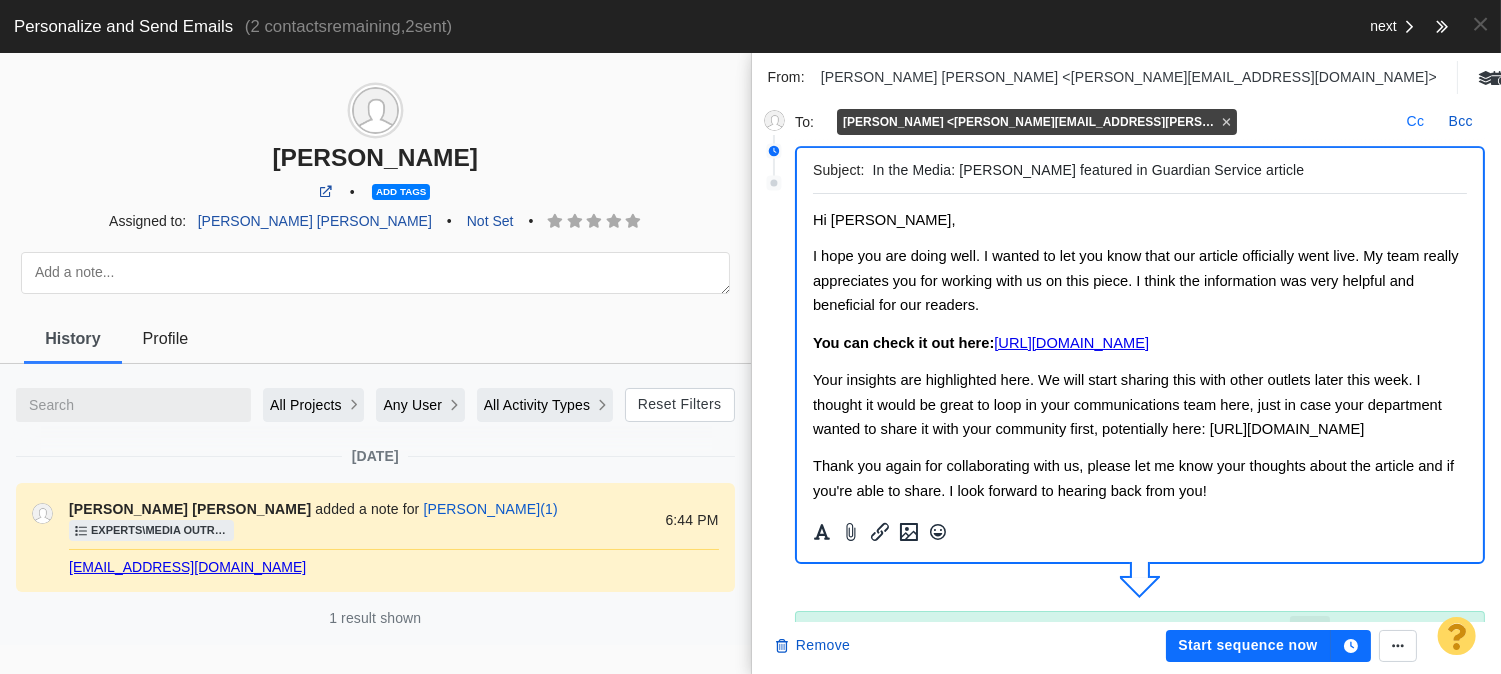 click on "Cc" at bounding box center [1416, 122] 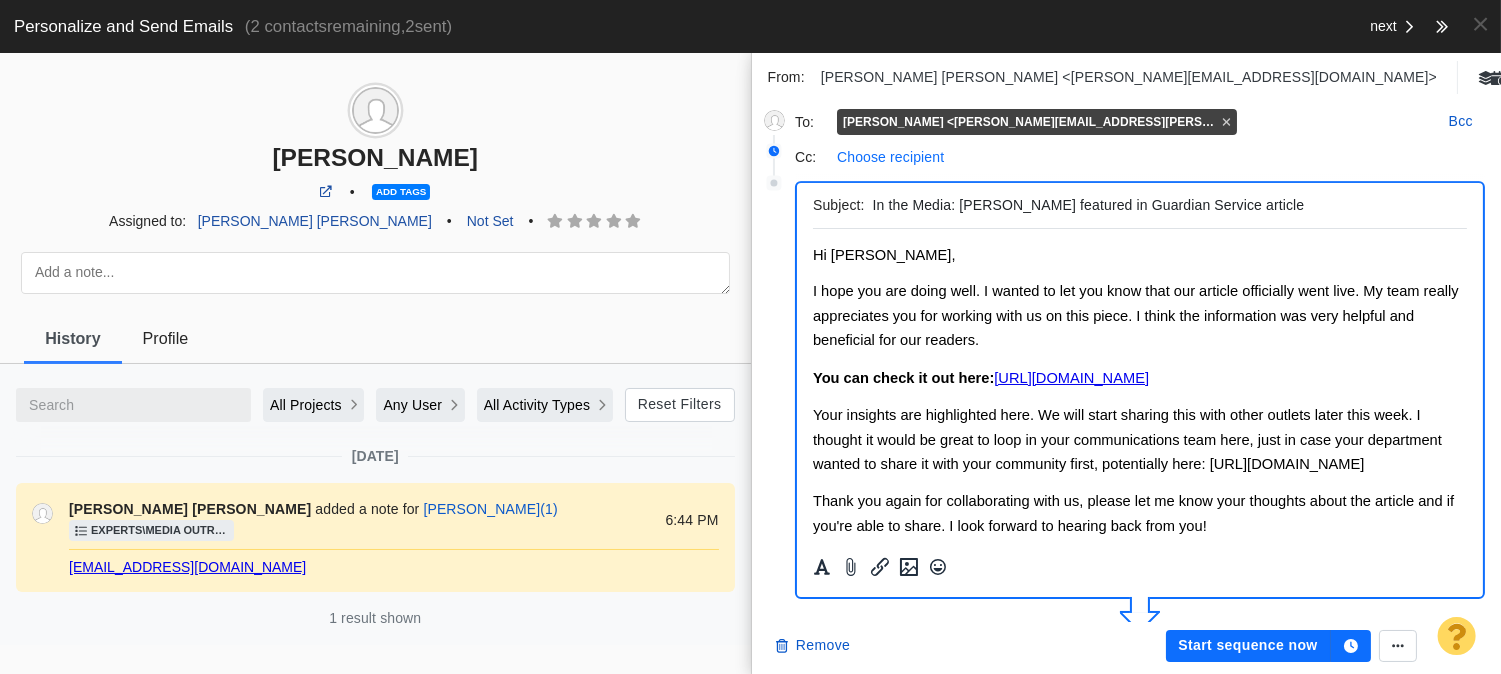 click on "Choose recipient" at bounding box center (890, 157) 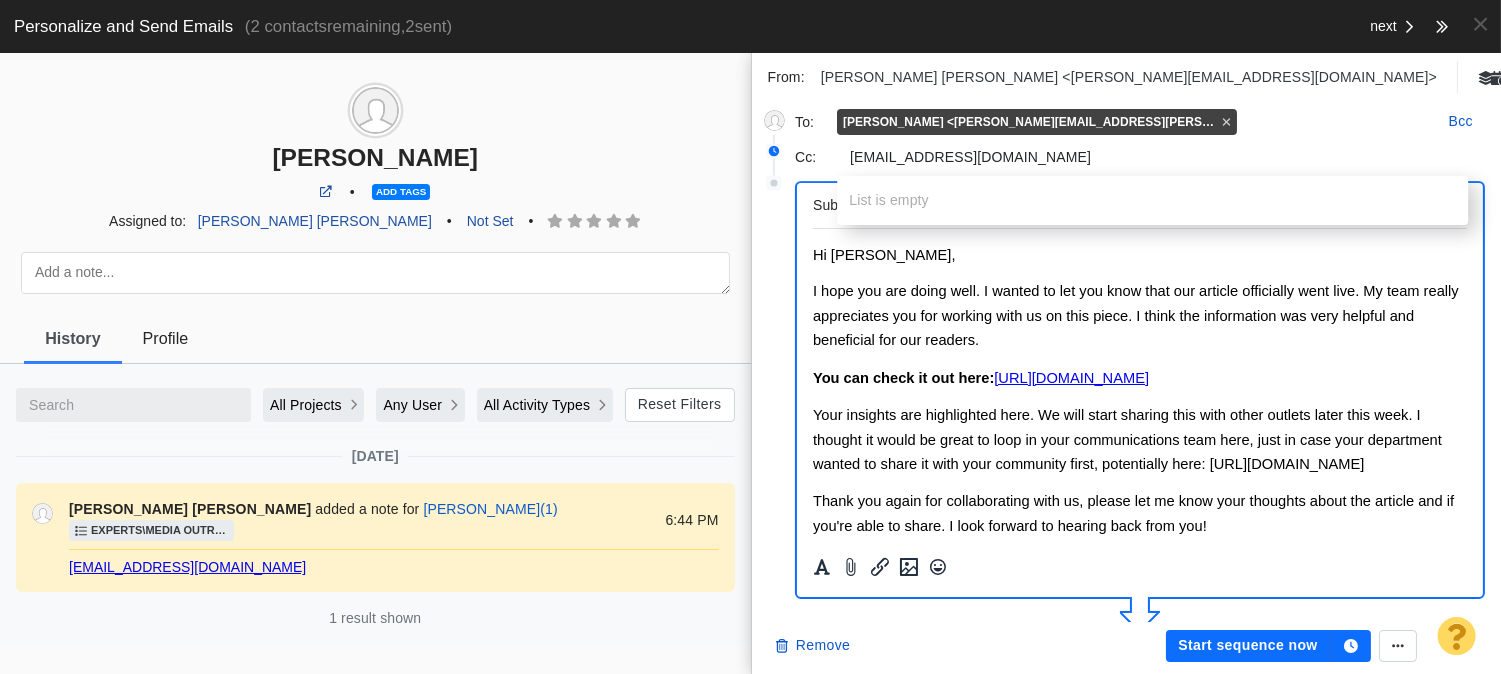 type on "yibing.du2@uta.edu" 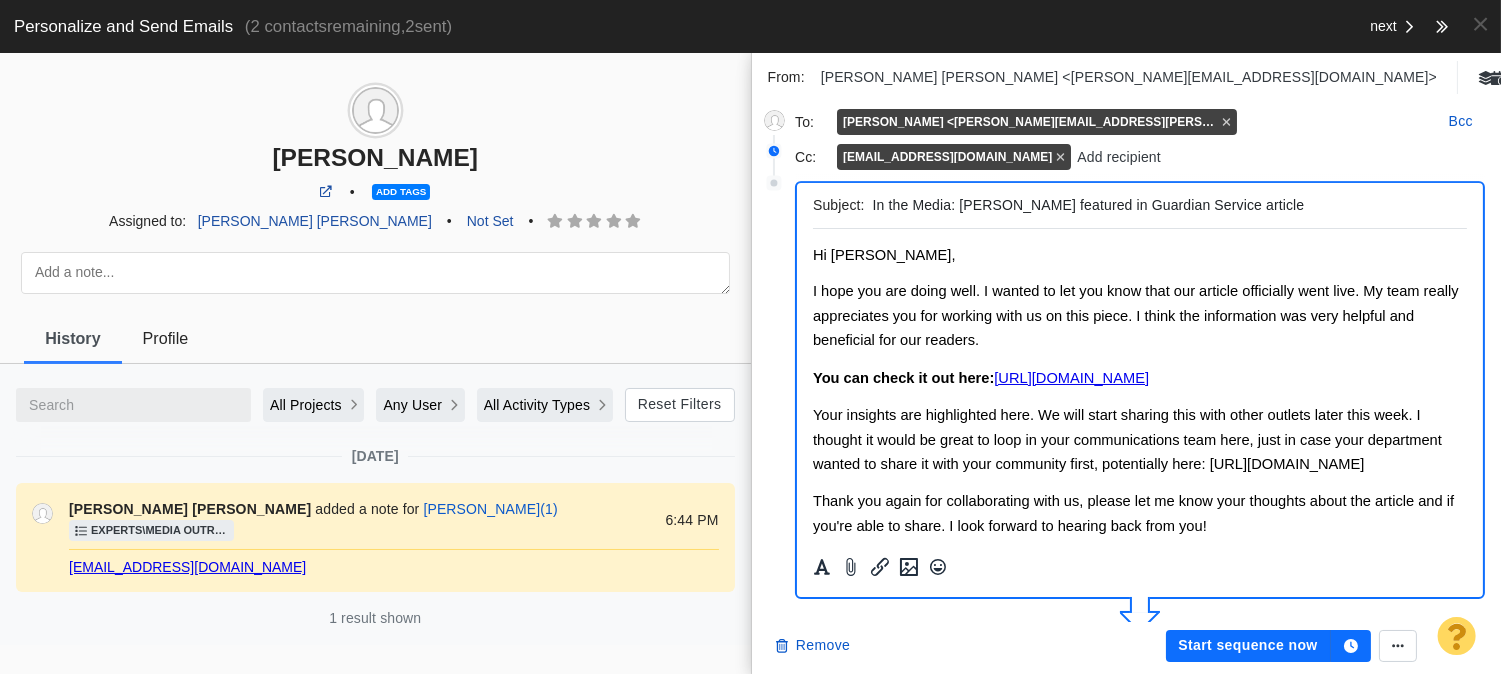click on "In the Media: Yibing Du featured in Guardian Service article" at bounding box center [1166, 205] 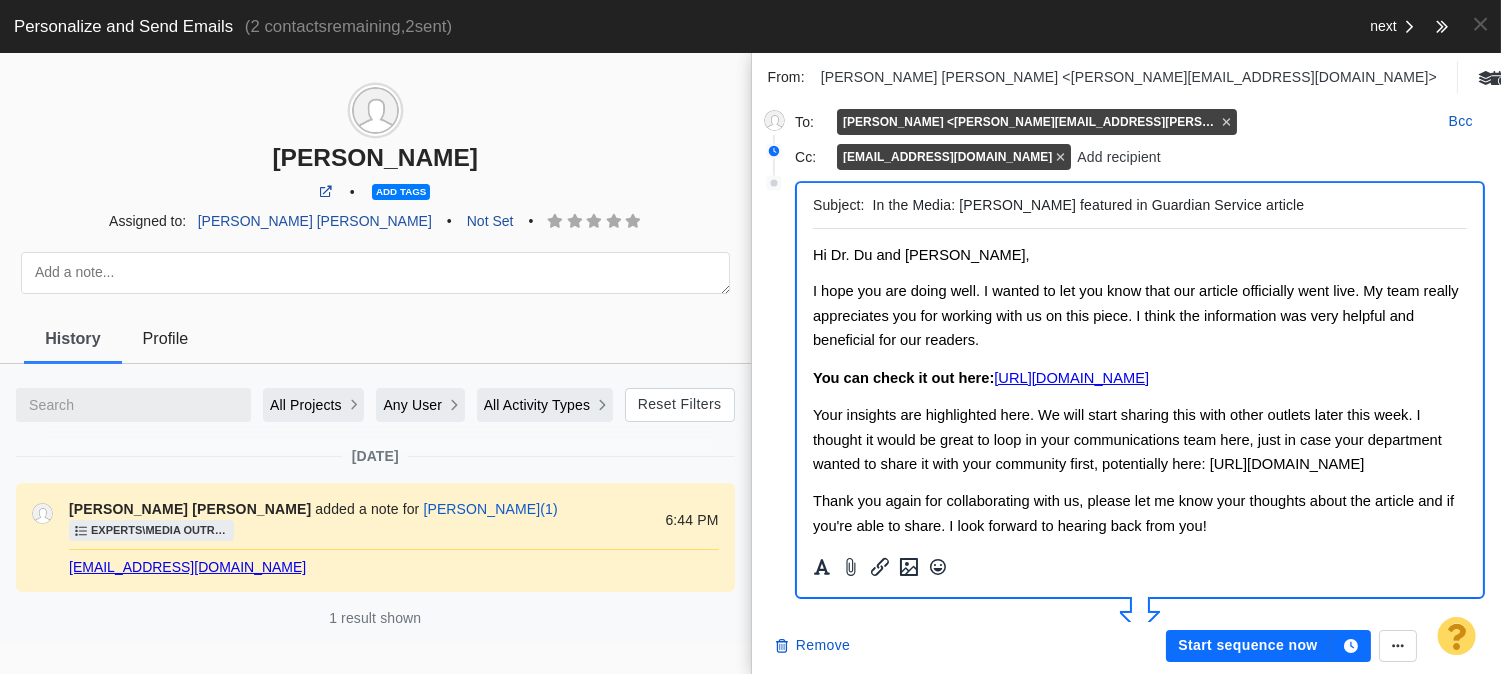 click on "Your insights are highlighted here. We will start sharing this with other outlets later this week. I thought it would be great to loop in your communications team here, just in case your department wanted to share it with your community first, potentially here:" at bounding box center (1126, 439) 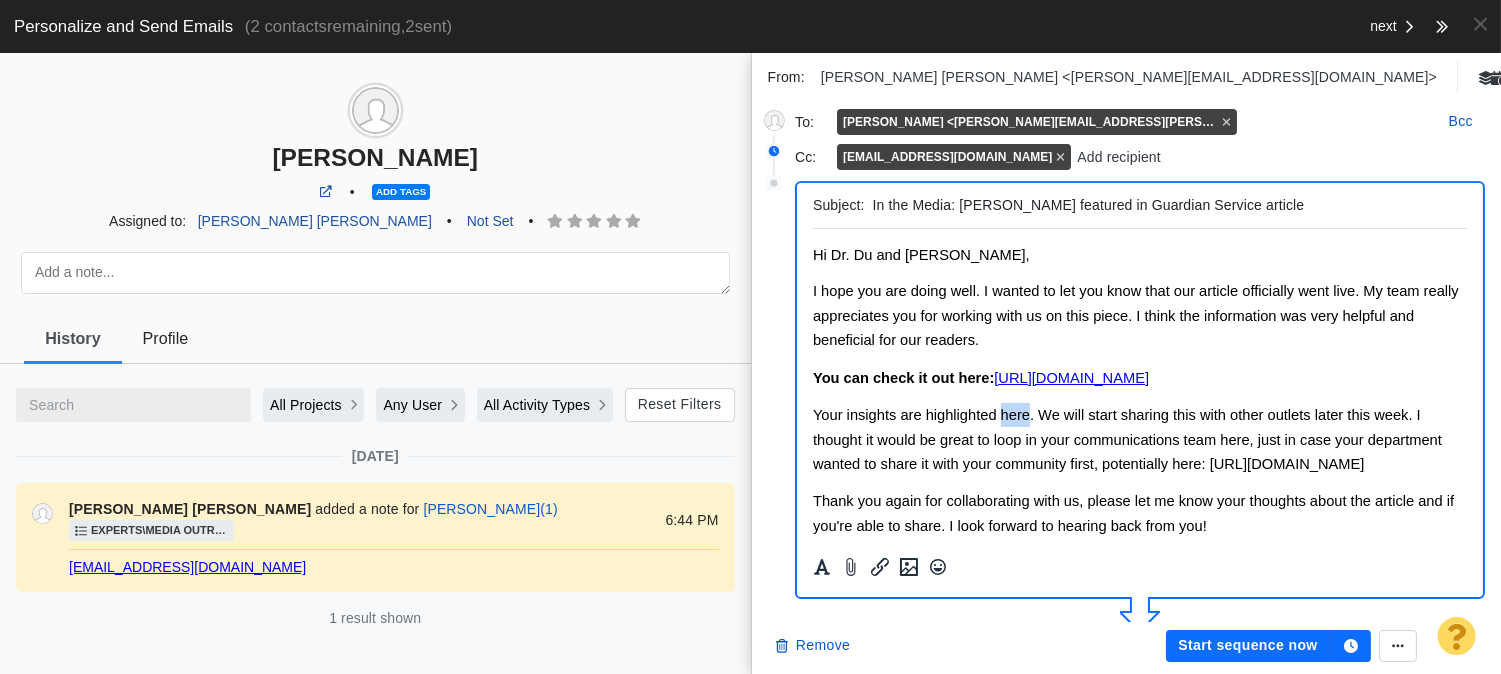 click on "Your insights are highlighted here. We will start sharing this with other outlets later this week. I thought it would be great to loop in your communications team here, just in case your department wanted to share it with your community first, potentially here:" at bounding box center (1126, 439) 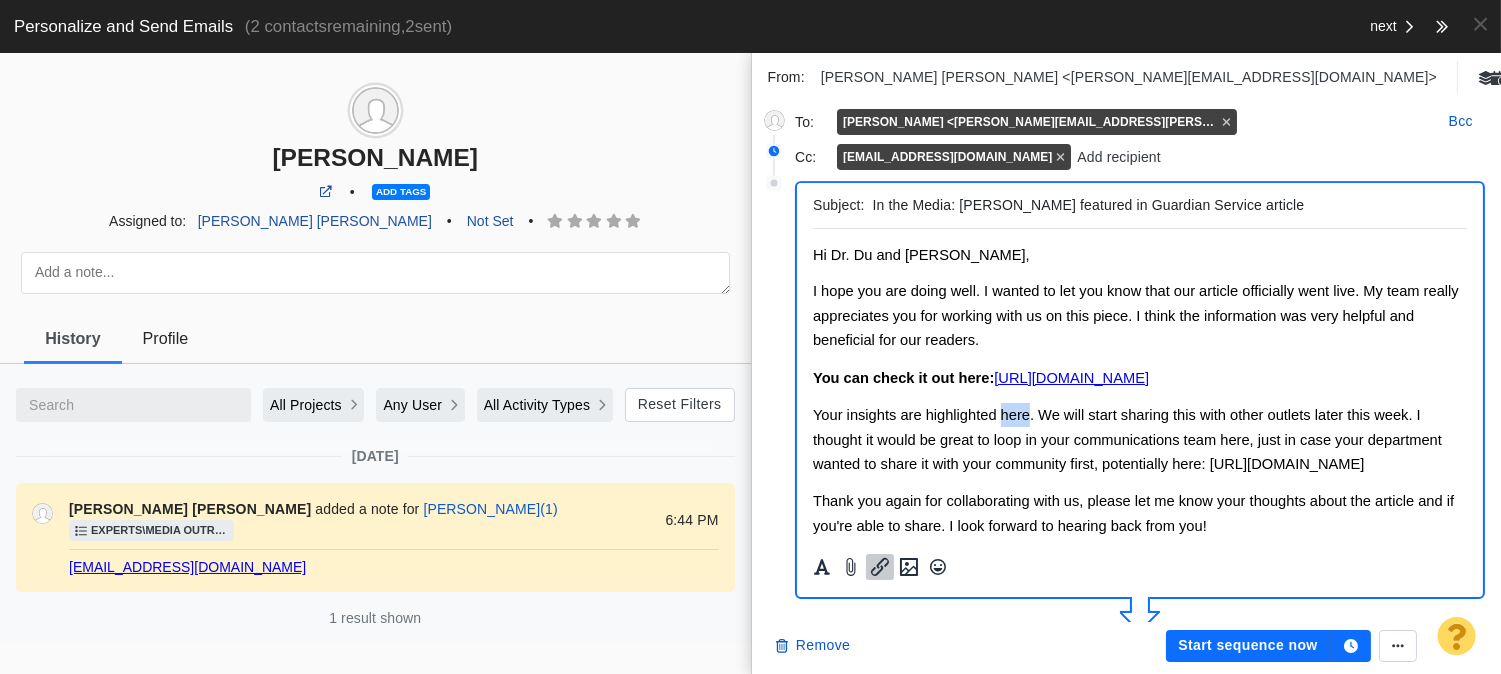 click 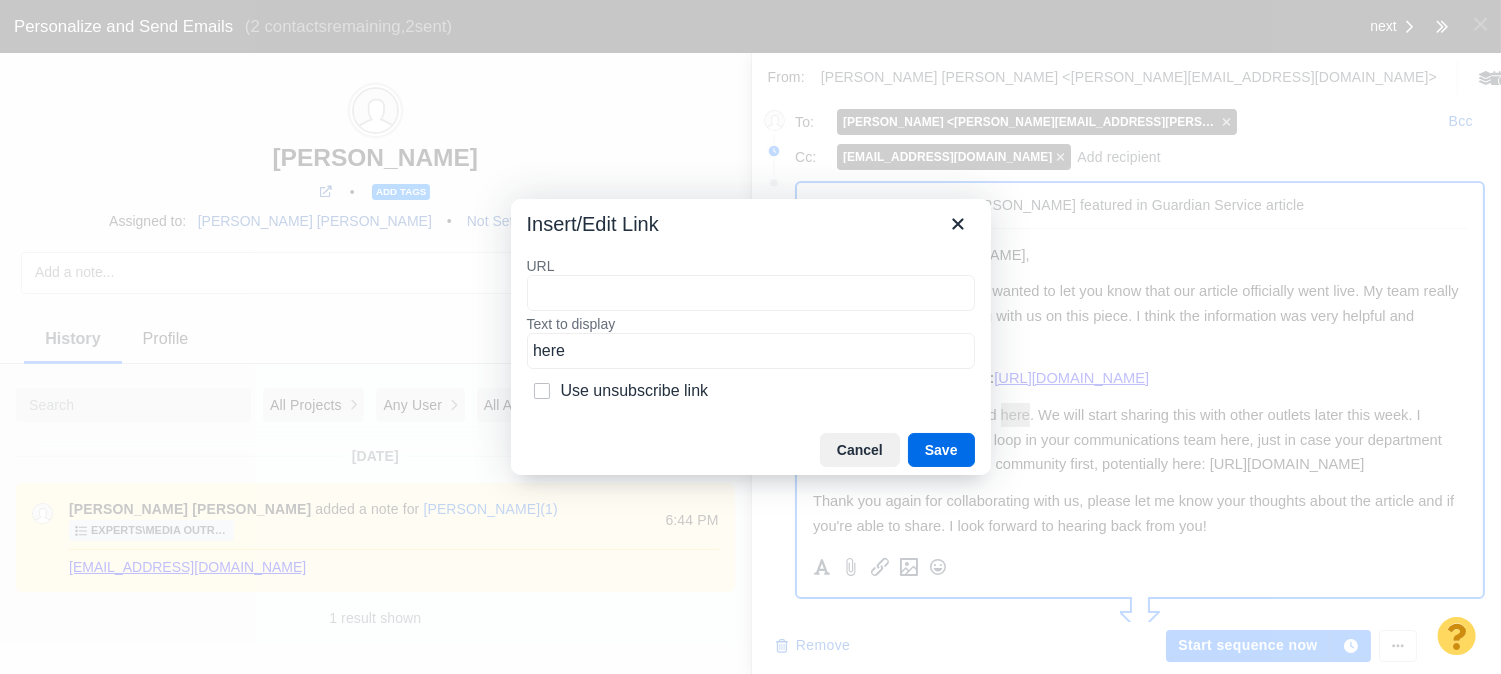 type on "https://guardianservice.com/home-insurance/bundle-home-auto-insurance/#:~:text=benefit%20most%2C%E2%80%9D%20says-,Yibing%20Du,-%2C%20clinical%20assistant%20professor" 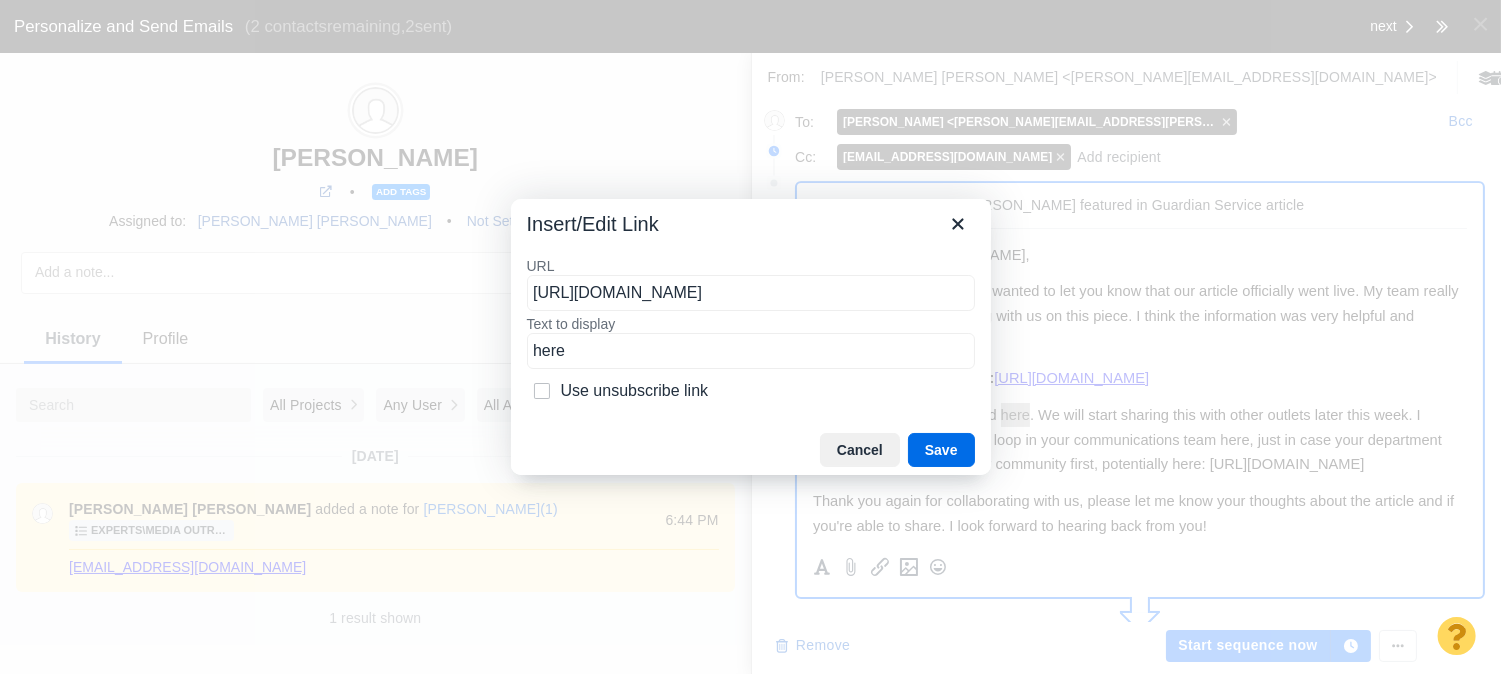 scroll, scrollTop: 0, scrollLeft: 878, axis: horizontal 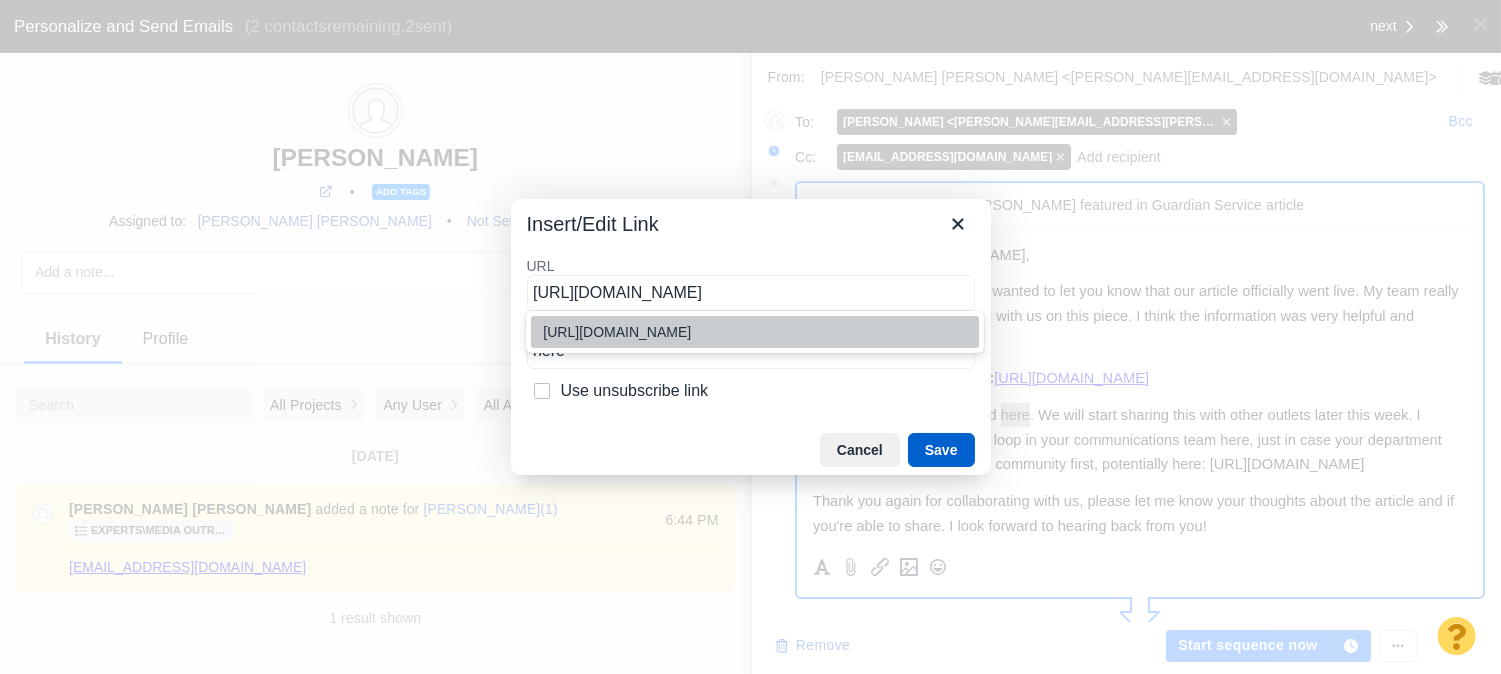 click on "Save" at bounding box center (941, 450) 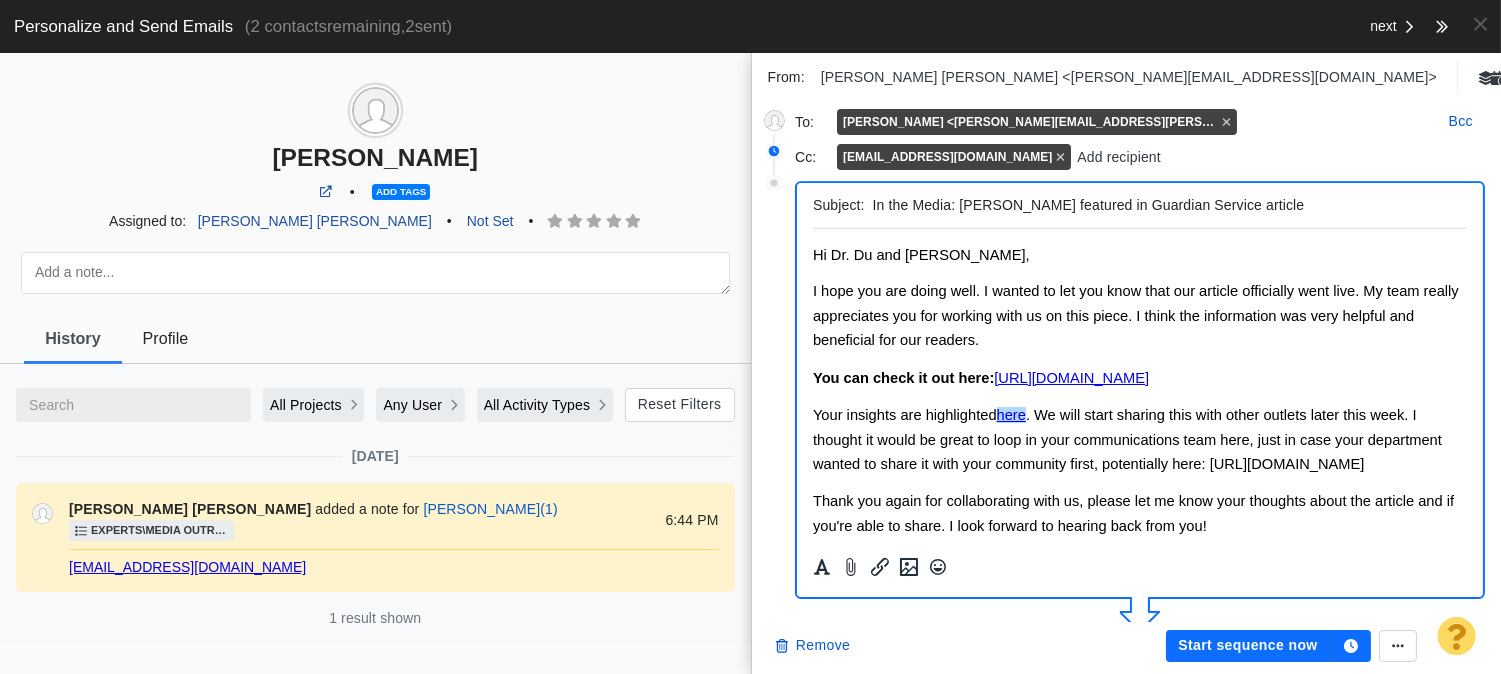 scroll, scrollTop: 251, scrollLeft: 0, axis: vertical 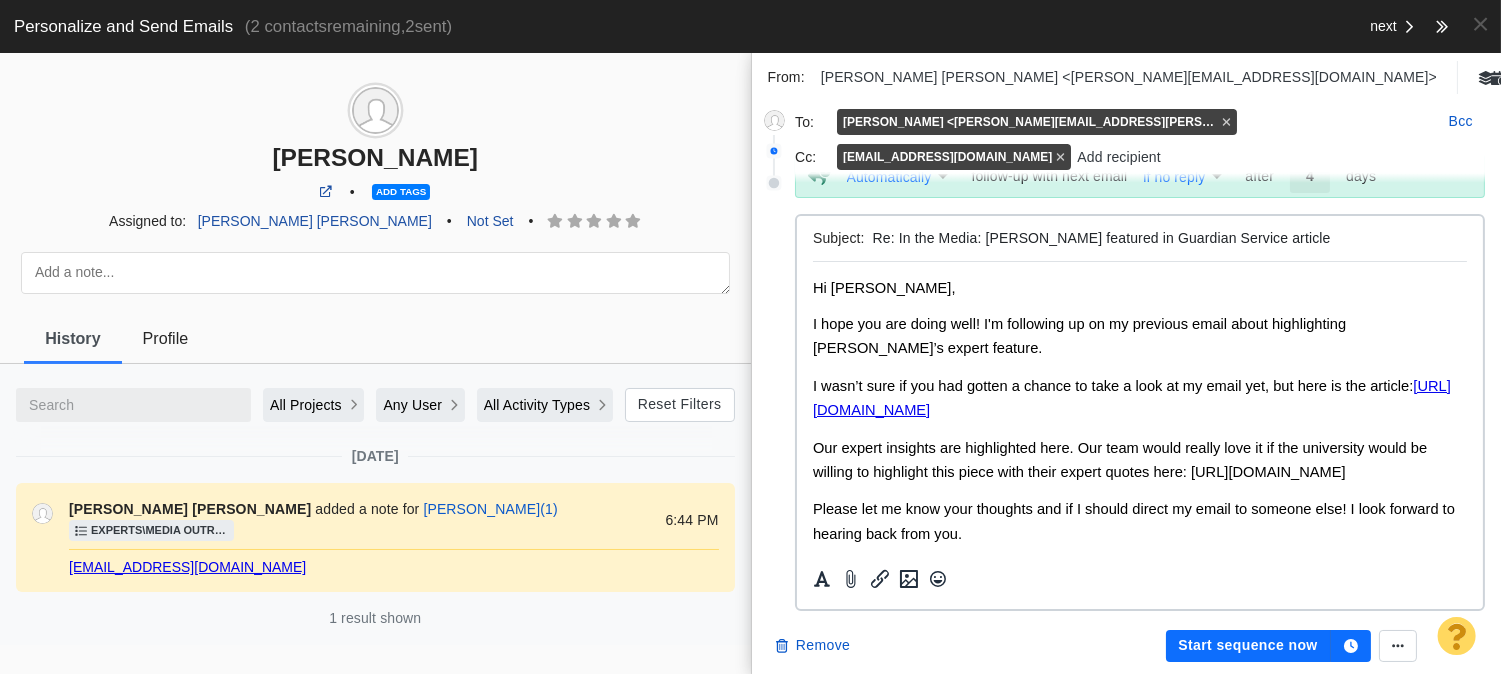 click on "Our expert insights are highlighted here. Our team would really love it if the university would be willing to highlight this piece with their expert quotes here: https://www.uta.edu/academics/schools-colleges/business/news-and-events/releases" at bounding box center (1119, 460) 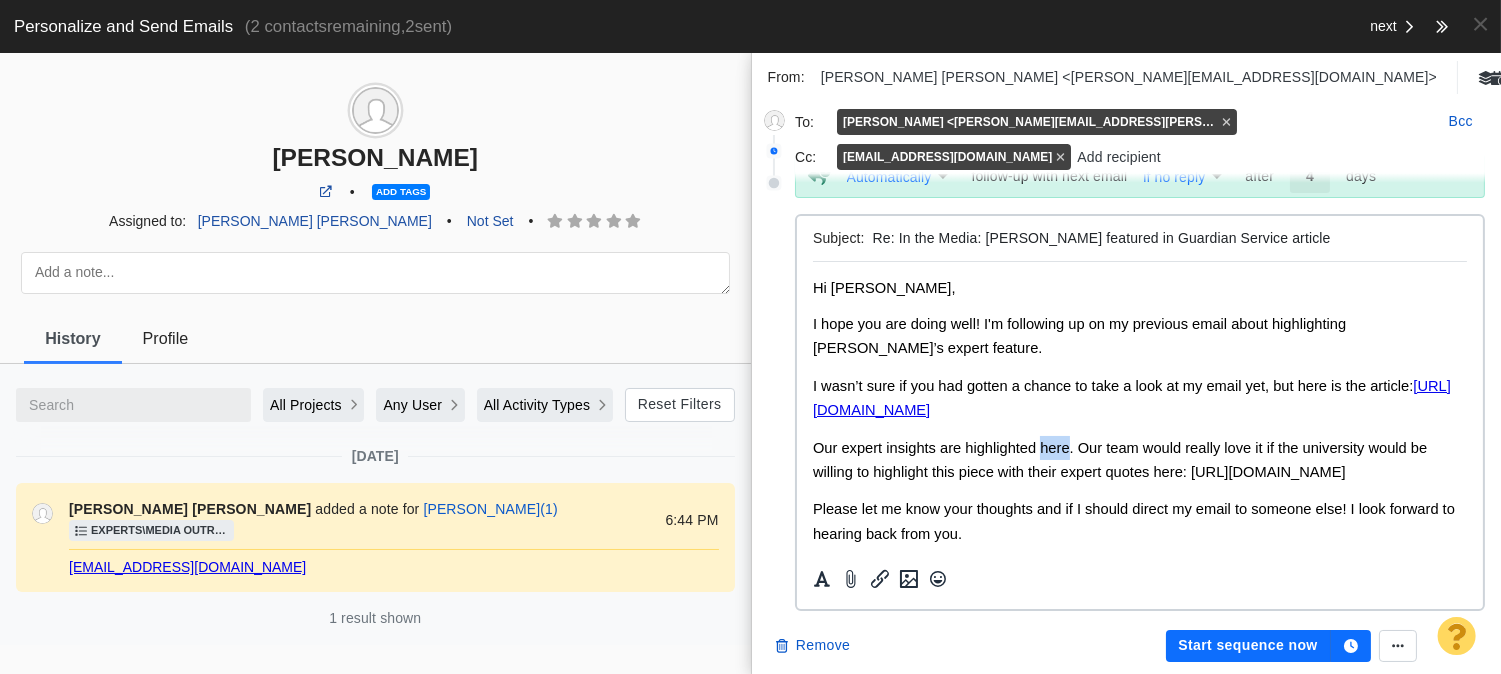 scroll, scrollTop: 463, scrollLeft: 0, axis: vertical 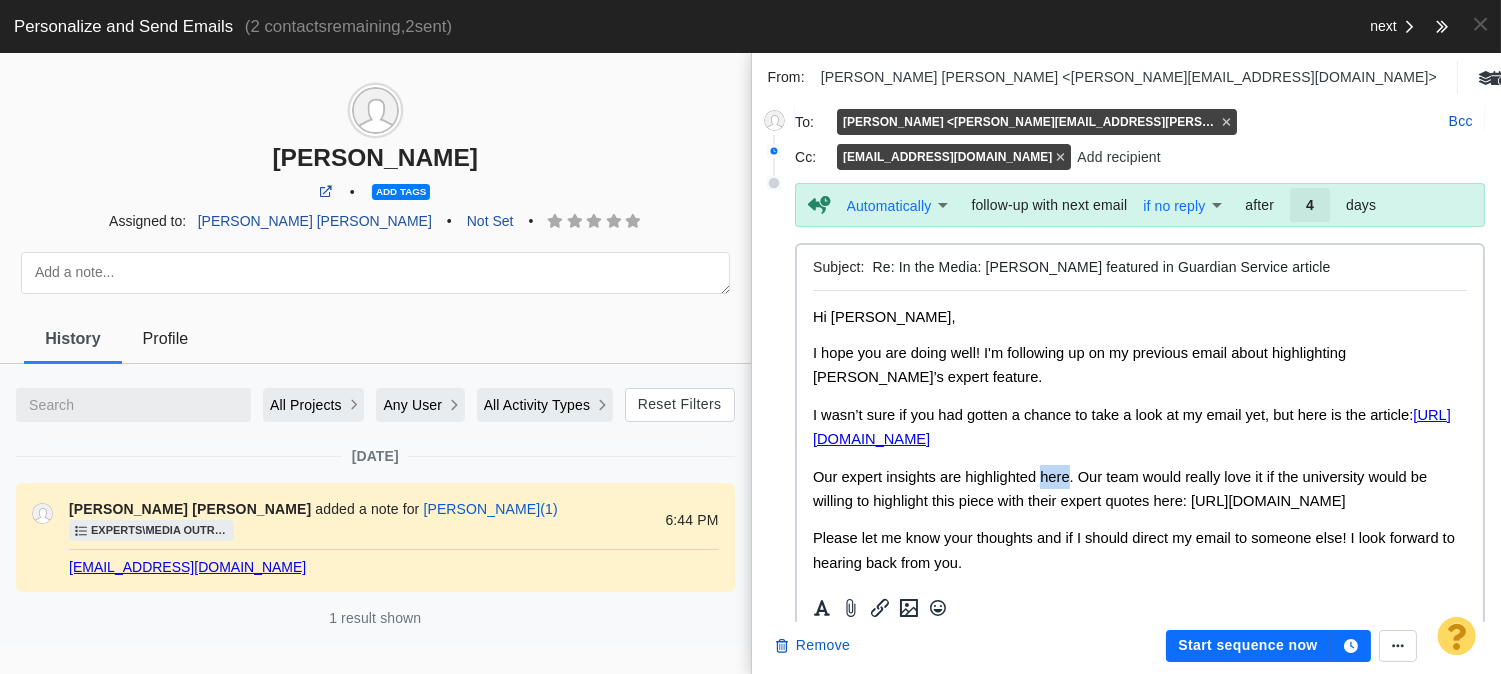 click on "Hi Dara,  I hope you are doing well! I'm following up on my previous email about highlighting Yibing Du’s expert feature.  I wasn’t sure if you had gotten a chance to take a look at my email yet, but here is the article:  https://guardianservice.com/home-insurance/bundle-home-auto-insurance/ Our expert insights are highlighted here. Our team would really love it if the university would be willing to highlight this piece with their expert quotes here: https://www.uta.edu/academics/schools-colleges/business/news-and-events/releases Please let me know your thoughts and if I should direct my email to someone else! I look forward to hearing back from you.  All the best,  Jason Sam Jr. Digital Public Relations Associate LinkedIn -----Original Message----- Hi Dr. Du and Dara,  I hope you are doing well. I wanted to let you know that our article officially went live. My team really appreciates you for working with us on this piece. I think the information was very helpful and beneficial for our readers." at bounding box center [1139, 815] 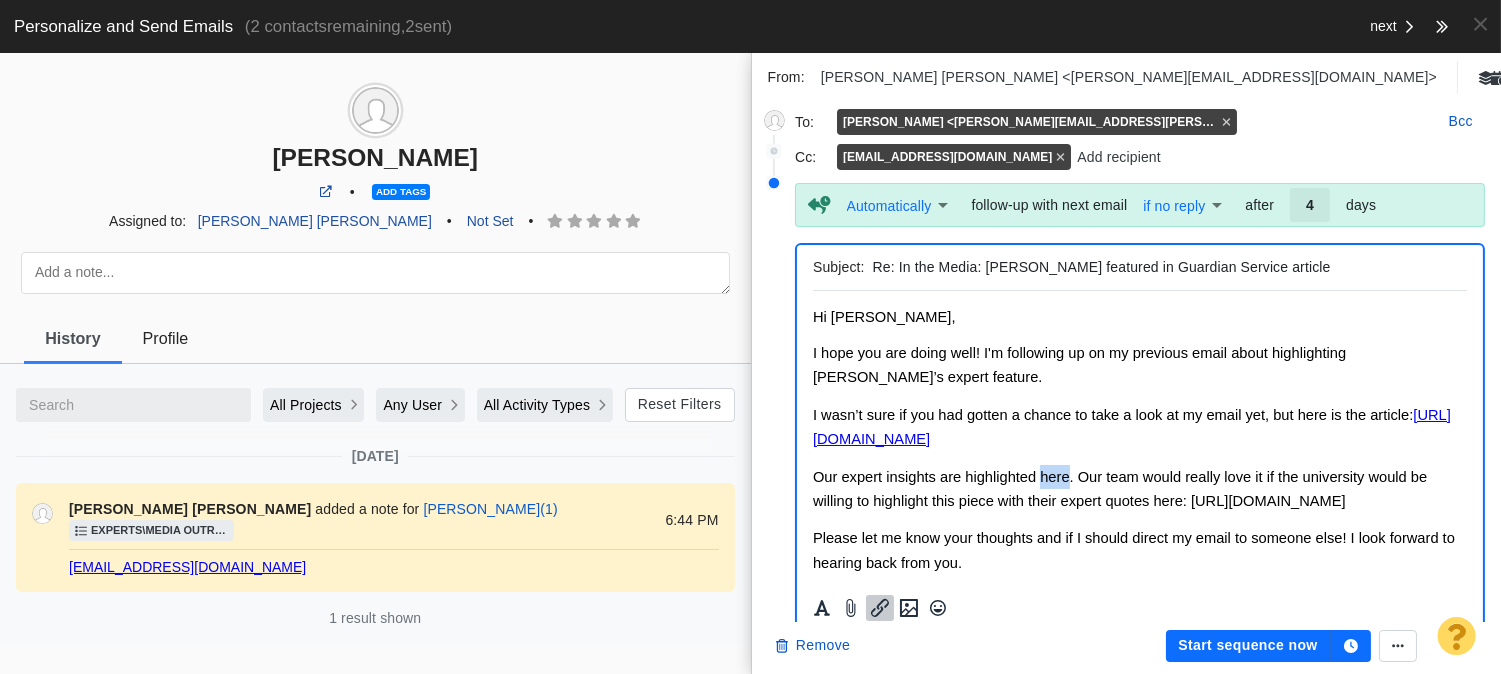 click 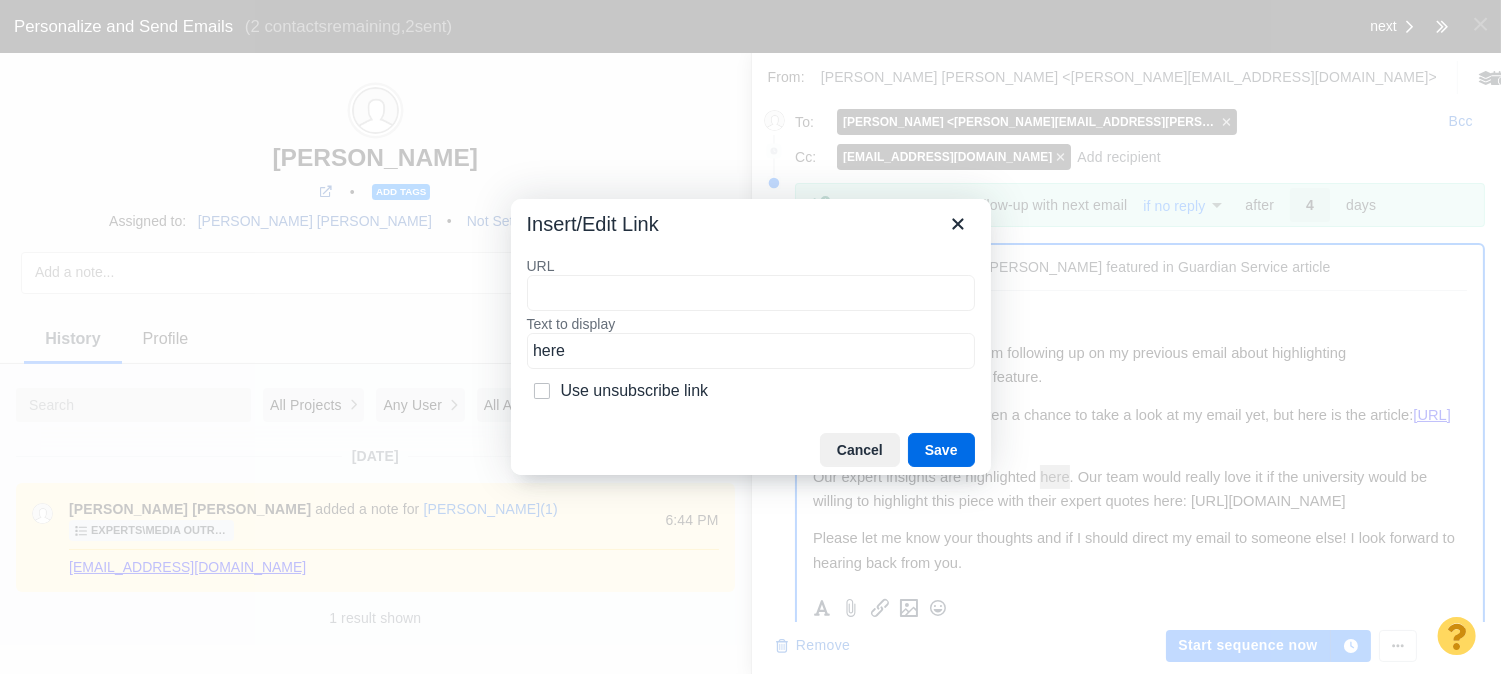 type on "https://guardianservice.com/home-insurance/bundle-home-auto-insurance/#:~:text=benefit%20most%2C%E2%80%9D%20says-,Yibing%20Du,-%2C%20clinical%20assistant%20professor" 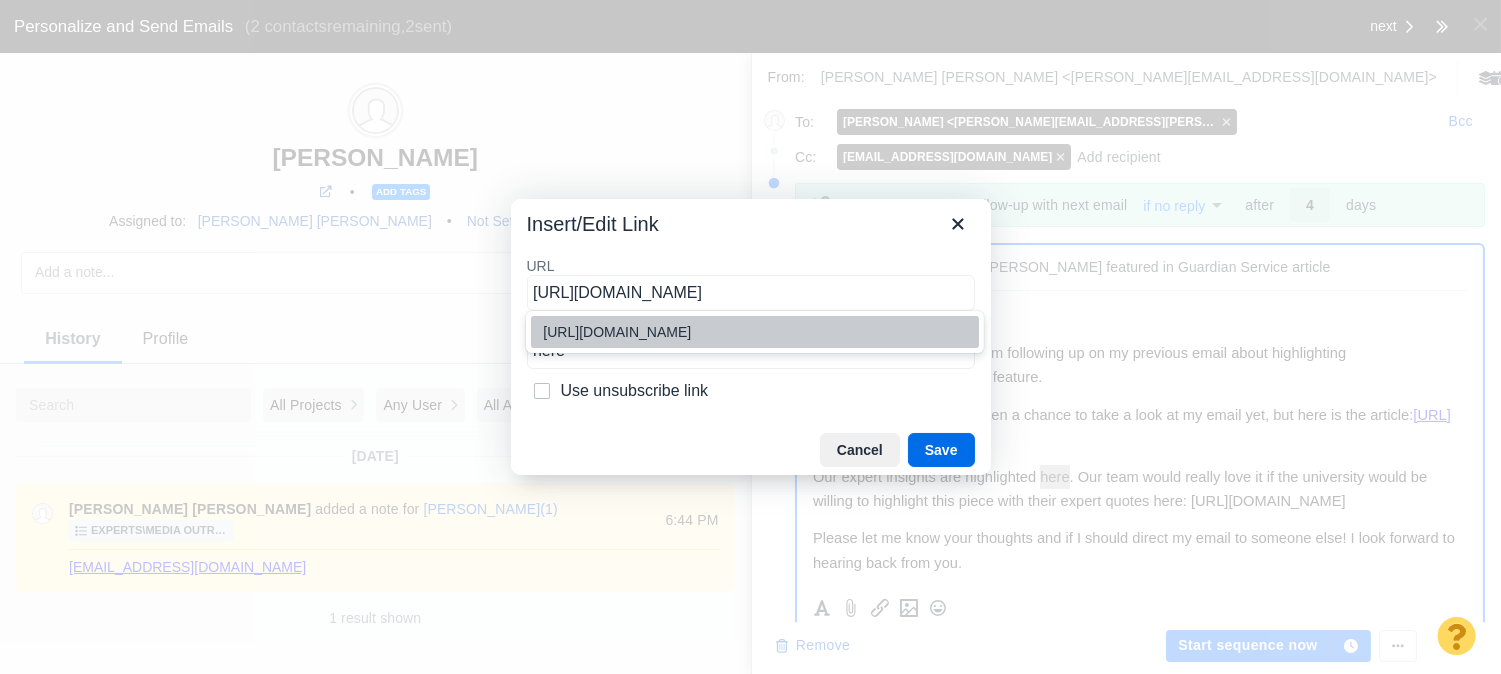 scroll, scrollTop: 0, scrollLeft: 878, axis: horizontal 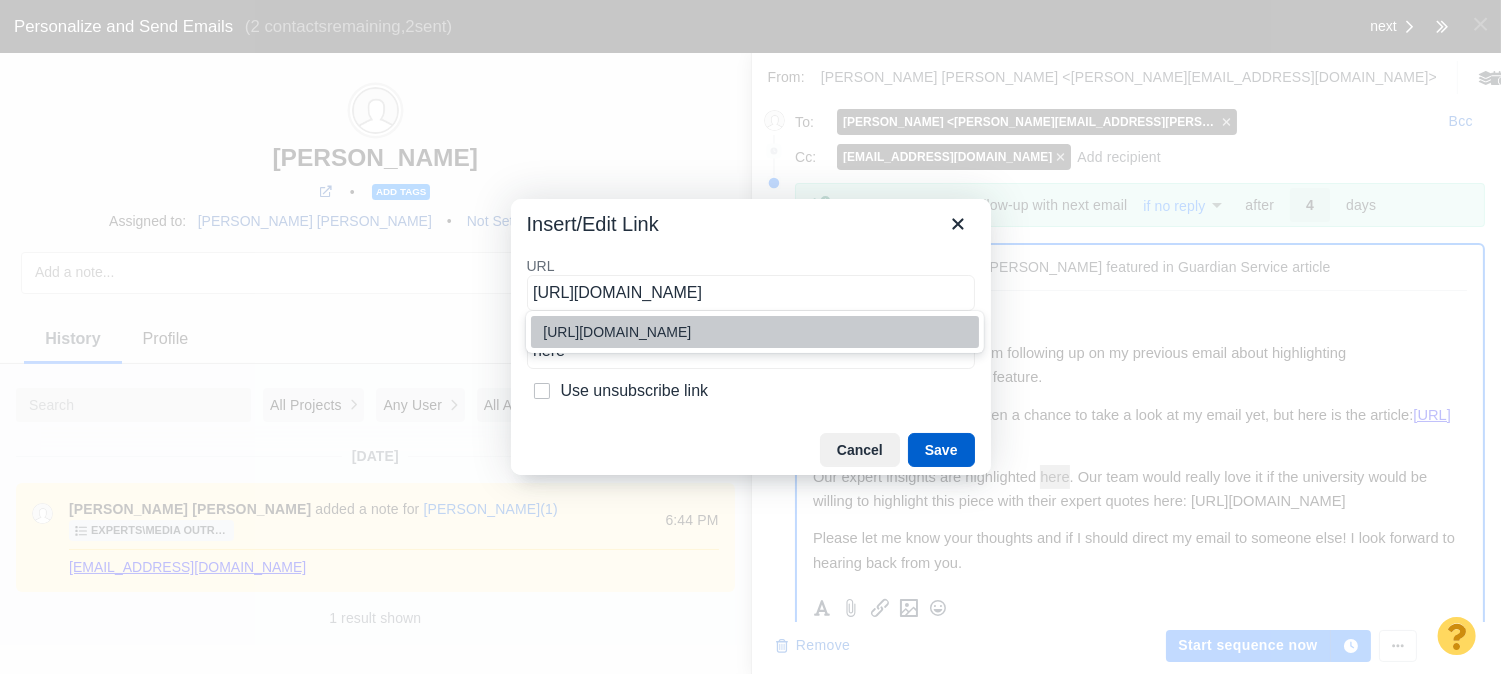 click on "Save" at bounding box center (941, 450) 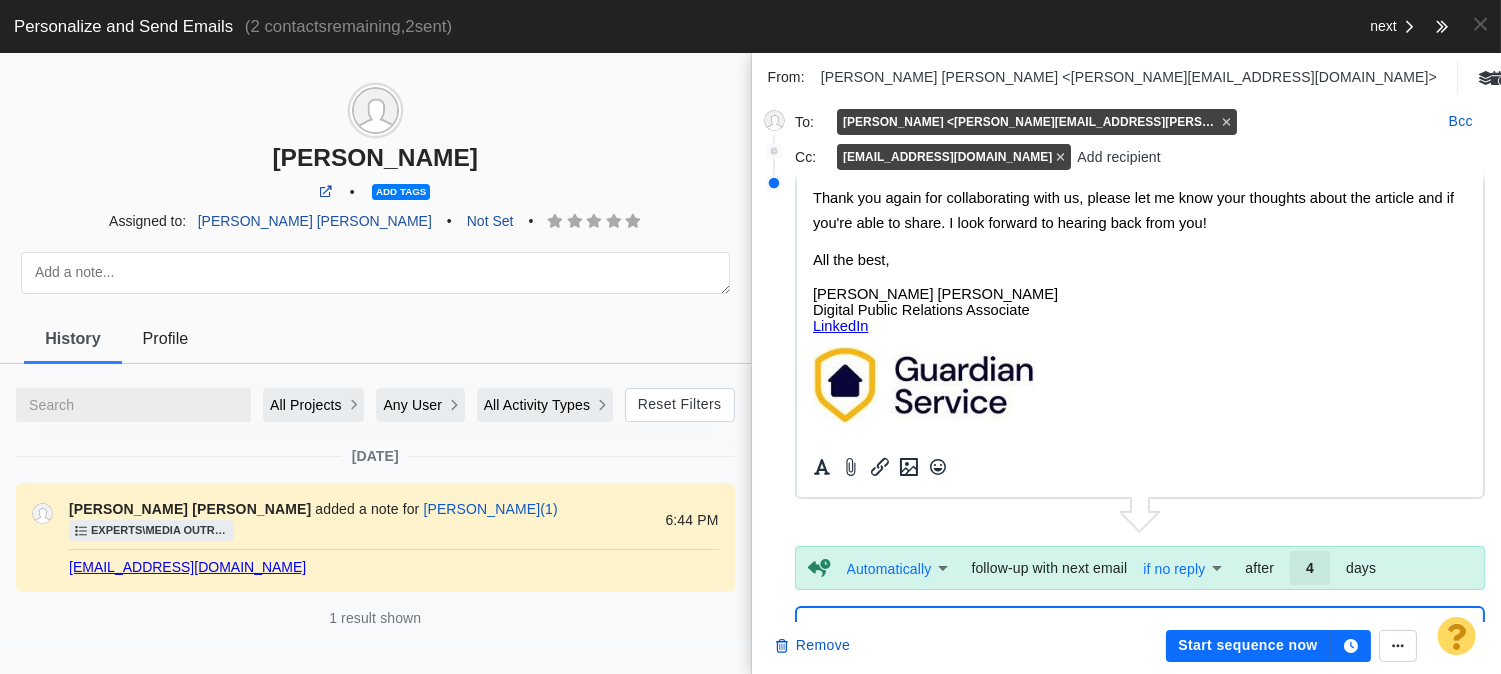 scroll, scrollTop: 0, scrollLeft: 0, axis: both 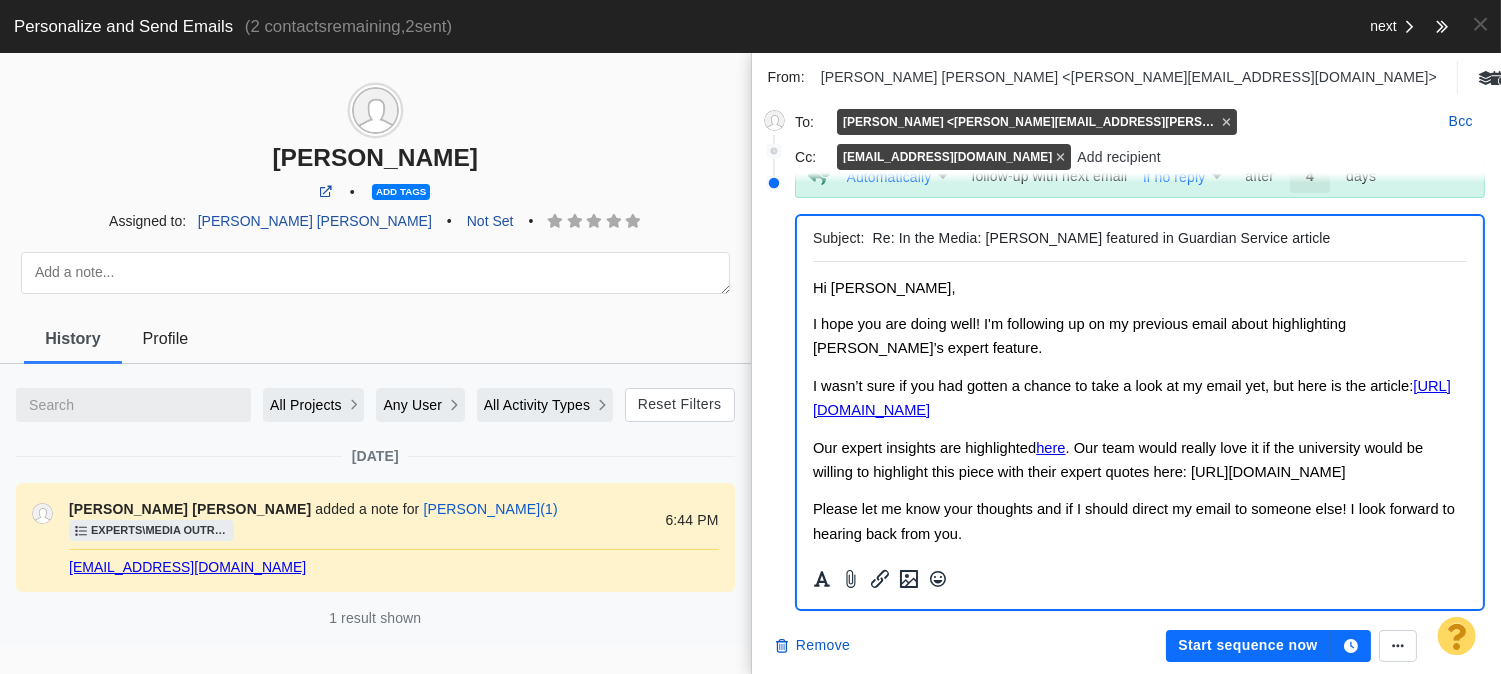 click on "I hope you are doing well! I'm following up on my previous email about highlighting Yibing Du’s expert feature." at bounding box center (1078, 336) 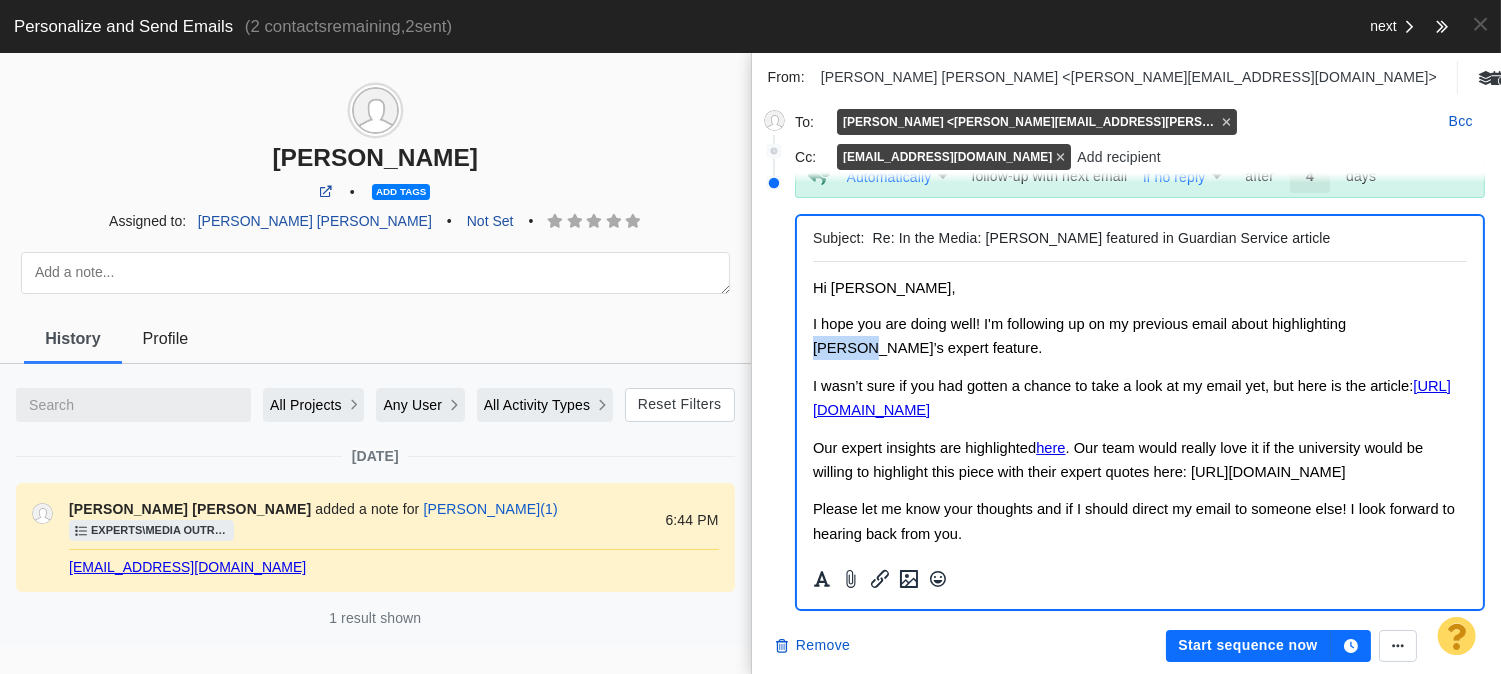 type 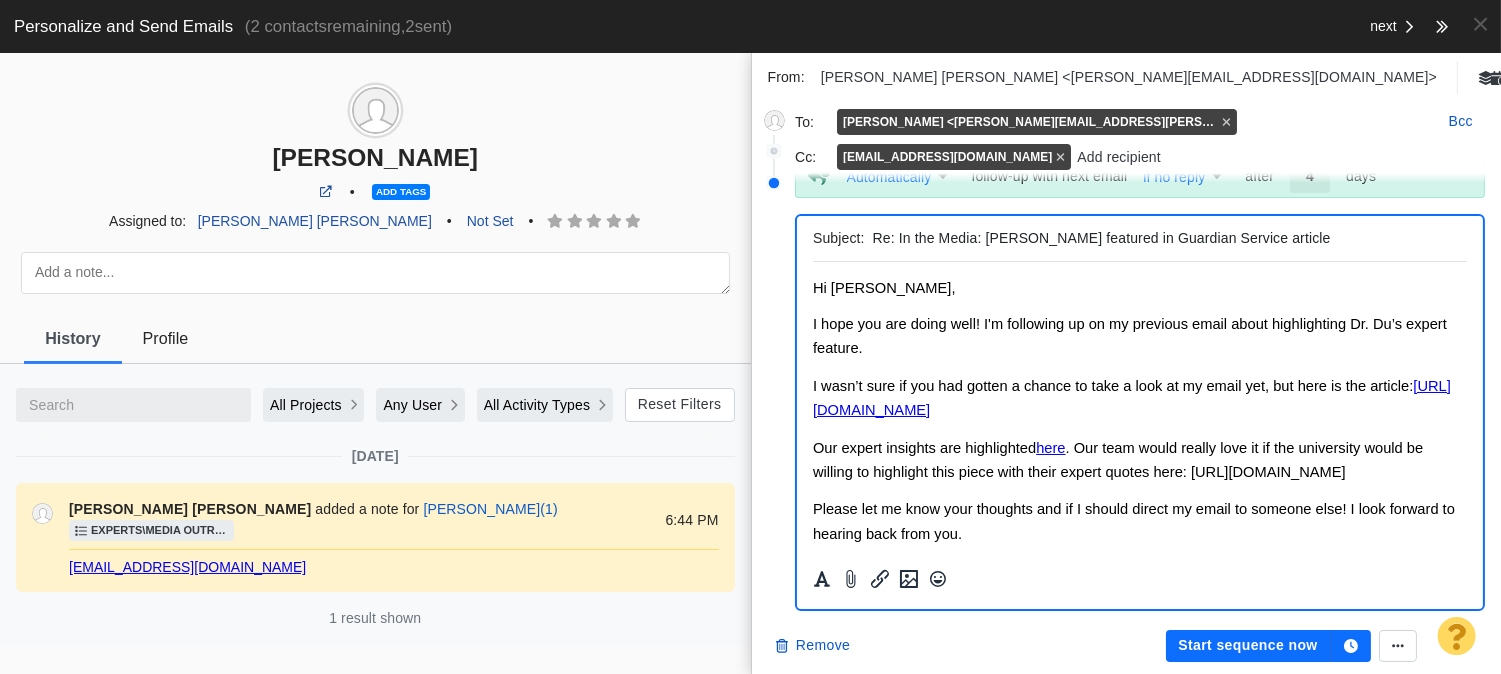 click on "Our expert insights are highlighted  here . Our team would really love it if the university would be willing to highlight this piece with their expert quotes here: https://www.uta.edu/academics/schools-colleges/business/news-and-events/releases" at bounding box center [1117, 460] 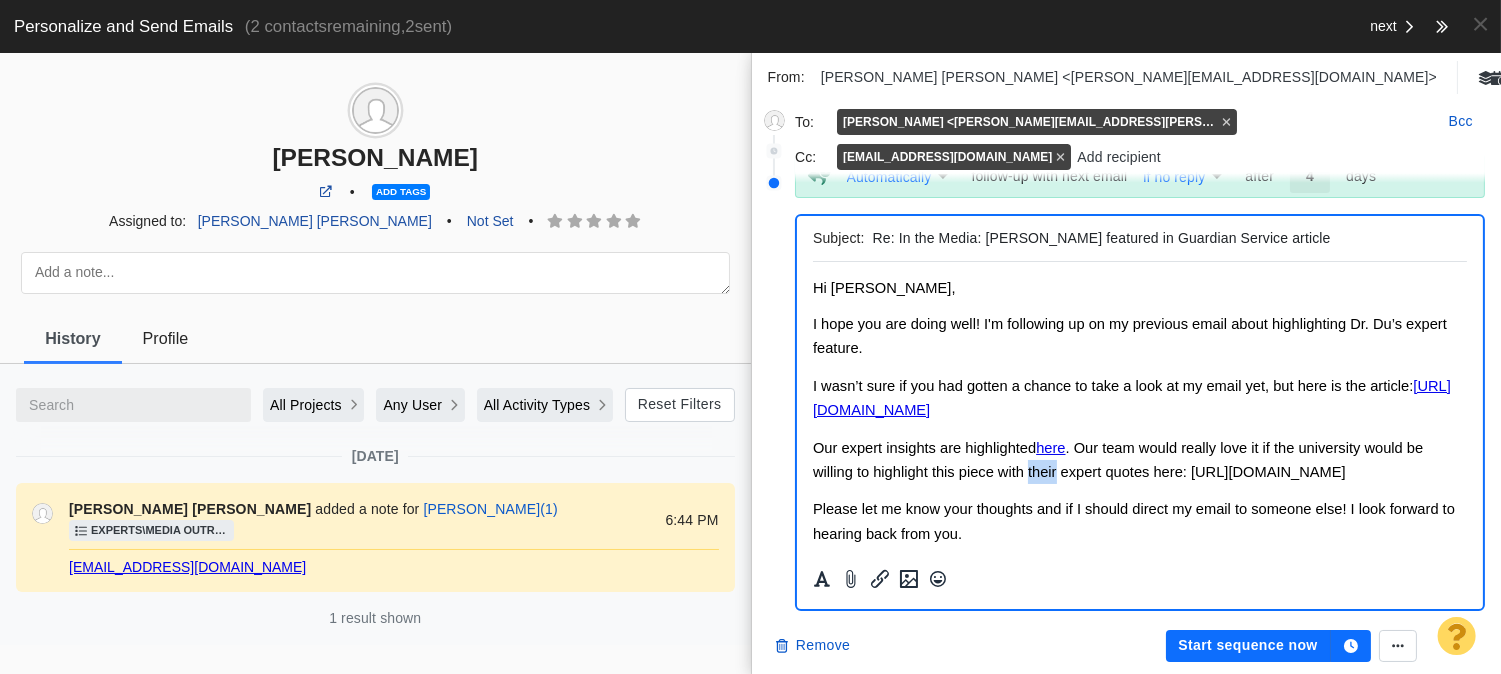 click on "Our expert insights are highlighted  here . Our team would really love it if the university would be willing to highlight this piece with their expert quotes here: https://www.uta.edu/academics/schools-colleges/business/news-and-events/releases" at bounding box center [1117, 460] 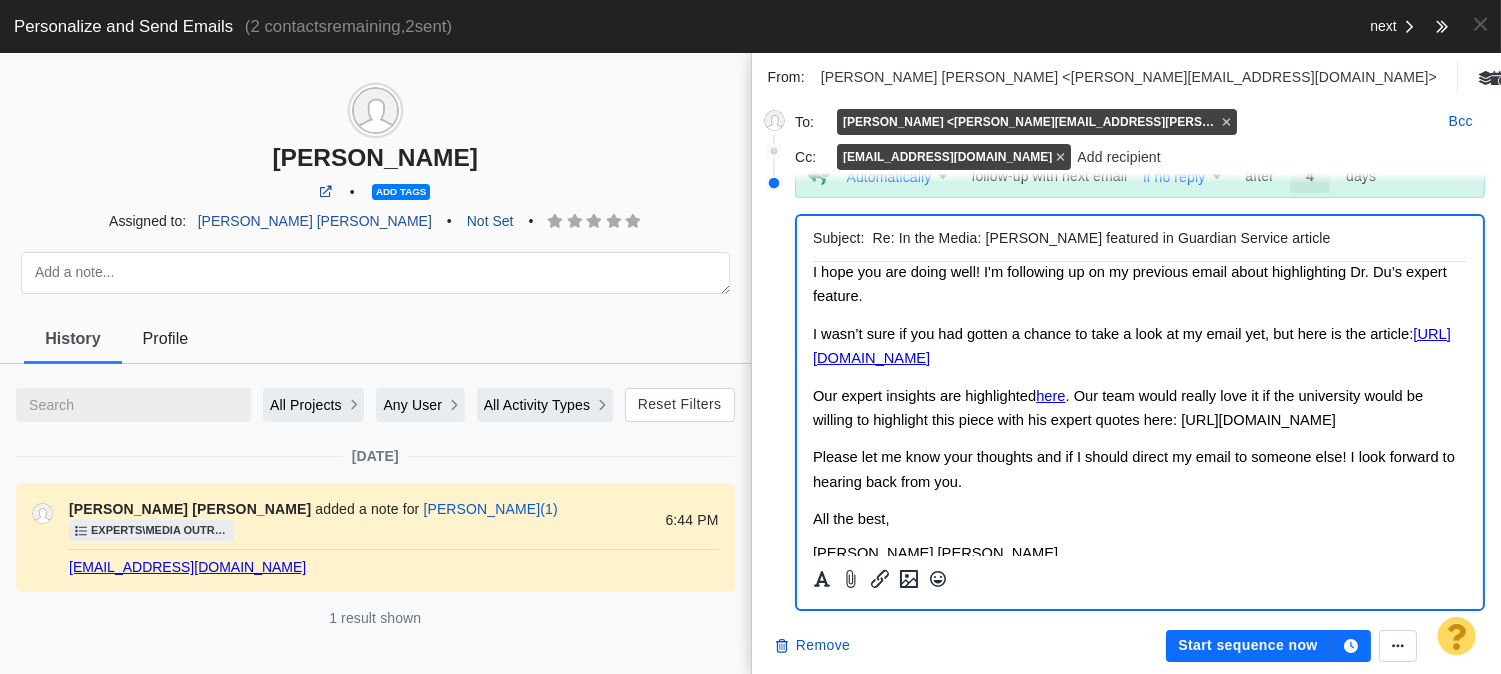 scroll, scrollTop: 0, scrollLeft: 0, axis: both 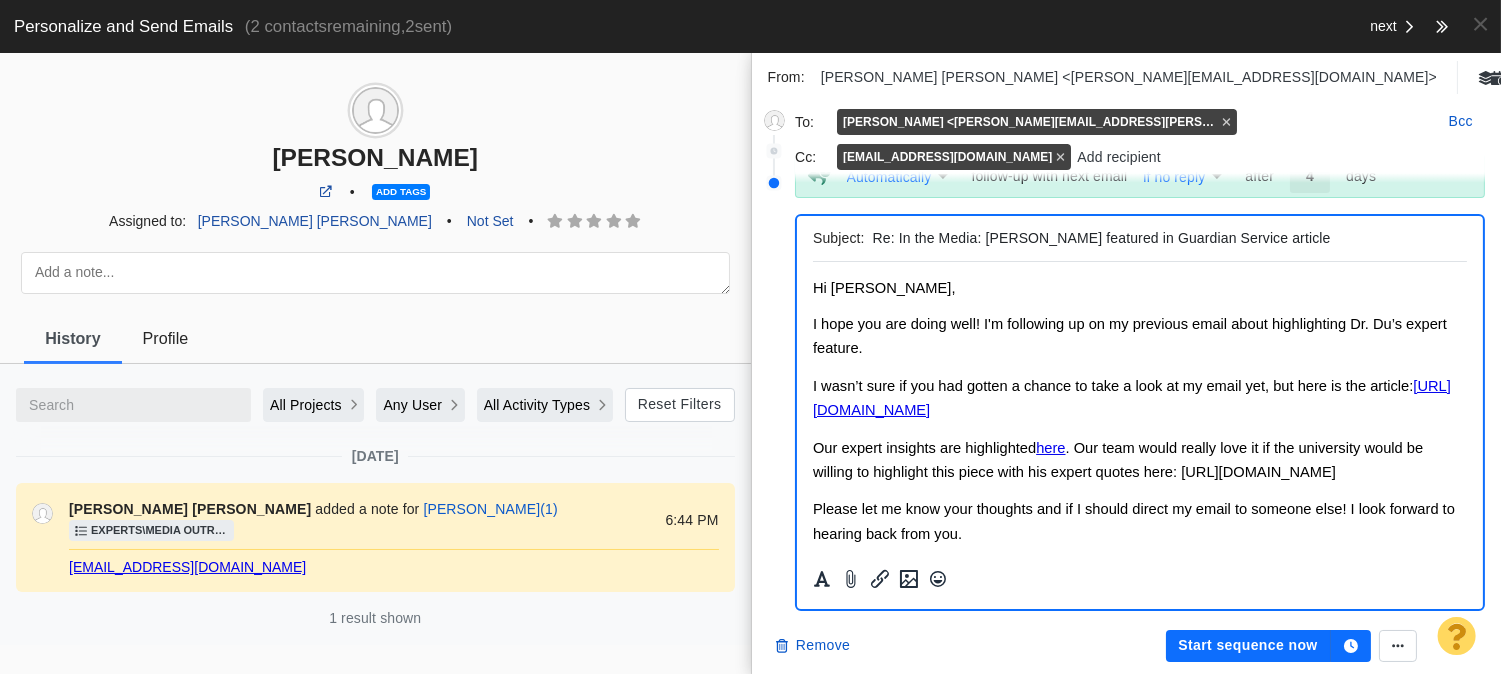 click on "Start sequence now" at bounding box center (1248, 646) 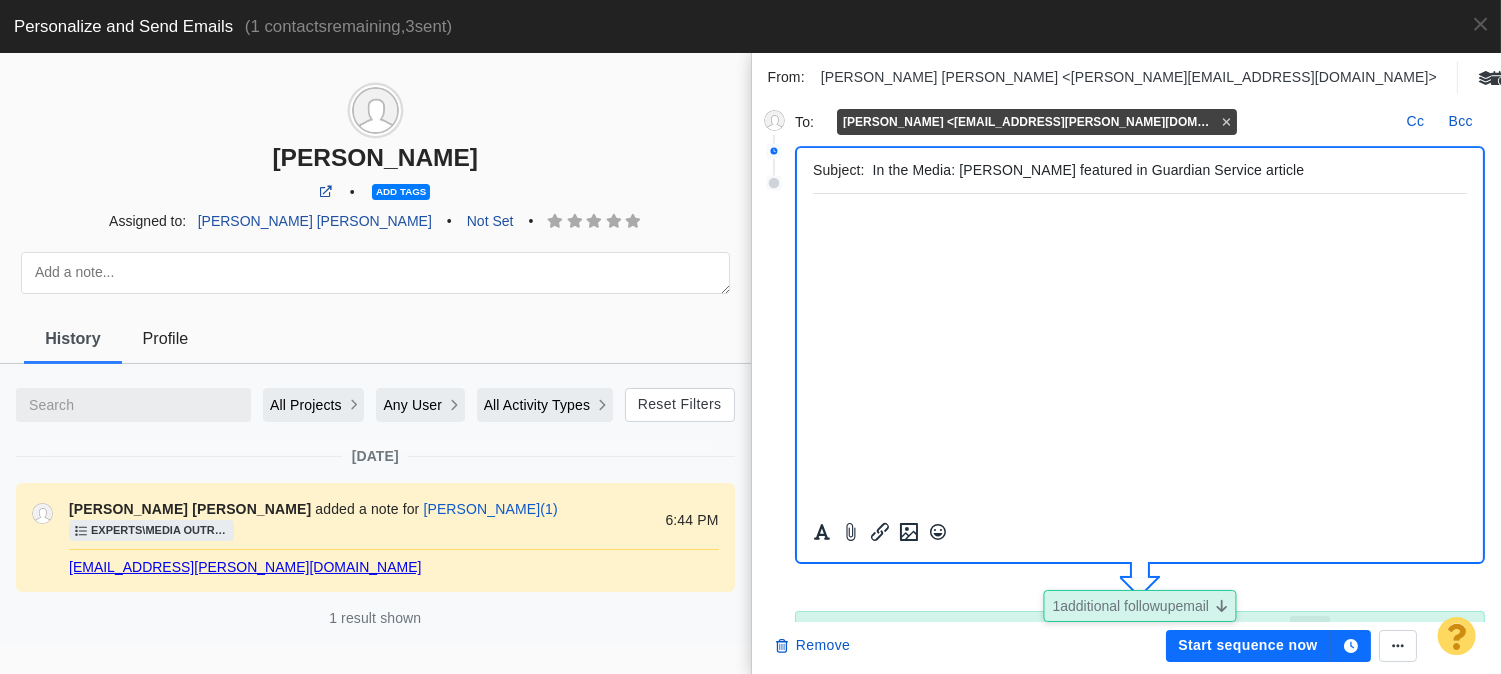 scroll, scrollTop: 380, scrollLeft: 0, axis: vertical 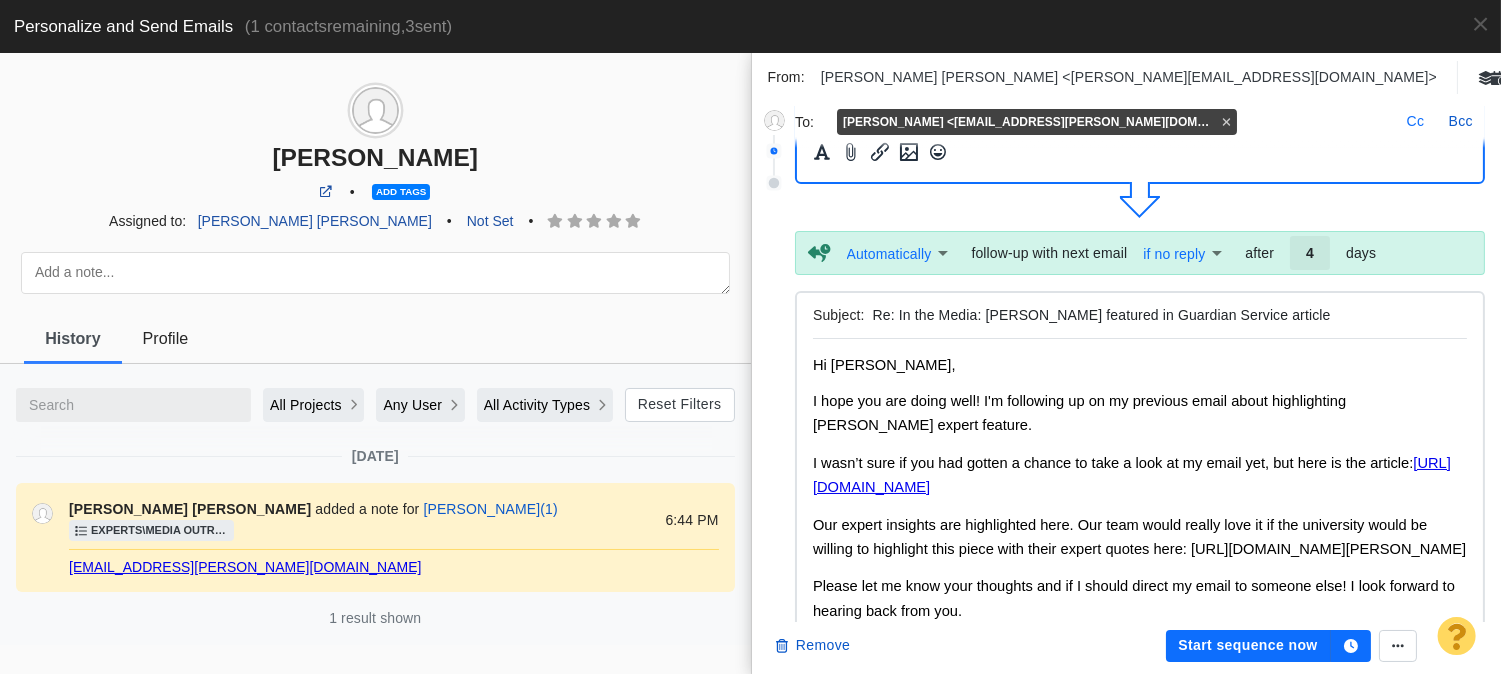 click on "Cc" at bounding box center [1416, 122] 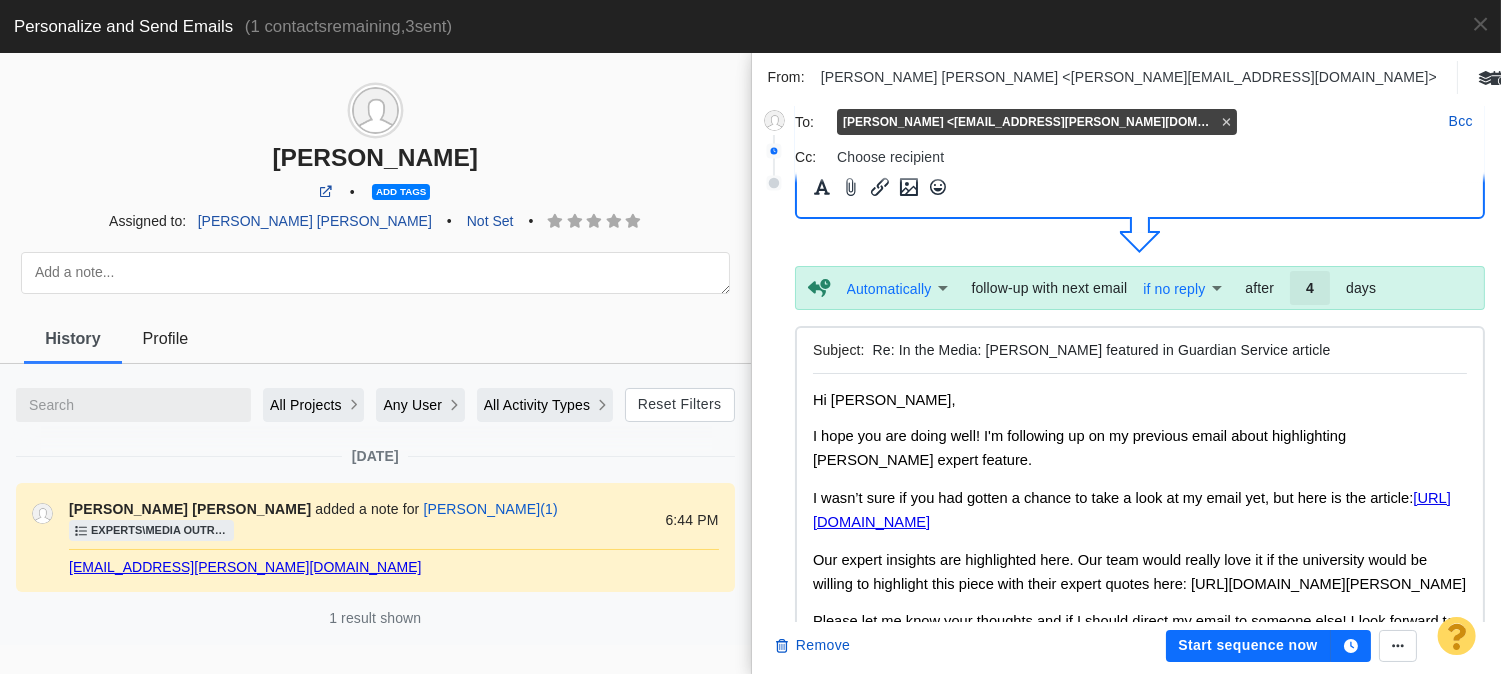 scroll, scrollTop: 414, scrollLeft: 0, axis: vertical 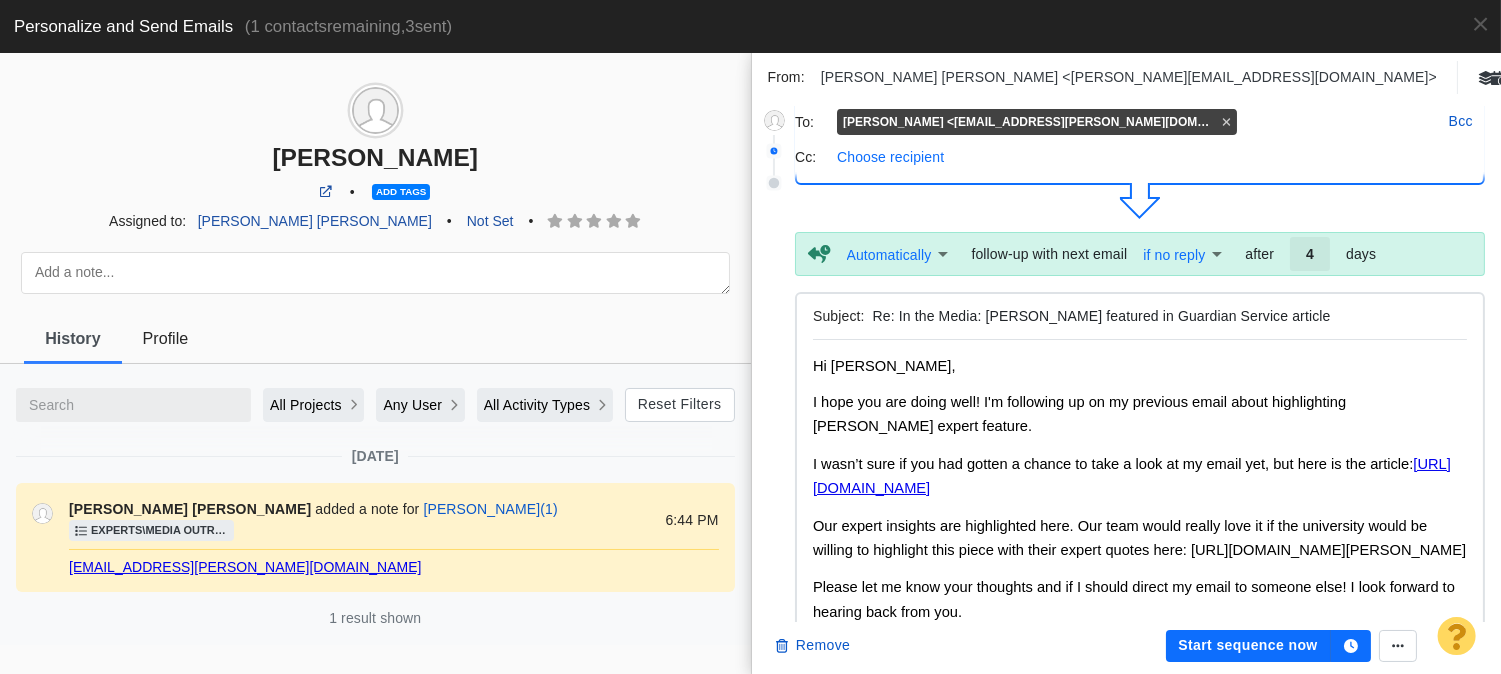 type 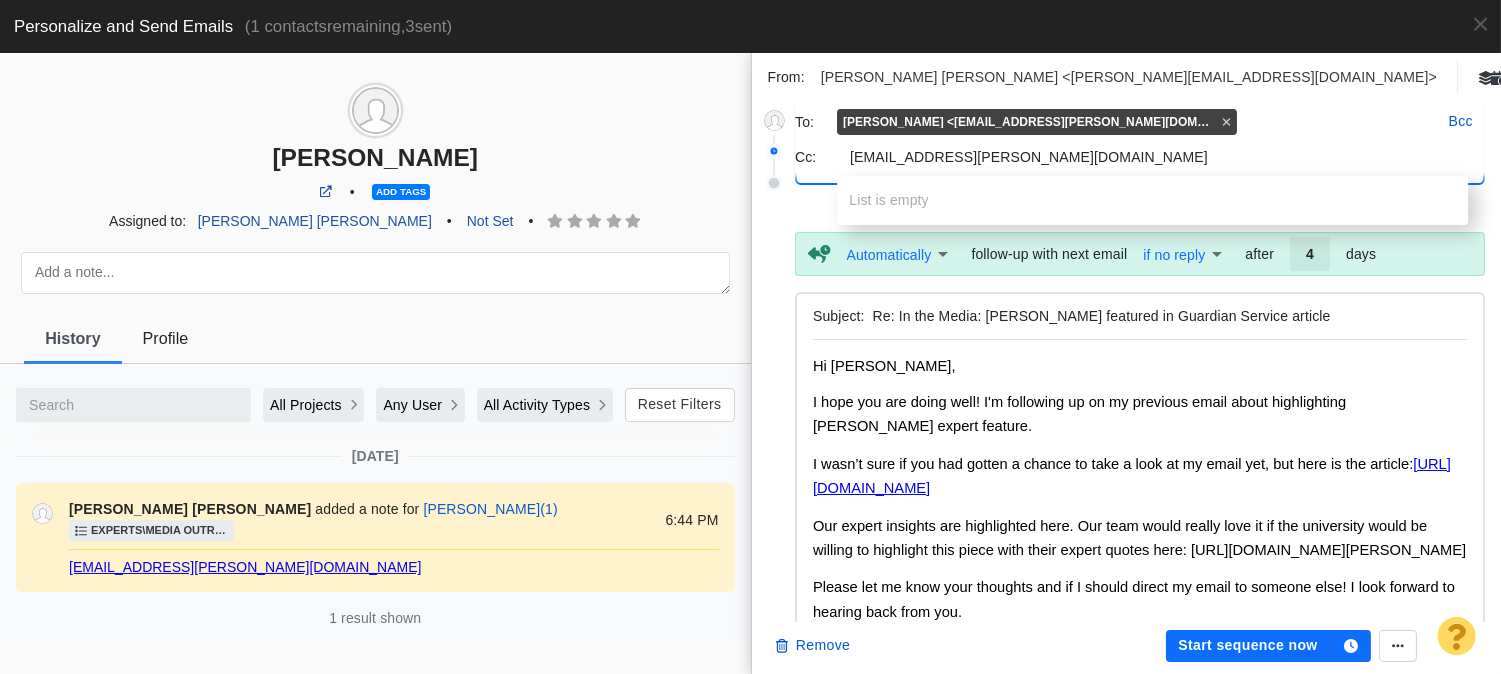 click on "tfaulcon@butler.edu" at bounding box center [1161, 157] 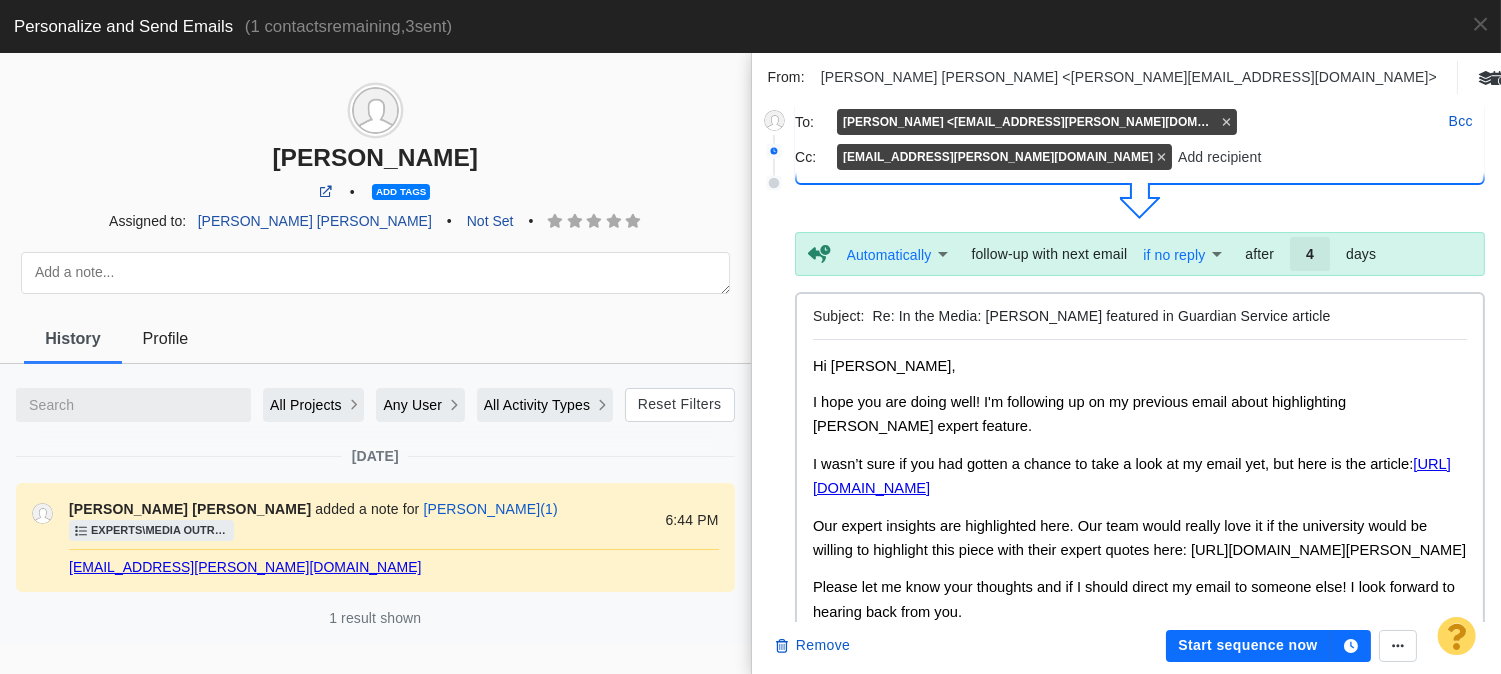 click on "Re: In the Media: Thomas Faulconer featured in Guardian Service article" at bounding box center [1166, 316] 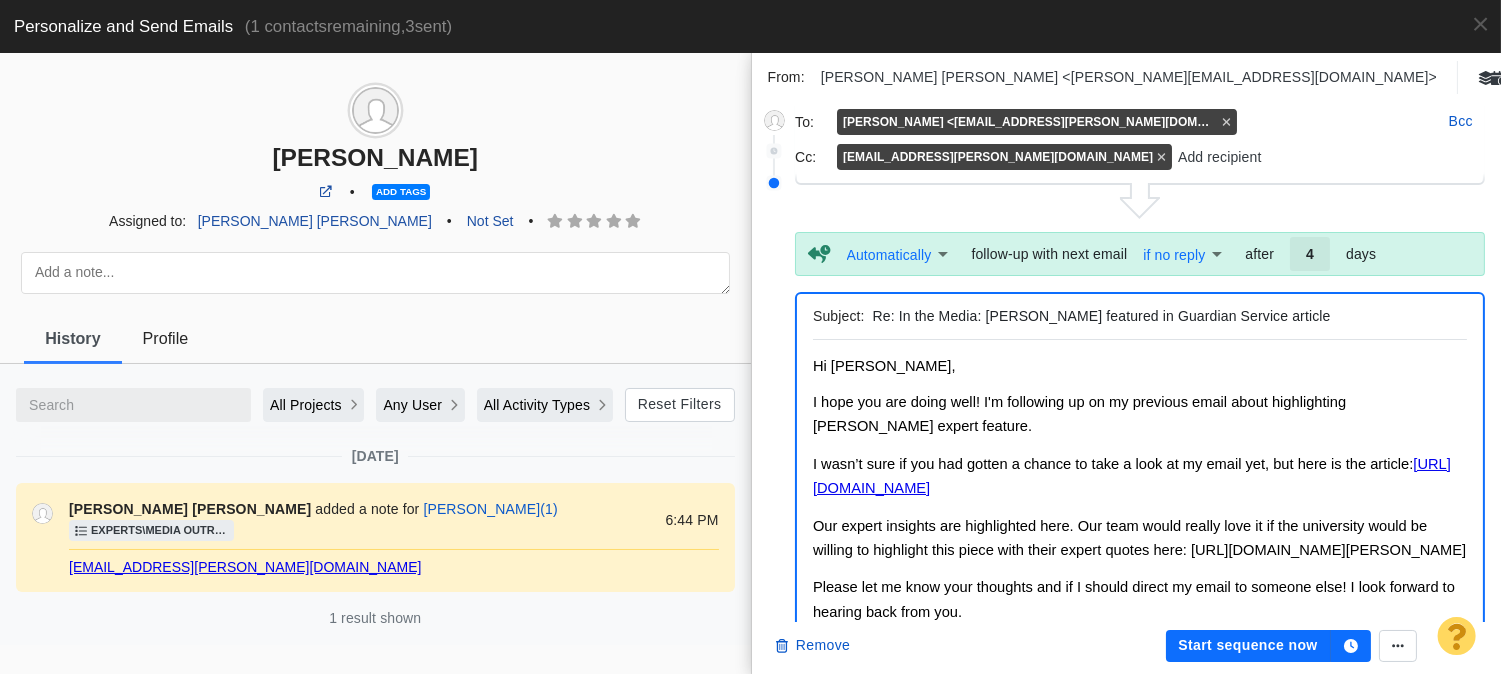 scroll, scrollTop: 463, scrollLeft: 0, axis: vertical 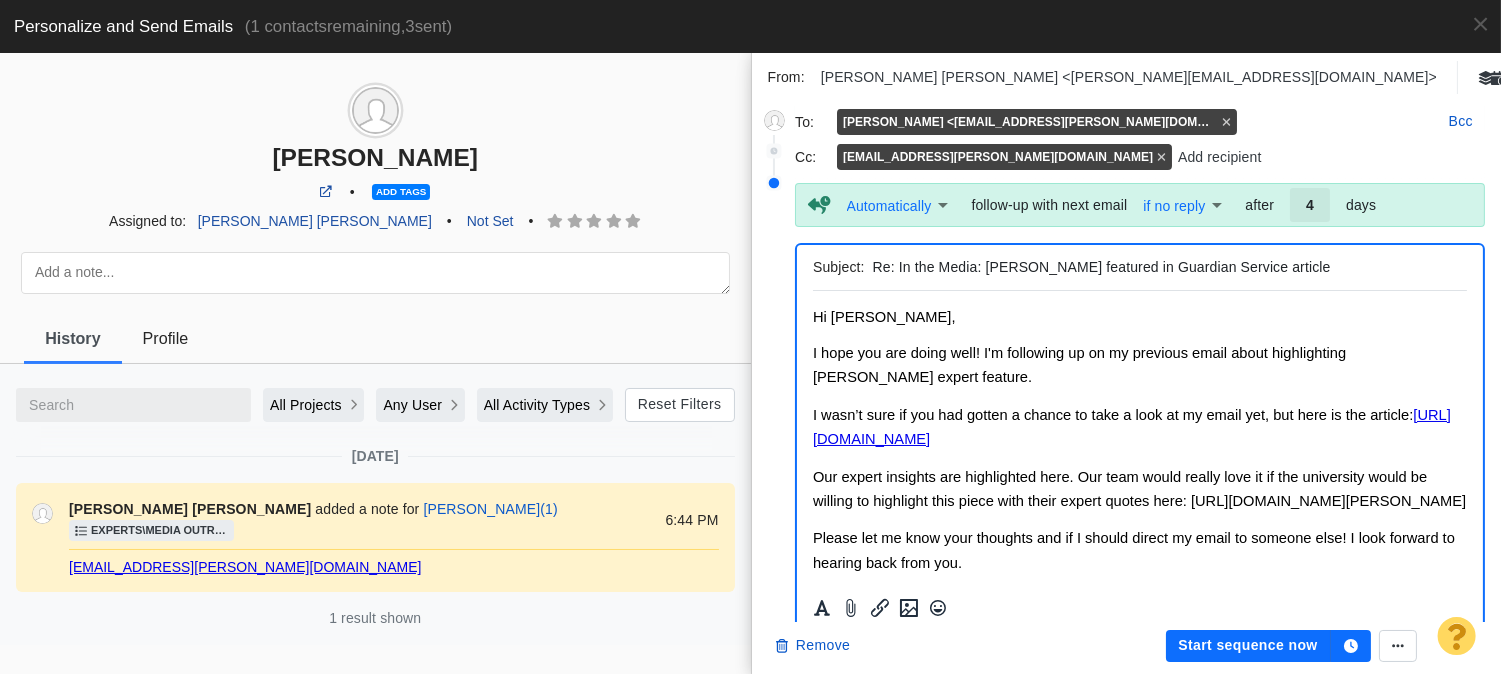 paste on "Professor" 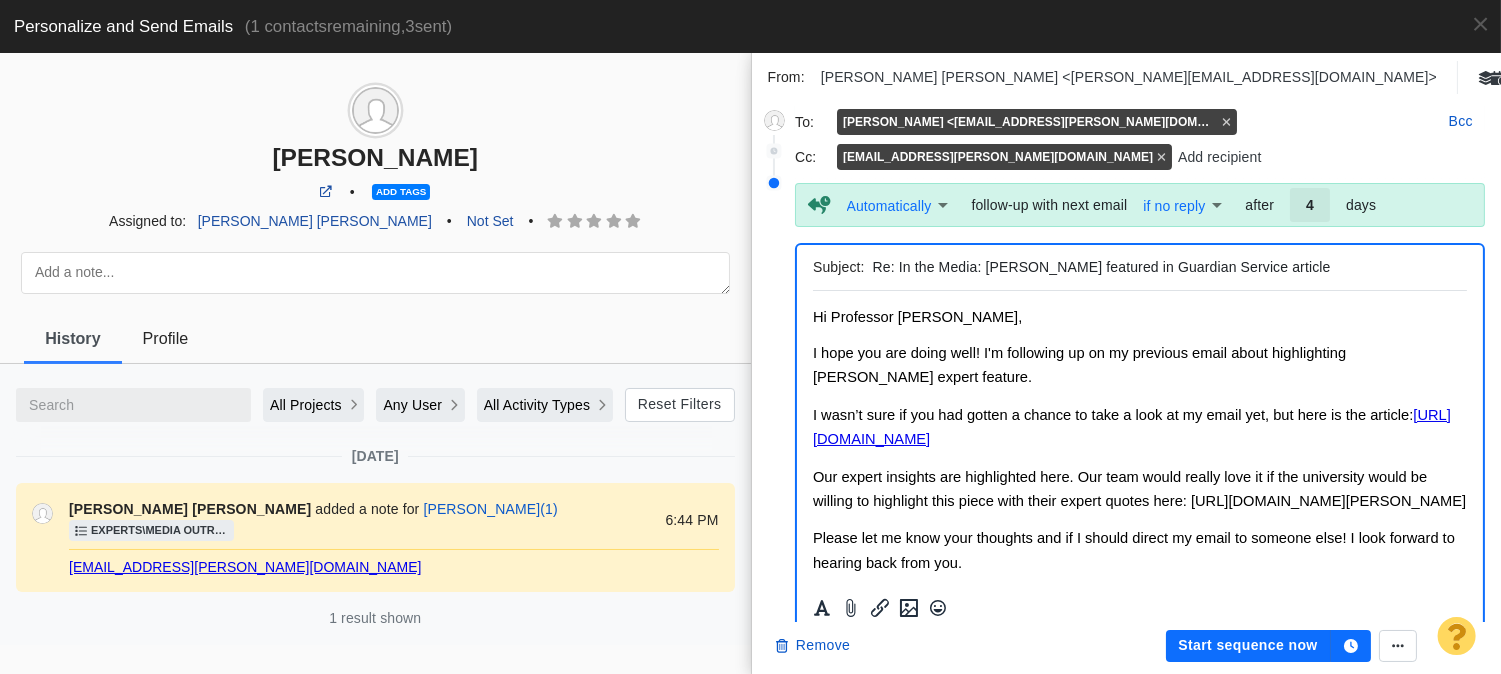 click on "Re: In the Media: Professor Thomas Faulconer featured in Guardian Service article" at bounding box center [1166, 267] 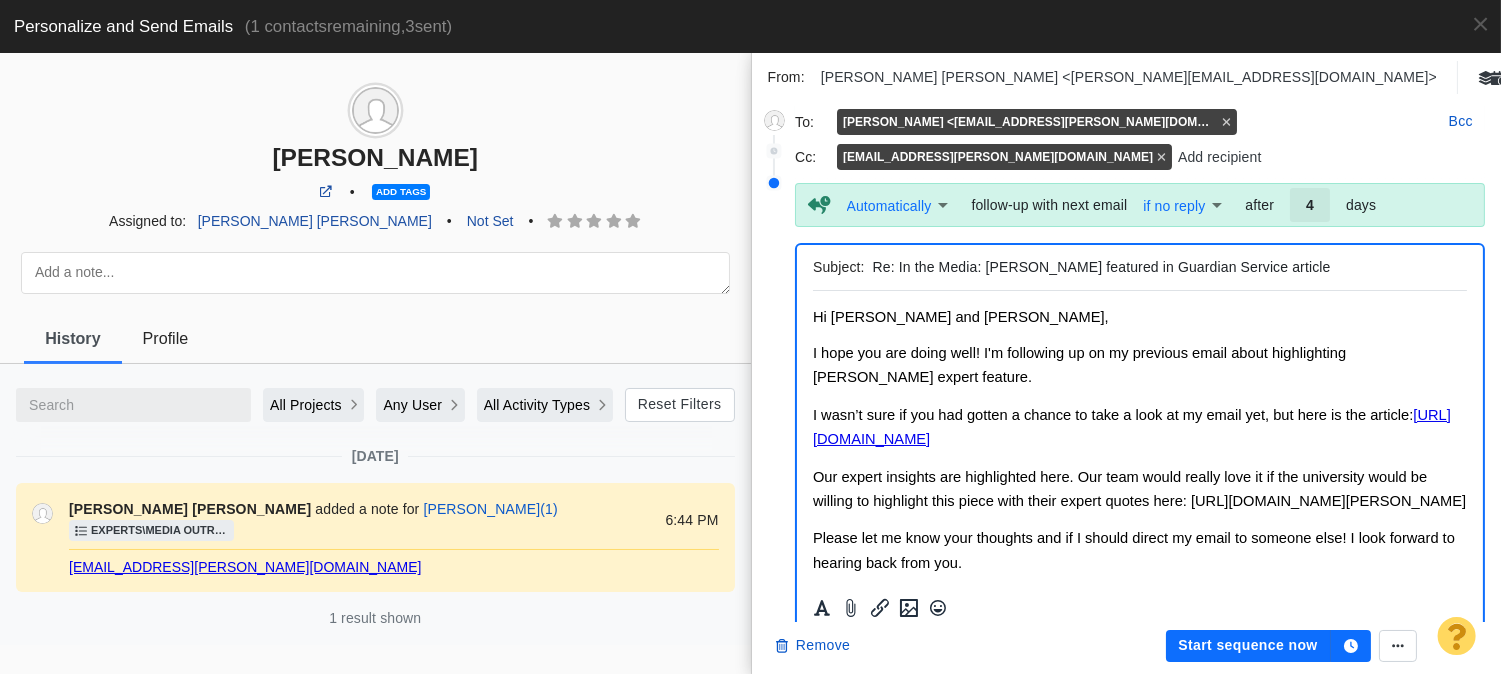 click on "I hope you are doing well! I'm following up on my previous email about highlighting Thomas Faulconer’s expert feature." at bounding box center (1078, 365) 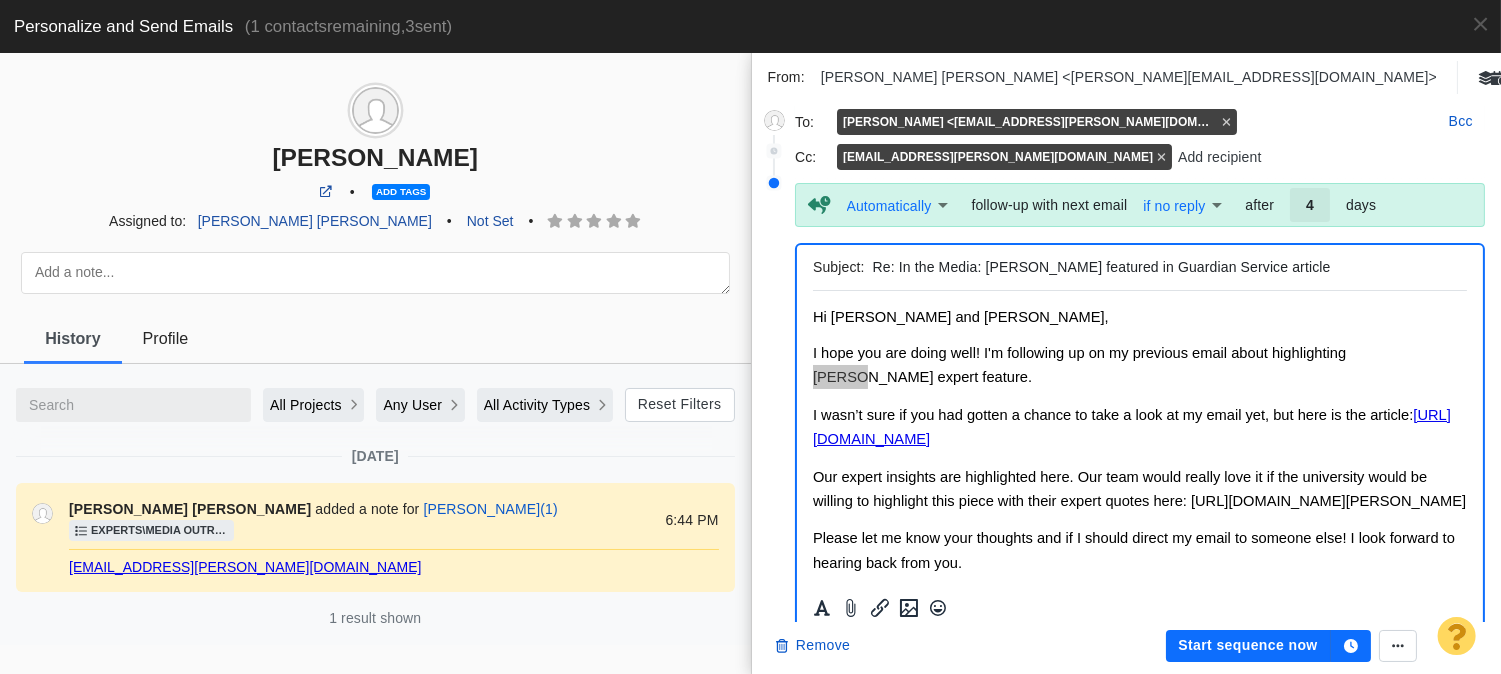 click on "Re: In the Media: Professor Thomas Faulconer featured in Guardian Service article" at bounding box center [1166, 267] 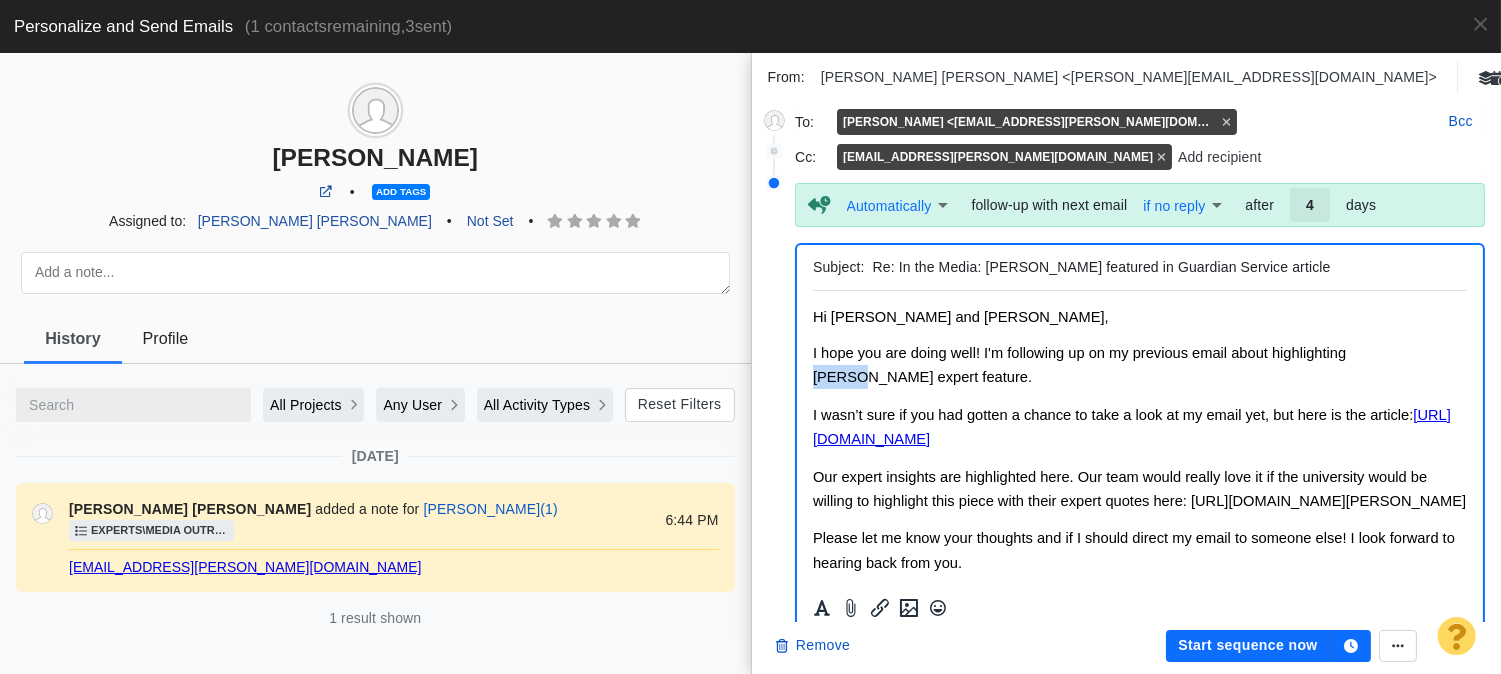 click on "I hope you are doing well! I'm following up on my previous email about highlighting Thomas Faulconer’s expert feature." at bounding box center (1078, 365) 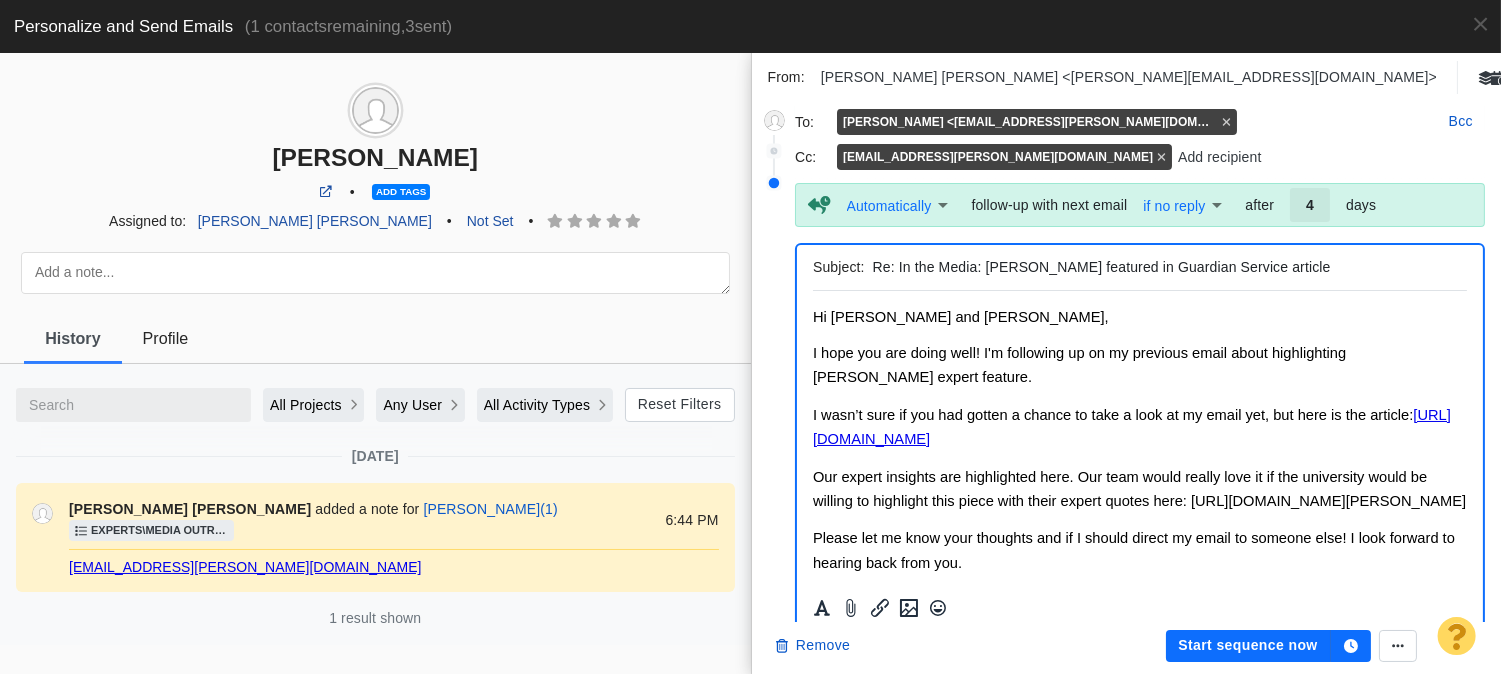 click on "I hope you are doing well! I'm following up on my previous email about highlighting Thomas Faulconer’s expert feature." at bounding box center (1078, 365) 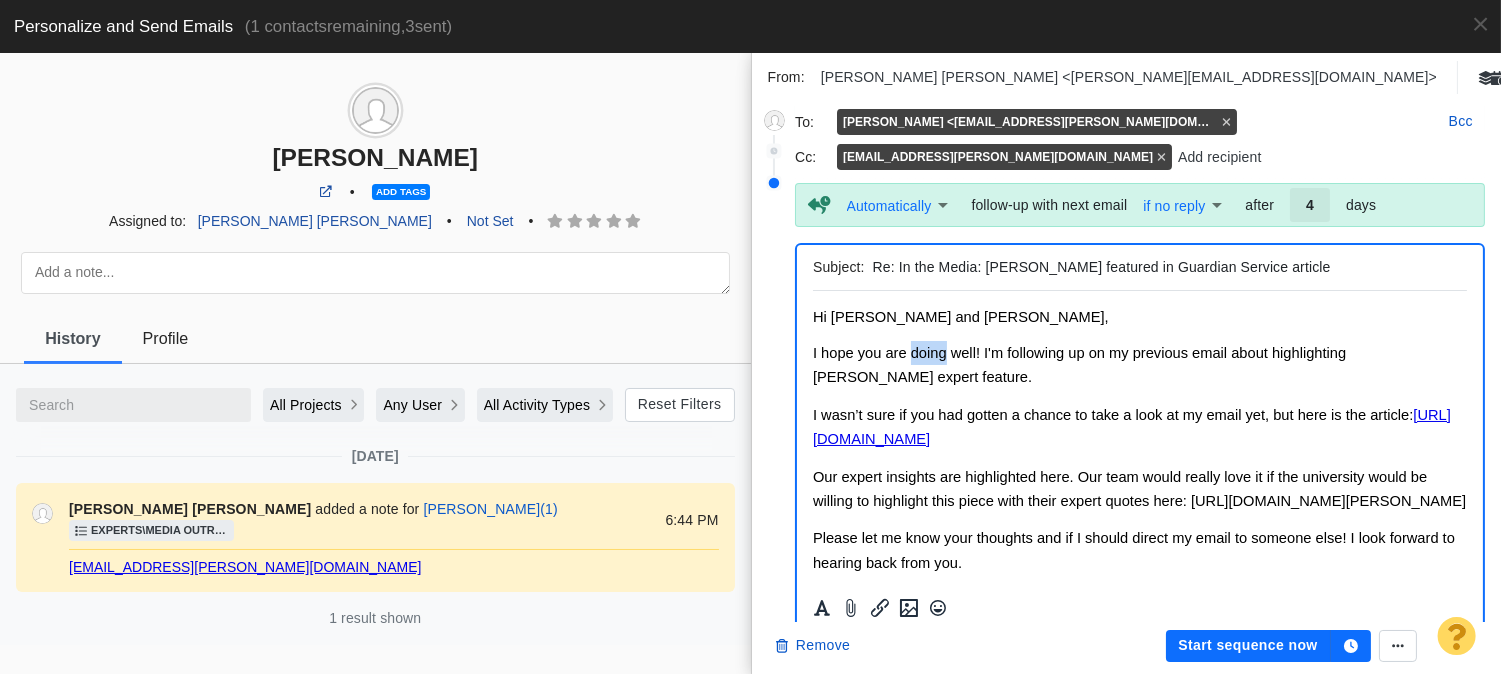 click on "Hi Professor Faulconer and Mark,  I hope you are doing well! I'm following up on my previous email about highlighting Professor Faulconer’s expert feature.  I wasn’t sure if you had gotten a chance to take a look at my email yet, but here is the article:  https://guardianservice.com/home-insurance/bundle-home-auto-insurance/ Our expert insights are highlighted here. Our team would really love it if the university would be willing to highlight this piece with their expert quotes here: https://stories.butler.edu/ Please let me know your thoughts and if I should direct my email to someone else! I look forward to hearing back from you.  All the best,  Jason Sam Jr. Digital Public Relations Associate LinkedIn -----Original Message----- Hi Mark,  I hope you are doing well. I wanted to let you know that our article officially went live. My team really appreciates you for working with us on this piece. I think the information was very helpful and beneficial for our readers.  You can check it out here:" at bounding box center [1139, 828] 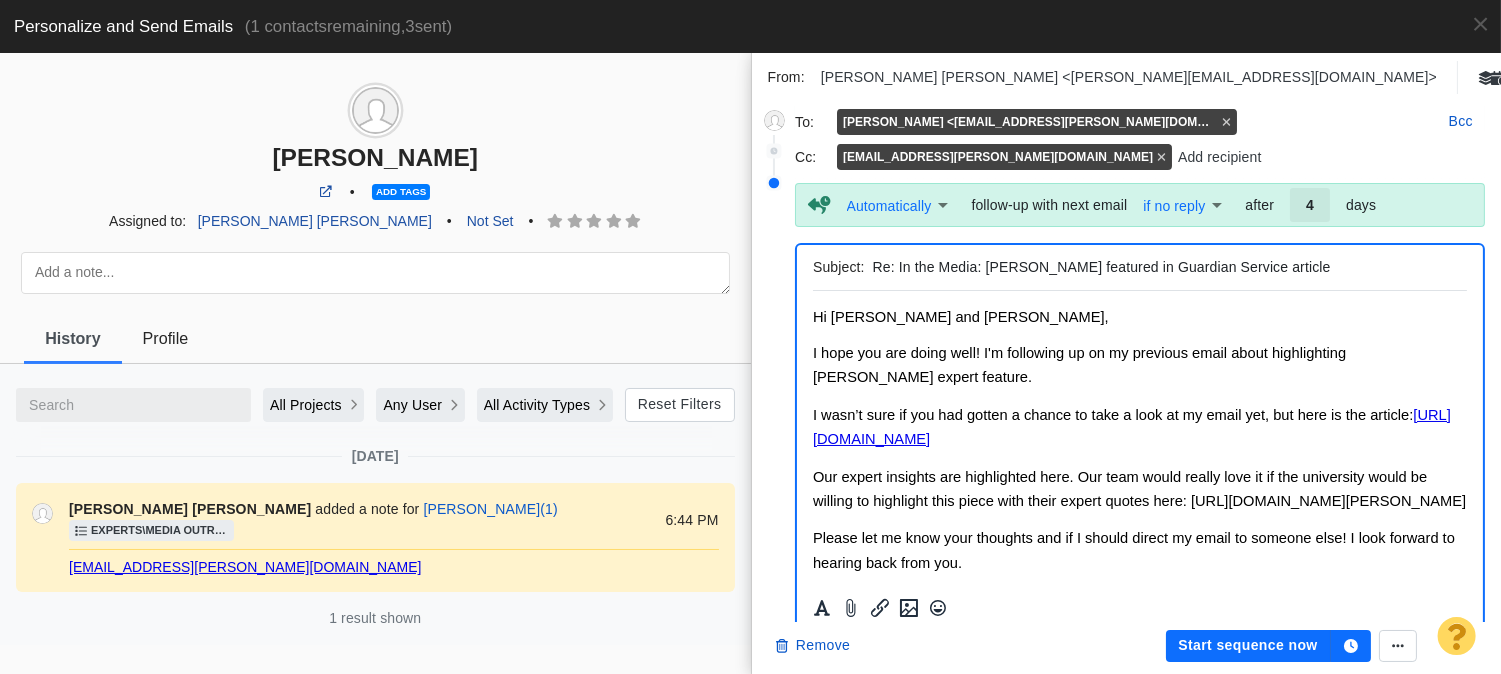 click on "Hi Professor Faulconer and Mark," at bounding box center (1139, 317) 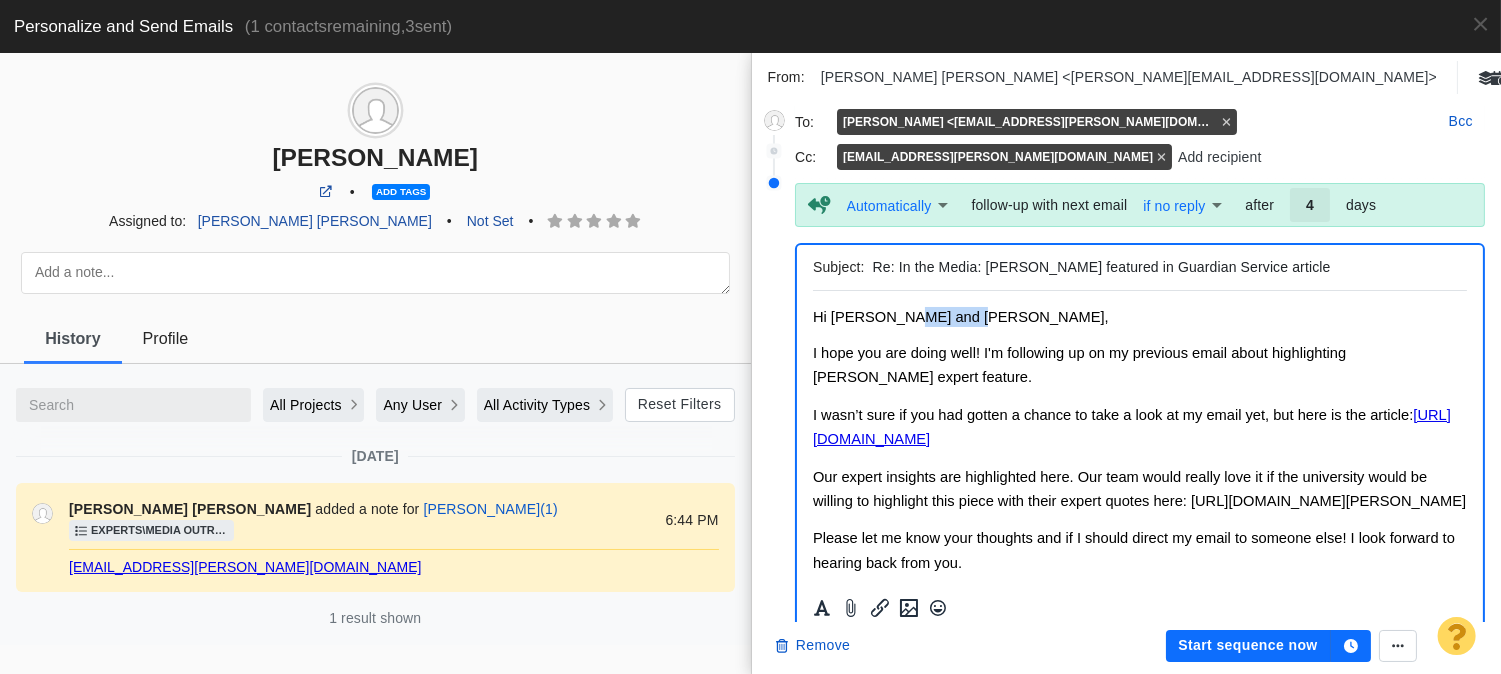 click on "Hi Professor Faulconer and Mark," at bounding box center (1139, 317) 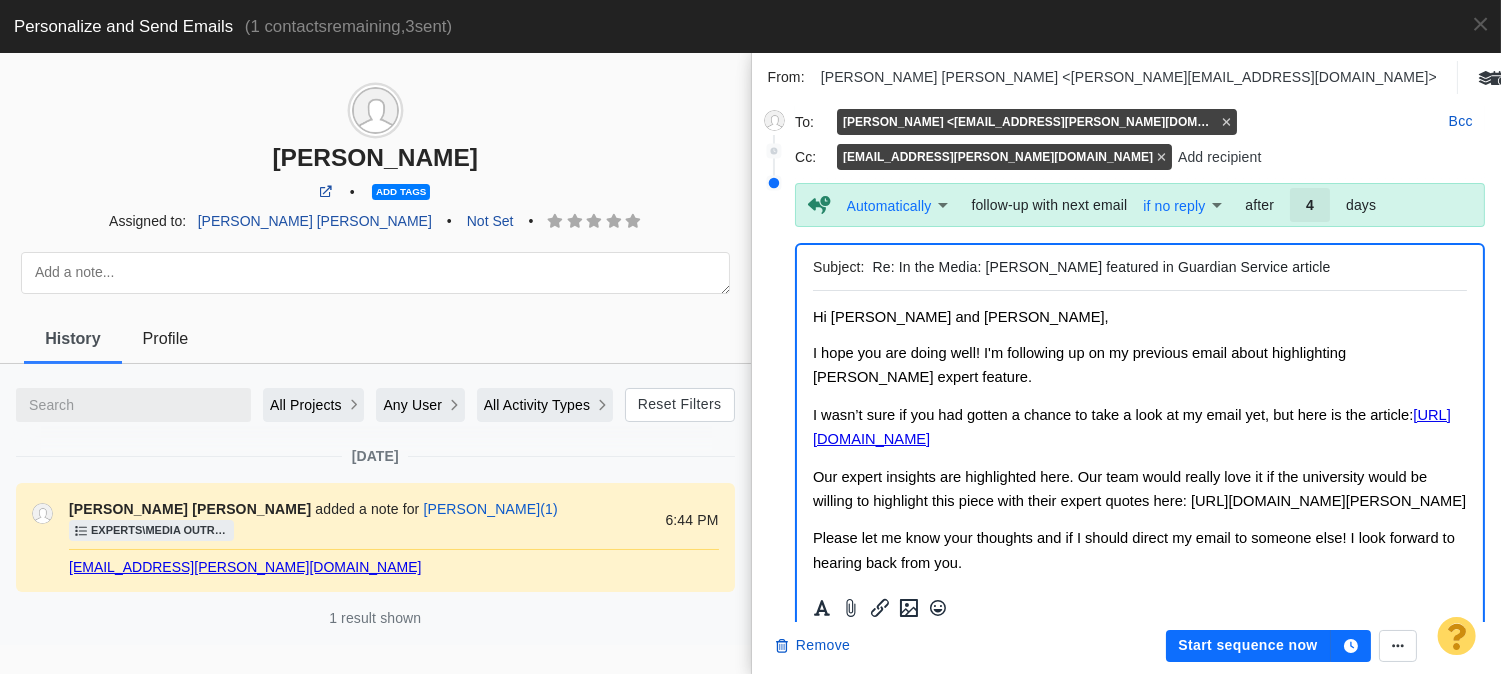 click on "Our expert insights are highlighted here. Our team would really love it if the university would be willing to highlight this piece with their expert quotes here: https://stories.butler.edu/" at bounding box center (1138, 489) 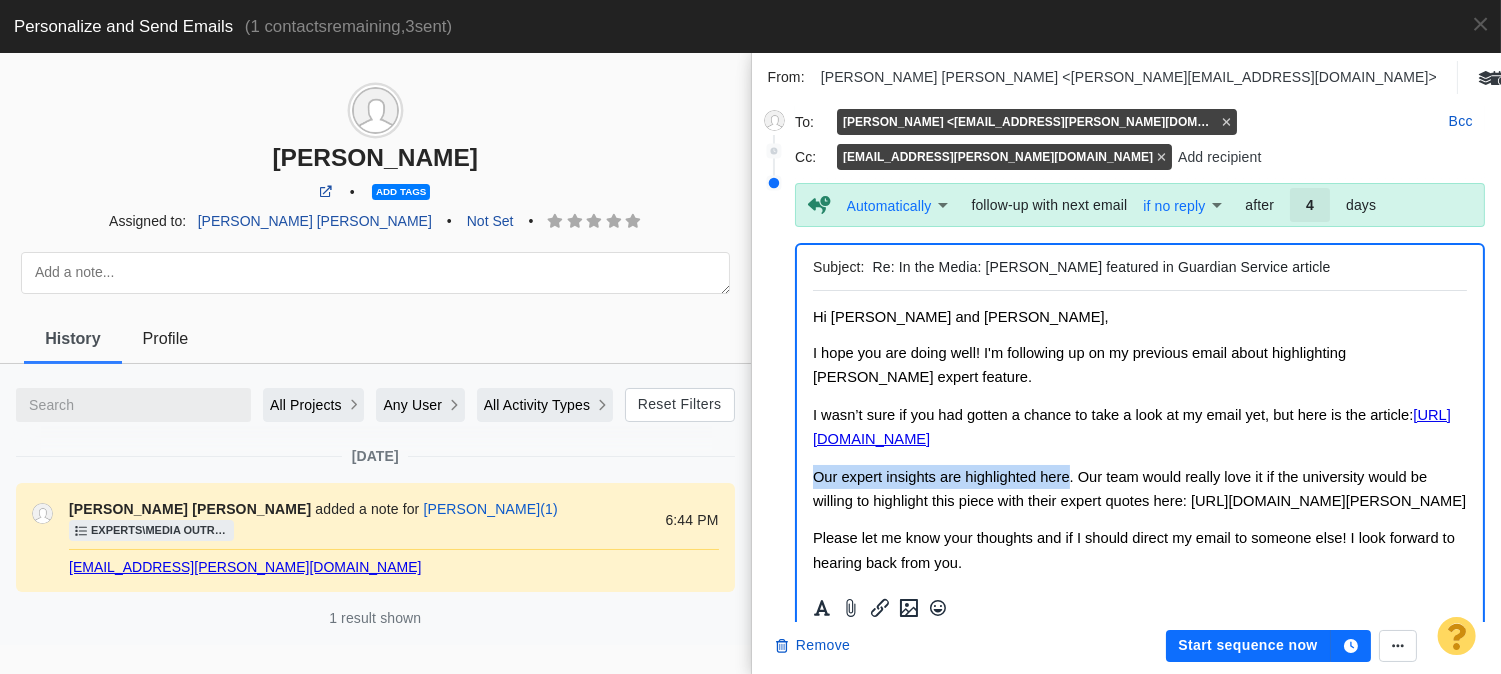 drag, startPoint x: 824, startPoint y: 474, endPoint x: 1054, endPoint y: 474, distance: 230 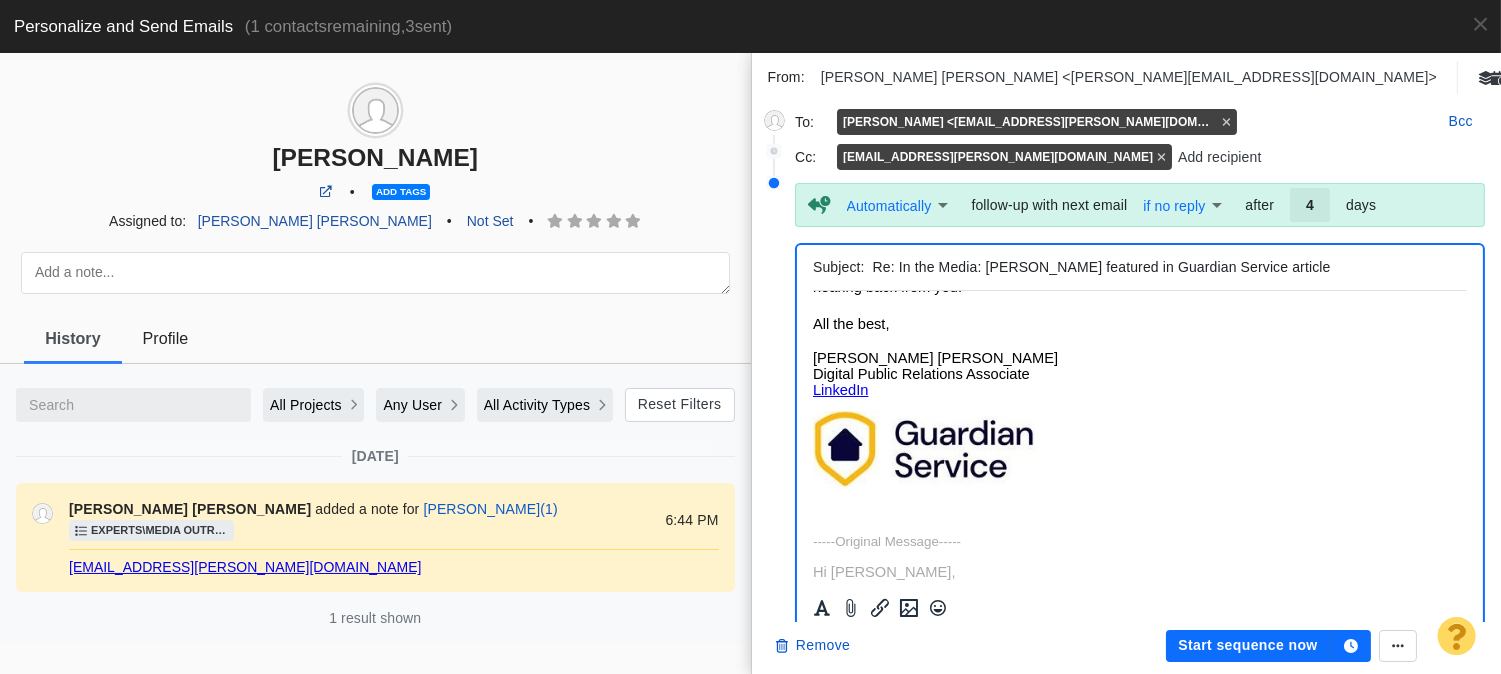 scroll, scrollTop: 807, scrollLeft: 0, axis: vertical 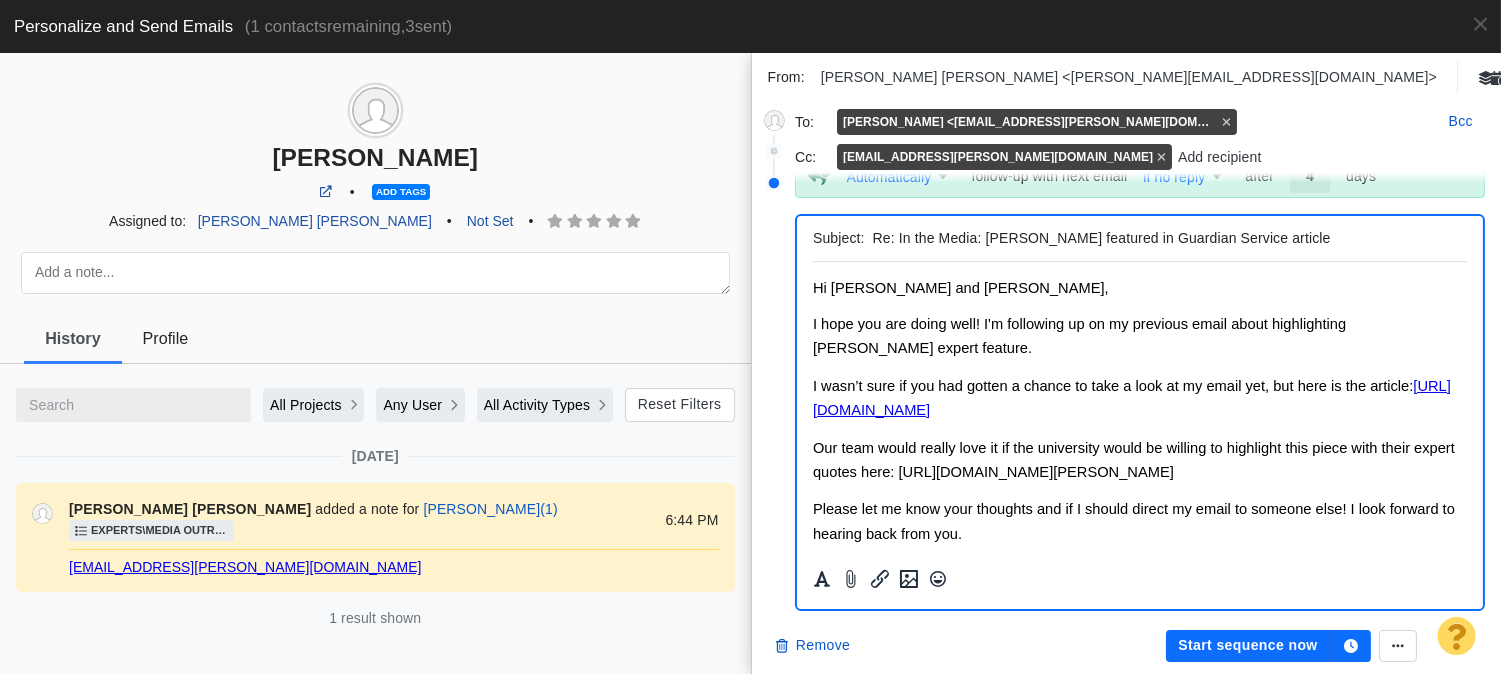 click on "Our team would really love it if the university would be willing to highlight this piece with their expert quotes here: https://stories.butler.edu/" at bounding box center (1133, 460) 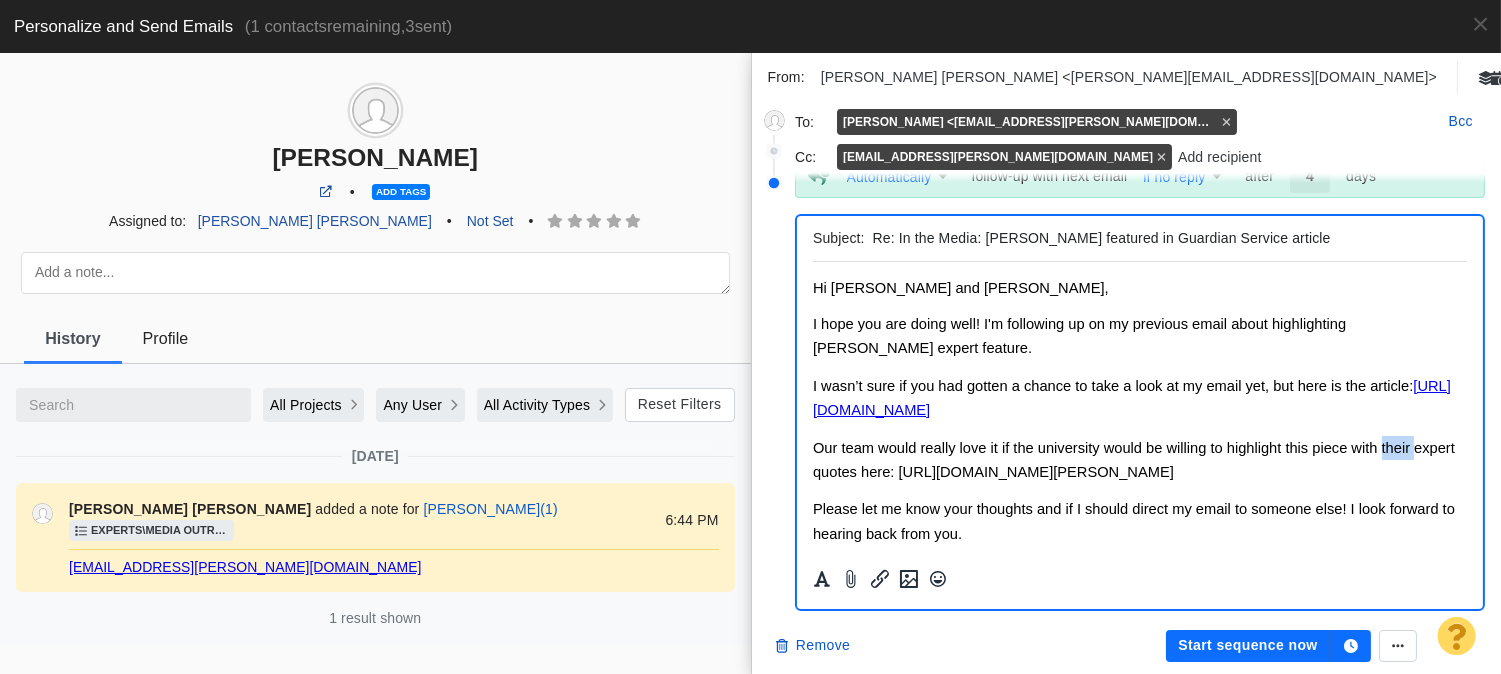 click on "Our team would really love it if the university would be willing to highlight this piece with their expert quotes here: https://stories.butler.edu/" at bounding box center (1133, 460) 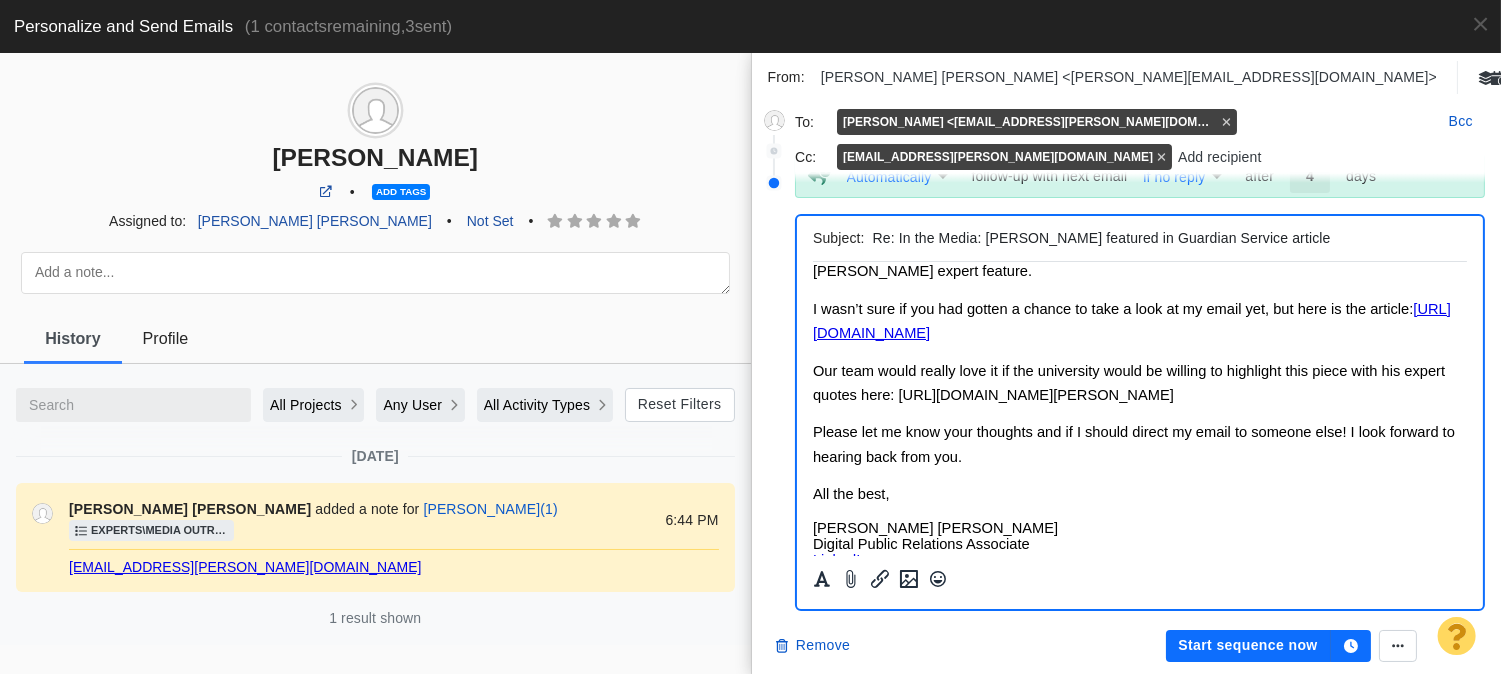 scroll, scrollTop: 0, scrollLeft: 0, axis: both 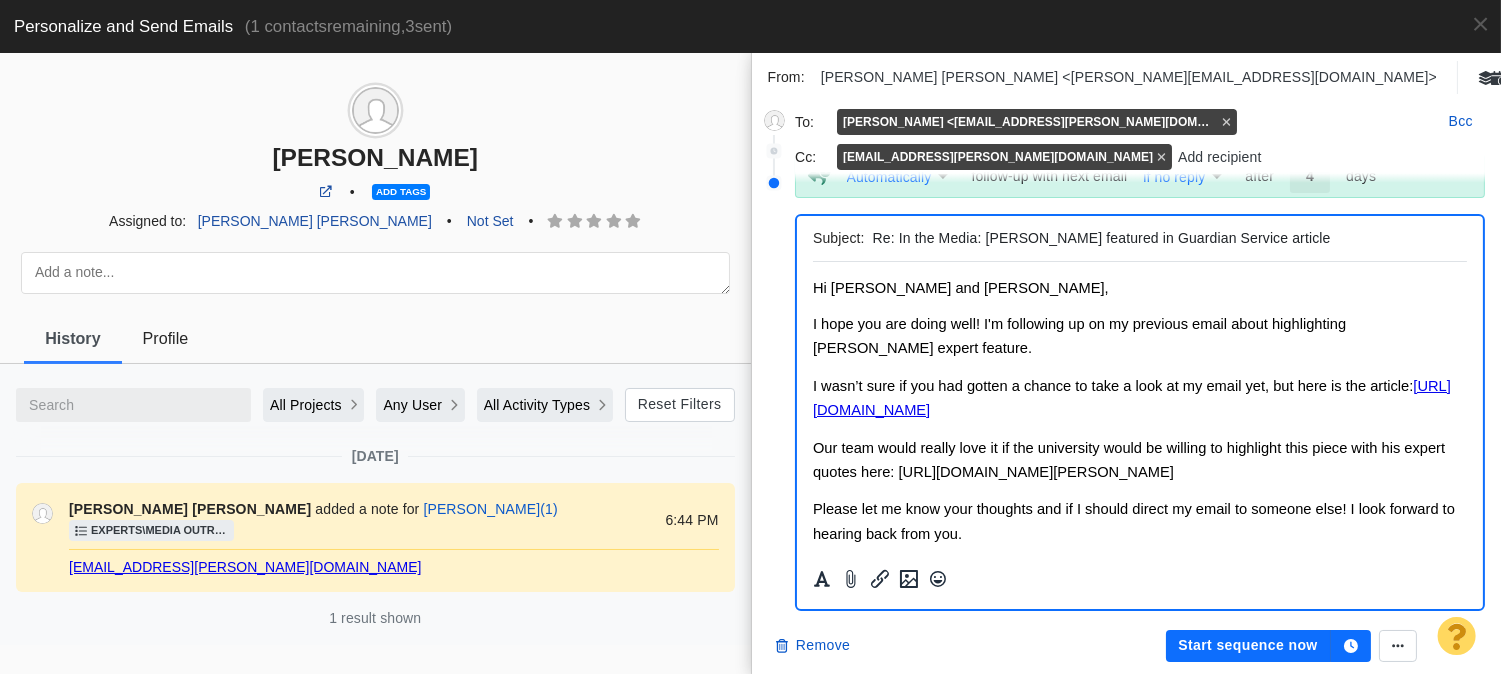 click on "Hi Professor Faulconer and Mark,  I hope you are doing well! I'm following up on my previous email about highlighting Professor Faulconer’s expert feature.  I wasn’t sure if you had gotten a chance to take a look at my email yet, but here is the article:  https://guardianservice.com/home-insurance/bundle-home-auto-insurance/ Our team would really love it if the university would be willing to highlight this piece with his expert quotes here: https://stories.butler.edu/ Please let me know your thoughts and if I should direct my email to someone else! I look forward to hearing back from you.  All the best,  Jason Sam Jr. Digital Public Relations Associate LinkedIn -----Original Message----- Hi Mark,  I hope you are doing well. I wanted to let you know that our article officially went live. My team really appreciates you for working with us on this piece. I think the information was very helpful and beneficial for our readers.  You can check it out here:    https://stories.butler.edu/ All the best," at bounding box center (1139, 799) 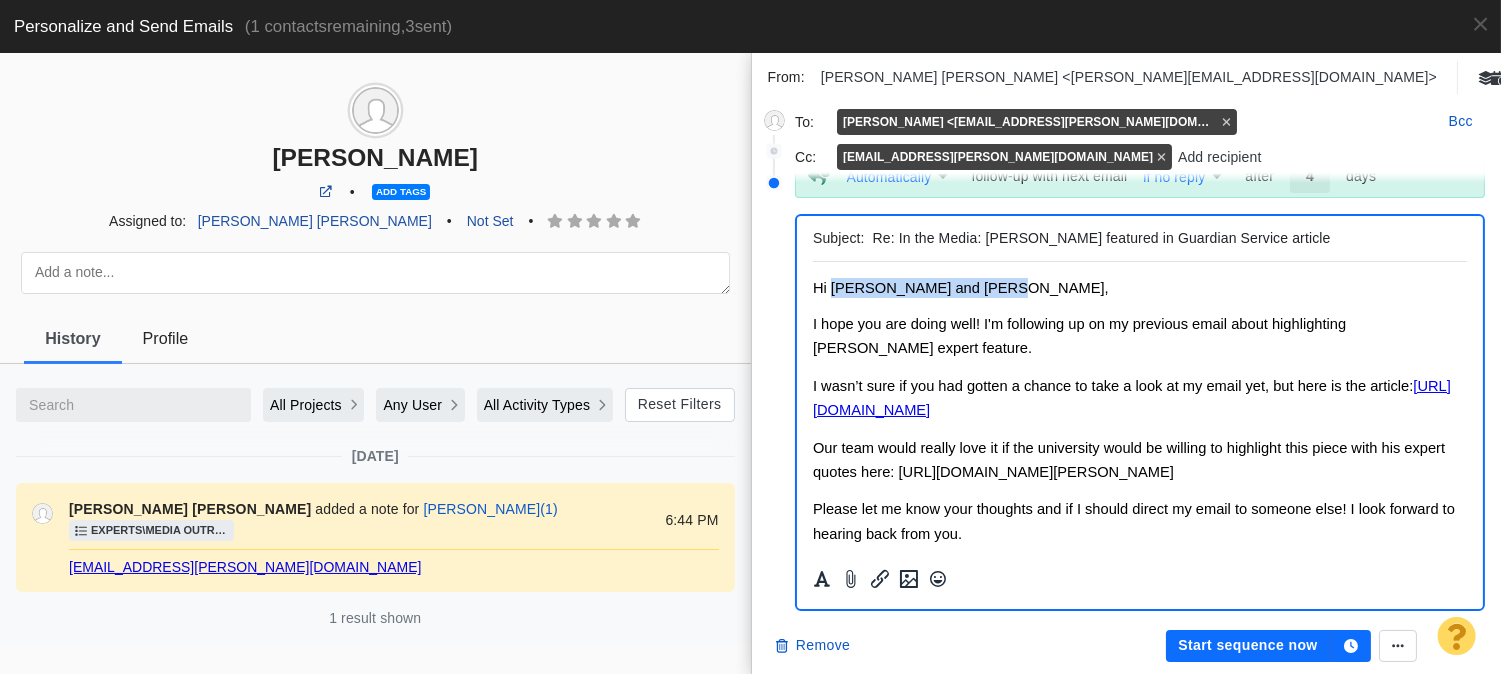 drag, startPoint x: 866, startPoint y: 283, endPoint x: 983, endPoint y: 284, distance: 117.00427 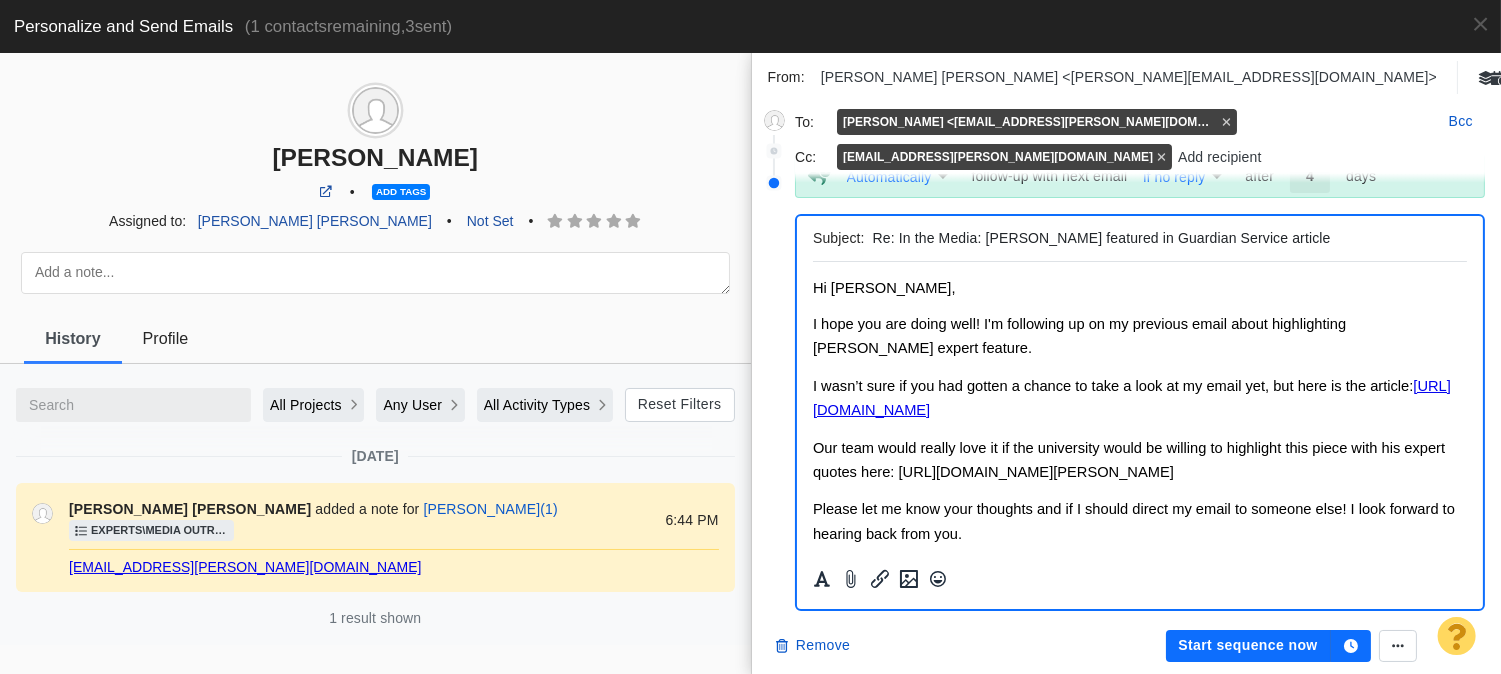 scroll, scrollTop: 0, scrollLeft: 0, axis: both 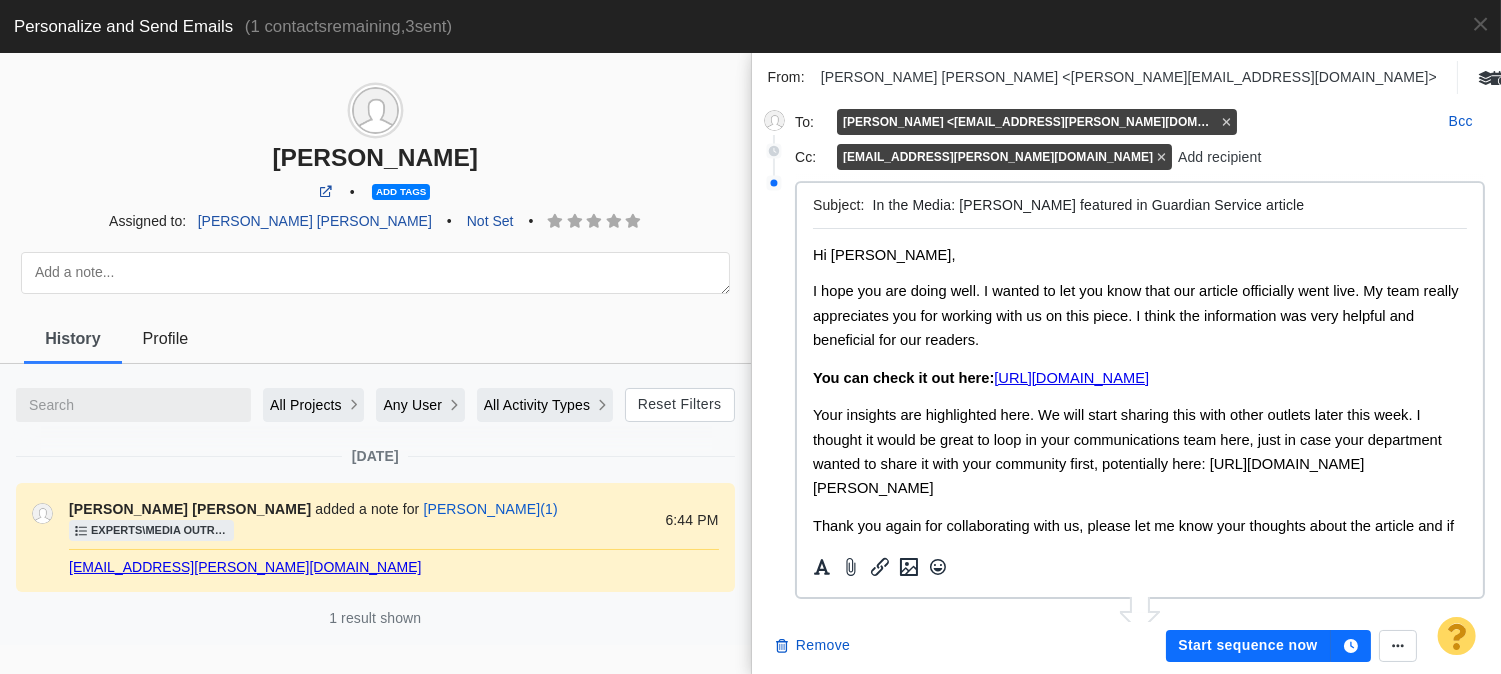 click on "In the Media: Thomas Faulconer featured in Guardian Service article" at bounding box center (1166, 205) 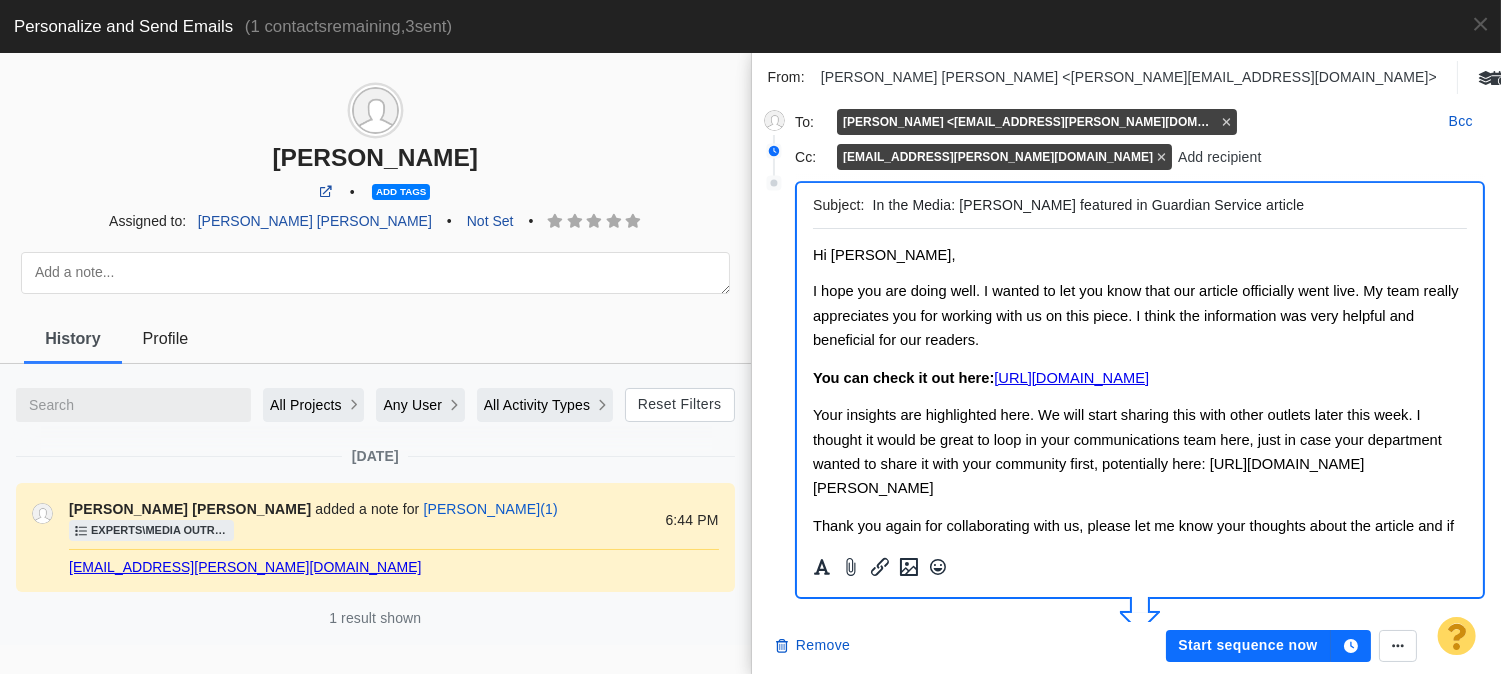 click on "In the Media: Thomas Faulconer featured in Guardian Service article" at bounding box center [1166, 205] 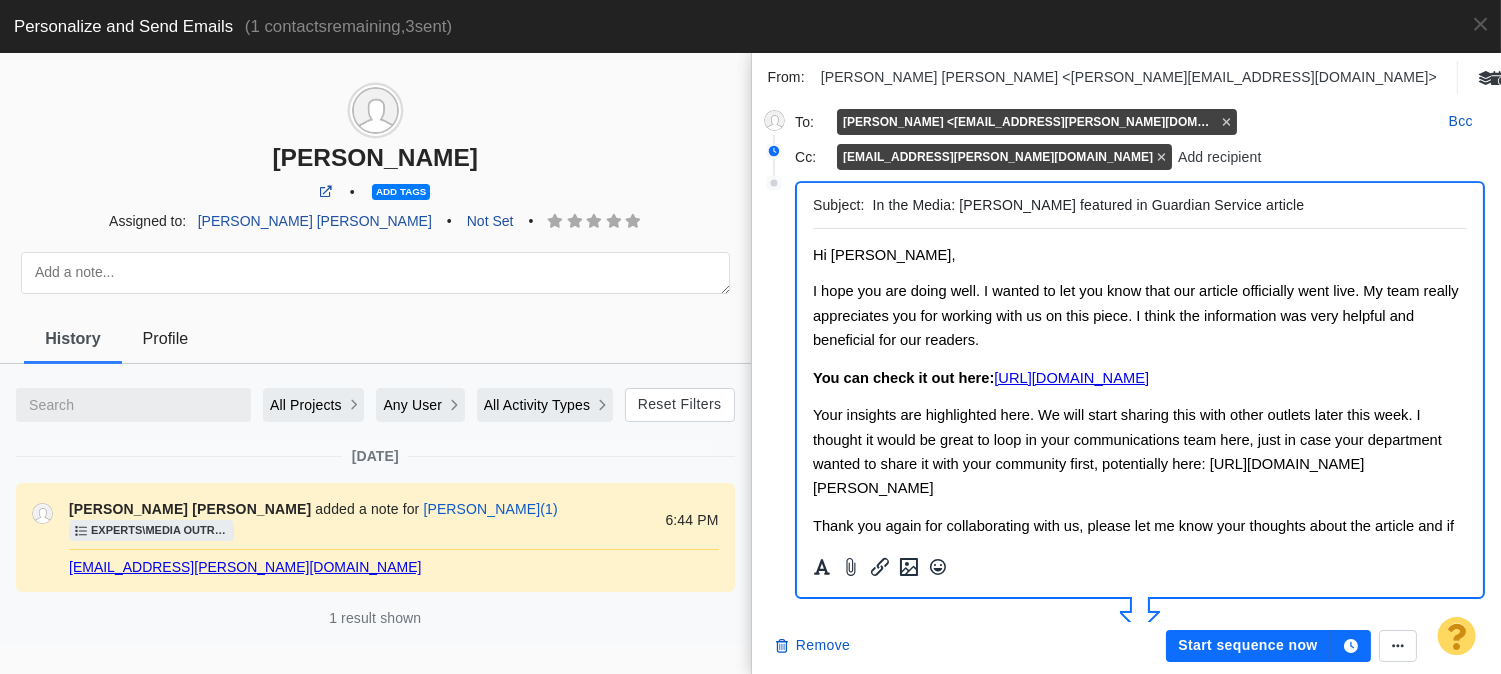 click on "In the Media: Thomas Faulconer featured in Guardian Service article" at bounding box center (1166, 205) 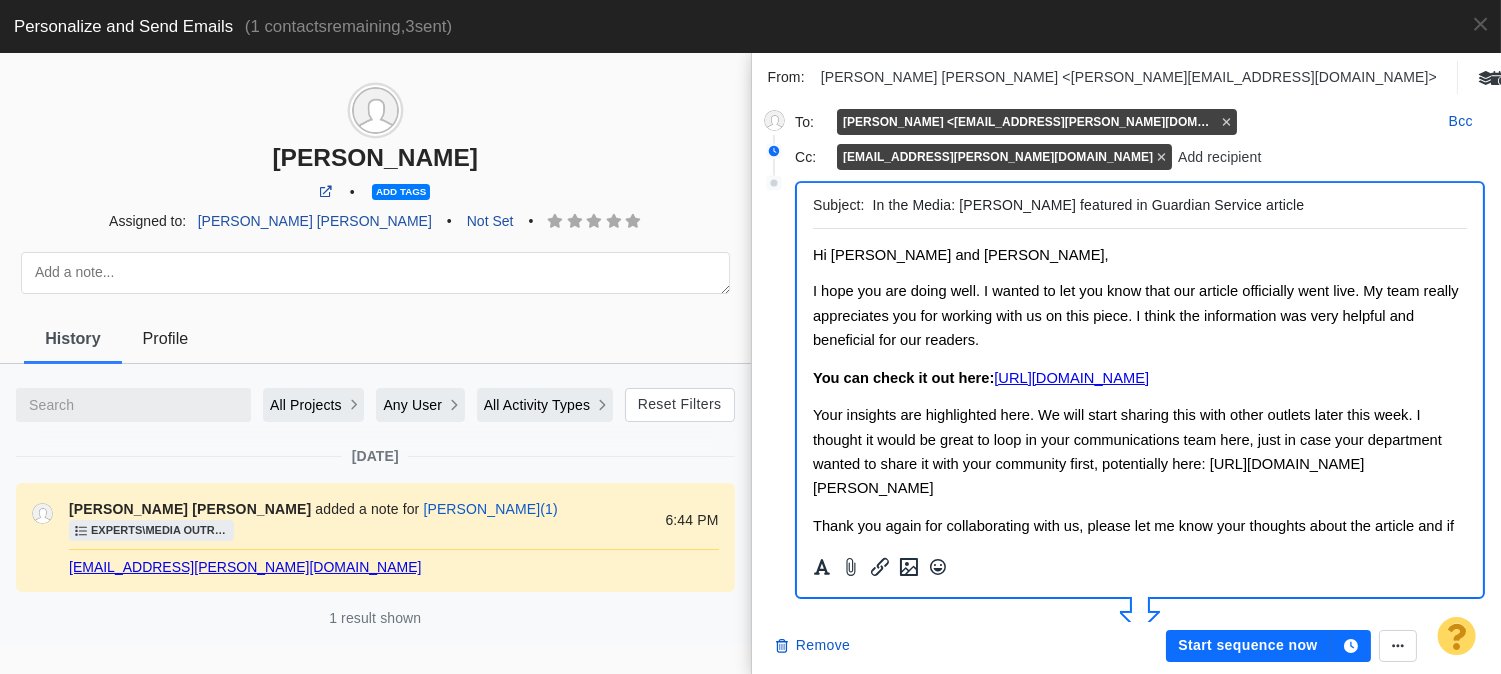 click on "Hi Professor Thomas Faulconer and Mark," at bounding box center (960, 255) 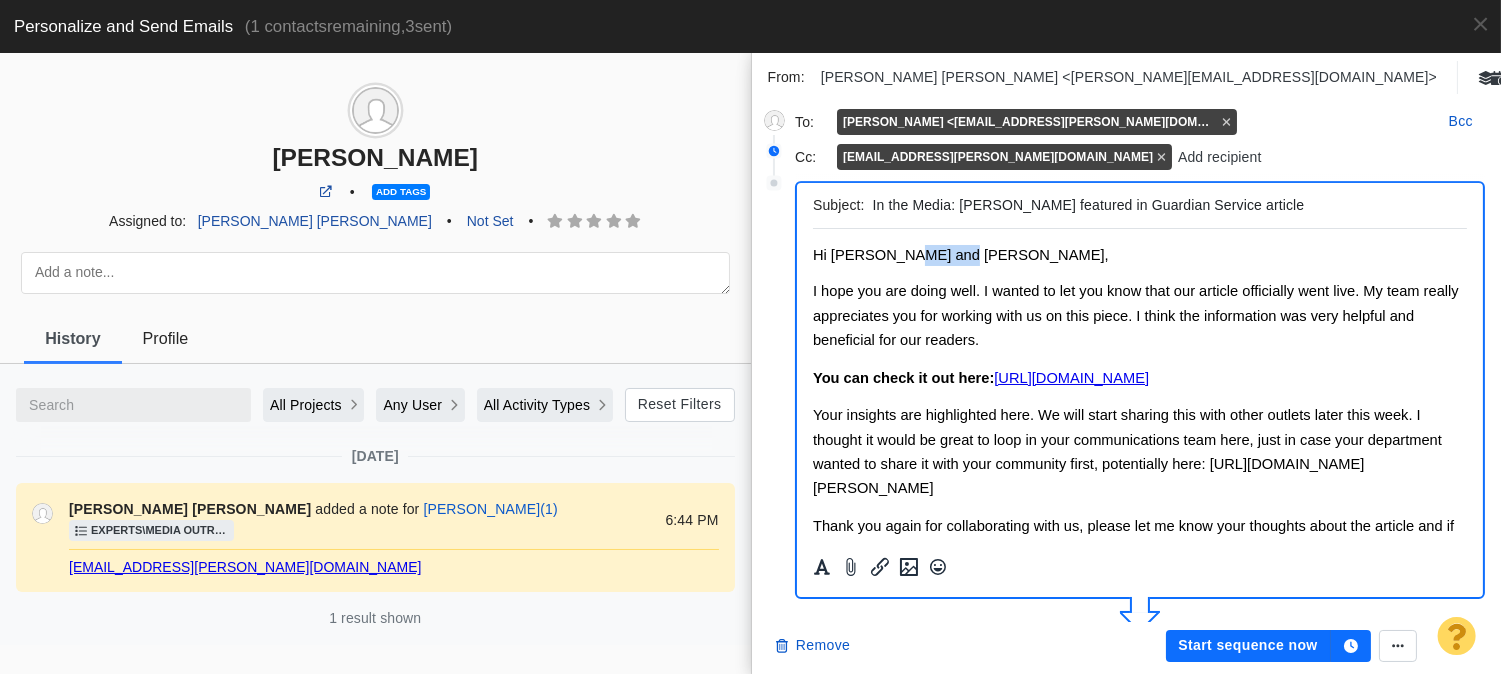 click on "Hi Professor Thomas Faulconer and Mark," at bounding box center (960, 255) 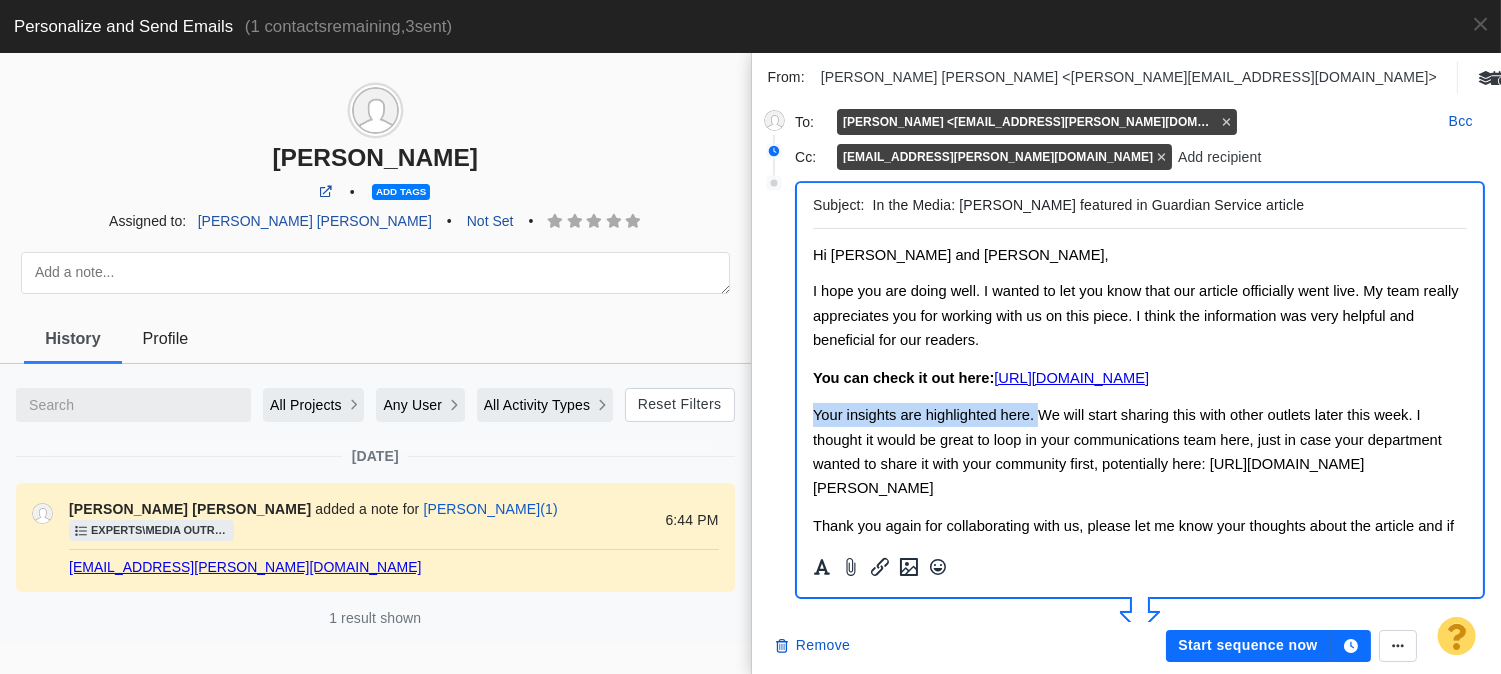drag, startPoint x: 1037, startPoint y: 442, endPoint x: 807, endPoint y: 418, distance: 231.24878 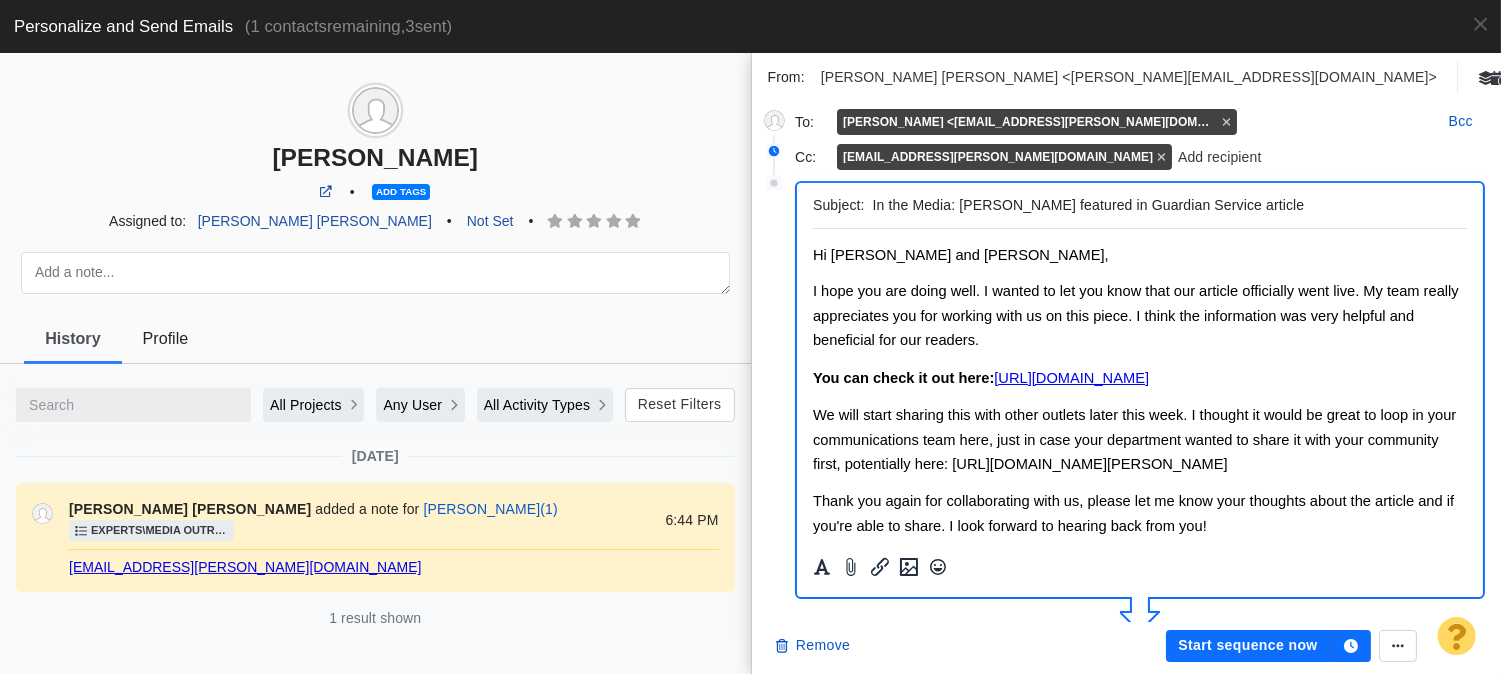 click on "We will start sharing this with other outlets later this week. I thought it would be great to loop in your communications team here, just in case your department wanted to share it with your community first, potentially here:" at bounding box center [1133, 439] 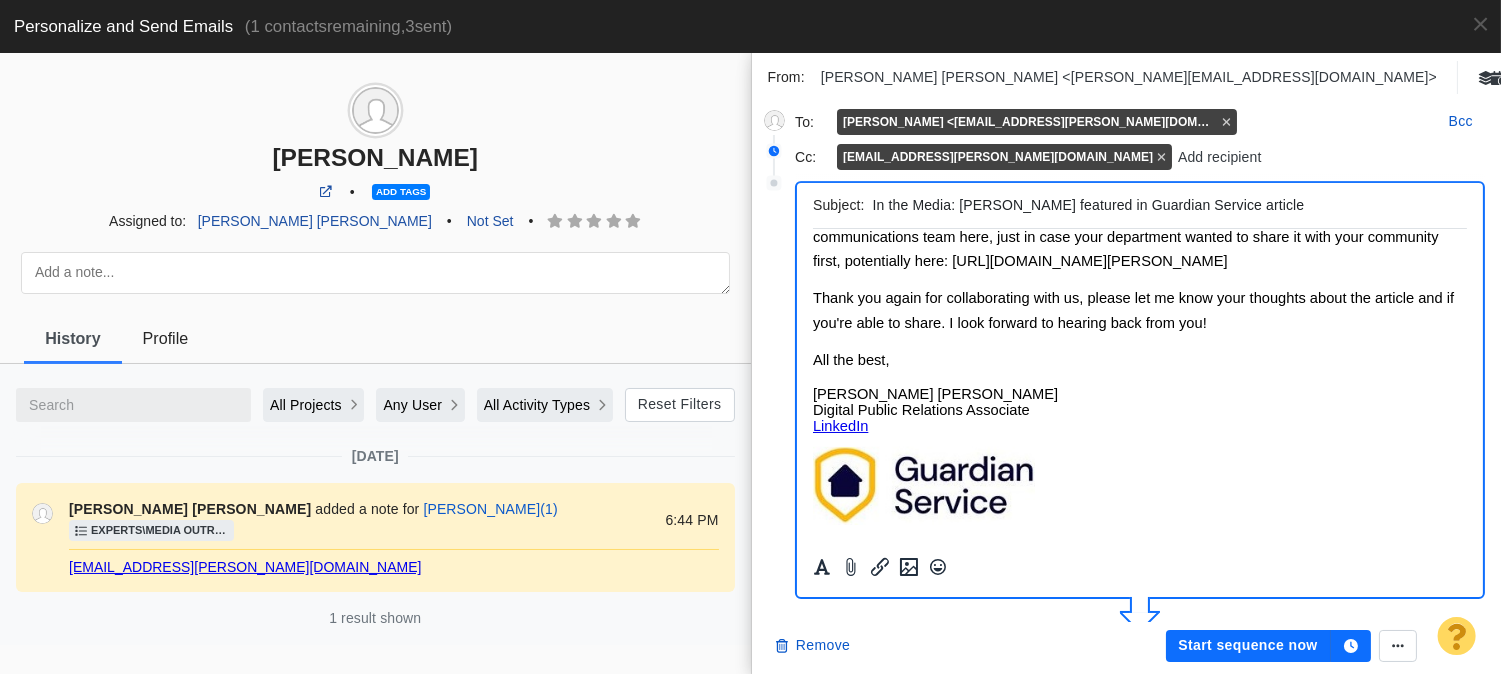 scroll, scrollTop: 227, scrollLeft: 0, axis: vertical 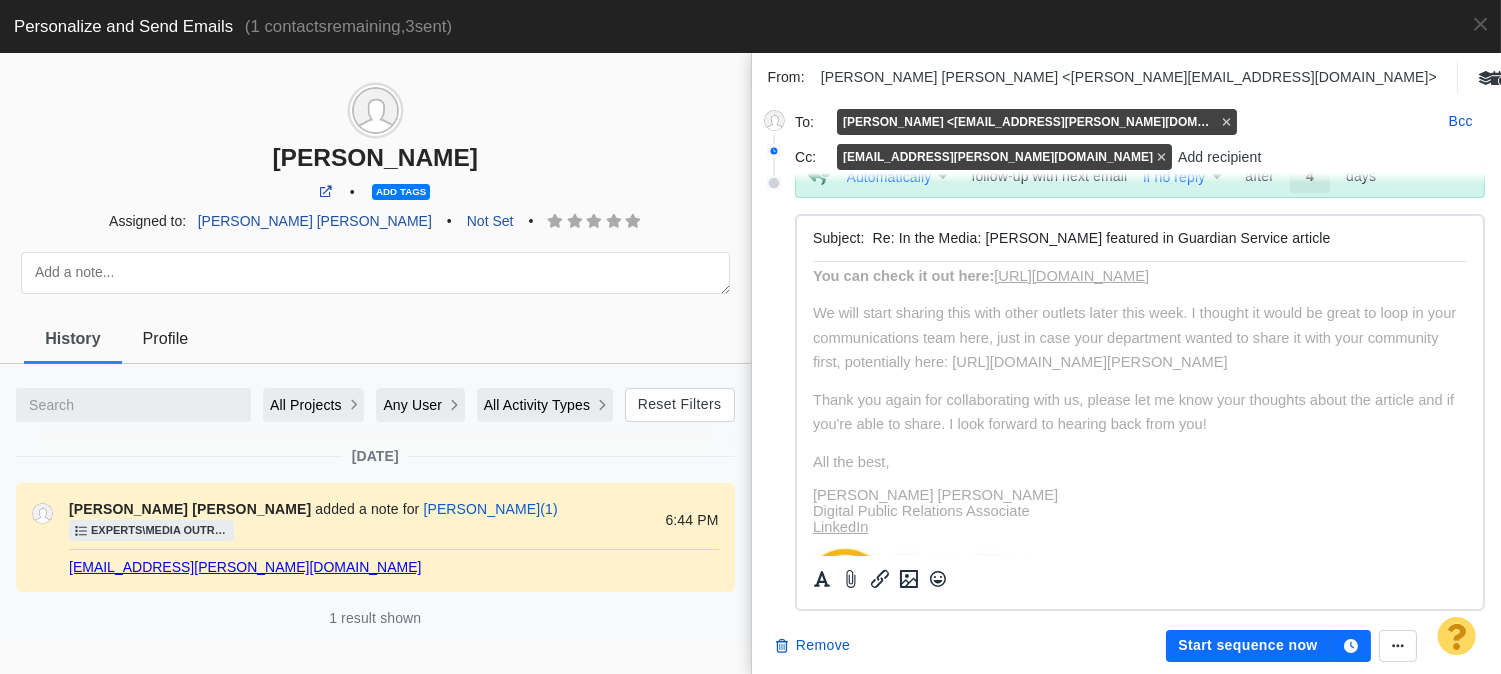 click on "Start sequence now" at bounding box center [1248, 646] 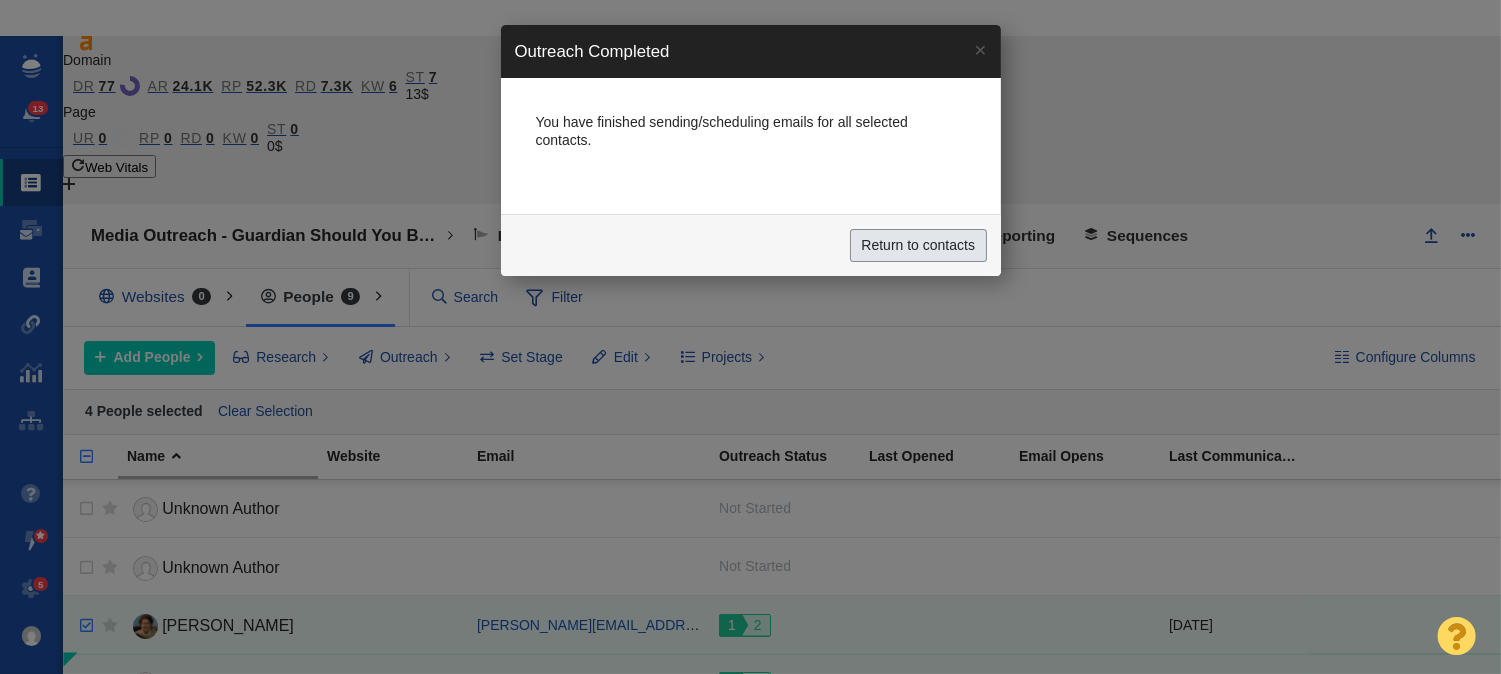 click on "Return to contacts" at bounding box center (918, 246) 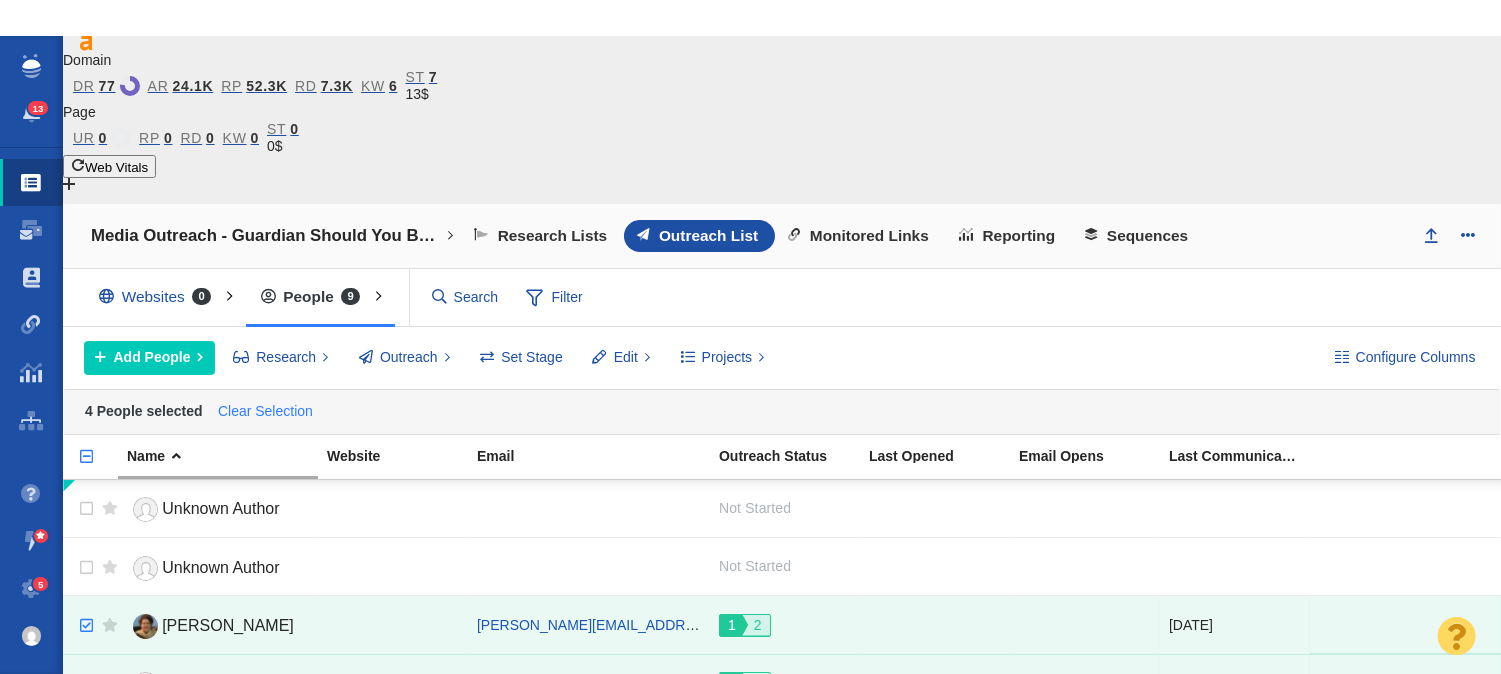 click on "Clear Selection" at bounding box center (265, 412) 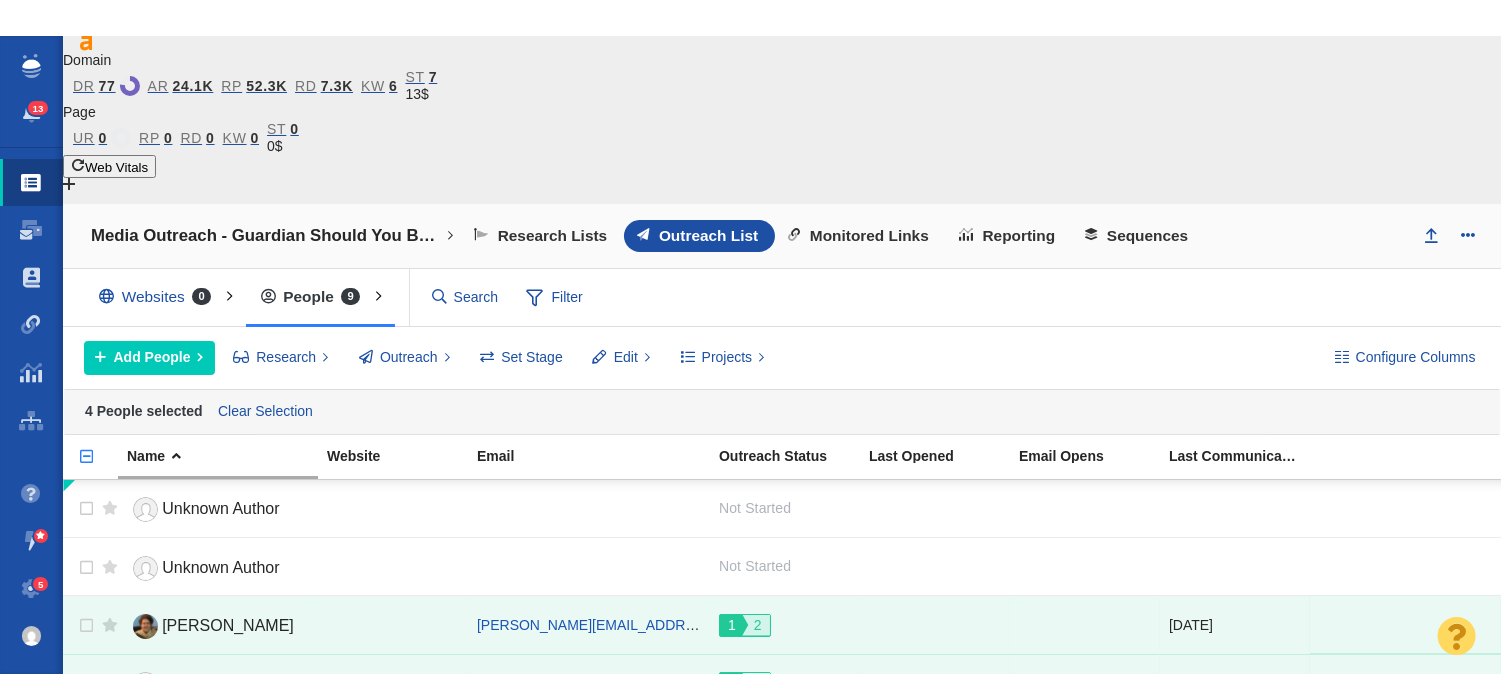 checkbox on "false" 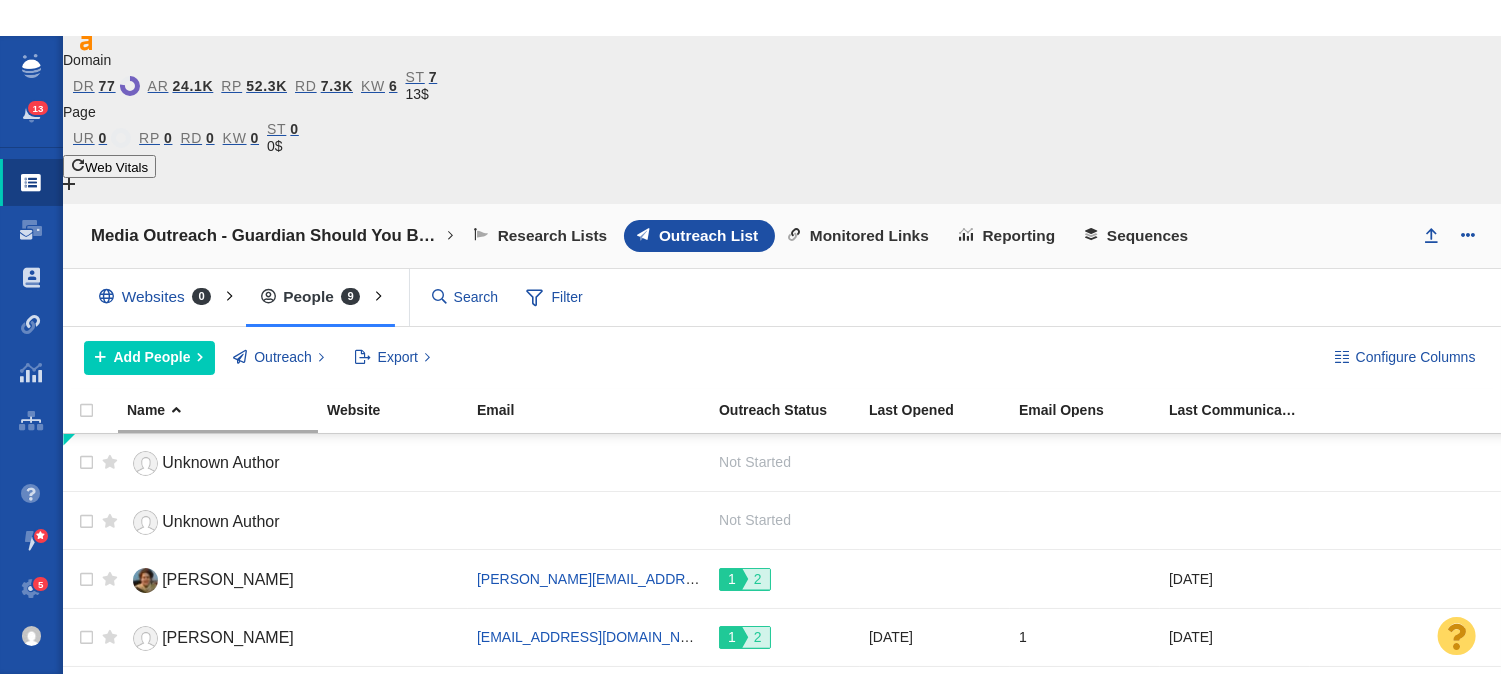 checkbox on "true" 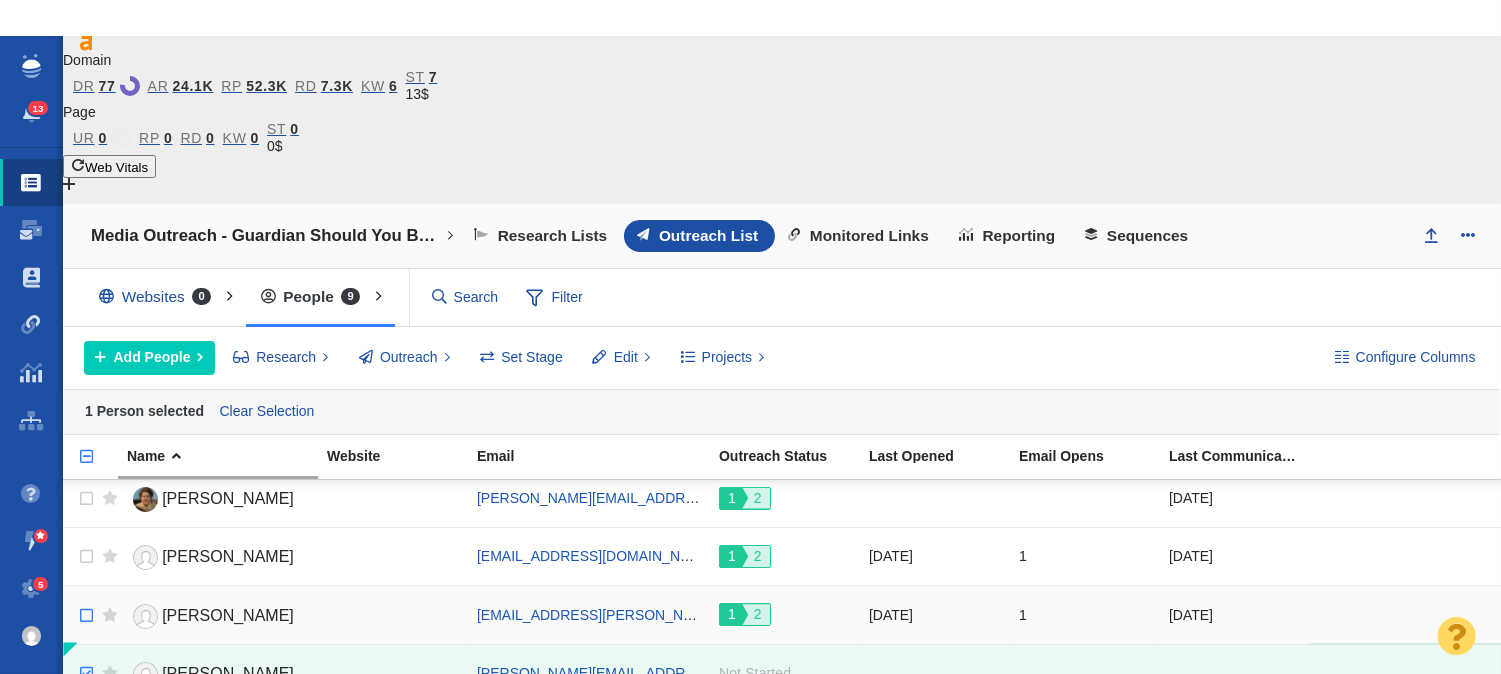 scroll, scrollTop: 128, scrollLeft: 0, axis: vertical 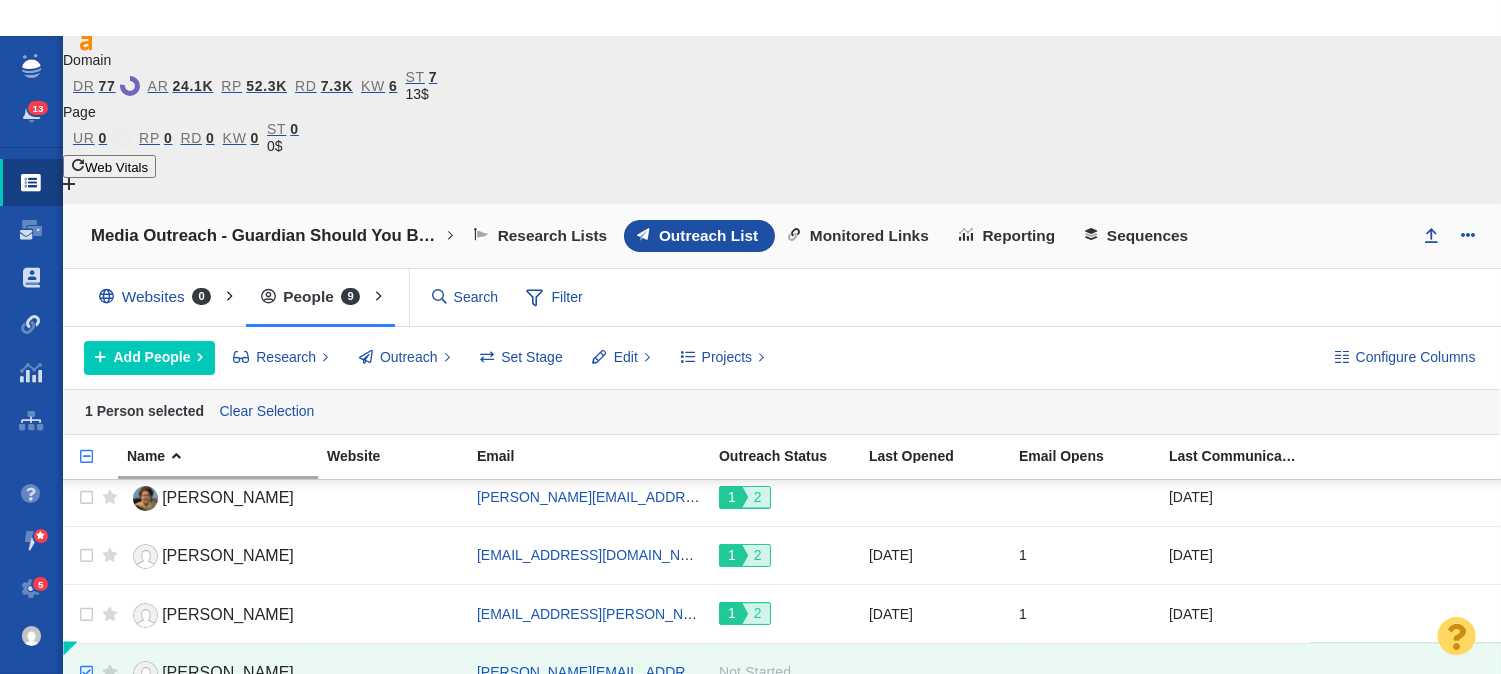 checkbox on "true" 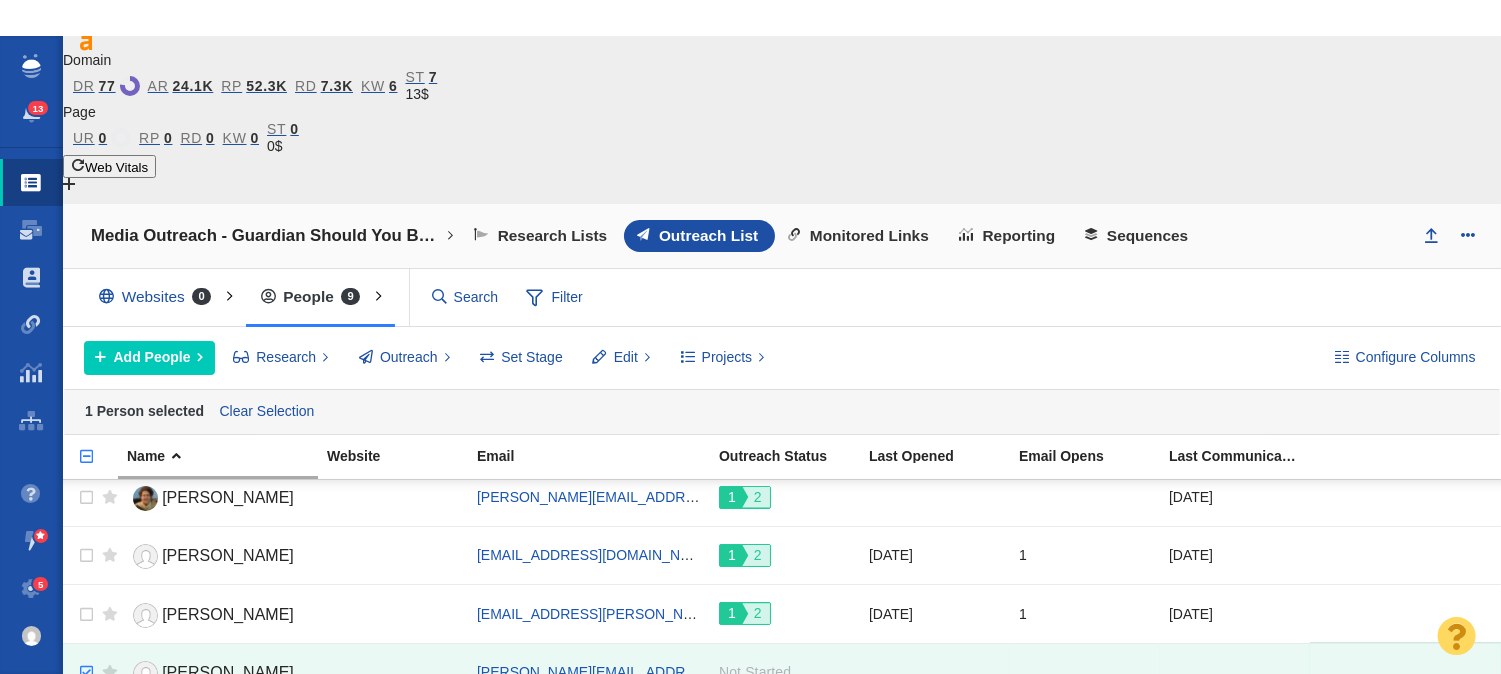 checkbox on "true" 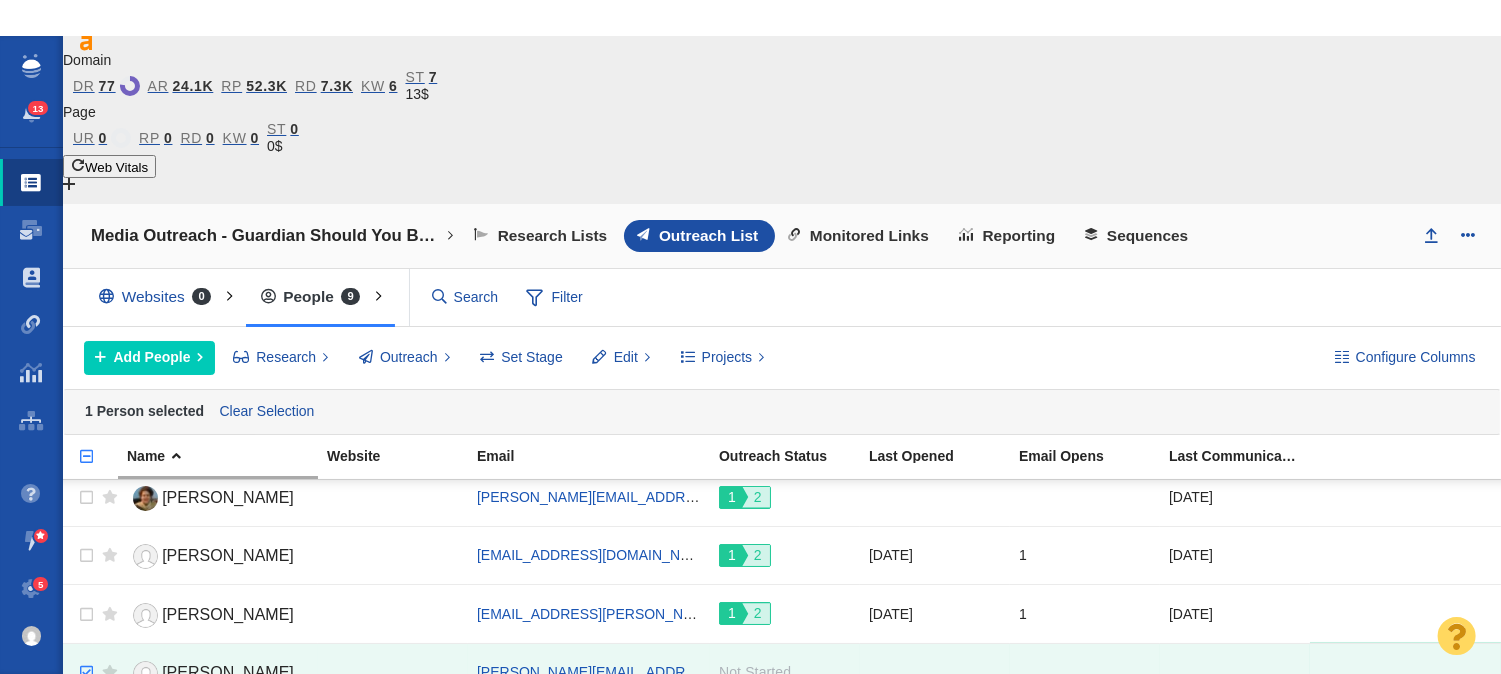 click at bounding box center [84, 790] 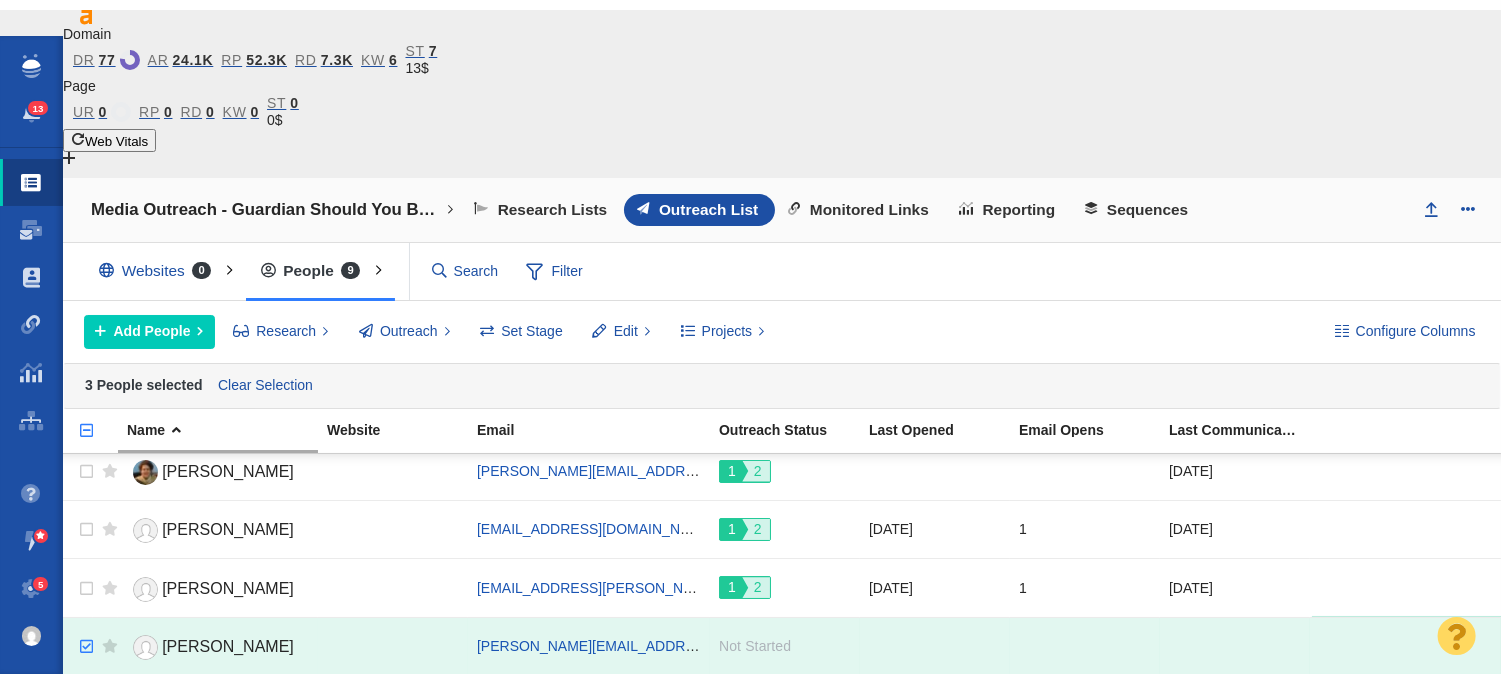 scroll, scrollTop: 35, scrollLeft: 0, axis: vertical 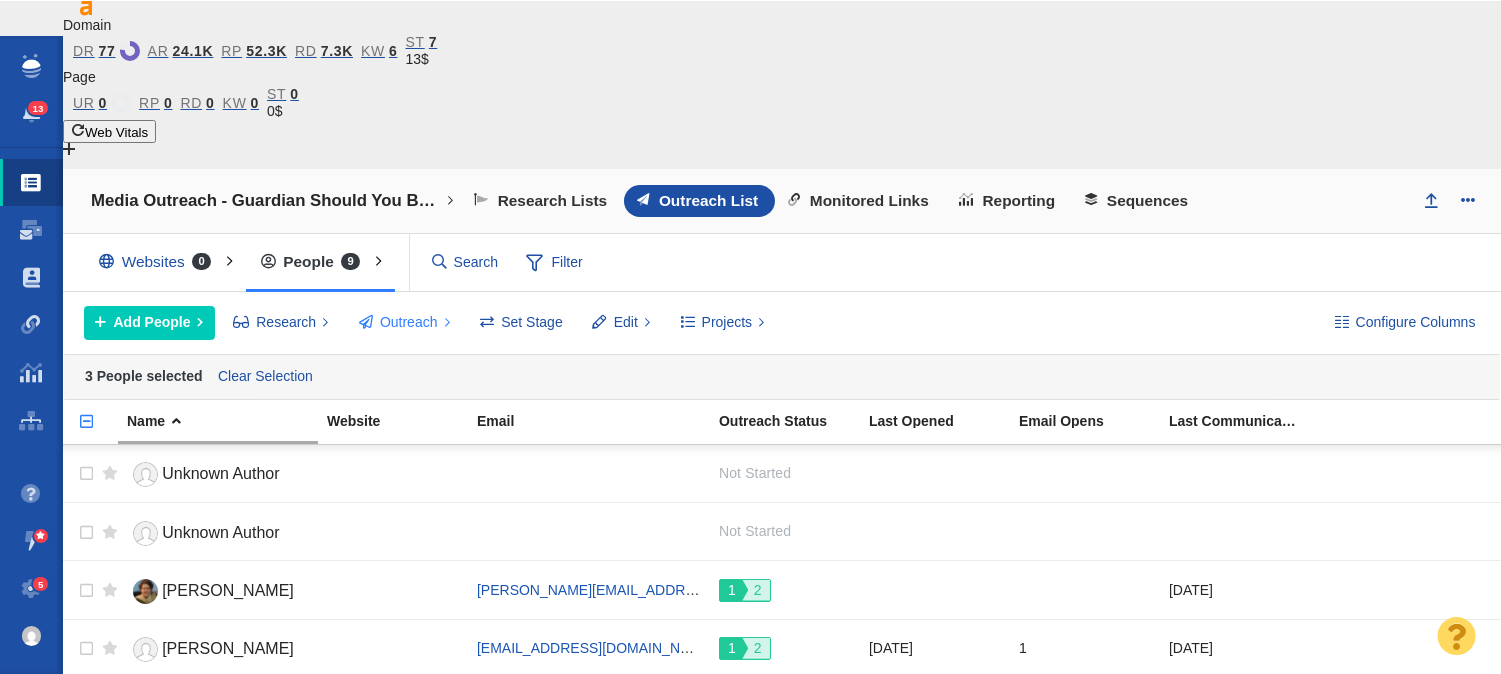 click on "Outreach" at bounding box center (409, 322) 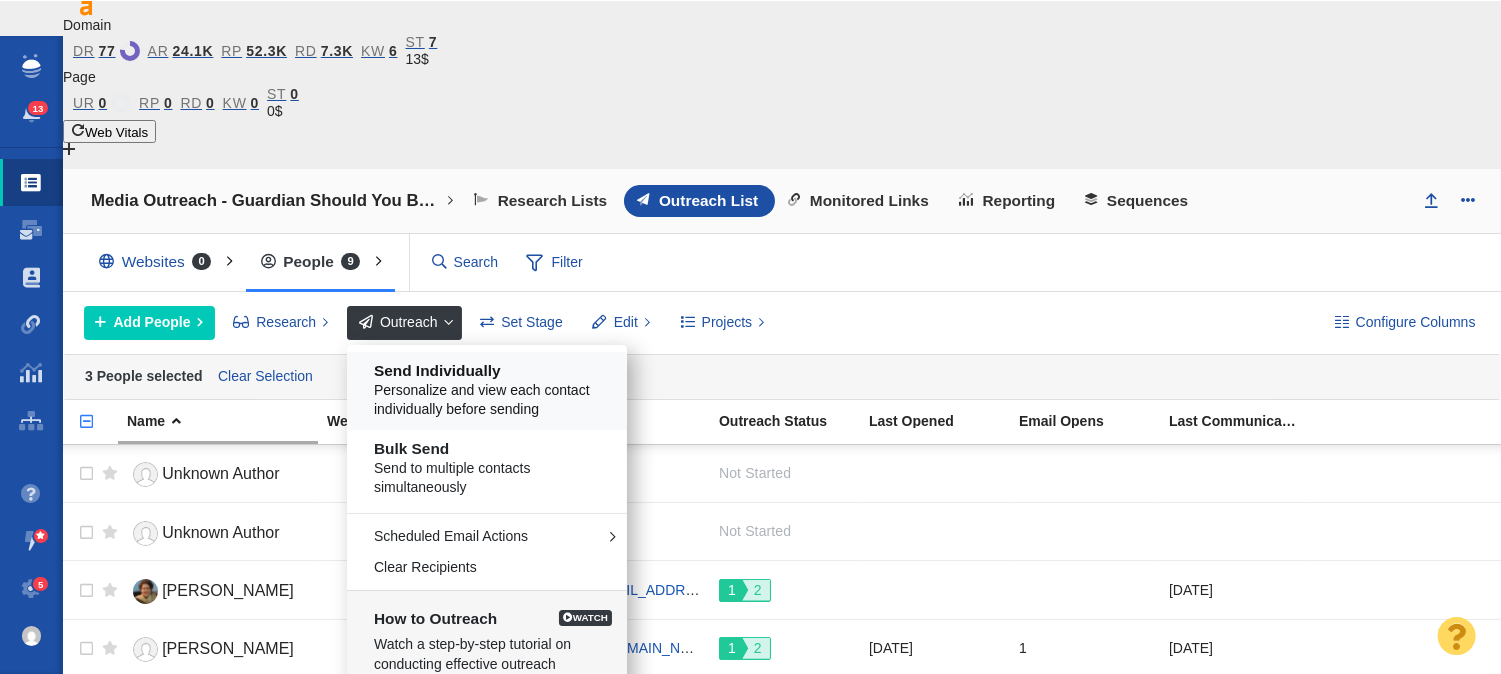 click on "Personalize and view each contact individually before sending" at bounding box center (494, 400) 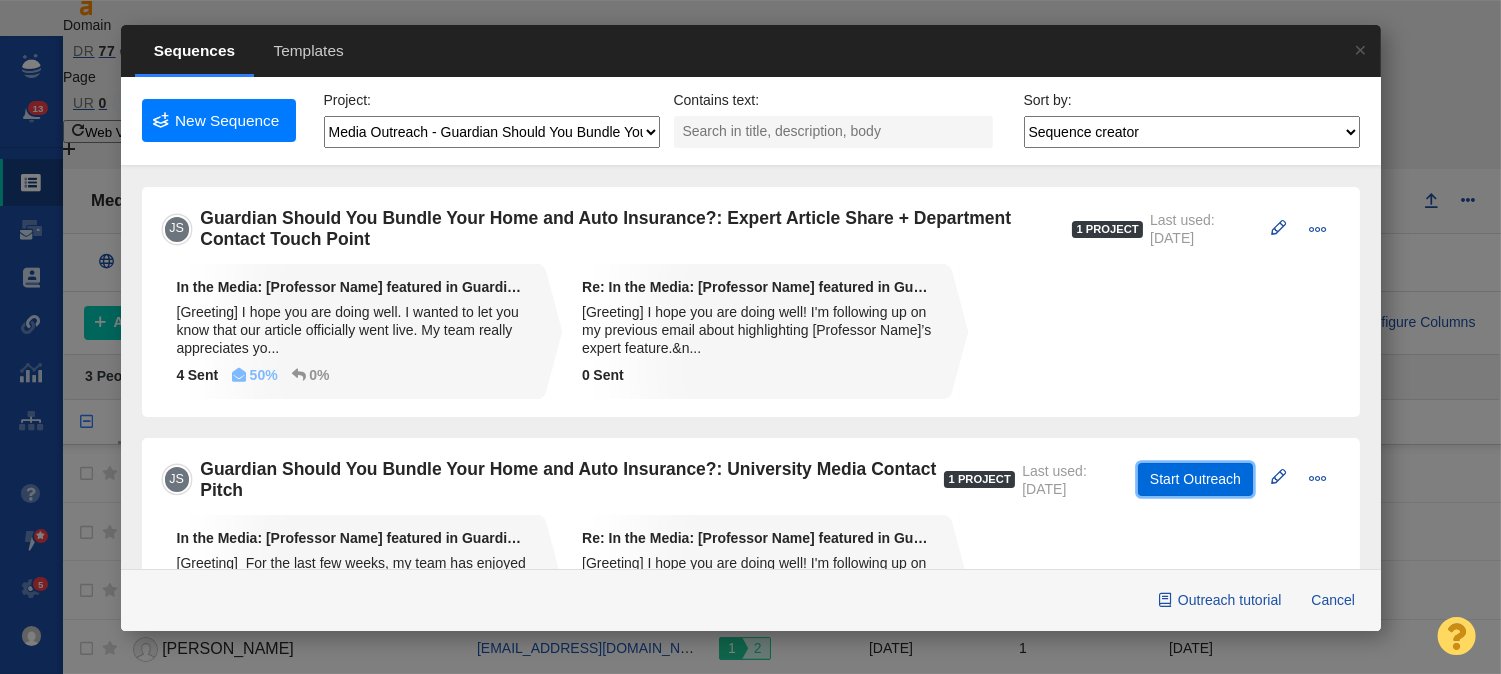 click on "Start Outreach" at bounding box center (1195, 480) 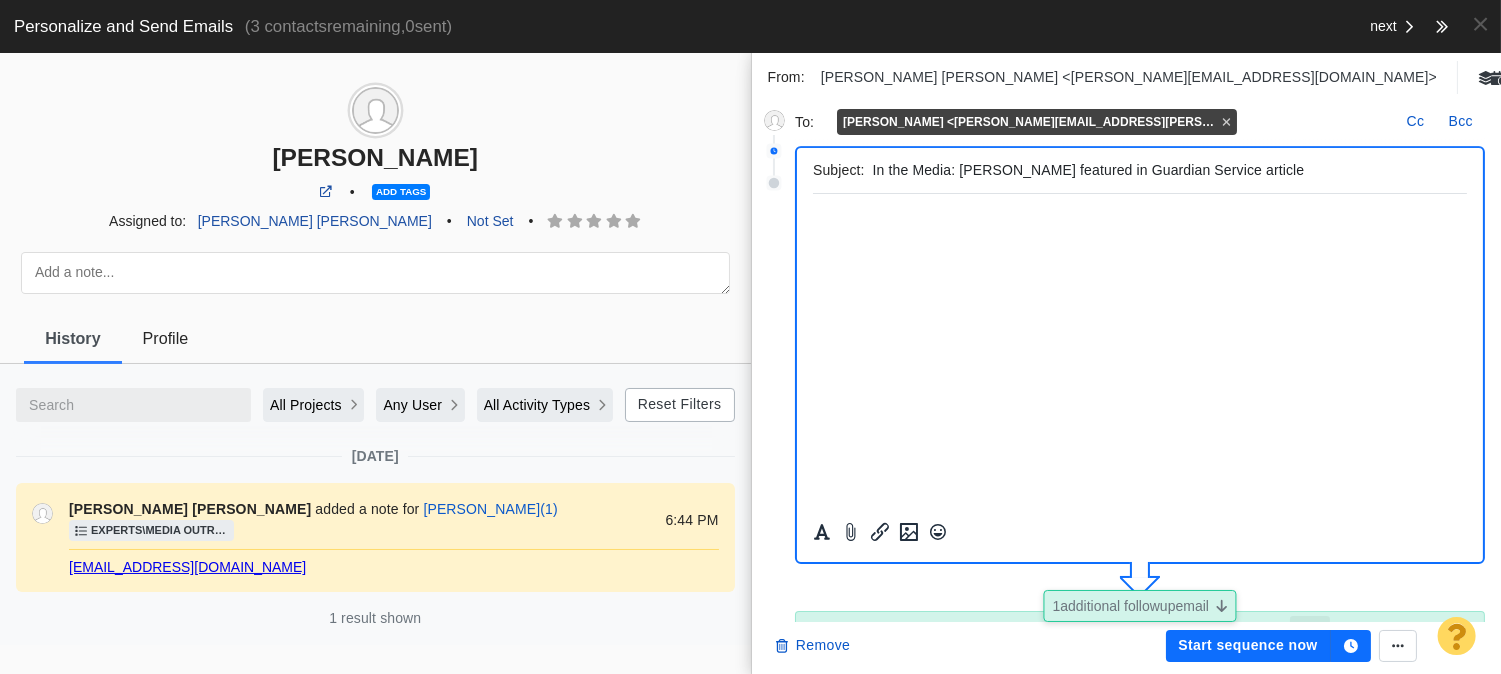 scroll, scrollTop: 380, scrollLeft: 0, axis: vertical 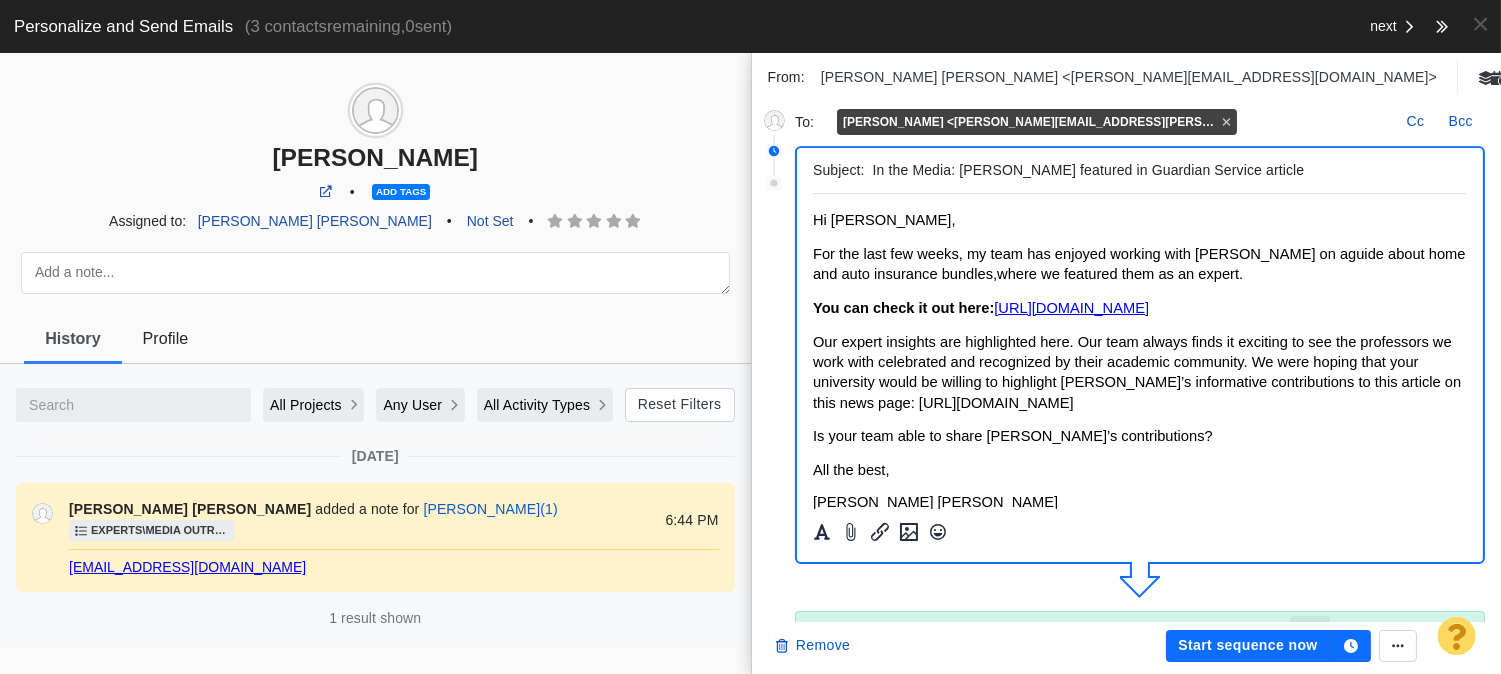 click on "In the Media: Yibing Du featured in Guardian Service article" at bounding box center [1166, 170] 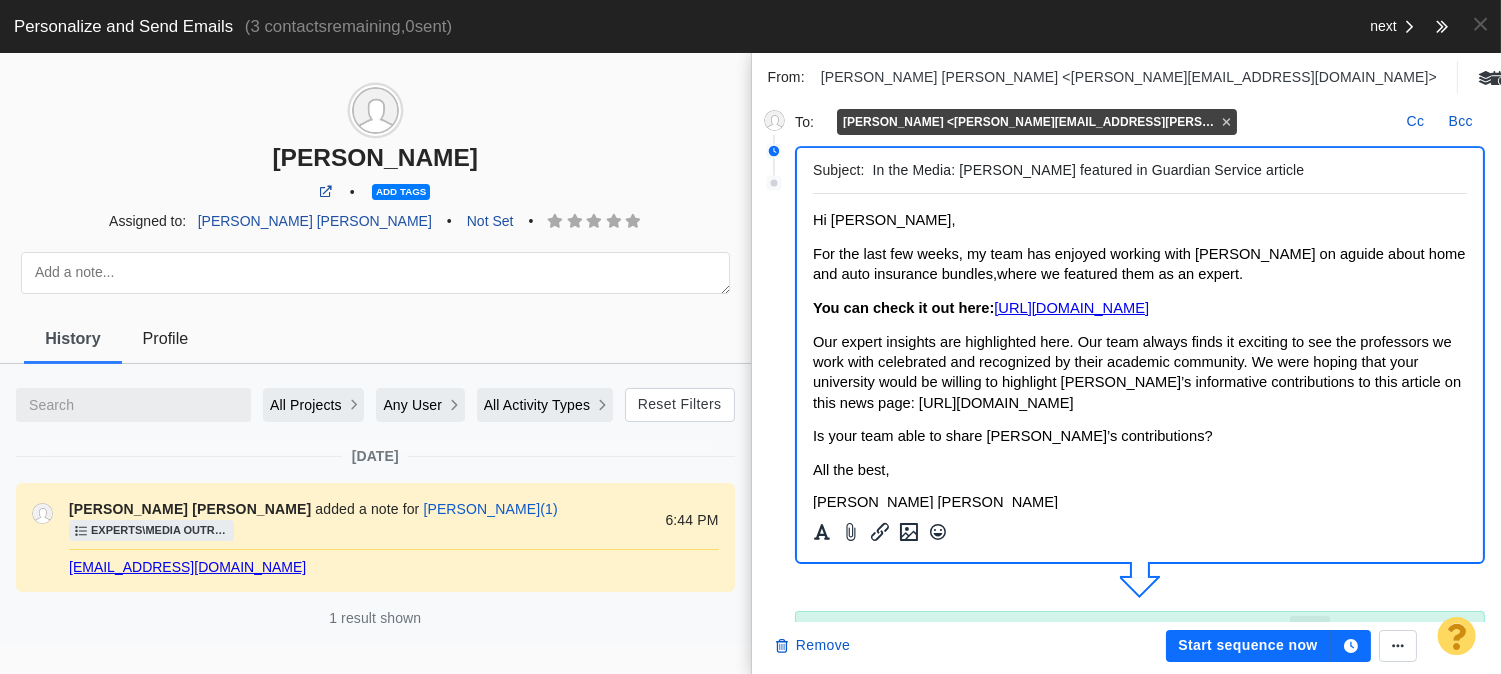 type on "In the Media: Dr. Yibing Du featured in Guardian Service article" 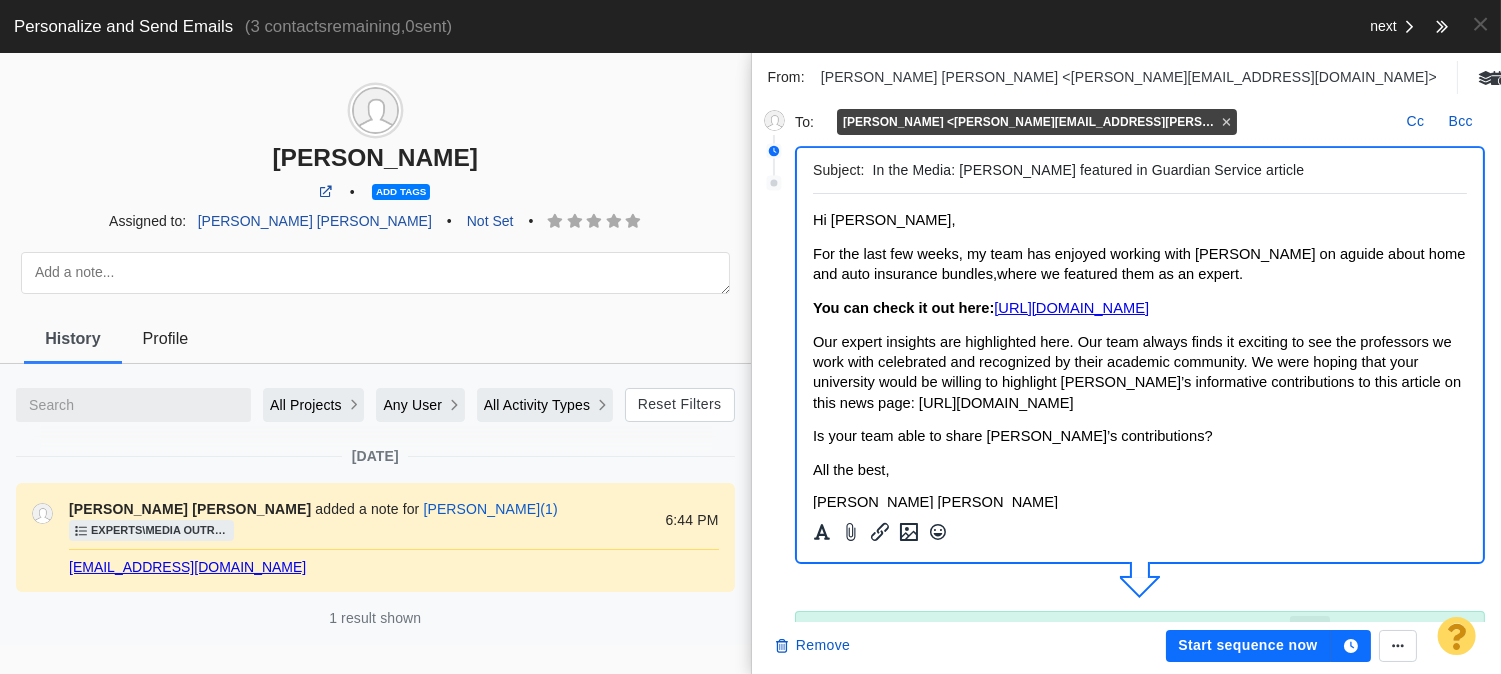 click on "For the last few weeks, my team has enjoyed working with Yibing Du on a  guide about home and auto insurance bundles,  where we featured them as an expert." at bounding box center (1138, 264) 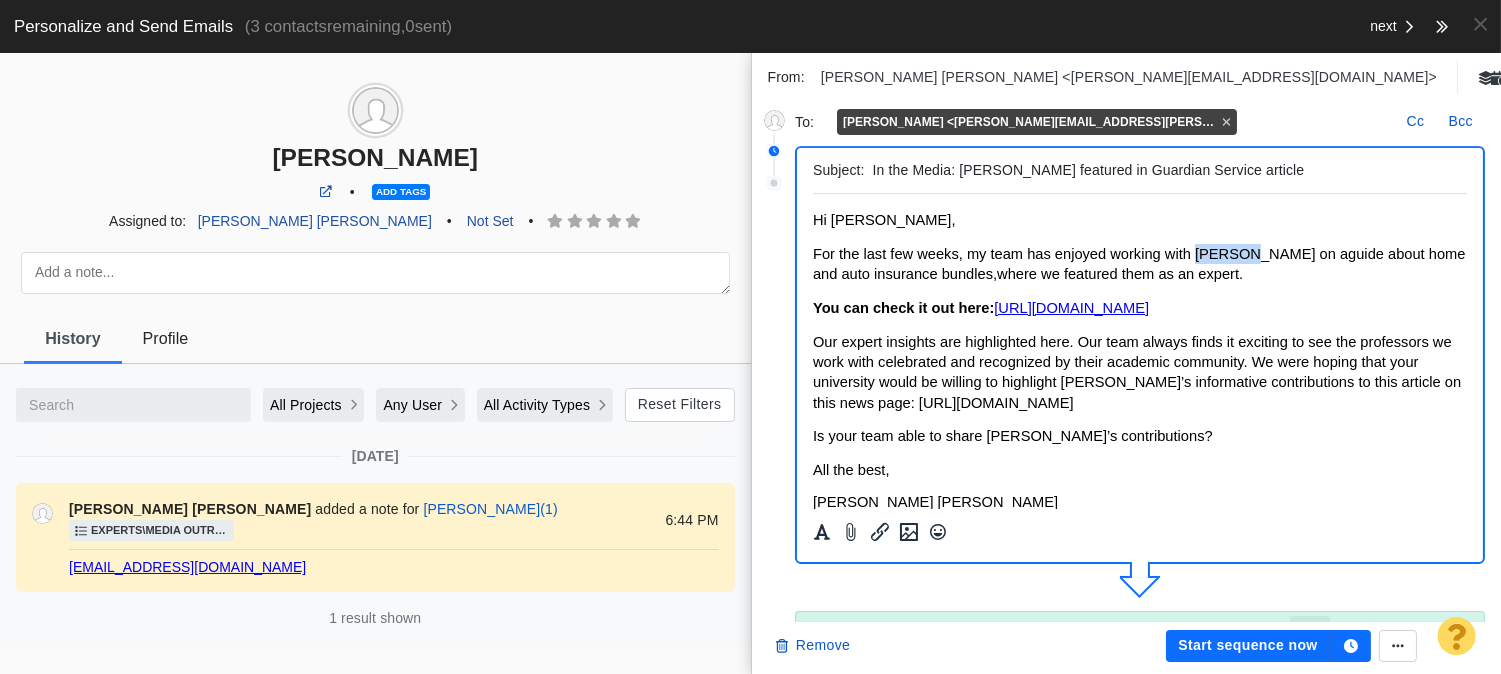 click on "For the last few weeks, my team has enjoyed working with Yibing Du on a  guide about home and auto insurance bundles,  where we featured them as an expert." at bounding box center (1138, 264) 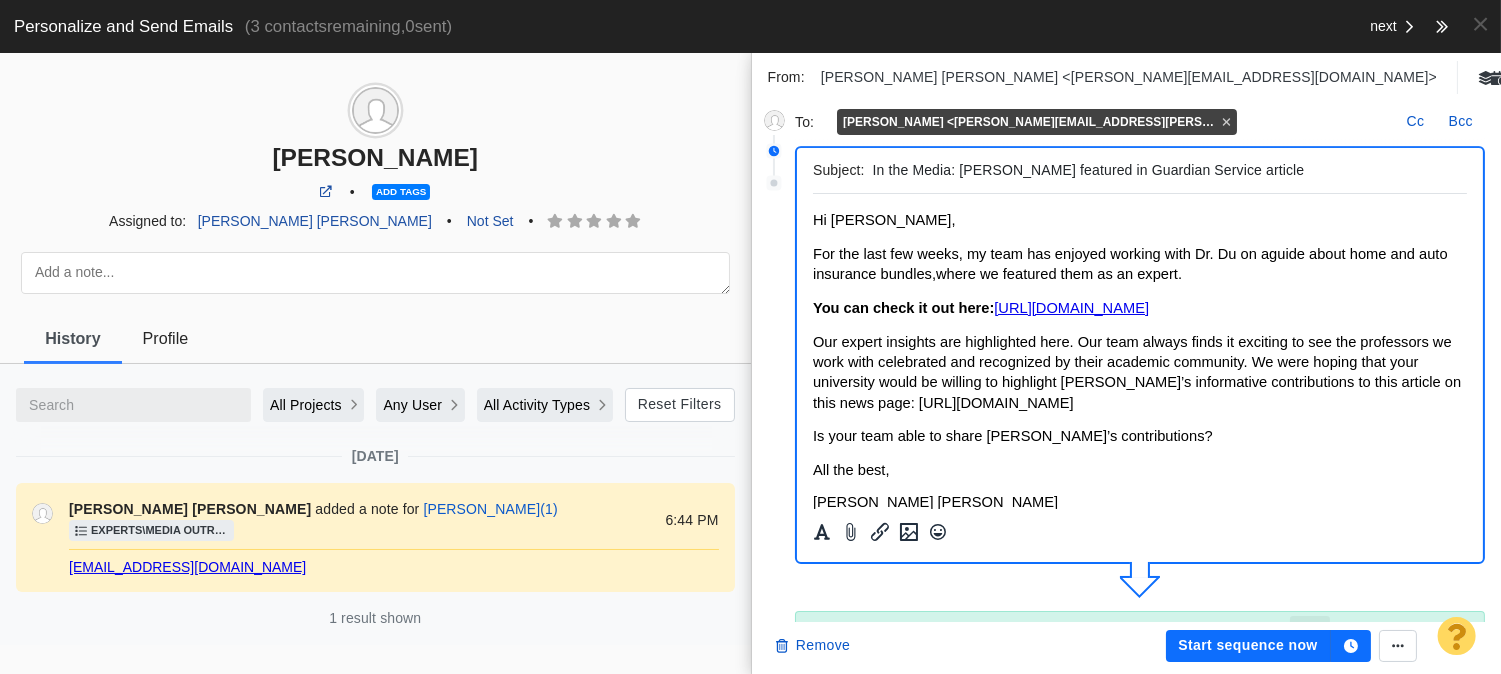 click on "For the last few weeks, my team has enjoyed working with Dr. Du on a  guide about home and auto insurance bundles,  where we featured them as an expert." at bounding box center [1129, 264] 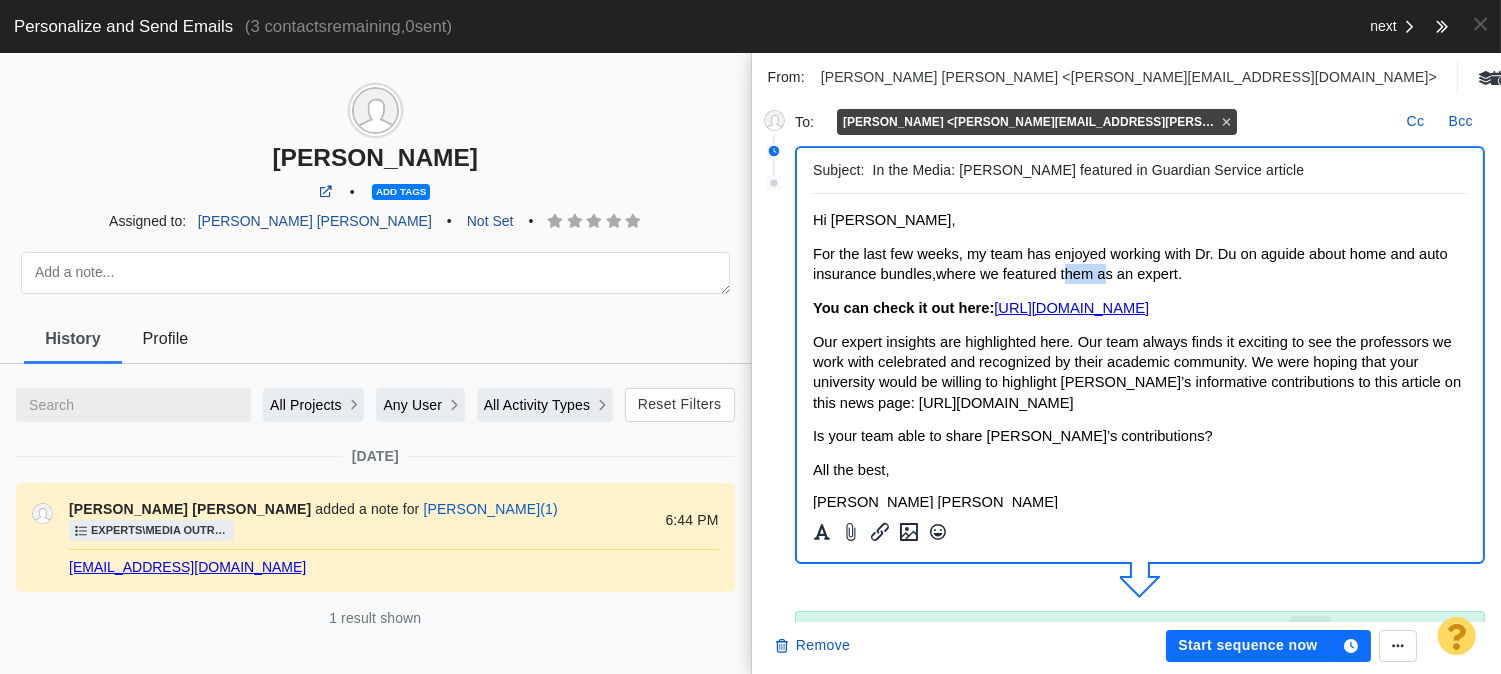 click on "For the last few weeks, my team has enjoyed working with Dr. Du on a  guide about home and auto insurance bundles,  where we featured them as an expert." at bounding box center (1129, 264) 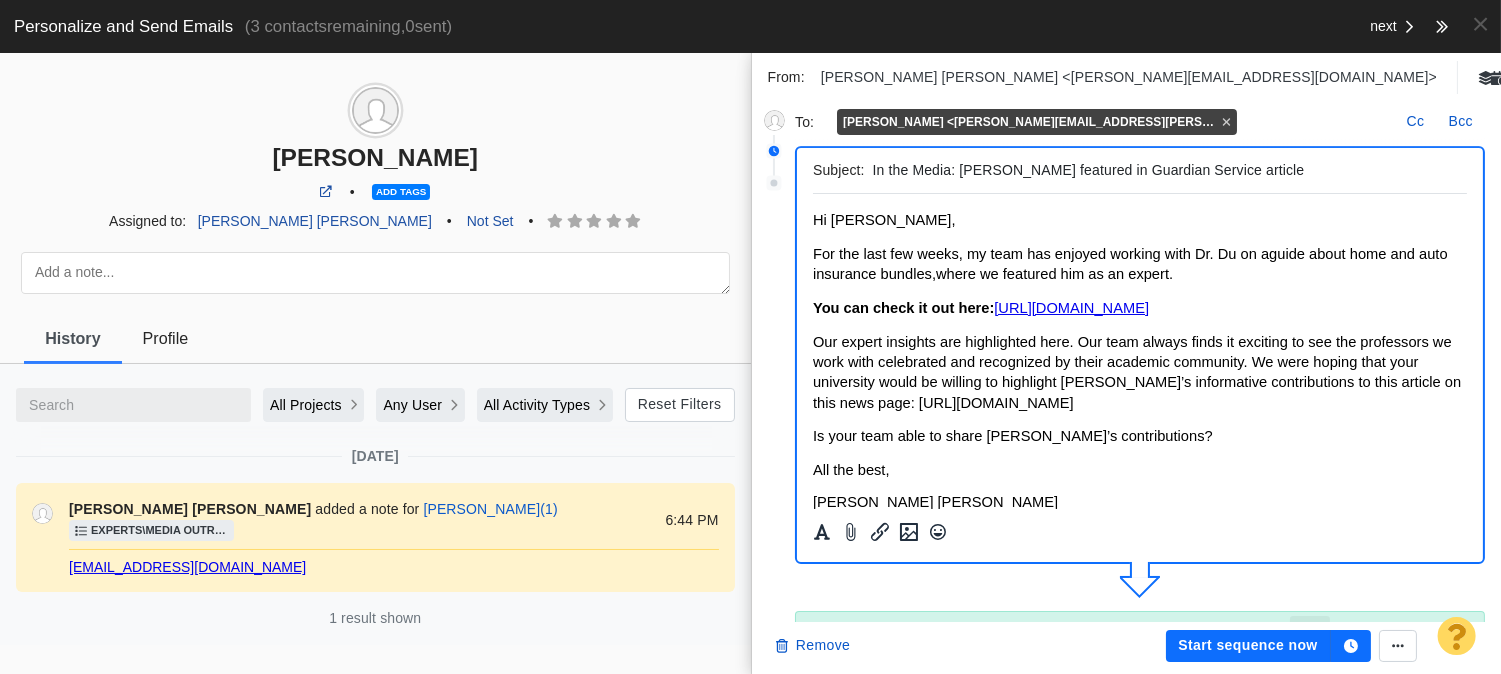 click on "Our expert insights are highlighted here. Our team always finds it exciting to see the professors we work with celebrated and recognized by their academic community. We were hoping that your university would be willing to highlight Yibing Du’s informative contributions to this article on this news page: https://www.uta.edu/news" at bounding box center [1136, 372] 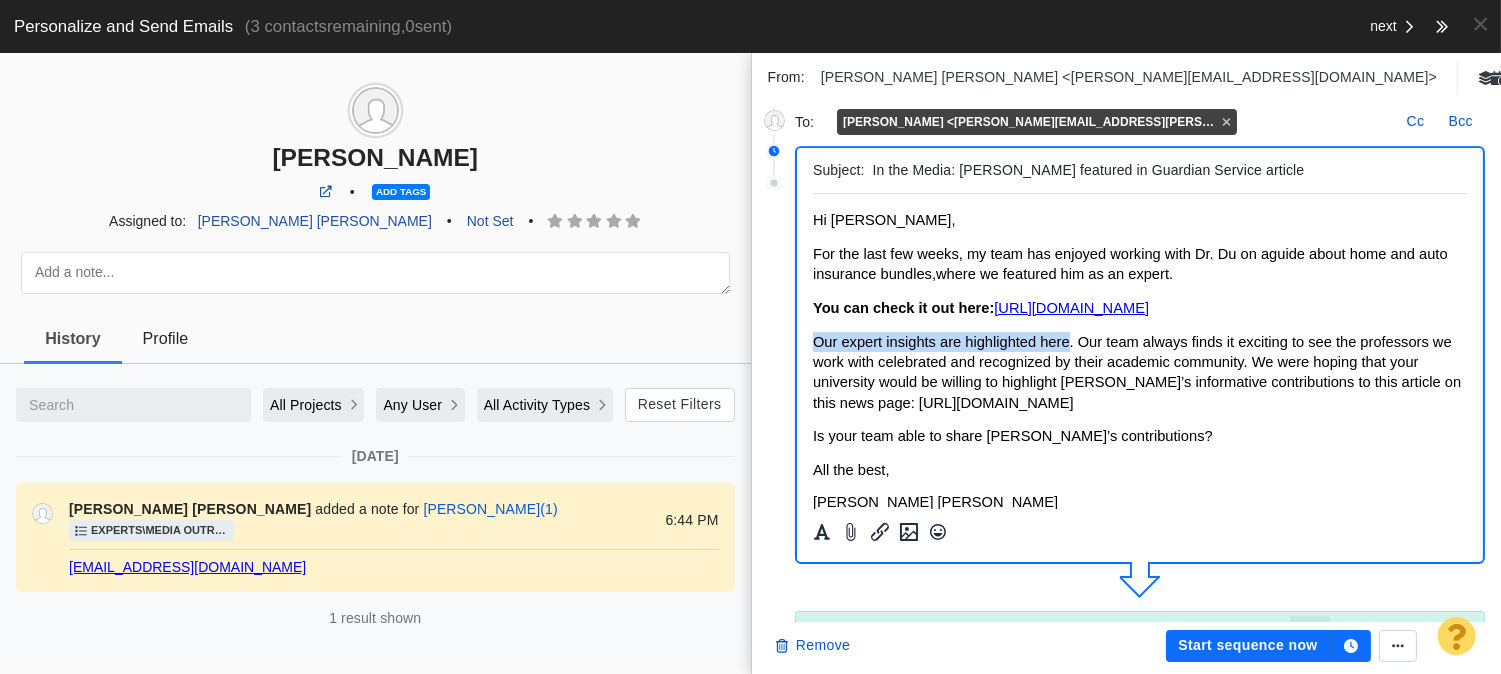 drag, startPoint x: 823, startPoint y: 353, endPoint x: 1054, endPoint y: 353, distance: 231 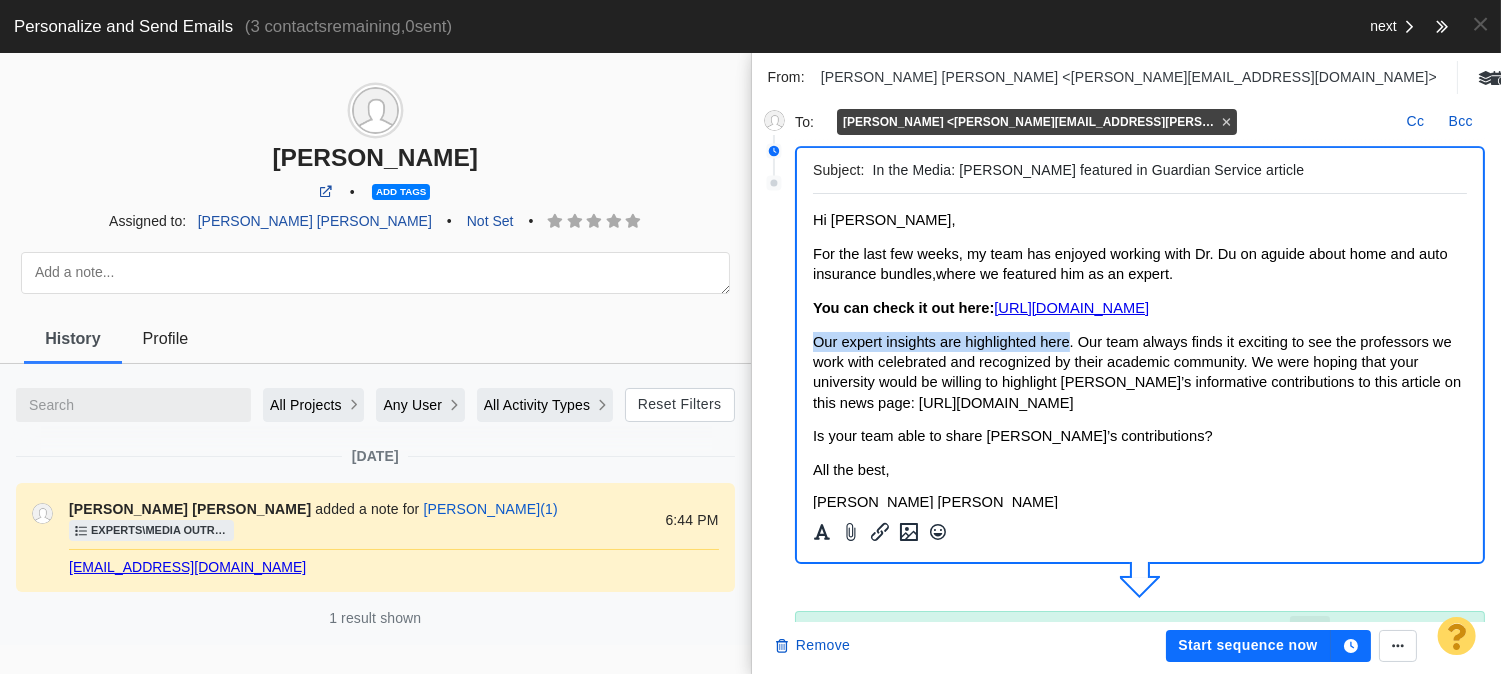 click on "Our expert insights are highlighted here. Our team always finds it exciting to see the professors we work with celebrated and recognized by their academic community. We were hoping that your university would be willing to highlight Yibing Du’s informative contributions to this article on this news page: https://www.uta.edu/news" at bounding box center [1136, 372] 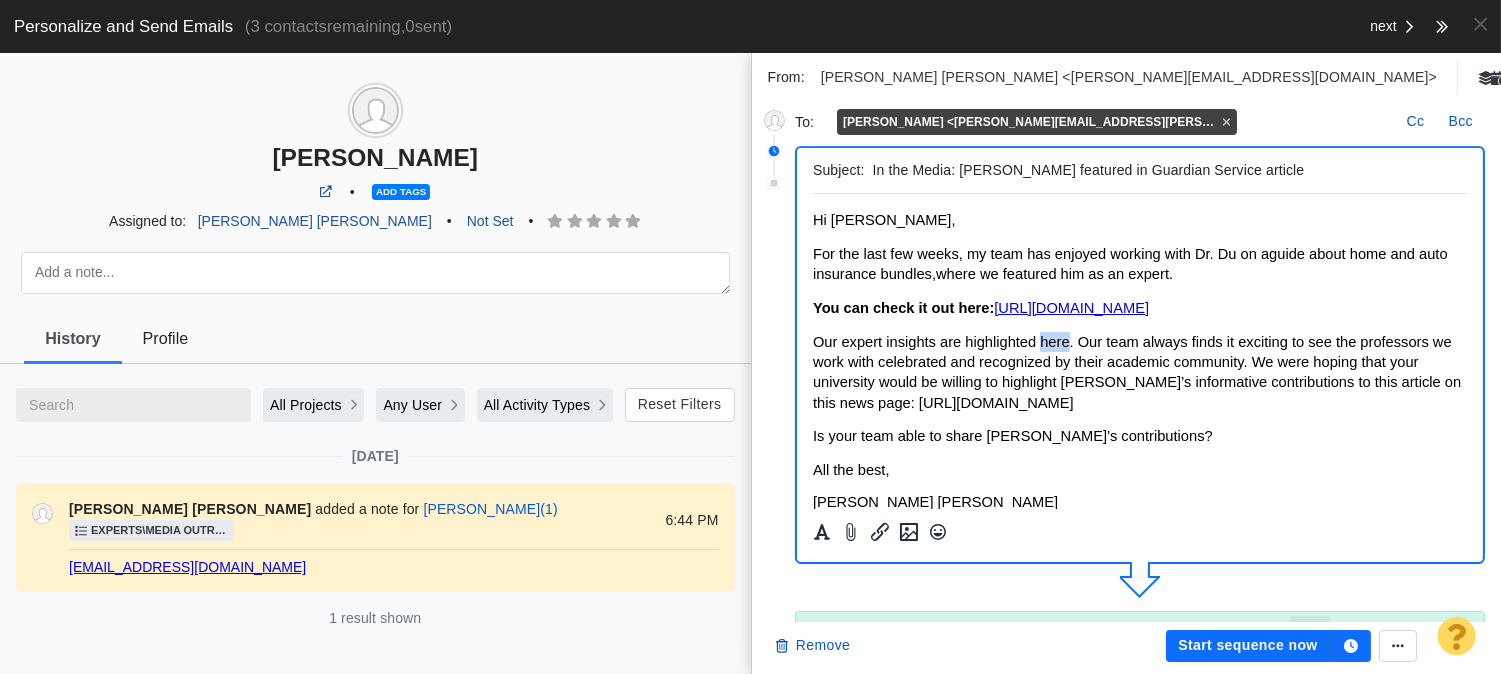 click on "Our expert insights are highlighted here. Our team always finds it exciting to see the professors we work with celebrated and recognized by their academic community. We were hoping that your university would be willing to highlight Yibing Du’s informative contributions to this article on this news page: https://www.uta.edu/news" at bounding box center [1136, 372] 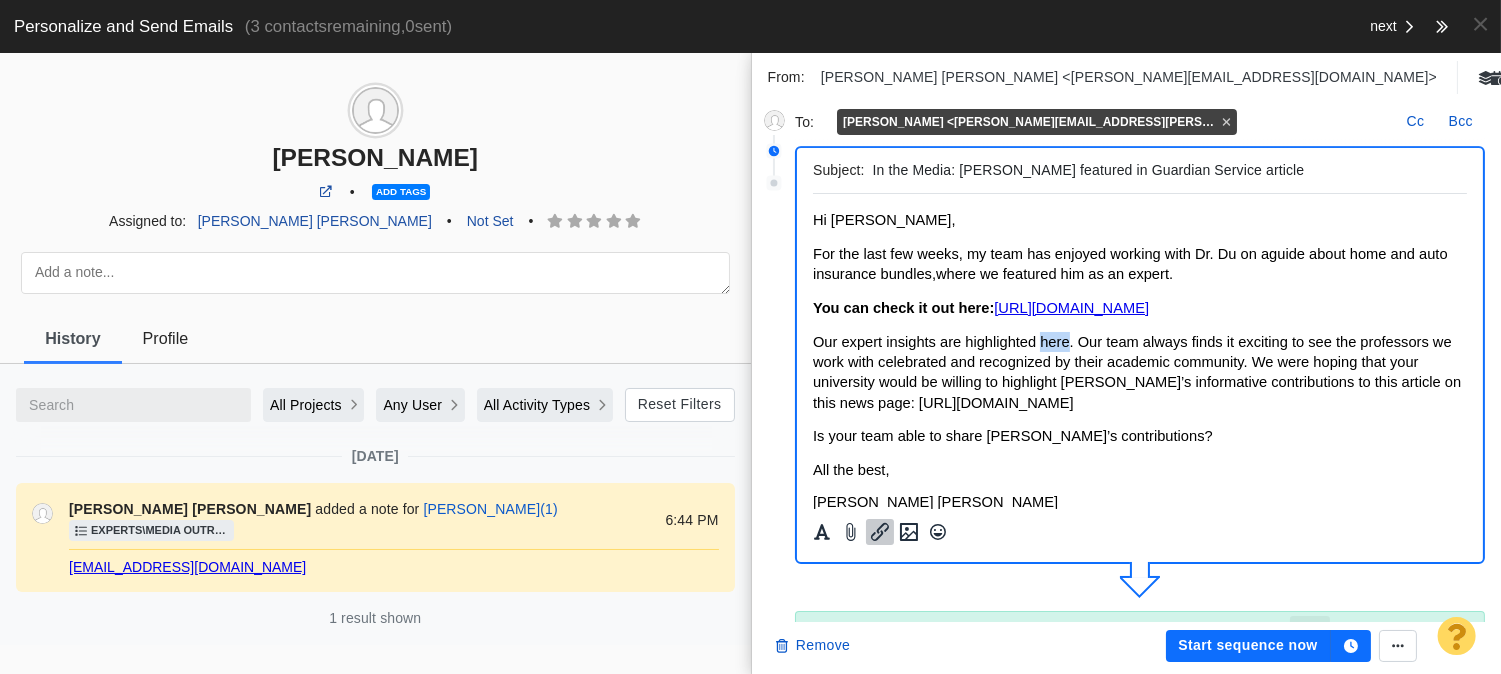 click 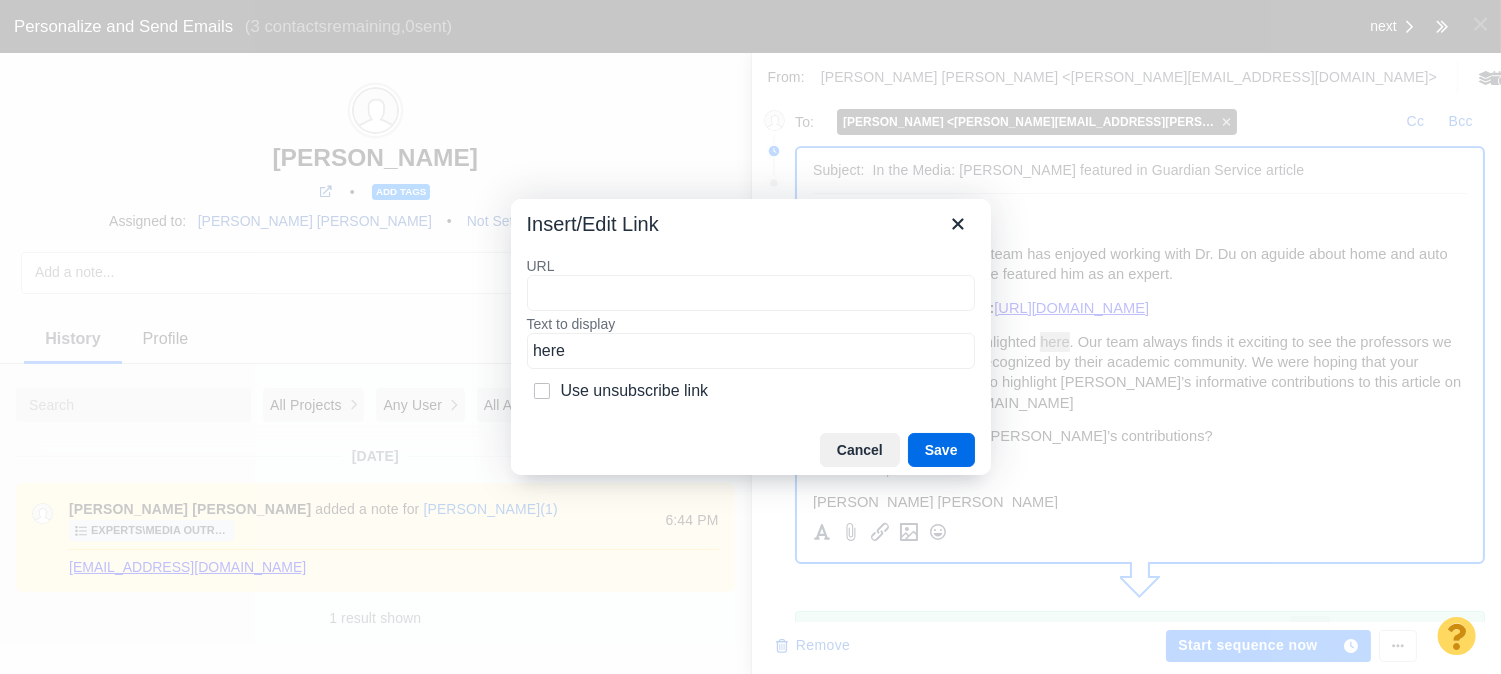 type on "https://guardianservice.com/home-insurance/bundle-home-auto-insurance/#:~:text=benefit%20most%2C%E2%80%9D%20says-,Yibing%20Du%2C,-clinical%20assistant%20professor" 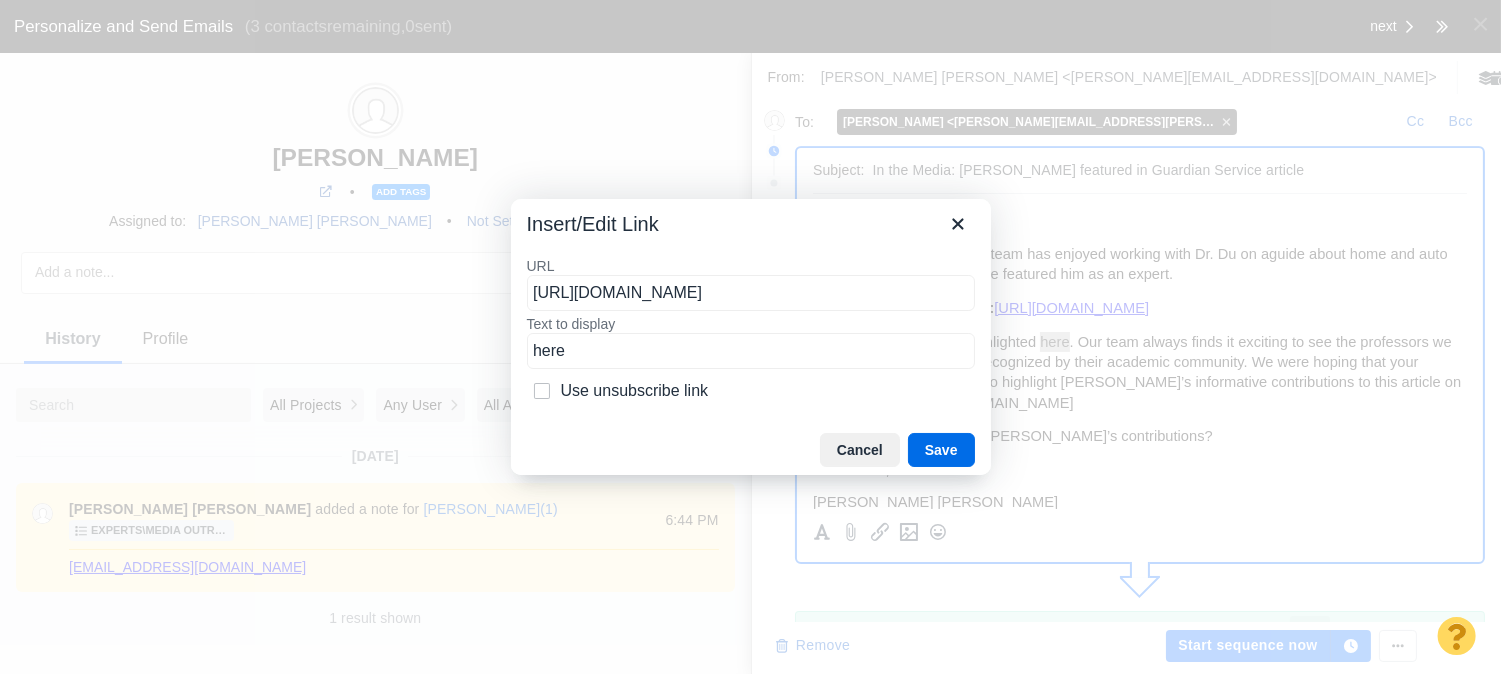 scroll, scrollTop: 0, scrollLeft: 848, axis: horizontal 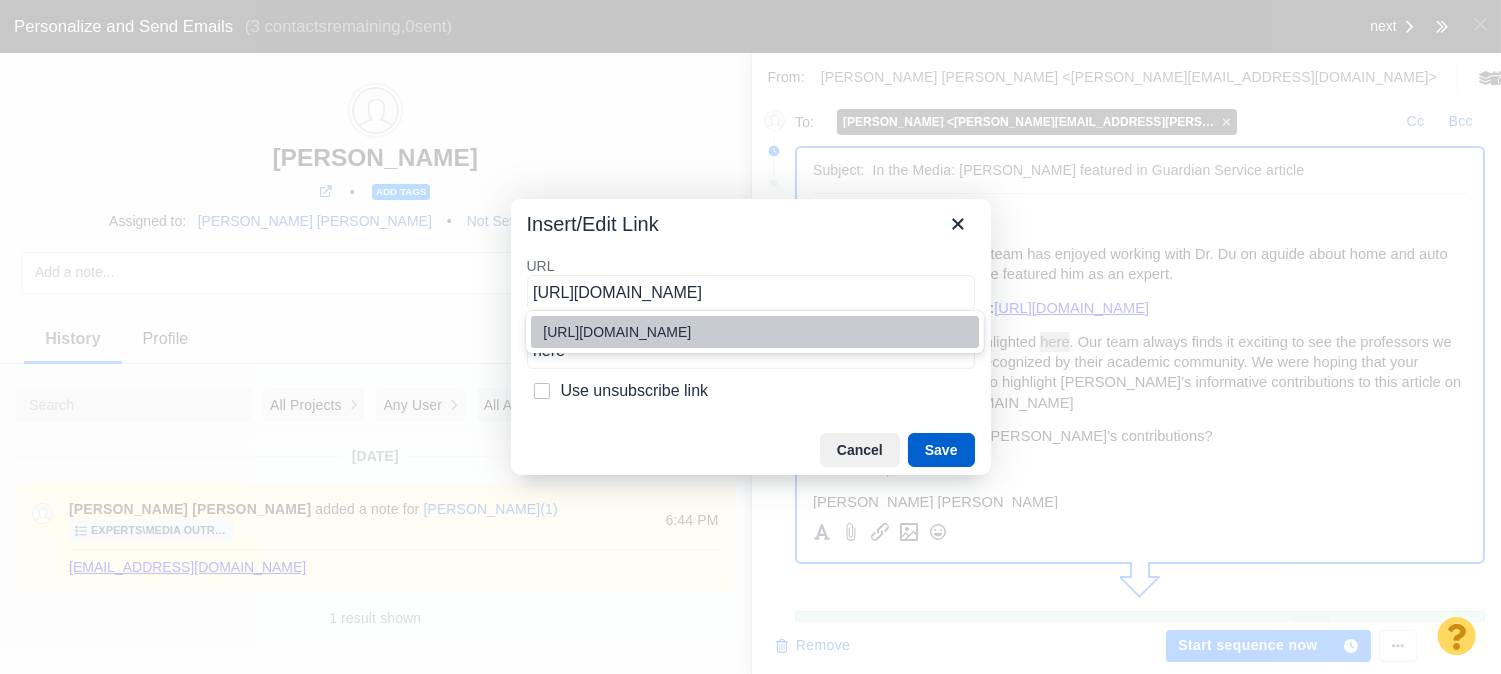 click on "Save" at bounding box center (941, 450) 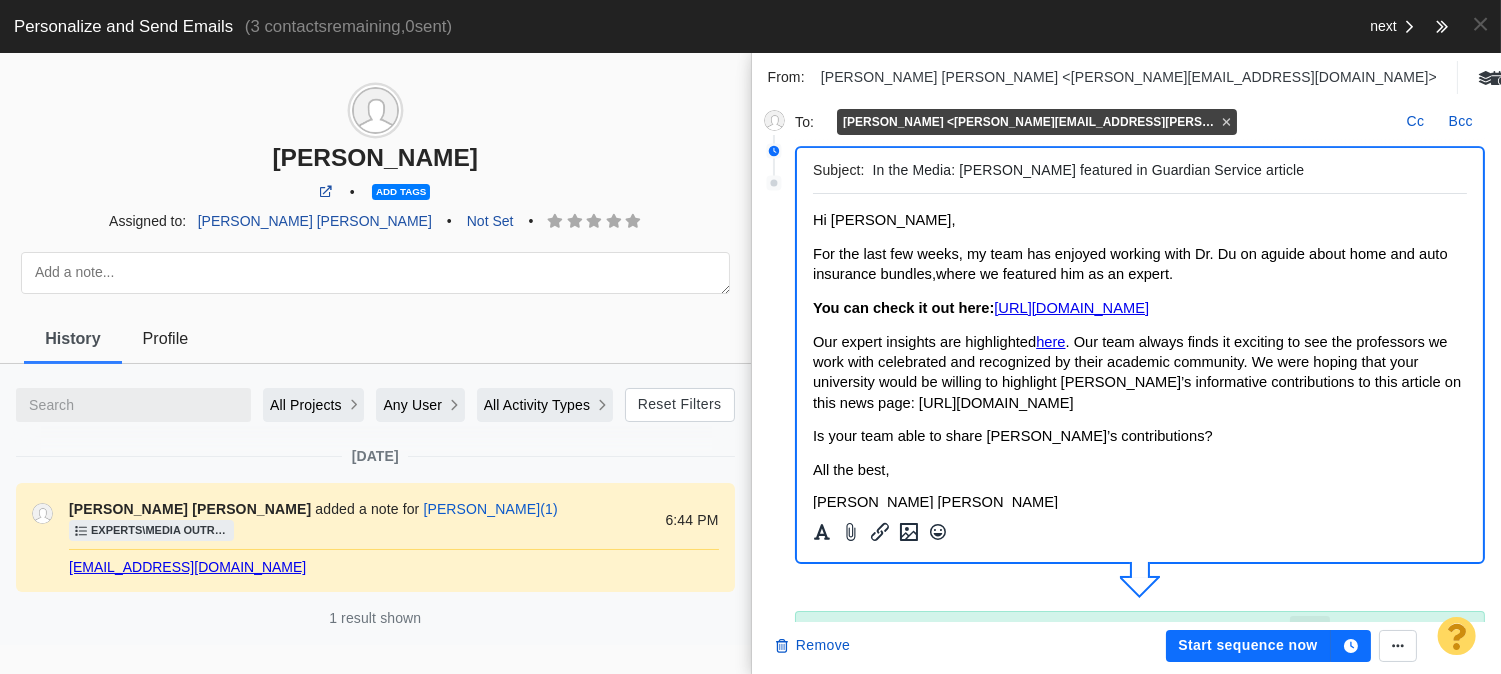click on "Our expert insights are highlighted  here . Our team always finds it exciting to see the professors we work with celebrated and recognized by their academic community. We were hoping that your university would be willing to highlight Yibing Du’s informative contributions to this article on this news page: https://www.uta.edu/news" at bounding box center [1136, 372] 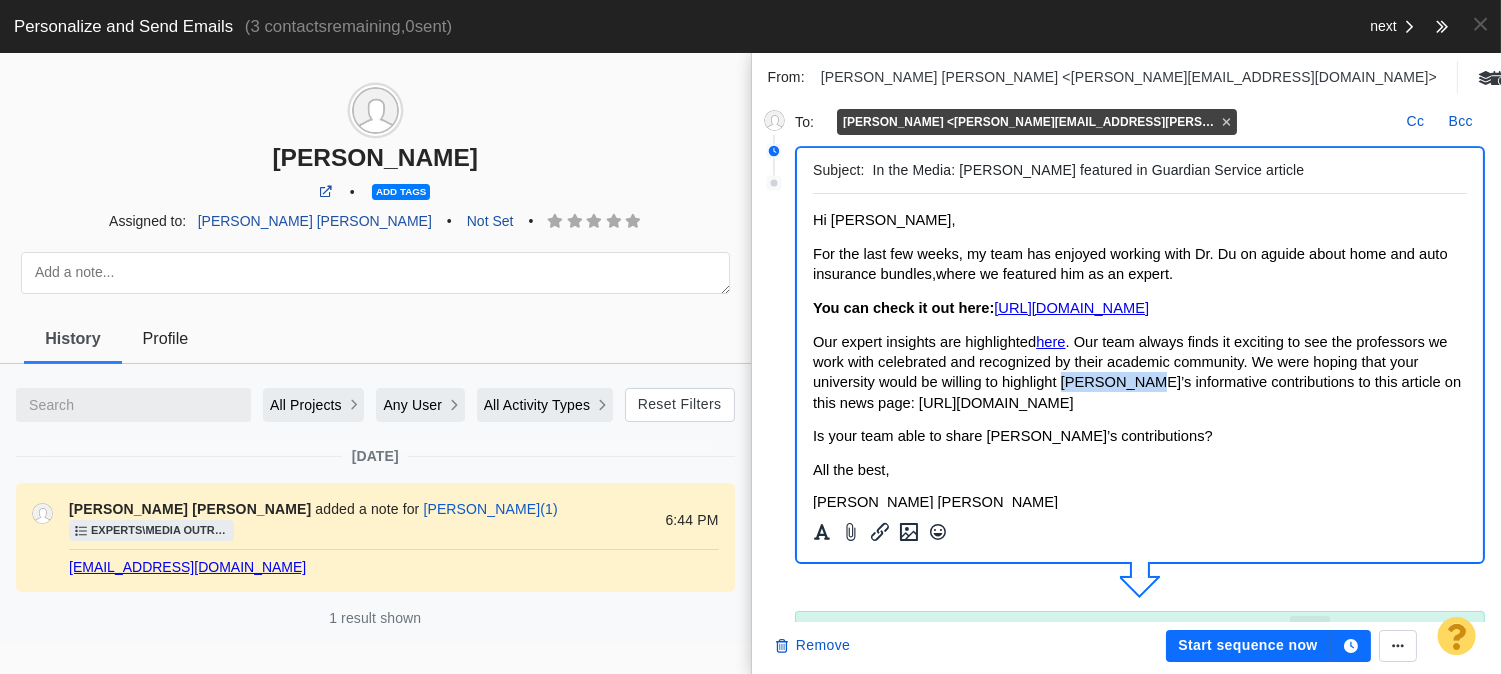 drag, startPoint x: 1095, startPoint y: 400, endPoint x: 1146, endPoint y: 402, distance: 51.0392 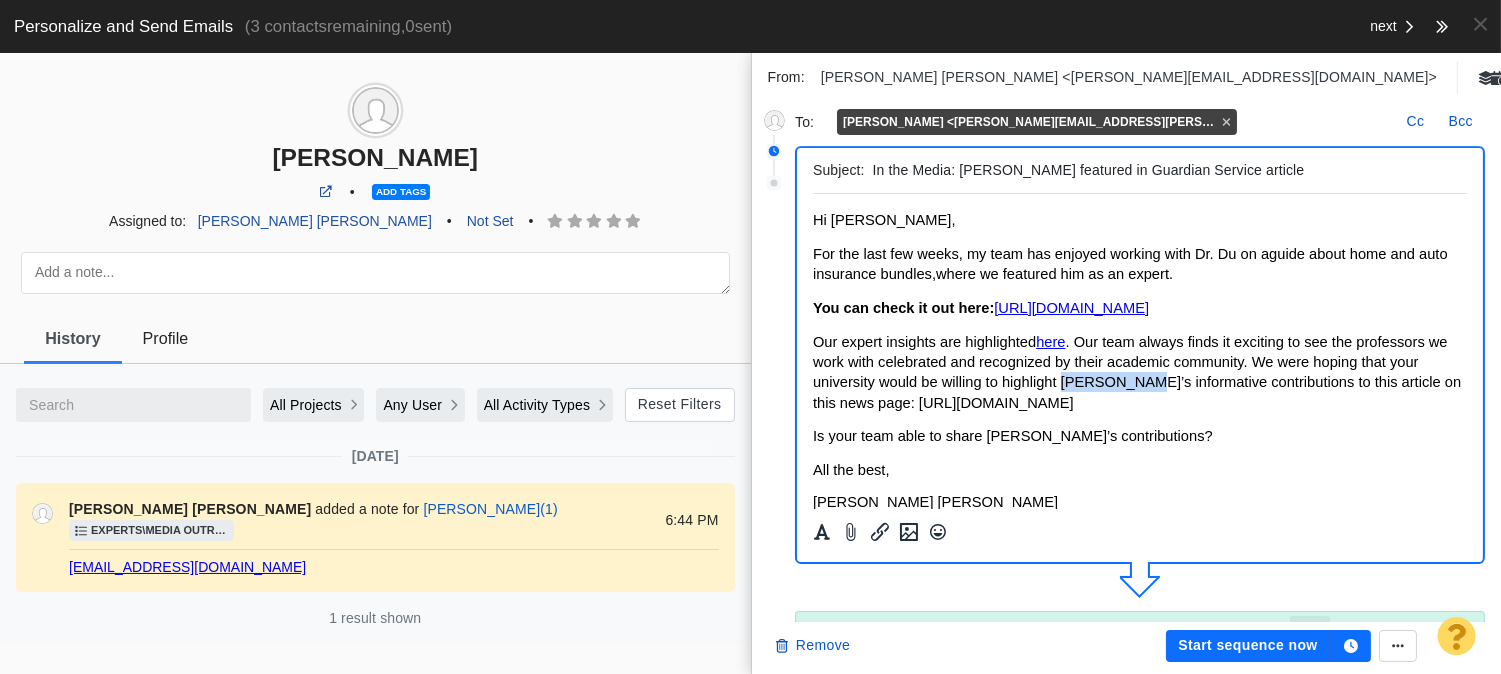 click on "Our expert insights are highlighted  here . Our team always finds it exciting to see the professors we work with celebrated and recognized by their academic community. We were hoping that your university would be willing to highlight Yibing Du’s informative contributions to this article on this news page: https://www.uta.edu/news" at bounding box center [1136, 372] 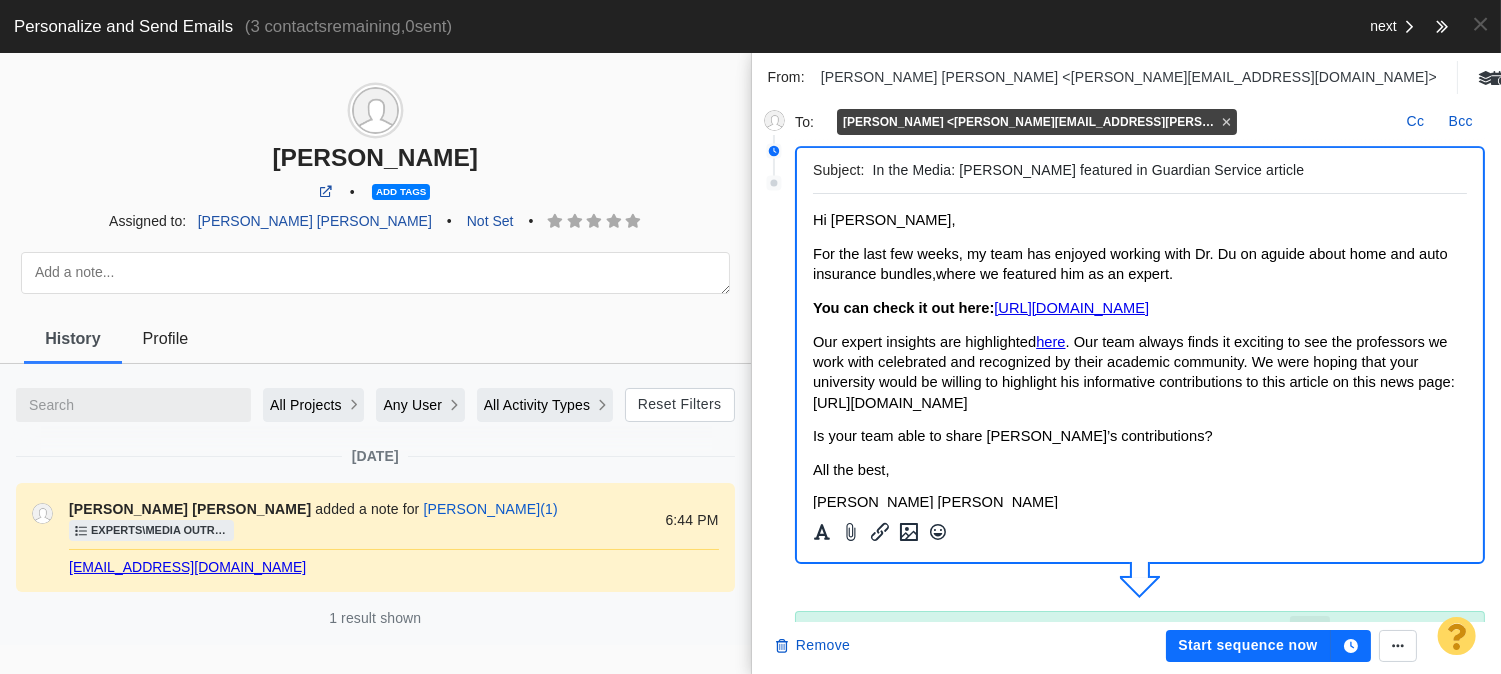 click on "Is your team able to share Yibing Du’s contributions?" at bounding box center [1012, 436] 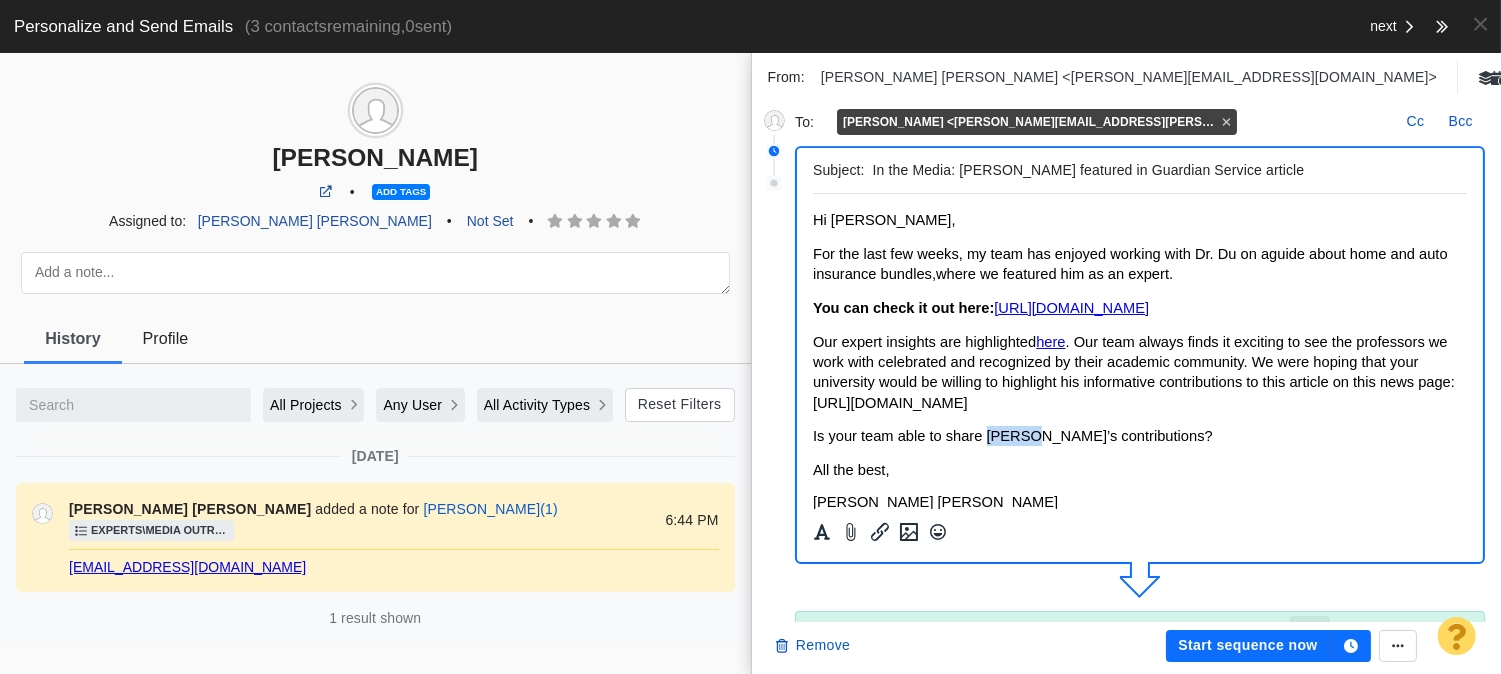 click on "Is your team able to share Yibing Du’s contributions?" at bounding box center [1012, 436] 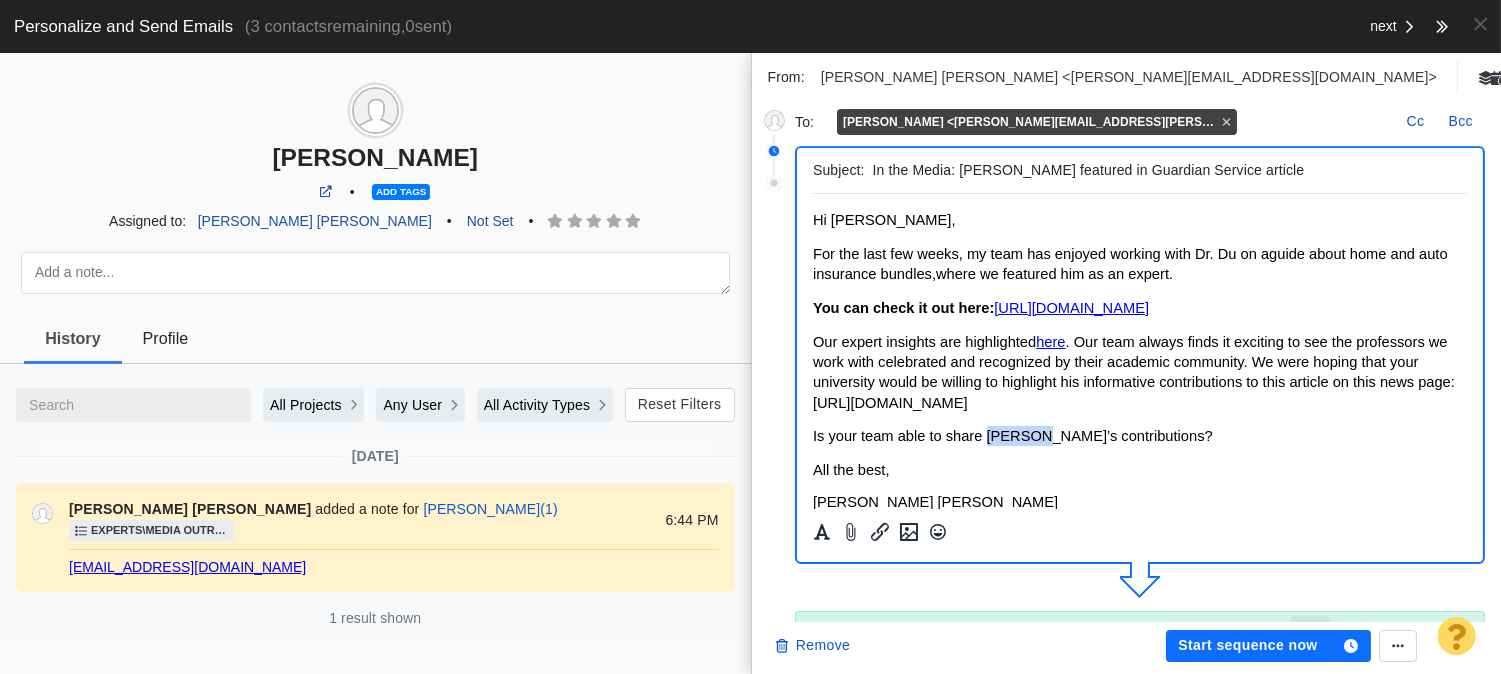 click on "Is your team able to share Yibing Du’s contributions?" at bounding box center [1012, 436] 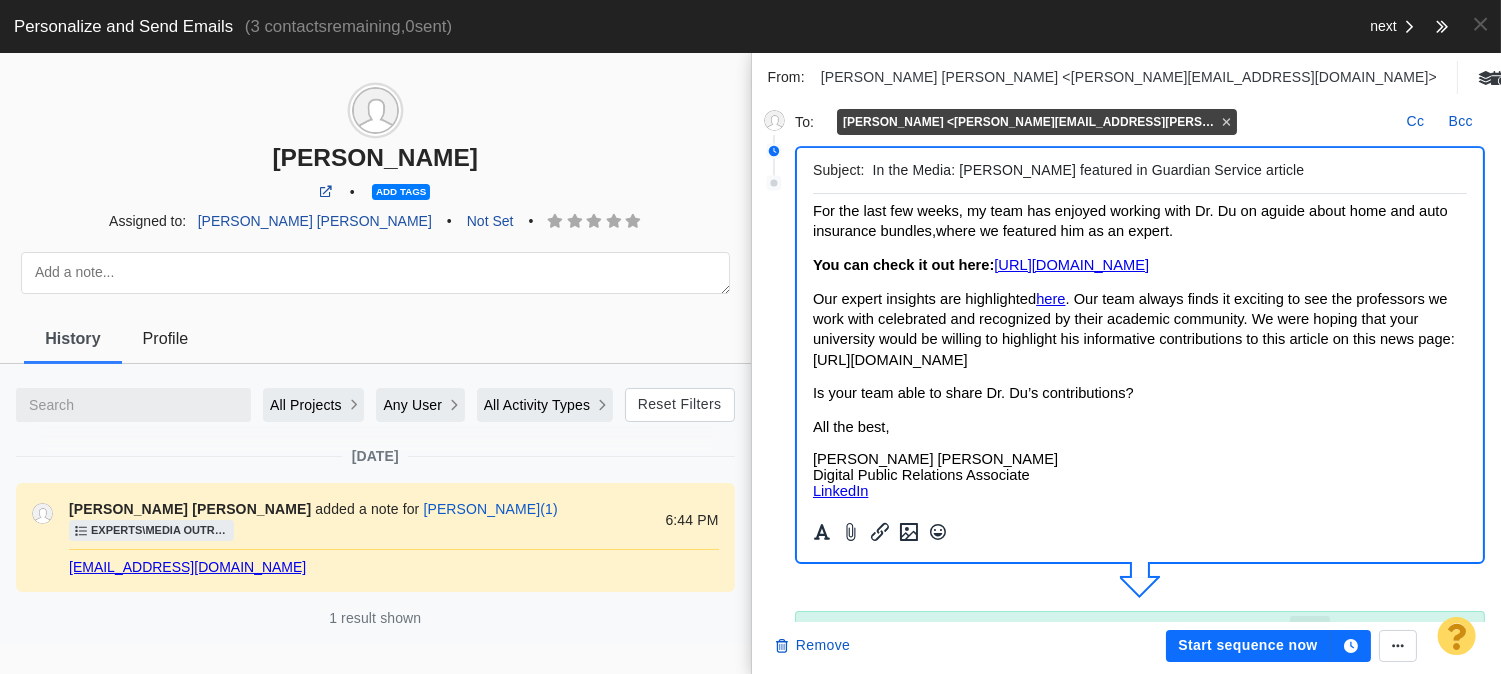 scroll, scrollTop: 0, scrollLeft: 0, axis: both 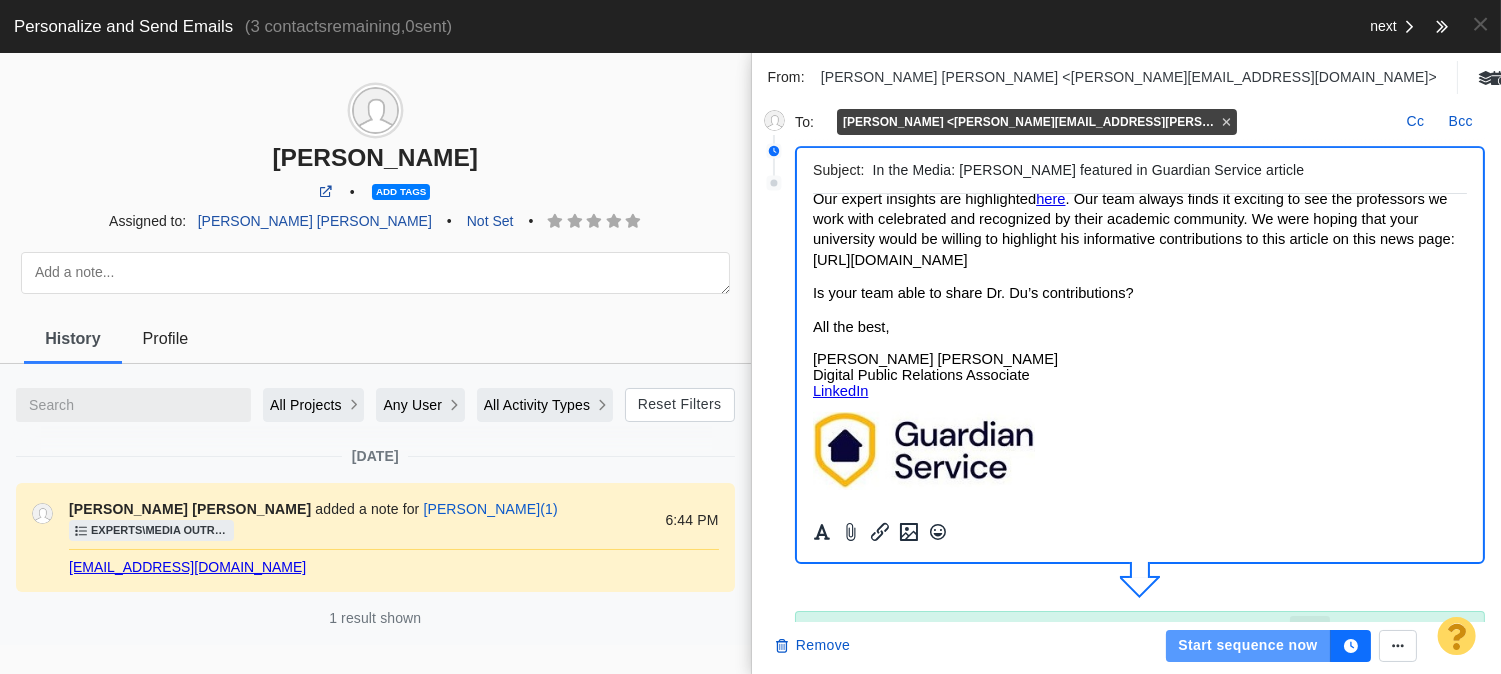 click on "Start sequence now" at bounding box center (1248, 646) 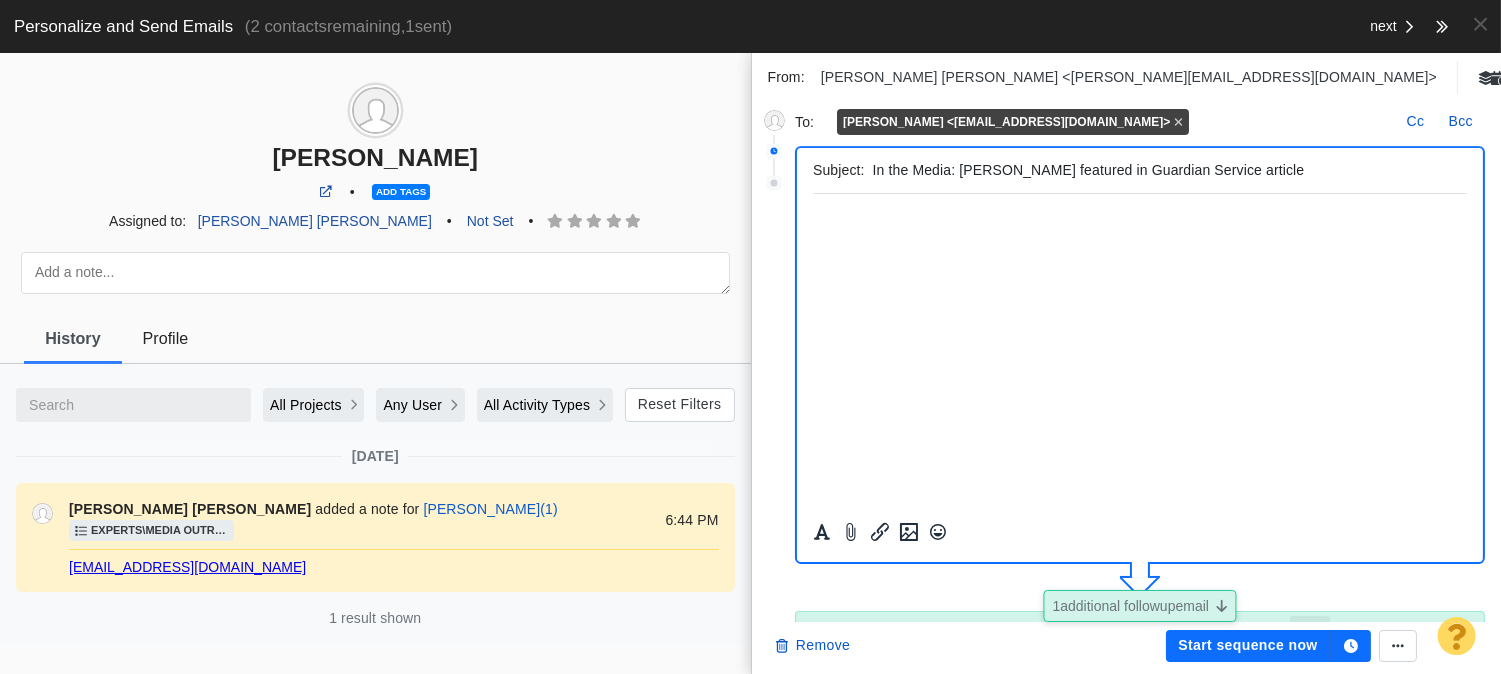 scroll, scrollTop: 380, scrollLeft: 0, axis: vertical 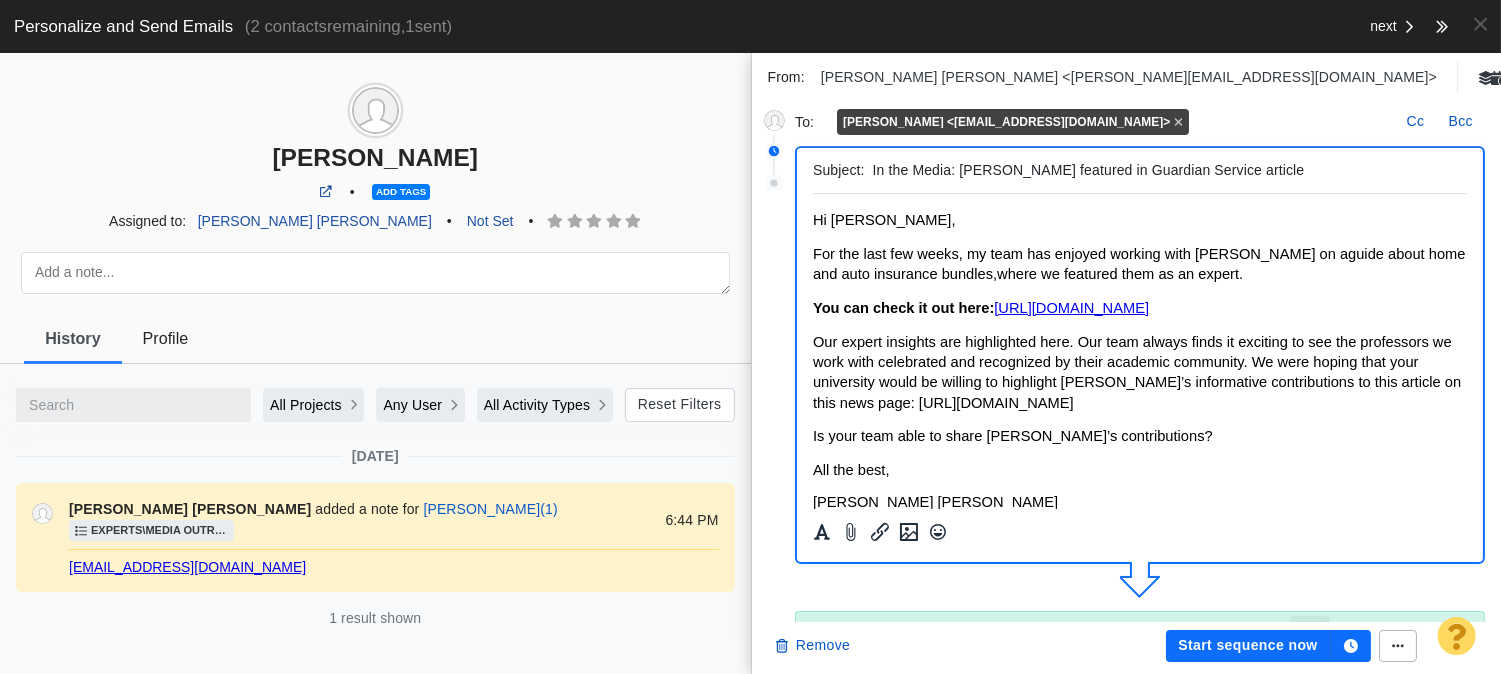 click 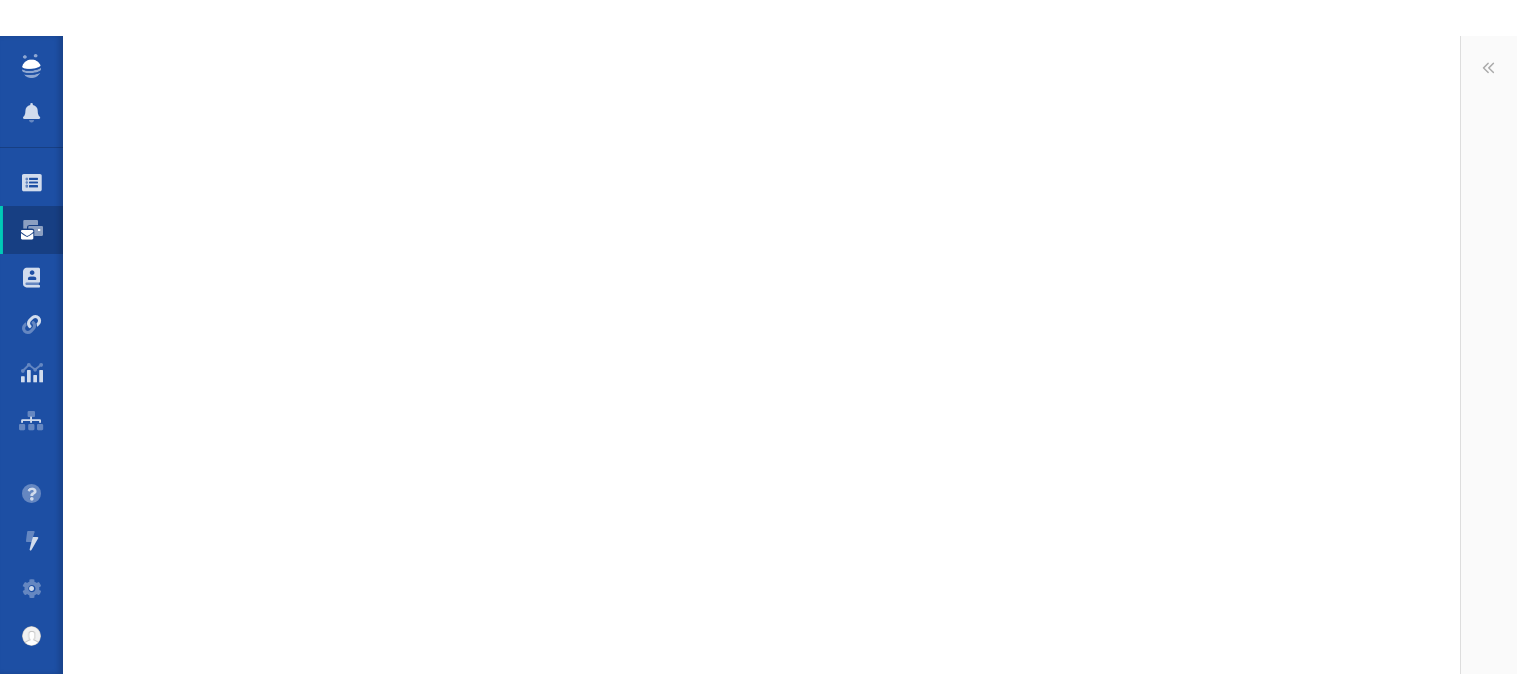 scroll, scrollTop: 0, scrollLeft: 0, axis: both 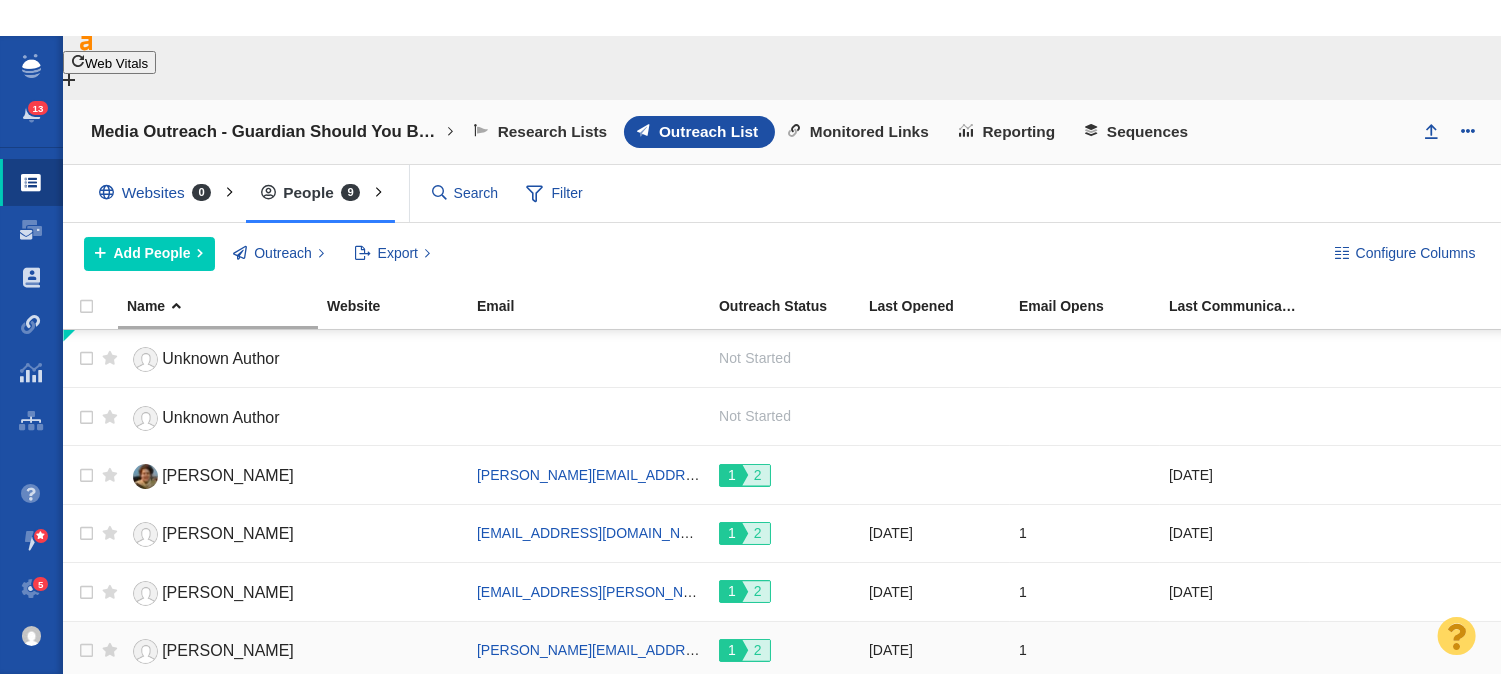 click on "[PERSON_NAME]" at bounding box center (218, 592) 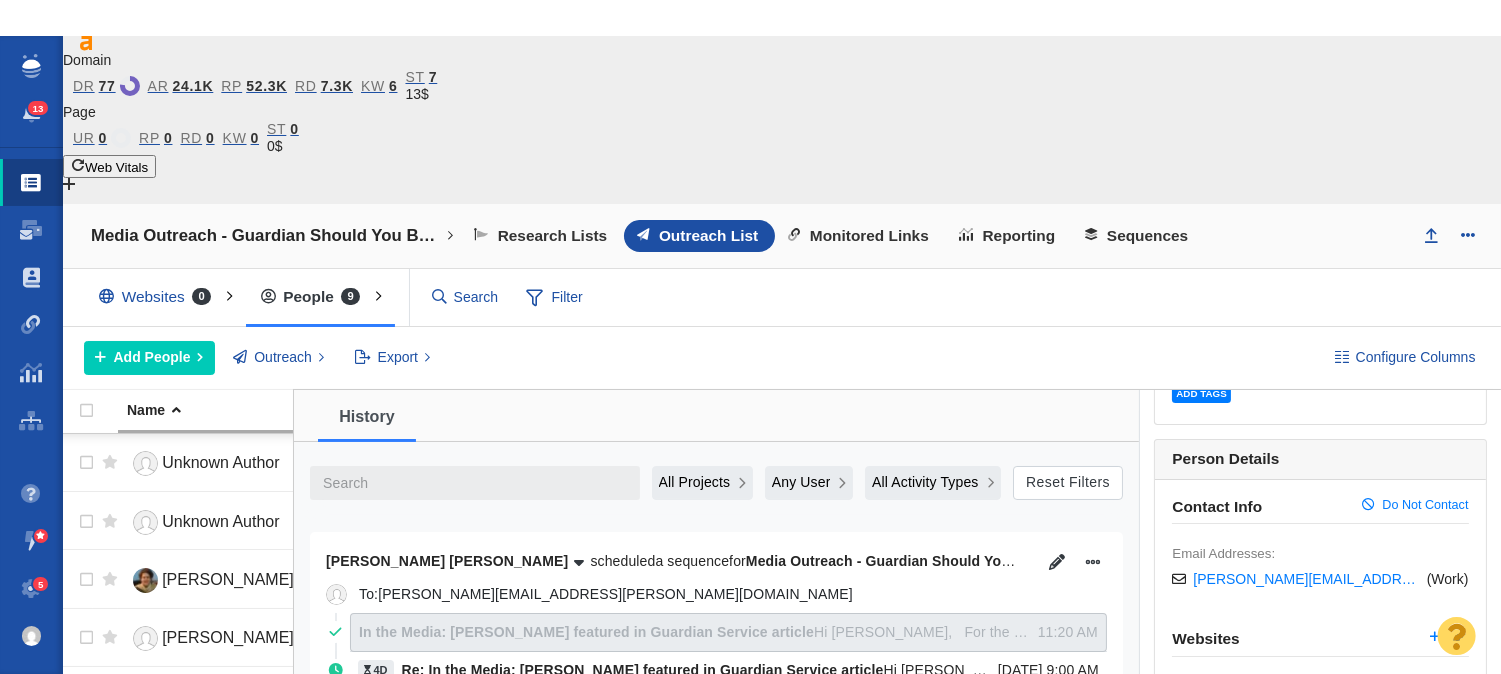 scroll, scrollTop: 222, scrollLeft: 0, axis: vertical 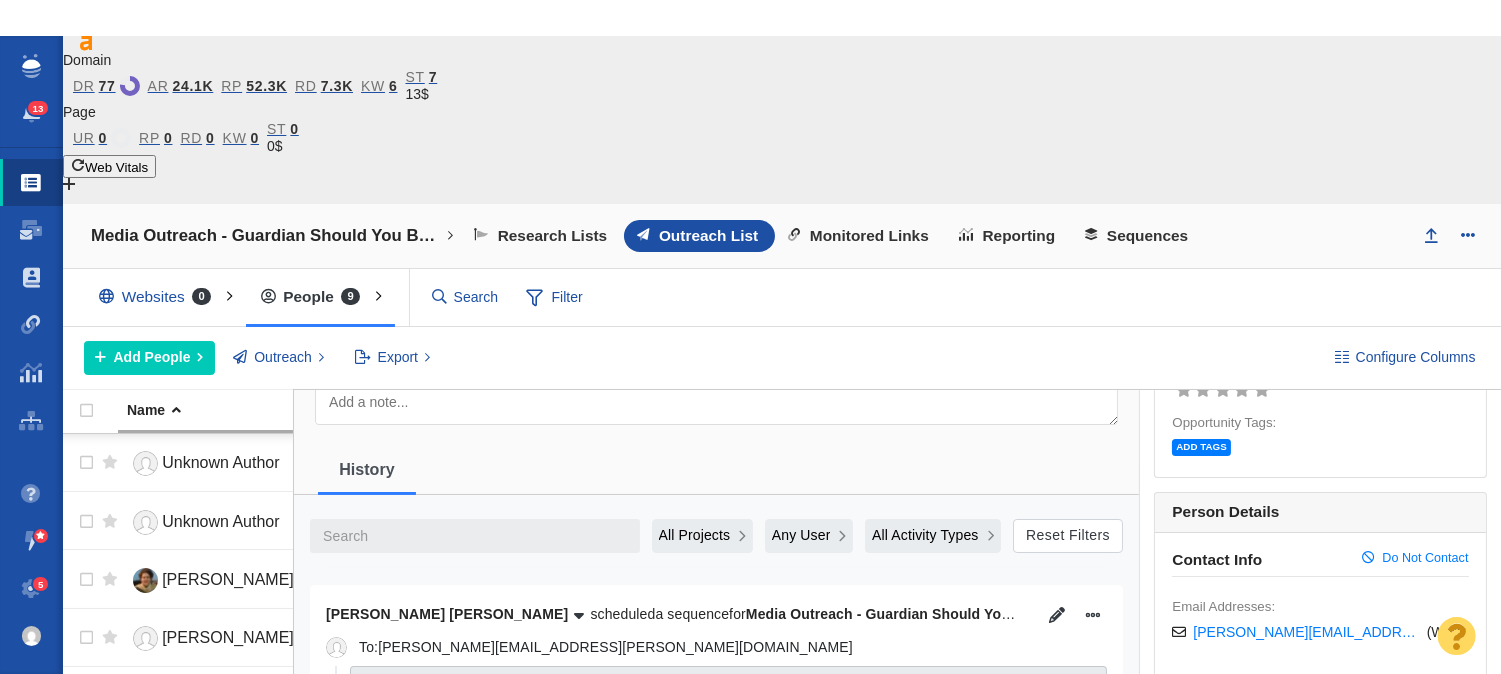 click on "Re: In the Media: Dr. Yibing Du featured in Guardian Service article" at bounding box center (643, 723) 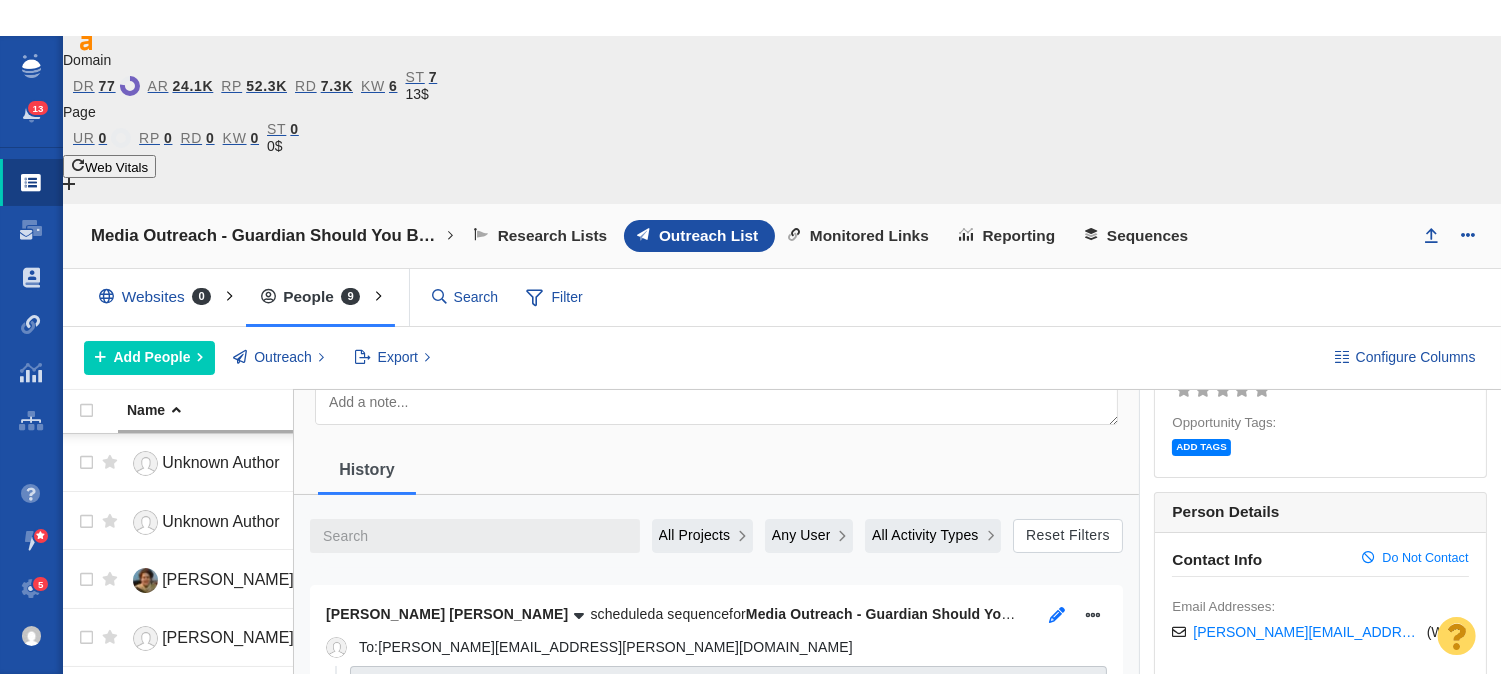 click at bounding box center [1057, 615] 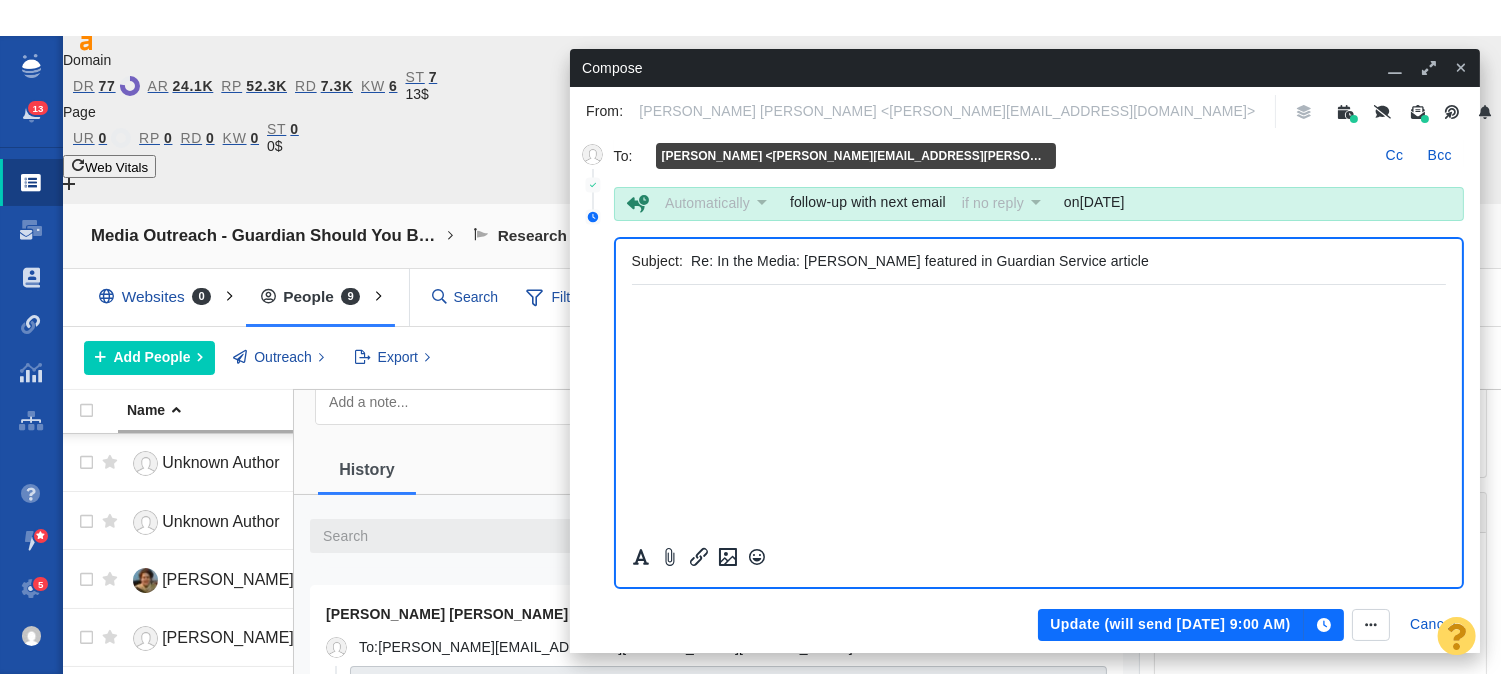 scroll, scrollTop: 98, scrollLeft: 0, axis: vertical 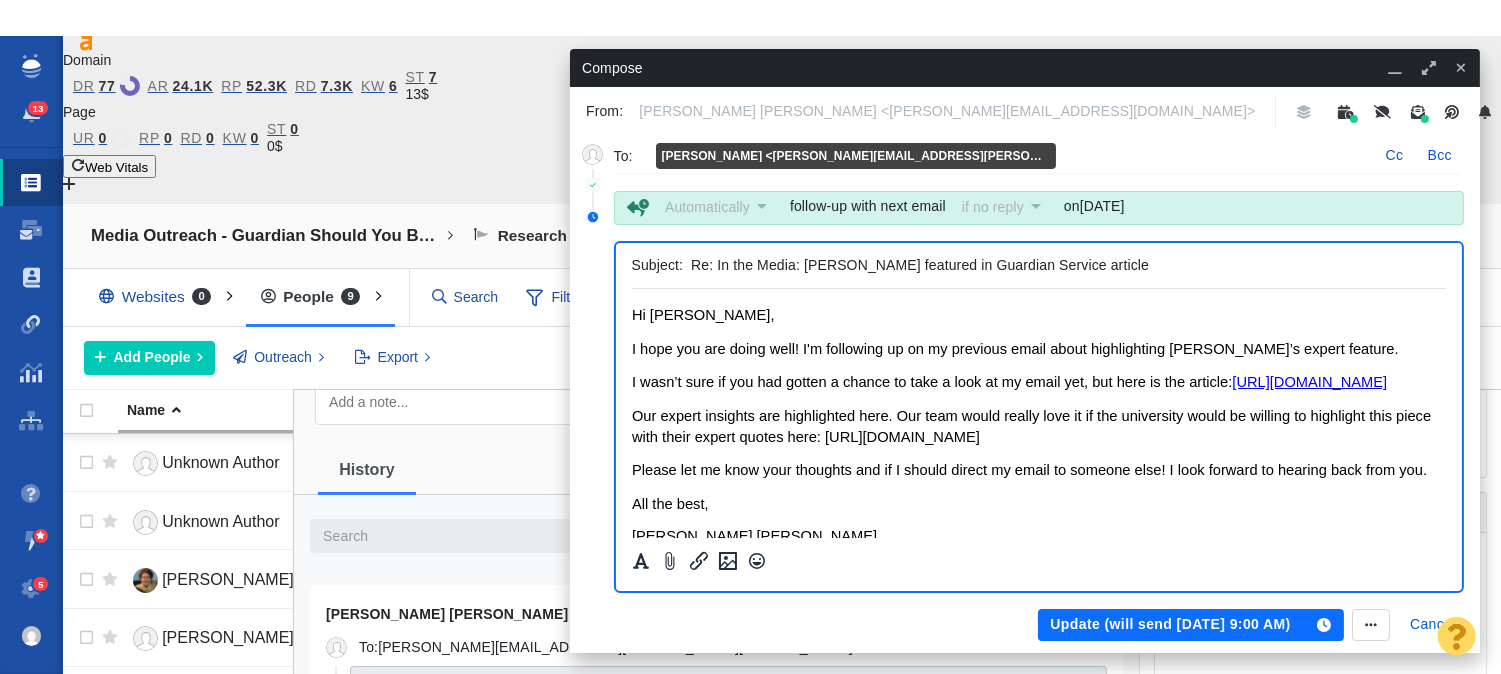 click on "I hope you are doing well! I'm following up on my previous email about highlighting Yibing Du’s expert feature." at bounding box center [1014, 348] 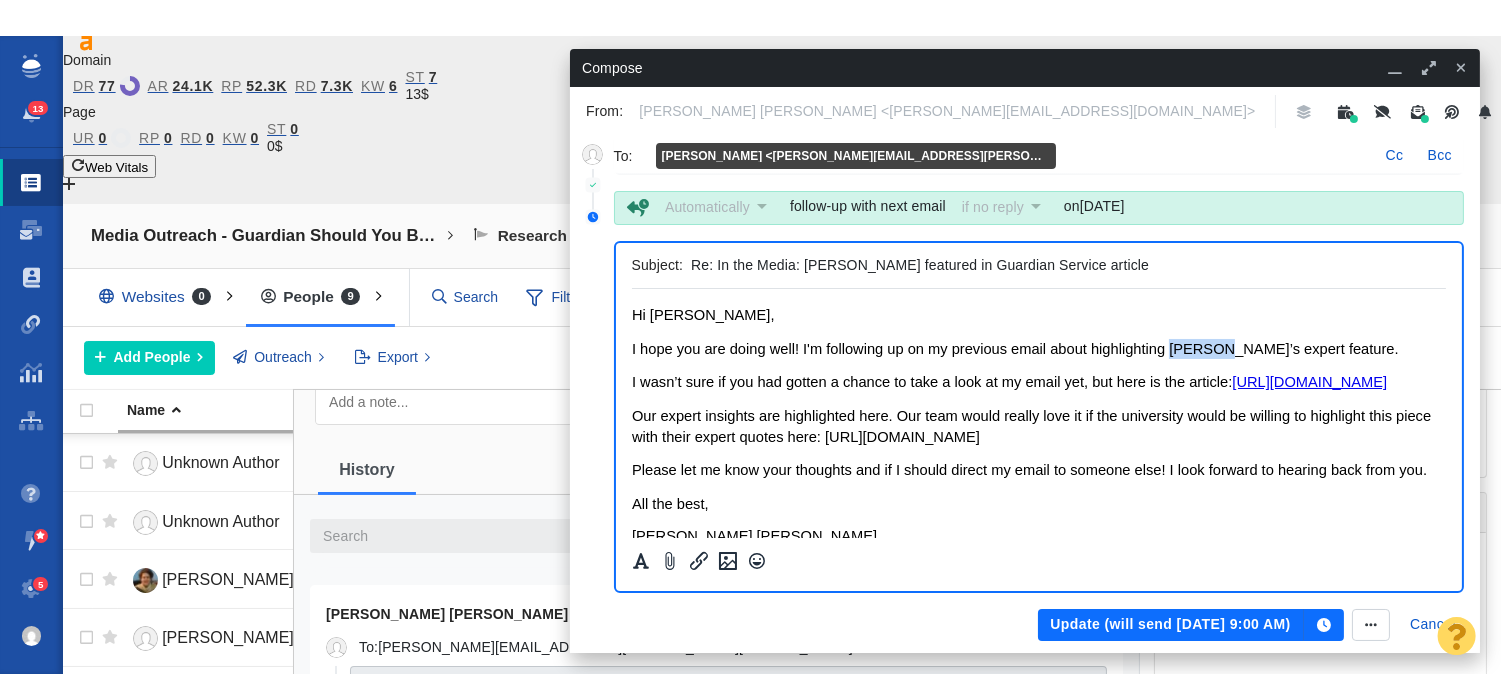 click on "I hope you are doing well! I'm following up on my previous email about highlighting Yibing Du’s expert feature." at bounding box center [1014, 348] 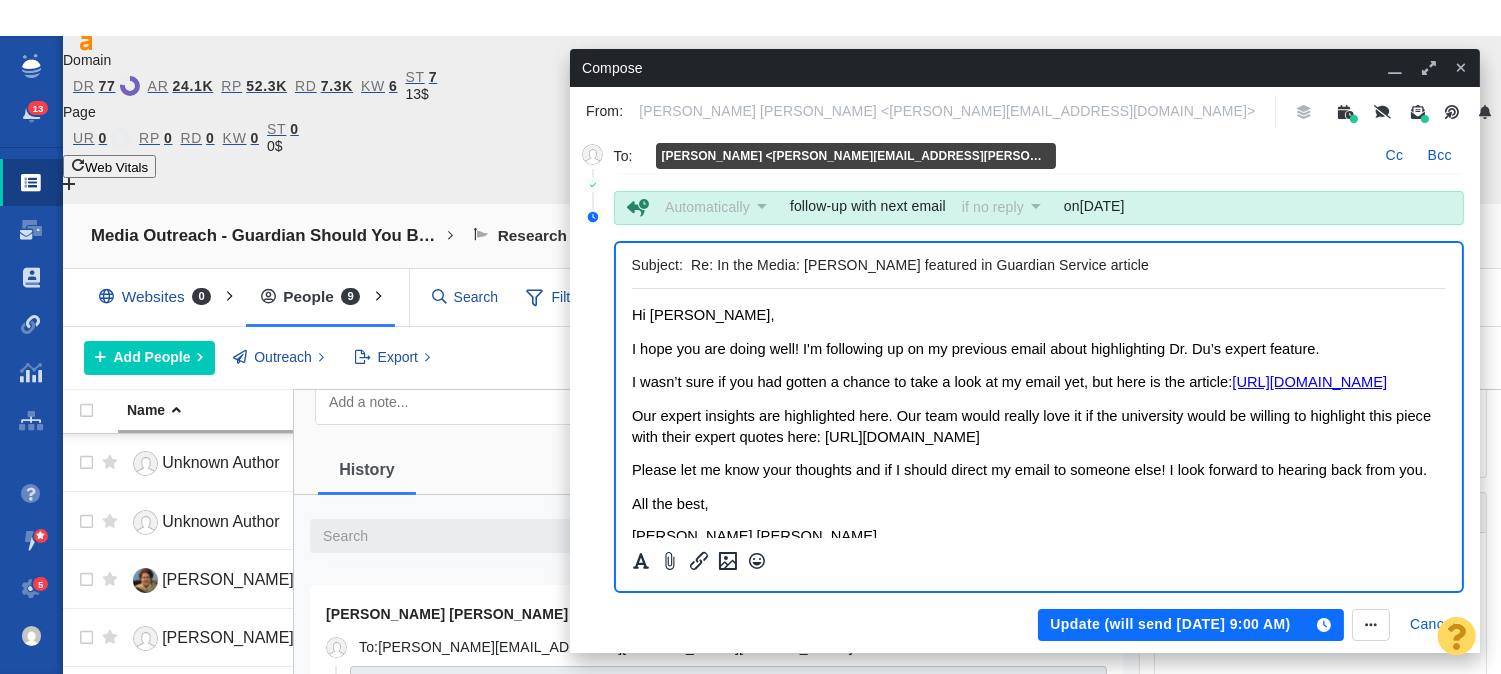 scroll, scrollTop: 0, scrollLeft: 0, axis: both 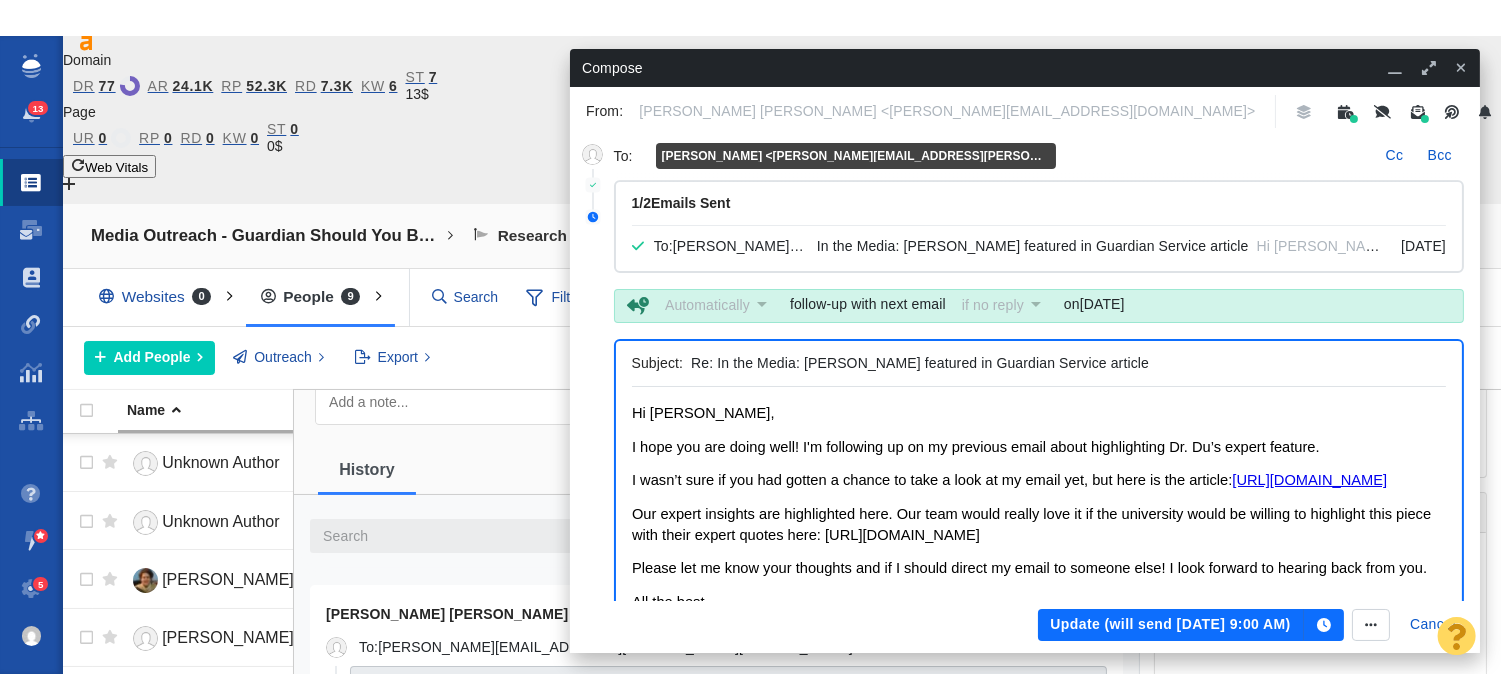 click on "Our expert insights are highlighted here. Our team would really love it if the university would be willing to highlight this piece with their expert quotes here: https://www.uta.edu/news" at bounding box center (1030, 523) 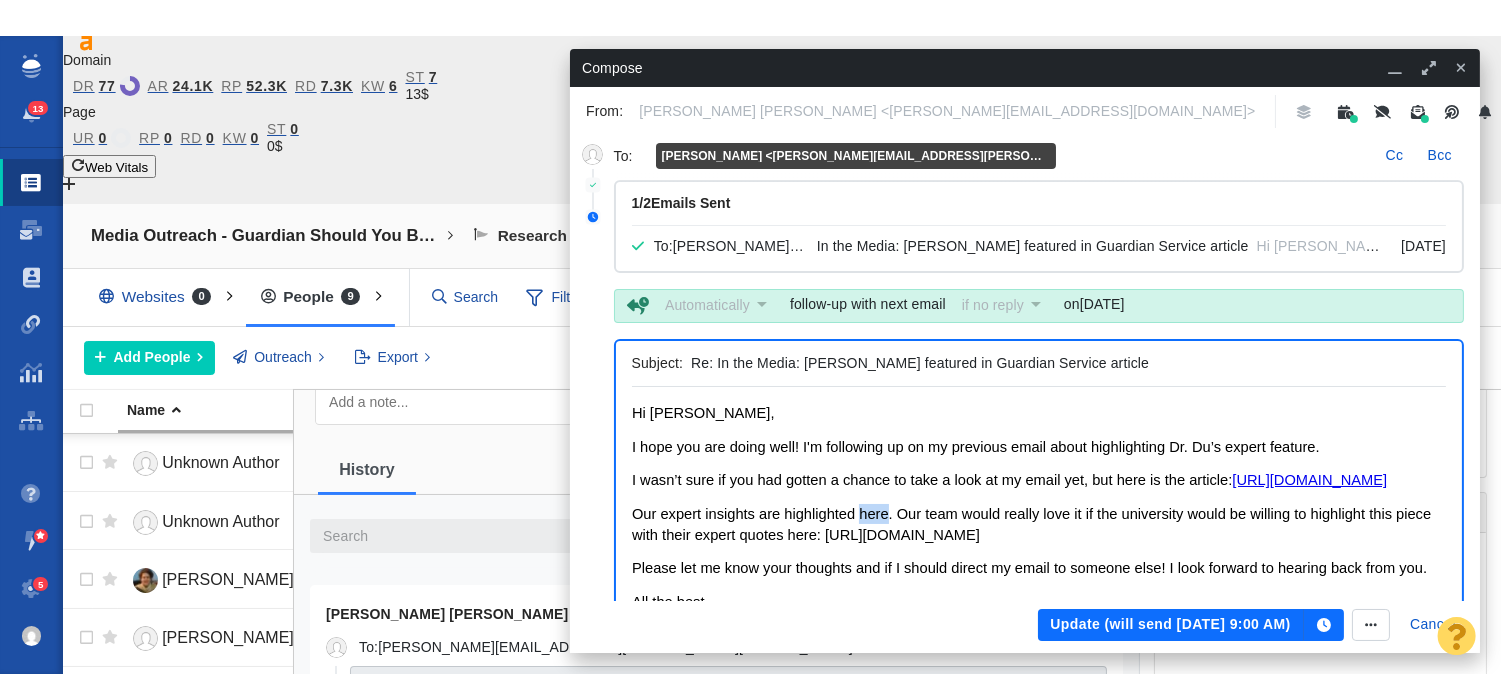 click on "Our expert insights are highlighted here. Our team would really love it if the university would be willing to highlight this piece with their expert quotes here: https://www.uta.edu/news" at bounding box center (1030, 523) 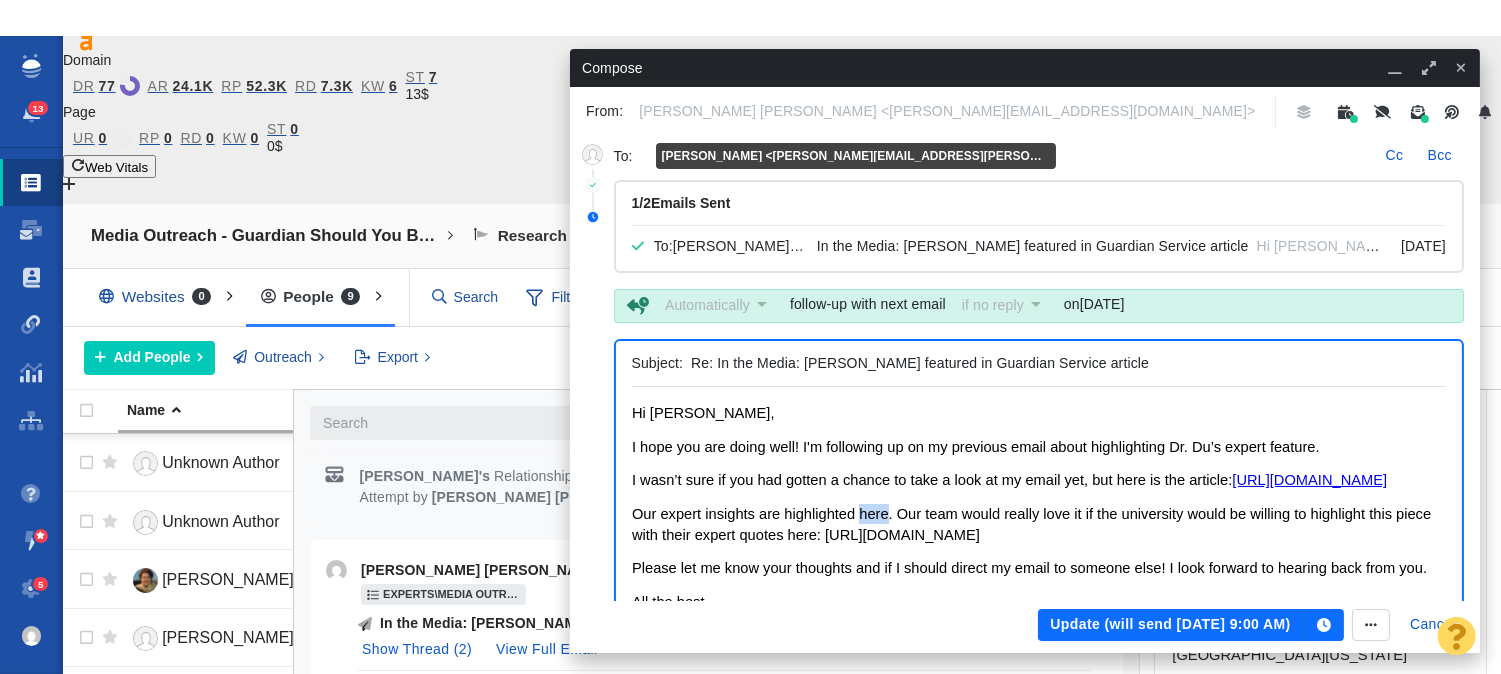 scroll, scrollTop: 666, scrollLeft: 0, axis: vertical 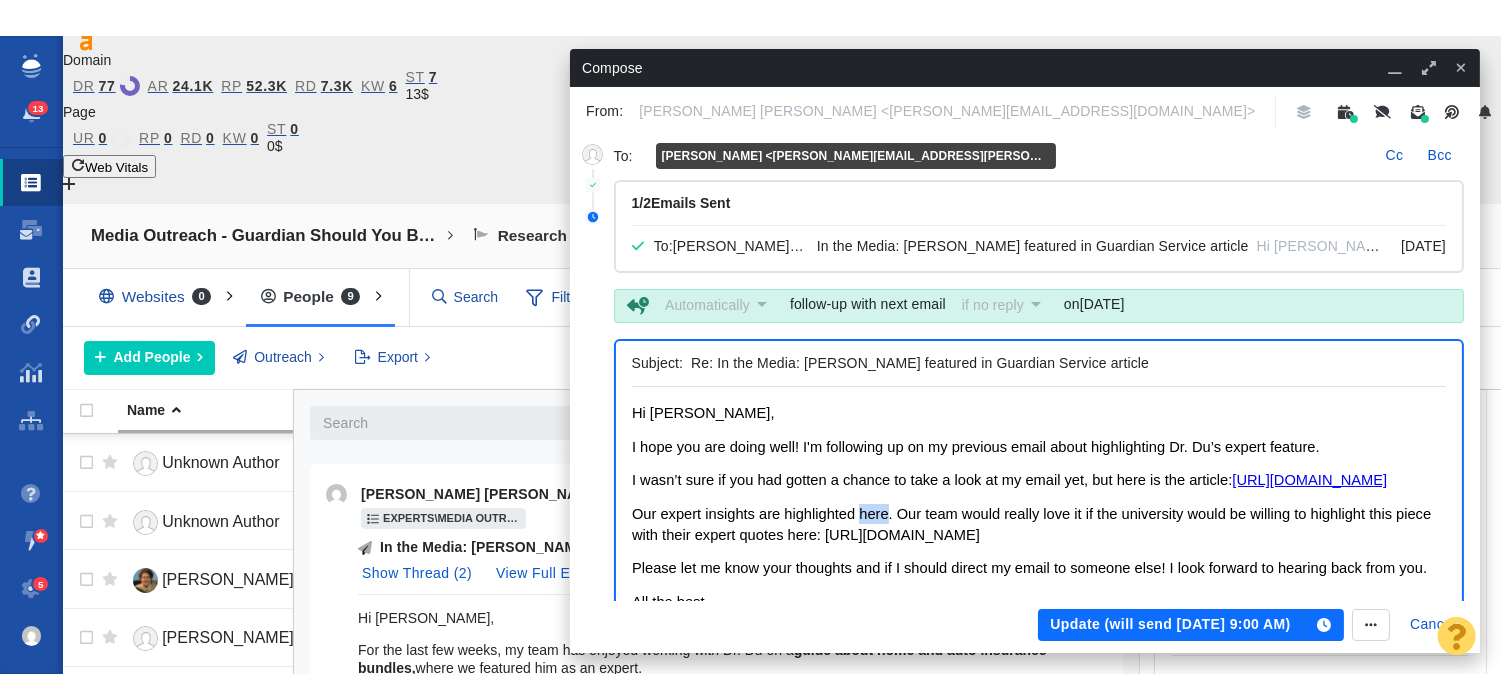 click on "Our expert insights are highlighted here. Our team would really love it if the university would be willing to highlight this piece with their expert quotes here: https://www.uta.edu/news" at bounding box center (1030, 523) 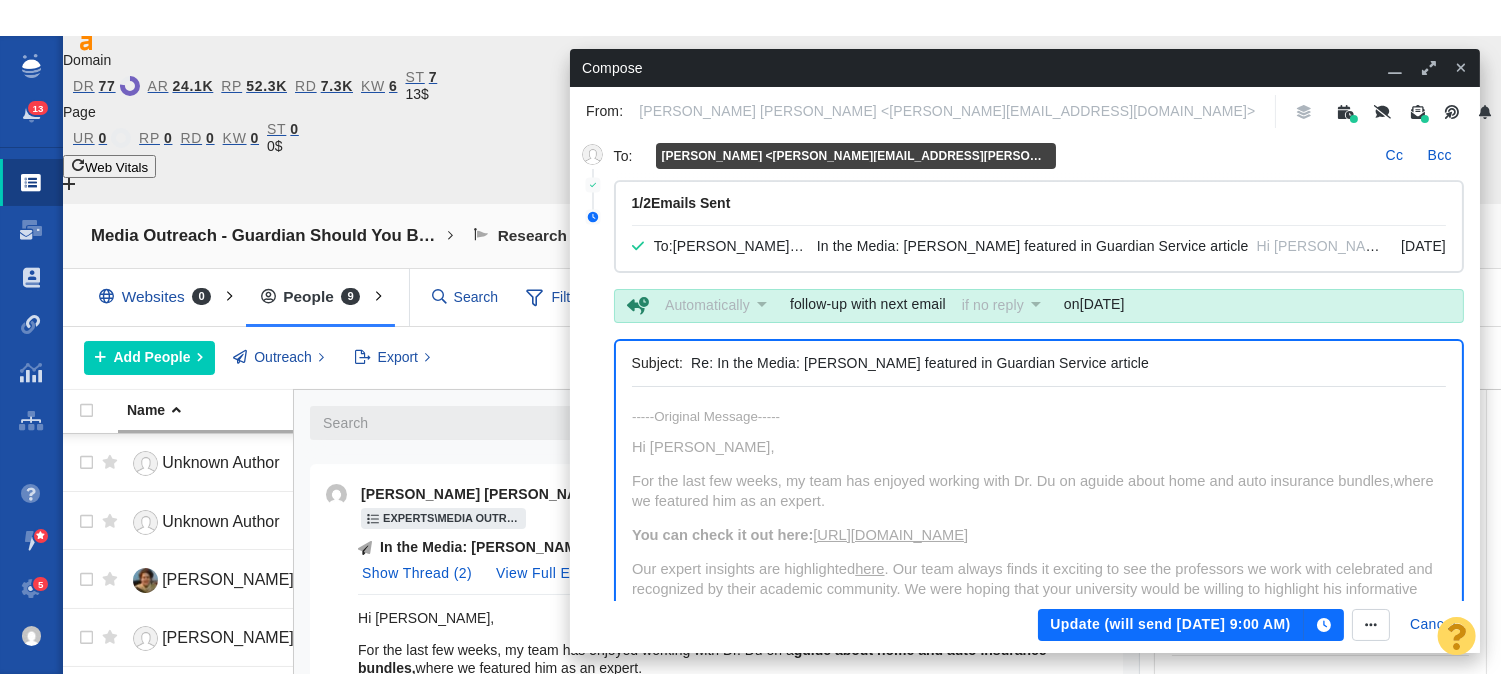 scroll, scrollTop: 666, scrollLeft: 0, axis: vertical 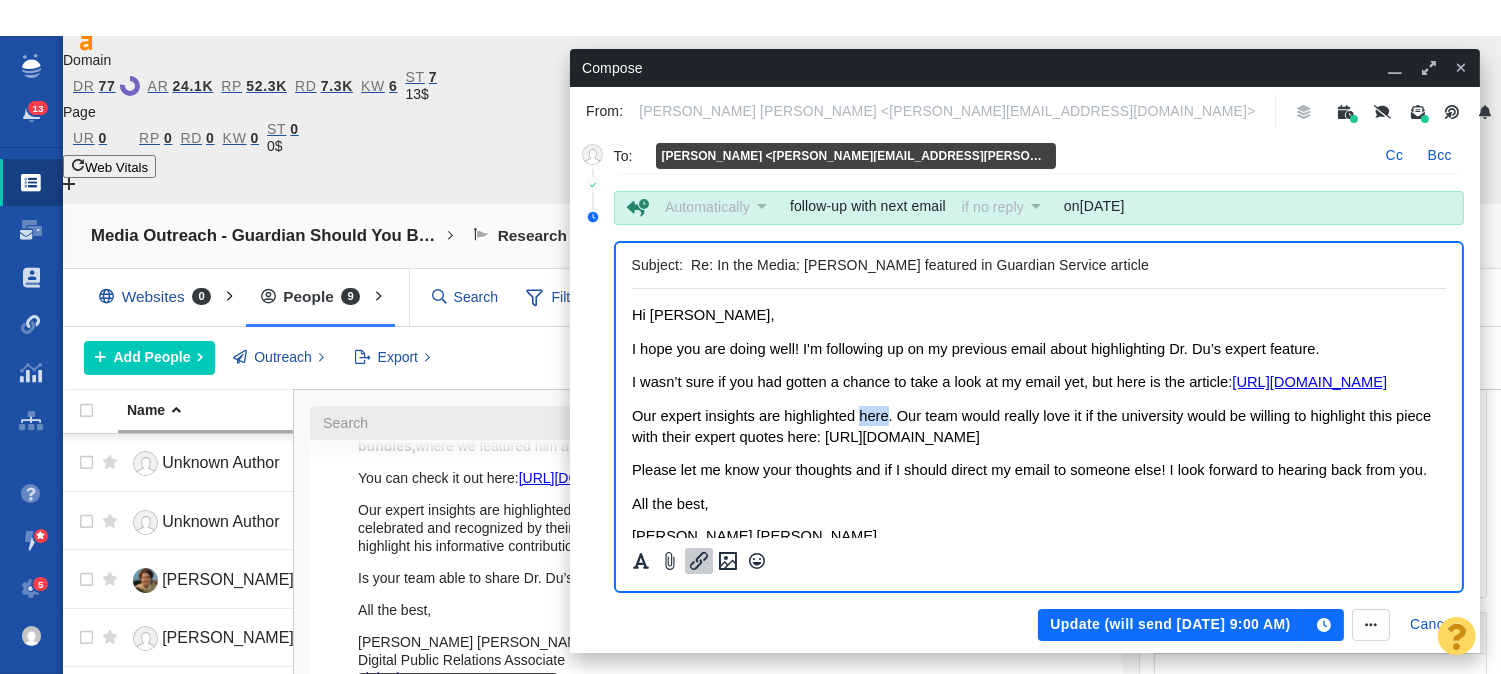 click 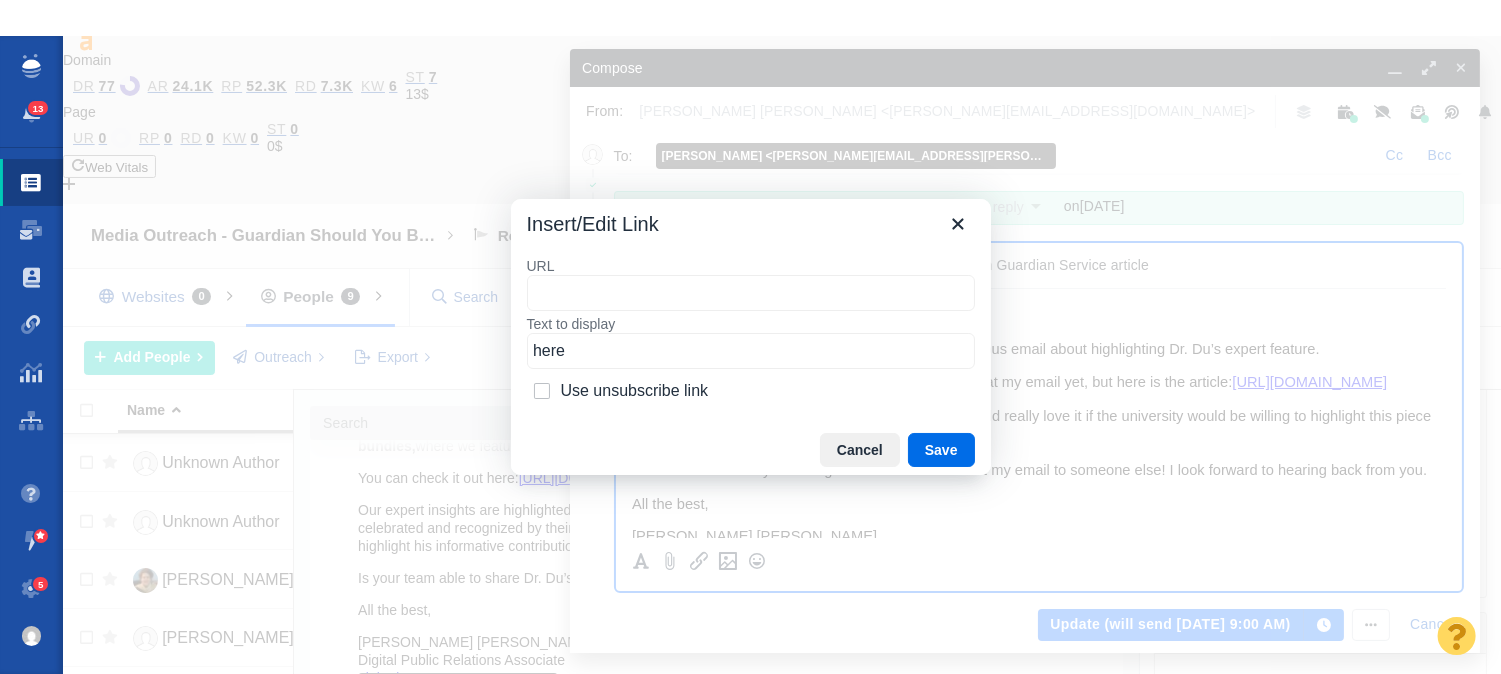 type on "https://guardianservice.com/home-insurance/bundle-home-auto-insurance/#:~:text=benefit%20most%2C%E2%80%9D%20says-,Yibing%20Du%2C,-clinical%20assistant%20professor" 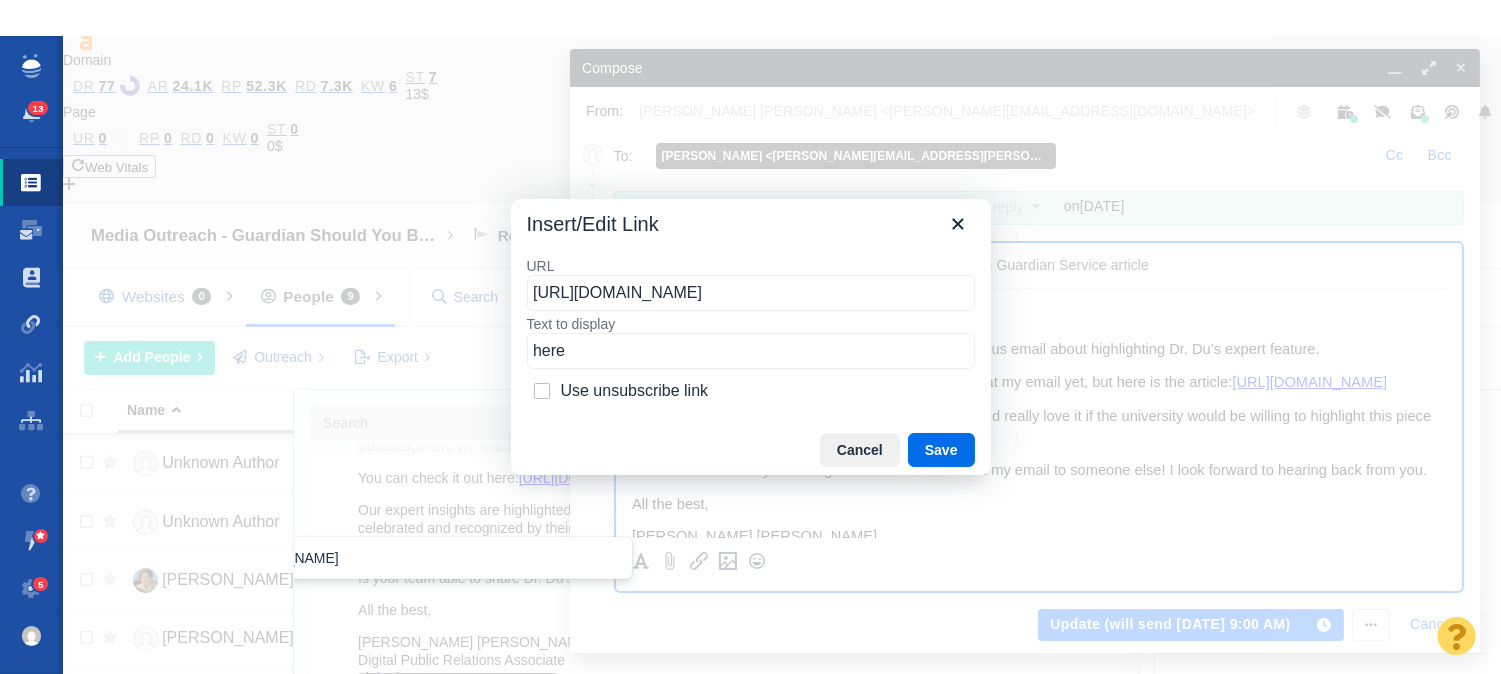 scroll, scrollTop: 0, scrollLeft: 848, axis: horizontal 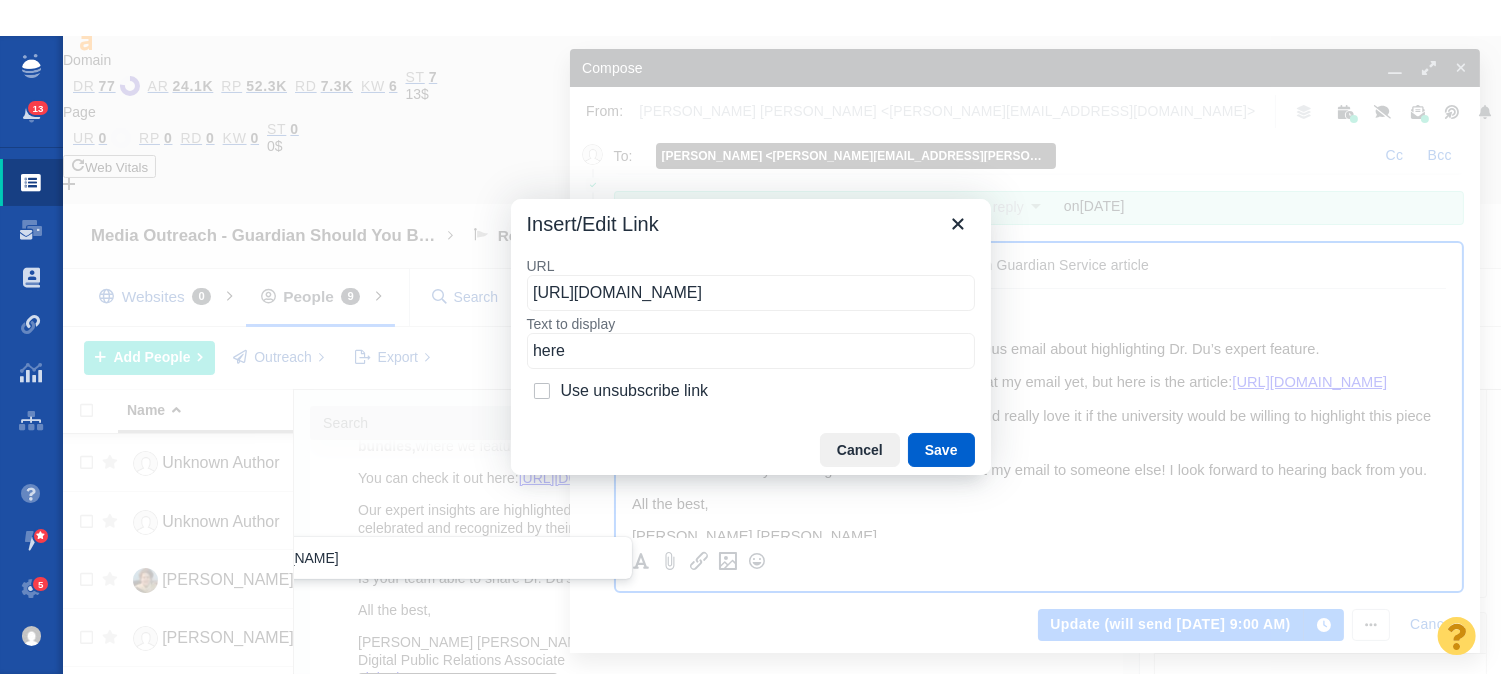 click on "Save" at bounding box center (941, 450) 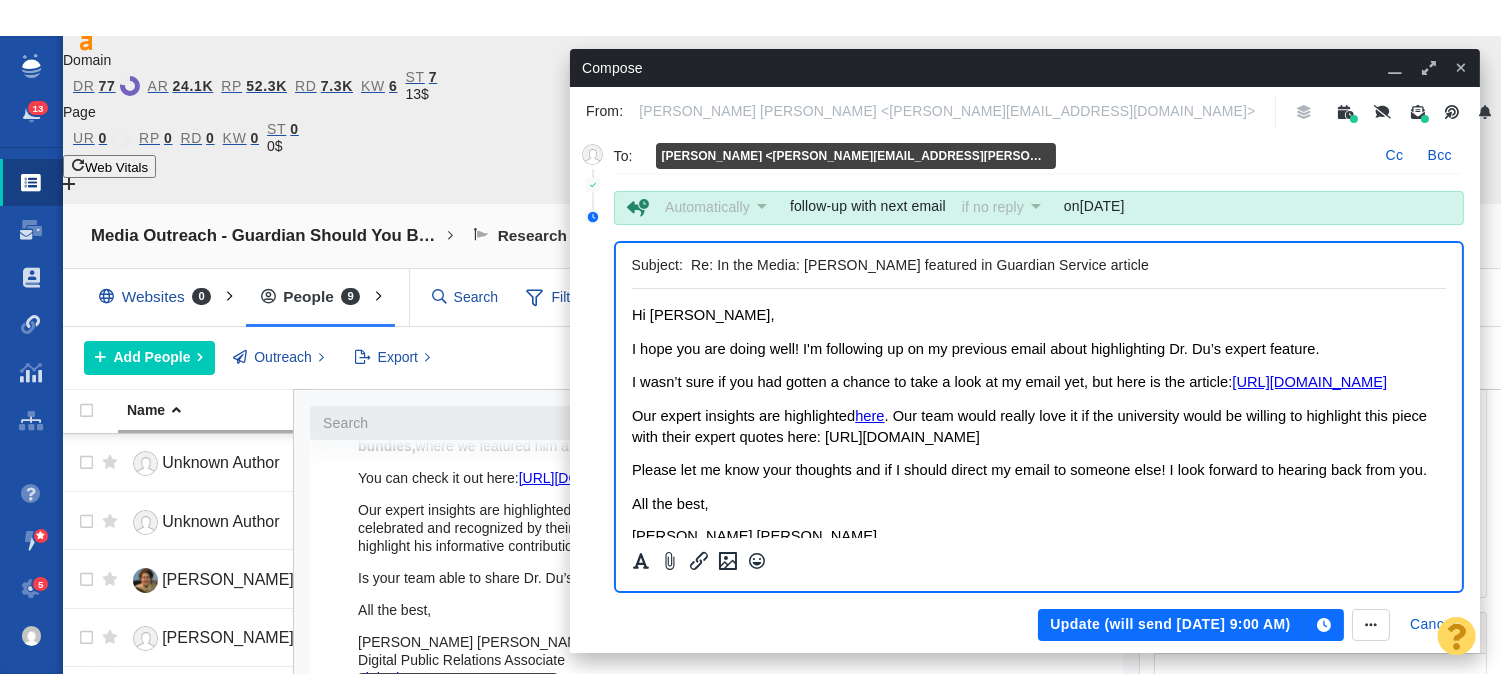 click on "Our expert insights are highlighted  here . Our team would really love it if the university would be willing to highlight this piece with their expert quotes here: https://www.uta.edu/news" at bounding box center (1038, 425) 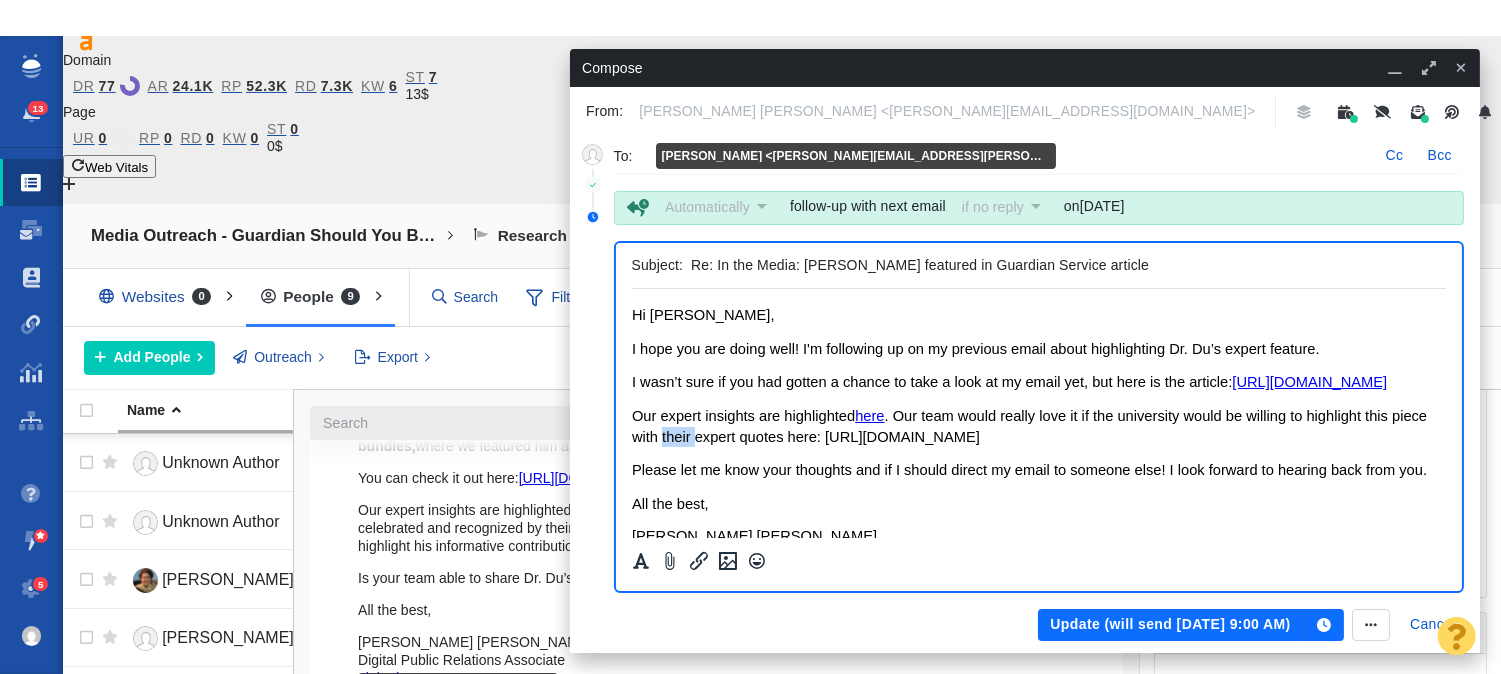 click on "Our expert insights are highlighted  here . Our team would really love it if the university would be willing to highlight this piece with their expert quotes here: https://www.uta.edu/news" at bounding box center (1028, 425) 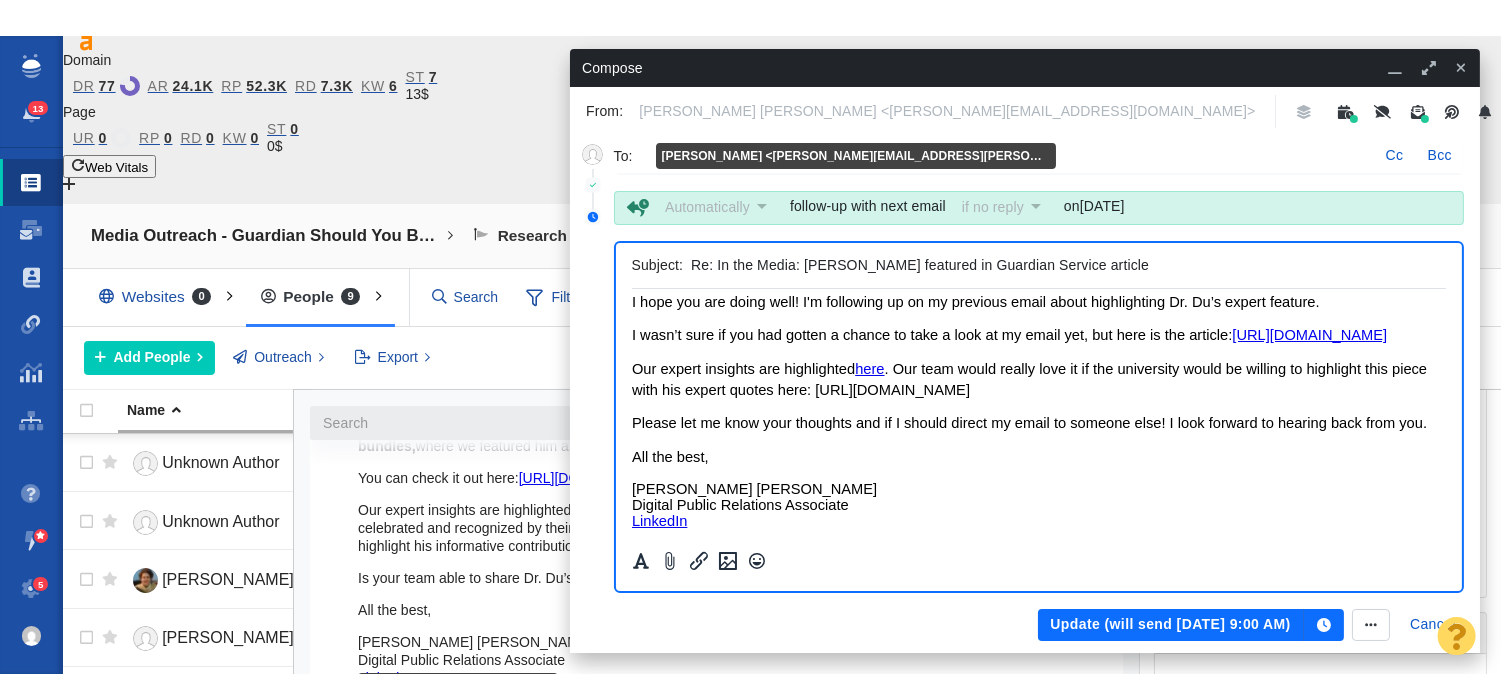 scroll, scrollTop: 0, scrollLeft: 0, axis: both 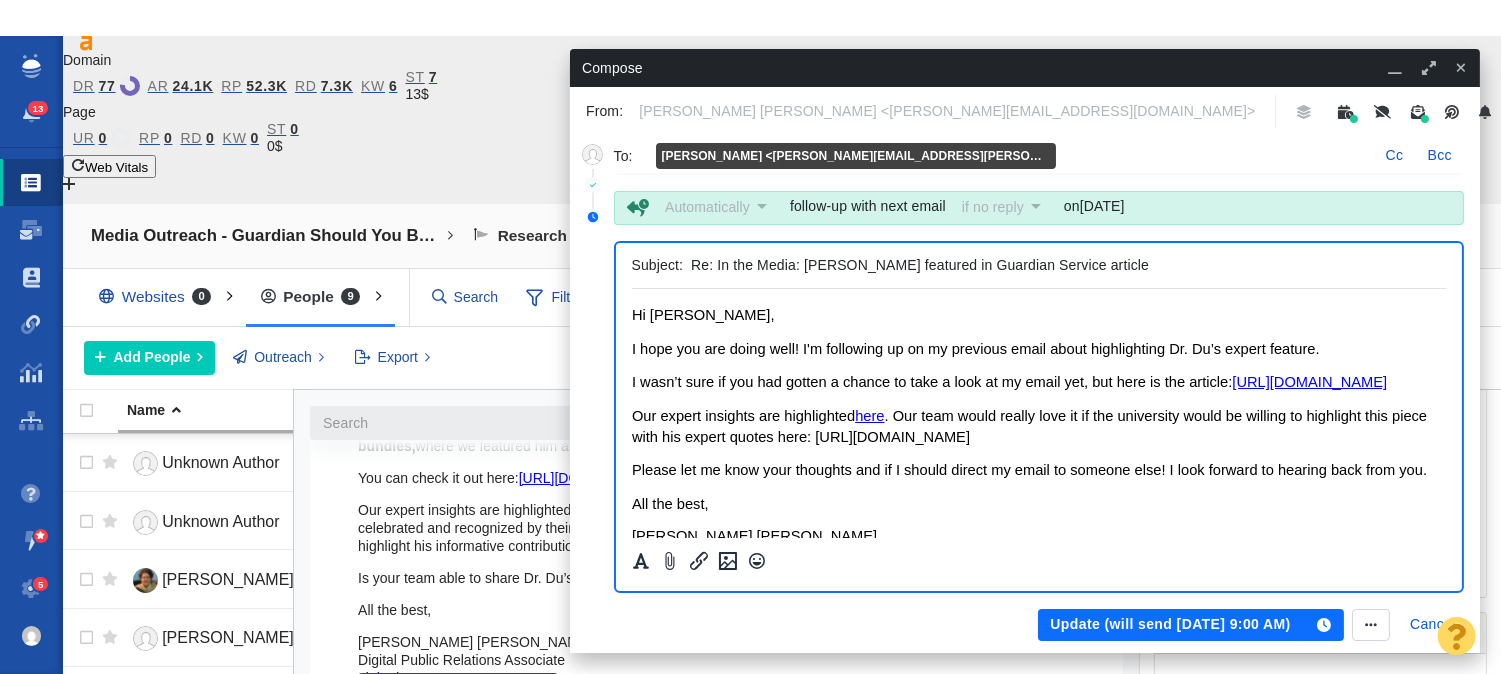 click on "Update (will send Jul 21, 9:00 AM)" at bounding box center (1170, 625) 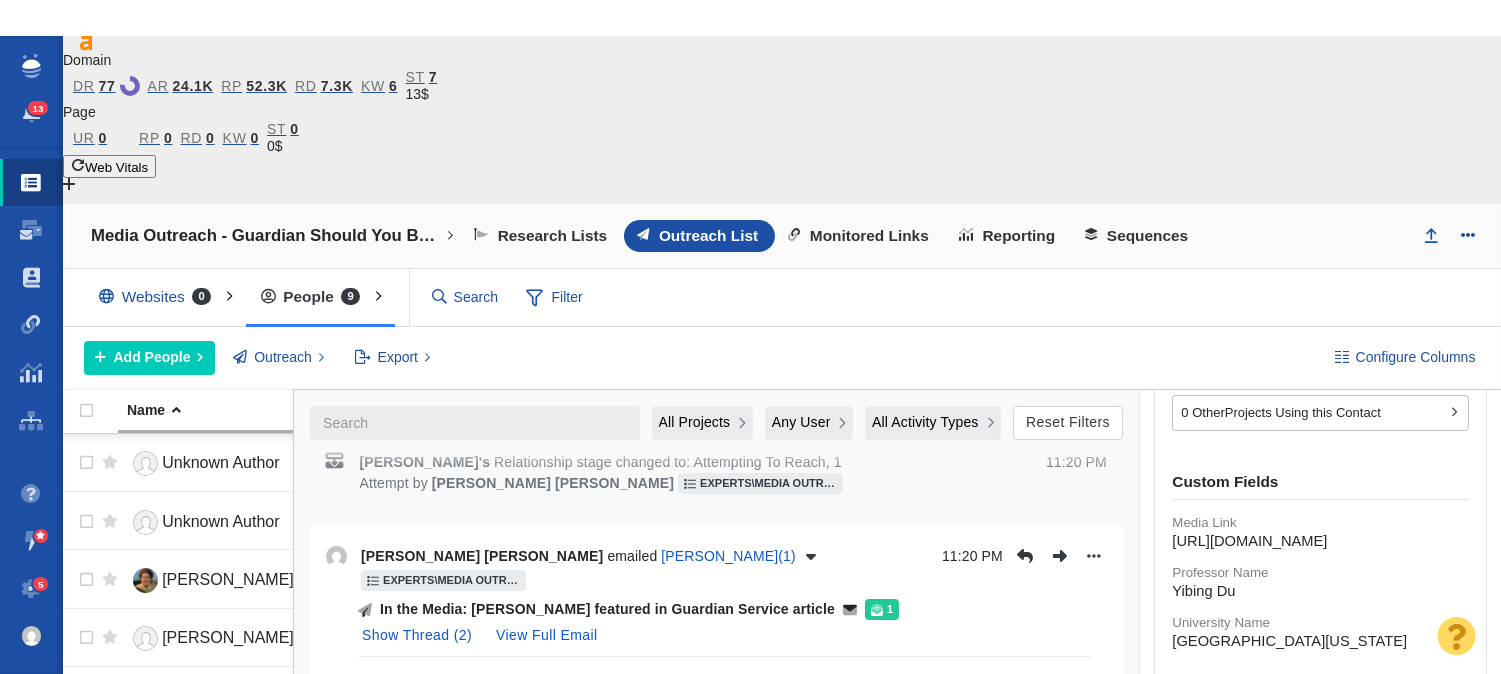 scroll, scrollTop: 940, scrollLeft: 0, axis: vertical 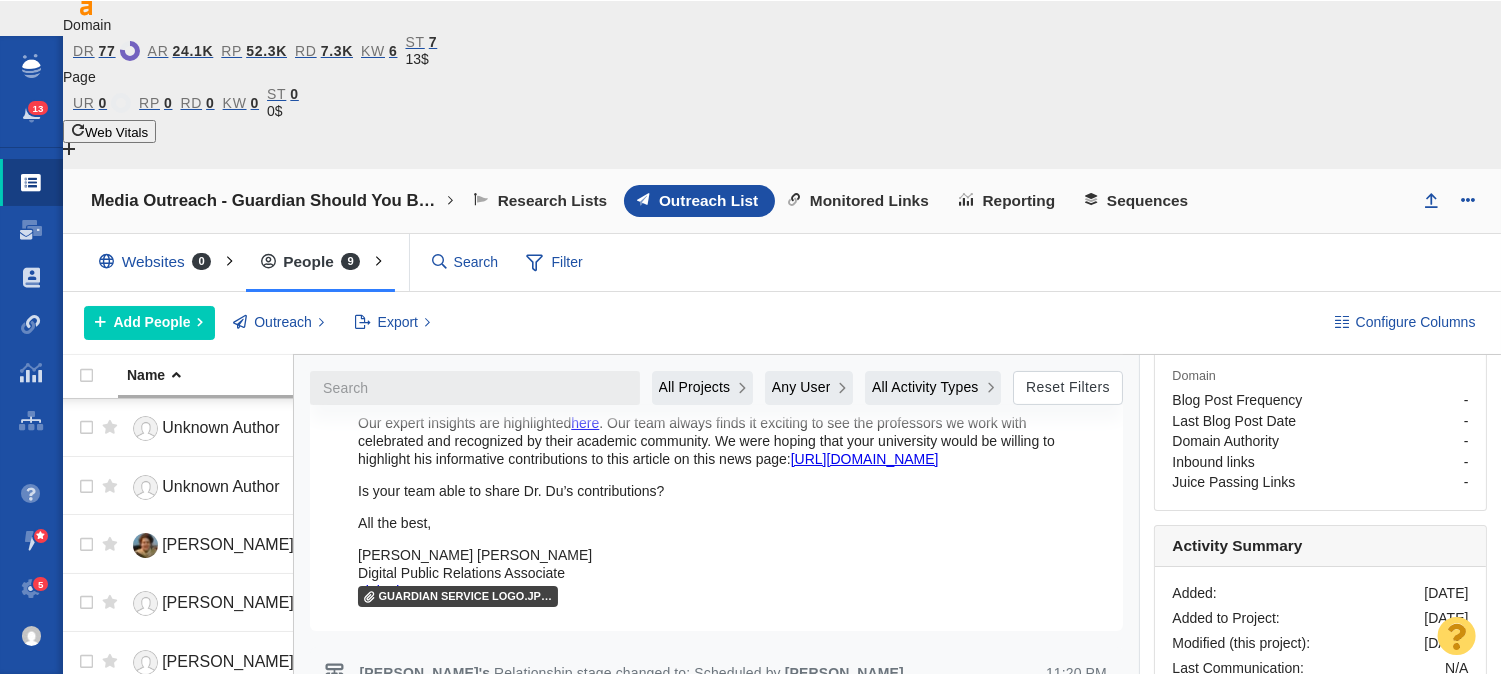click on "[PERSON_NAME]" at bounding box center [229, 719] 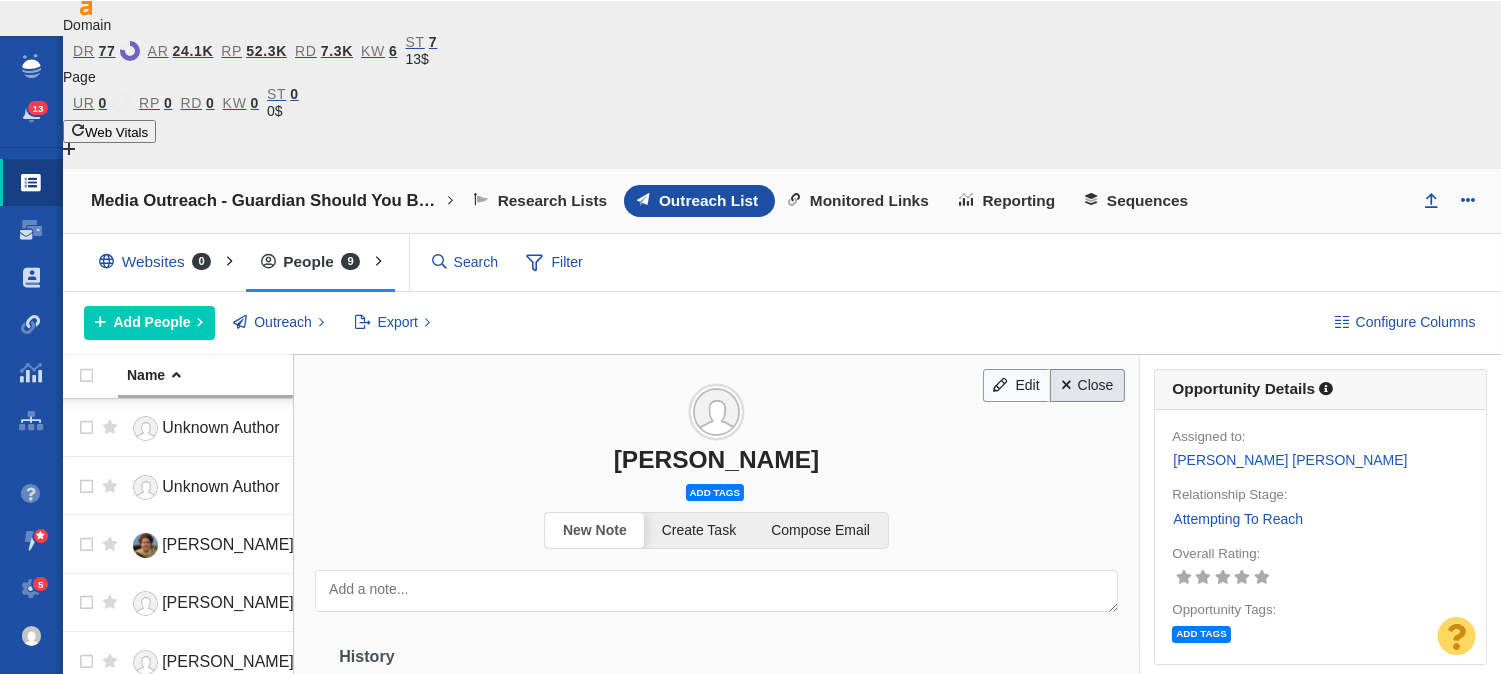 click on "Close" at bounding box center [1087, 386] 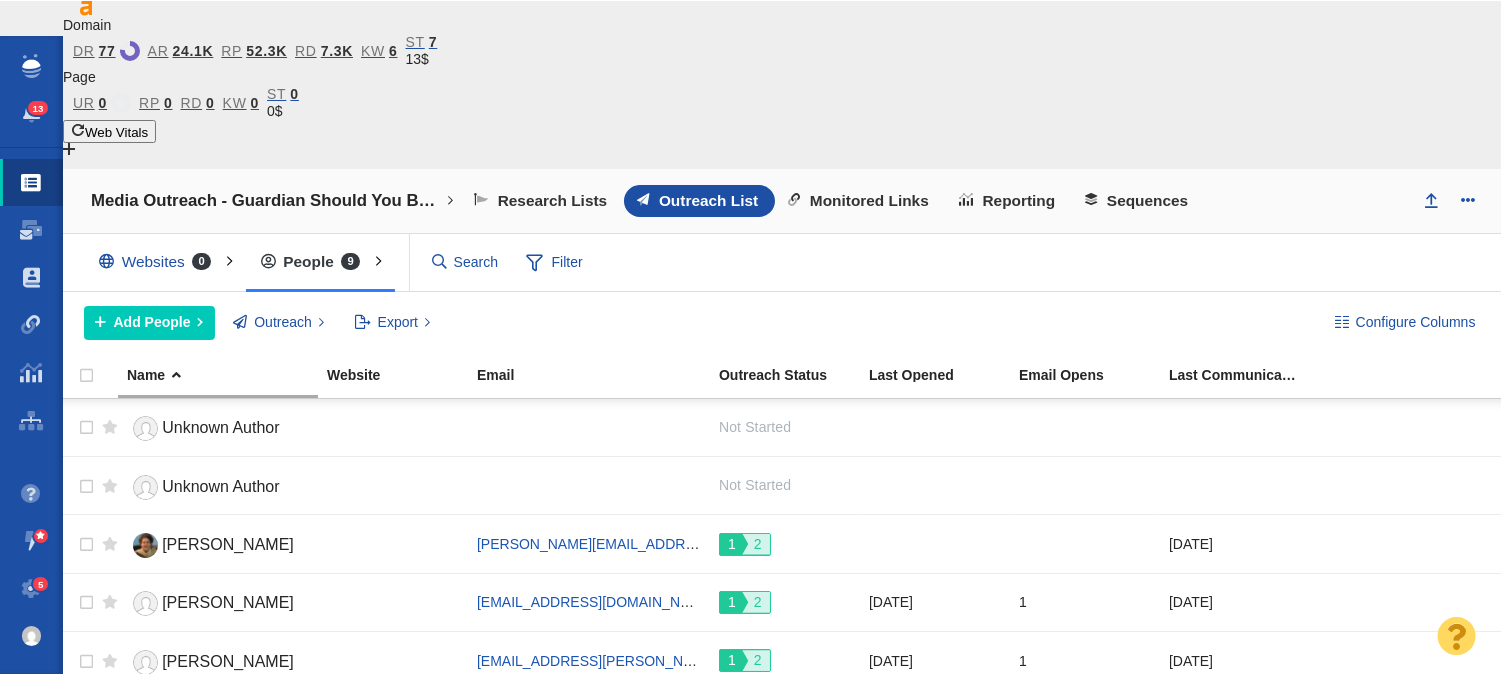 click at bounding box center [84, 779] 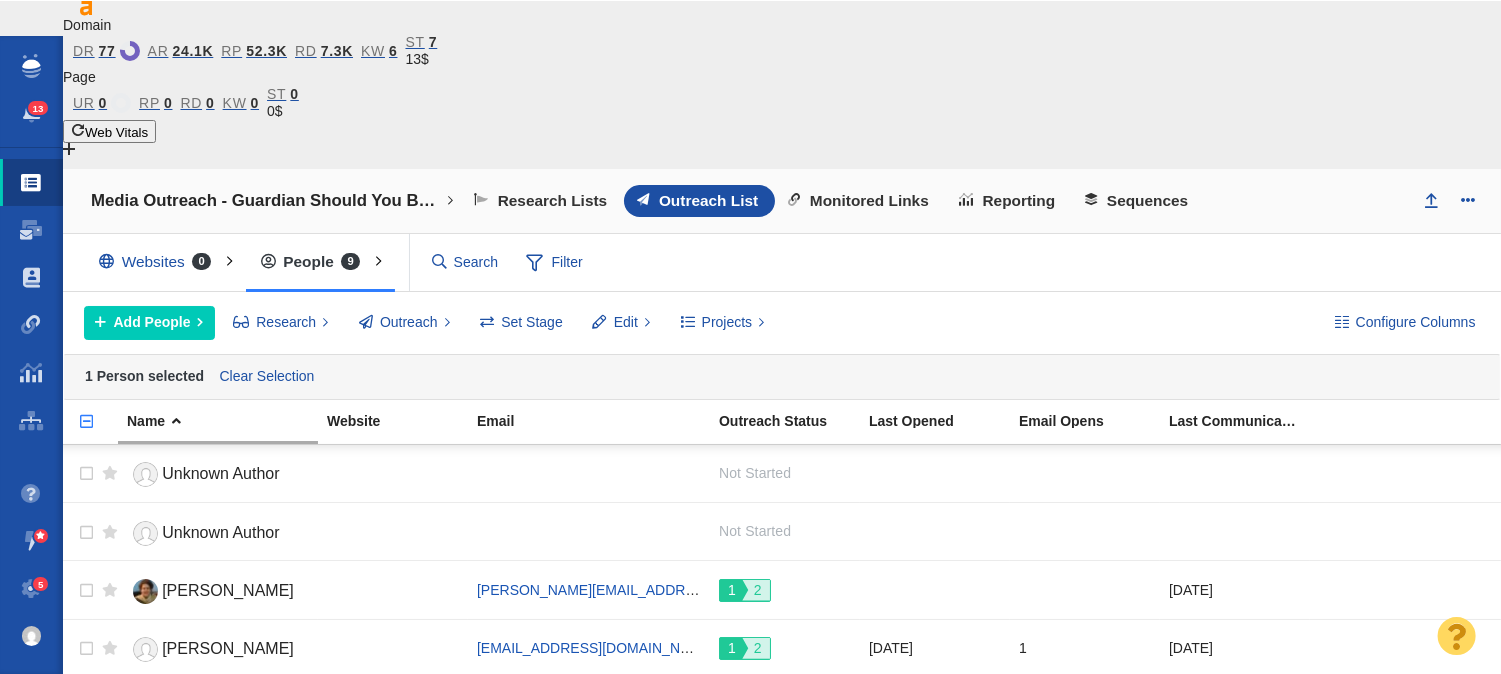 click at bounding box center (84, 825) 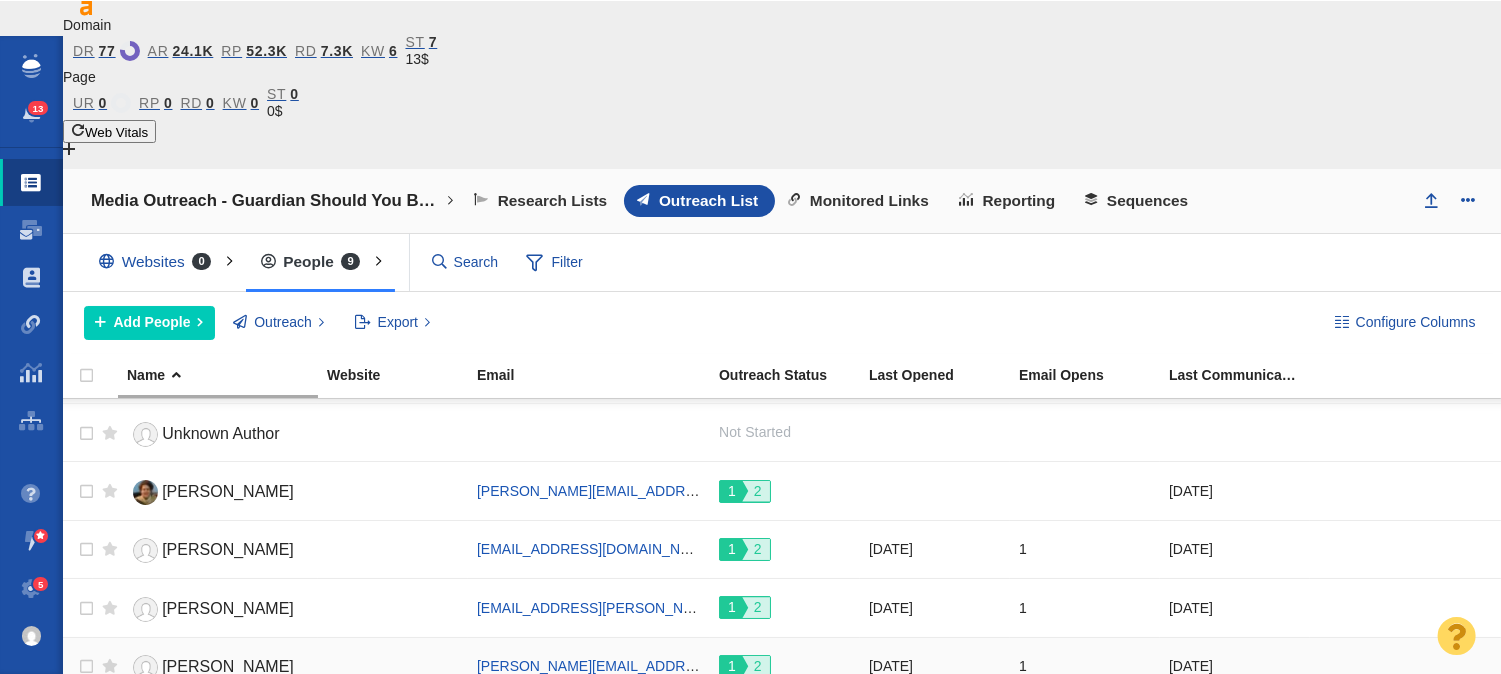 scroll, scrollTop: 82, scrollLeft: 0, axis: vertical 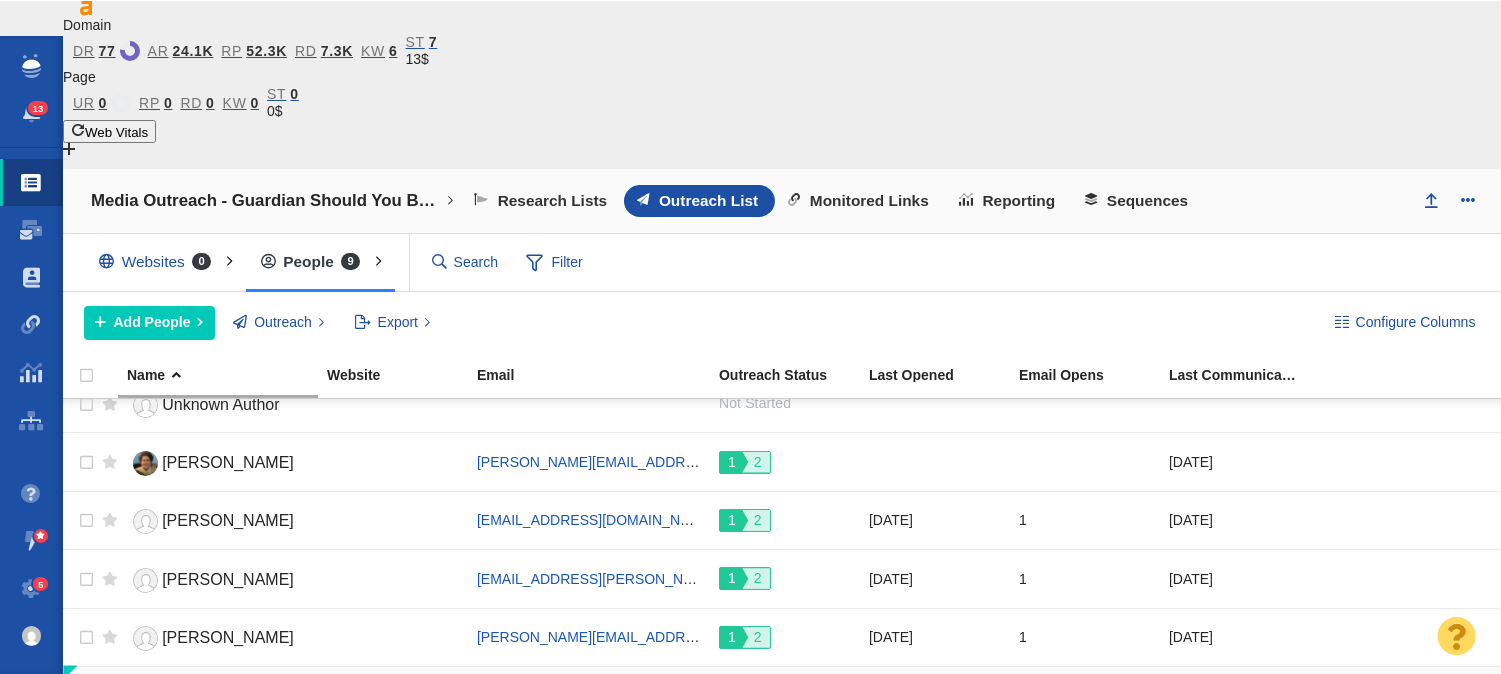 checkbox on "true" 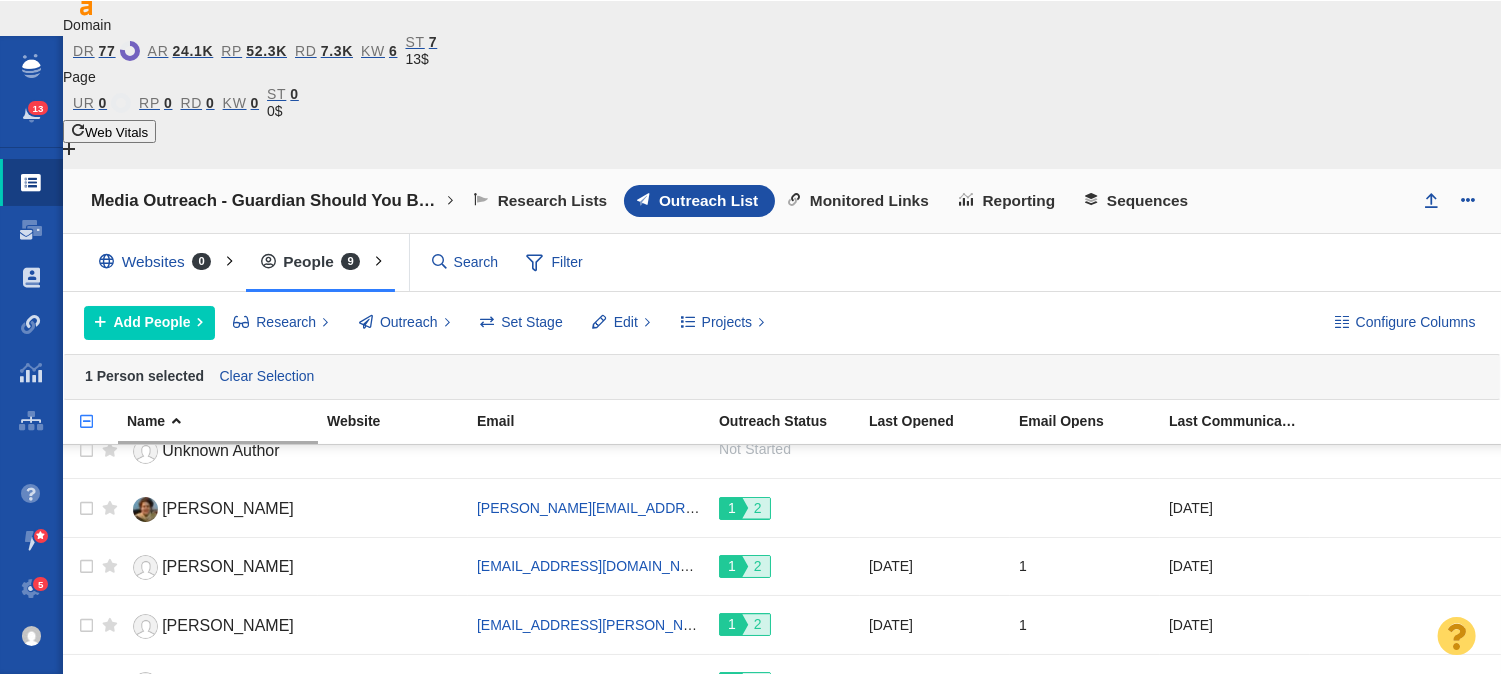 scroll, scrollTop: 128, scrollLeft: 0, axis: vertical 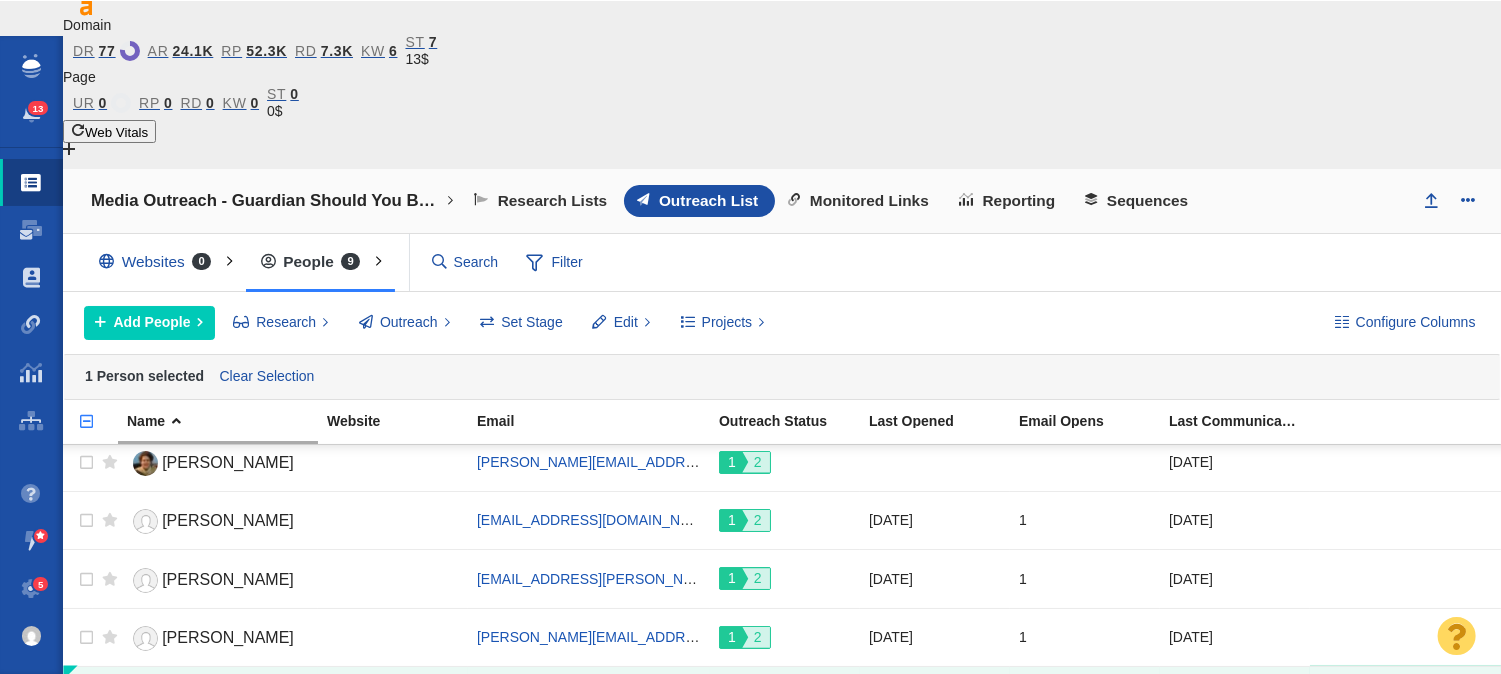 checkbox on "true" 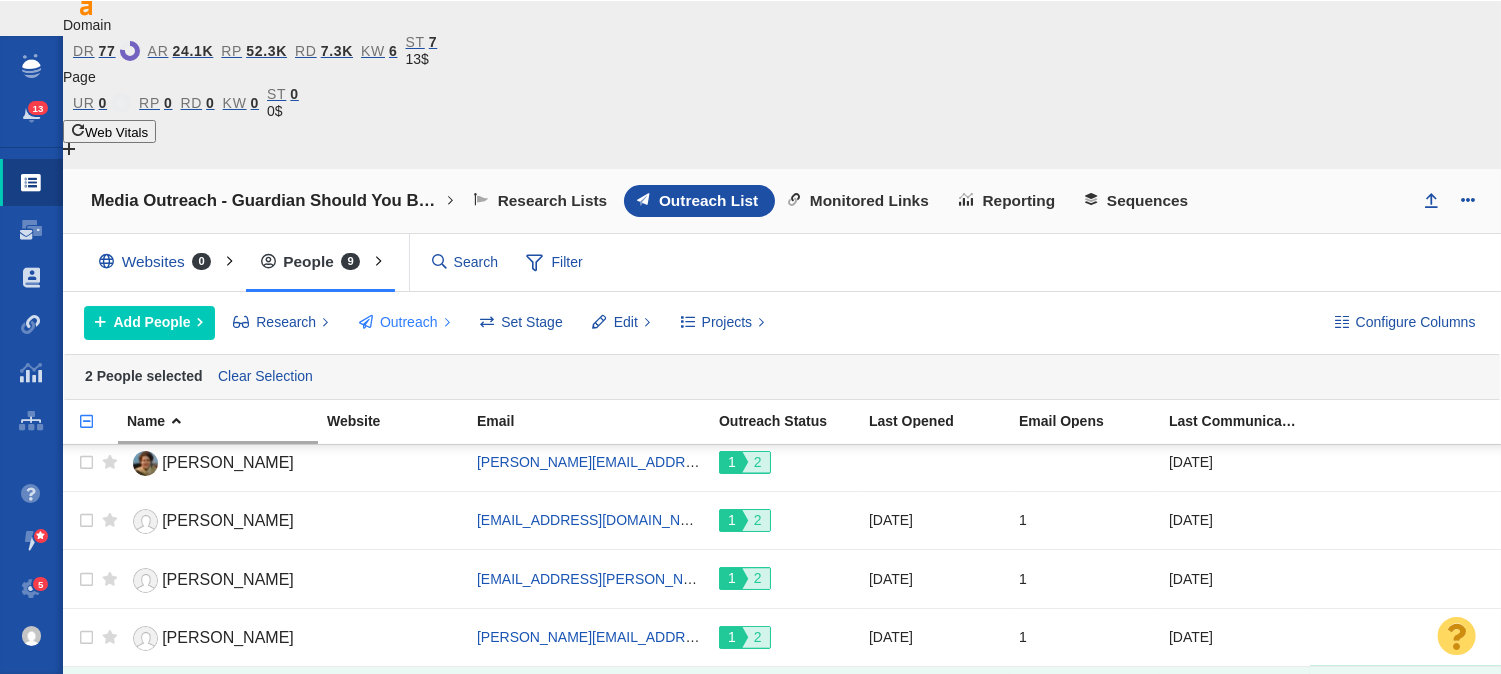 click on "Outreach" at bounding box center [404, 323] 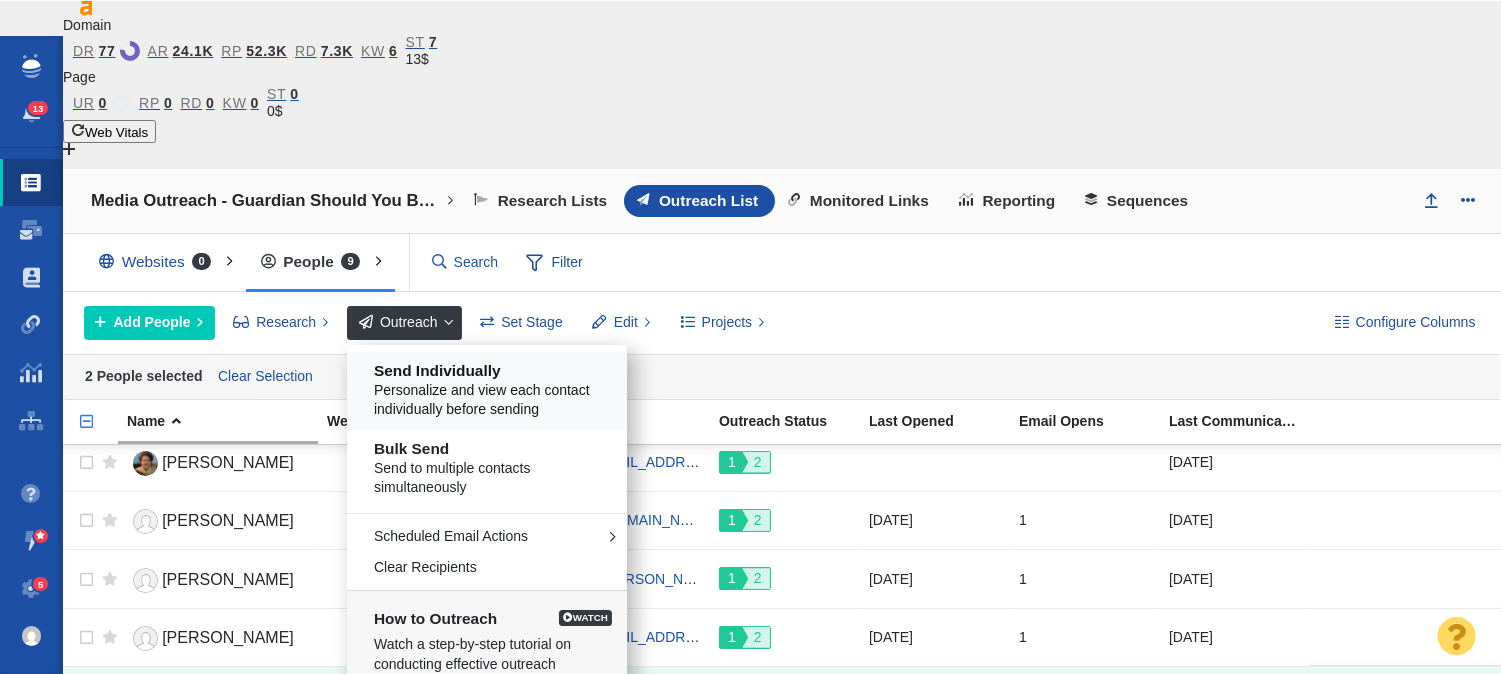 click on "Send Individually" at bounding box center (494, 371) 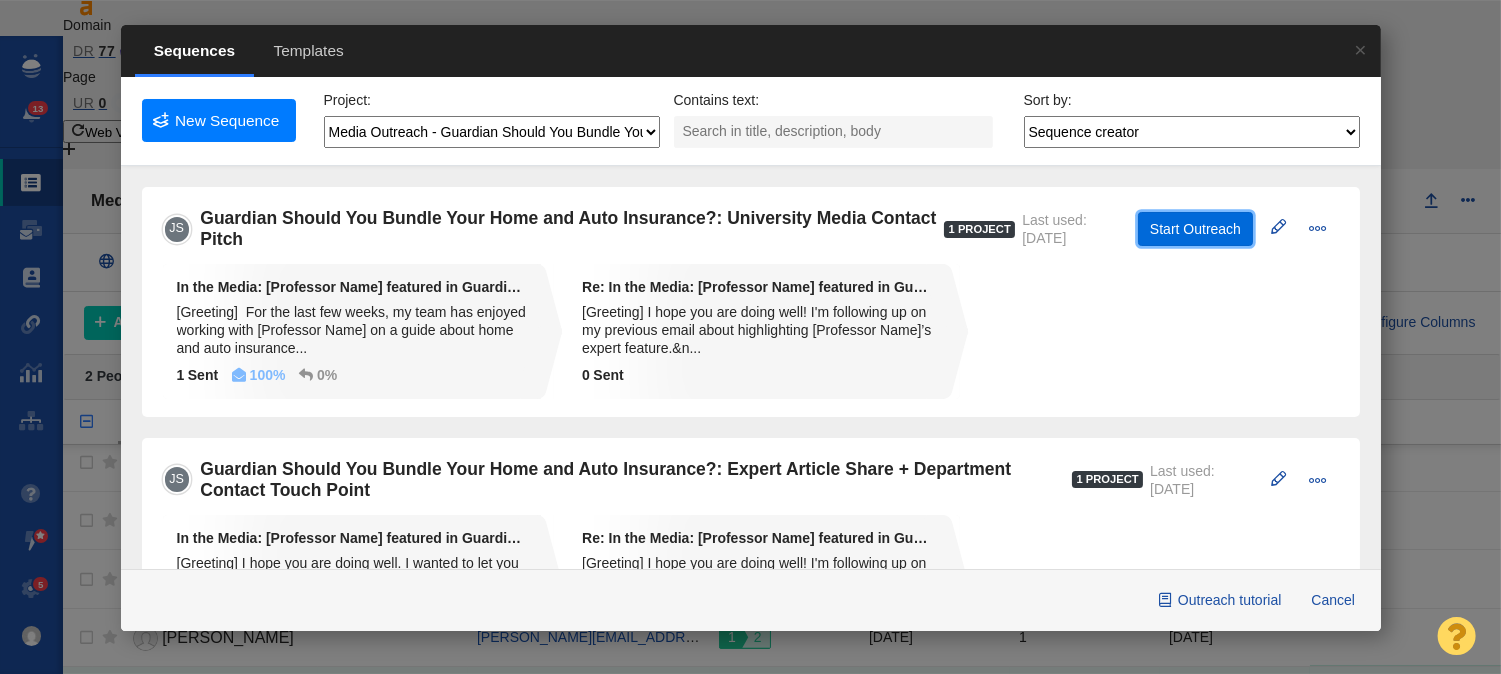 click on "Start Outreach" at bounding box center (1195, 229) 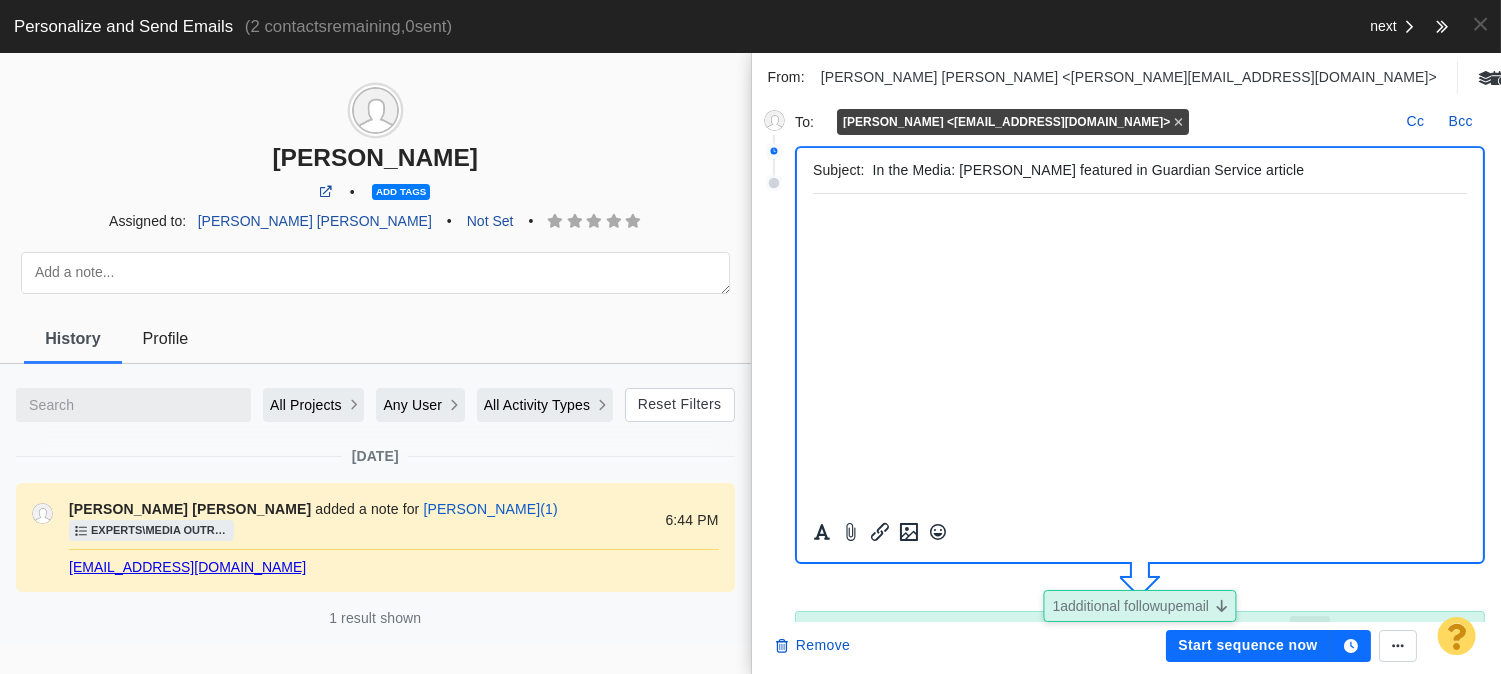 scroll, scrollTop: 380, scrollLeft: 0, axis: vertical 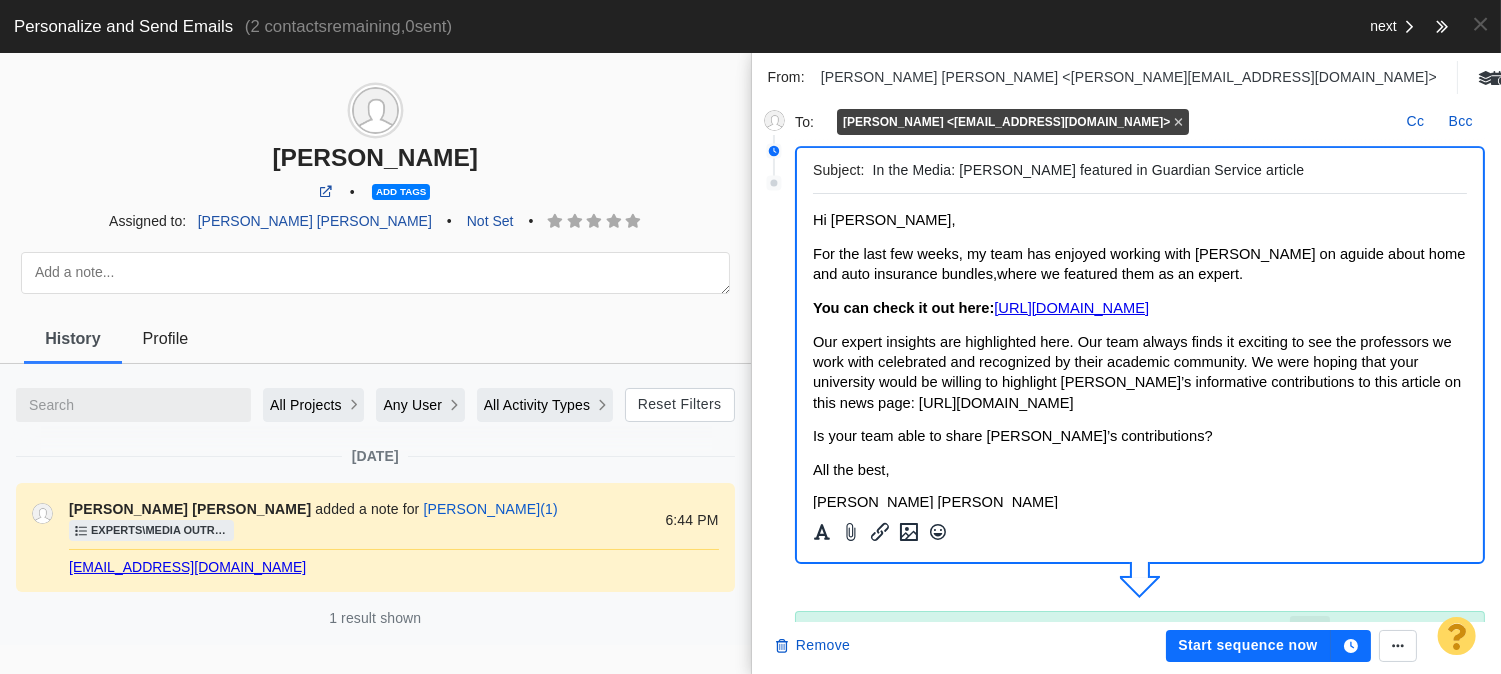 click on "In the Media: Prachi Gala featured in Guardian Service article" at bounding box center (1166, 170) 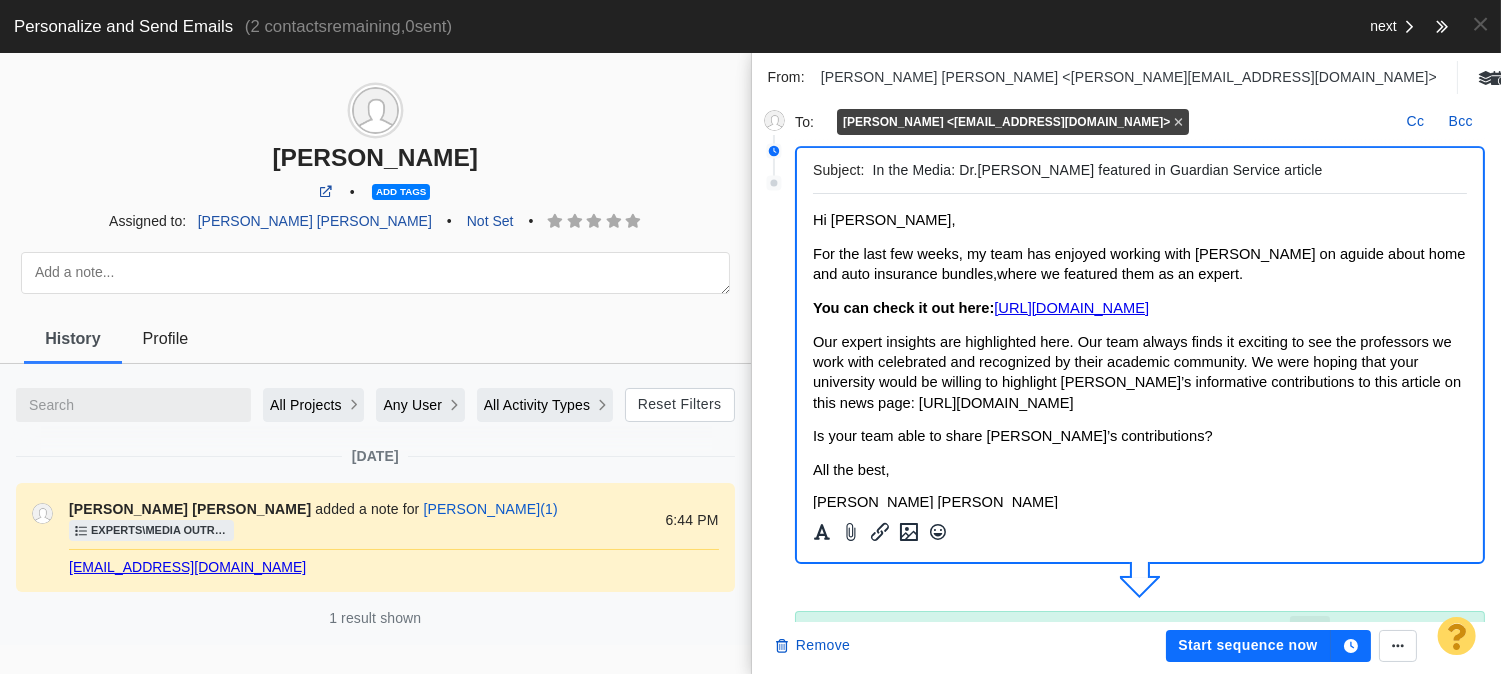 type on "Re: In the Media: Dr.Prachi Gala featured in Guardian Service article" 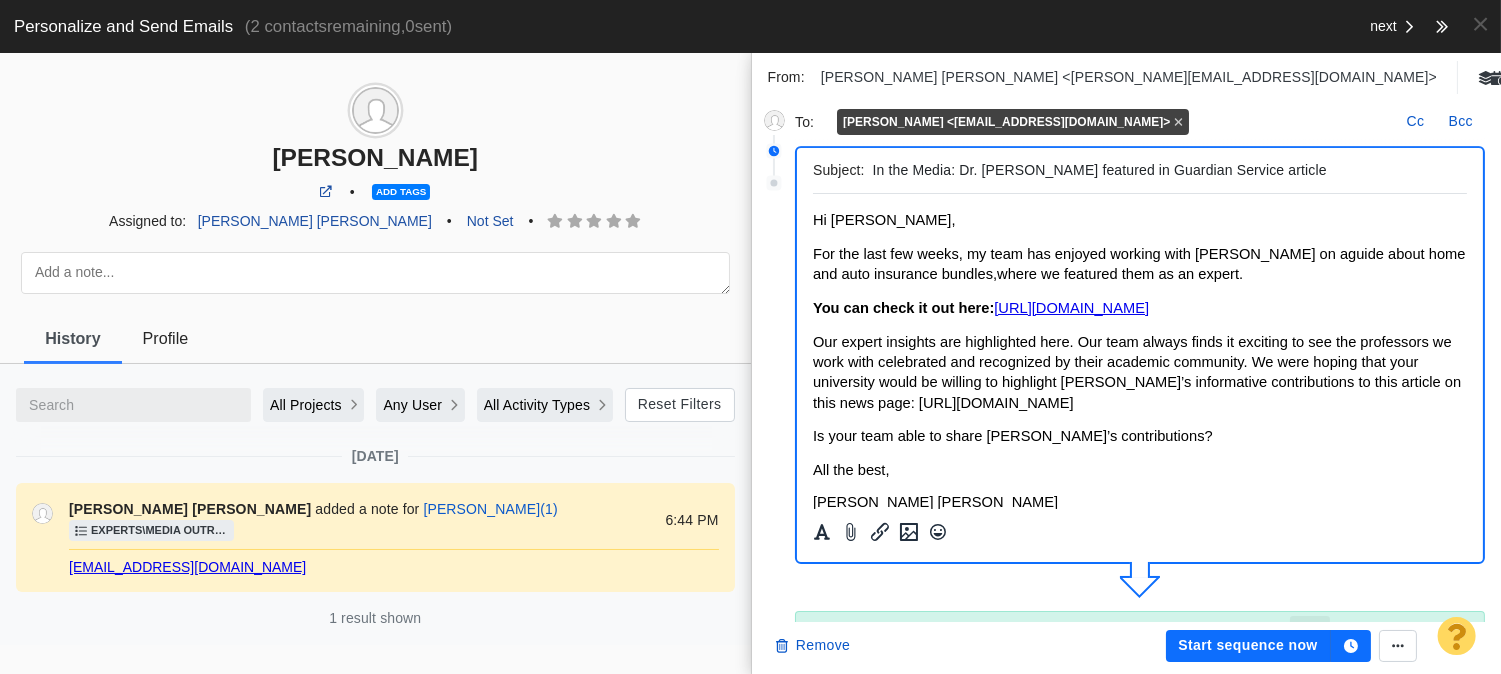 type on "Re: In the Media: Dr. Prachi Gala featured in Guardian Service article" 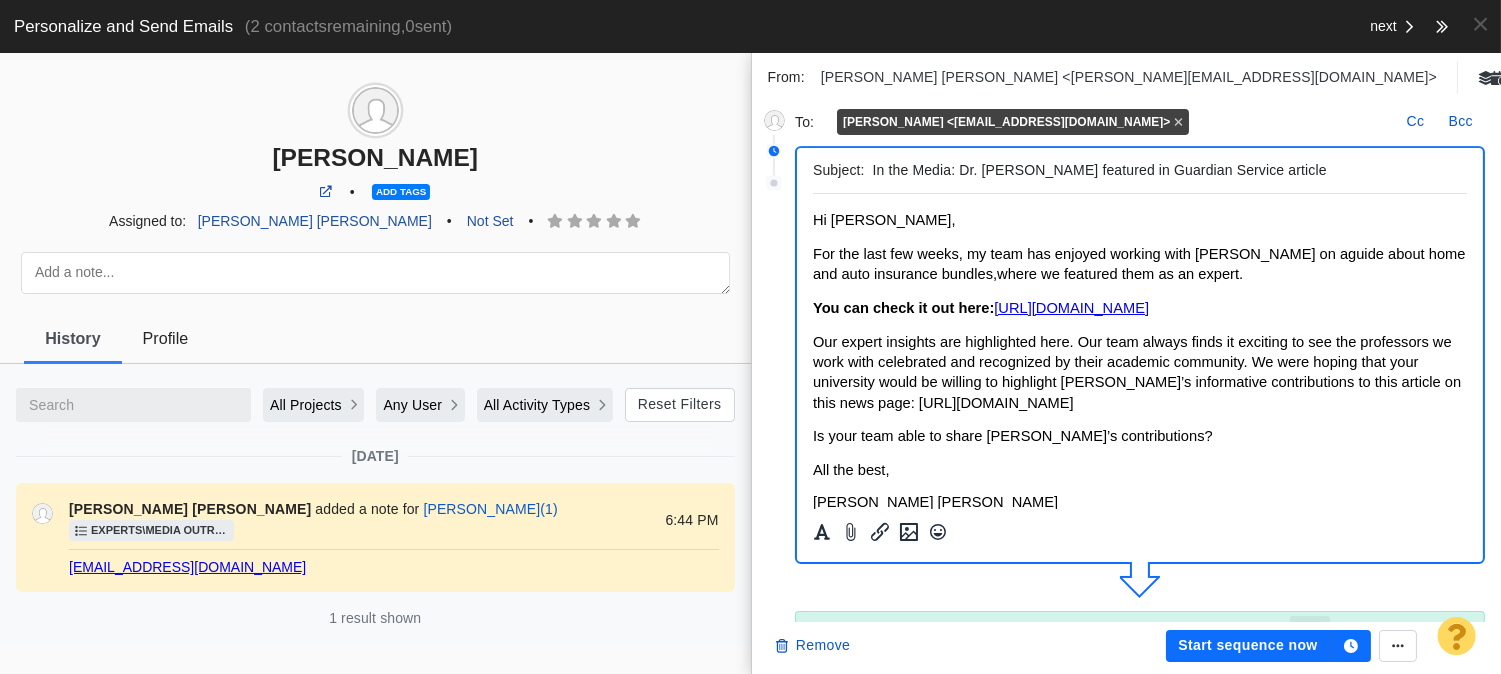 scroll, scrollTop: 0, scrollLeft: 0, axis: both 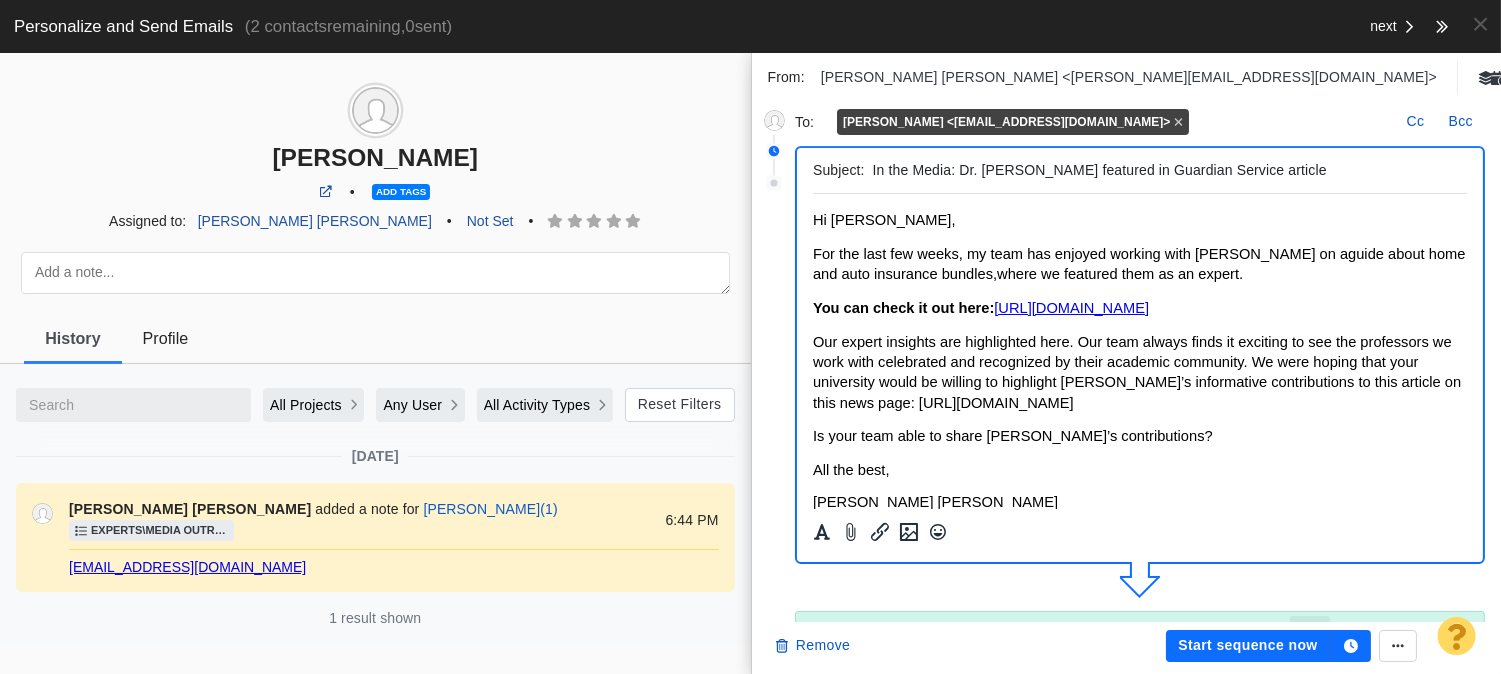 click on "Our expert insights are highlighted here. Our team always finds it exciting to see the professors we work with celebrated and recognized by their academic community. We were hoping that your university would be willing to highlight Prachi Gala’s informative contributions to this article on this news page: https://www.kennesaw.edu/news/" at bounding box center [1136, 372] 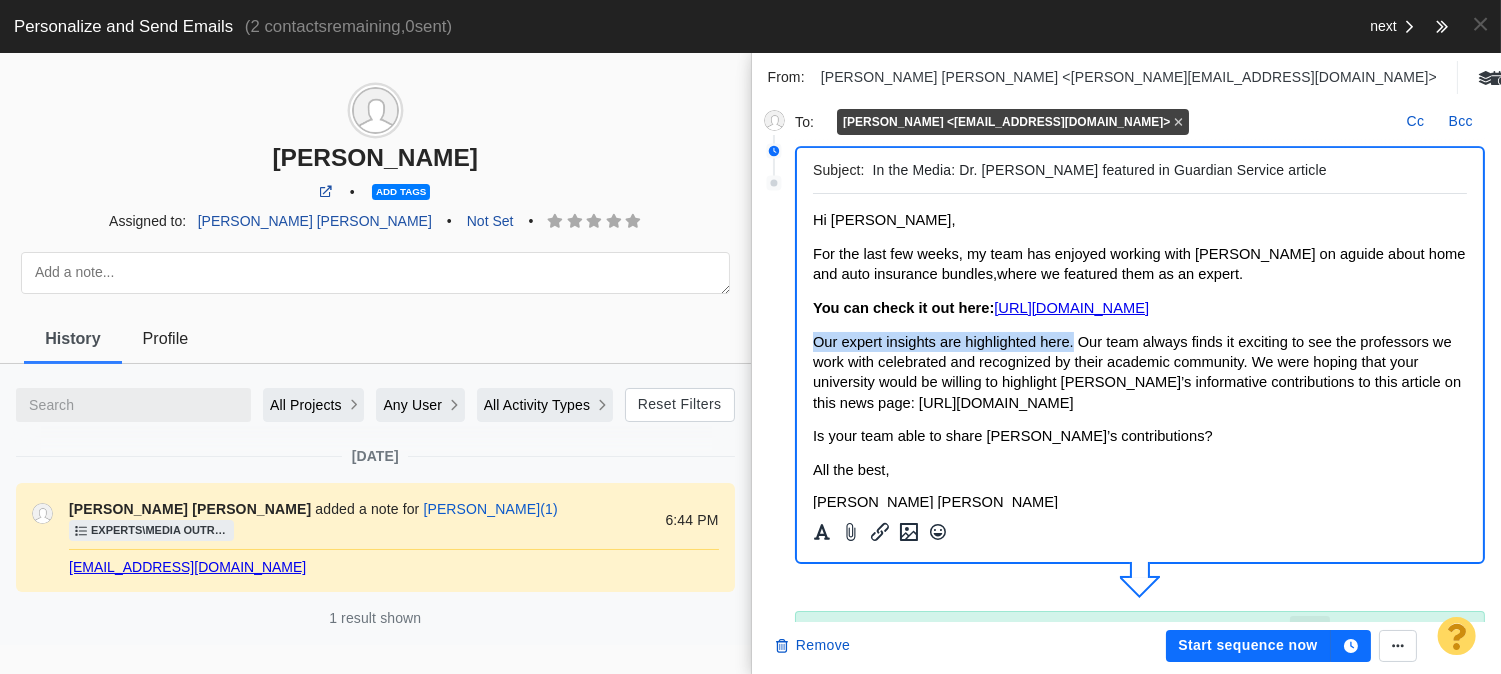 drag, startPoint x: 823, startPoint y: 361, endPoint x: 1069, endPoint y: 350, distance: 246.24582 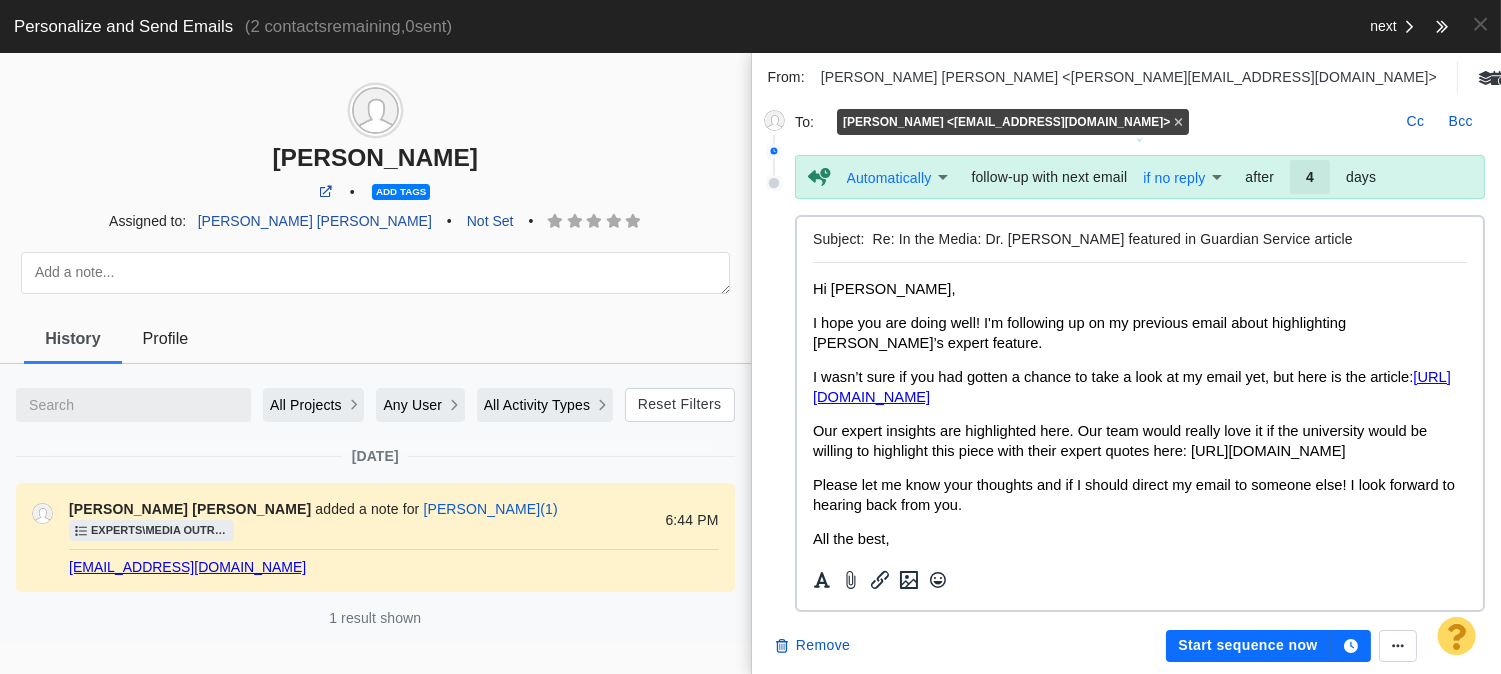 click on "Our expert insights are highlighted here. Our team would really love it if the university would be willing to highlight this piece with their expert quotes here: https://www.kennesaw.edu/news/" at bounding box center [1119, 441] 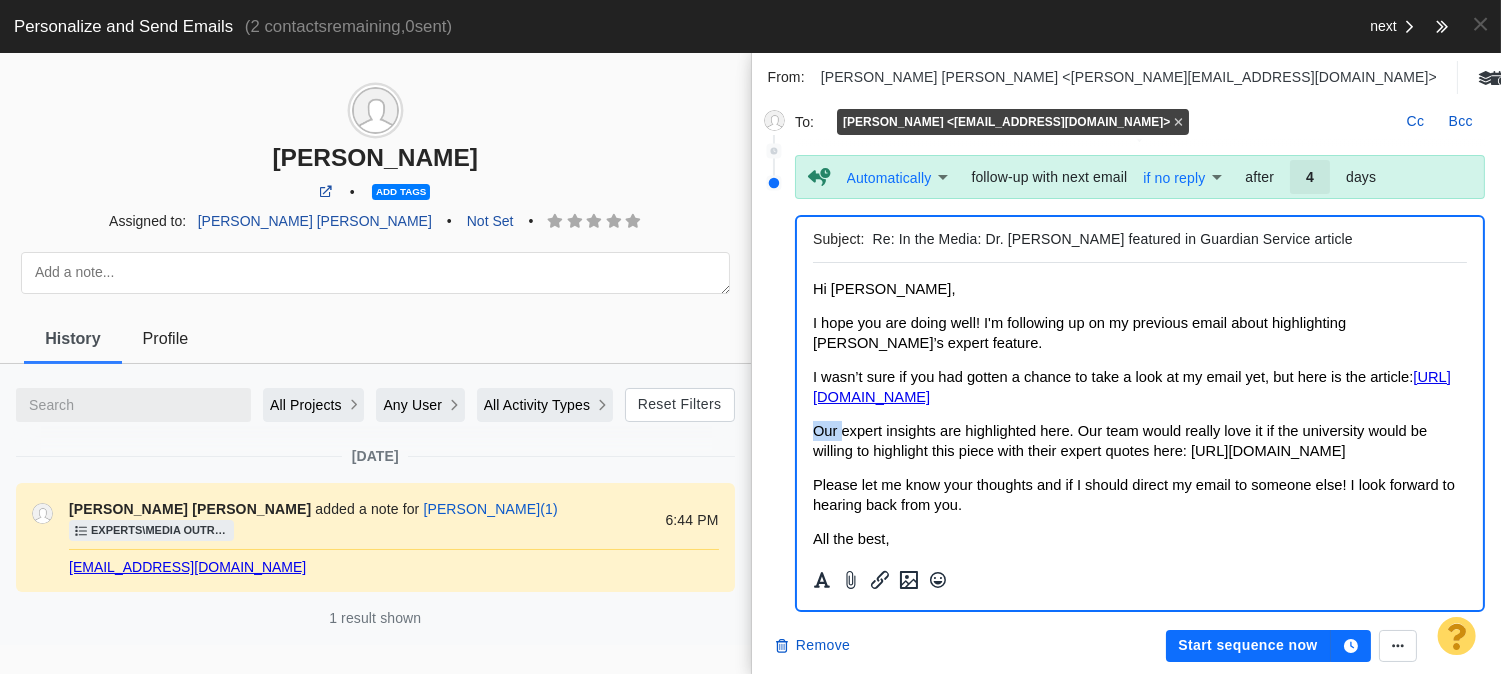 scroll, scrollTop: 457, scrollLeft: 0, axis: vertical 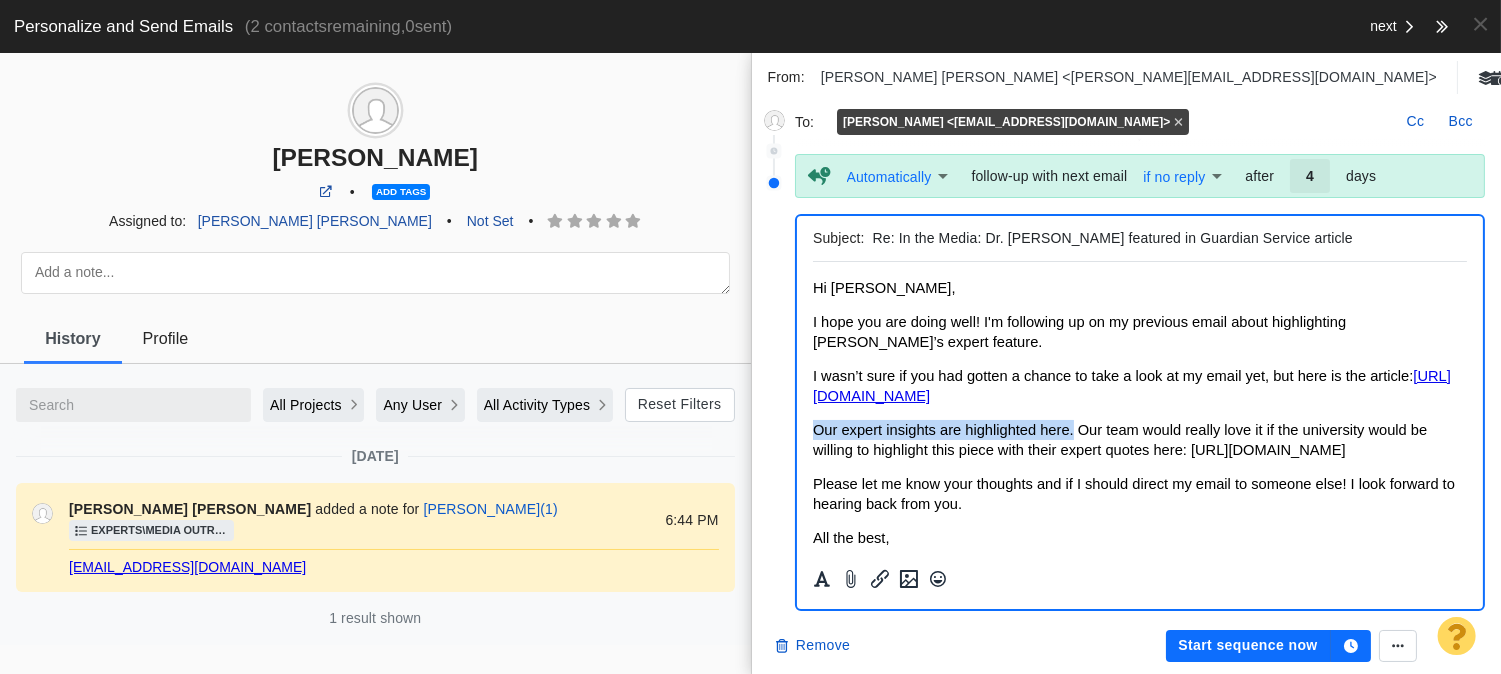 drag, startPoint x: 819, startPoint y: 422, endPoint x: 1069, endPoint y: 421, distance: 250.002 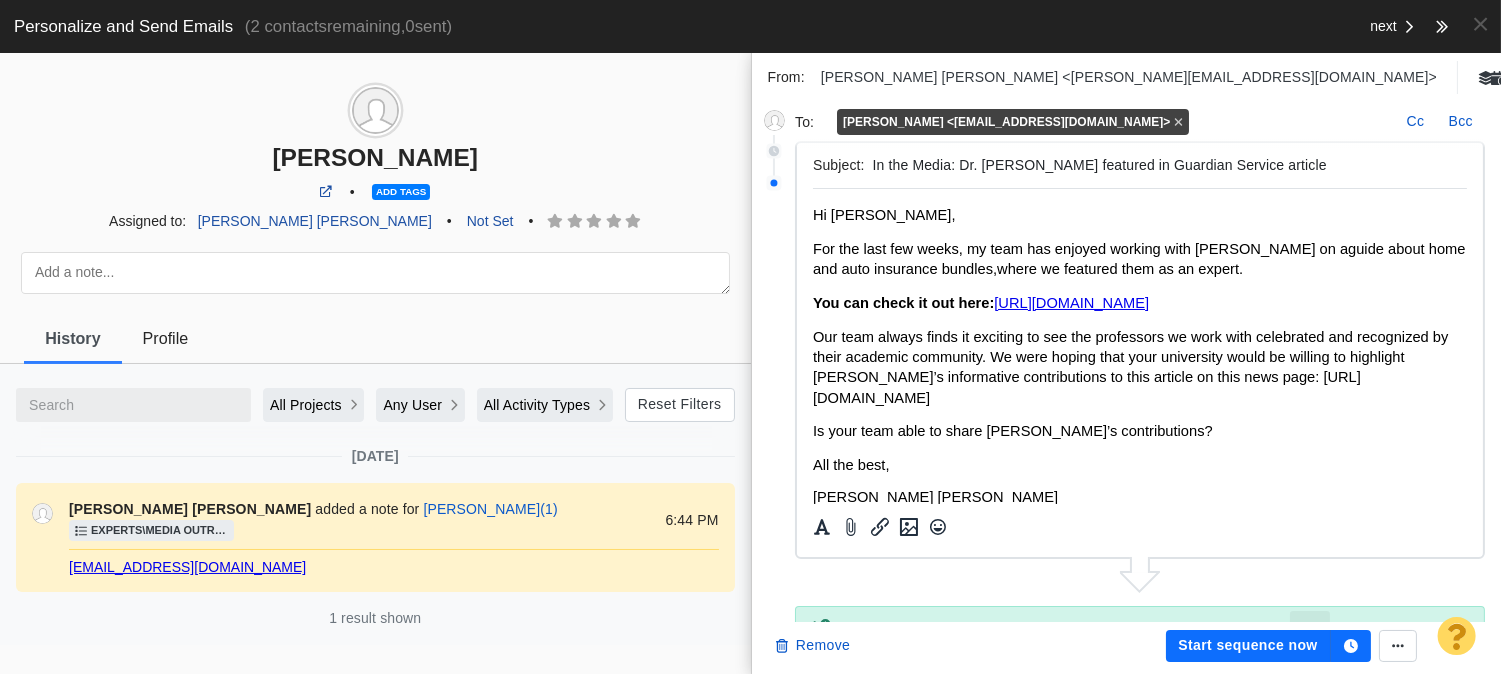 scroll, scrollTop: 0, scrollLeft: 0, axis: both 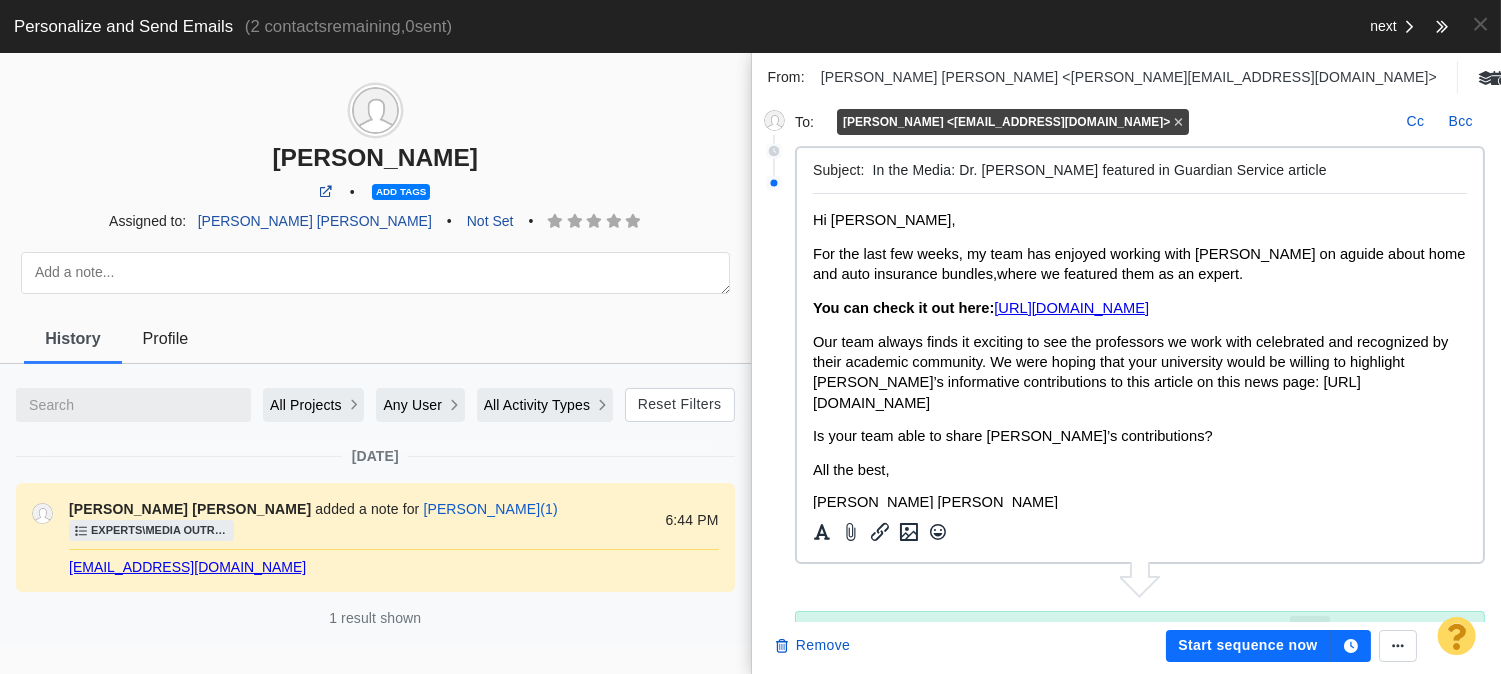 click on "For the last few weeks, my team has enjoyed working with Prachi Gala on a  guide about home and auto insurance bundles,  where we featured them as an expert." at bounding box center [1138, 264] 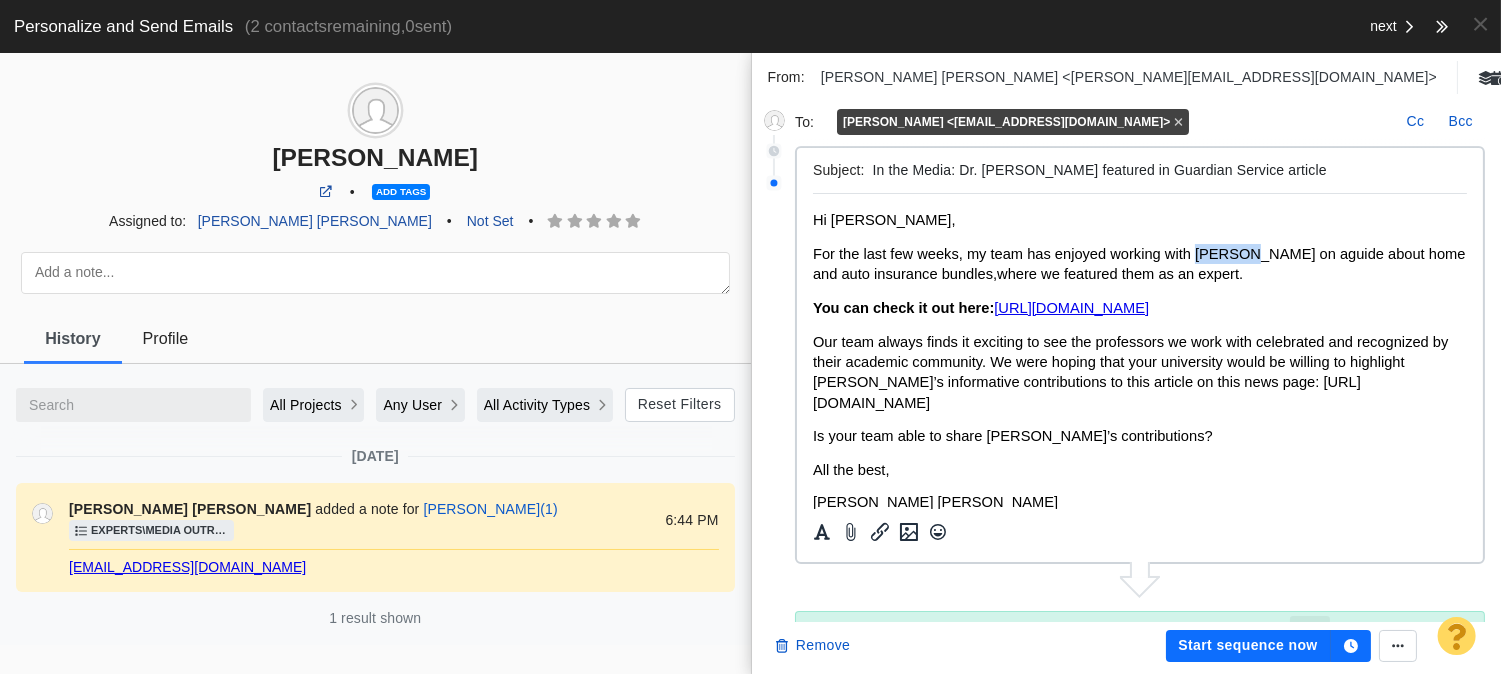 click on "For the last few weeks, my team has enjoyed working with Prachi Gala on a  guide about home and auto insurance bundles,  where we featured them as an expert." at bounding box center [1138, 264] 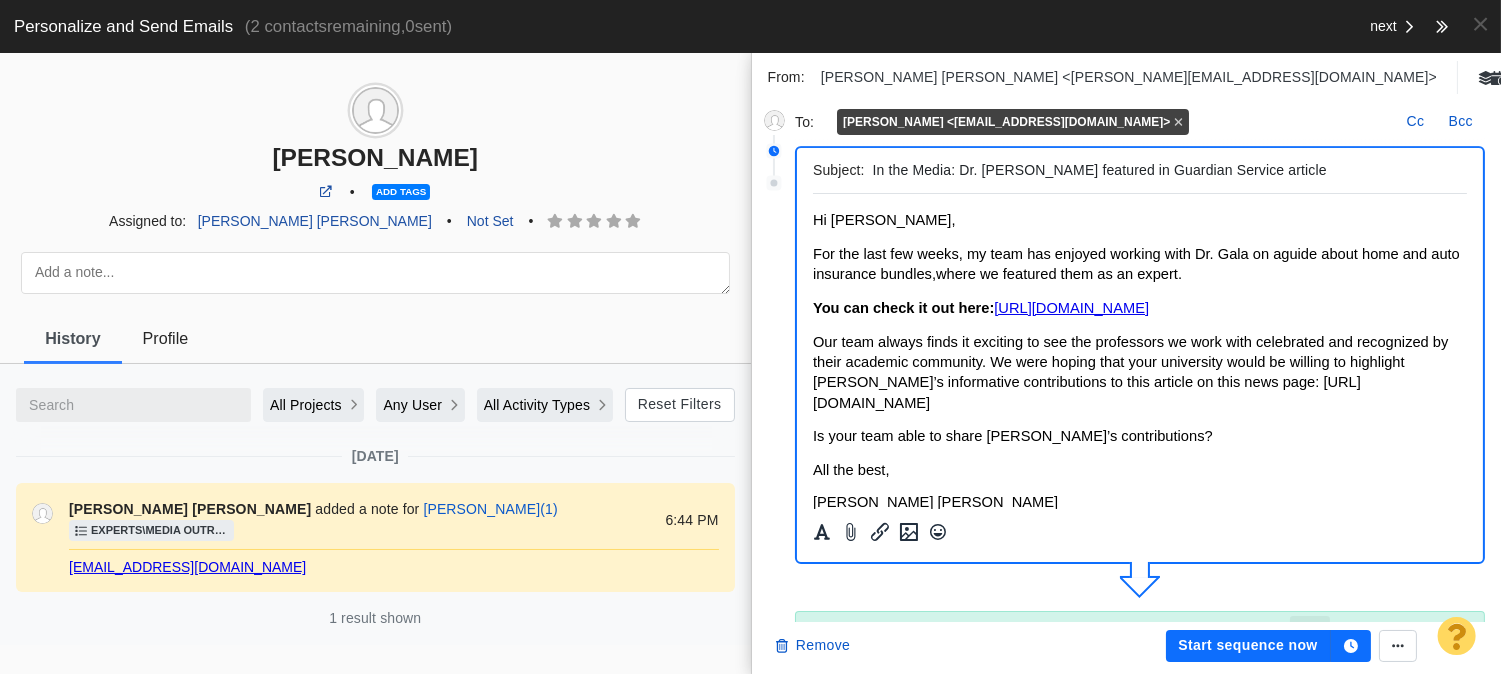 click on "For the last few weeks, my team has enjoyed working with Dr. Gala on a  guide about home and auto insurance bundles,  where we featured them as an expert." at bounding box center (1135, 264) 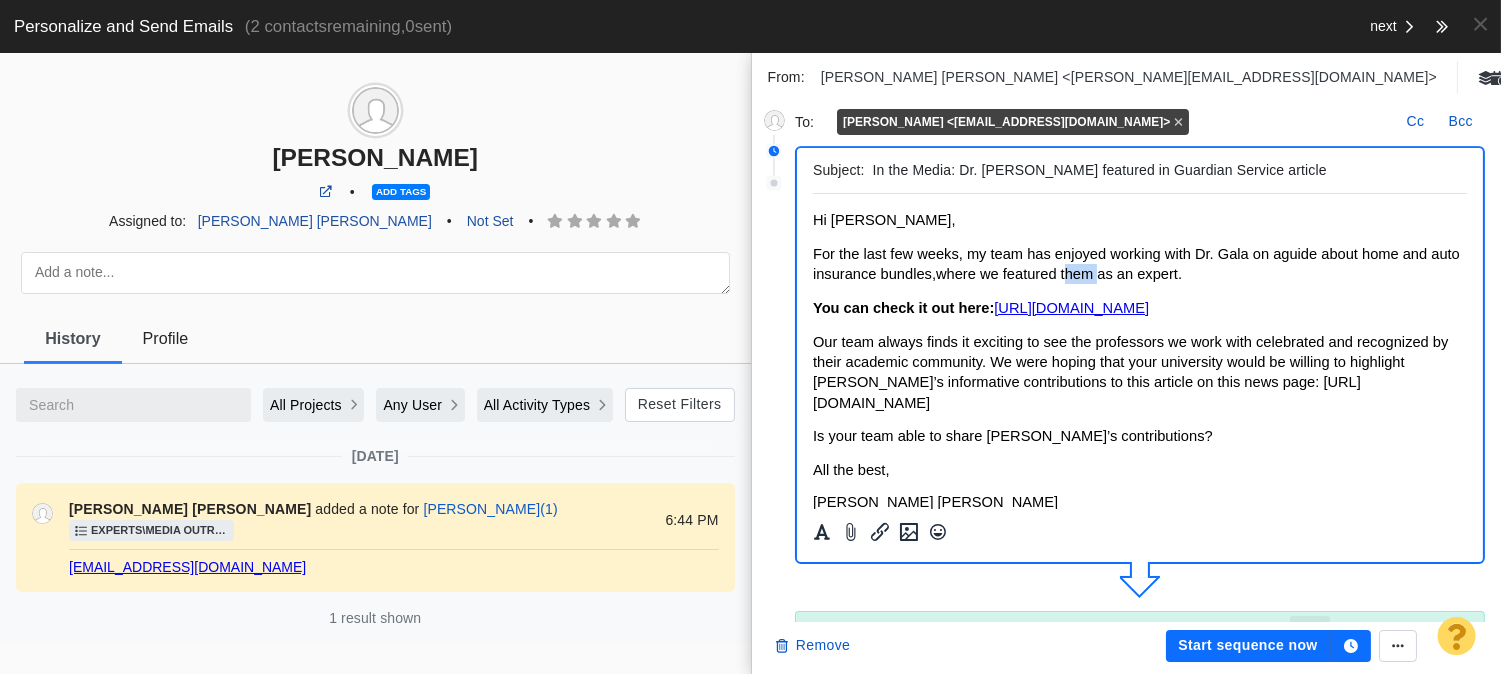 click on "For the last few weeks, my team has enjoyed working with Dr. Gala on a  guide about home and auto insurance bundles,  where we featured them as an expert." at bounding box center [1135, 264] 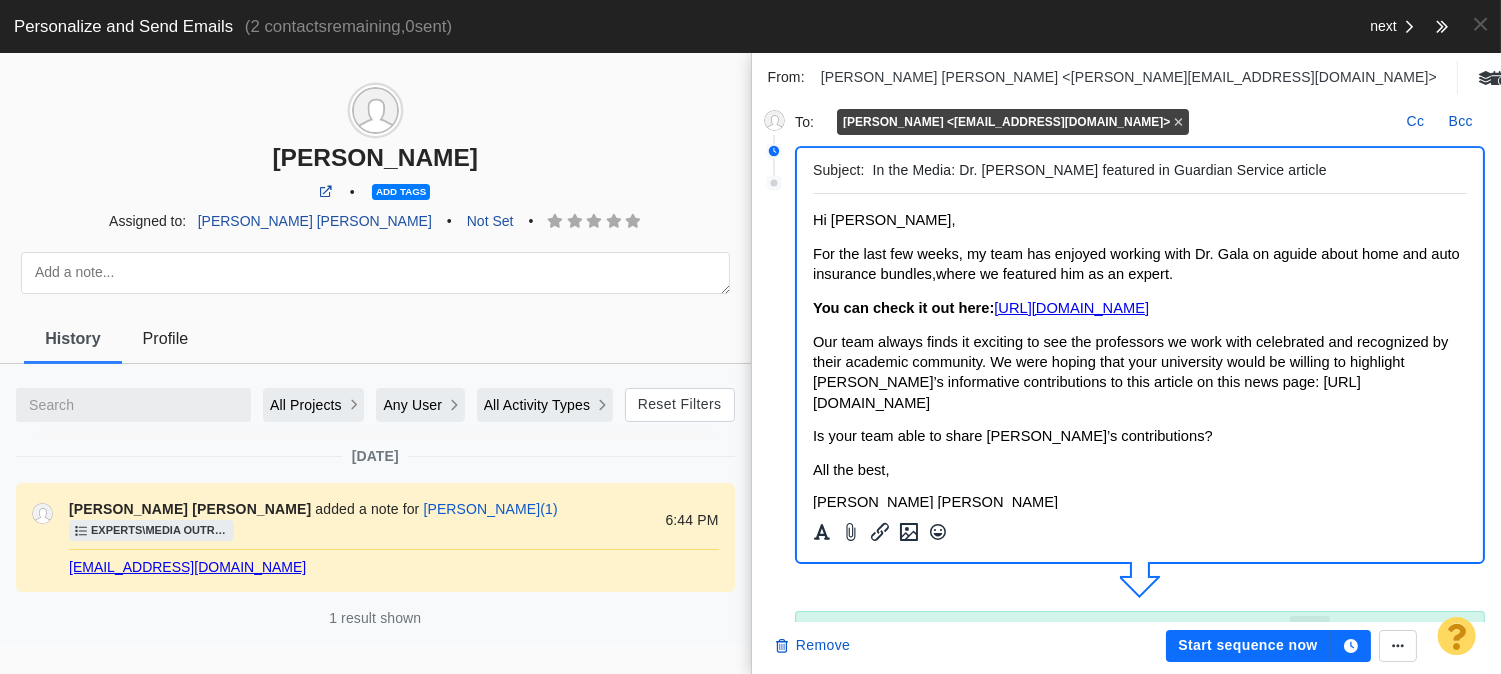 click on "Our team always finds it exciting to see the professors we work with celebrated and recognized by their academic community. We were hoping that your university would be willing to highlight Prachi Gala’s informative contributions to this article on this news page: https://www.kennesaw.edu/news/" at bounding box center [1129, 372] 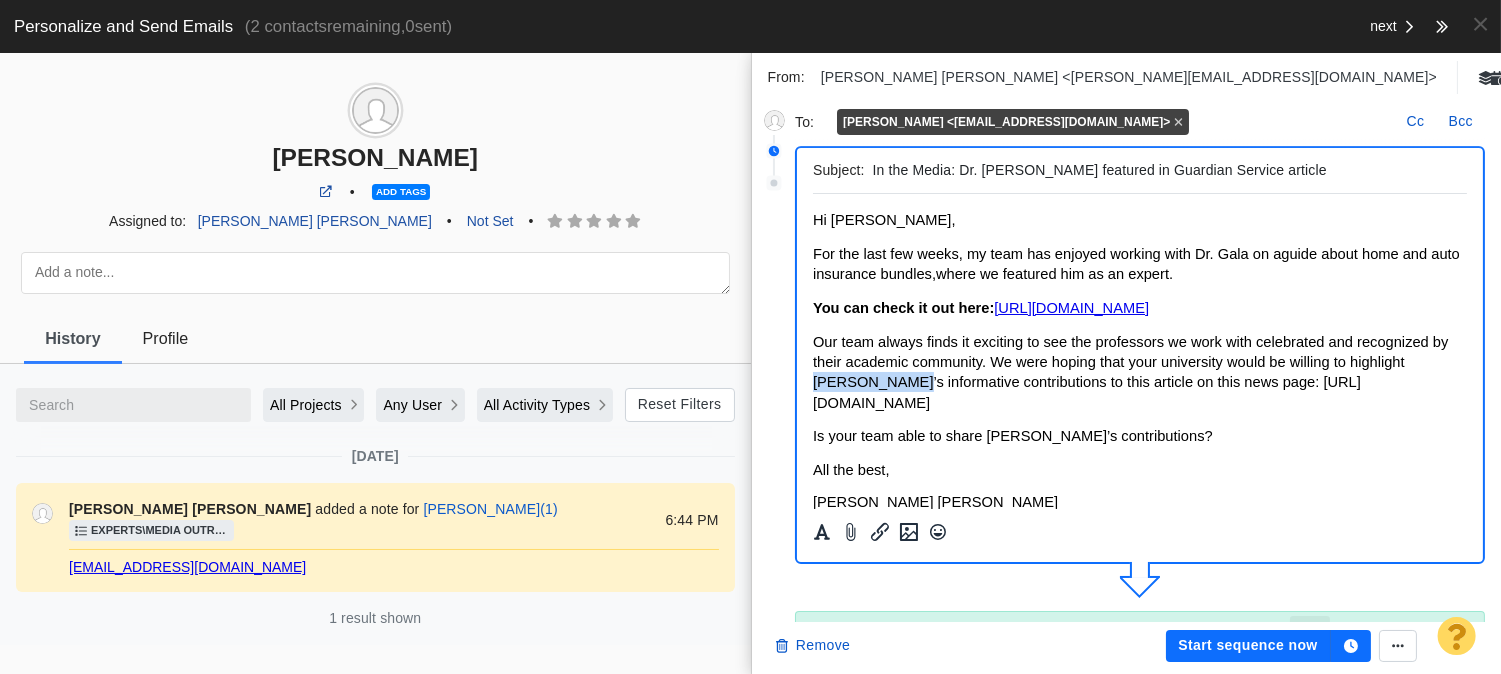 drag, startPoint x: 837, startPoint y: 394, endPoint x: 848, endPoint y: 356, distance: 39.56008 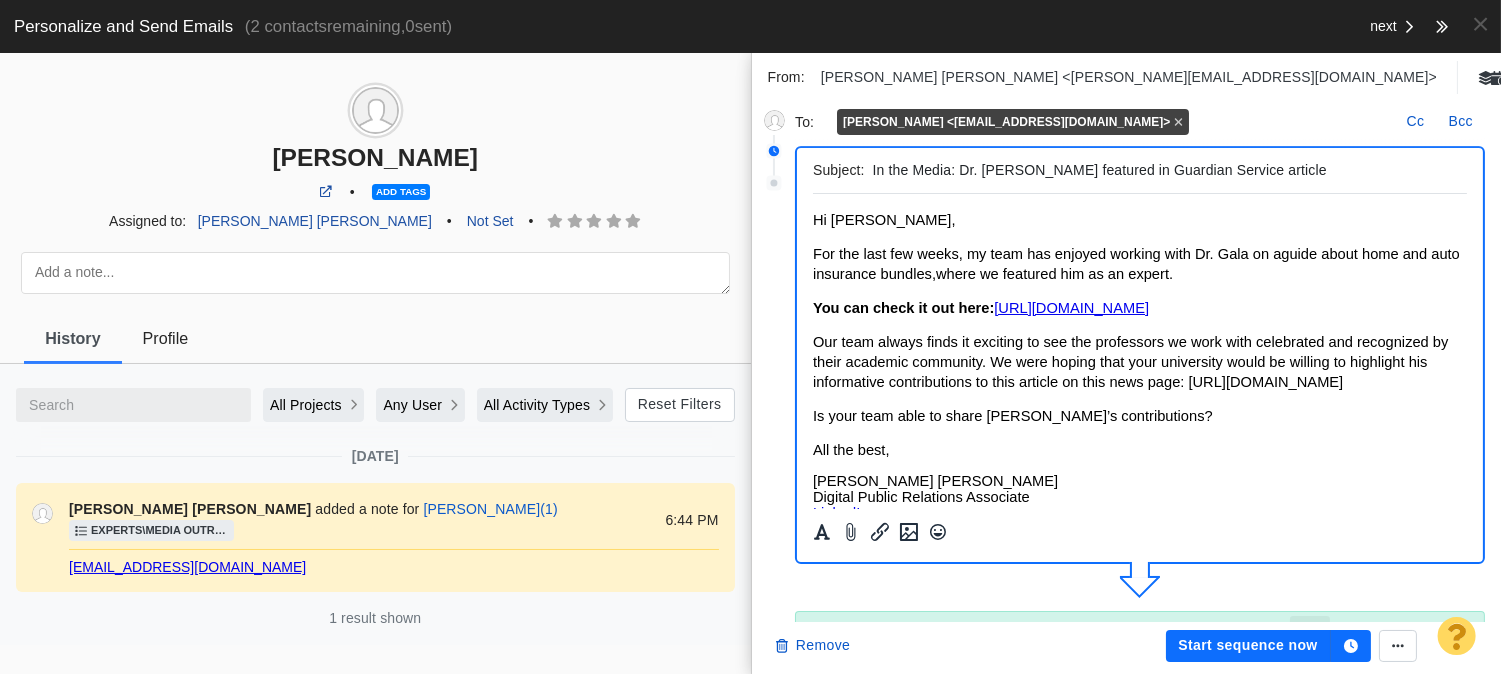 click on "Is your team able to share Prachi Gala’s contributions?" at bounding box center (1012, 416) 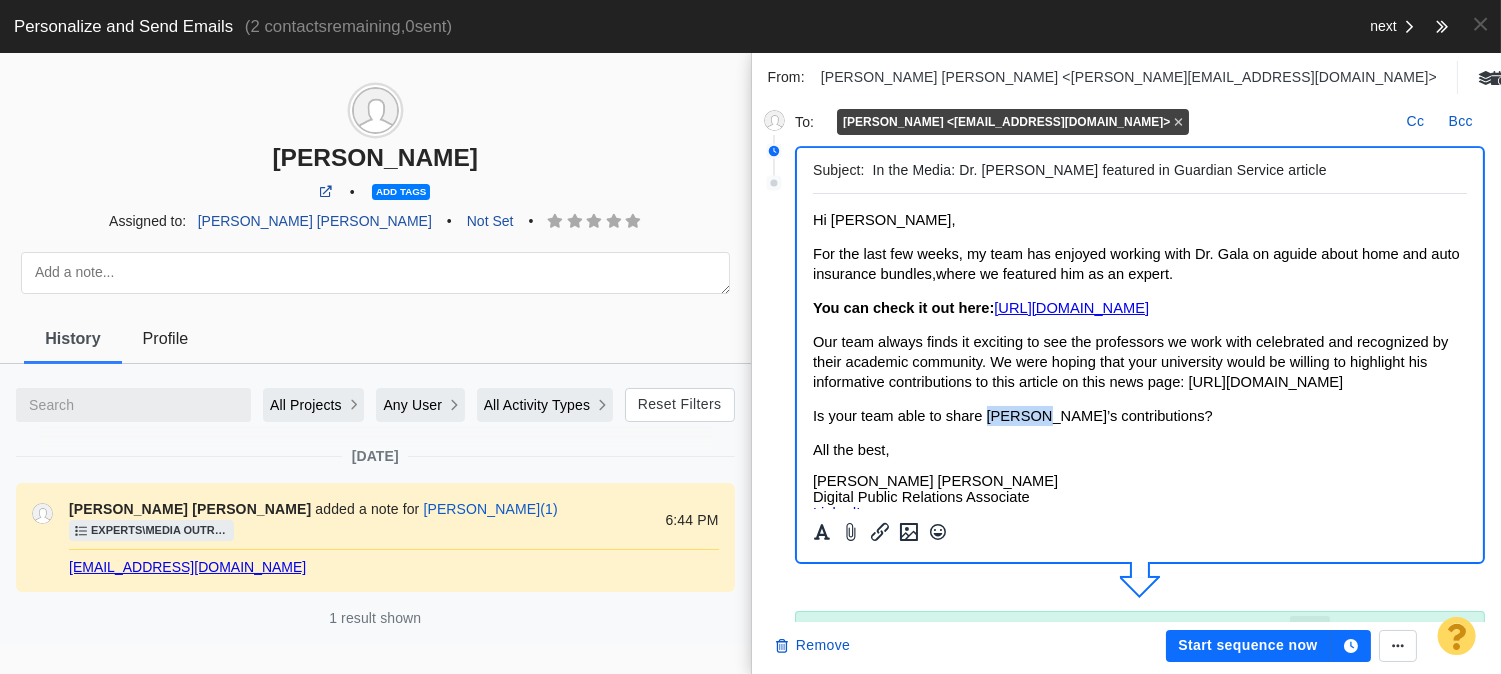 drag, startPoint x: 996, startPoint y: 438, endPoint x: 968, endPoint y: 429, distance: 29.410883 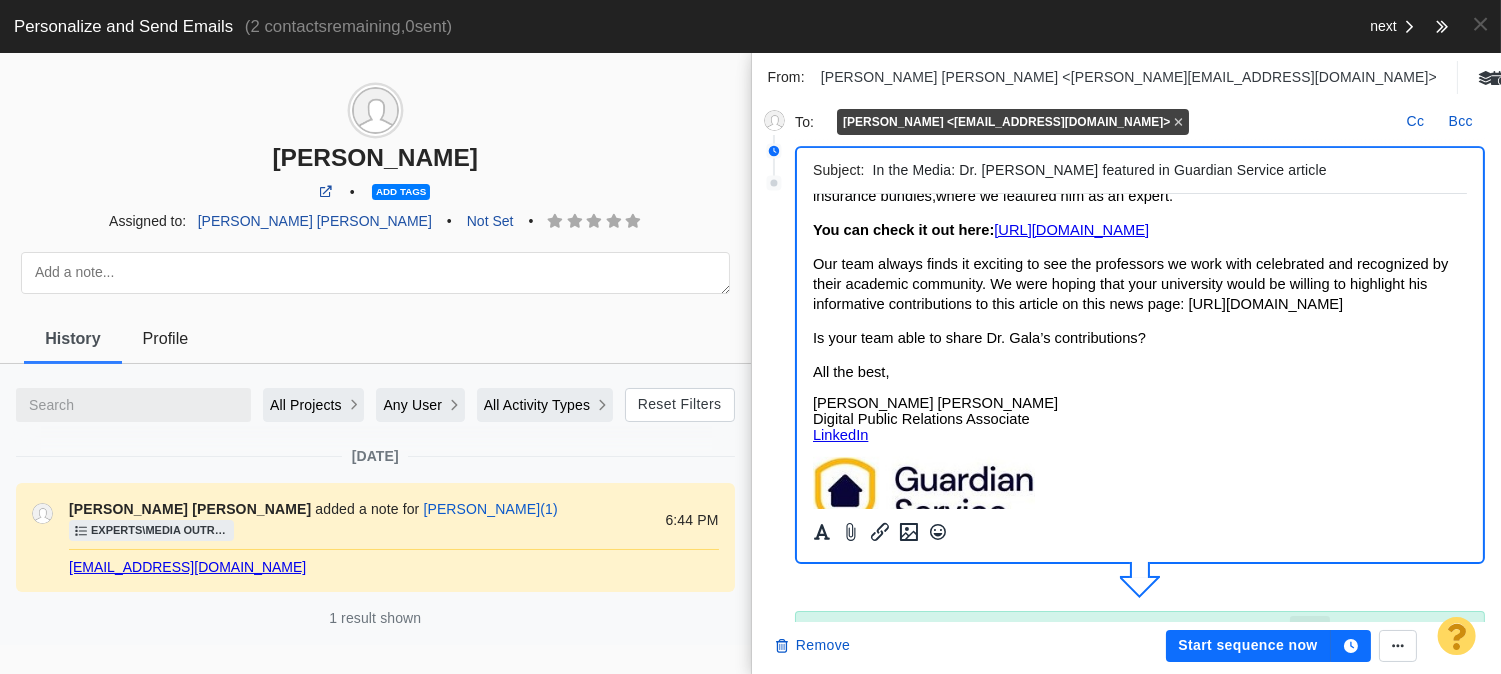 scroll, scrollTop: 141, scrollLeft: 0, axis: vertical 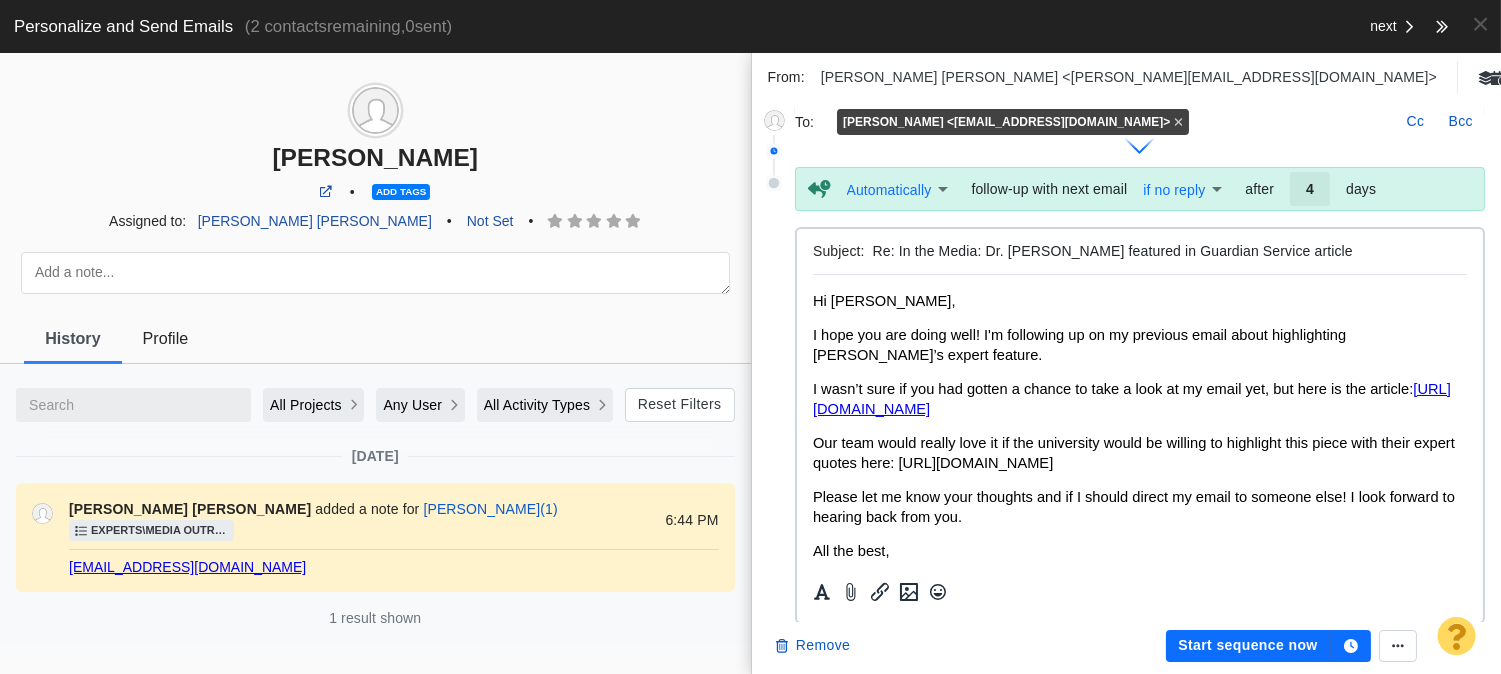 click on "I hope you are doing well! I'm following up on my previous email about highlighting Prachi Gala’s expert feature." at bounding box center [1078, 345] 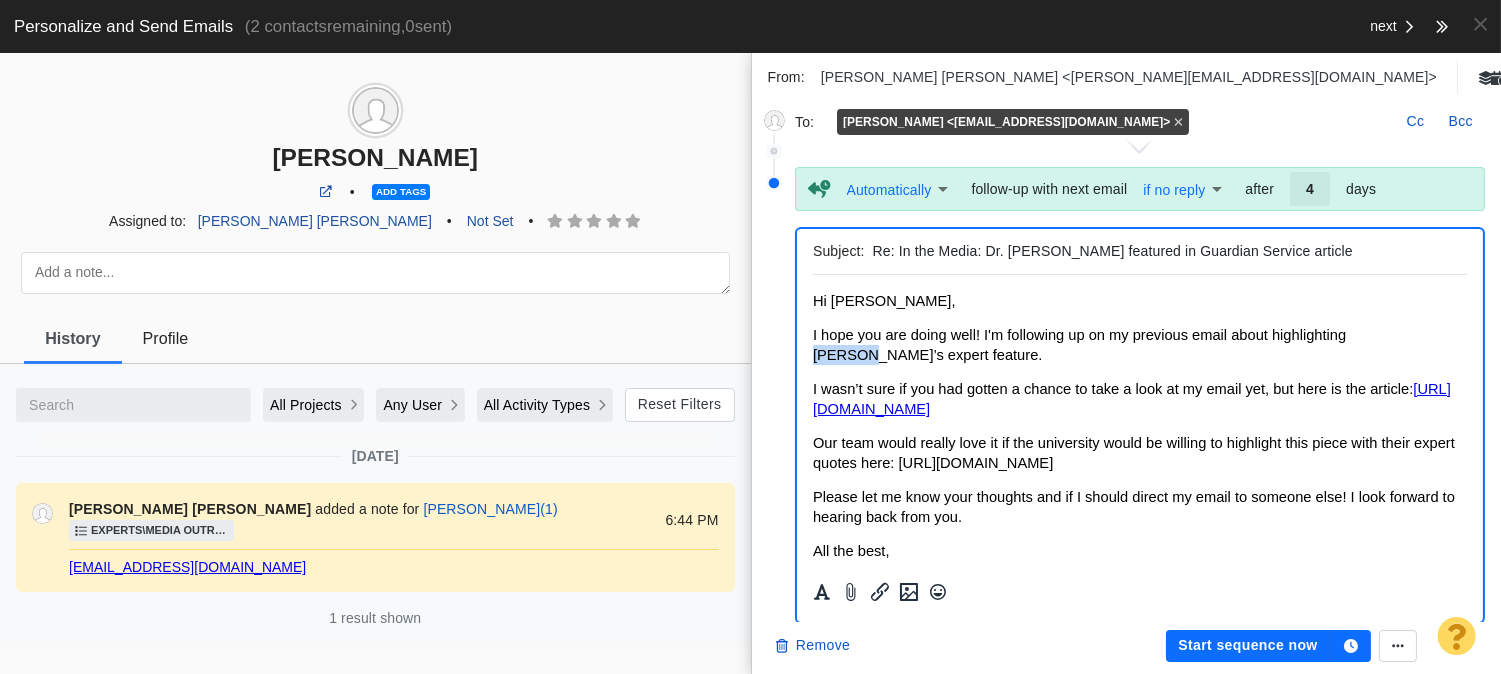 scroll, scrollTop: 457, scrollLeft: 0, axis: vertical 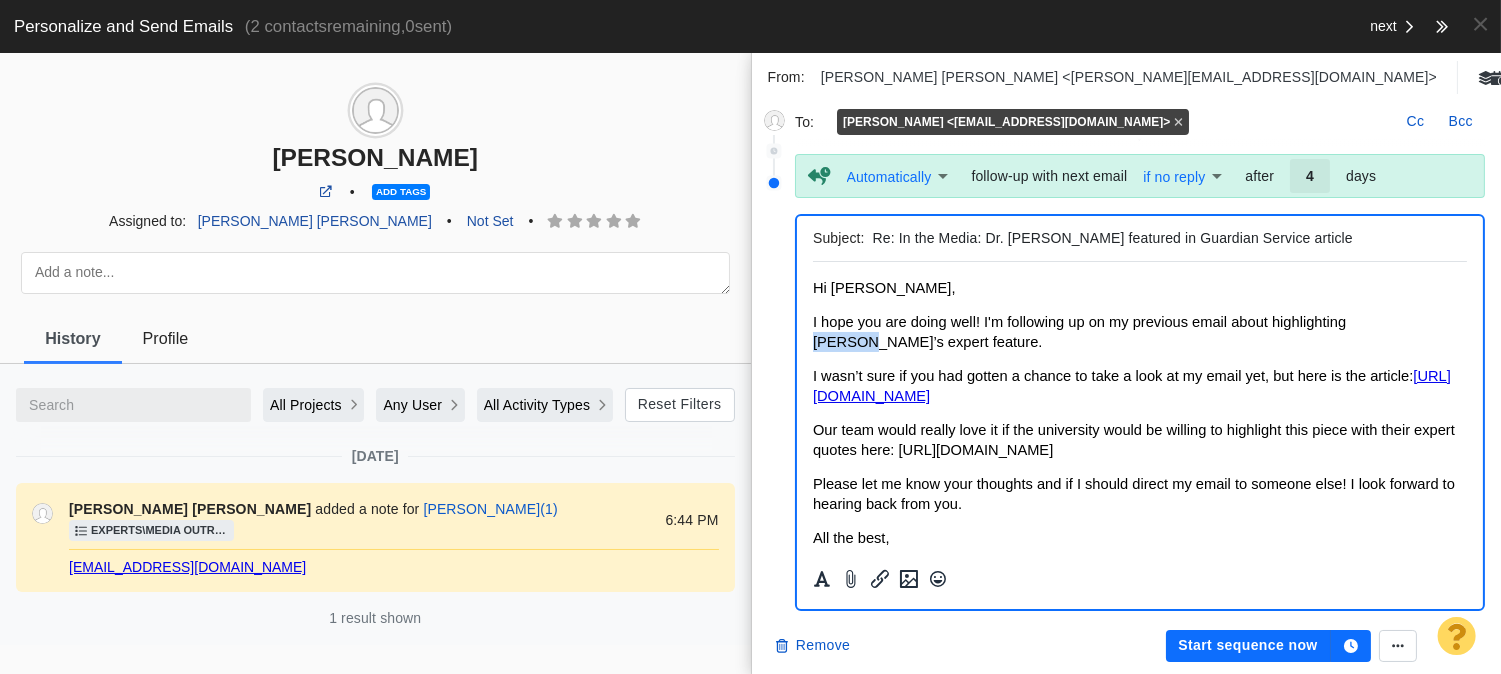 click on "I hope you are doing well! I'm following up on my previous email about highlighting Prachi Gala’s expert feature." at bounding box center (1078, 332) 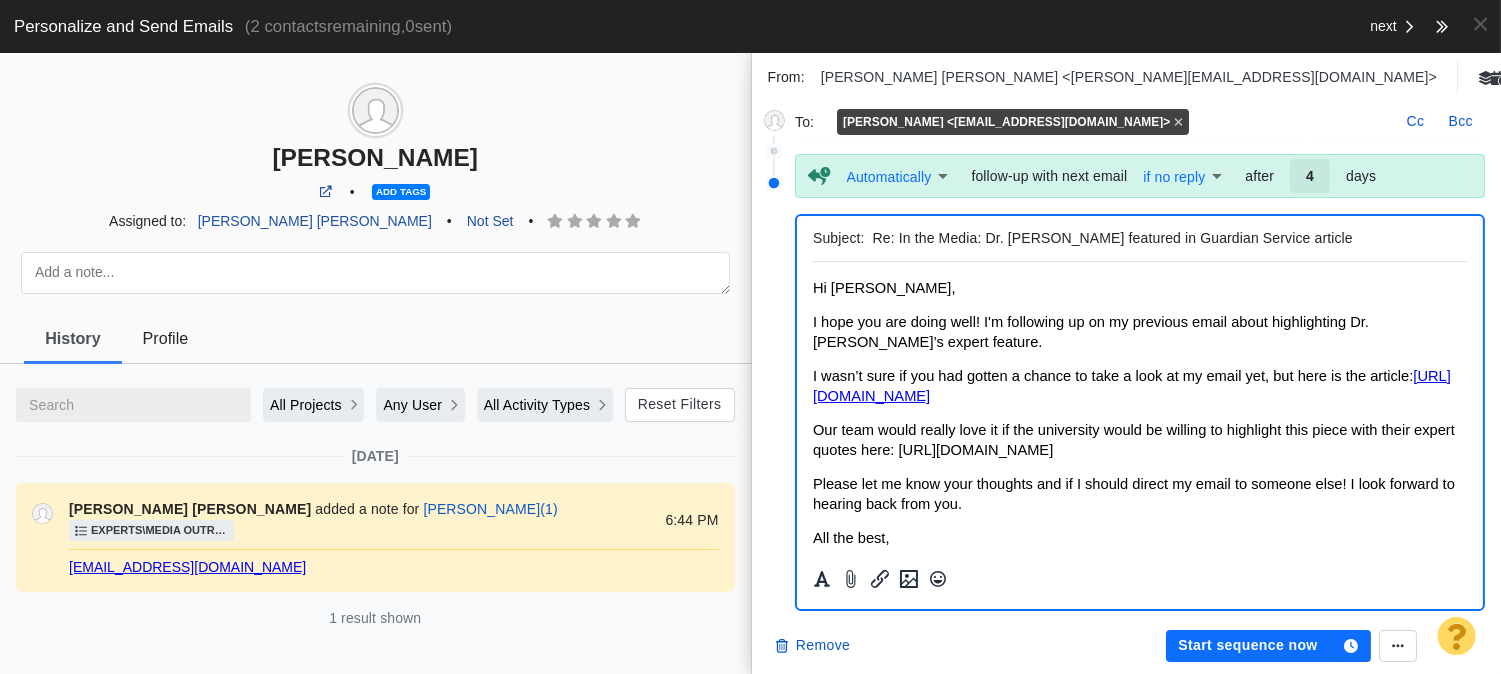 click on "Our team would really love it if the university would be willing to highlight this piece with their expert quotes here: https://www.kennesaw.edu/news/" at bounding box center (1133, 440) 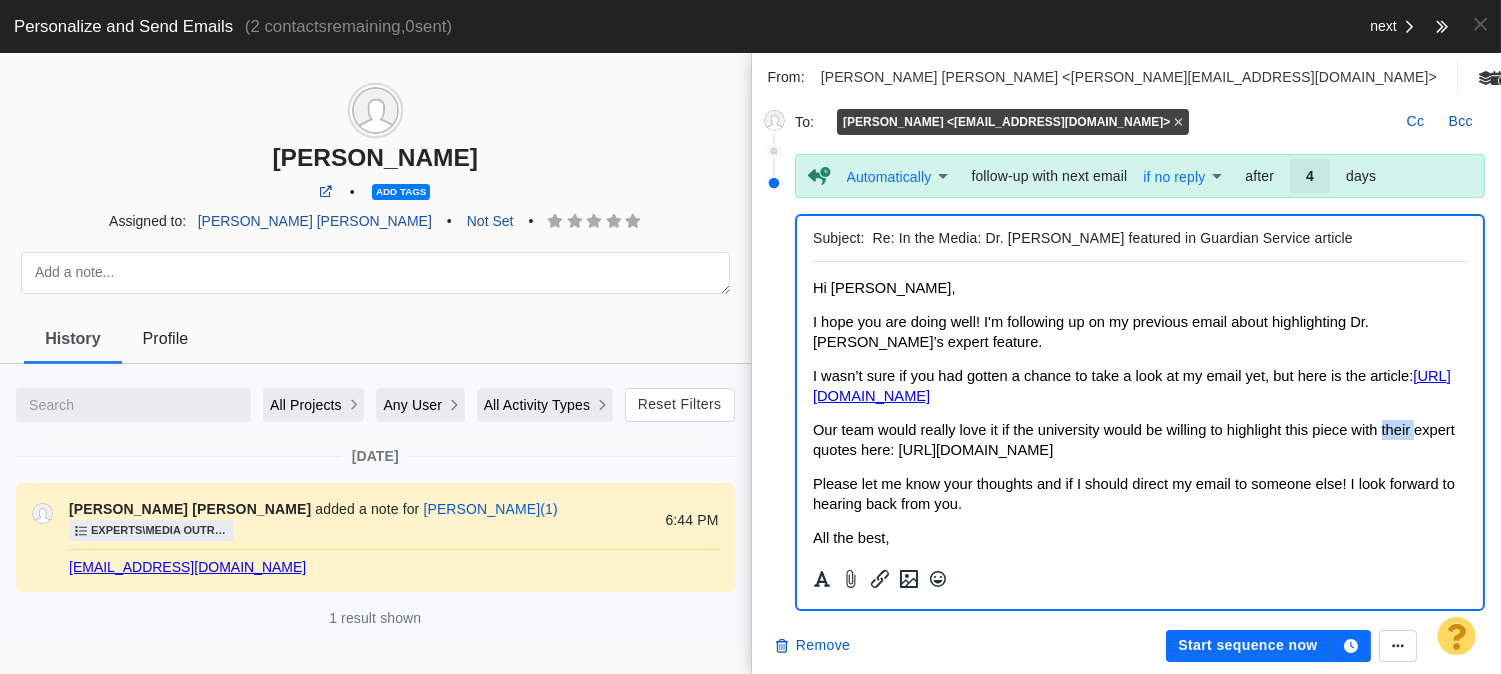 click on "Our team would really love it if the university would be willing to highlight this piece with their expert quotes here: https://www.kennesaw.edu/news/" at bounding box center [1133, 440] 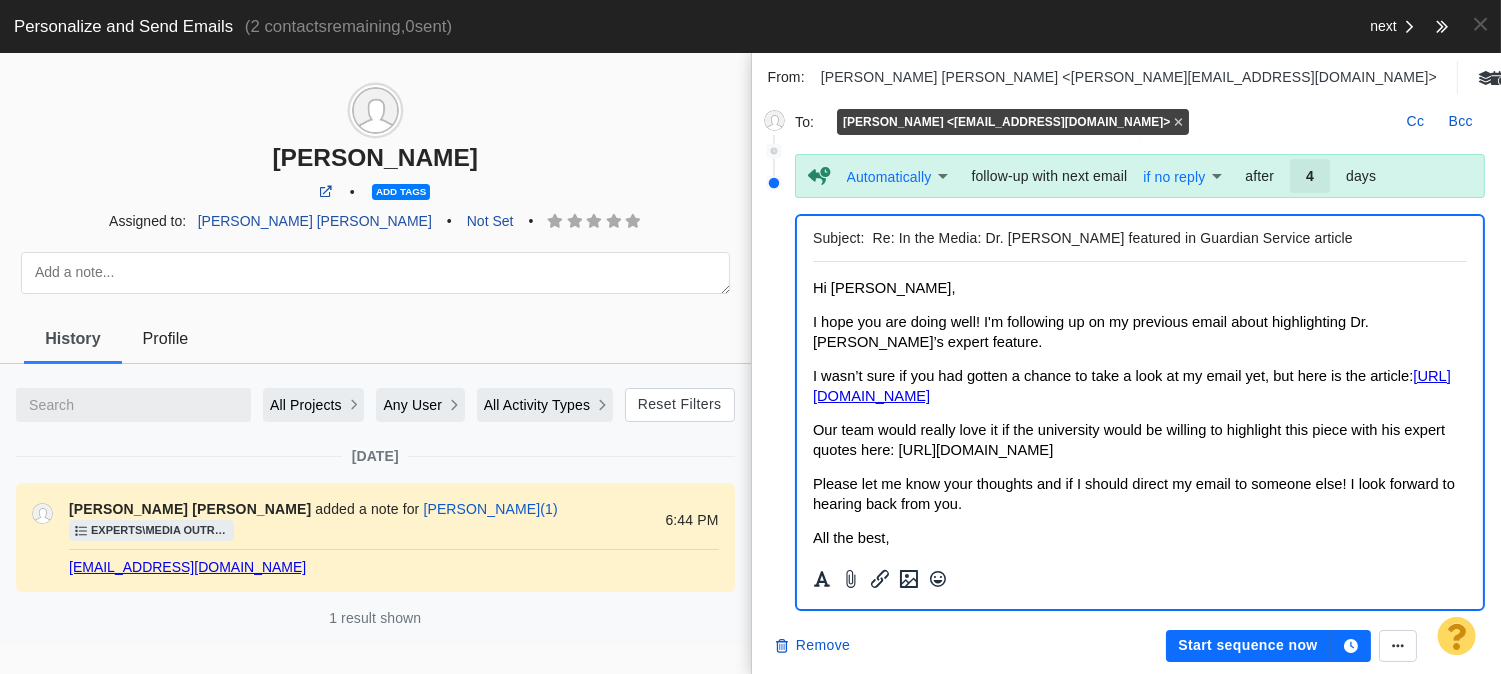 scroll, scrollTop: 456, scrollLeft: 0, axis: vertical 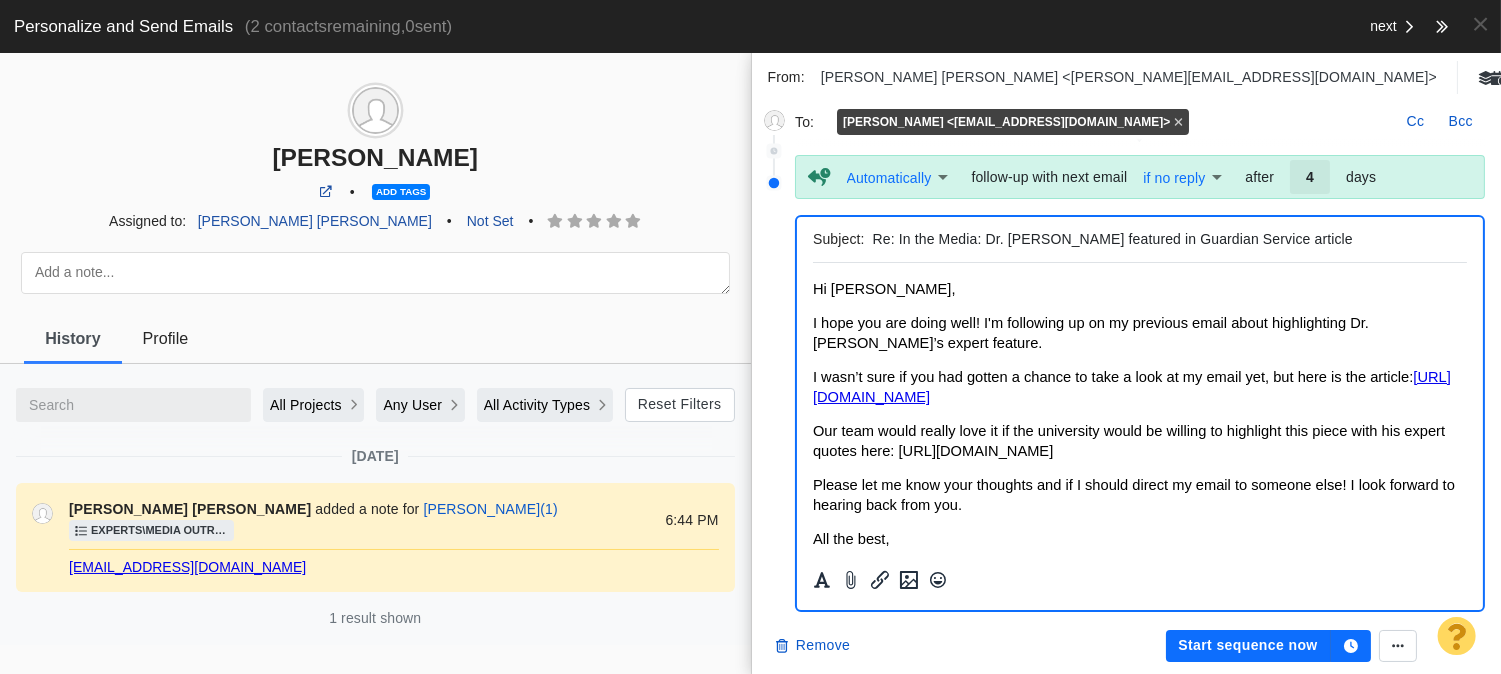 click on "I hope you are doing well! I'm following up on my previous email about highlighting Dr. Gala’s expert feature." at bounding box center [1090, 333] 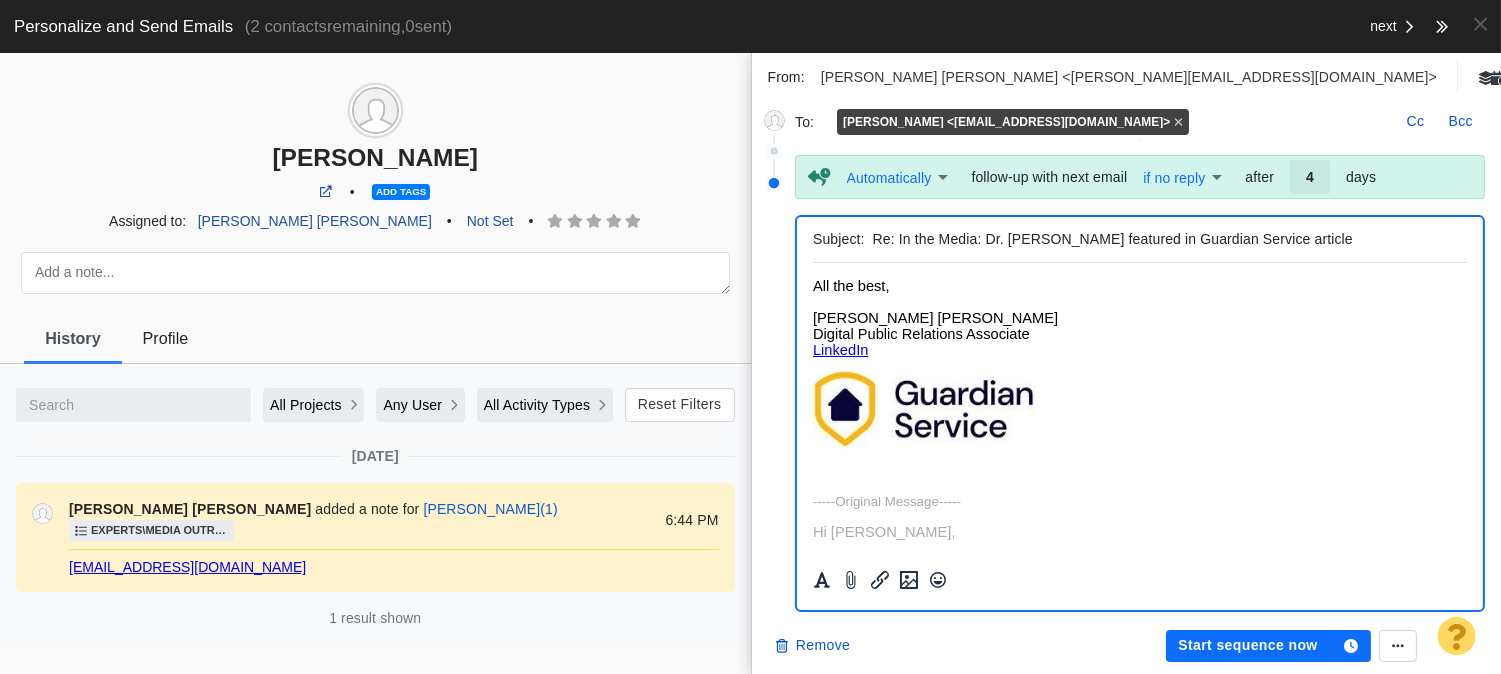 scroll, scrollTop: 0, scrollLeft: 0, axis: both 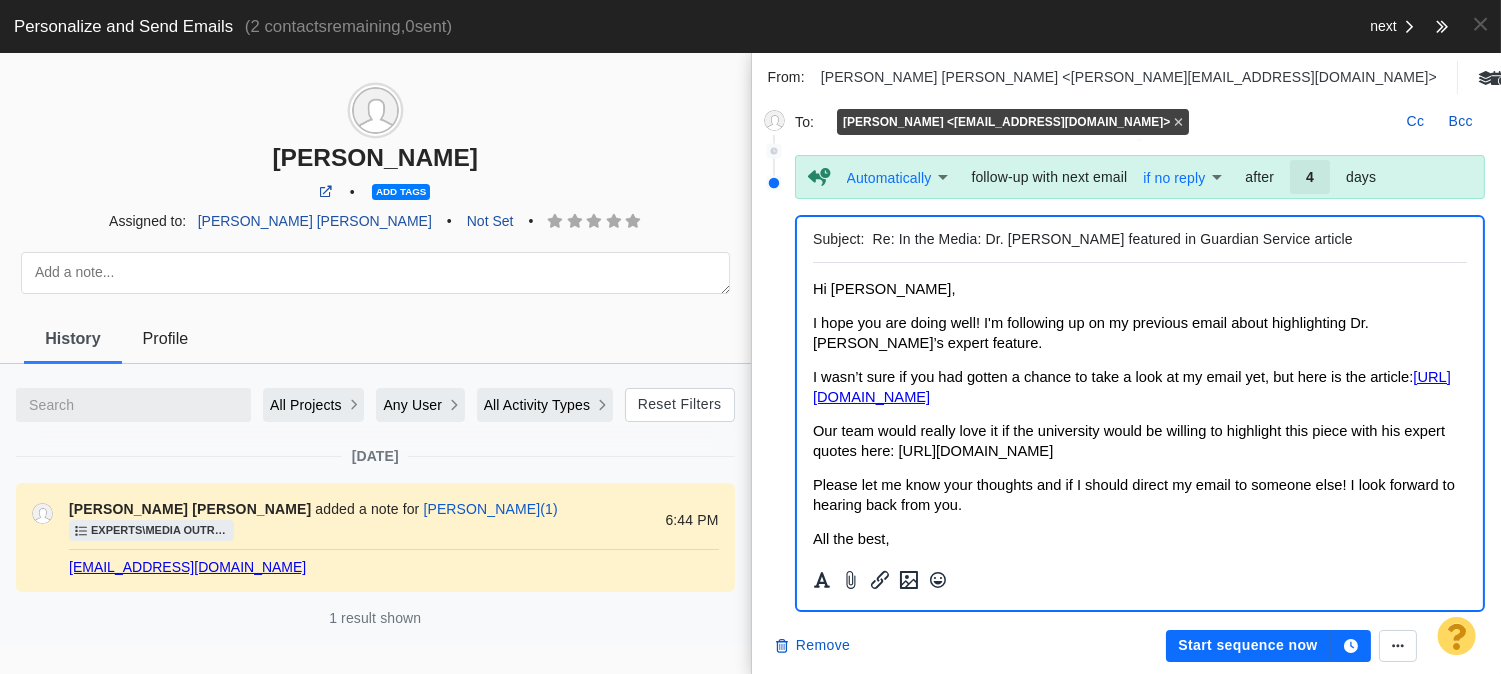 click on "Our team would really love it if the university would be willing to highlight this piece with his expert quotes here: https://www.kennesaw.edu/news/" at bounding box center (1128, 441) 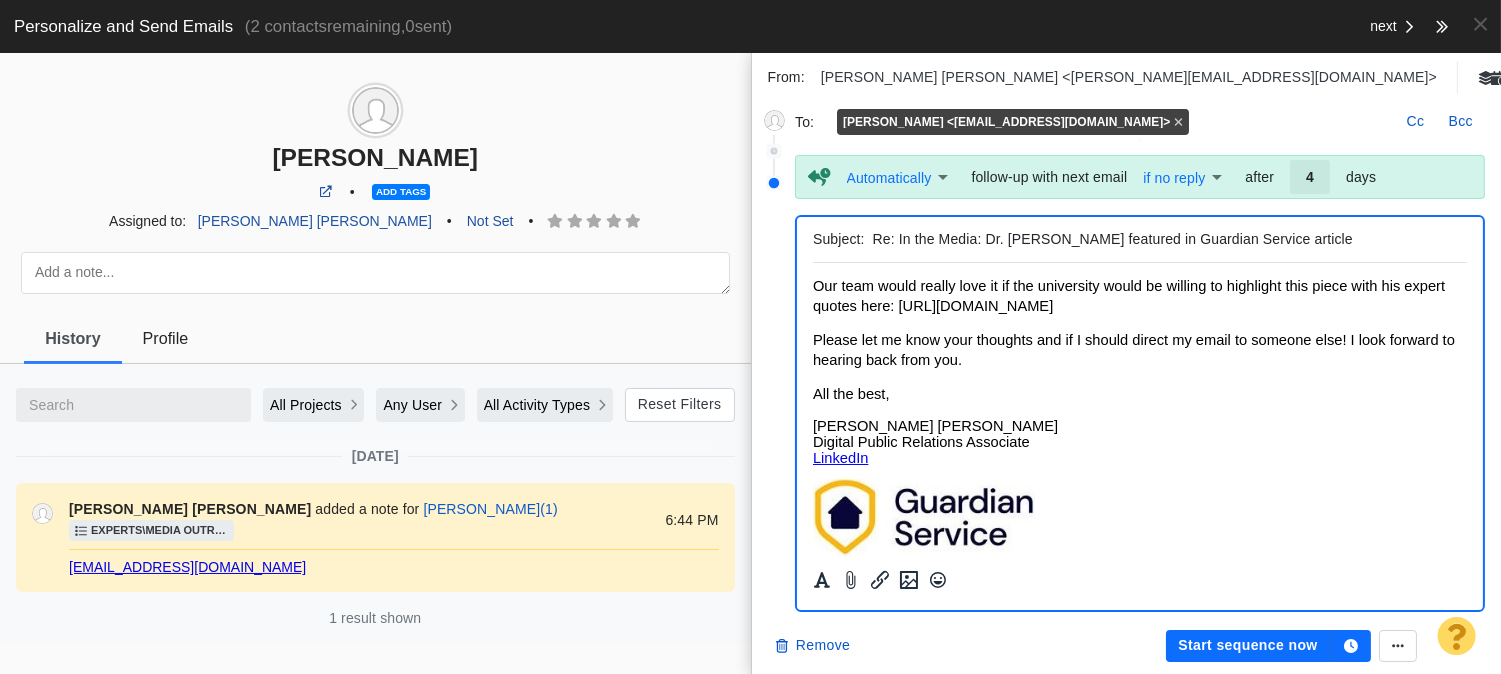 scroll, scrollTop: 0, scrollLeft: 0, axis: both 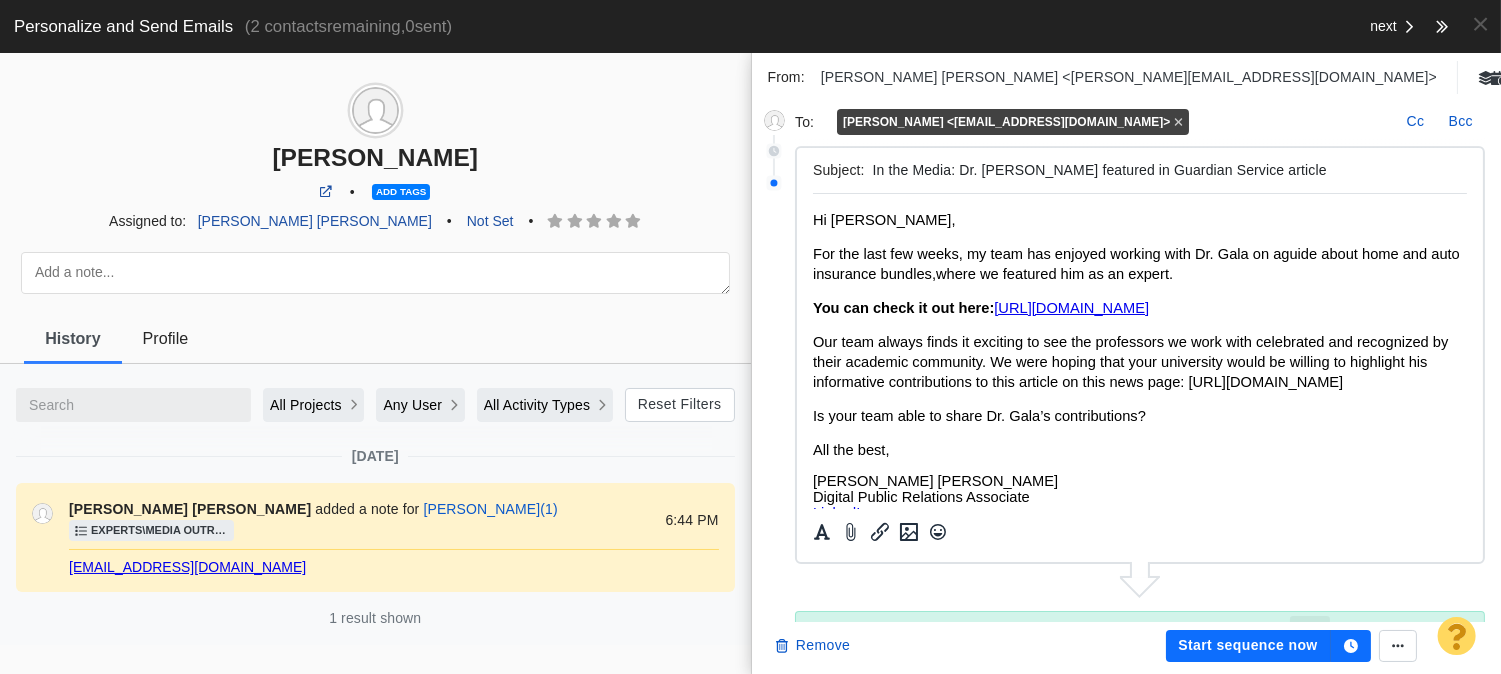 click on "Remove Start sequence now" at bounding box center [1127, 646] 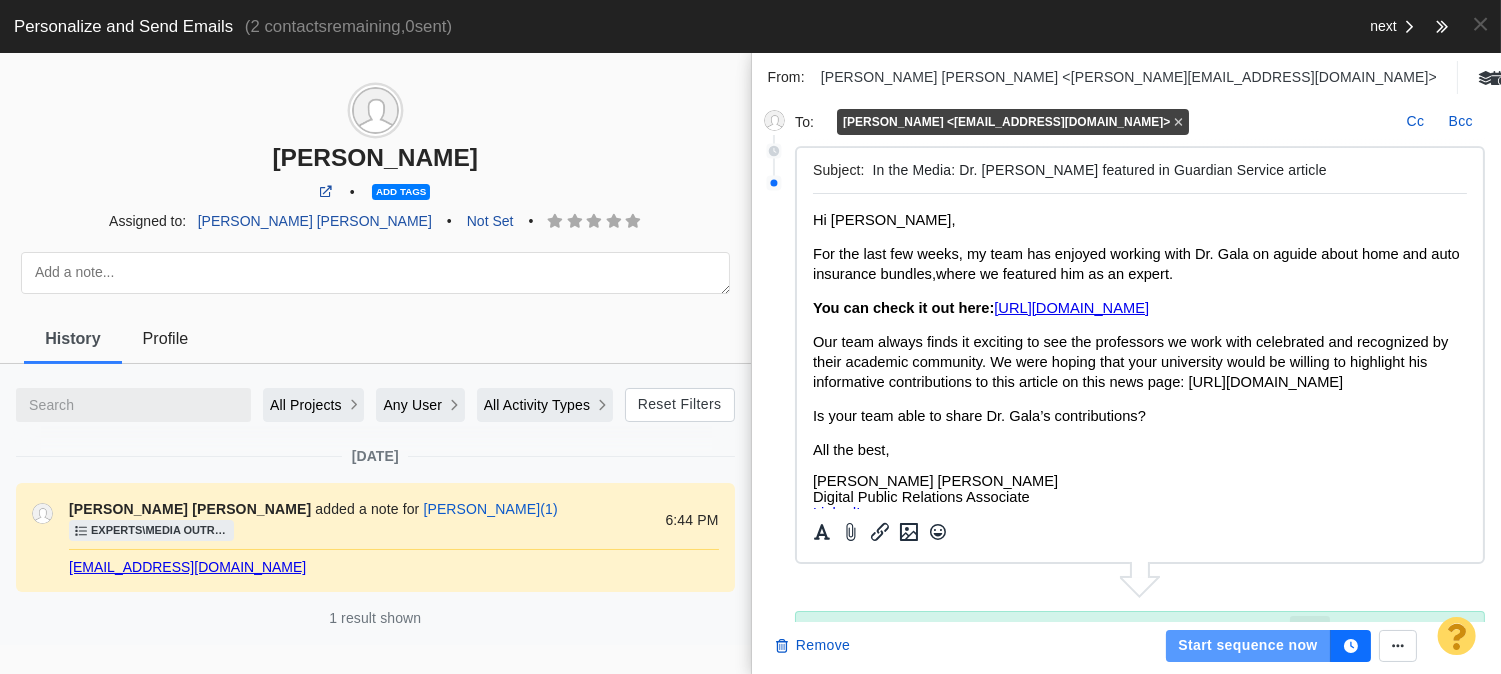 click on "Start sequence now" at bounding box center (1248, 646) 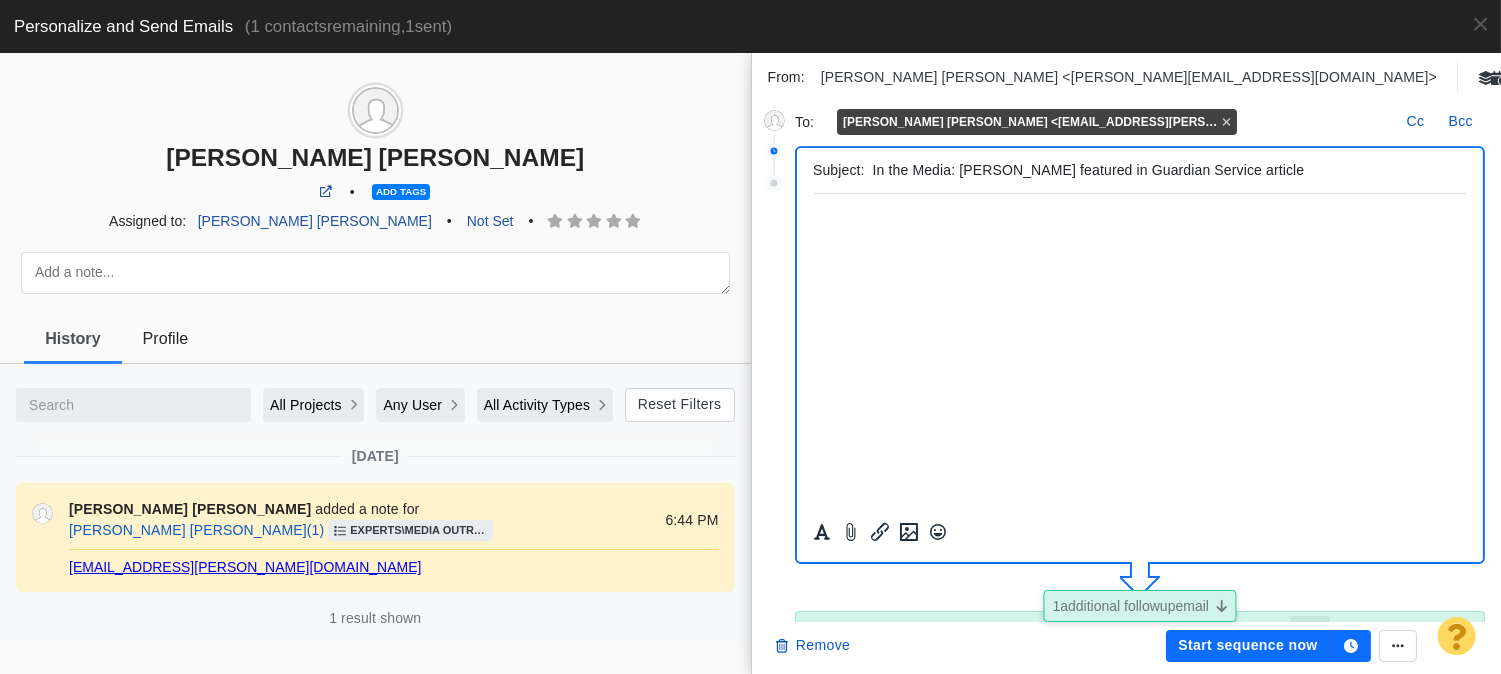 scroll, scrollTop: 380, scrollLeft: 0, axis: vertical 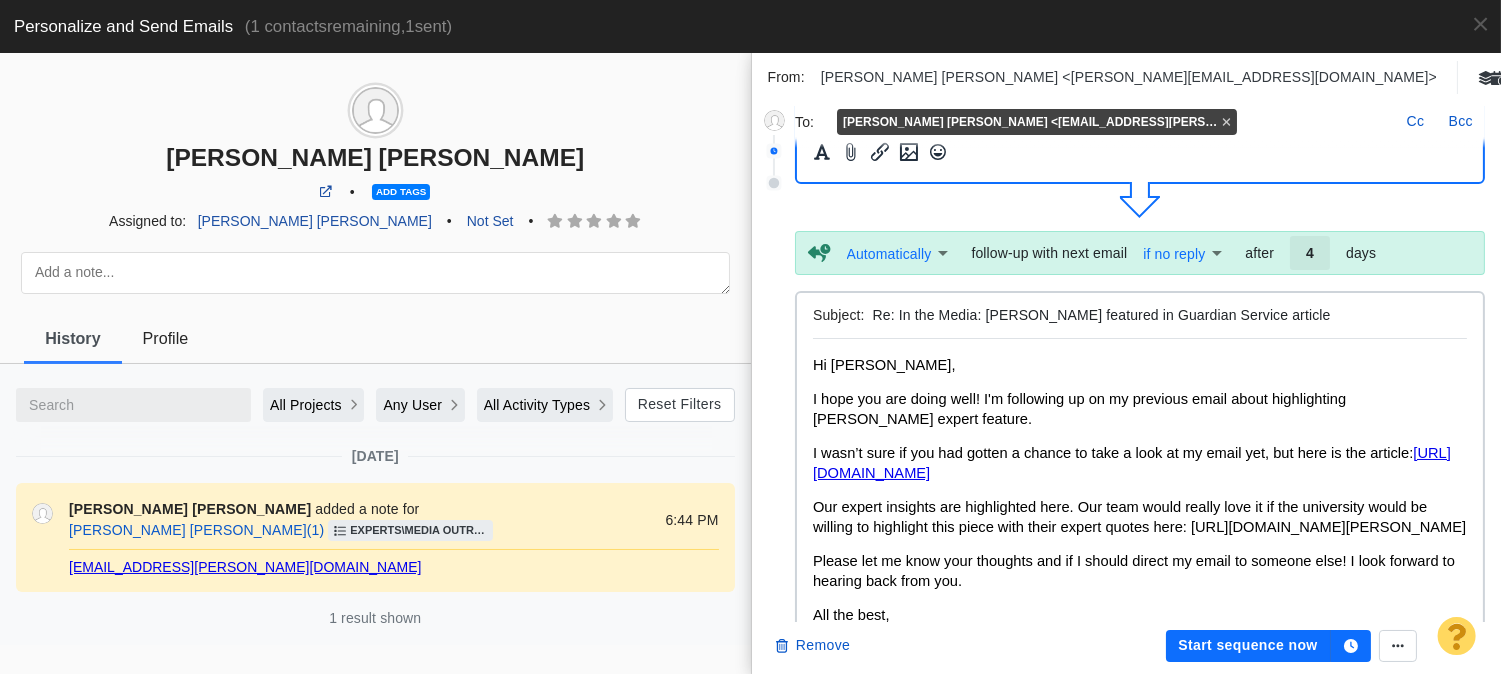 drag, startPoint x: 962, startPoint y: 889, endPoint x: 996, endPoint y: 365, distance: 525.10187 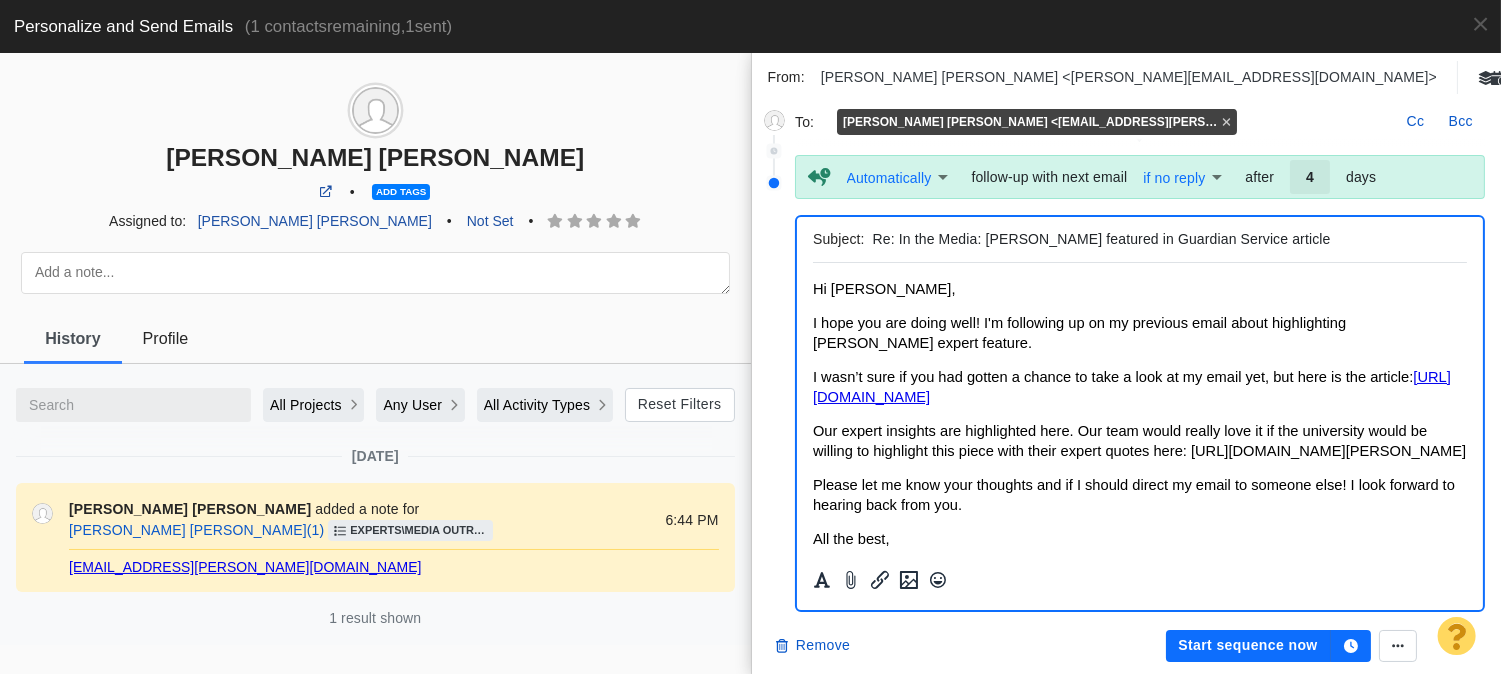 scroll, scrollTop: 457, scrollLeft: 0, axis: vertical 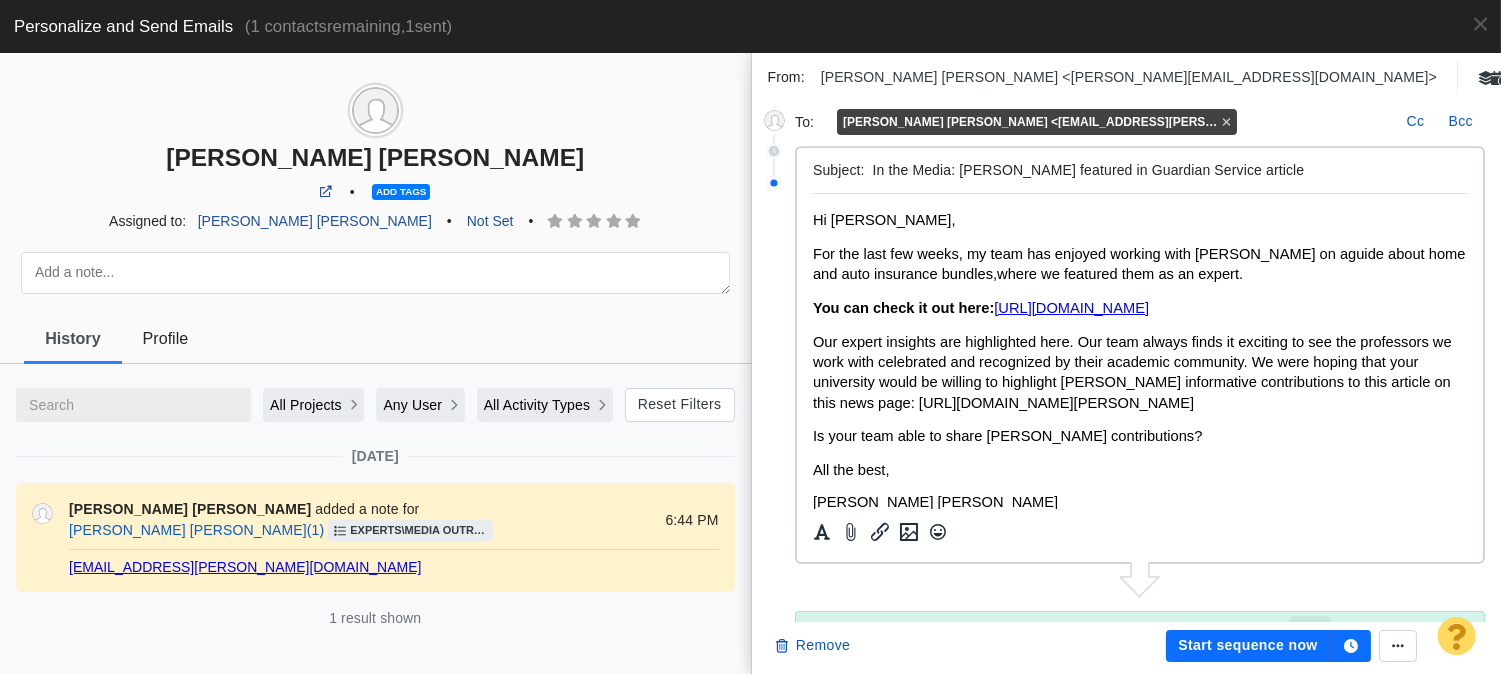 click on "In the Media: Thomas Faulconer featured in Guardian Service article" at bounding box center (1166, 170) 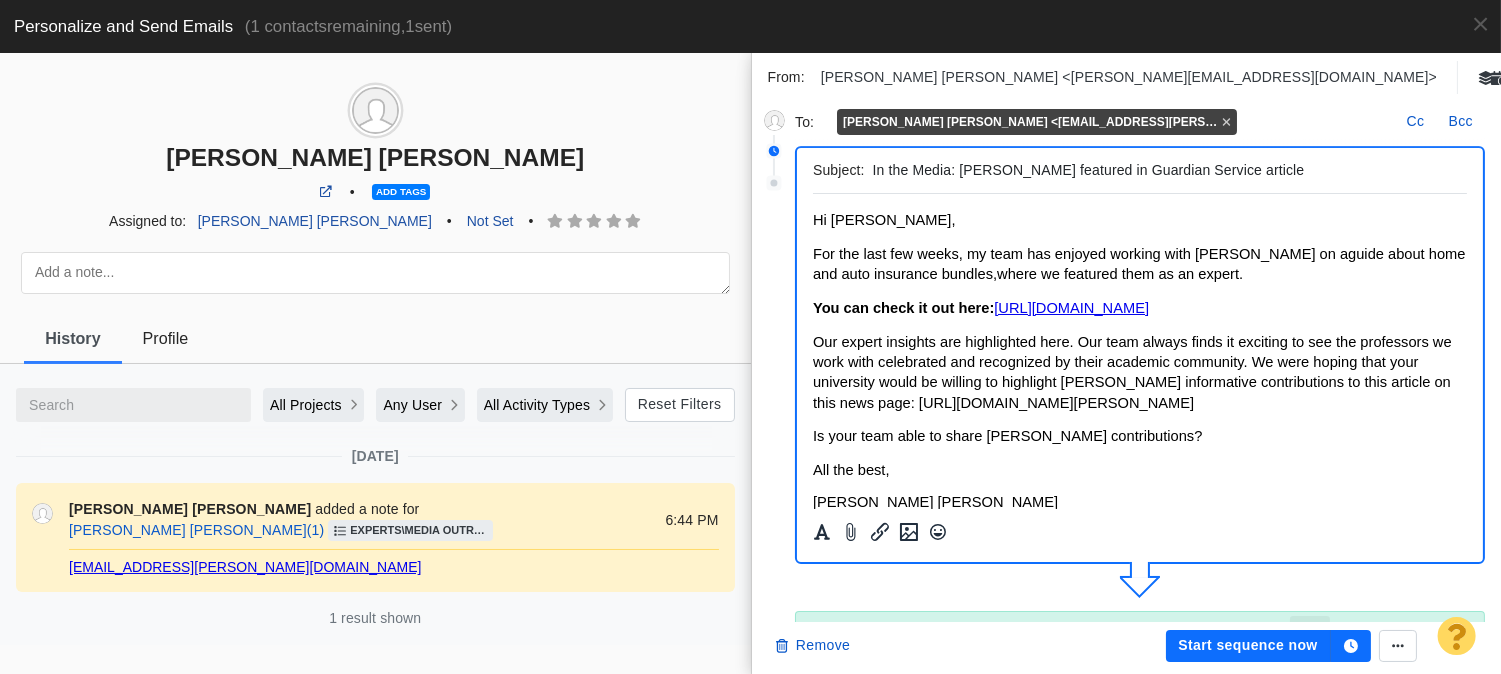 click on "In the Media: Thomas Faulconer featured in Guardian Service article" at bounding box center [1166, 170] 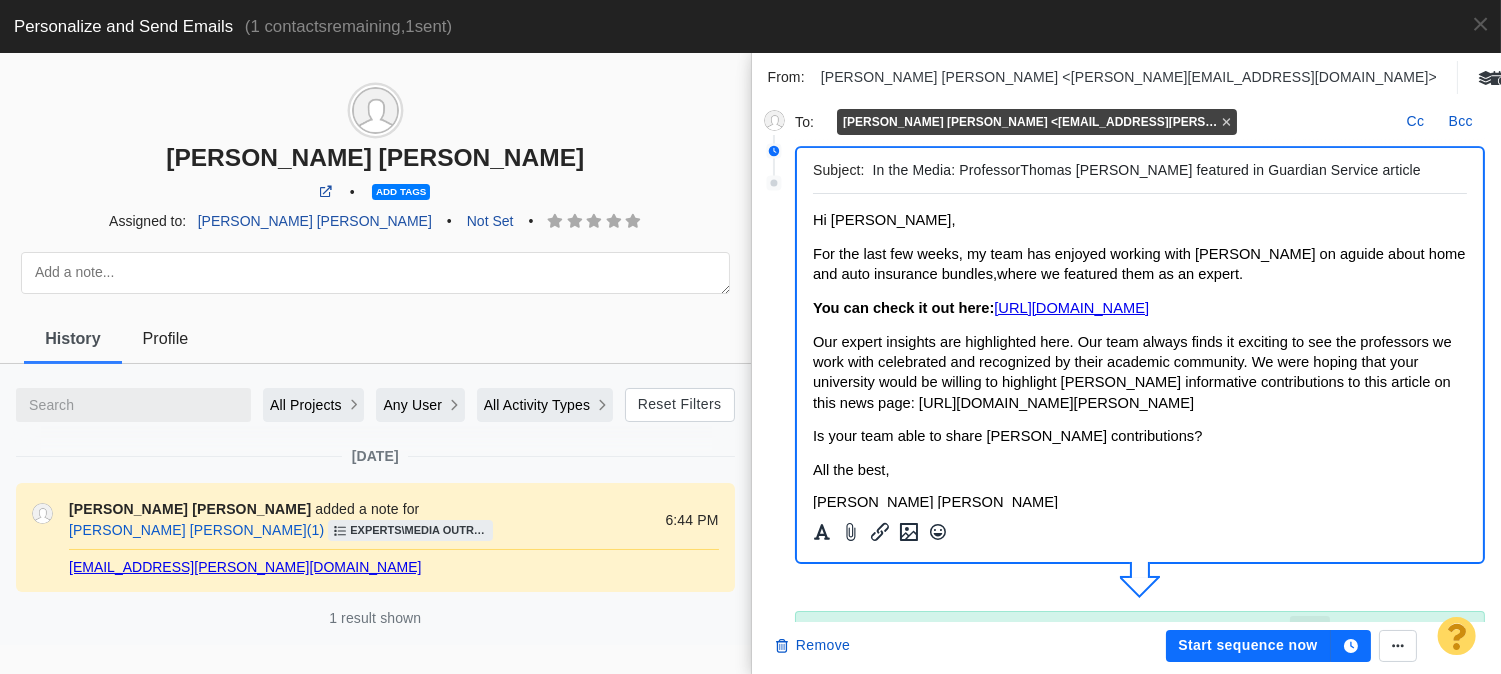type on "In the Media: Professor Thomas Faulconer featured in Guardian Service article" 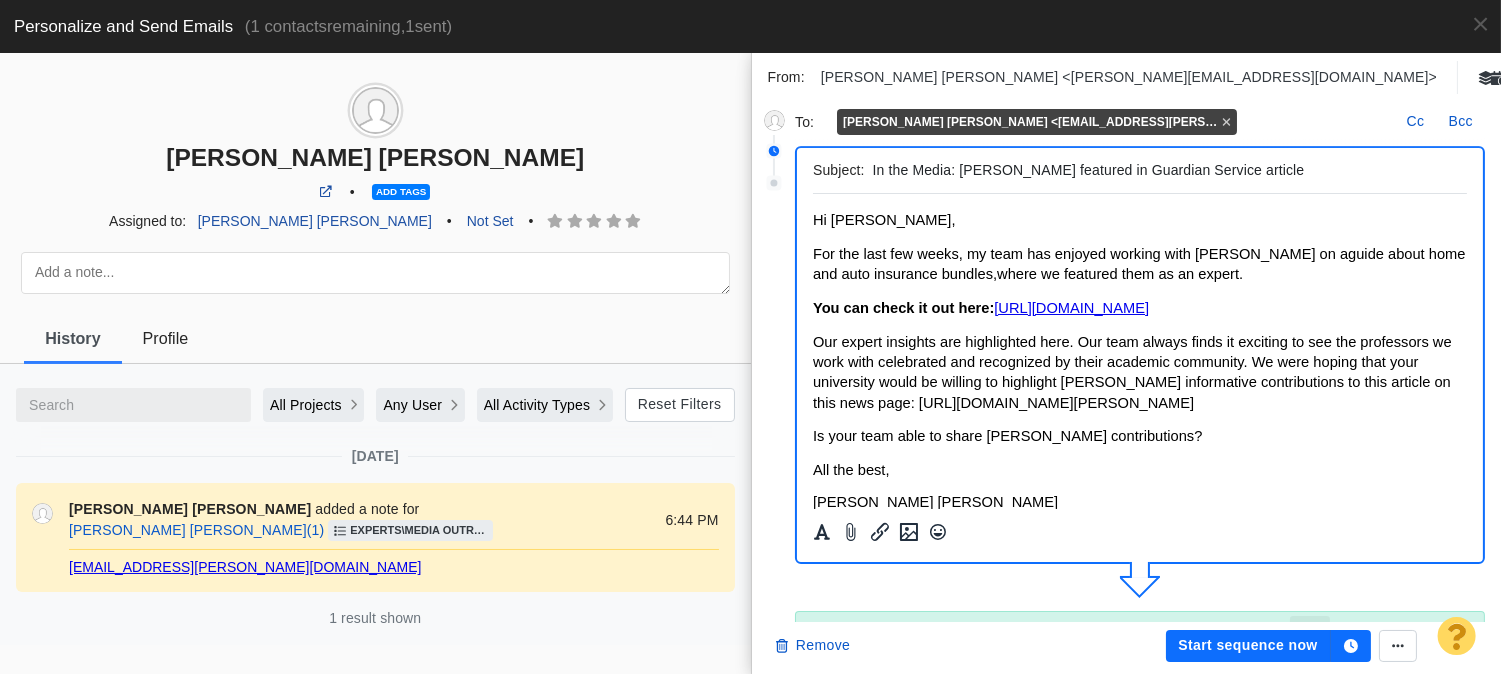 type on "Re: In the Media: Professor Thomas Faulconer featured in Guardian Service article" 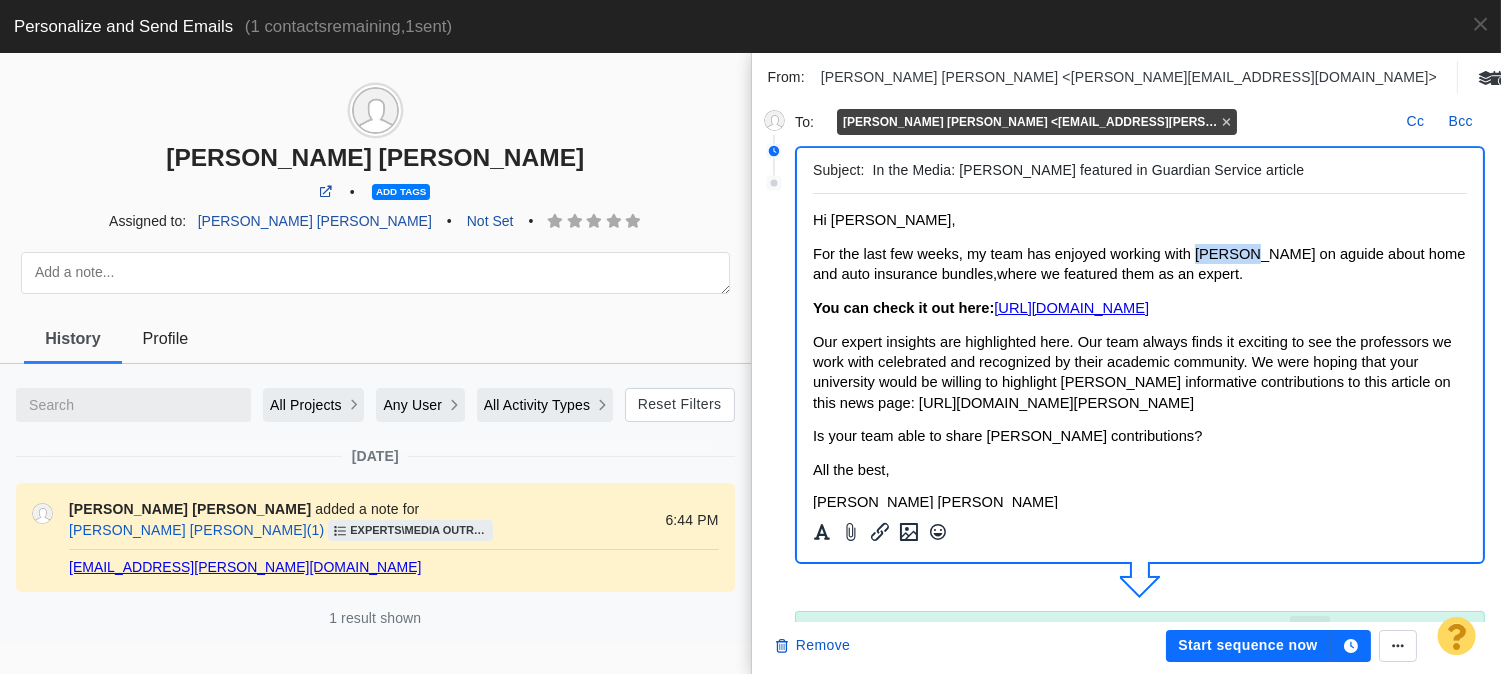 click on "For the last few weeks, my team has enjoyed working with Thomas Faulconer on a  guide about home and auto insurance bundles,  where we featured them as an expert." at bounding box center (1138, 264) 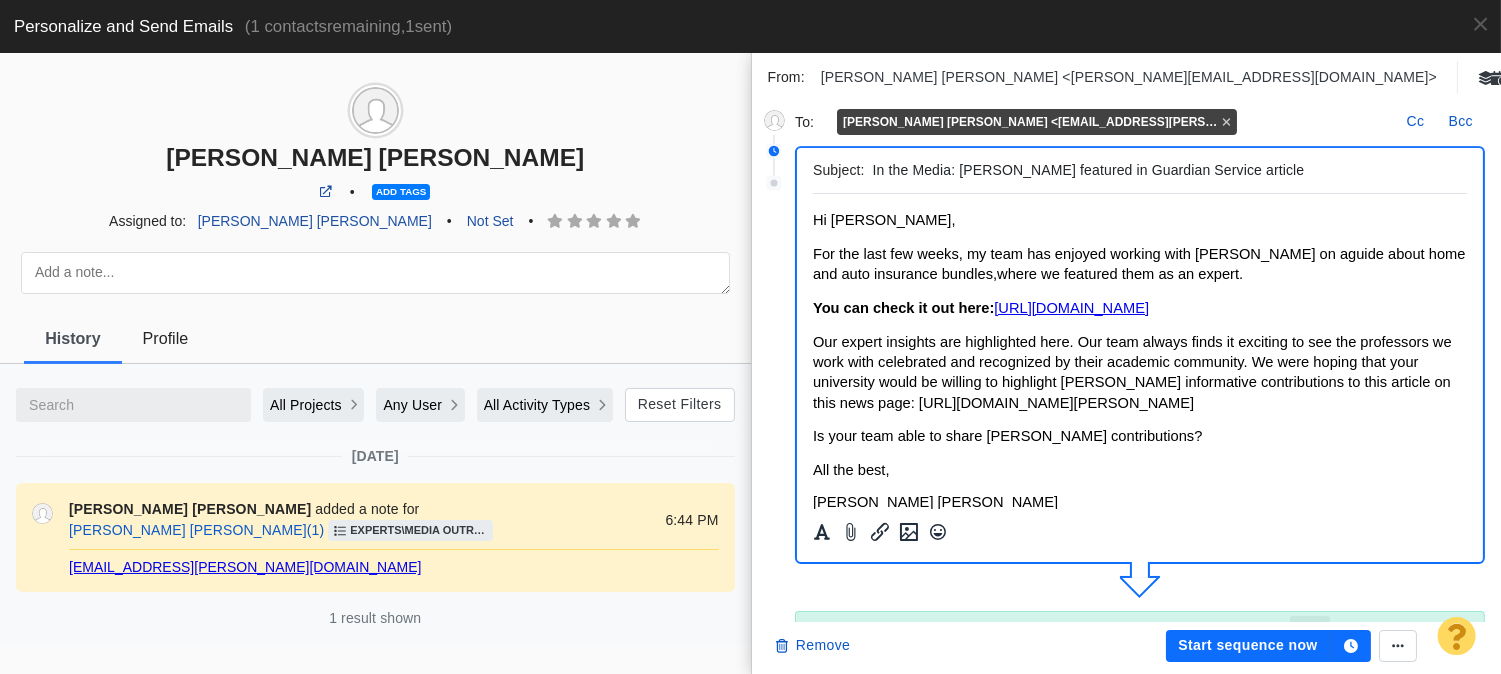 click on "Is your team able to share Thomas Faulconer’s contributions?" at bounding box center [1006, 436] 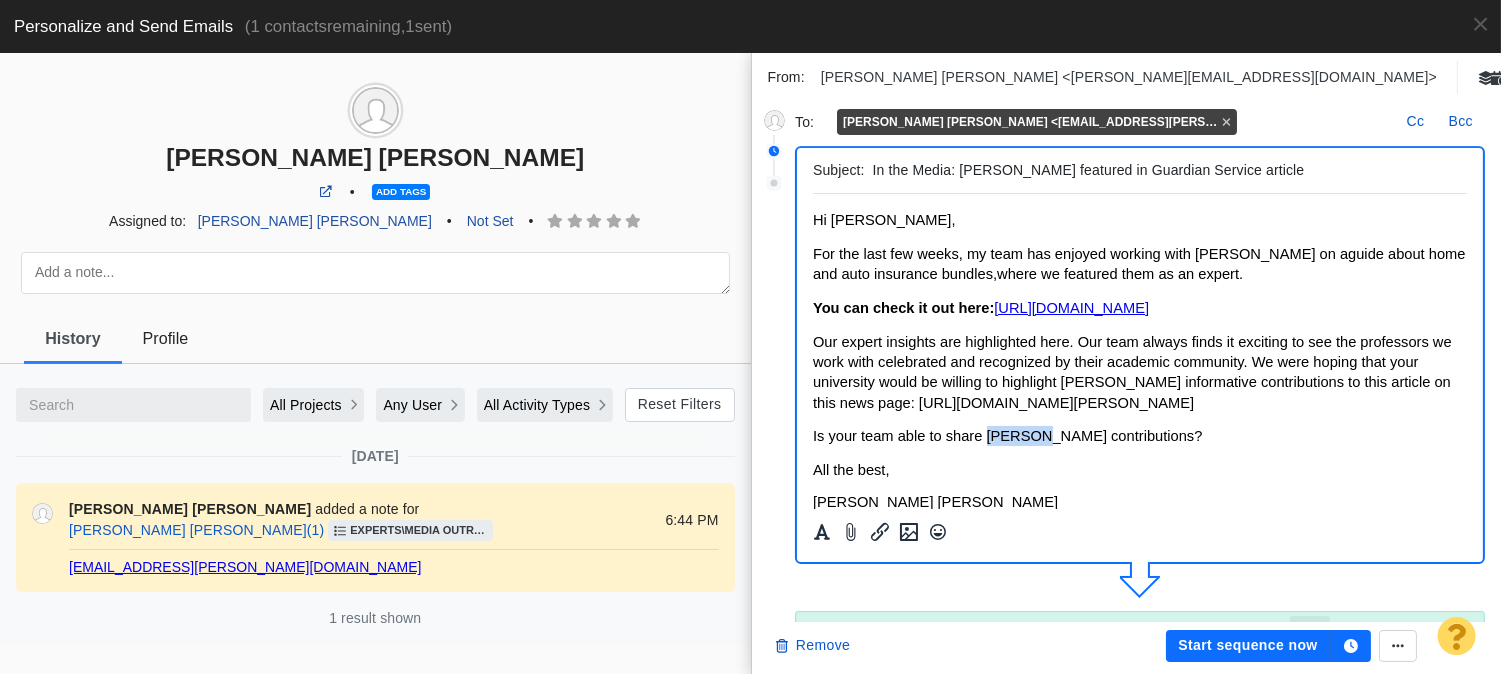 click on "Is your team able to share Thomas Faulconer’s contributions?" at bounding box center [1006, 436] 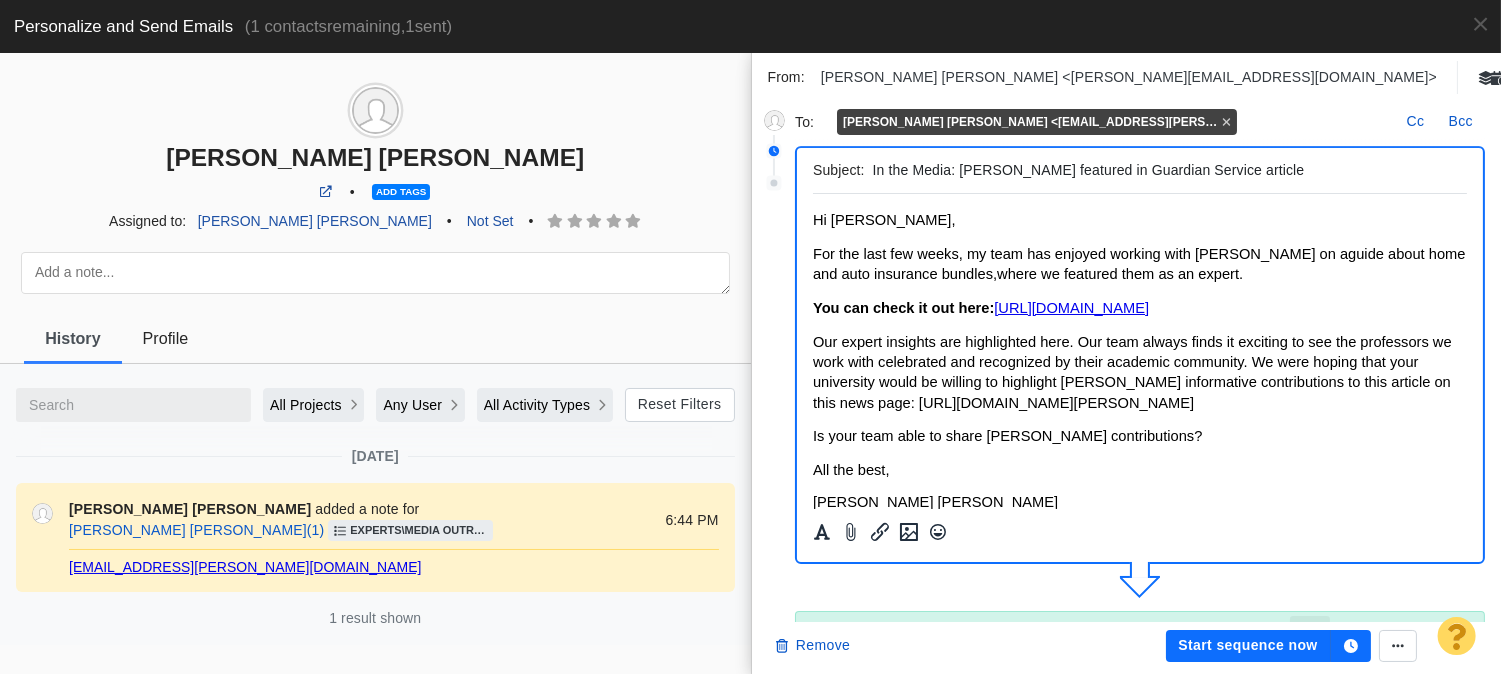 click on "Our expert insights are highlighted here. Our team always finds it exciting to see the professors we work with celebrated and recognized by their academic community. We were hoping that your university would be willing to highlight Thomas Faulconer’s informative contributions to this article on this news page: https://stories.butler.edu/" at bounding box center (1131, 372) 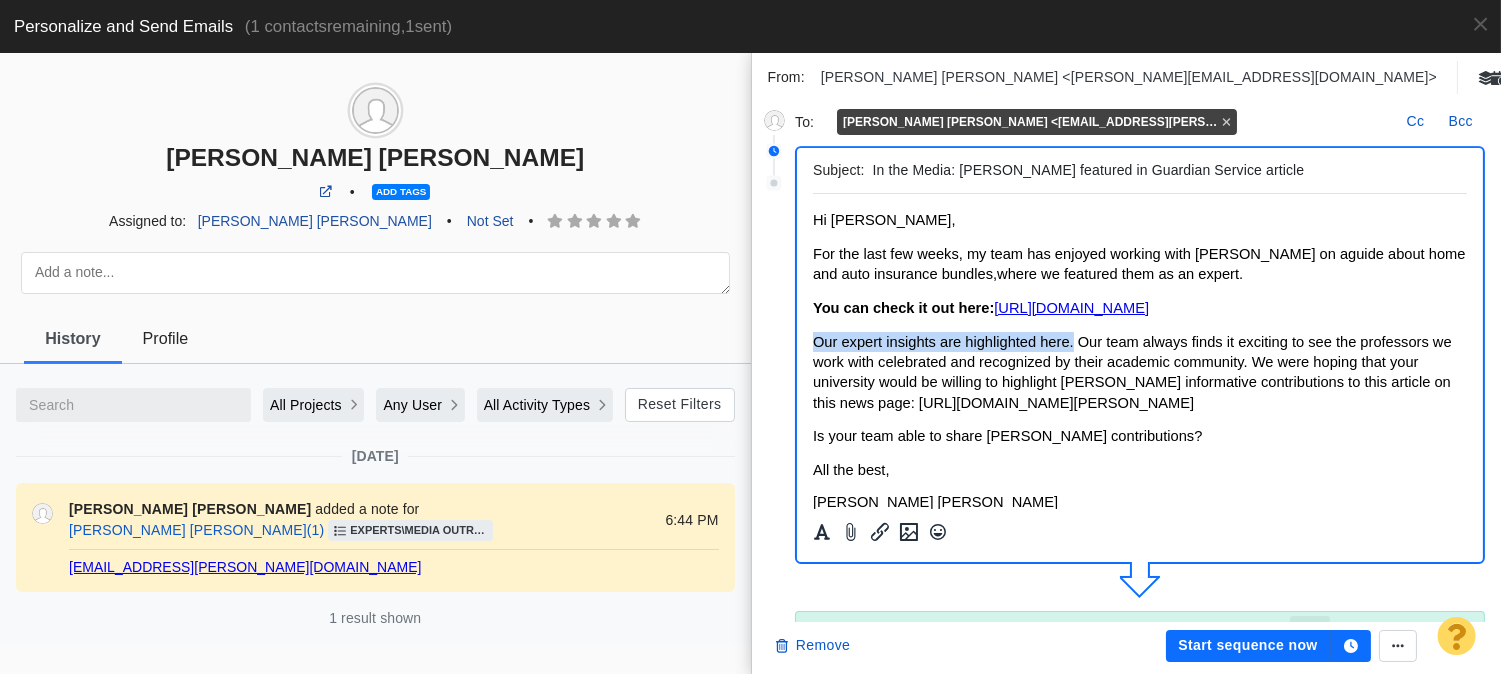 drag, startPoint x: 814, startPoint y: 363, endPoint x: 1069, endPoint y: 362, distance: 255.00197 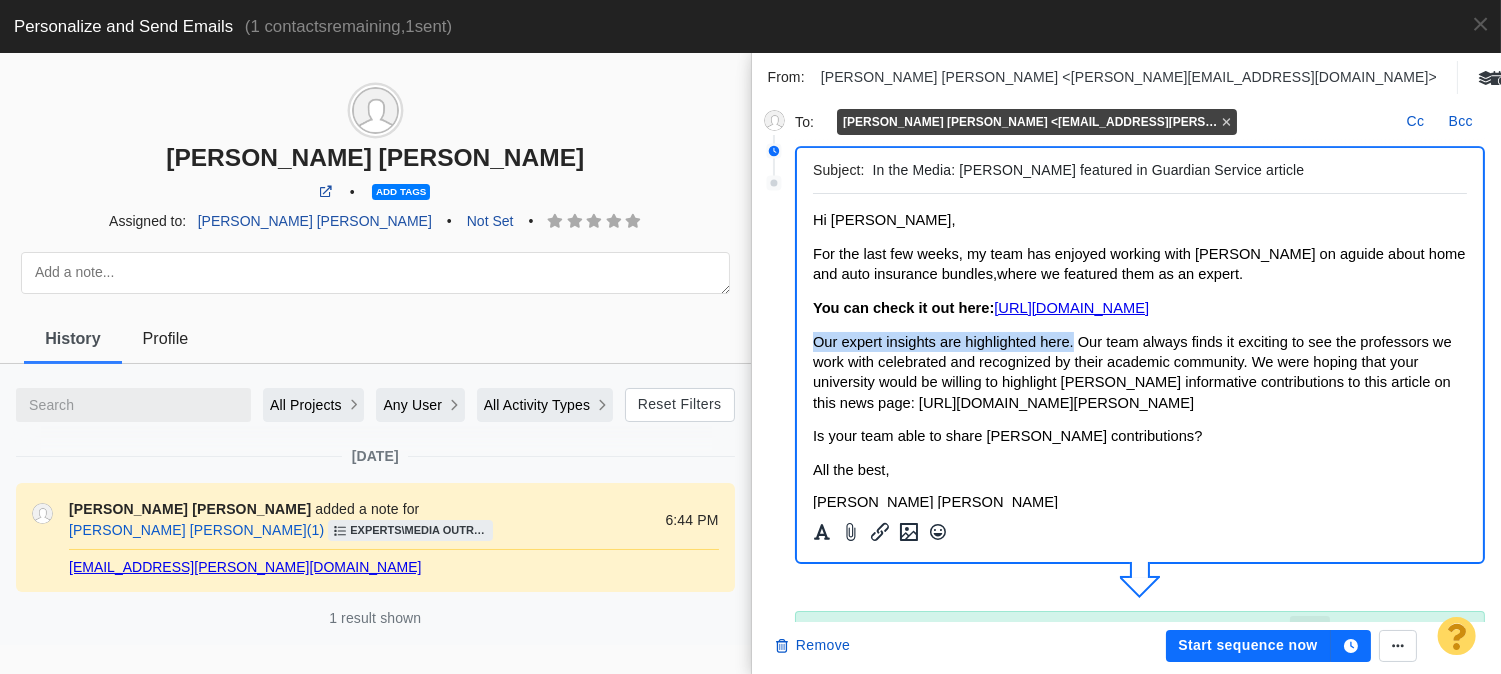 click on "Our expert insights are highlighted here. Our team always finds it exciting to see the professors we work with celebrated and recognized by their academic community. We were hoping that your university would be willing to highlight Thomas Faulconer’s informative contributions to this article on this news page: https://stories.butler.edu/" at bounding box center (1131, 372) 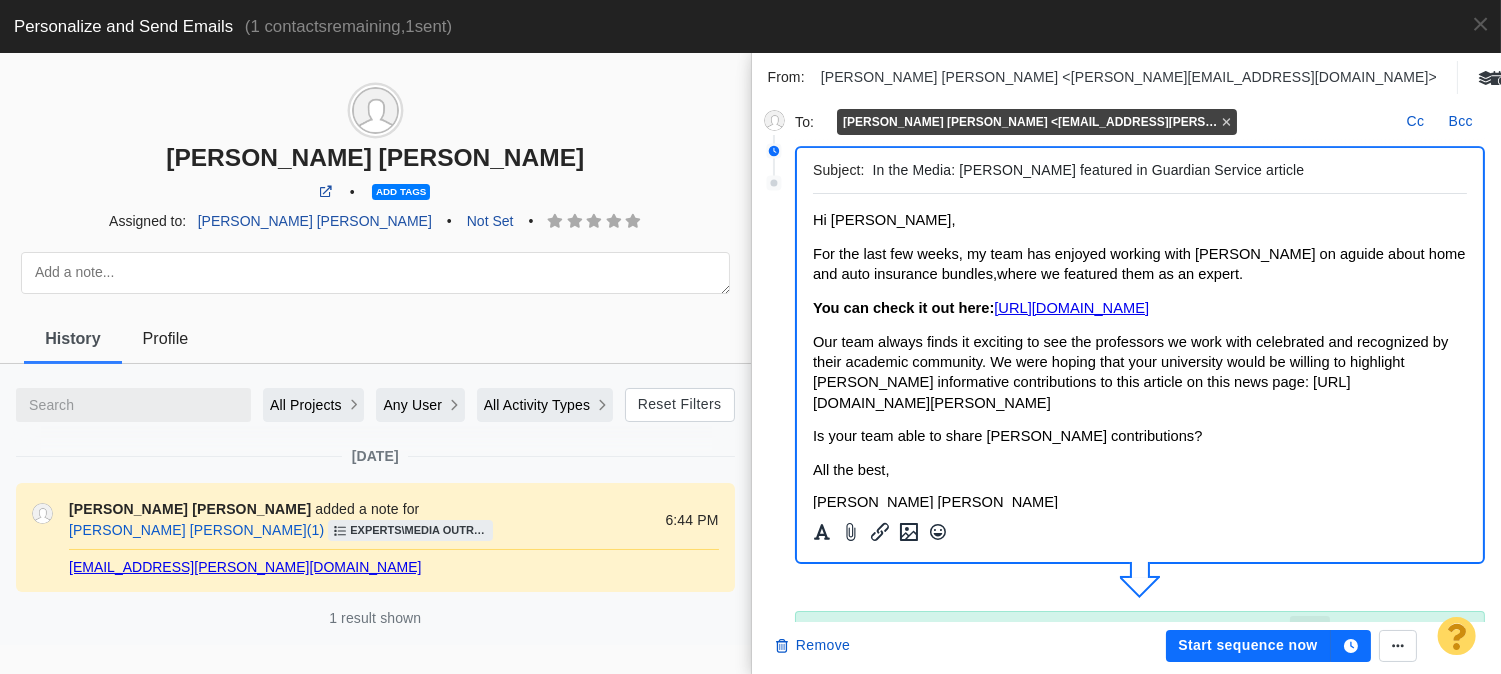click on "For the last few weeks, my team has enjoyed working with Professor Faulconer on a  guide about home and auto insurance bundles,  where we featured them as an expert." at bounding box center (1138, 264) 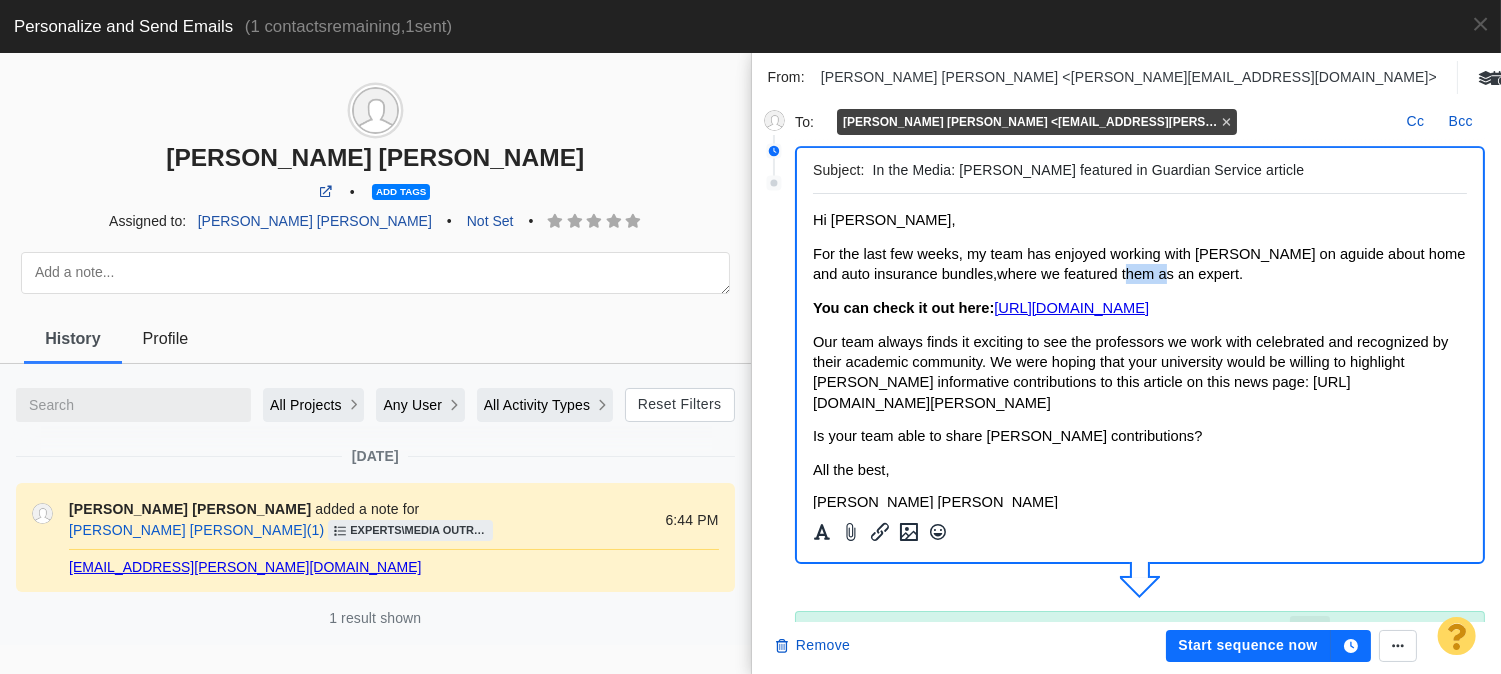 click on "For the last few weeks, my team has enjoyed working with Professor Faulconer on a  guide about home and auto insurance bundles,  where we featured them as an expert." at bounding box center (1138, 264) 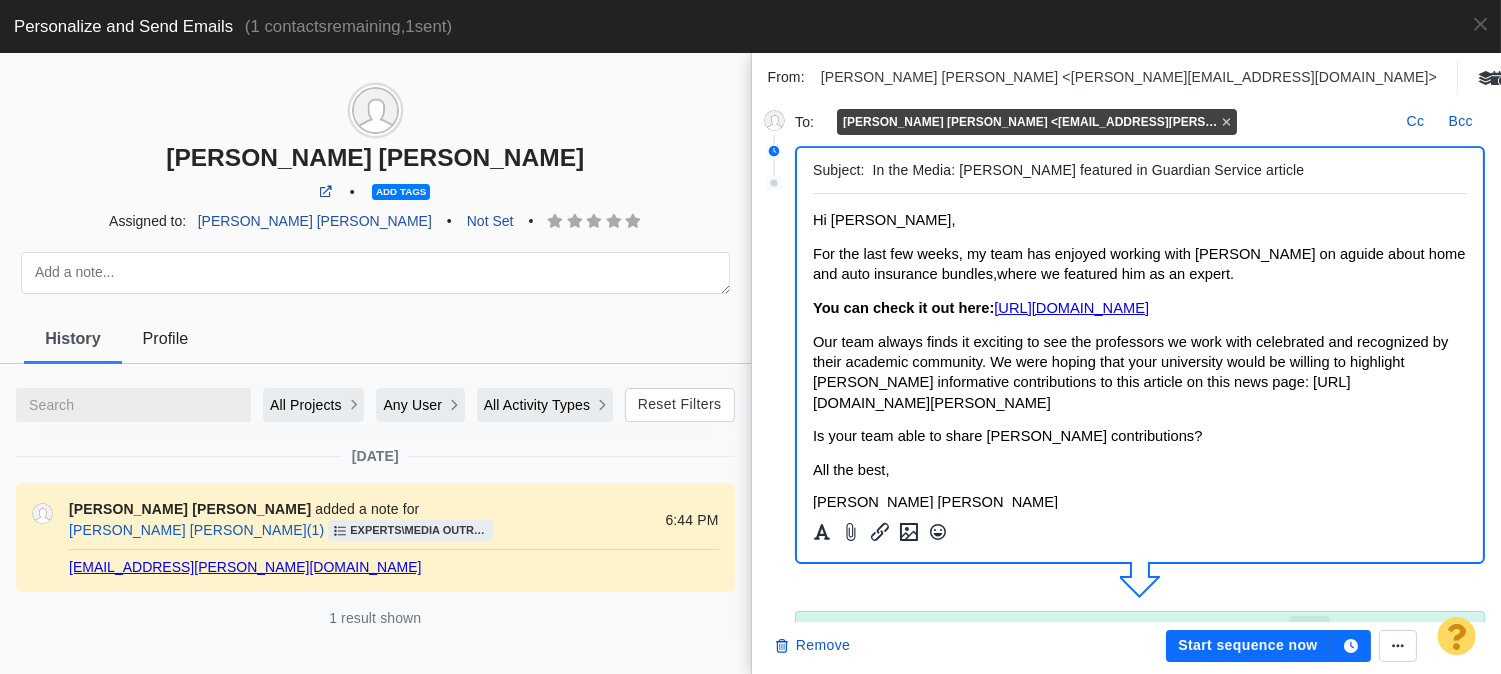 click on "For the last few weeks, my team has enjoyed working with Professor Faulconer on a  guide about home and auto insurance bundles,  where we featured him as an expert." at bounding box center (1138, 264) 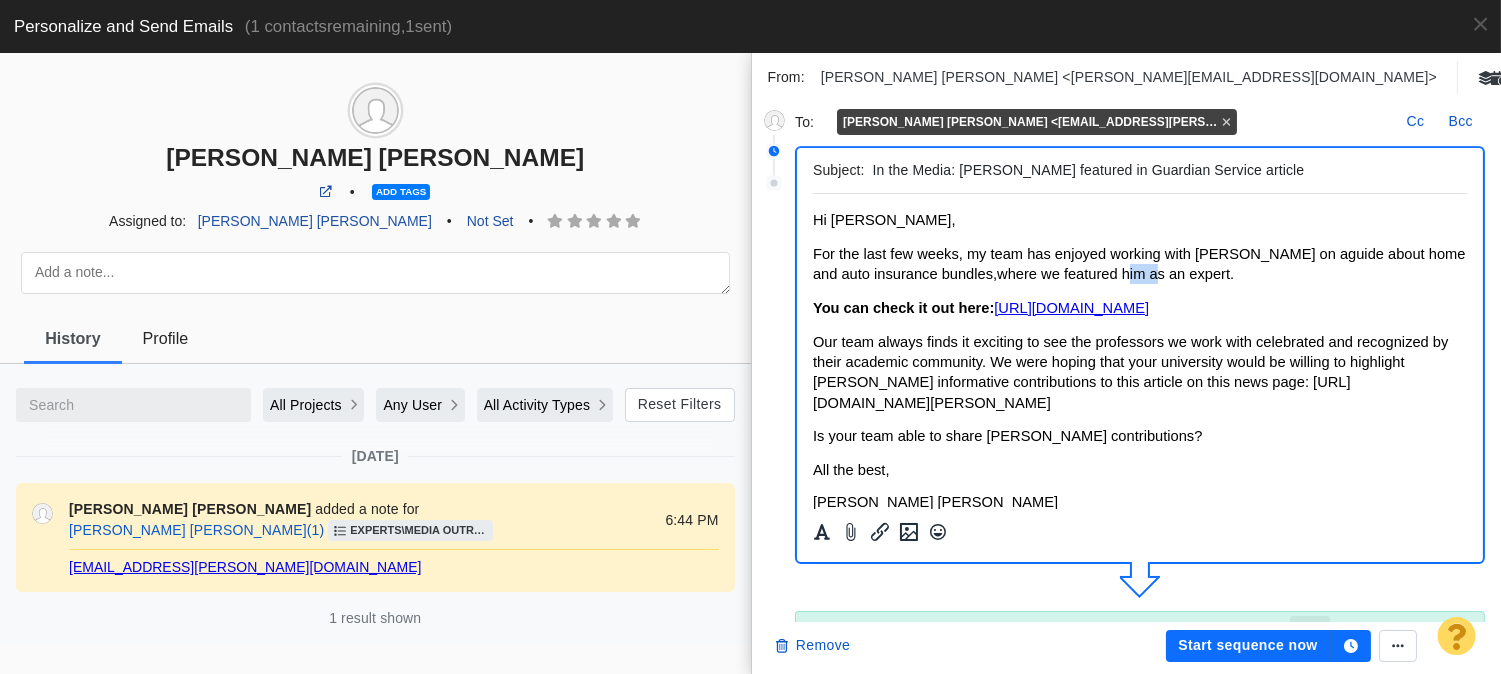 click on "For the last few weeks, my team has enjoyed working with Professor Faulconer on a  guide about home and auto insurance bundles,  where we featured him as an expert." at bounding box center [1138, 264] 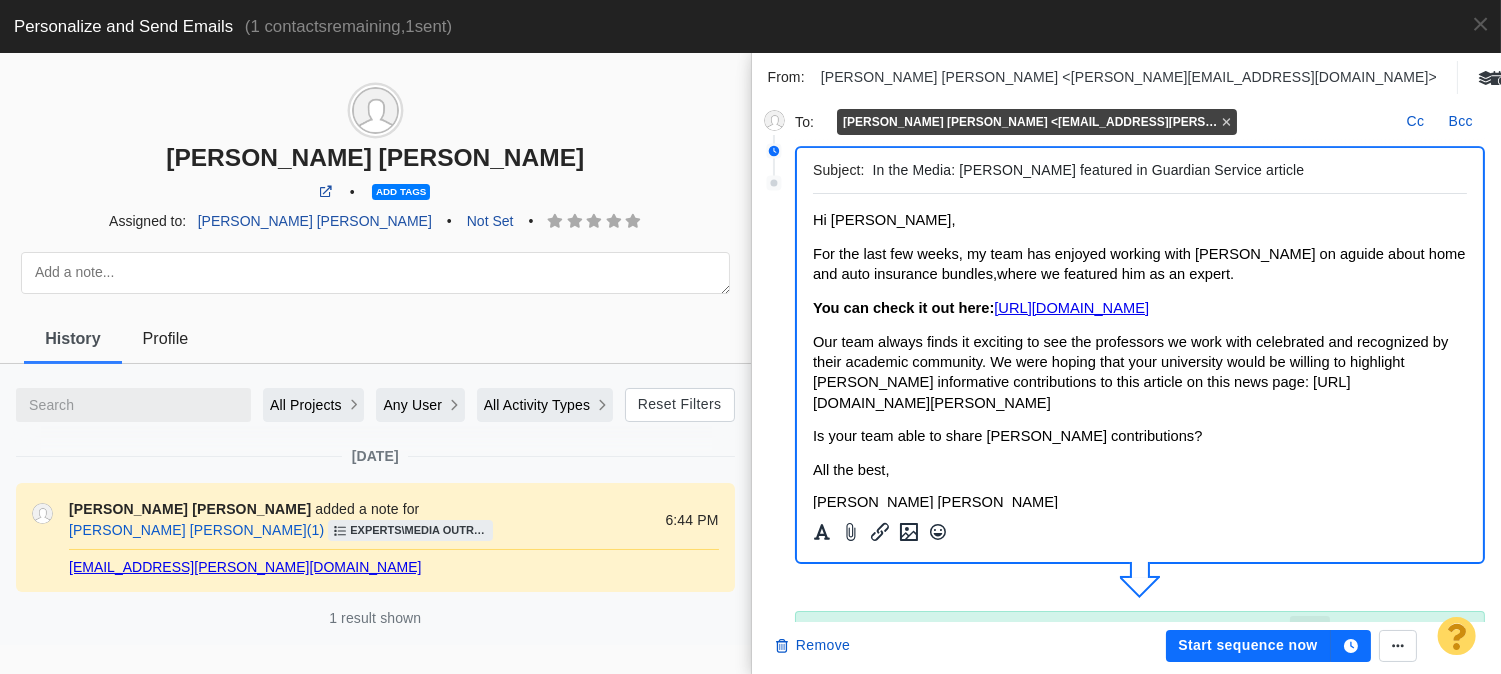click on "Our team always finds it exciting to see the professors we work with celebrated and recognized by their academic community. We were hoping that your university would be willing to highlight Thomas Faulconer’s informative contributions to this article on this news page: https://stories.butler.edu/" at bounding box center (1129, 372) 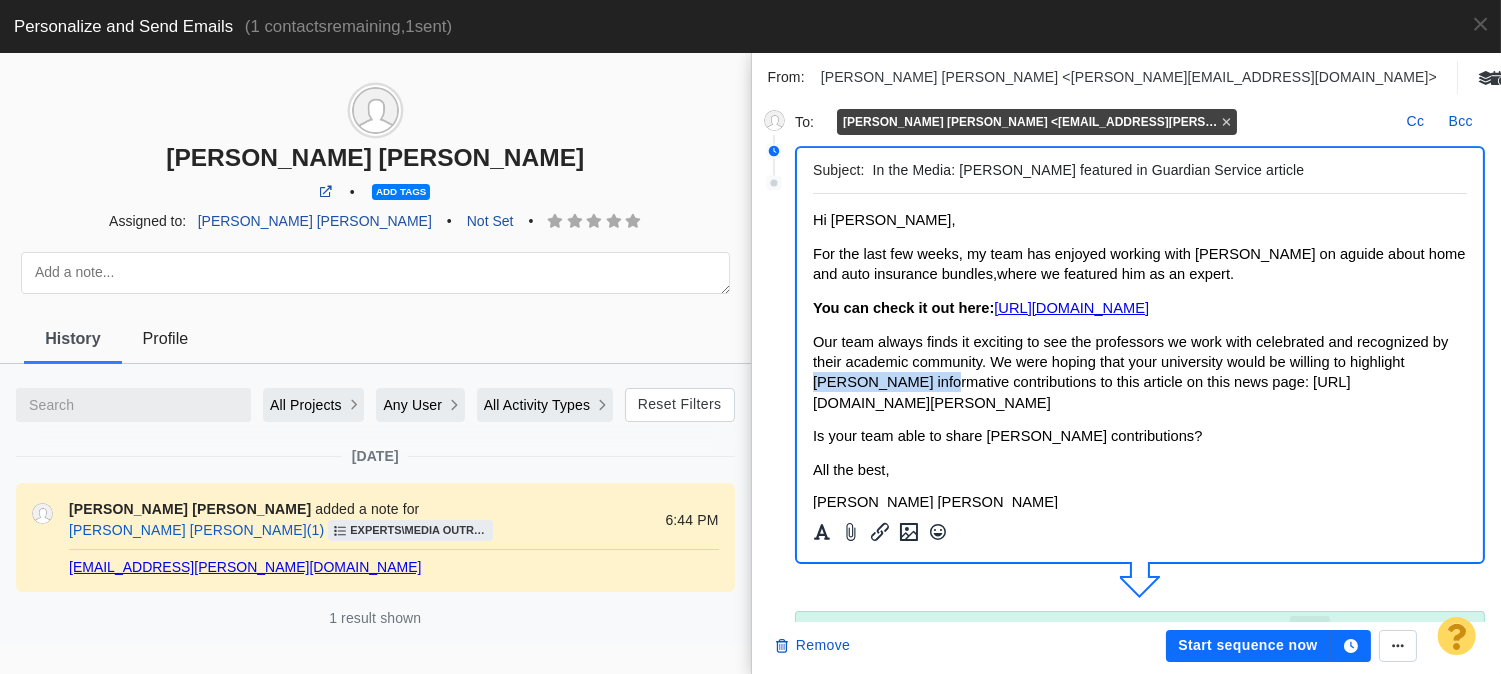 drag, startPoint x: 843, startPoint y: 408, endPoint x: 926, endPoint y: 399, distance: 83.48653 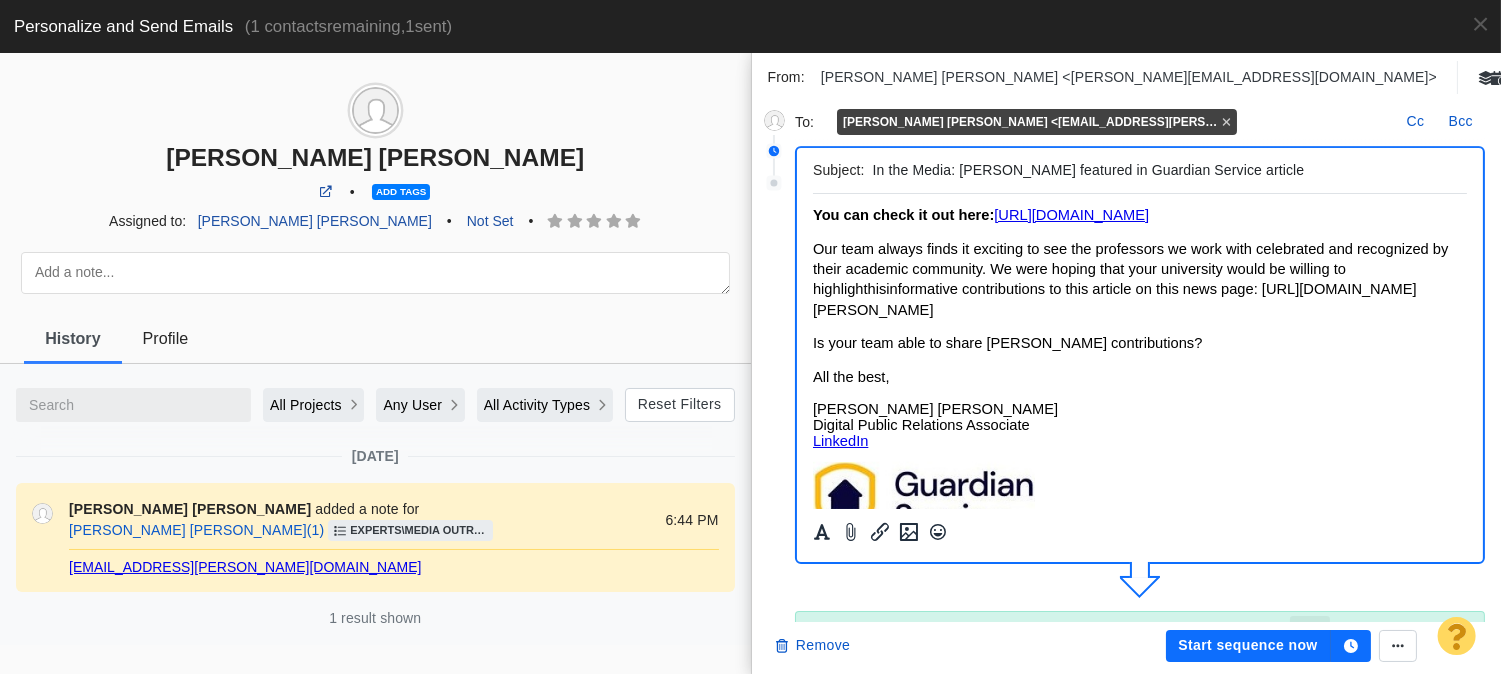 scroll, scrollTop: 141, scrollLeft: 0, axis: vertical 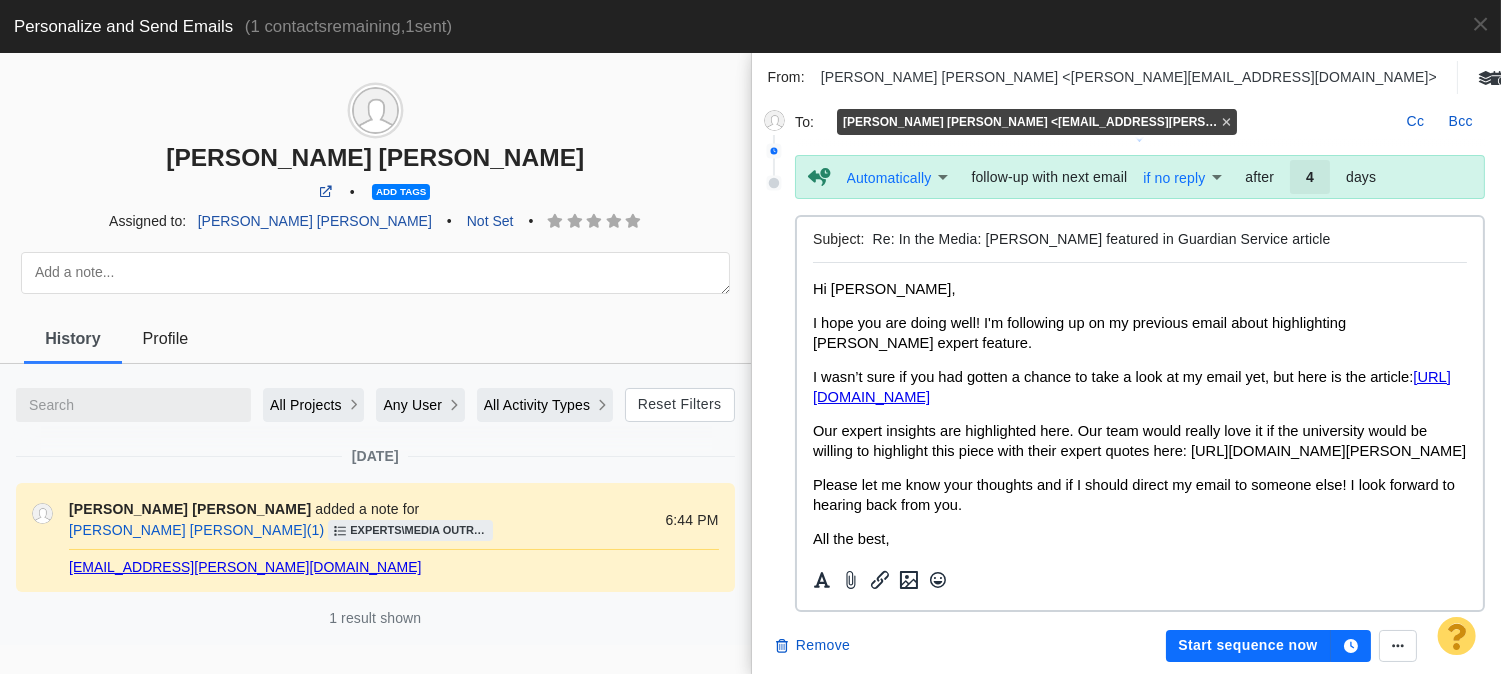 click on "Hi Katie,  I hope you are doing well! I'm following up on my previous email about highlighting Thomas Faulconer’s expert feature.  I wasn’t sure if you had gotten a chance to take a look at my email yet, but here is the article:  https://guardianservice.com/home-insurance/bundle-home-auto-insurance/ Our expert insights are highlighted here. Our team would really love it if the university would be willing to highlight this piece with their expert quotes here: https://stories.butler.edu/ Please let me know your thoughts and if I should direct my email to someone else! I look forward to hearing back from you.  All the best,  Jason Sam Jr. Digital Public Relations Associate LinkedIn -----Original Message----- Hi Katie,   For the last few weeks, my team has enjoyed working with Professor Faulconer on a  guide about home and auto insurance bundles,  where we featured him as an expert.  You can check it out here:  https://guardianservice.com/home-insurance/bundle-home-auto-insurance/ his All the best," at bounding box center [1139, 740] 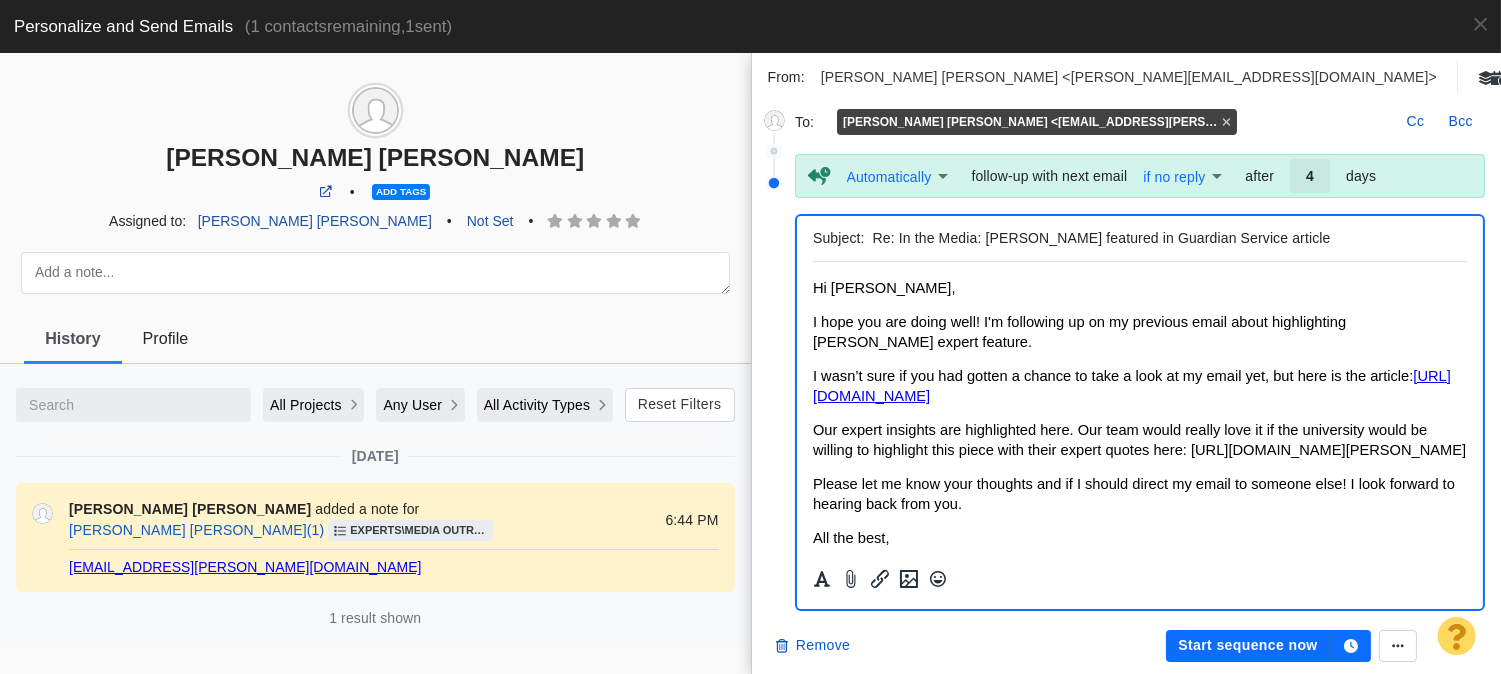click on "Re: In the Media: Professor Thomas Faulconer featured in Guardian Service article" at bounding box center [1166, 238] 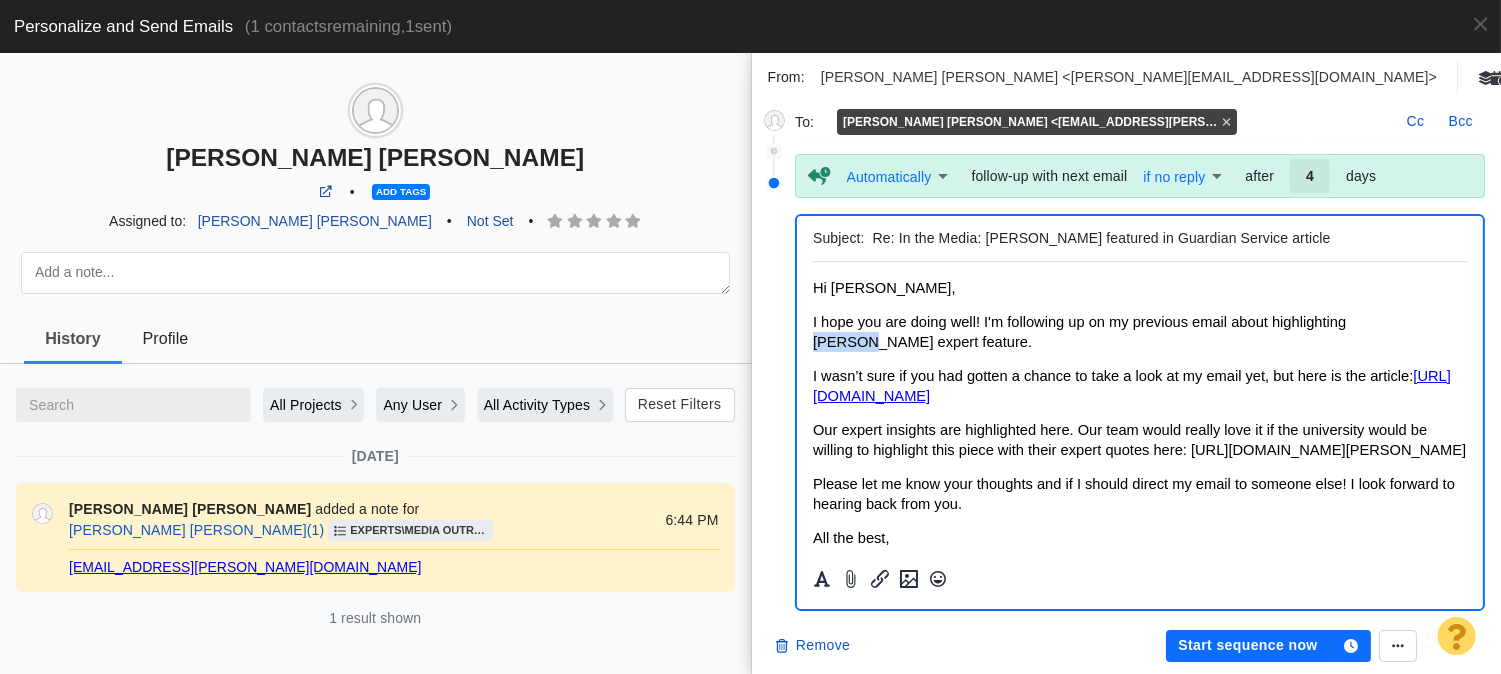 click on "I hope you are doing well! I'm following up on my previous email about highlighting Thomas Faulconer’s expert feature." at bounding box center [1078, 332] 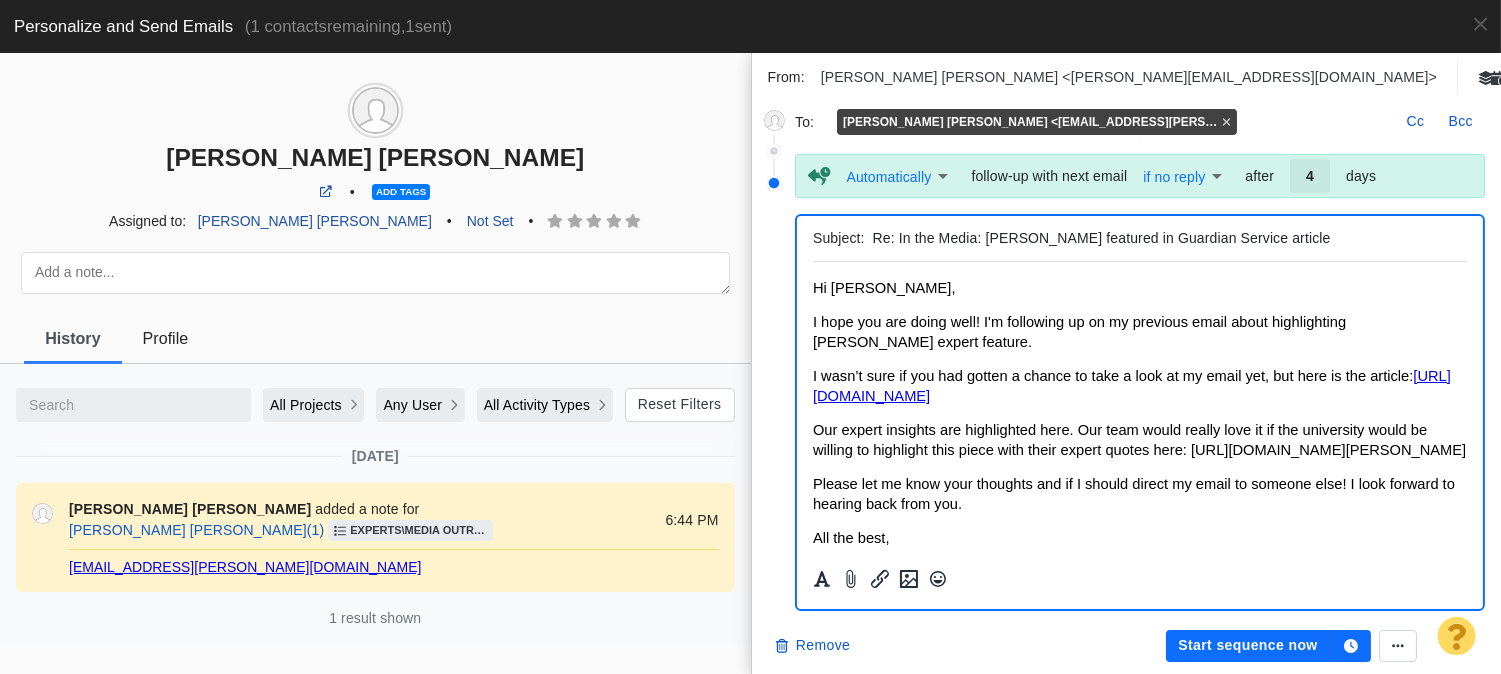 click on "Our expert insights are highlighted here. Our team would really love it if the university would be willing to highlight this piece with their expert quotes here: https://stories.butler.edu/" at bounding box center (1138, 440) 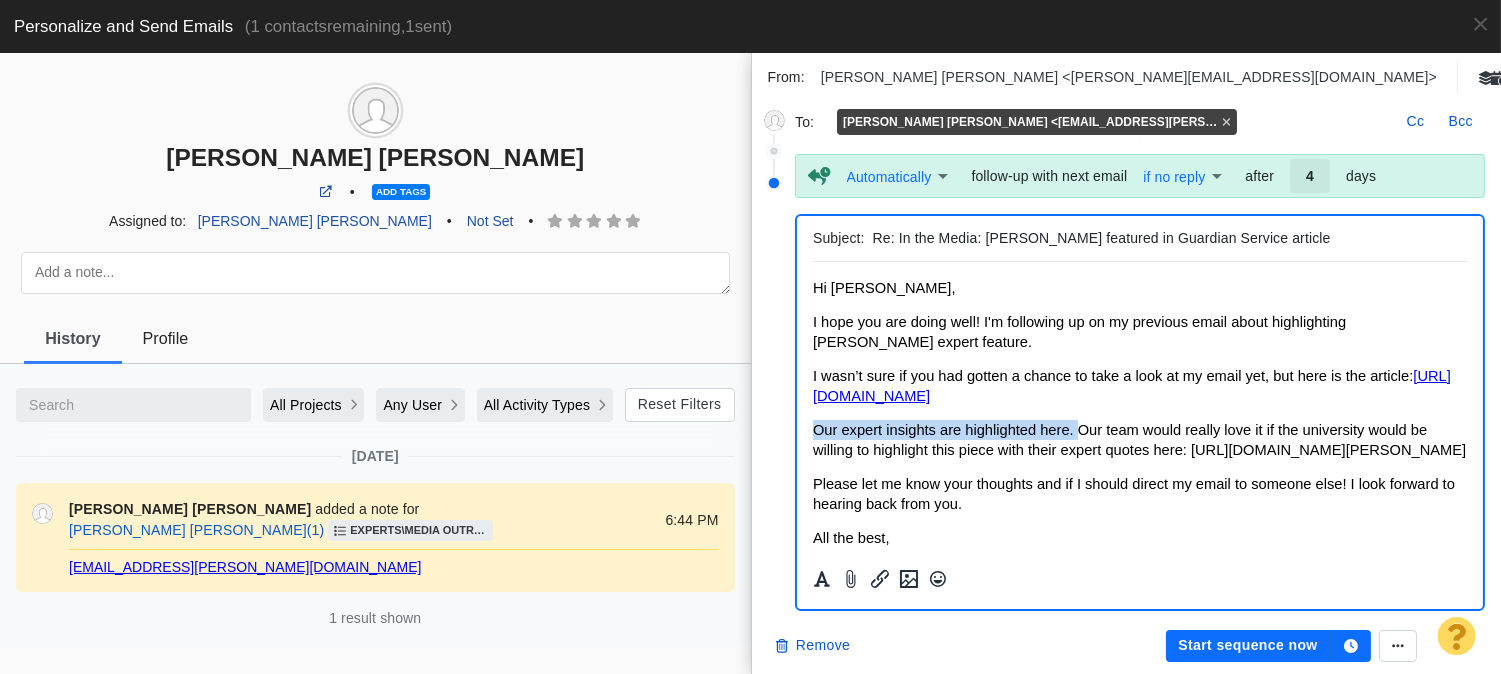 drag, startPoint x: 1081, startPoint y: 427, endPoint x: 817, endPoint y: 419, distance: 264.1212 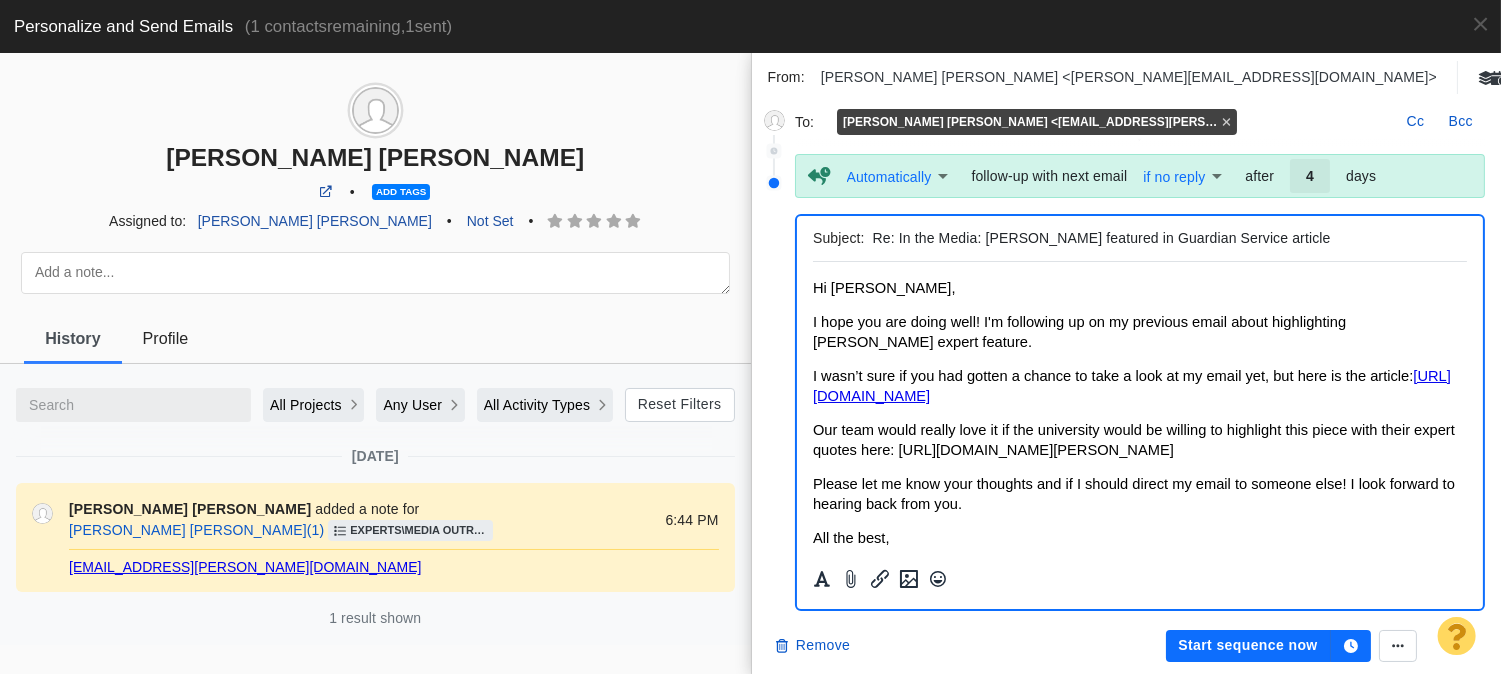 click on "Our team would really love it if the university would be willing to highlight this piece with their expert quotes here: https://stories.butler.edu/" at bounding box center (1133, 440) 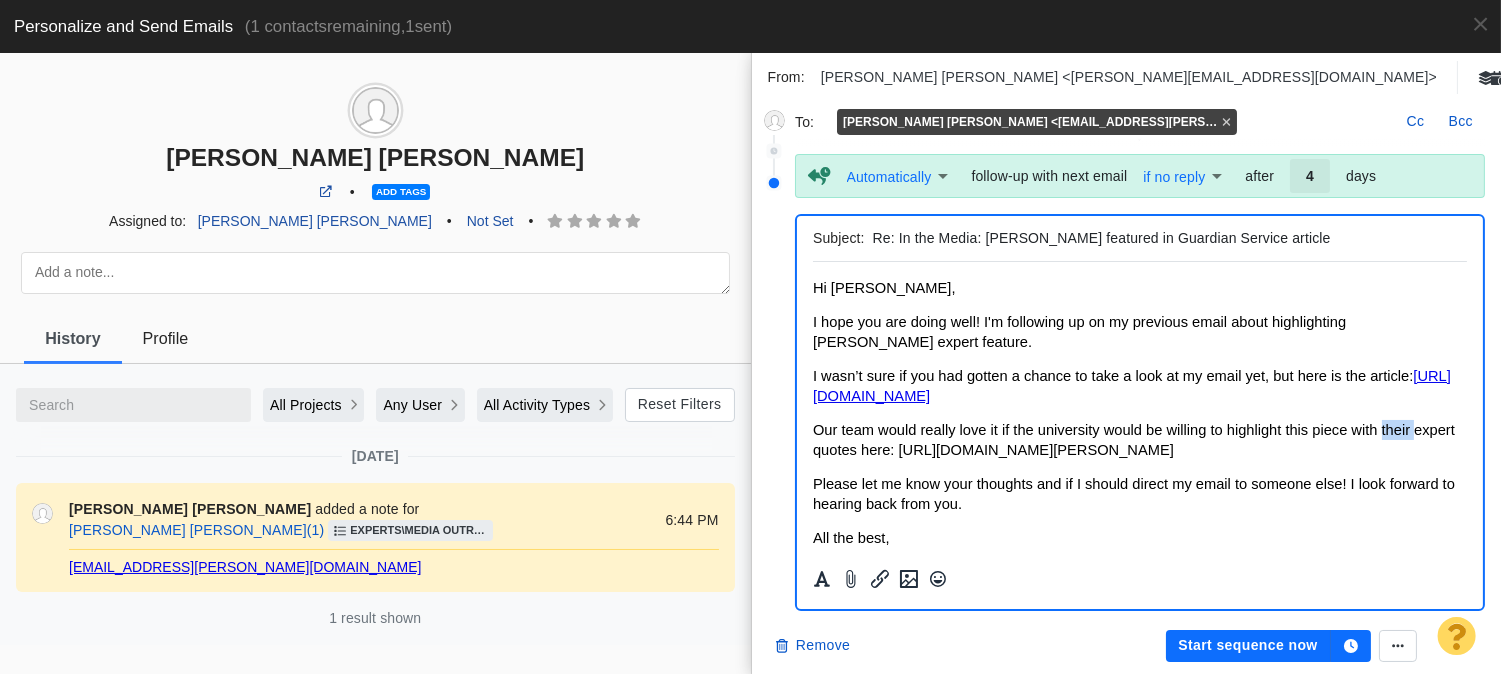 click on "Our team would really love it if the university would be willing to highlight this piece with their expert quotes here: https://stories.butler.edu/" at bounding box center (1133, 440) 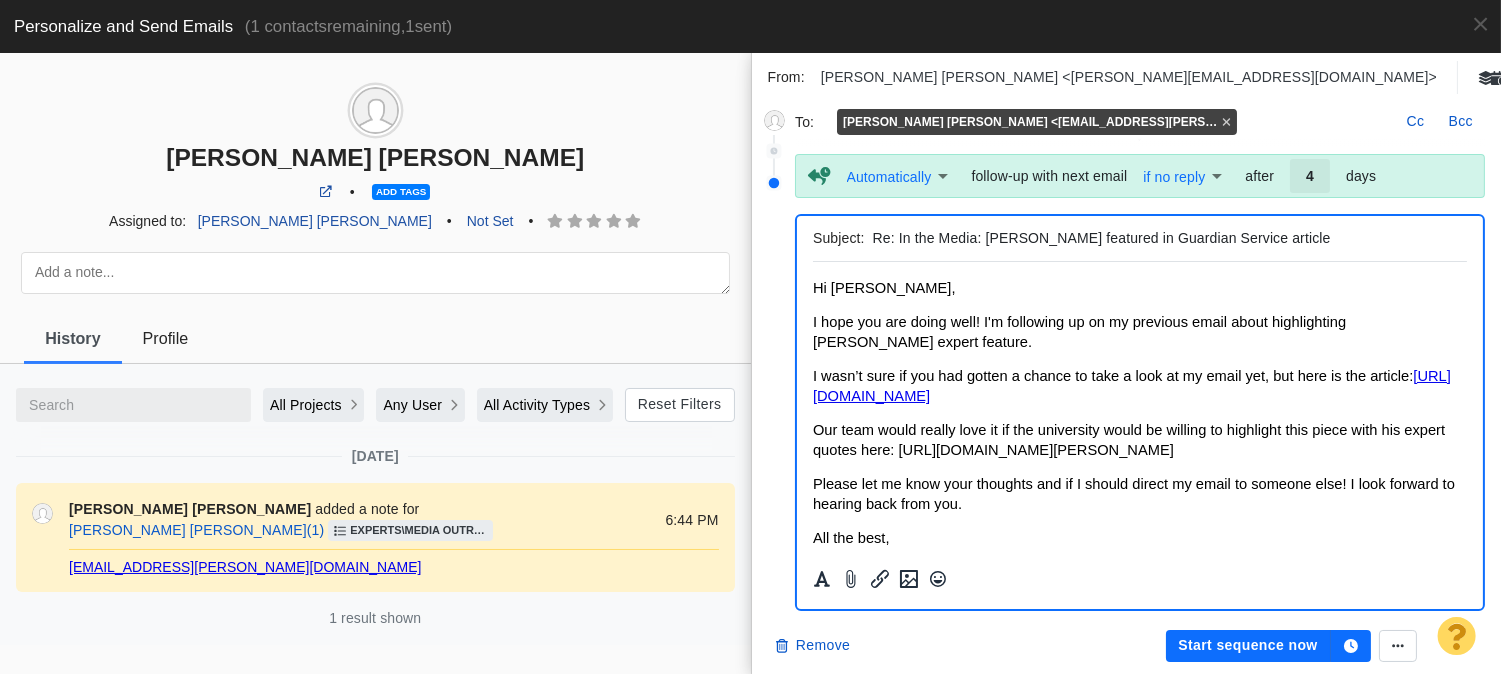 scroll, scrollTop: 222, scrollLeft: 0, axis: vertical 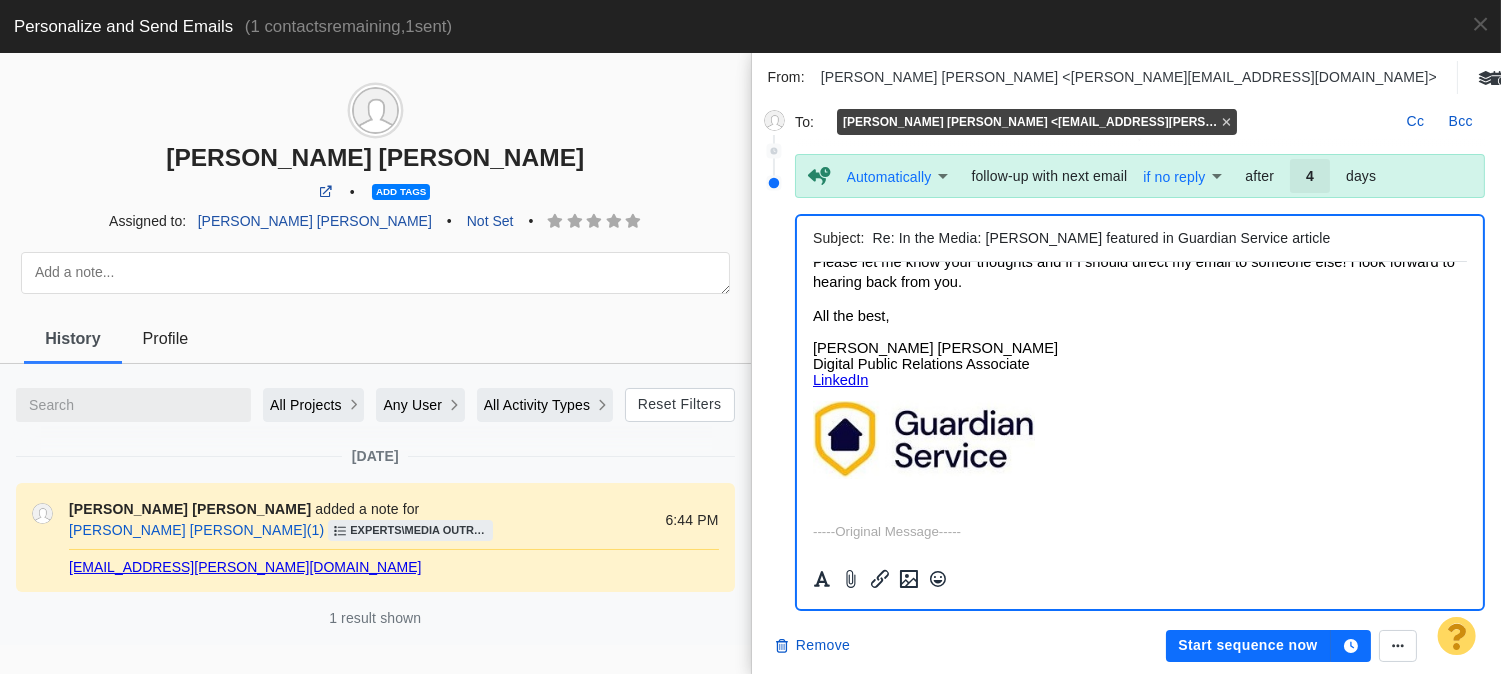 click on "Remove Start sequence now" at bounding box center (1127, 646) 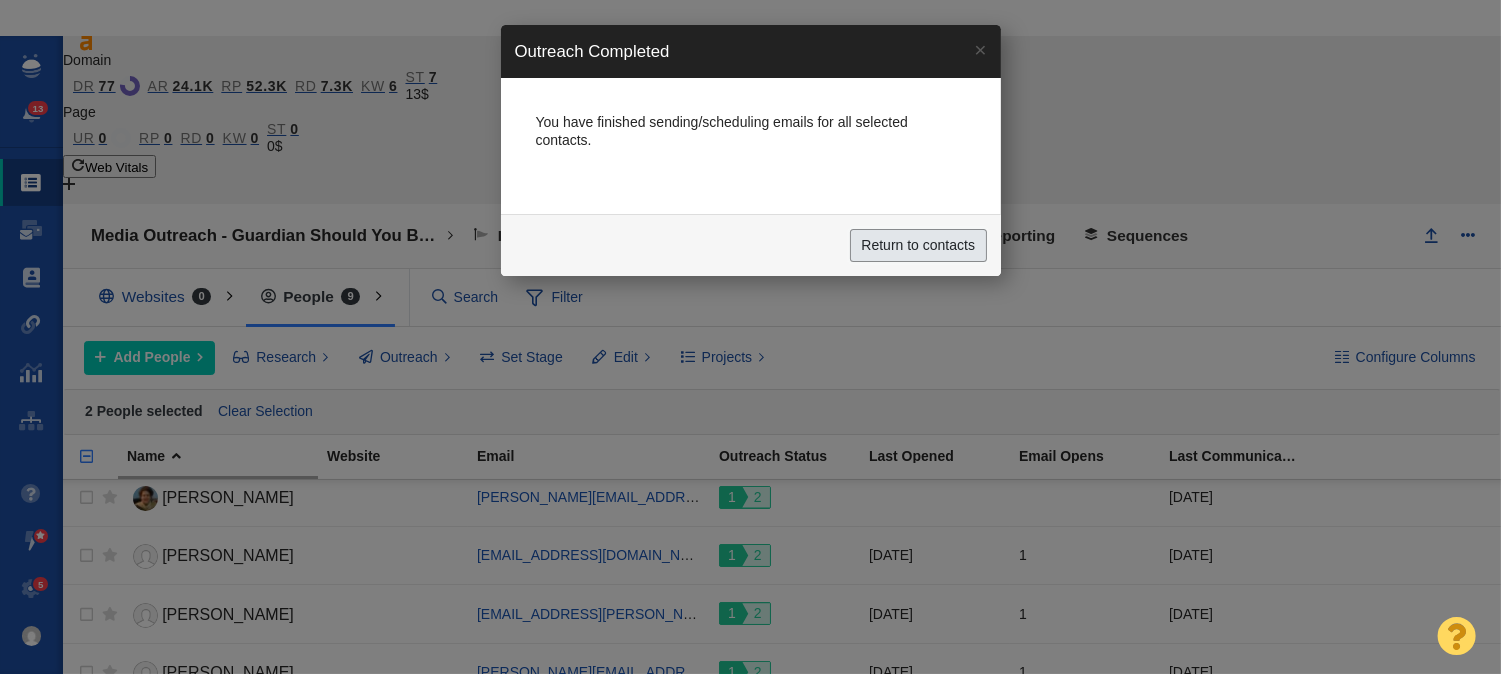 click on "Return to contacts" at bounding box center [918, 246] 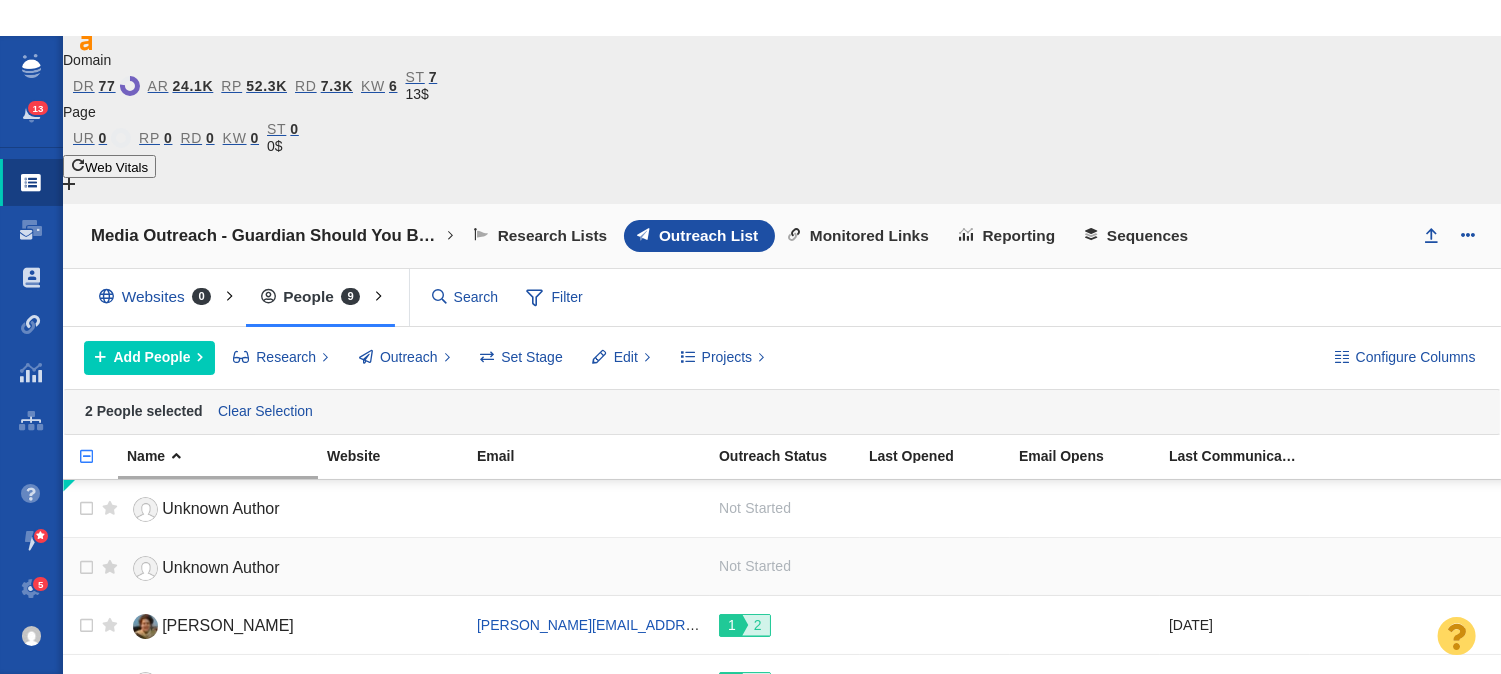 scroll, scrollTop: 128, scrollLeft: 0, axis: vertical 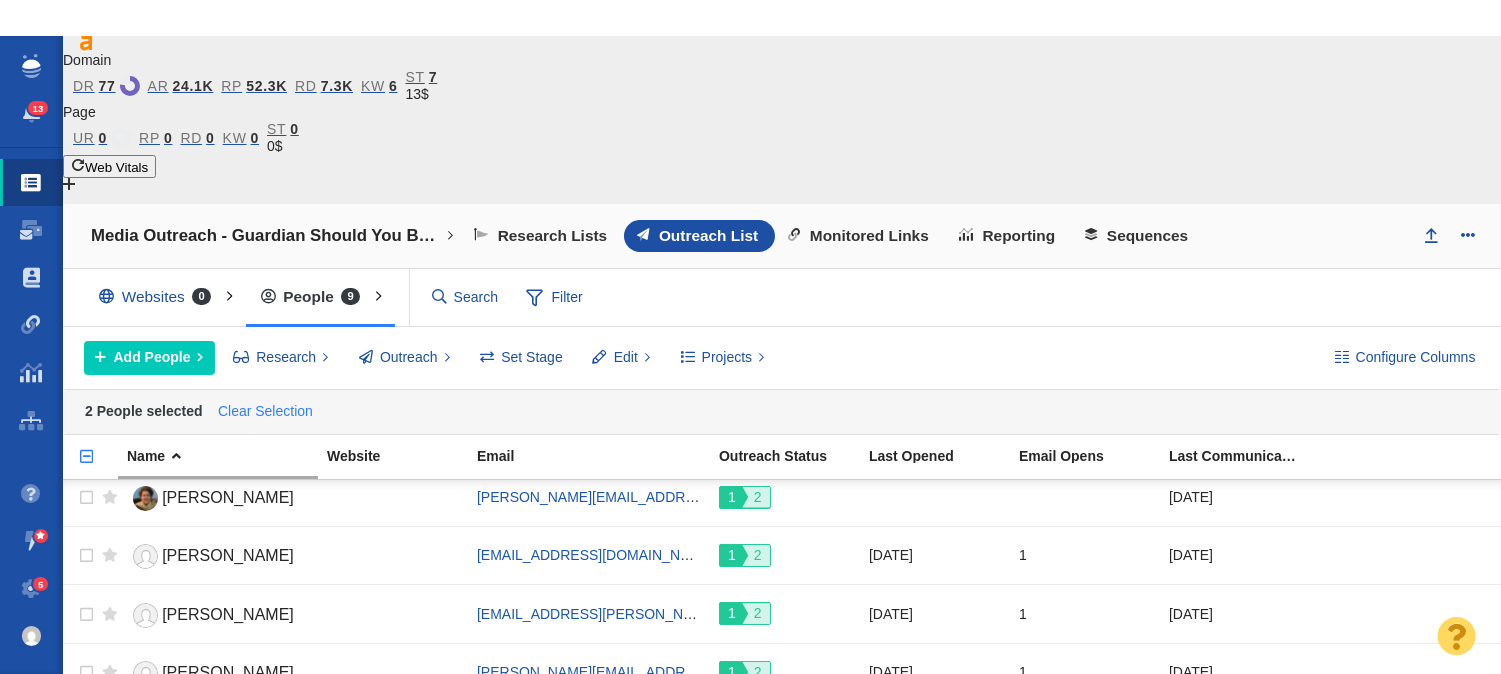 click on "Clear Selection" at bounding box center [265, 412] 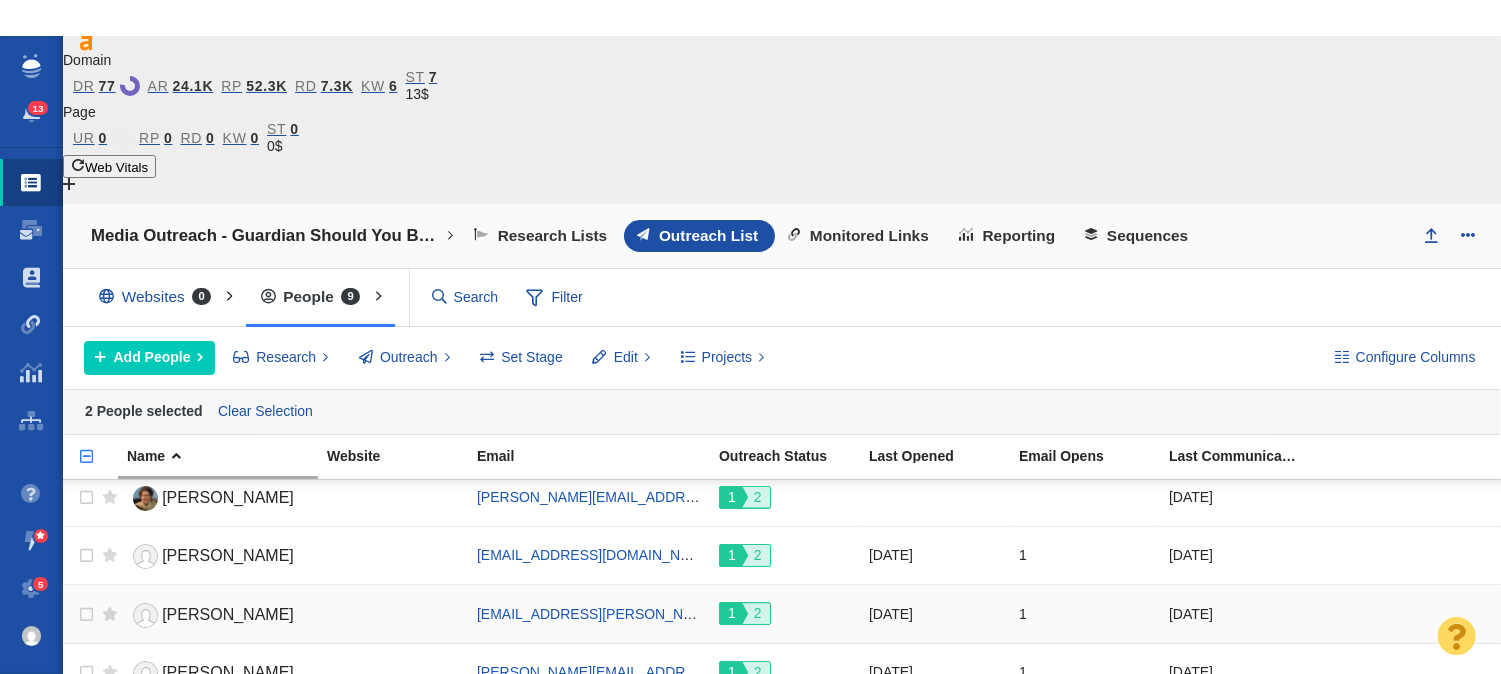 checkbox on "false" 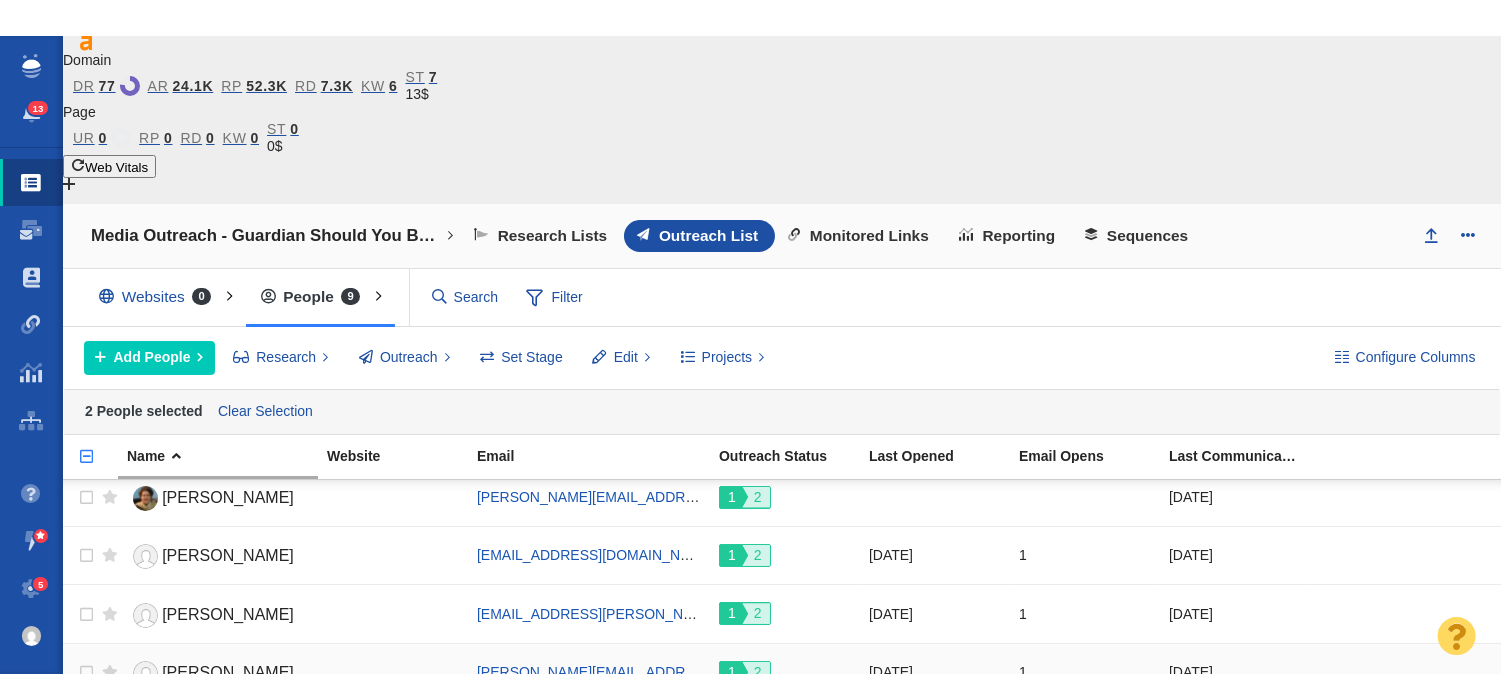 scroll, scrollTop: 82, scrollLeft: 0, axis: vertical 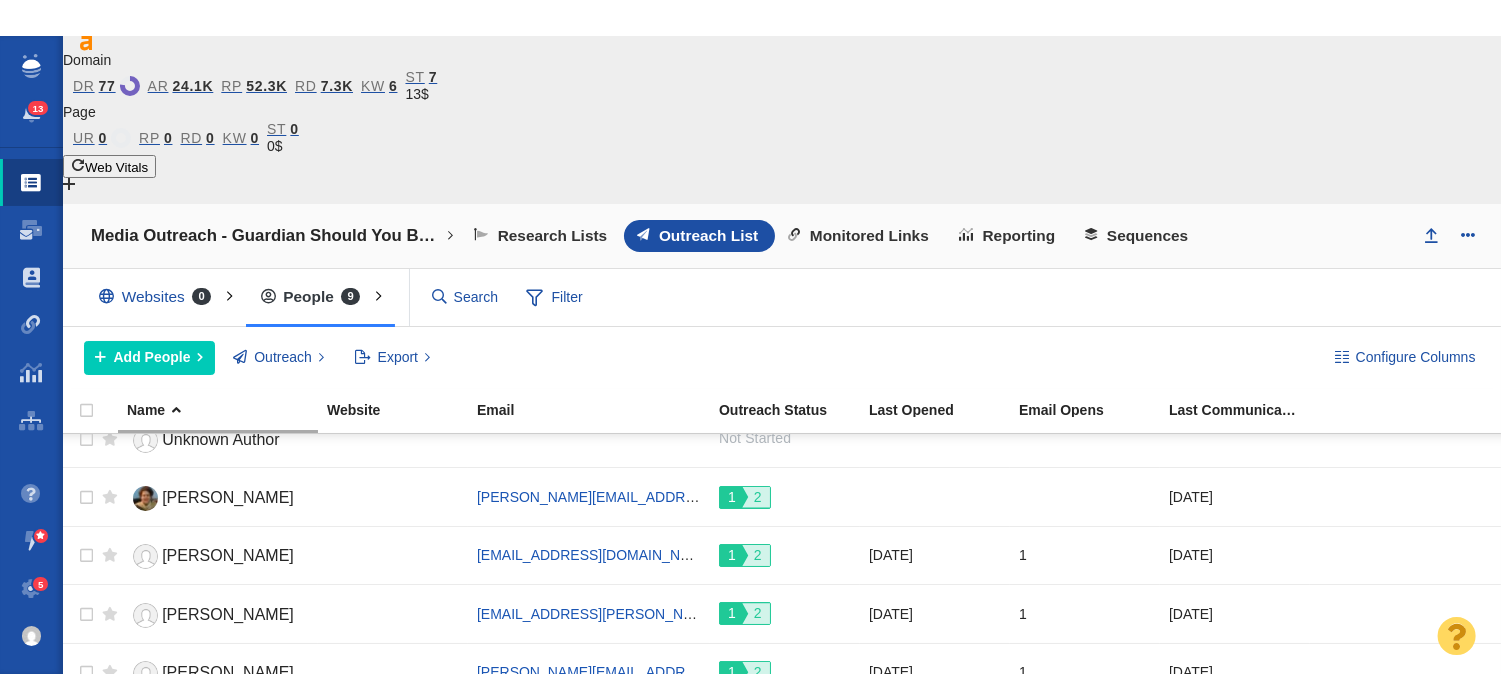 click on "Kathie Beckett" at bounding box center (228, 731) 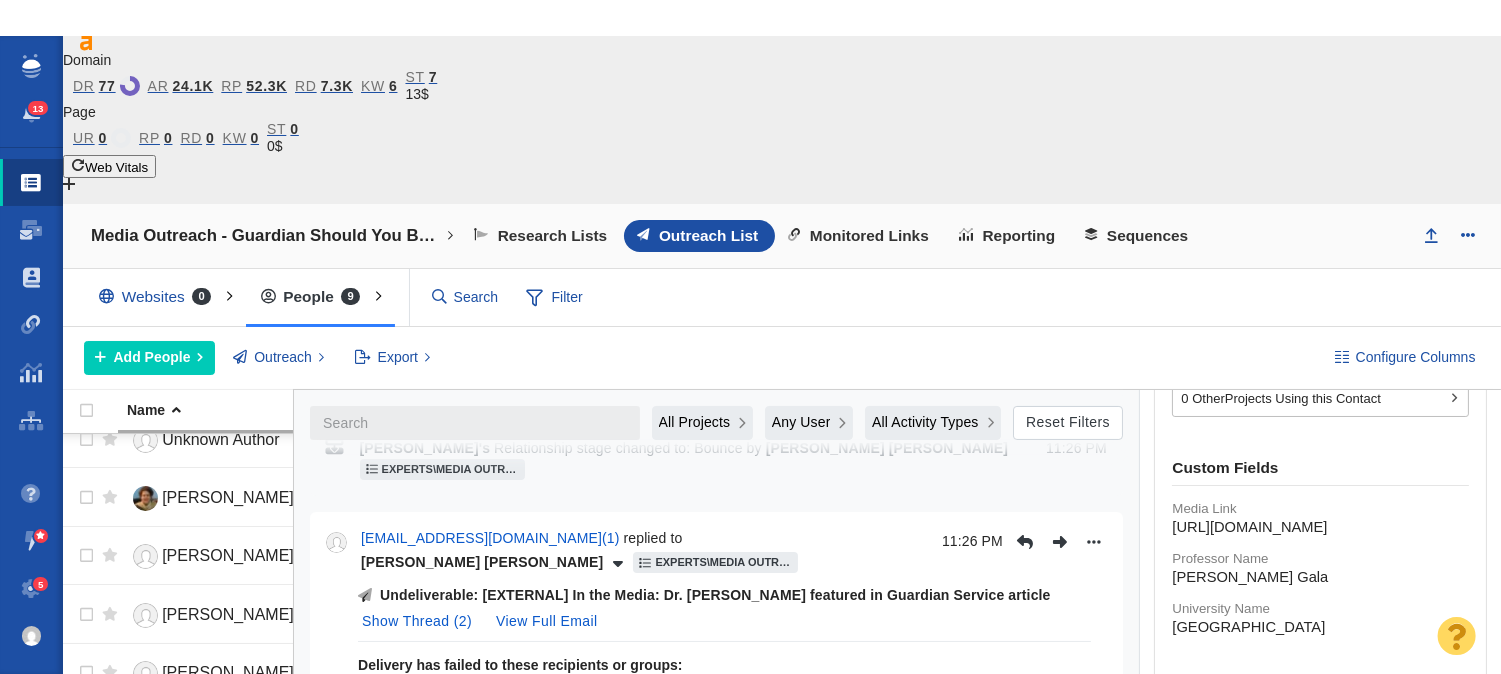 scroll, scrollTop: 666, scrollLeft: 0, axis: vertical 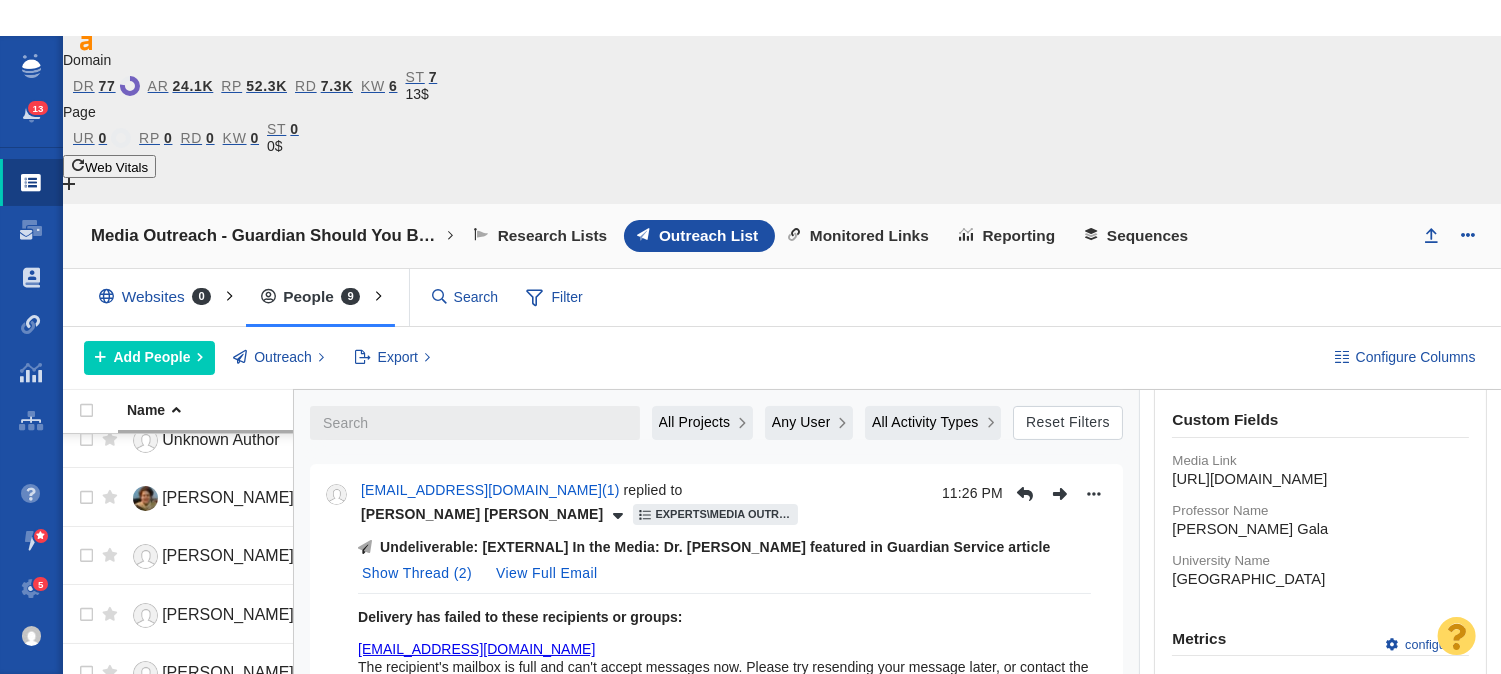 click on "Kathie Beckett" at bounding box center [218, 732] 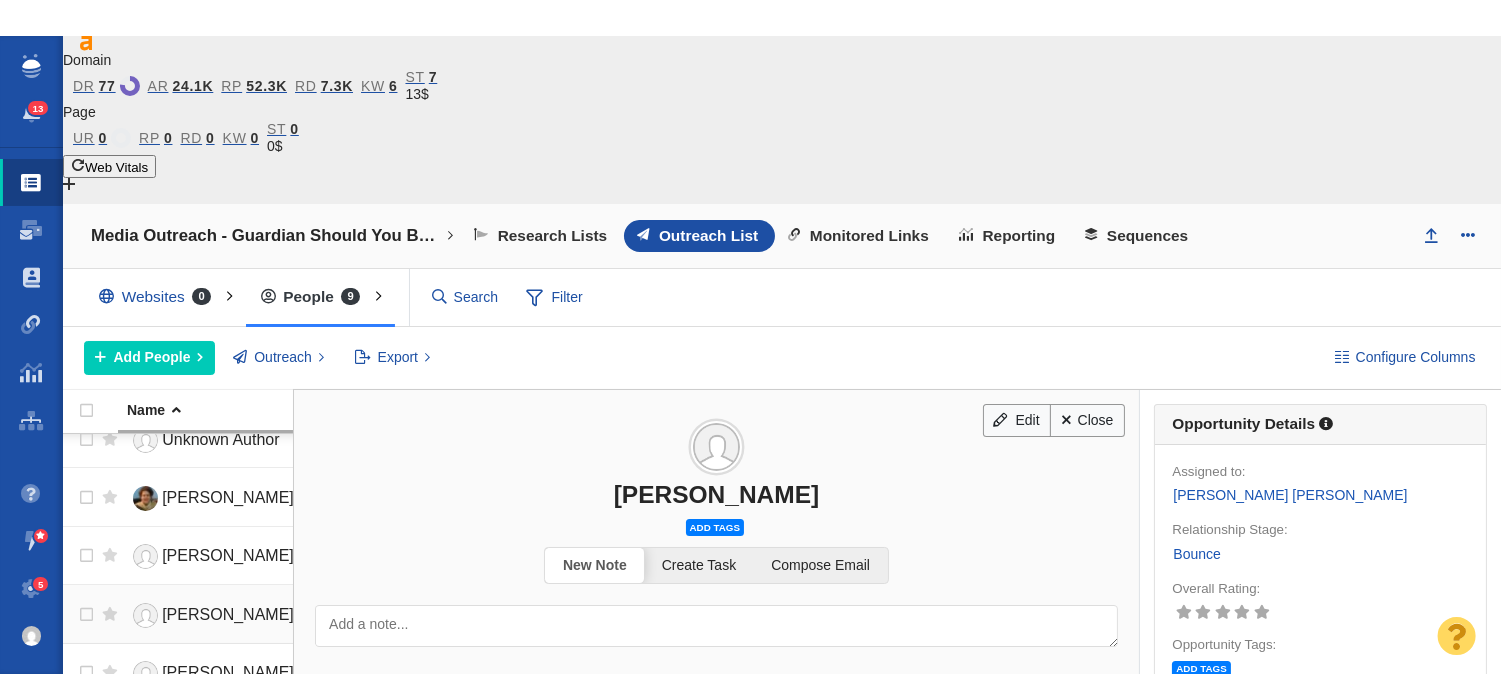 click on "Dara McCluskey" at bounding box center [218, 614] 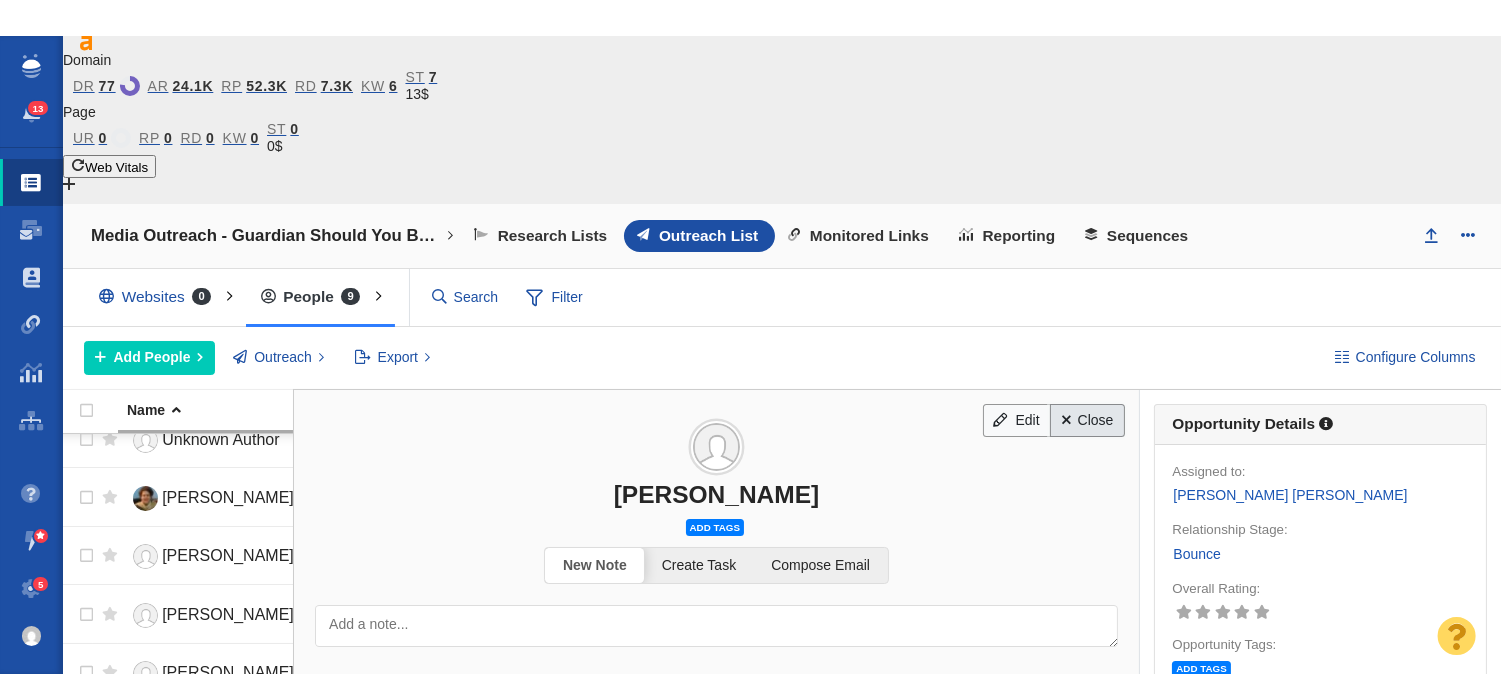 click at bounding box center (1066, 420) 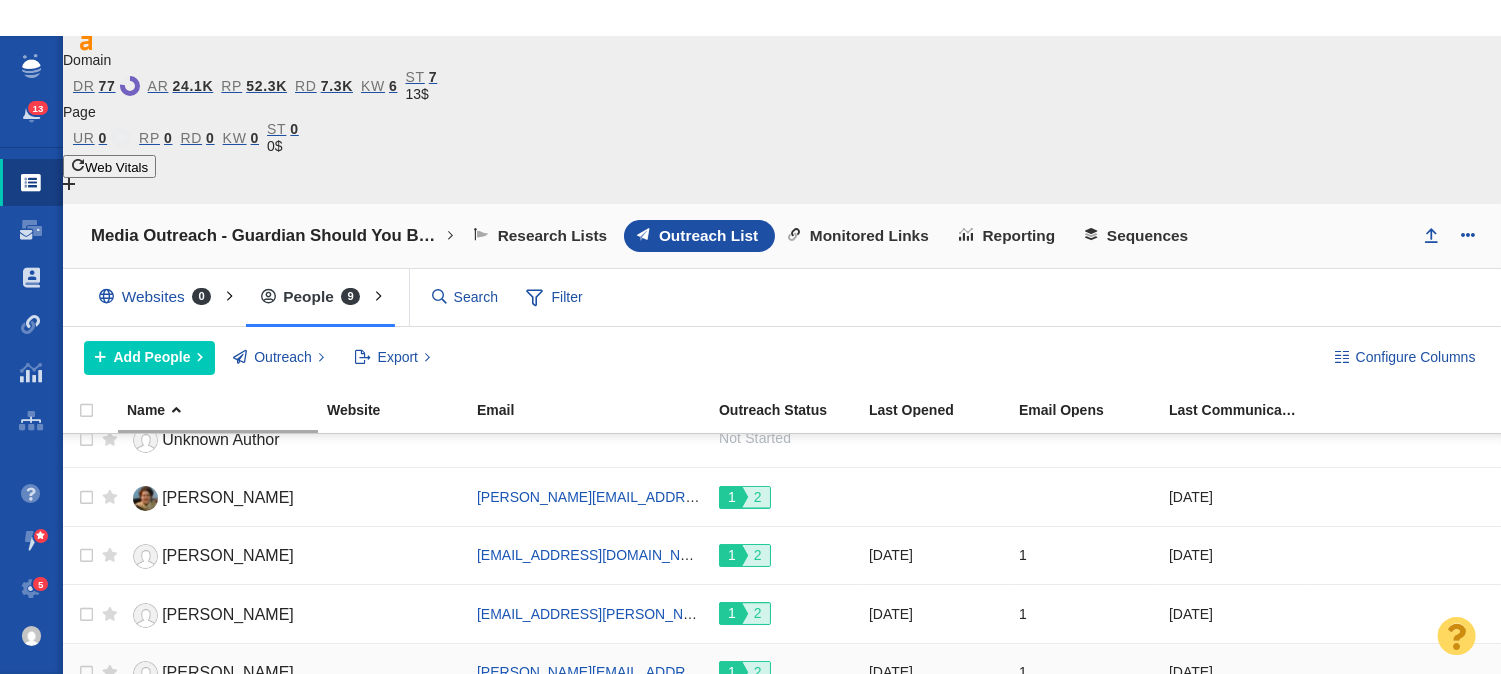 scroll, scrollTop: 0, scrollLeft: 0, axis: both 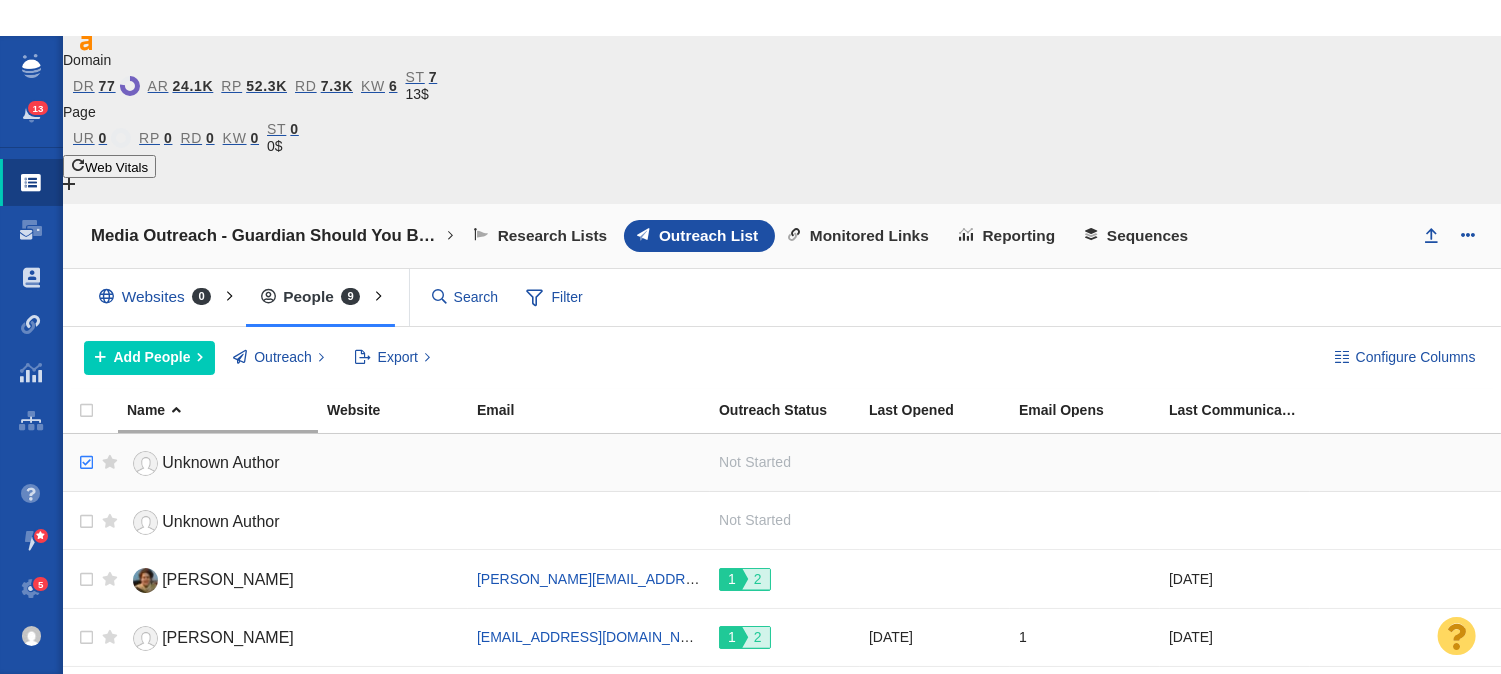 click at bounding box center [84, 463] 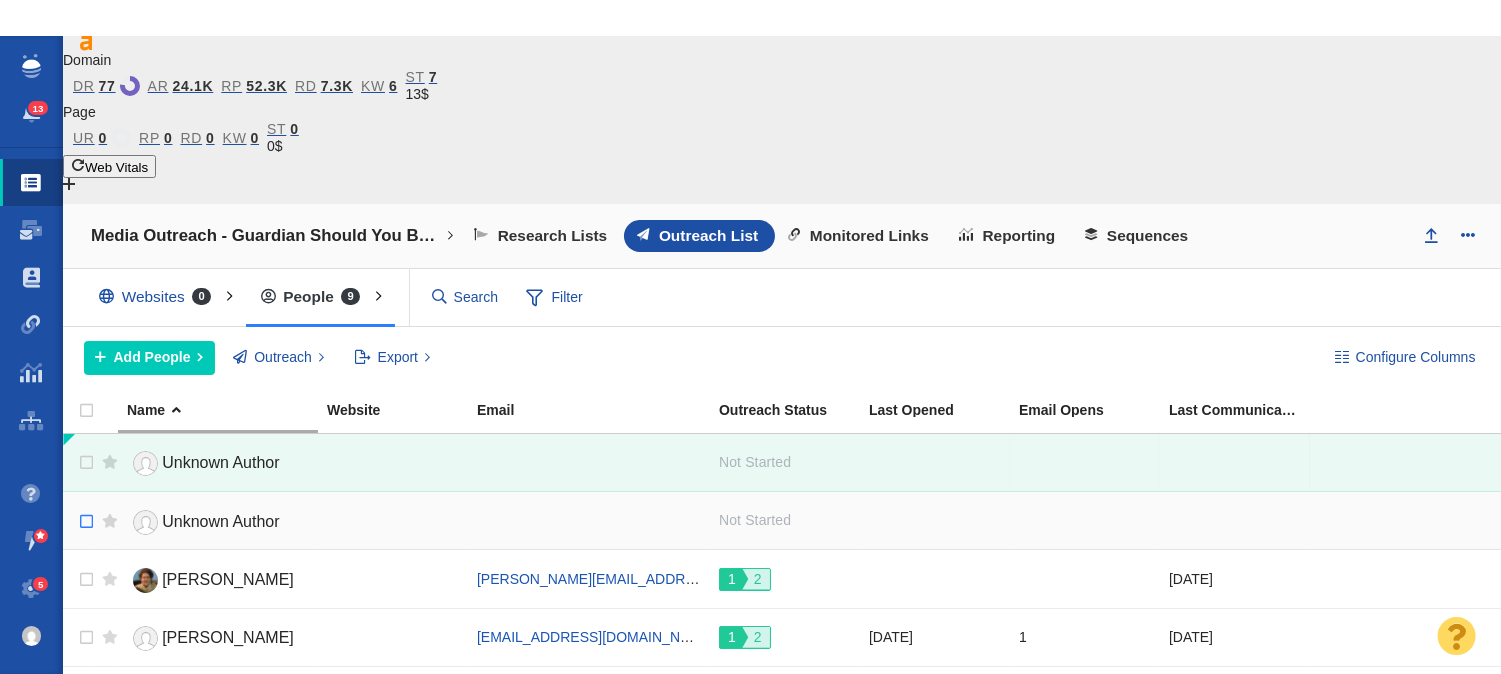 checkbox on "false" 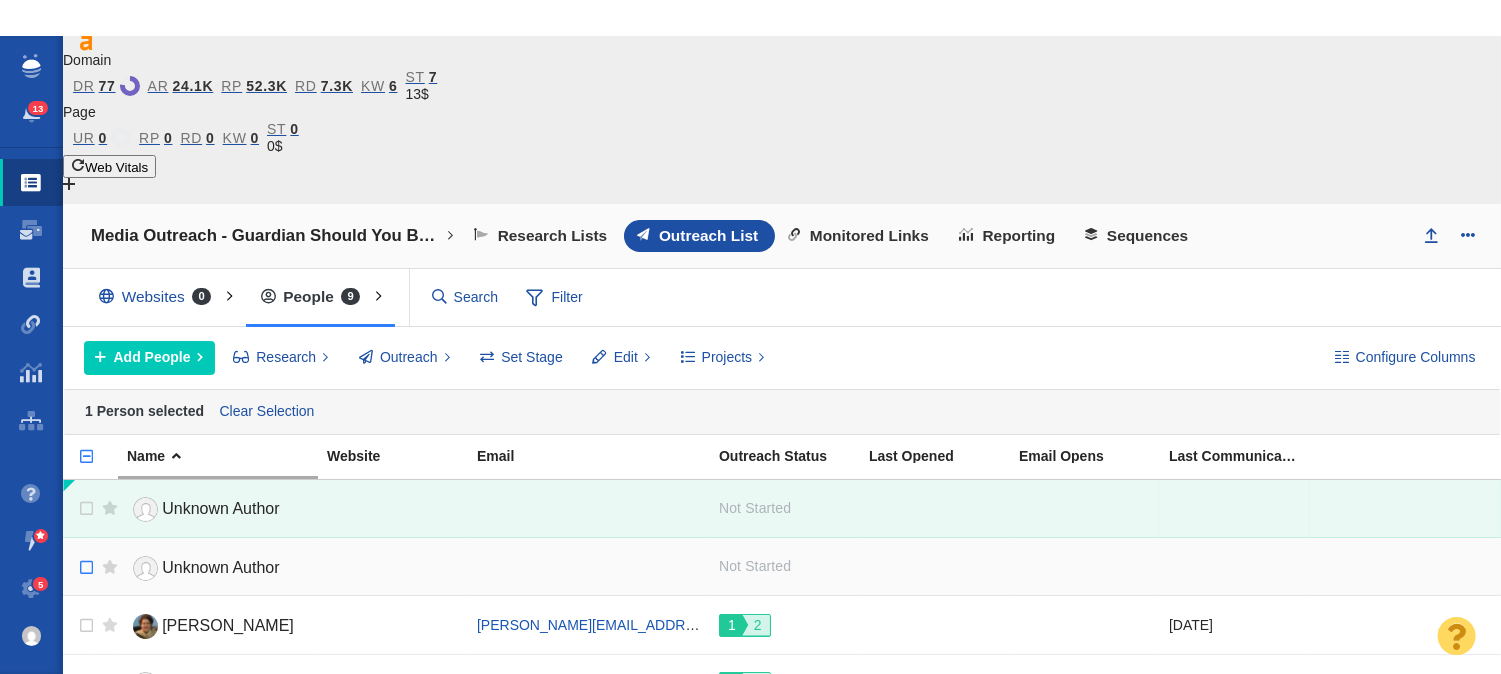click at bounding box center (84, 509) 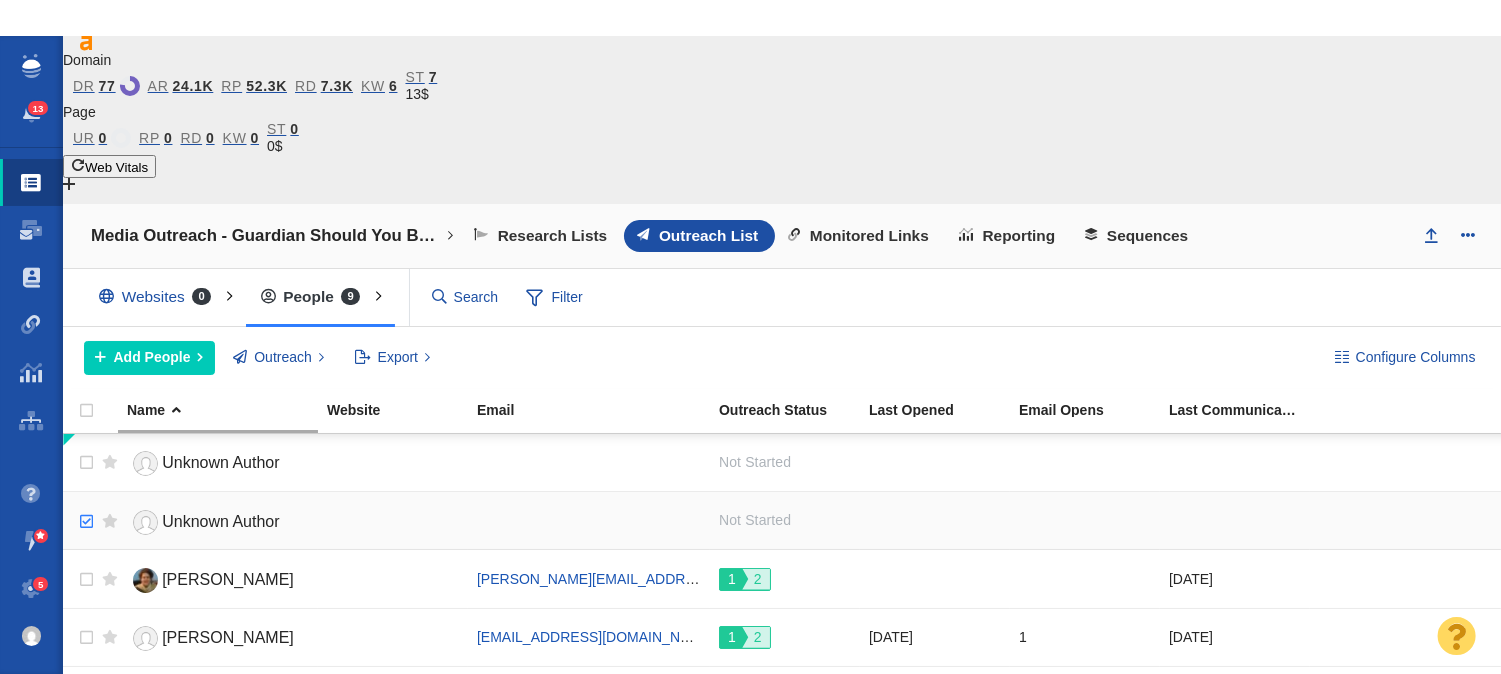 checkbox on "true" 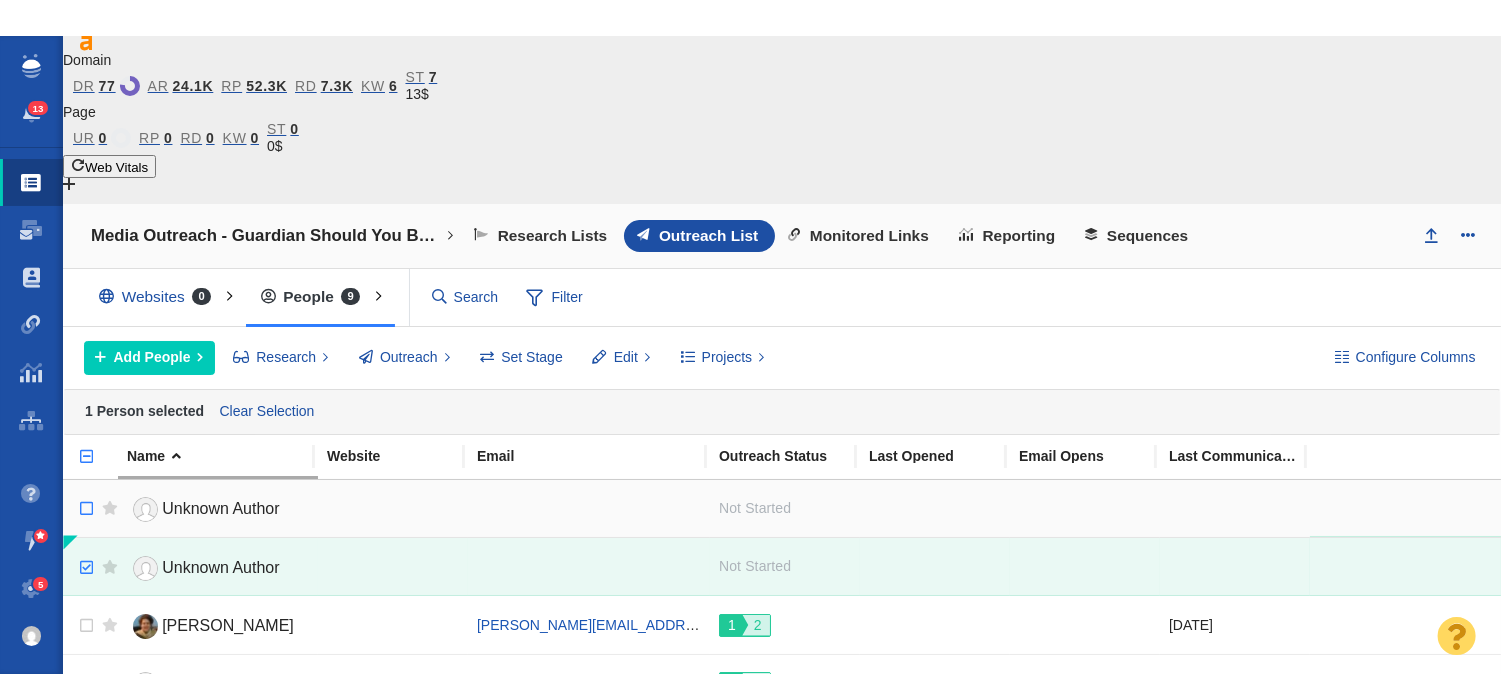 click at bounding box center [78, 467] 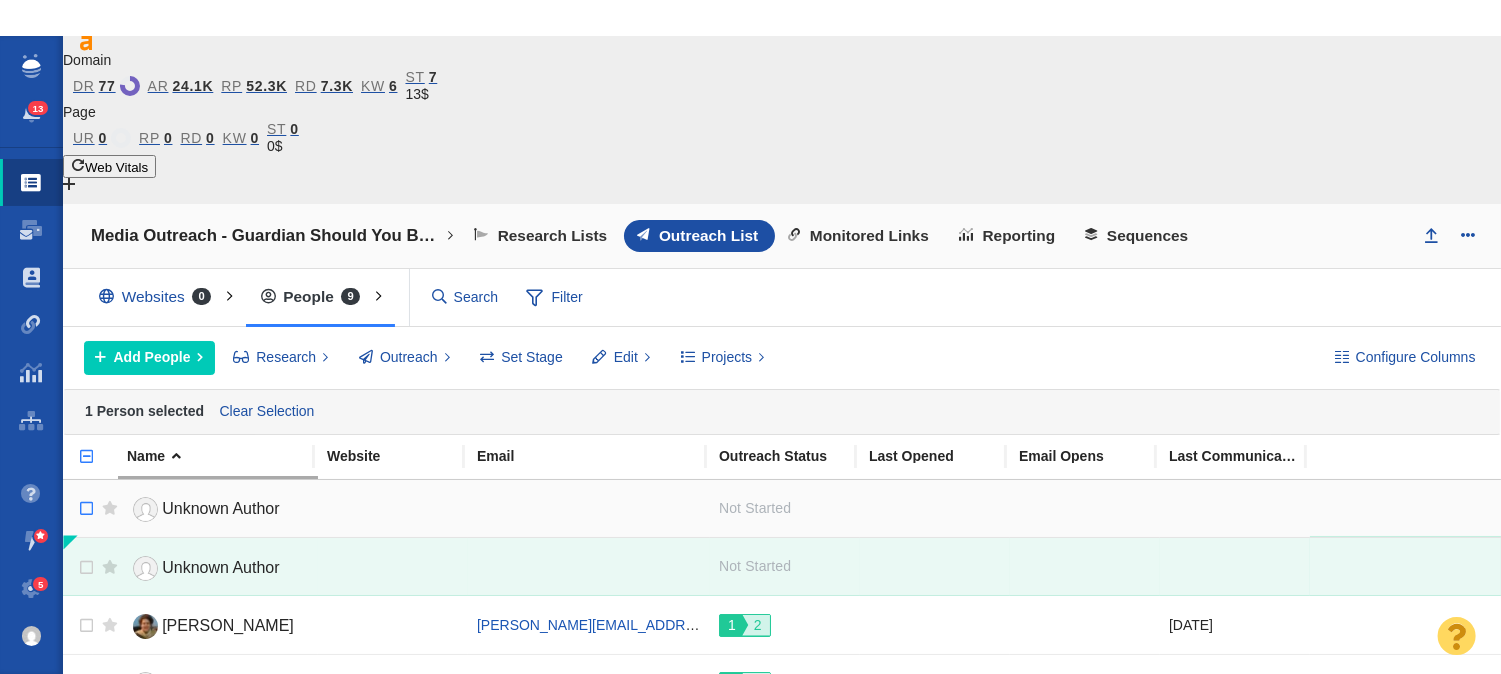 checkbox on "false" 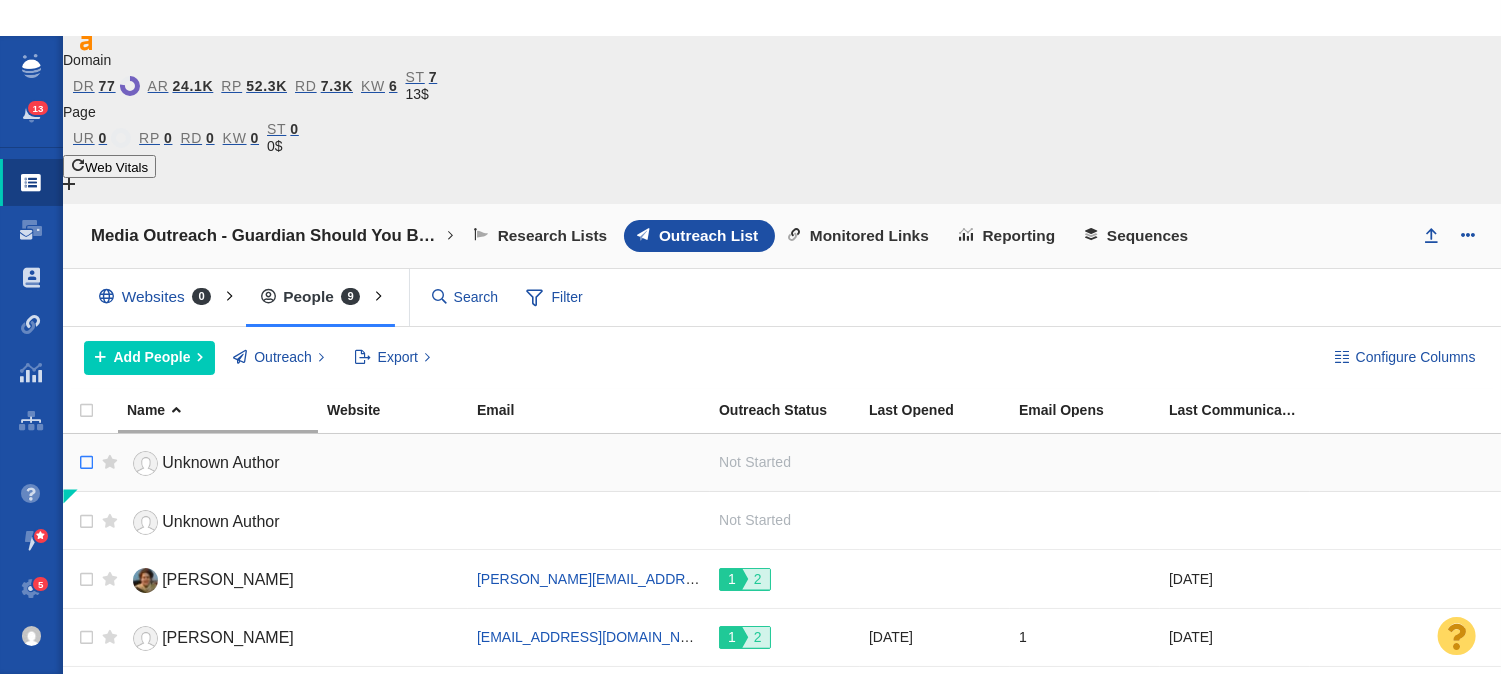 checkbox on "true" 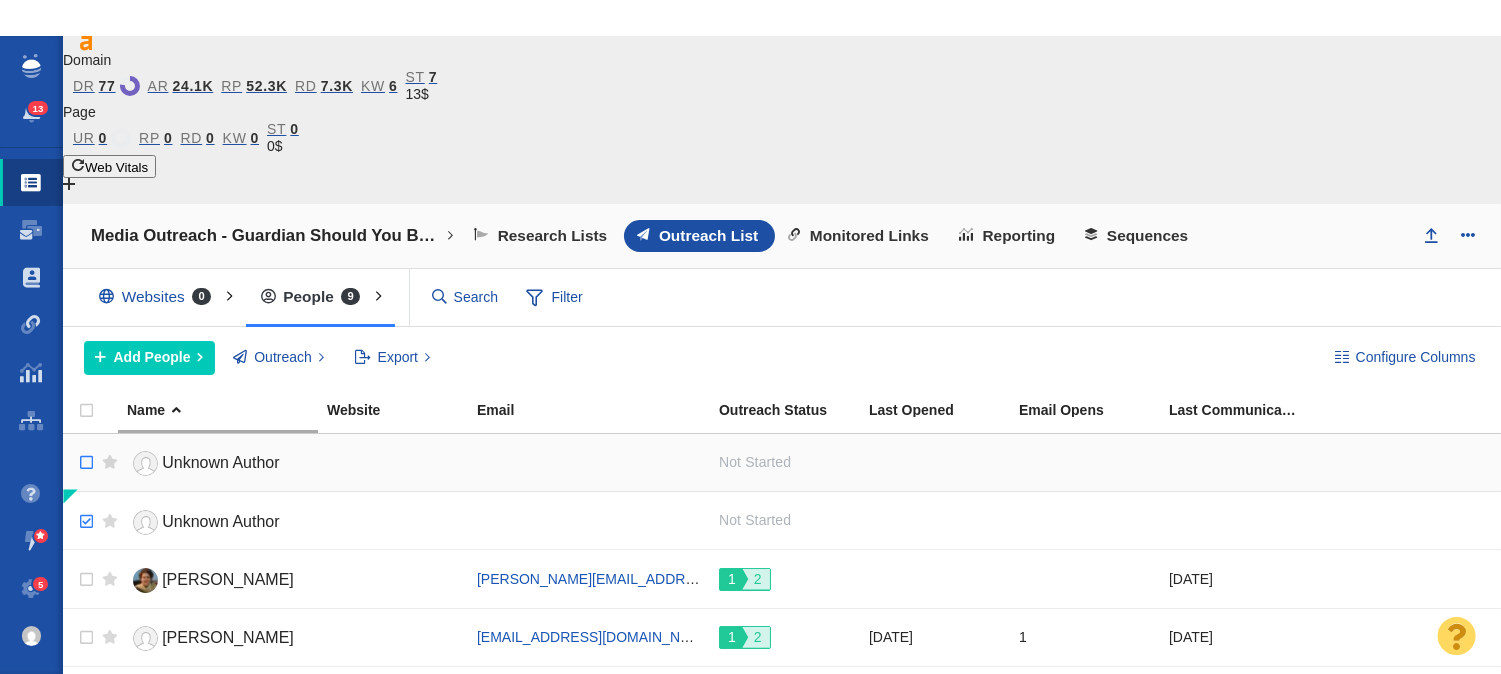 click at bounding box center (84, 522) 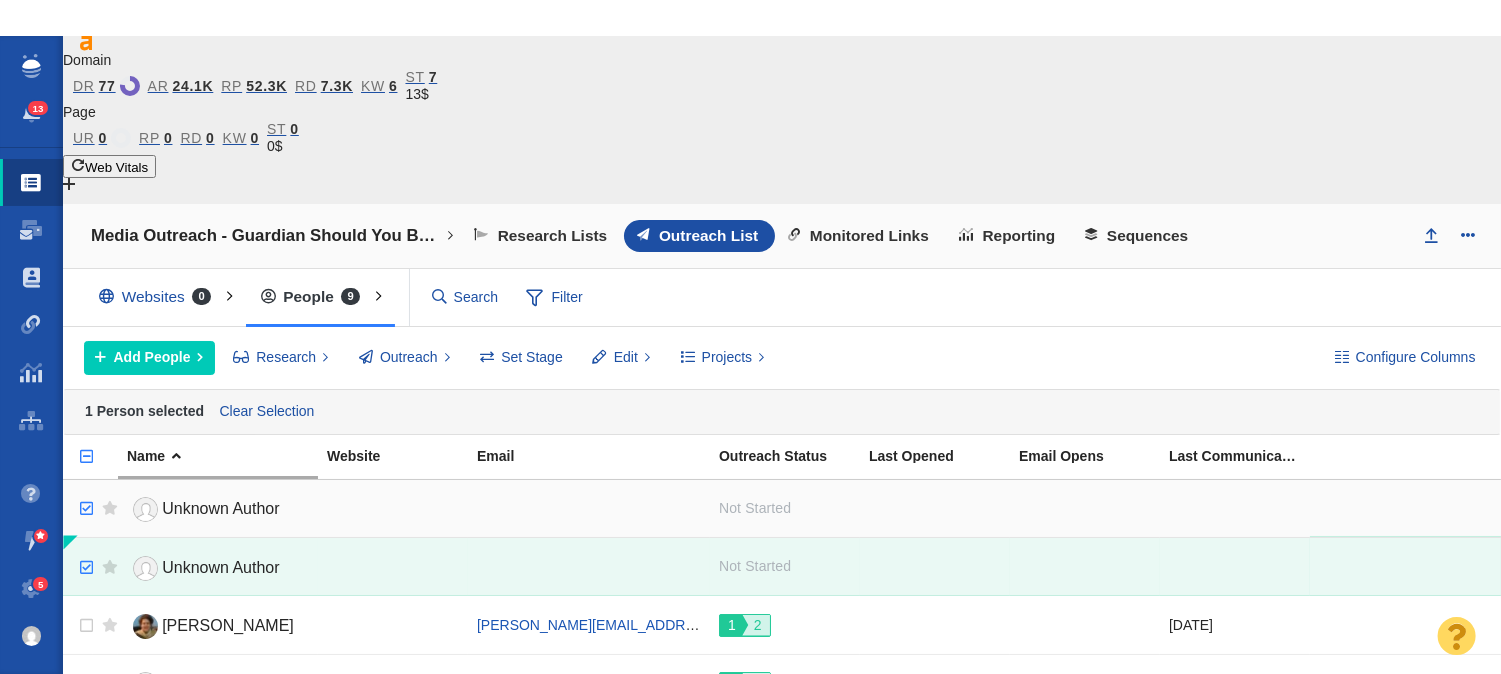 checkbox on "true" 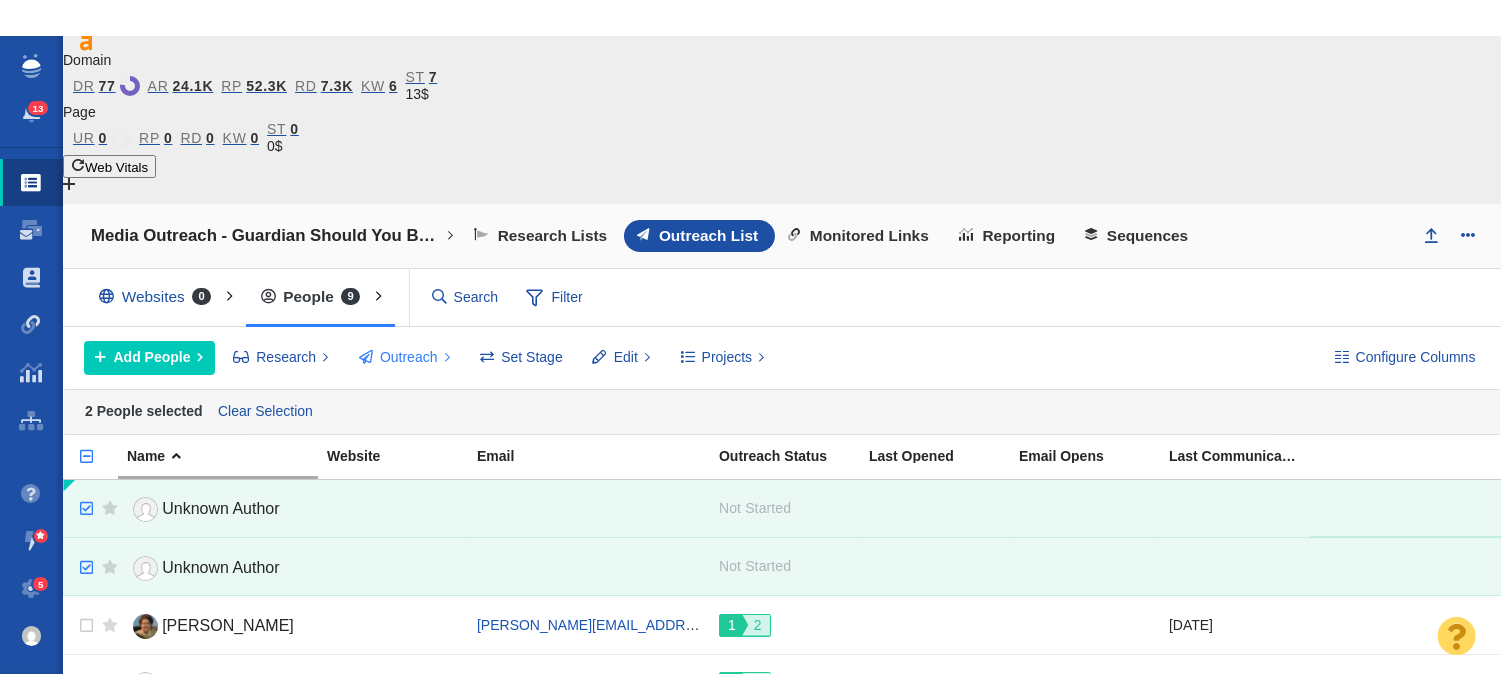click on "Outreach" at bounding box center (409, 357) 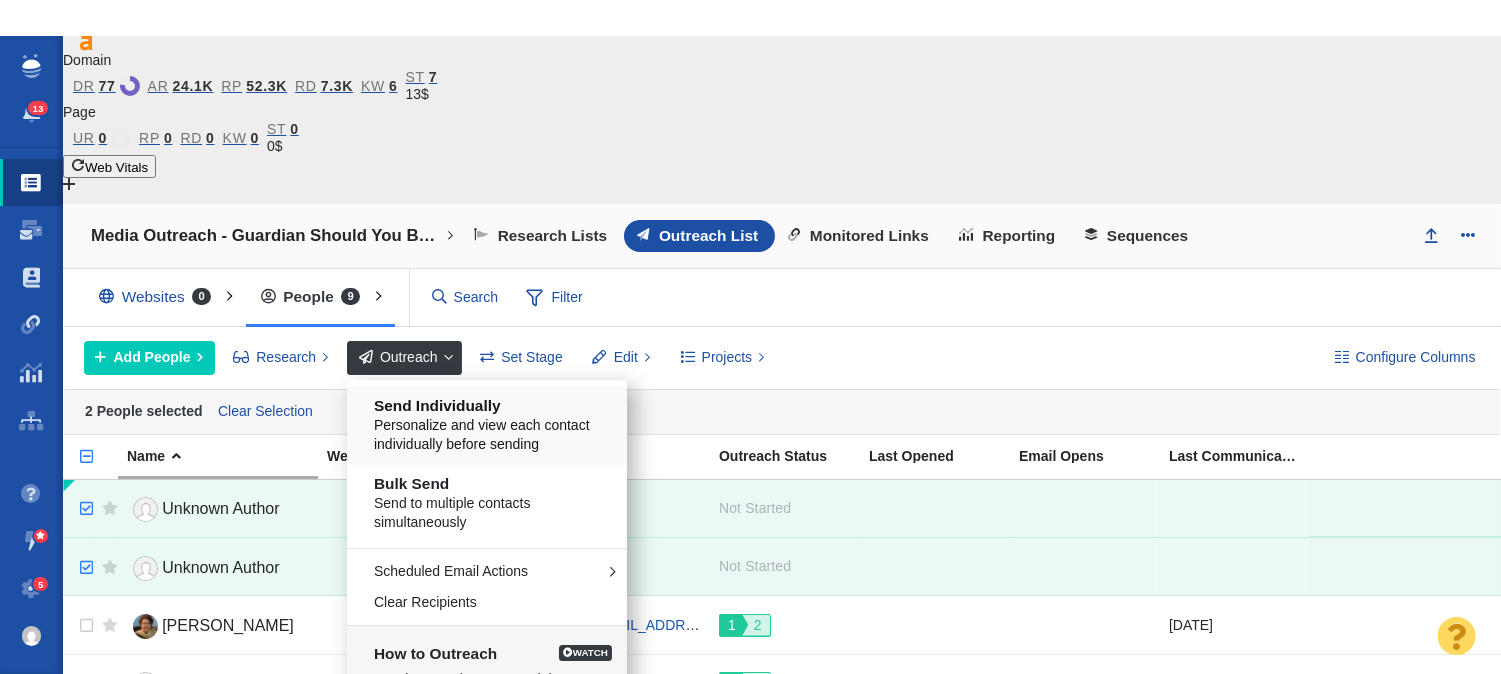 click on "Personalize and view each contact individually before sending" at bounding box center (494, 435) 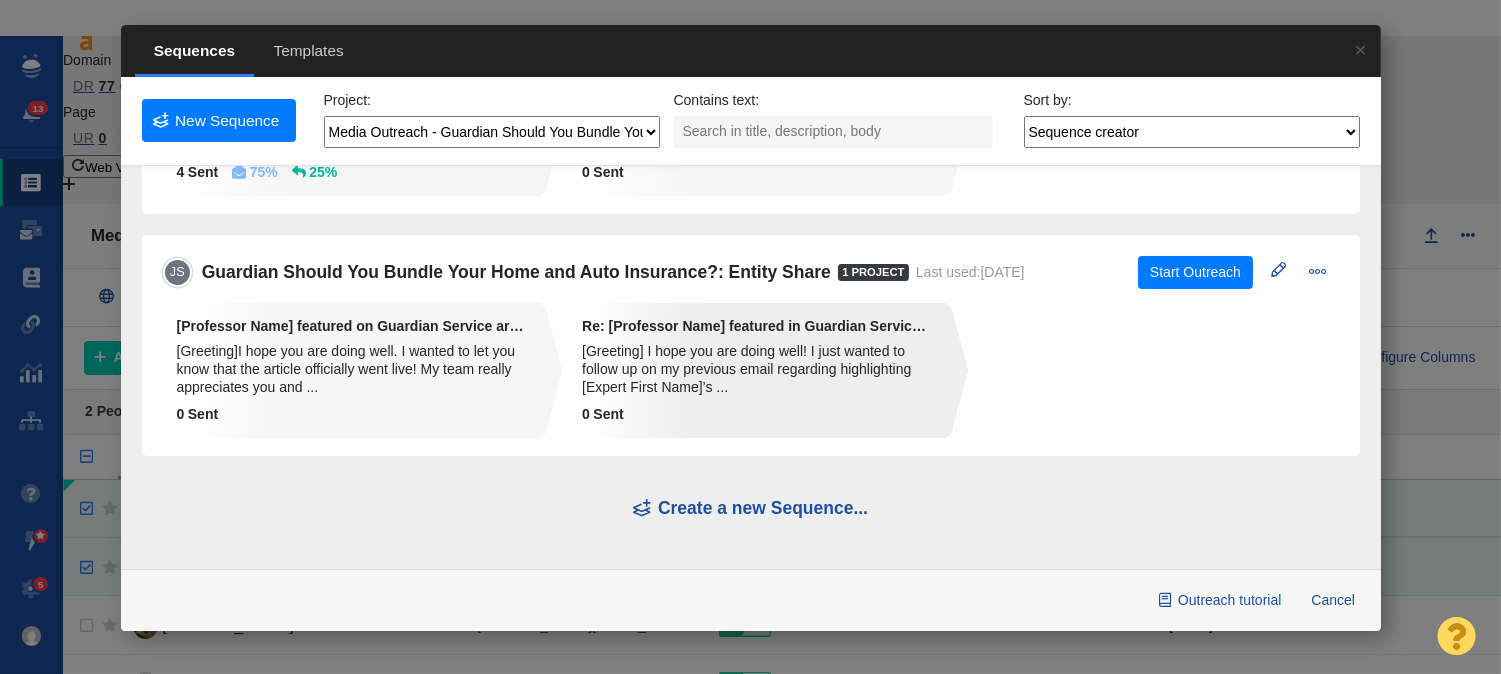 scroll, scrollTop: 437, scrollLeft: 0, axis: vertical 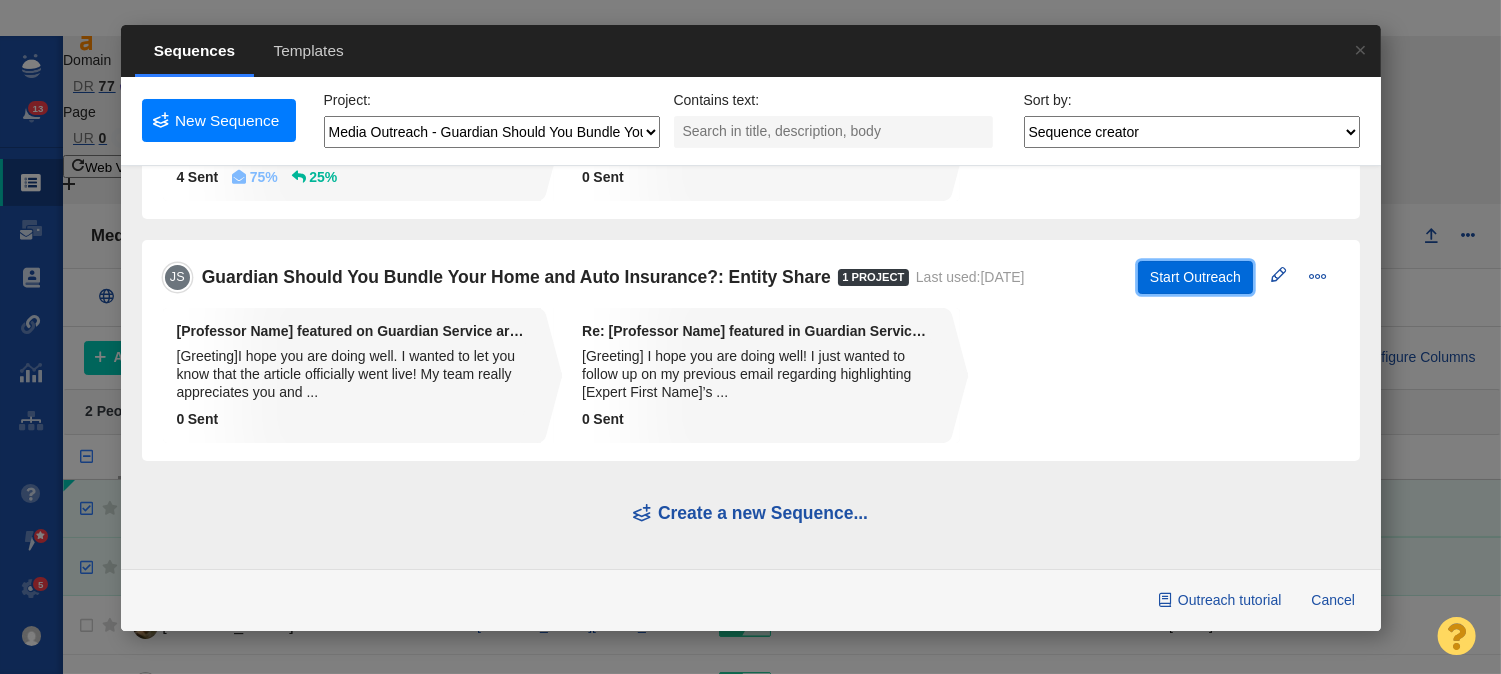 click on "Start Outreach" at bounding box center (1195, 278) 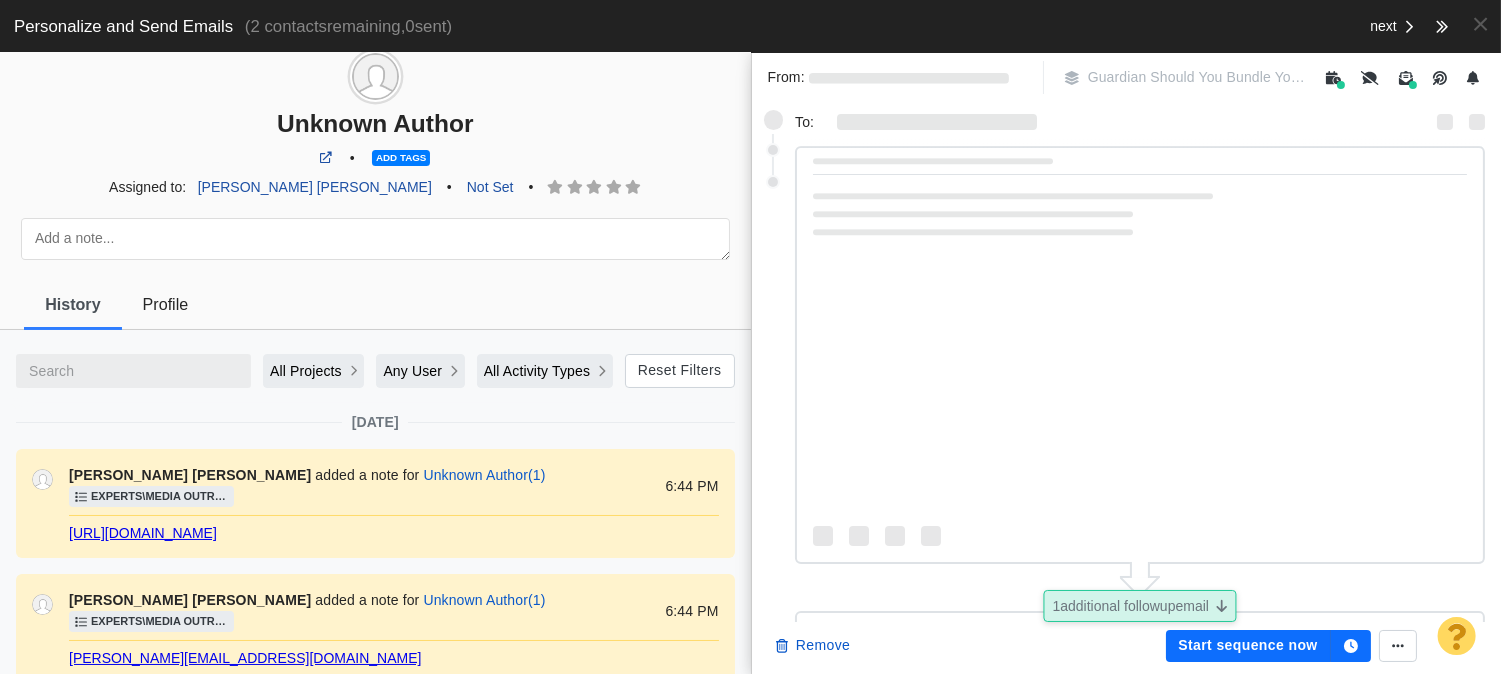 scroll, scrollTop: 53, scrollLeft: 0, axis: vertical 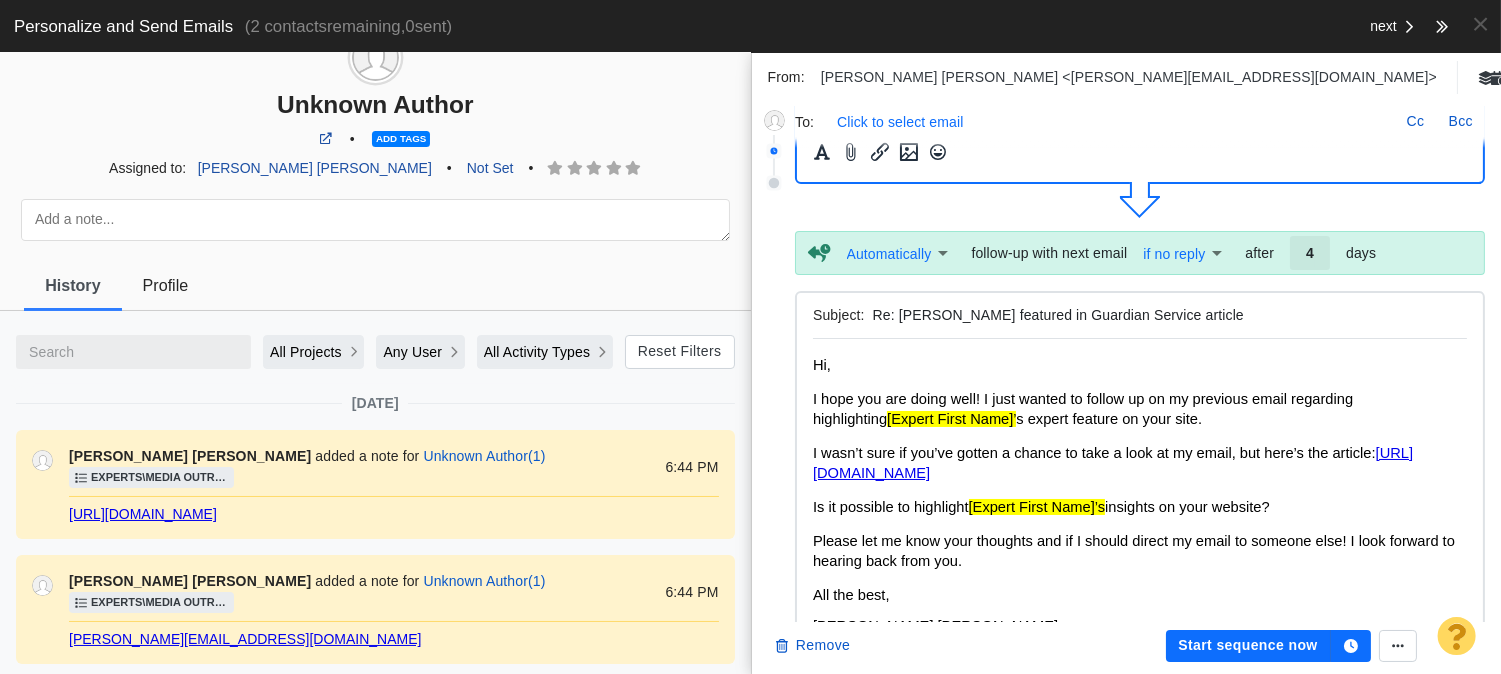 click on "Click to select email" at bounding box center (900, 122) 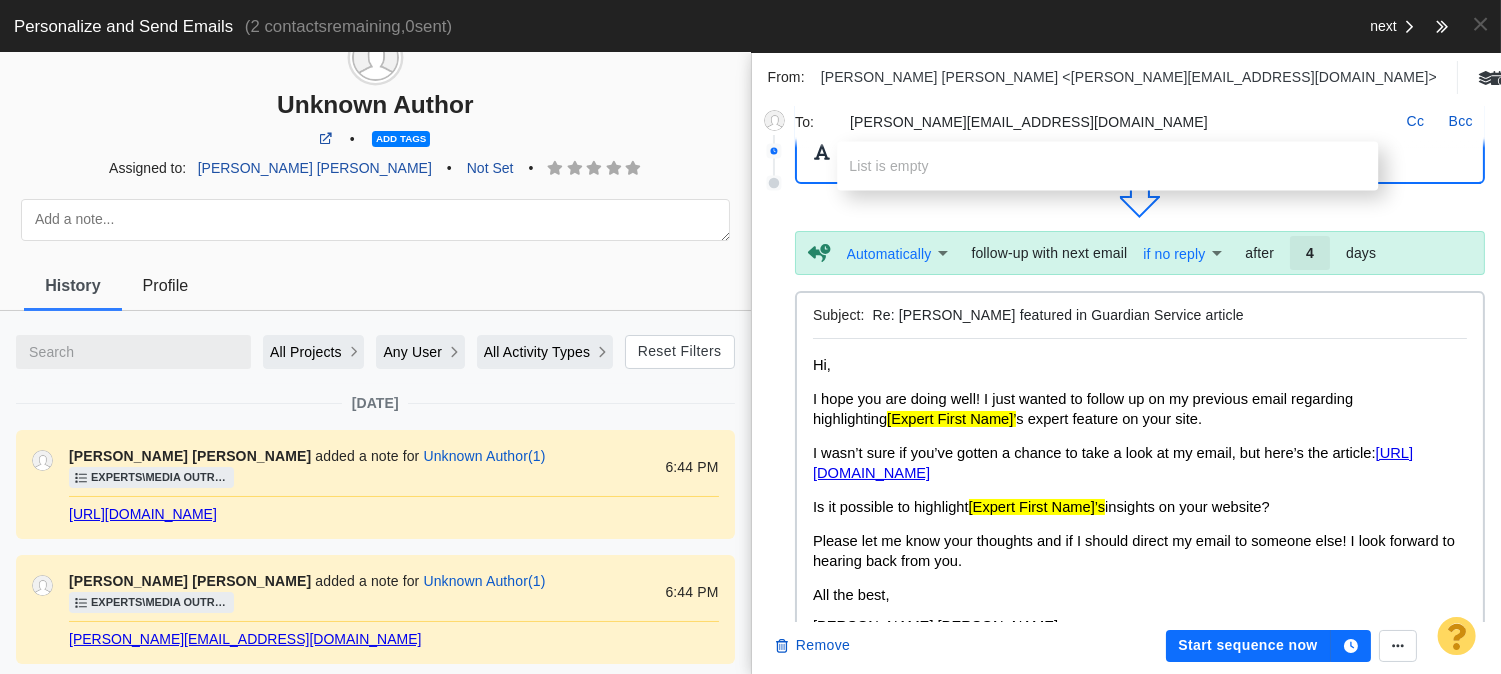 type on "john@myibg.com" 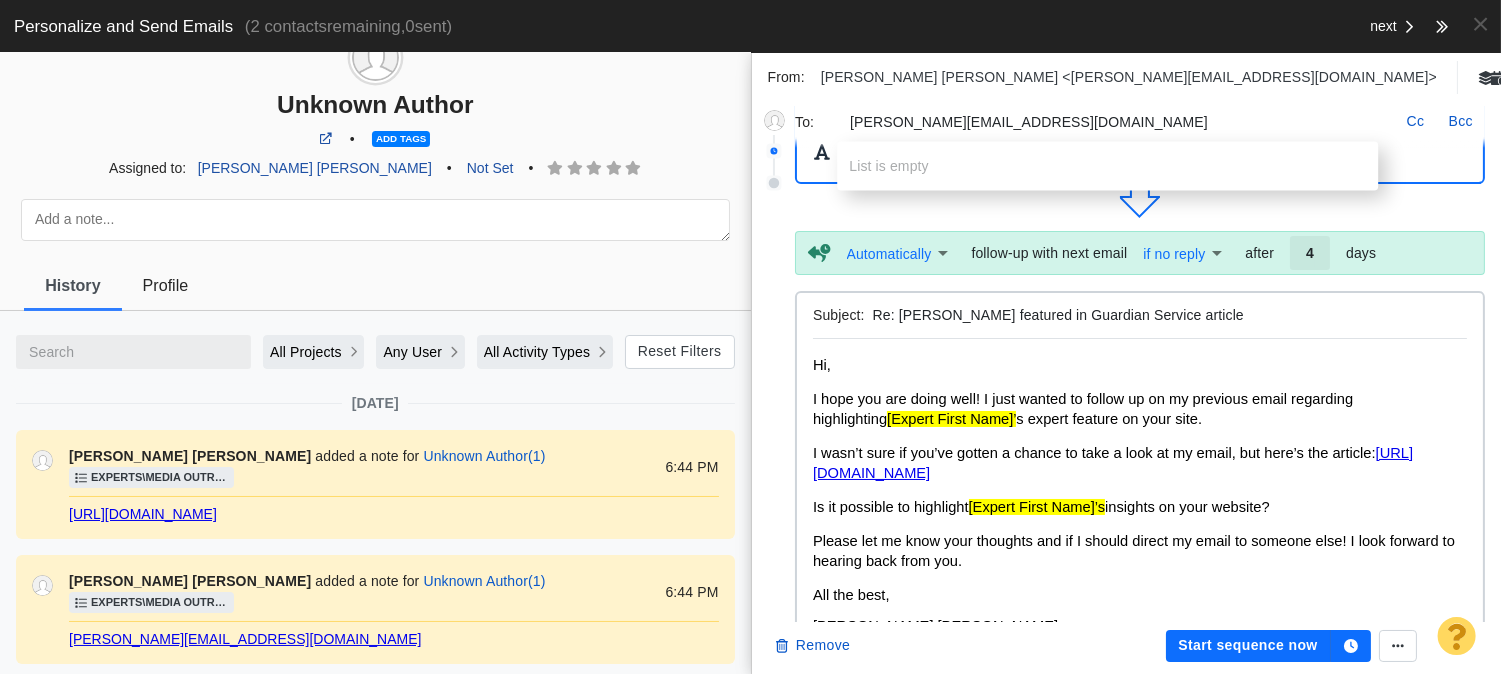 click on "﻿ Hi," at bounding box center (1139, 365) 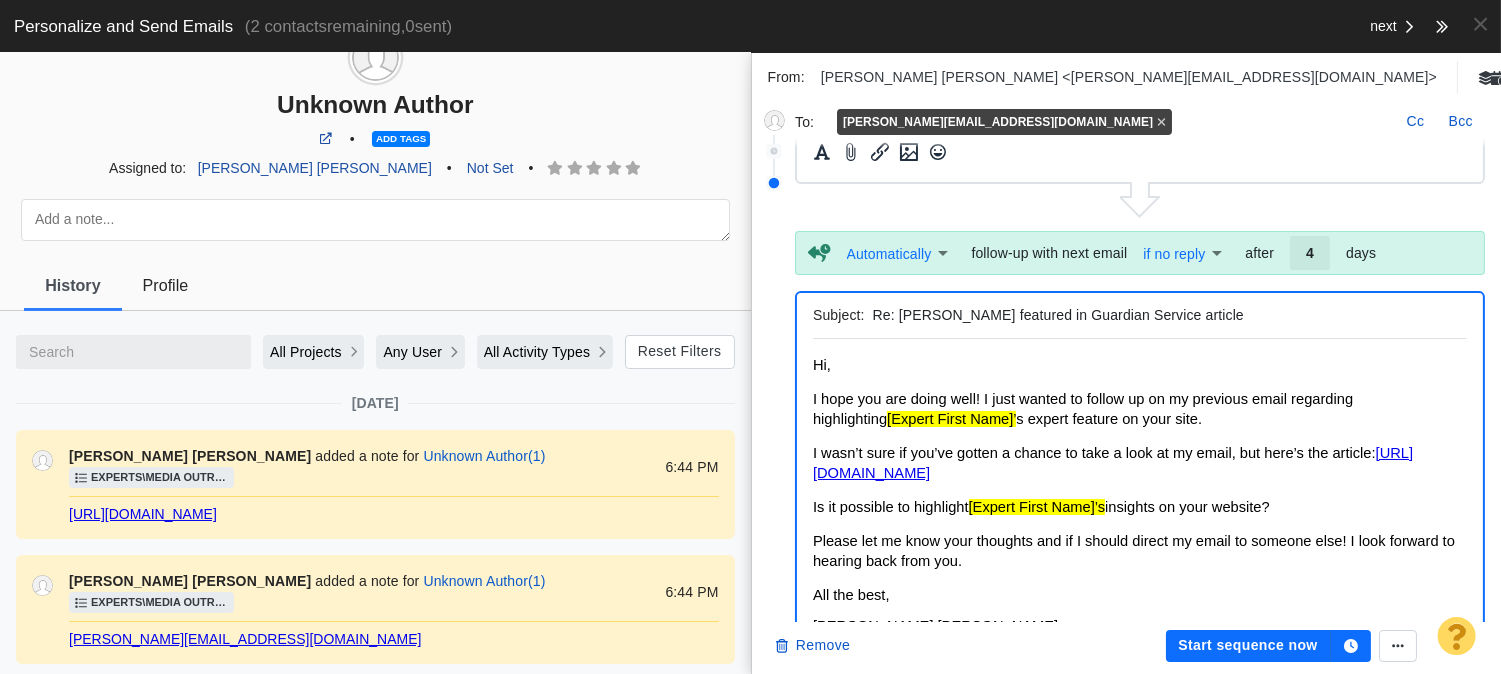 scroll, scrollTop: 457, scrollLeft: 0, axis: vertical 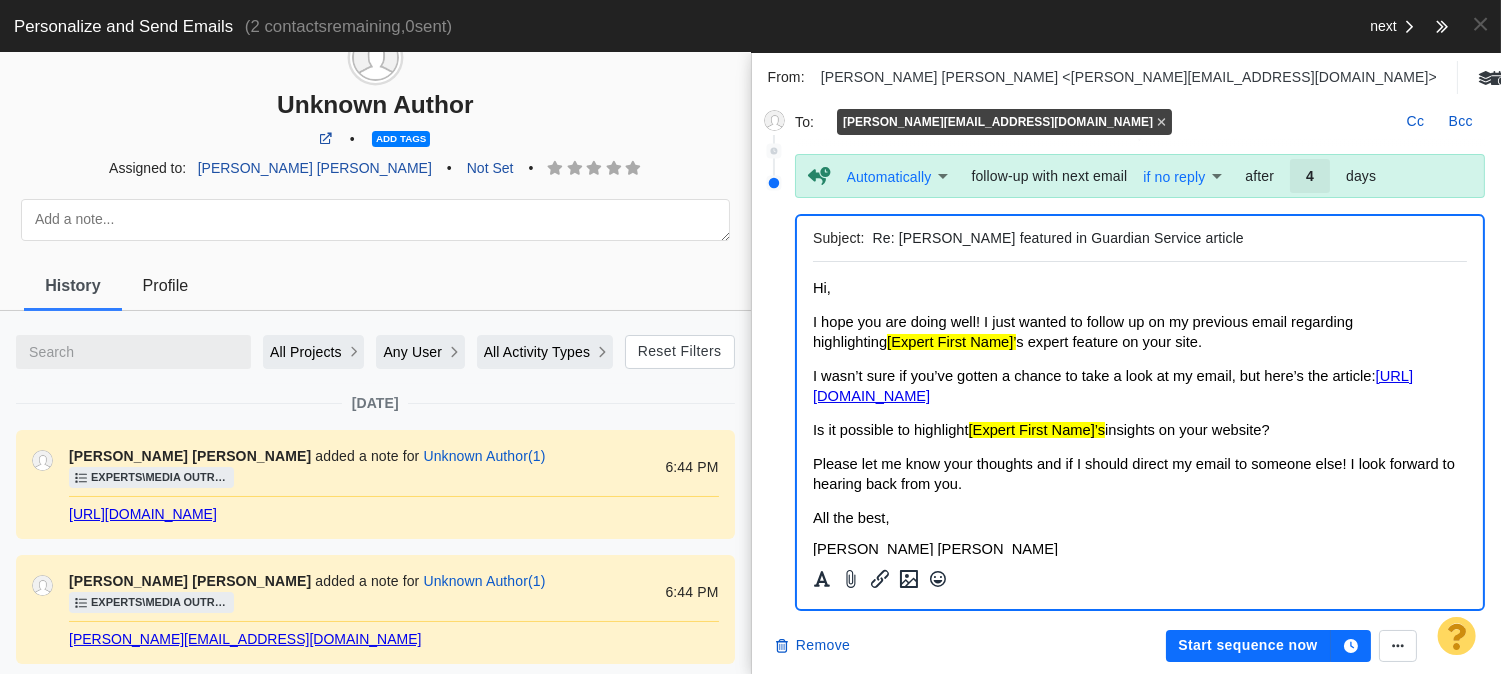 type 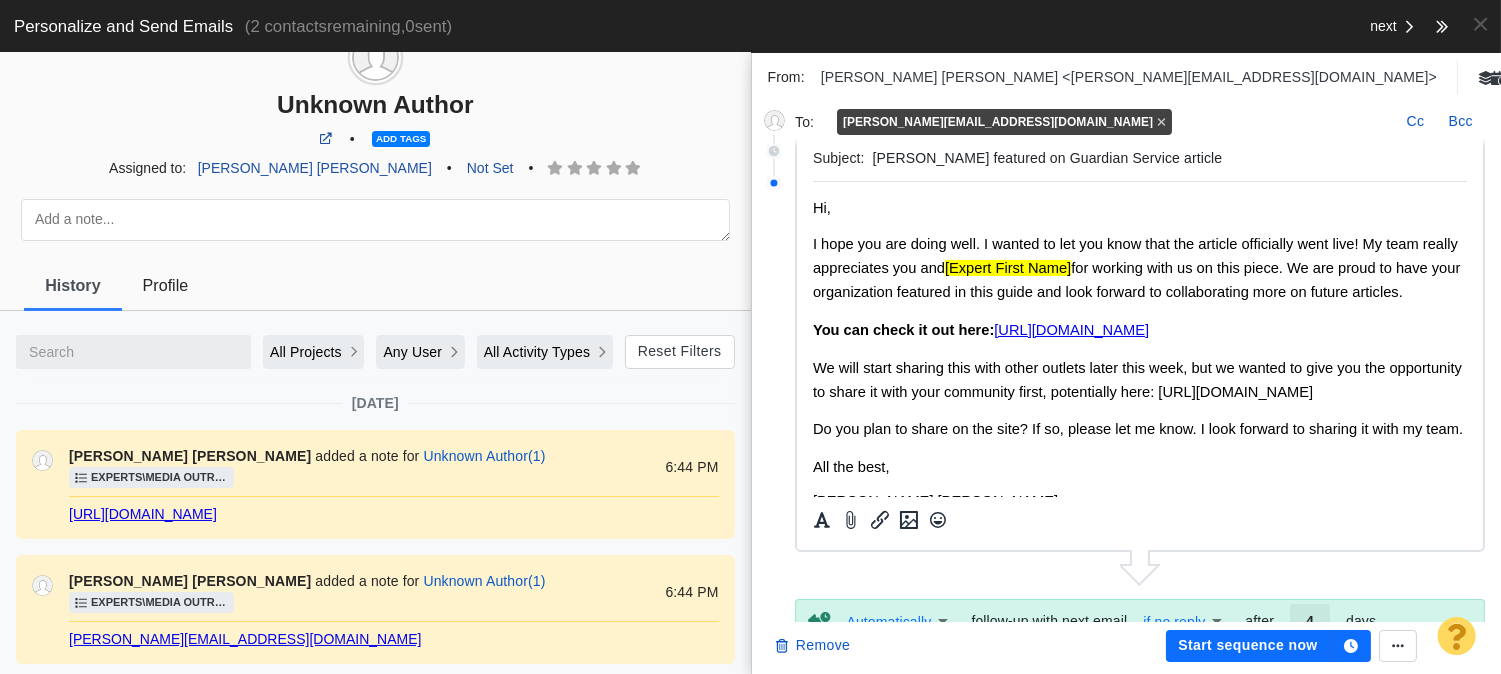 scroll, scrollTop: 0, scrollLeft: 0, axis: both 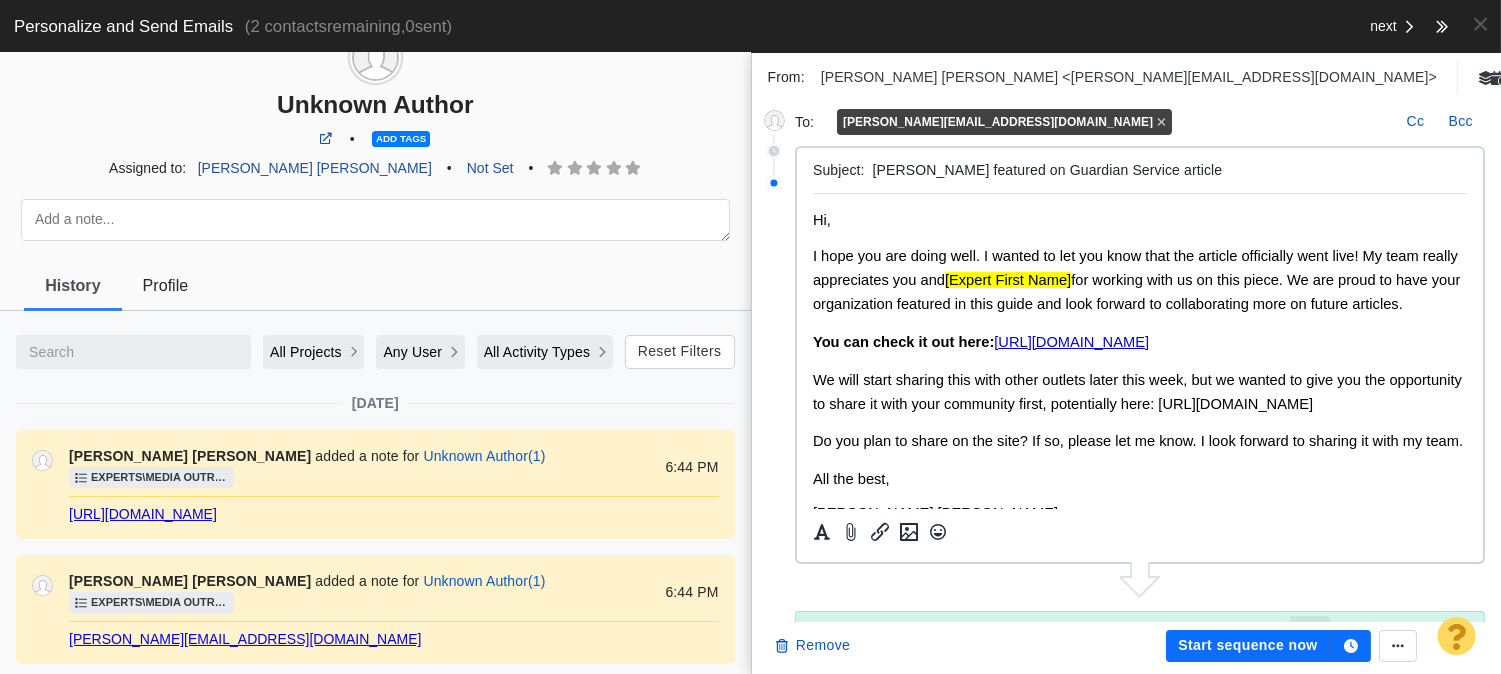 click on "We will start sharing this with other outlets later this week, but we wanted to give you the opportunity to share it with your community first, potentially here:" at bounding box center [1136, 392] 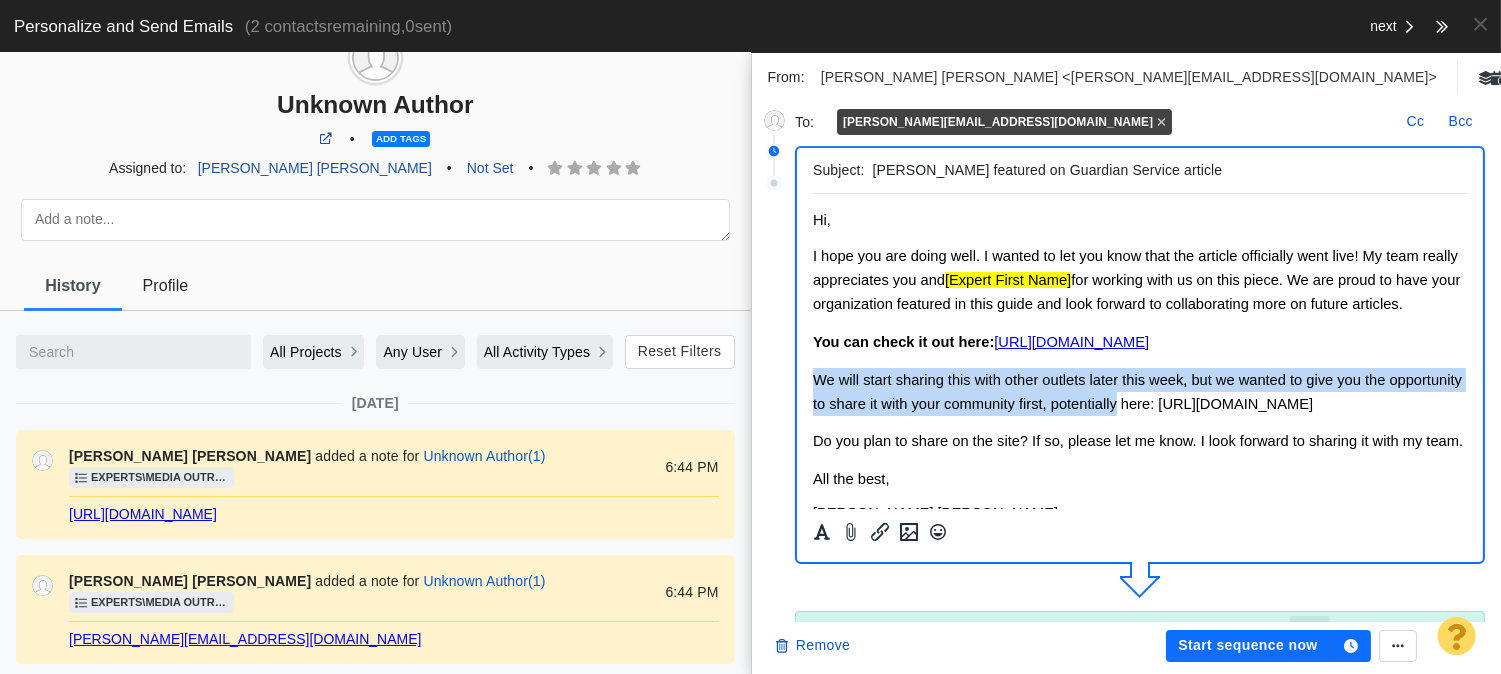 drag, startPoint x: 819, startPoint y: 427, endPoint x: 1164, endPoint y: 454, distance: 346.0549 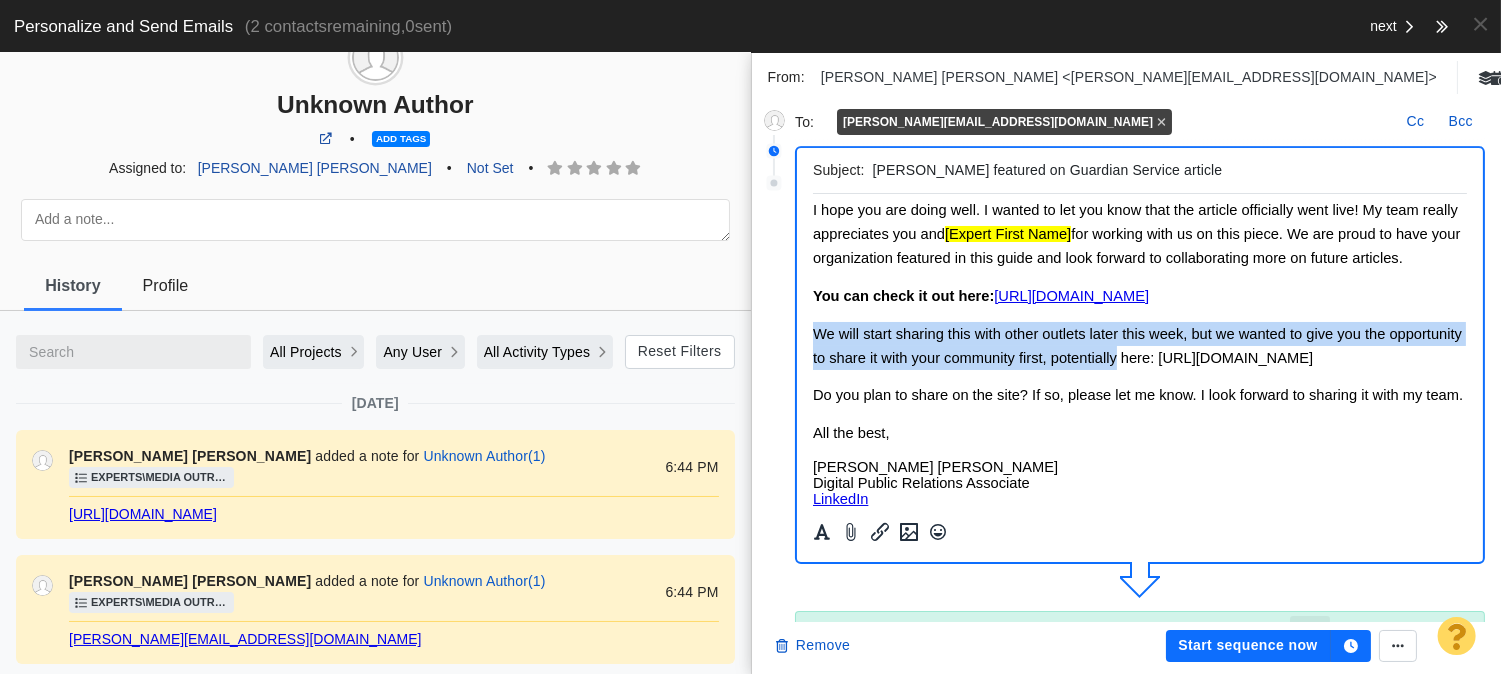 scroll, scrollTop: 0, scrollLeft: 0, axis: both 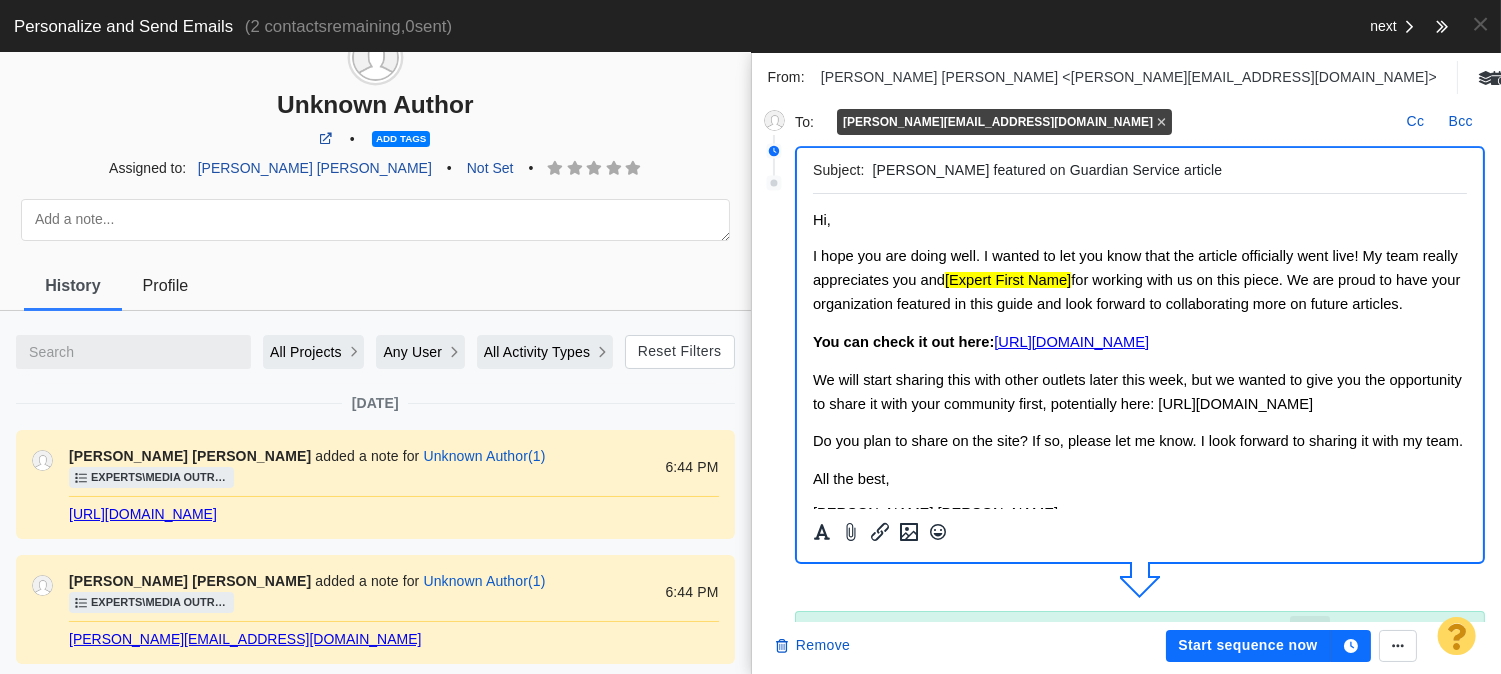 click on "We will start sharing this with other outlets later this week, but we wanted to give you the opportunity to share it with your community first, potentially here:   https://insurancebrokersgroup.com/in-the-news/" at bounding box center (1139, 392) 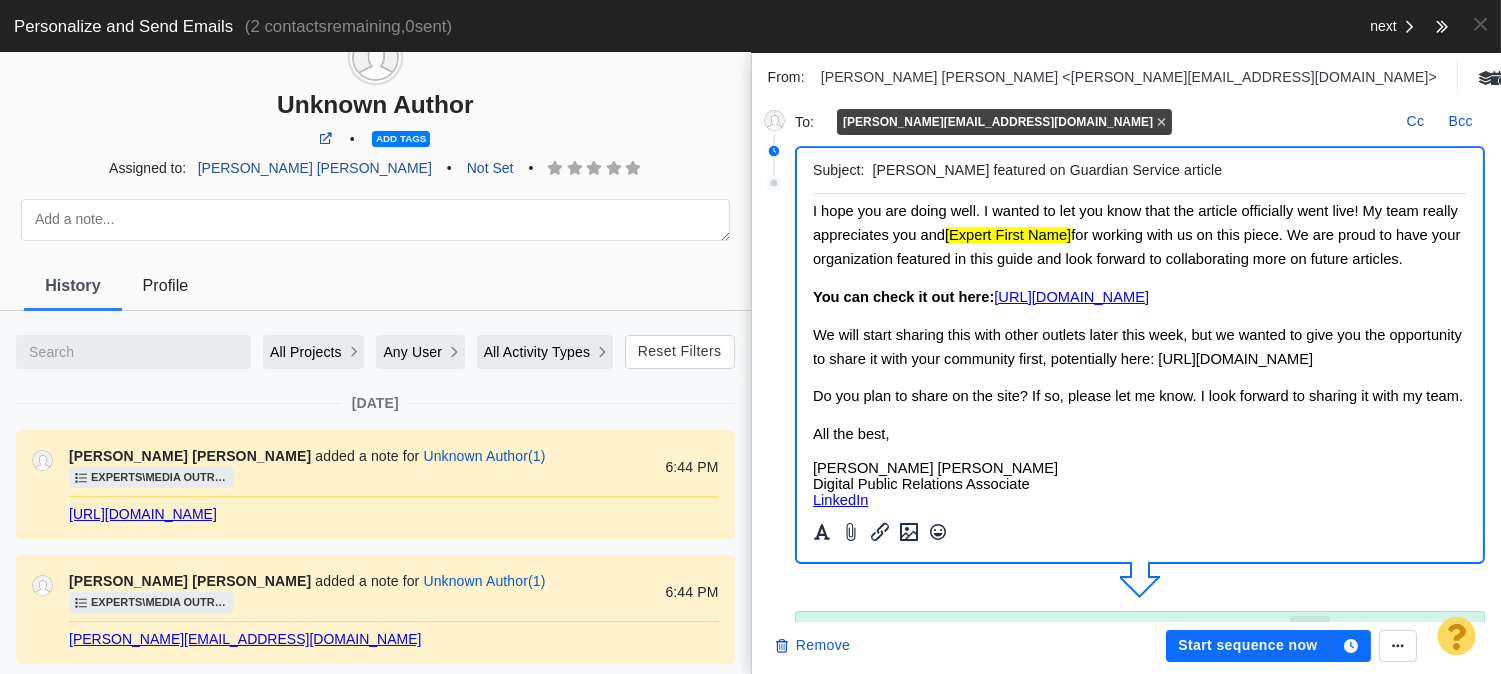 scroll, scrollTop: 0, scrollLeft: 0, axis: both 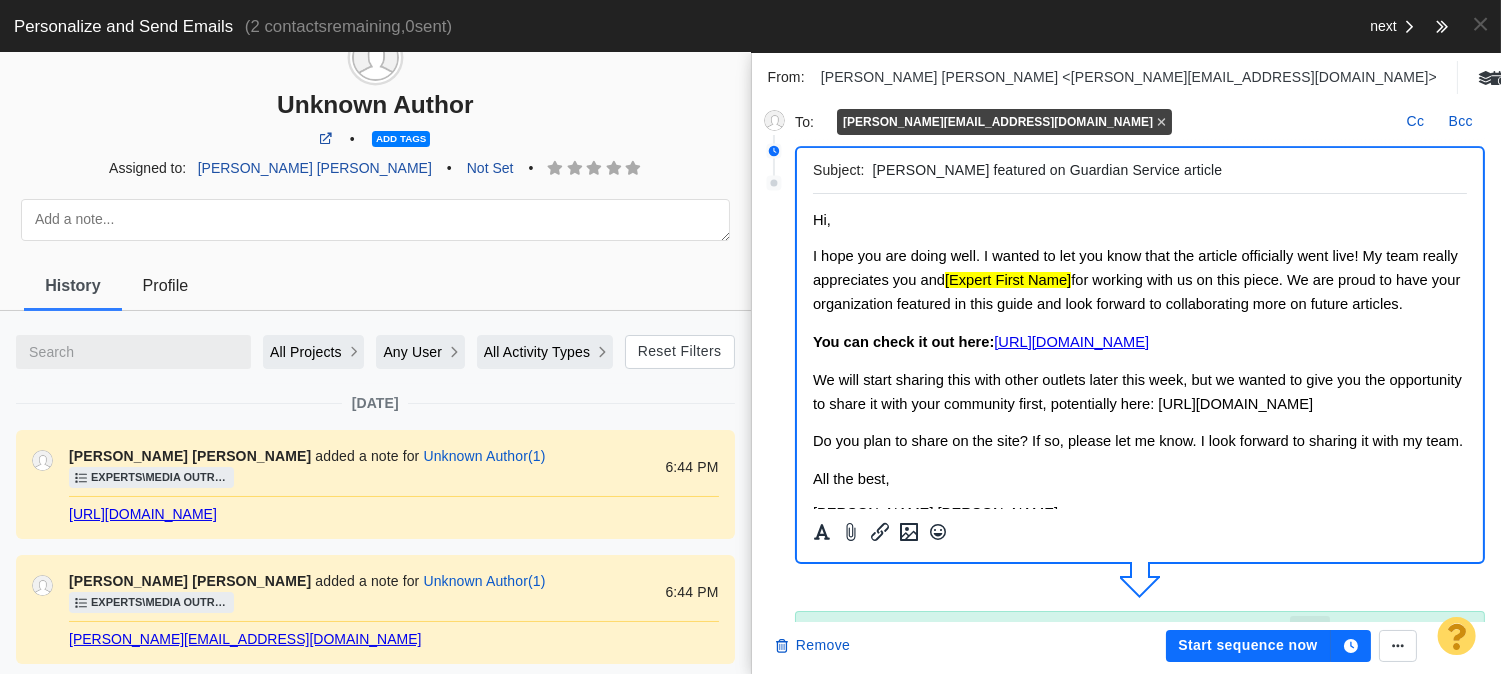 click on "I hope you are doing well. I wanted to let you know that the article officially went live! My team really appreciates you and" at bounding box center [1134, 268] 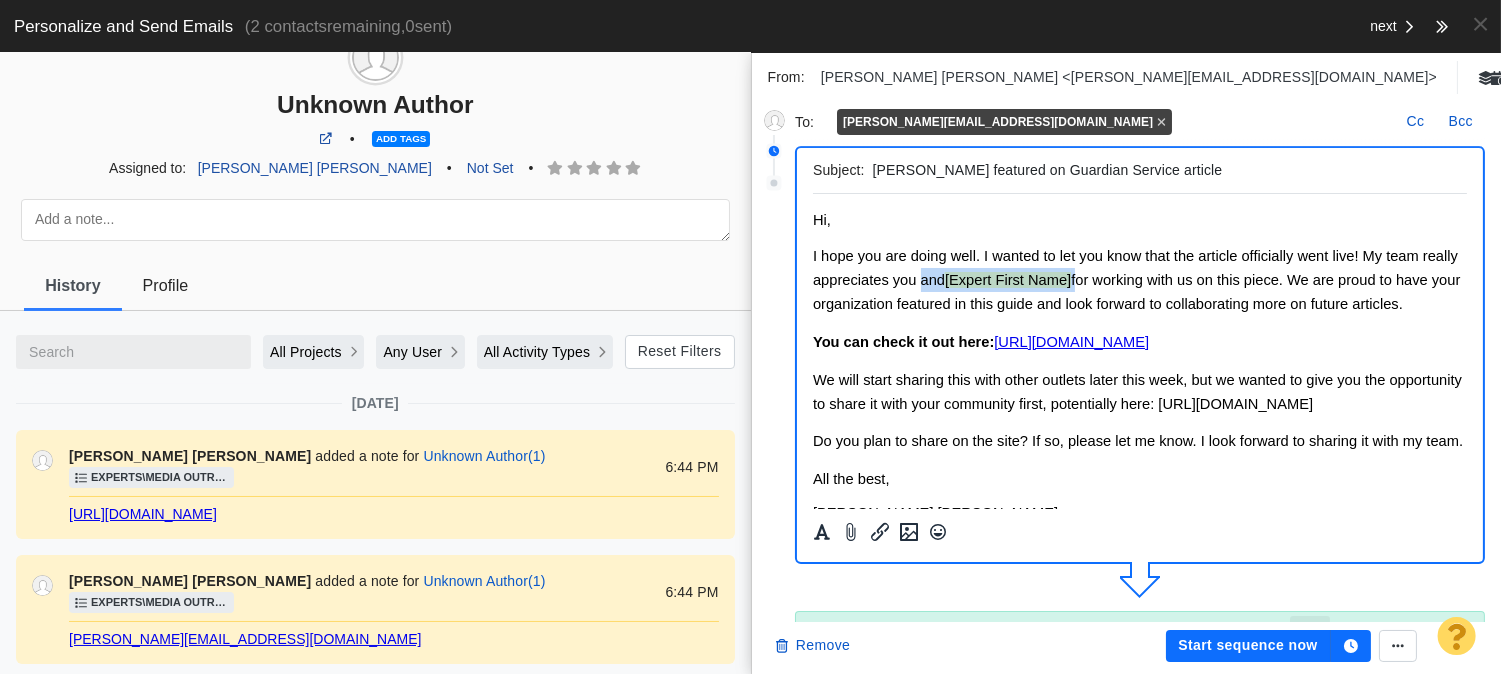 drag, startPoint x: 974, startPoint y: 274, endPoint x: 1111, endPoint y: 283, distance: 137.2953 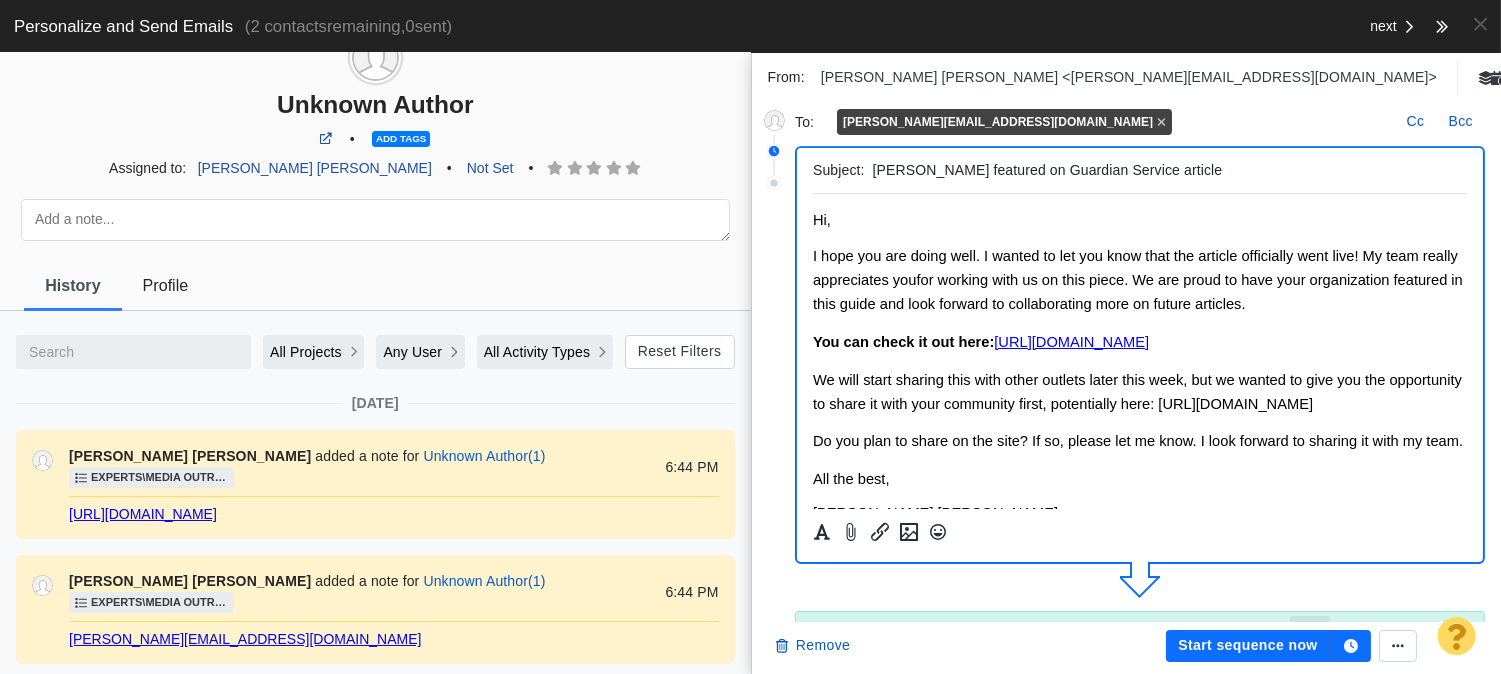 click on "We will start sharing this with other outlets later this week, but we wanted to give you the opportunity to share it with your community first, potentially here:" at bounding box center [1136, 392] 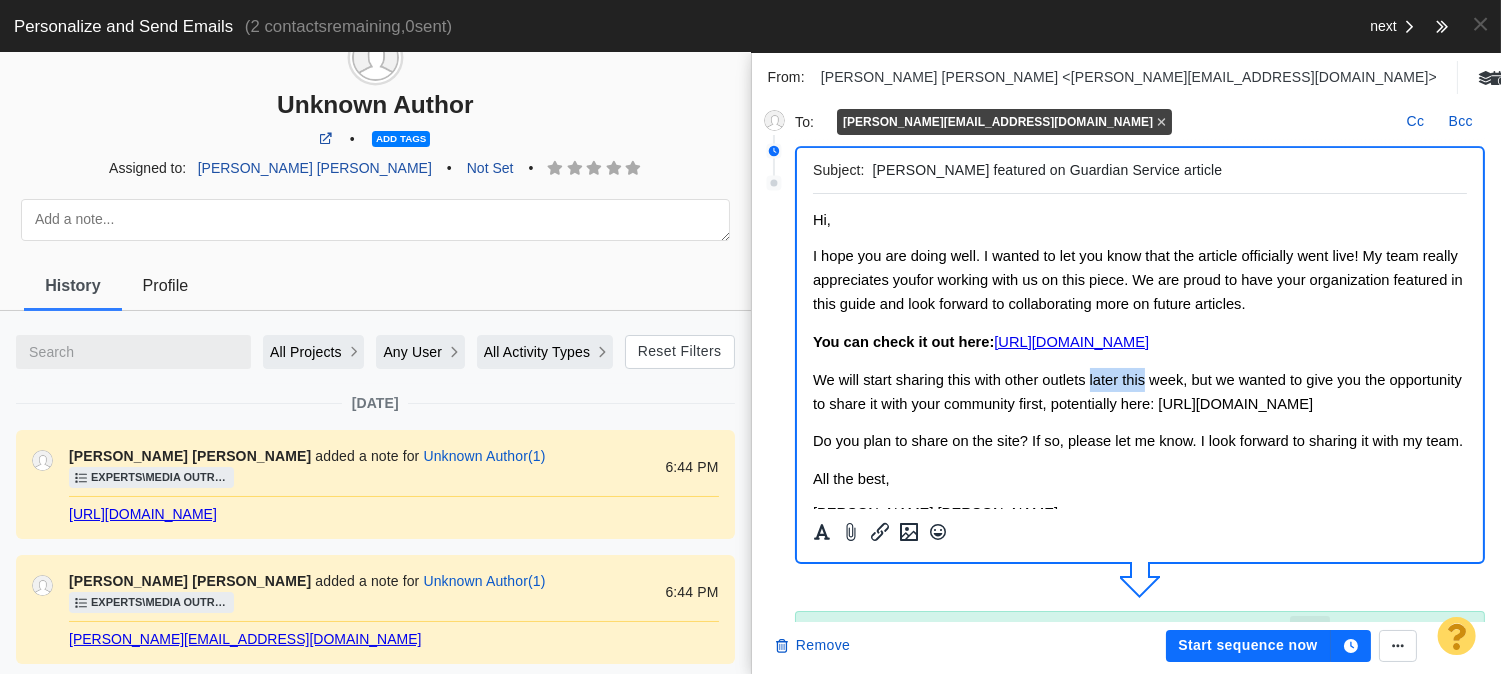 drag, startPoint x: 1103, startPoint y: 400, endPoint x: 1129, endPoint y: 400, distance: 26 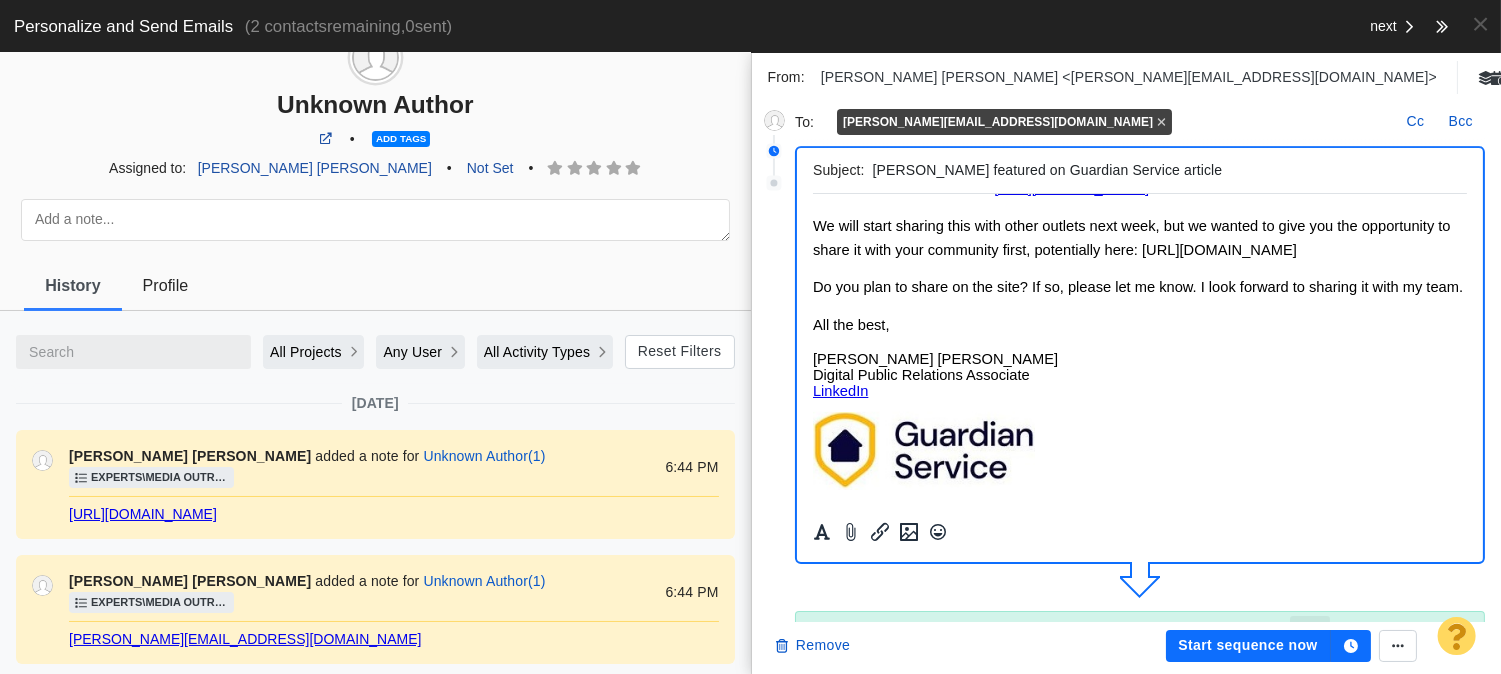 scroll, scrollTop: 226, scrollLeft: 0, axis: vertical 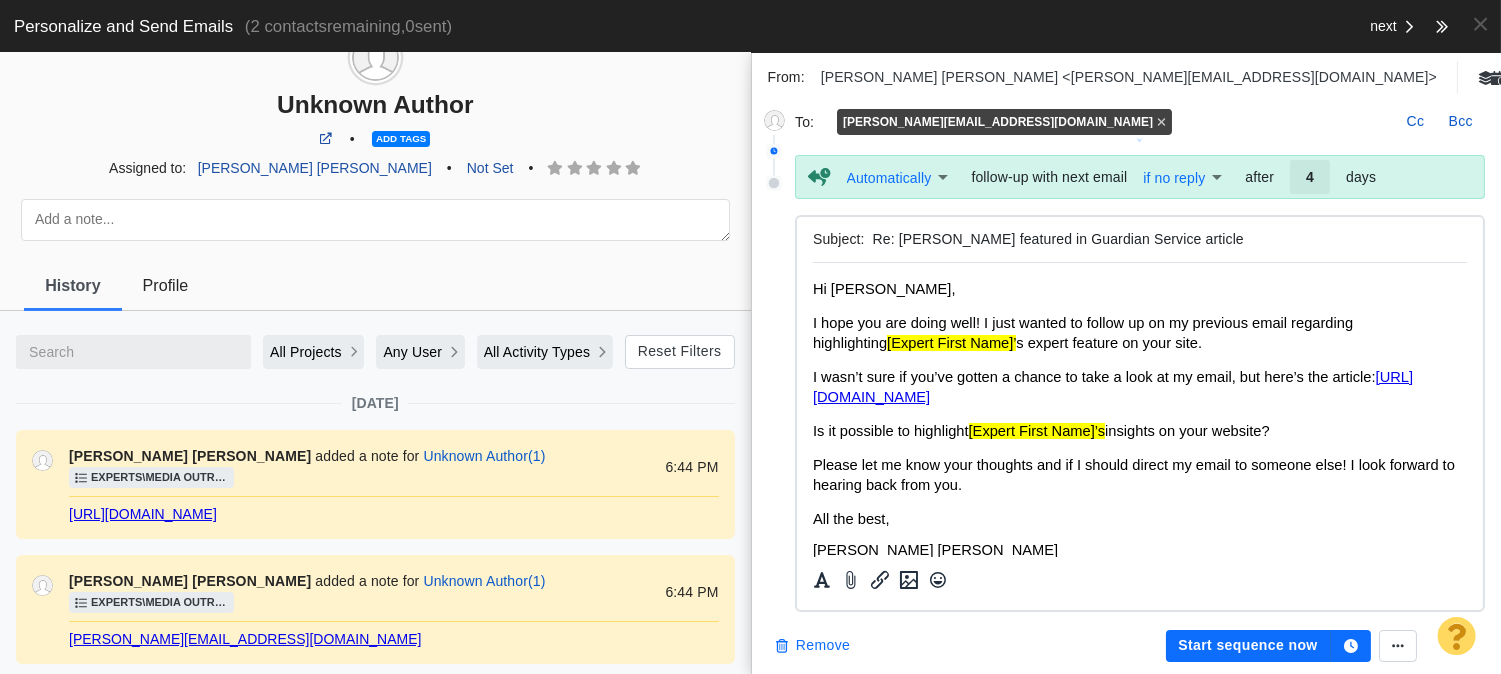 click on "Remove" at bounding box center (813, 646) 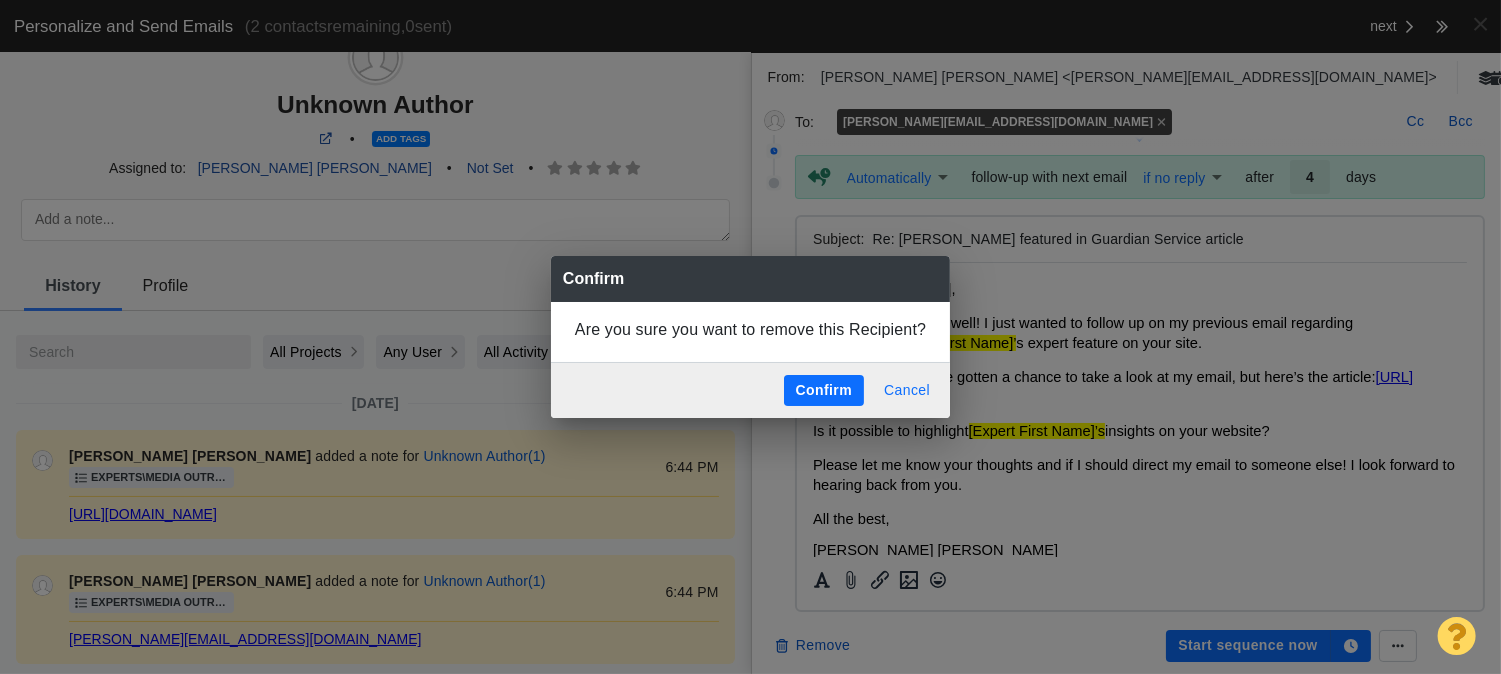 click on "Cancel" at bounding box center (907, 391) 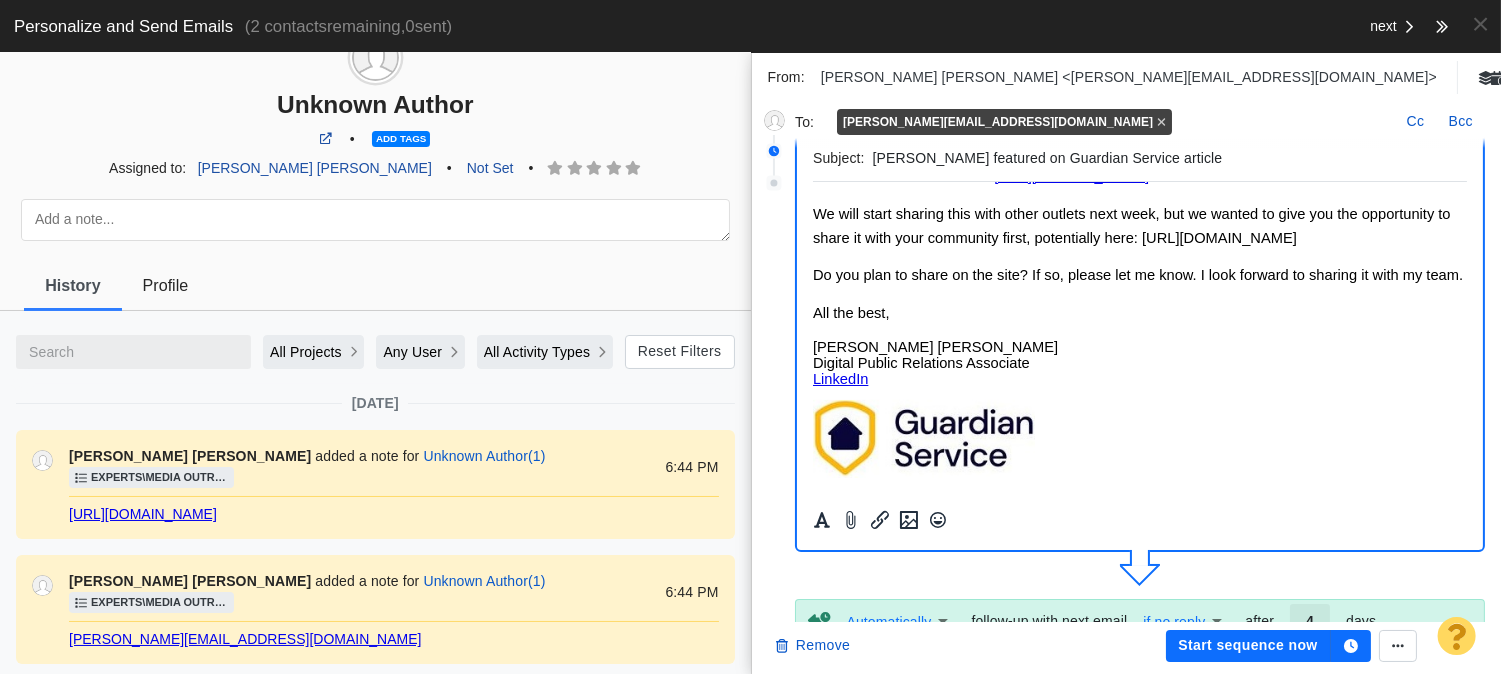 scroll, scrollTop: 234, scrollLeft: 0, axis: vertical 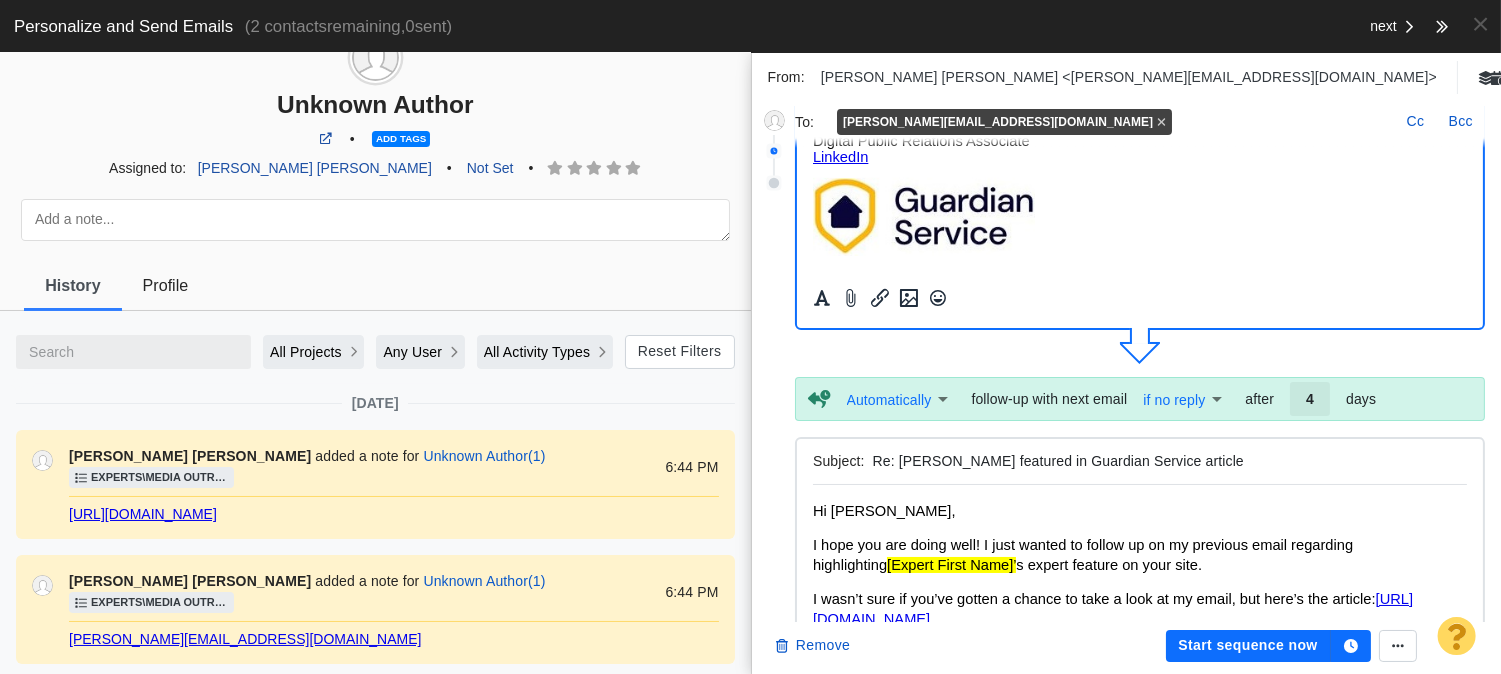 click on "Automatically Automatic follow-up with next email if no reply EmailSentButNotReplied after 4 days" at bounding box center (1158, 399) 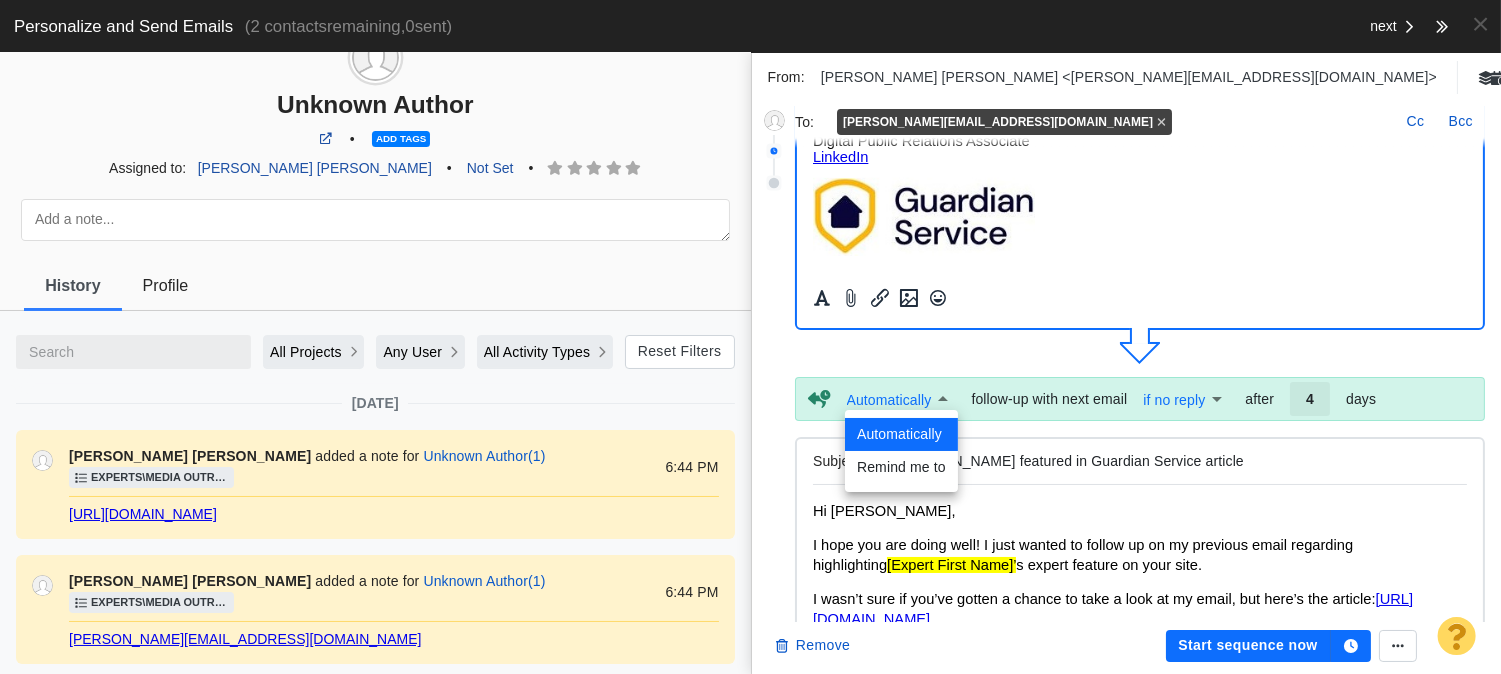 click at bounding box center [750, 337] 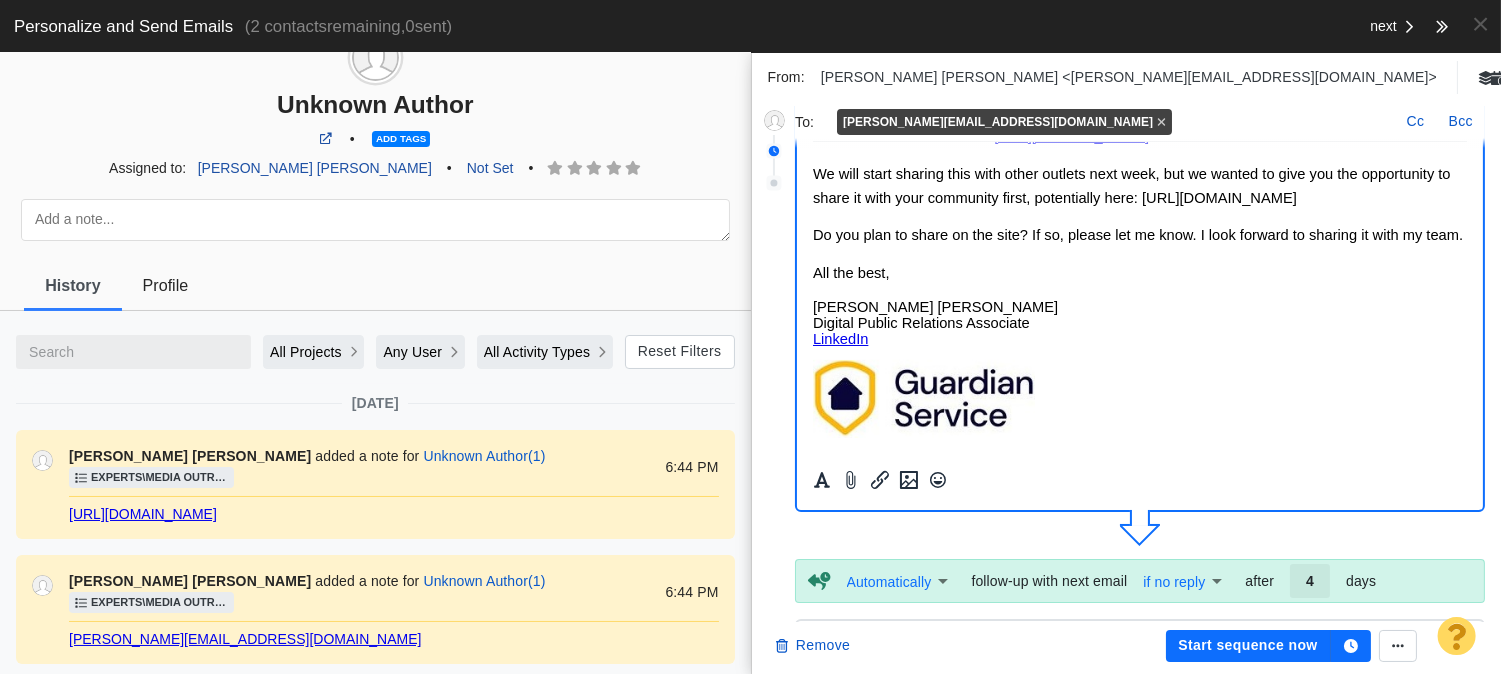 scroll, scrollTop: 0, scrollLeft: 0, axis: both 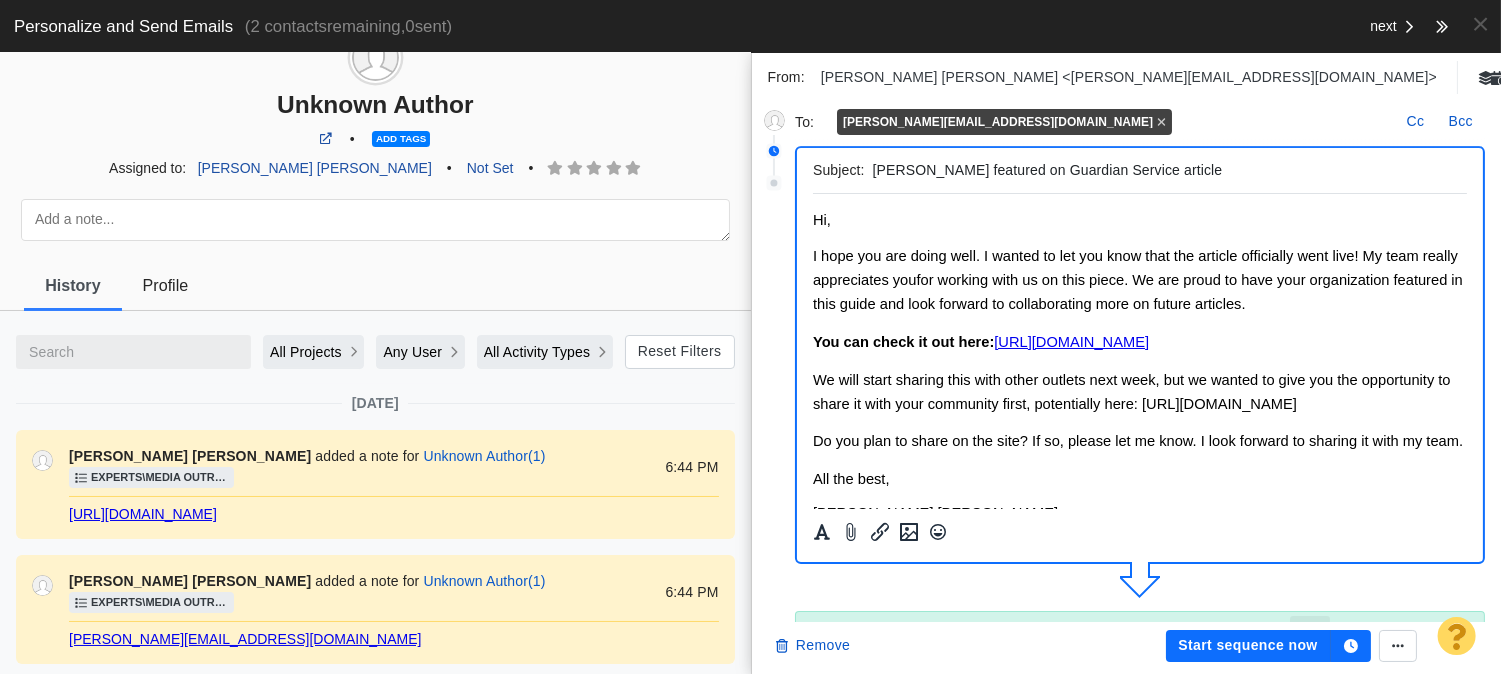 click on "Hi," at bounding box center [821, 220] 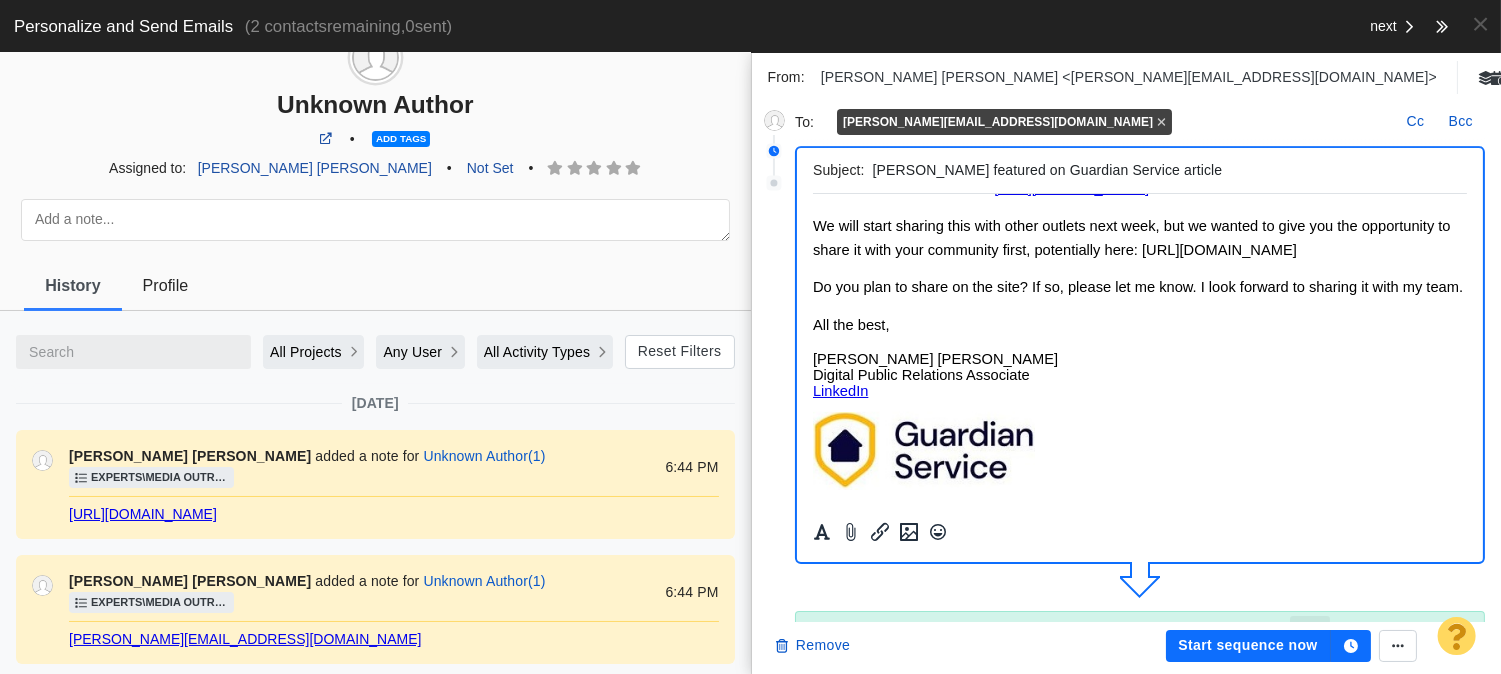 scroll, scrollTop: 226, scrollLeft: 0, axis: vertical 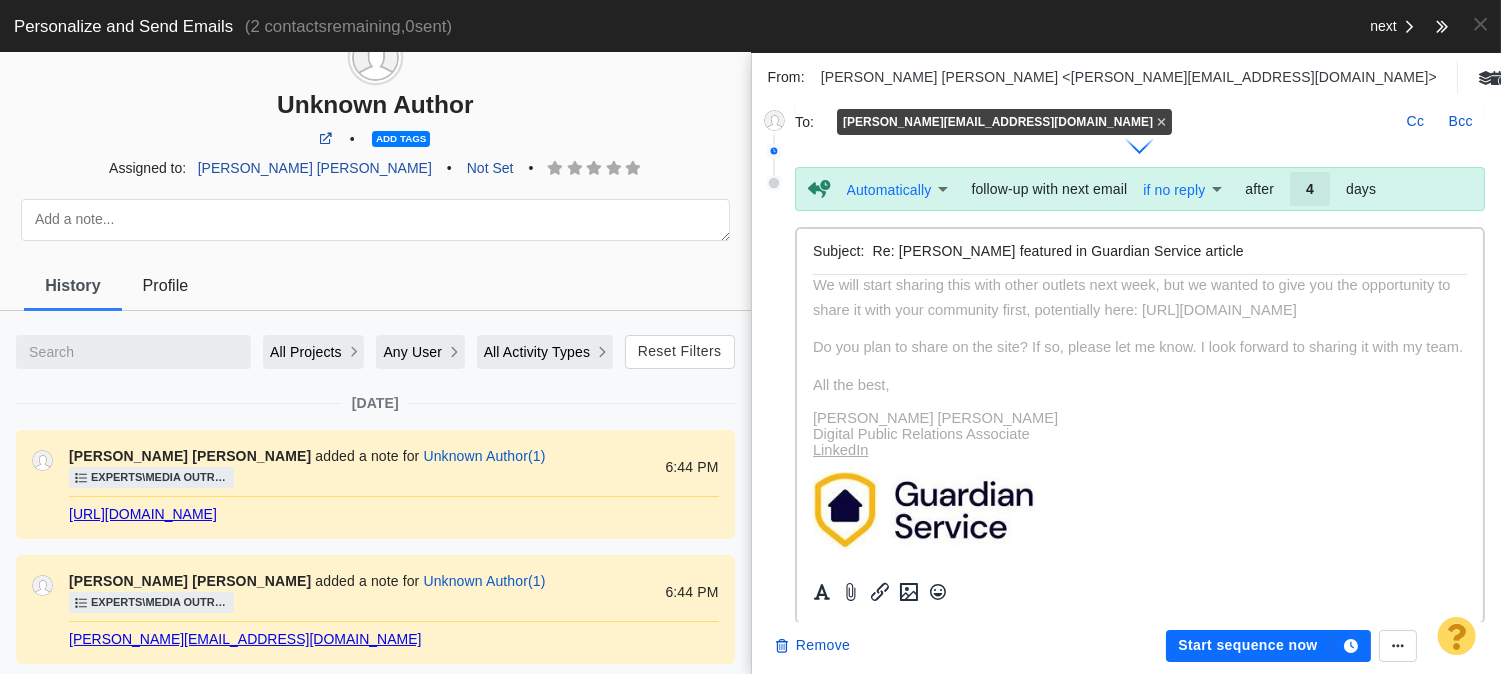 click on "Re: John Espenschied featured in Guardian Service article" at bounding box center (1166, 251) 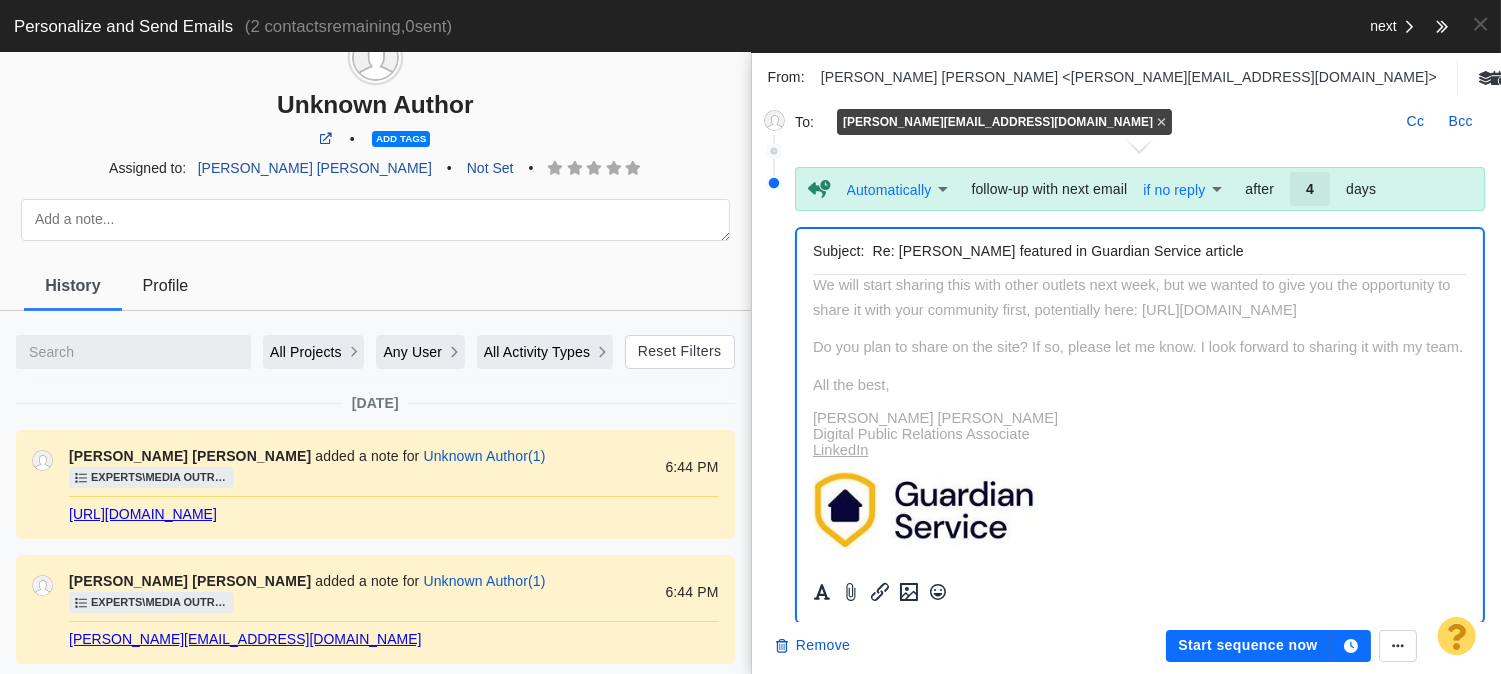 scroll, scrollTop: 457, scrollLeft: 0, axis: vertical 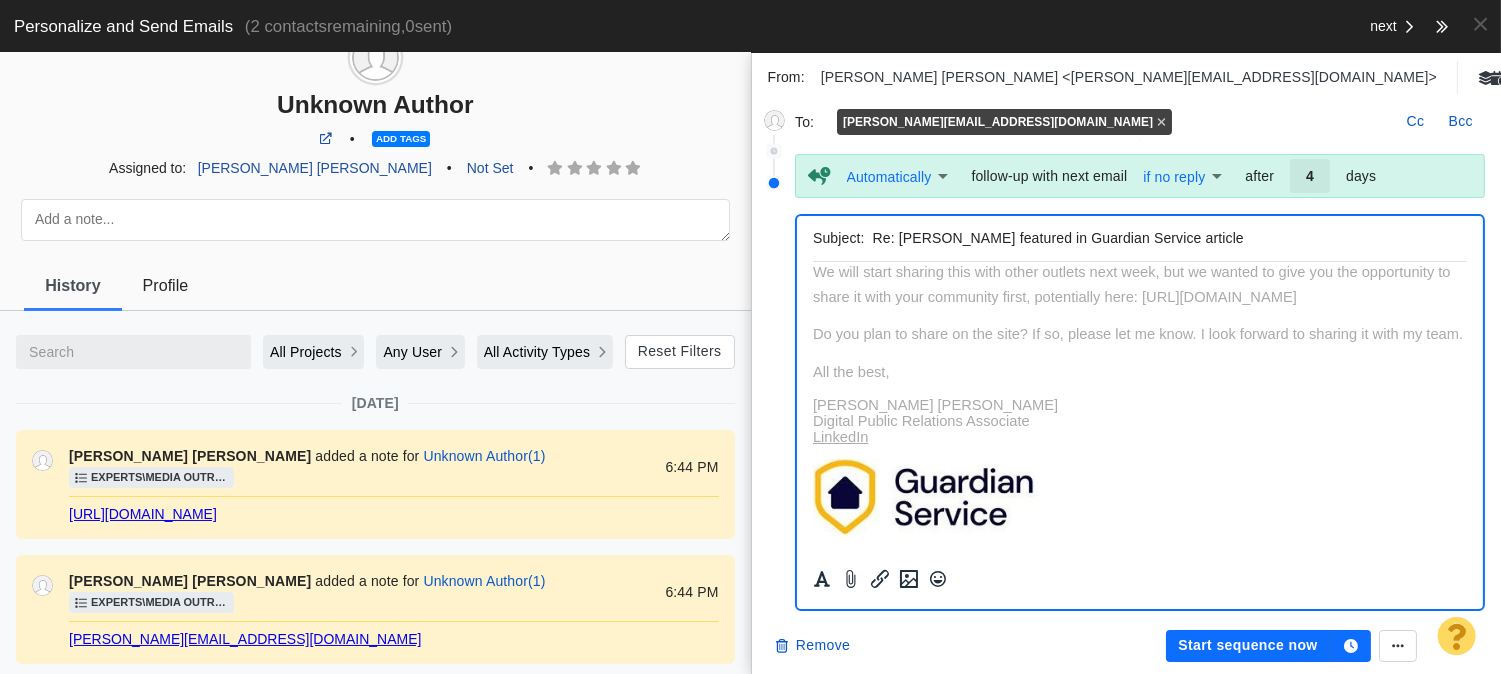 click on "follow-up with next email" at bounding box center (1049, 176) 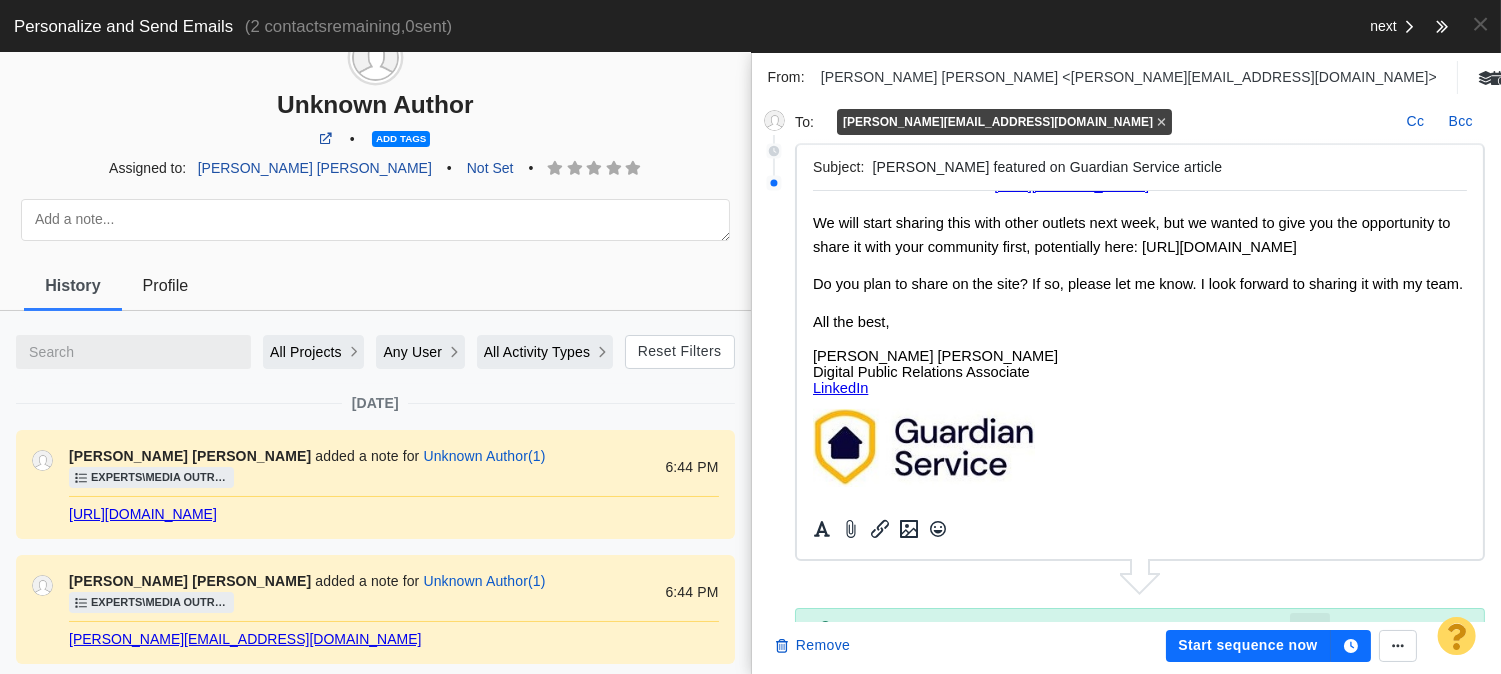 scroll, scrollTop: 0, scrollLeft: 0, axis: both 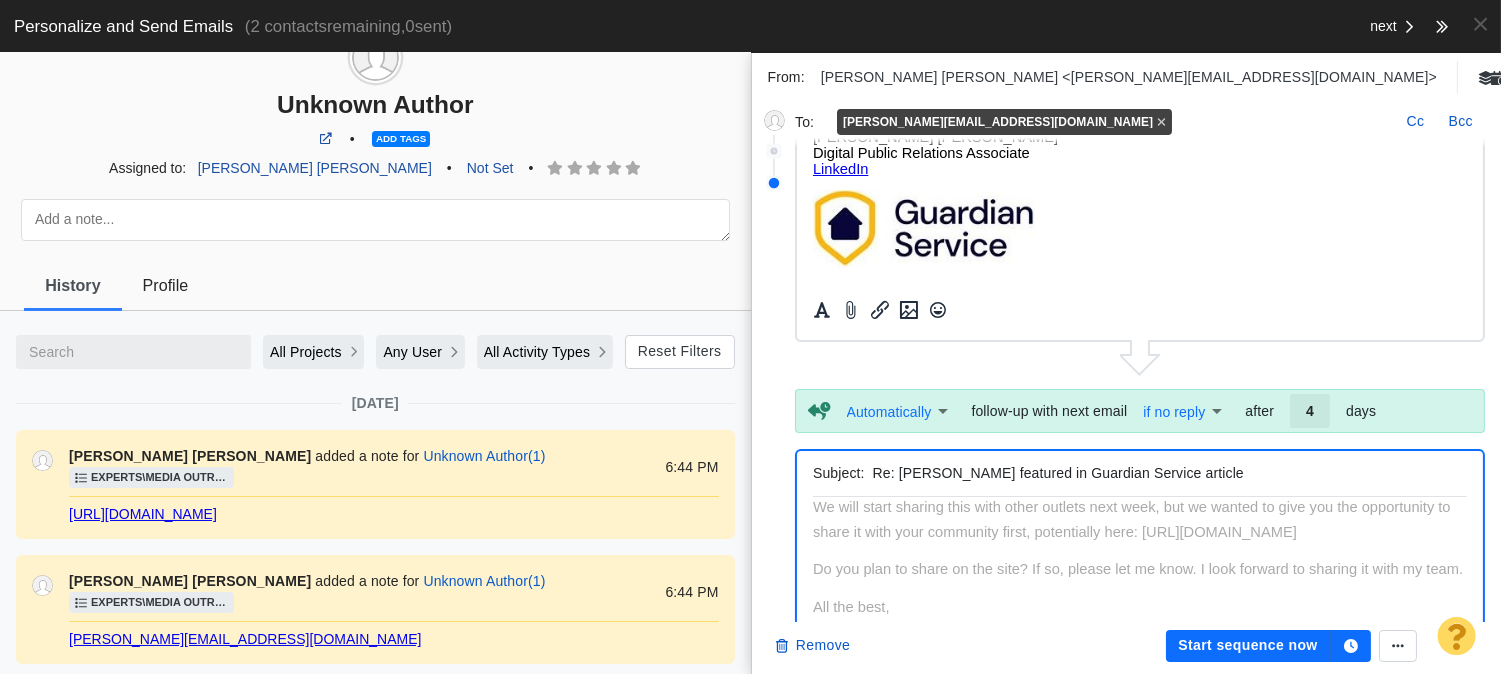 click on "From: Jason Sam <jason@homesolutions.com> Guardian Should You Bundle Your Home and Auto Insurance?: Entity Share To : john@myibg.com   Cc Bcc Subject: John Espenschied featured on Guardian Service article Automatically Automatic follow-up with next email if no reply EmailSentButNotReplied after 4 days Subject: Re: John Espenschied featured in Guardian Service article  Remove Start sequence now" at bounding box center [1127, 363] 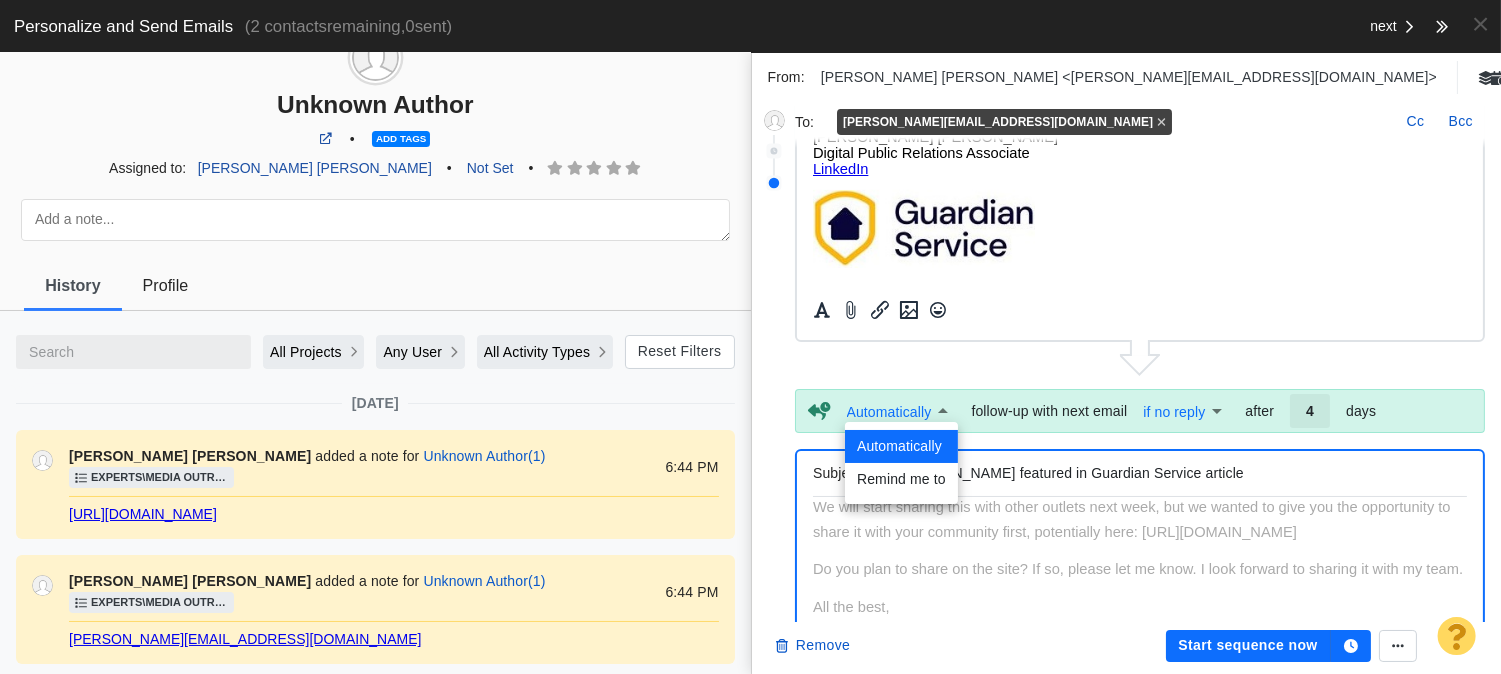 click at bounding box center [750, 337] 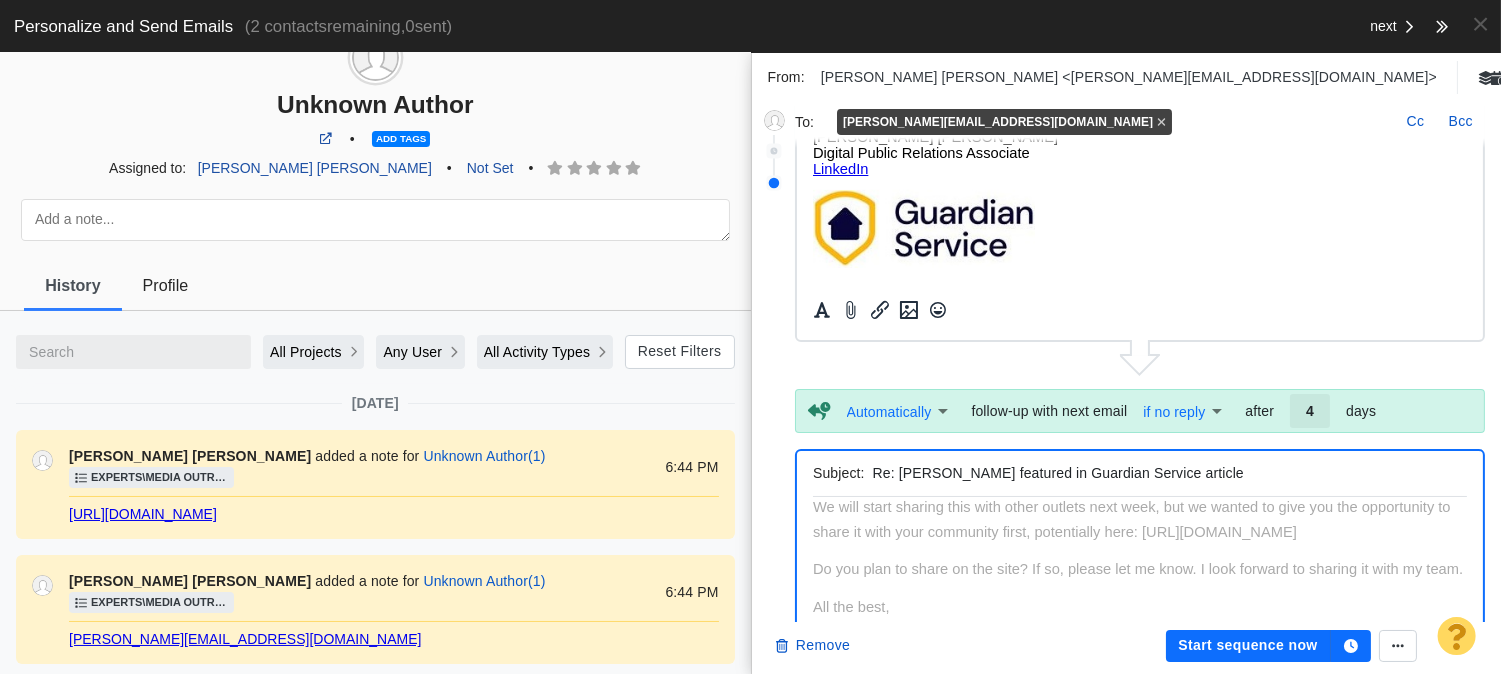 click on "From: Jason Sam <jason@homesolutions.com> Guardian Should You Bundle Your Home and Auto Insurance?: Entity Share To : john@myibg.com   Cc Bcc Subject: John Espenschied featured on Guardian Service article Automatically Automatic follow-up with next email if no reply EmailSentButNotReplied after 4 days Subject: Re: John Espenschied featured in Guardian Service article  Remove Start sequence now" at bounding box center [1127, 363] 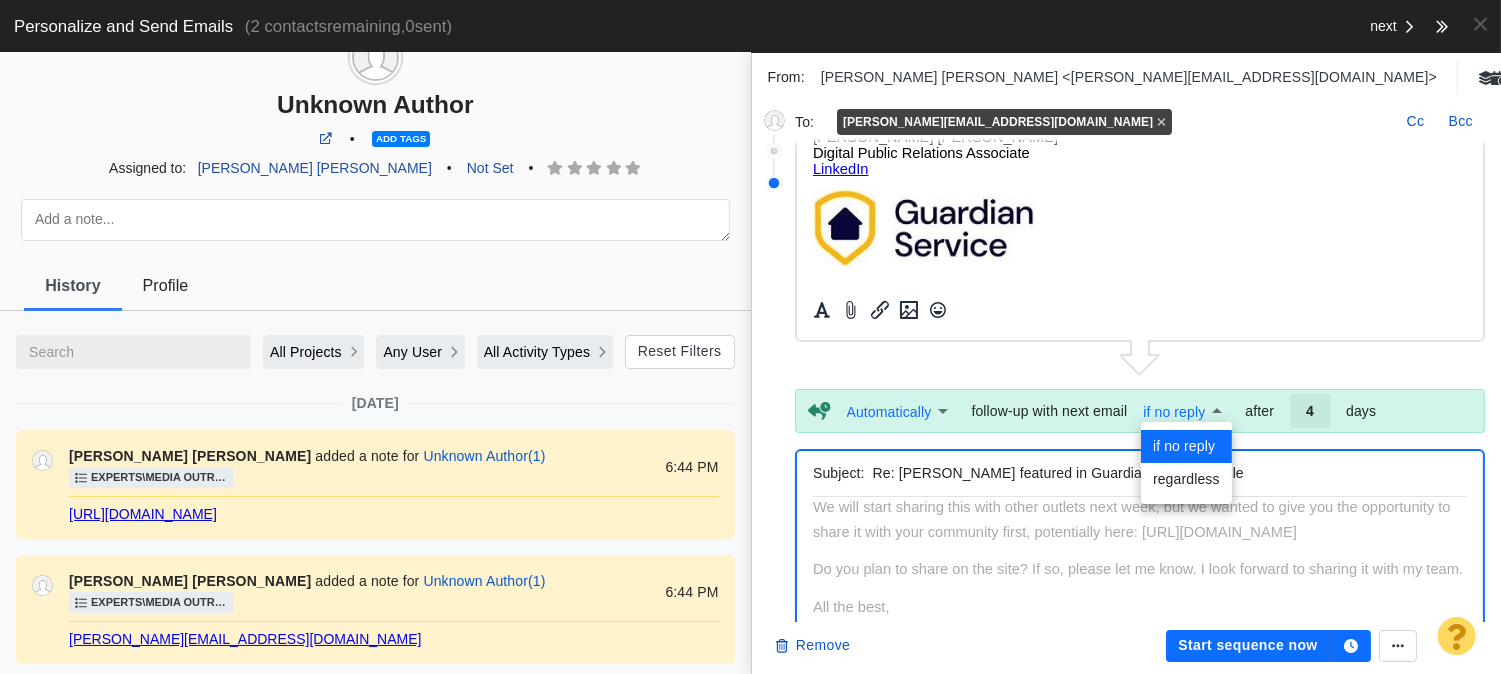 click at bounding box center (750, 337) 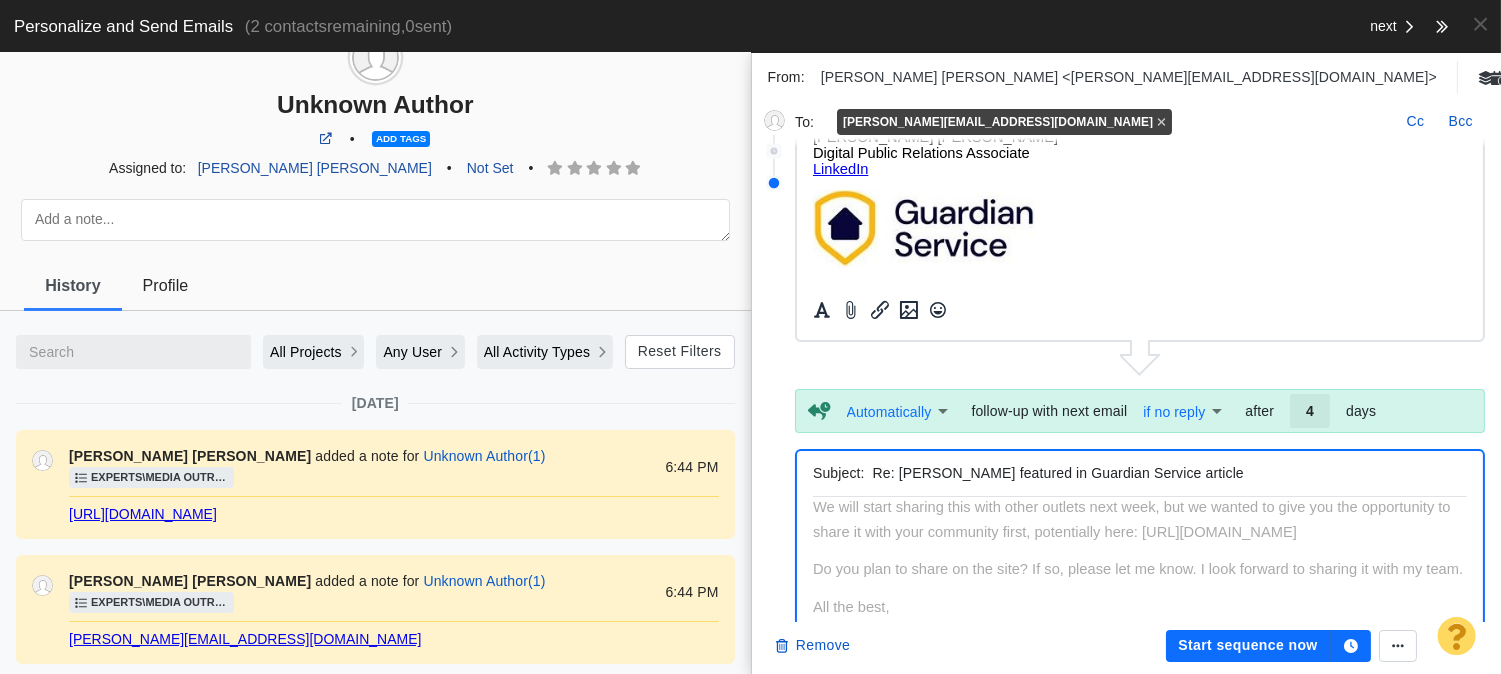 click on "if no reply regardless" at bounding box center [750, 337] 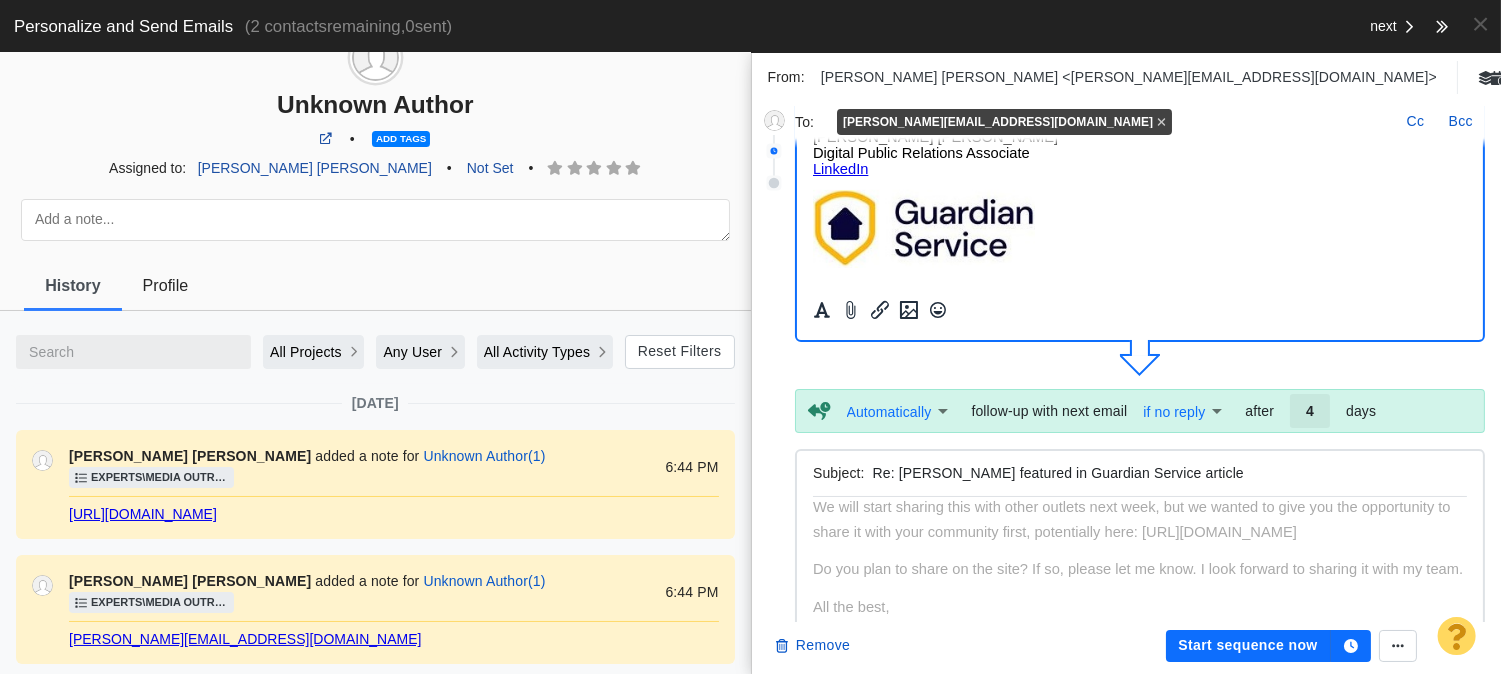scroll, scrollTop: 0, scrollLeft: 0, axis: both 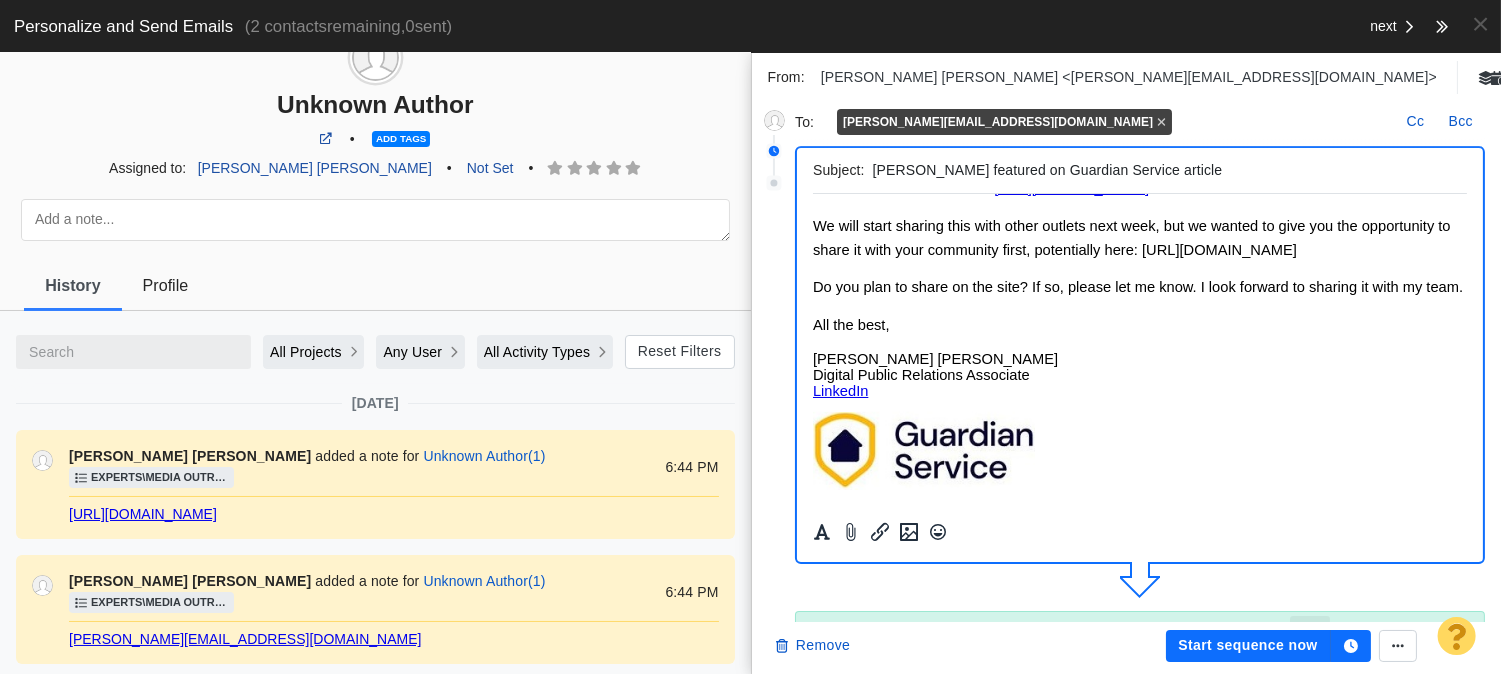 click on "Jason Sam Jr. Digital Public Relations Associate LinkedIn" at bounding box center (1139, 375) 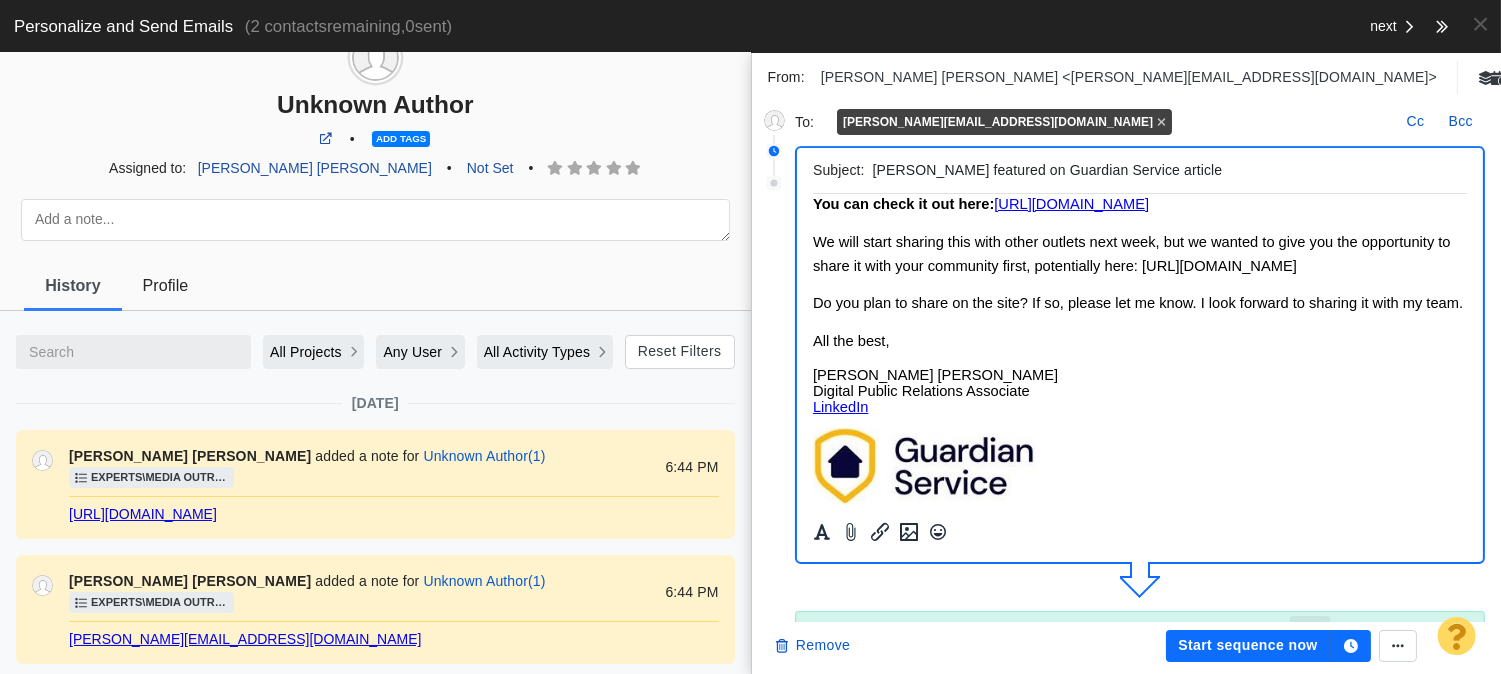 scroll, scrollTop: 226, scrollLeft: 0, axis: vertical 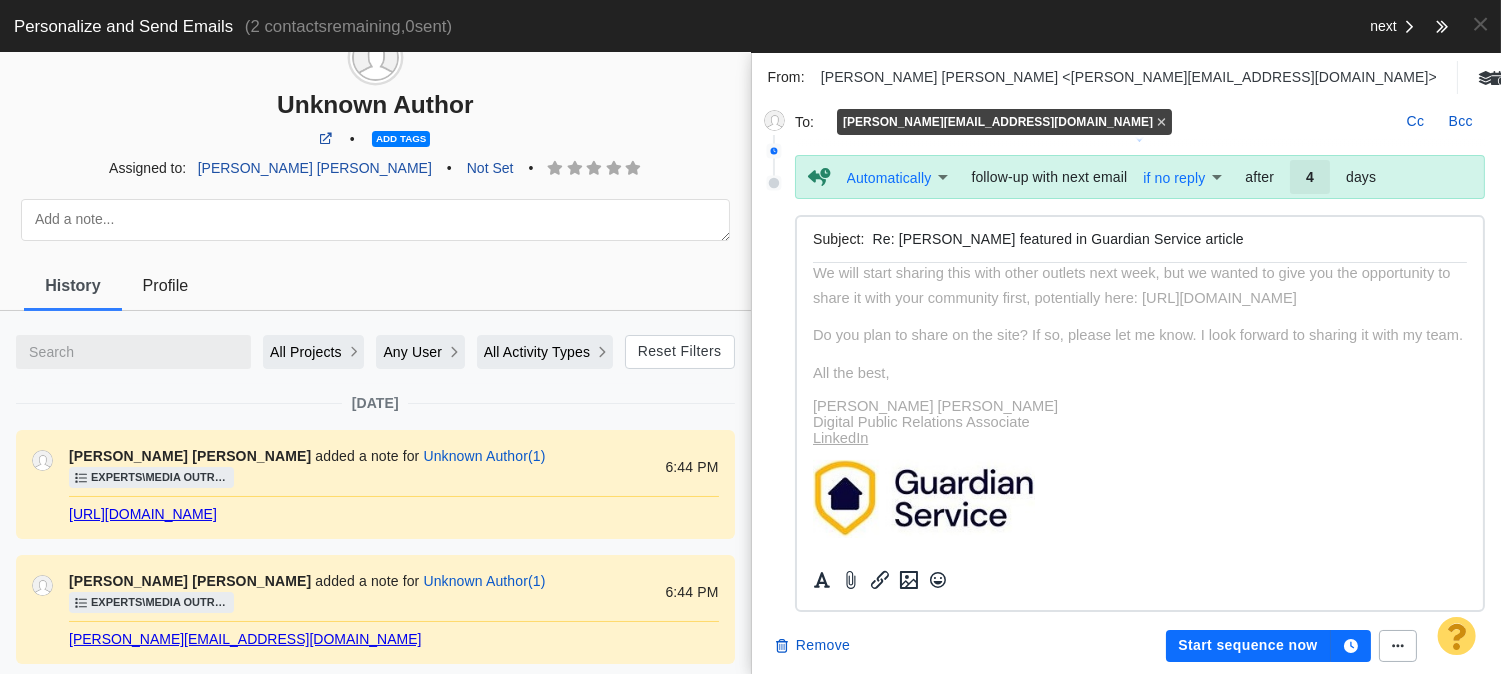 click 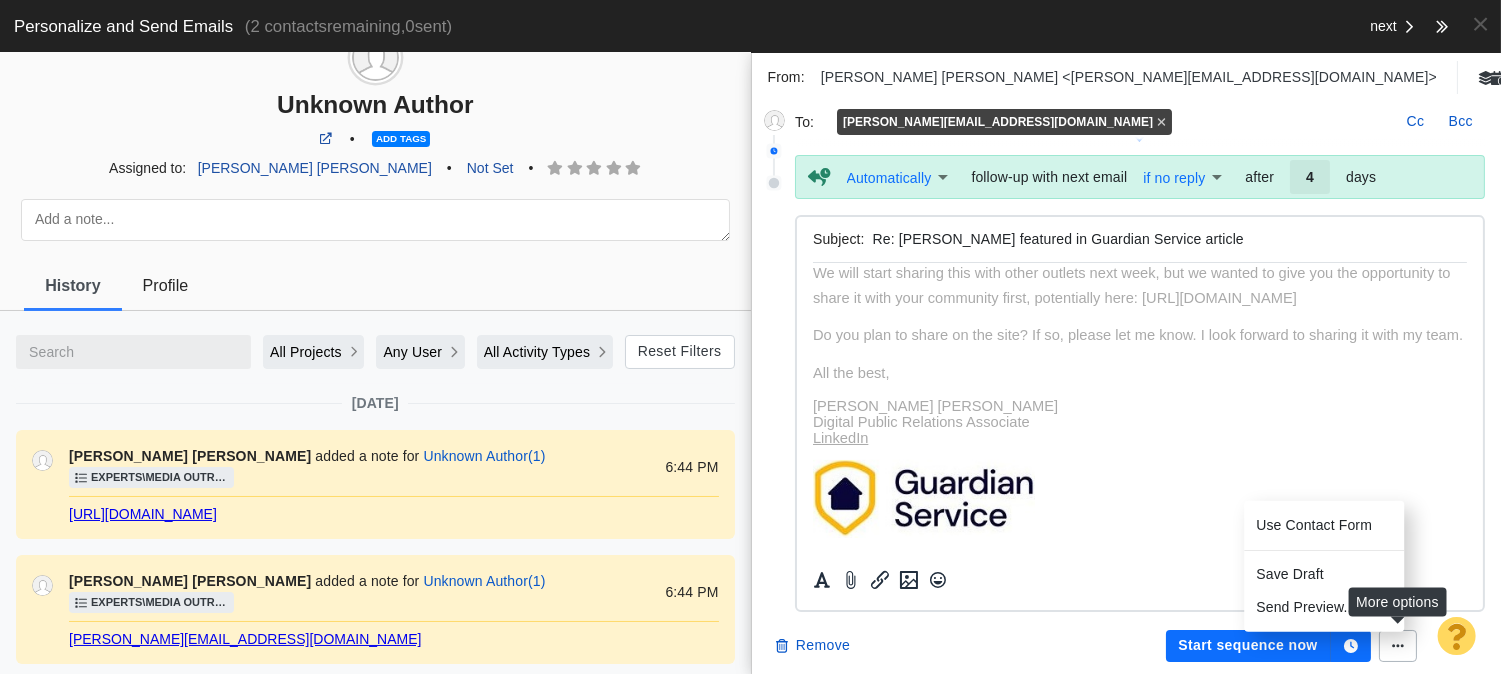 click 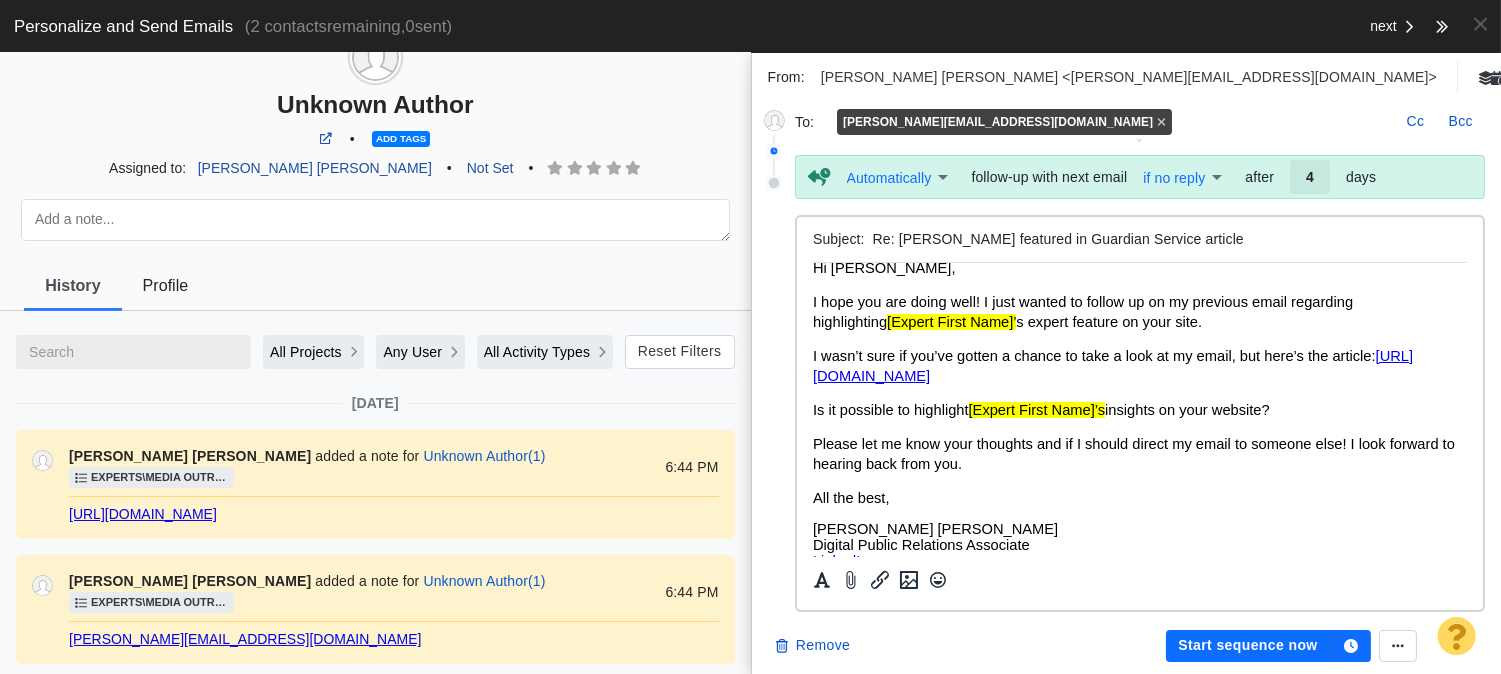 scroll, scrollTop: 0, scrollLeft: 0, axis: both 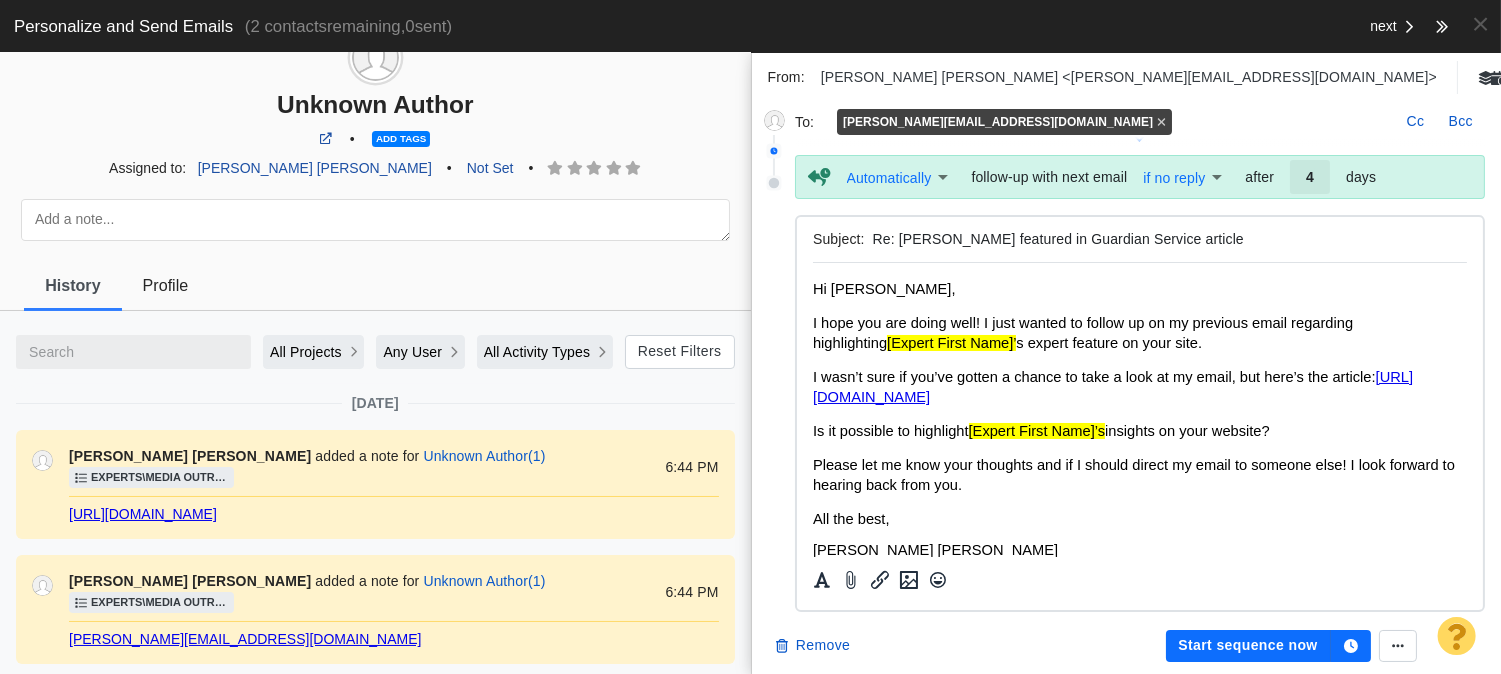 click on "Automatically Automatic follow-up with next email if no reply EmailSentButNotReplied after 4 days" at bounding box center (1158, 177) 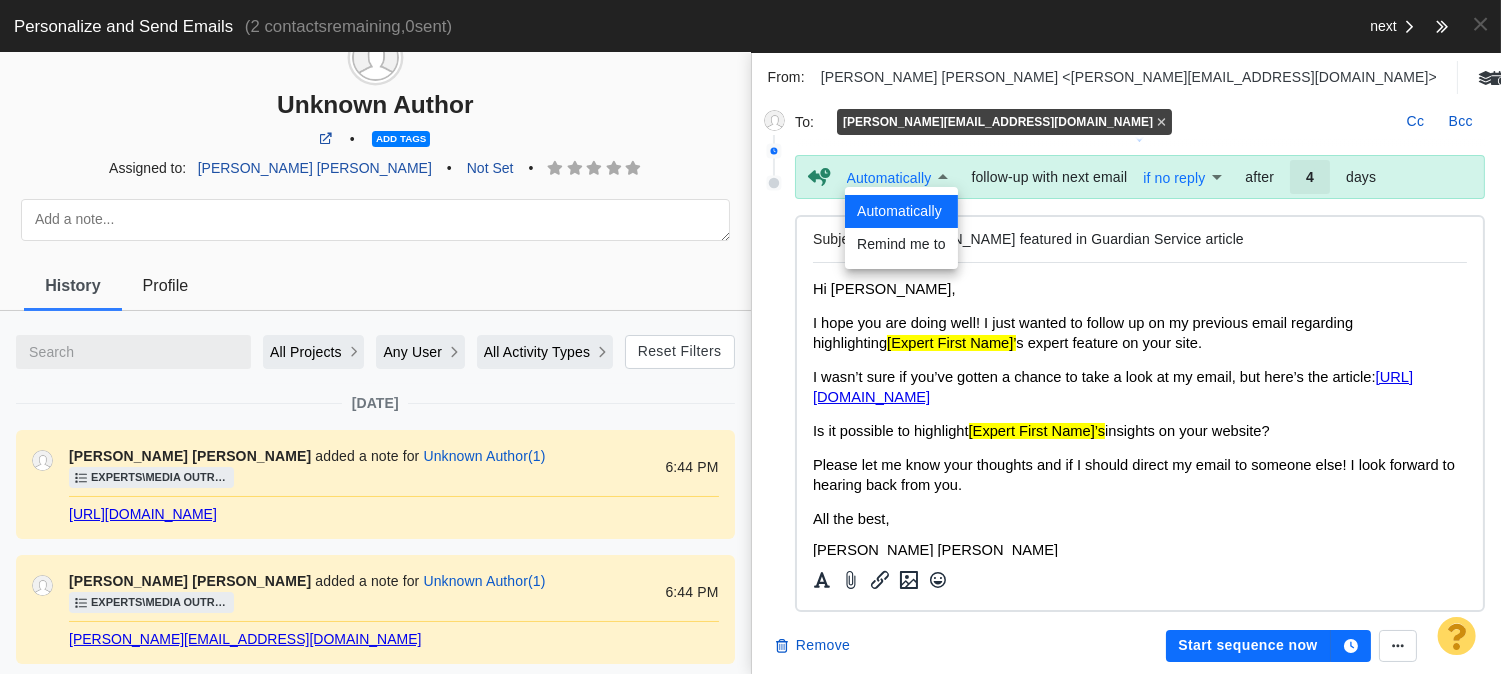 click at bounding box center (750, 337) 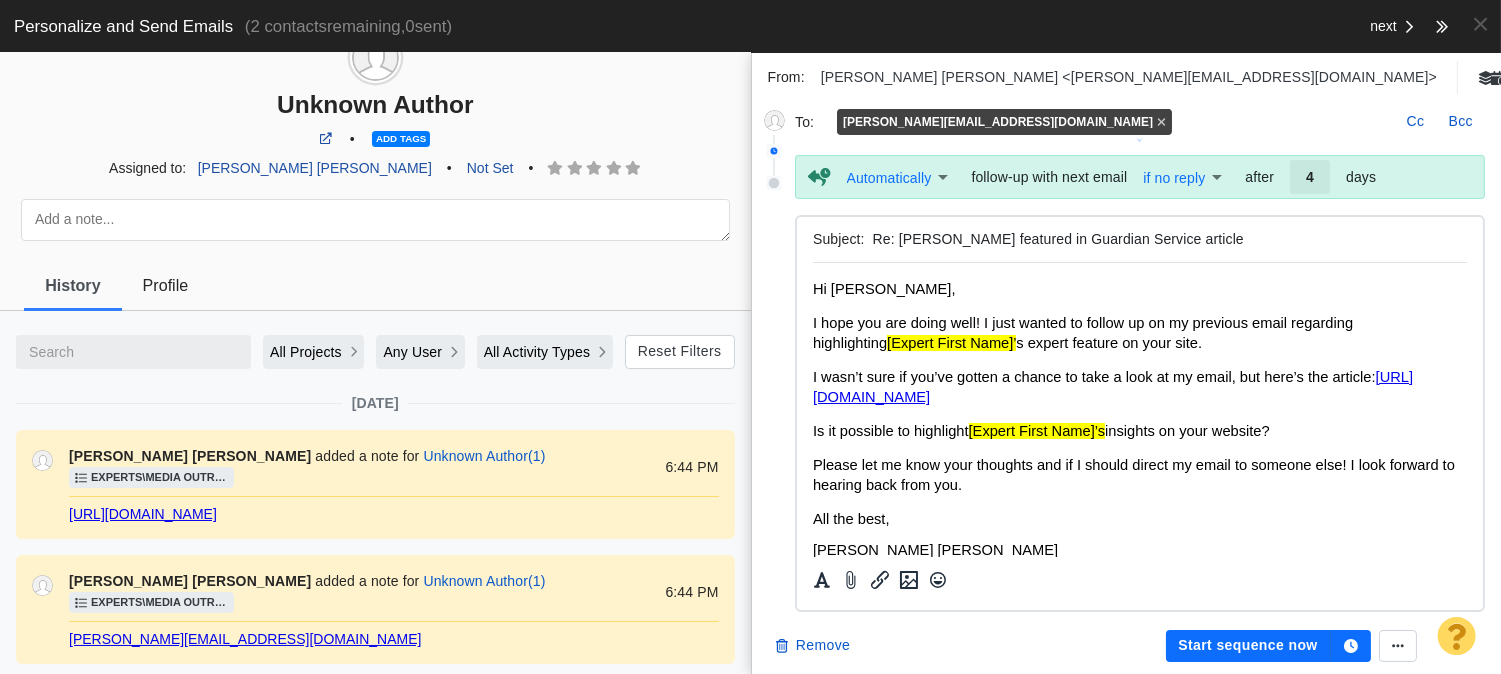 click 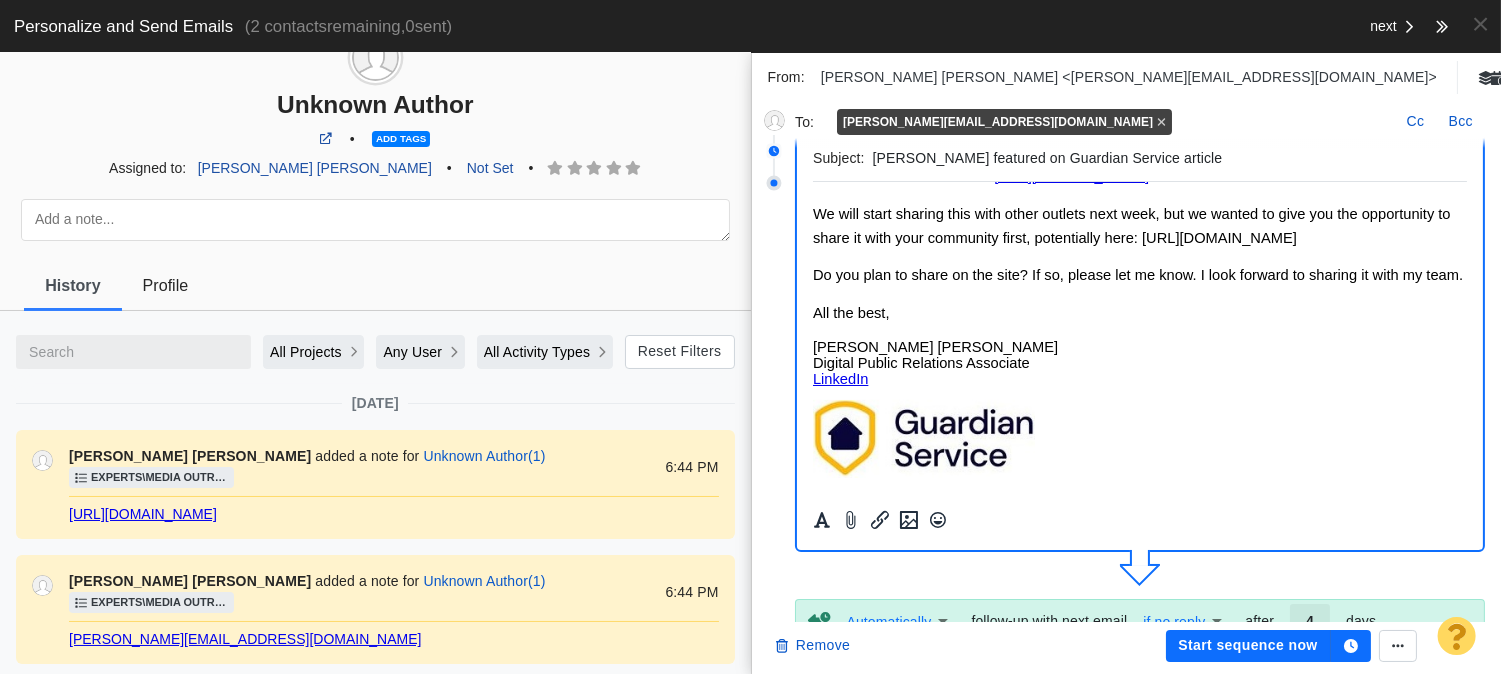 click at bounding box center [774, 183] 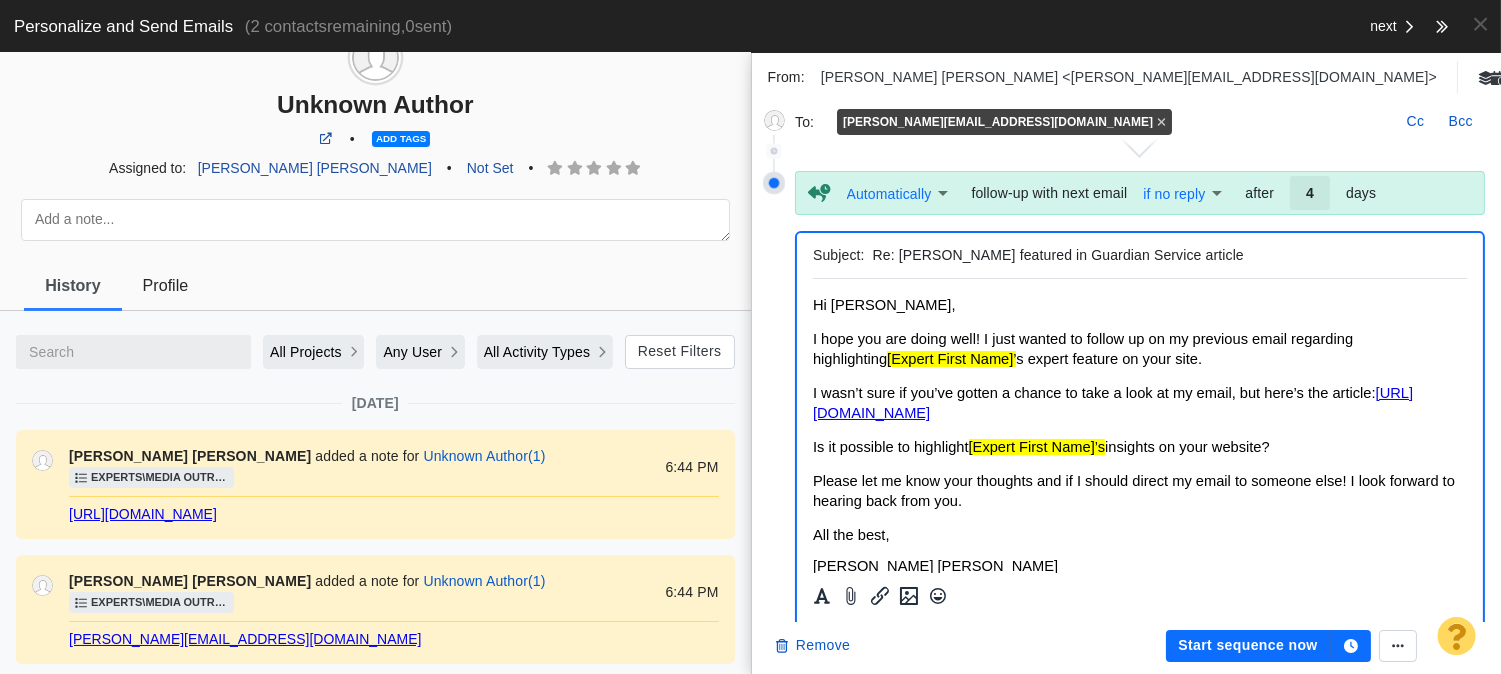 scroll, scrollTop: 457, scrollLeft: 0, axis: vertical 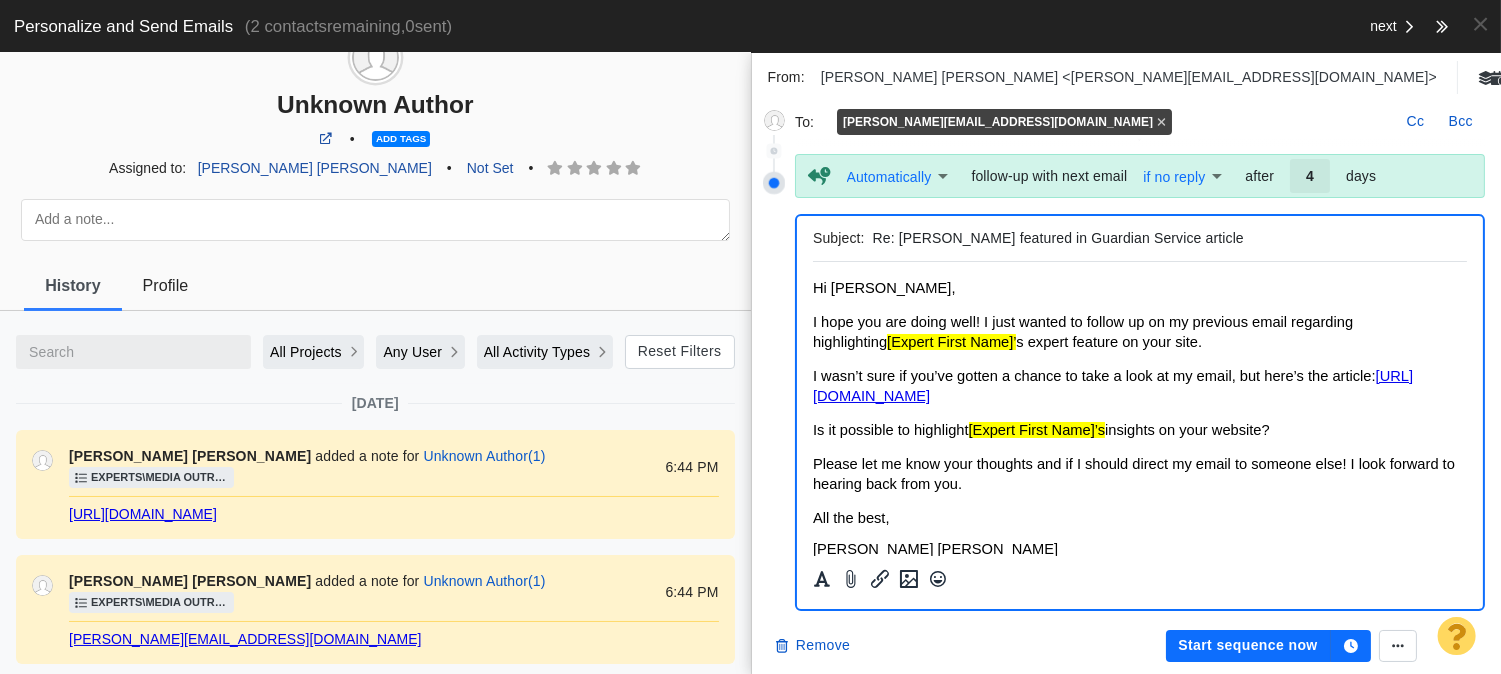 click 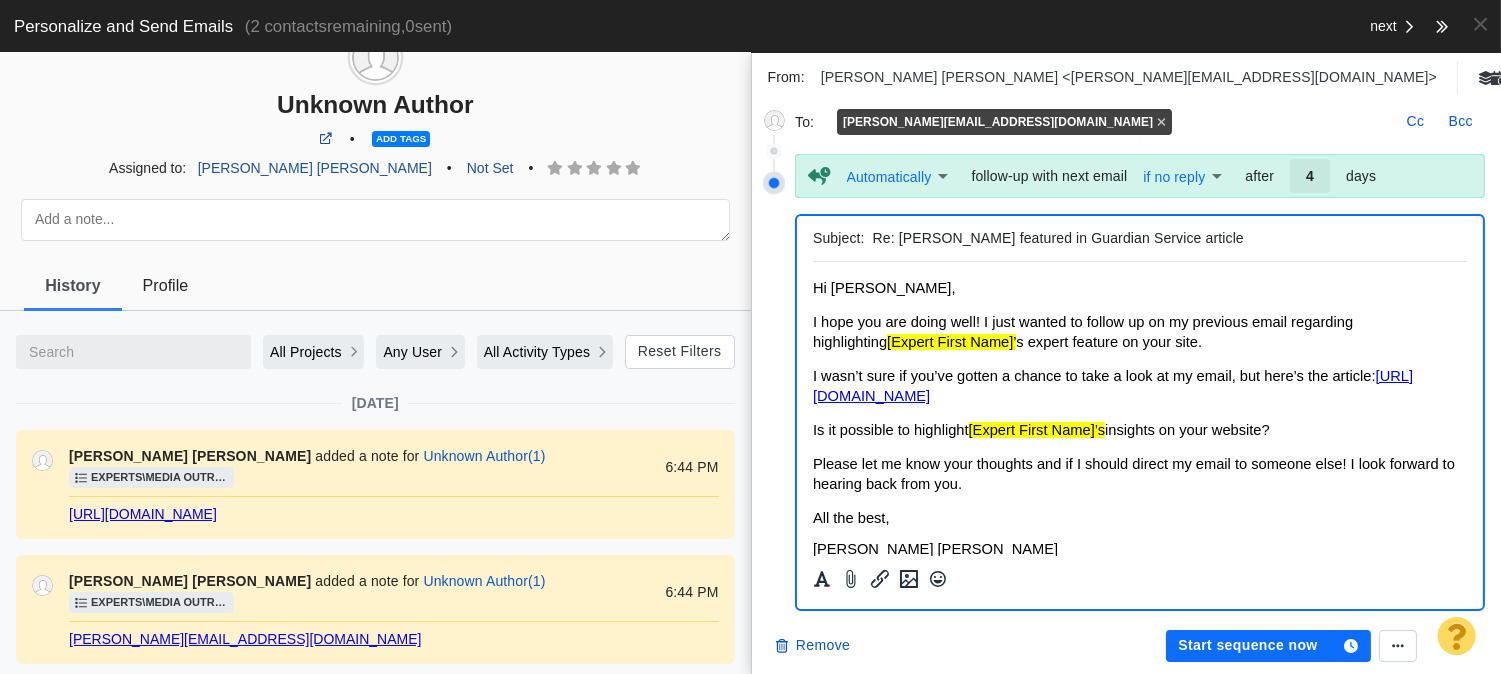 scroll, scrollTop: 53, scrollLeft: 0, axis: vertical 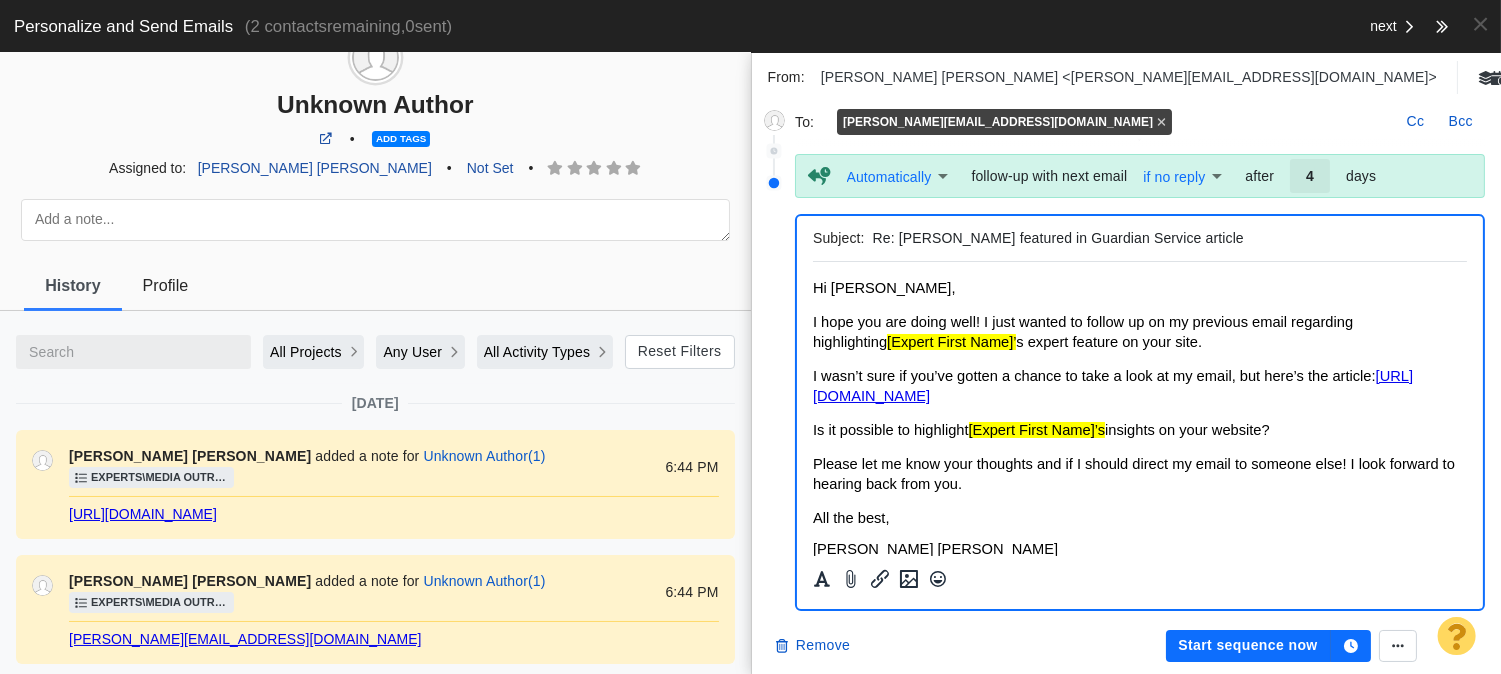 type 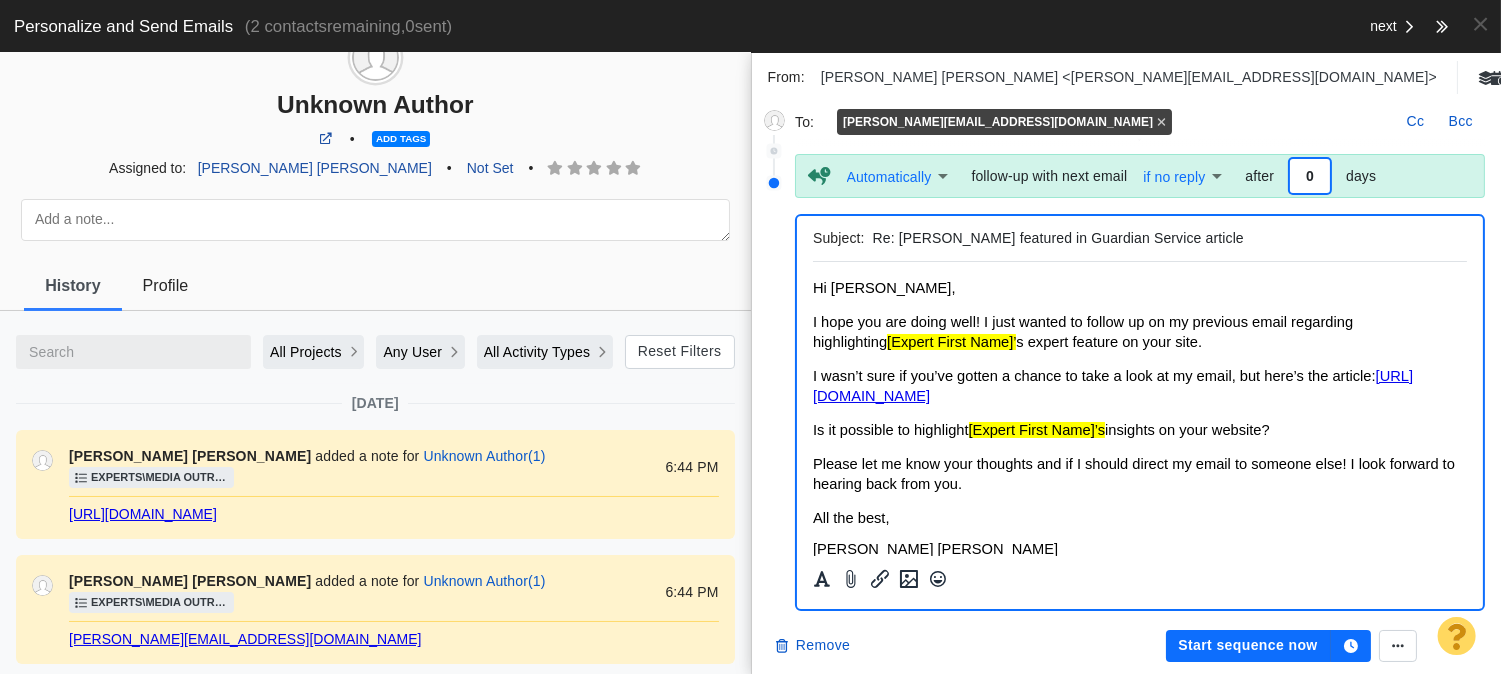 type on "4" 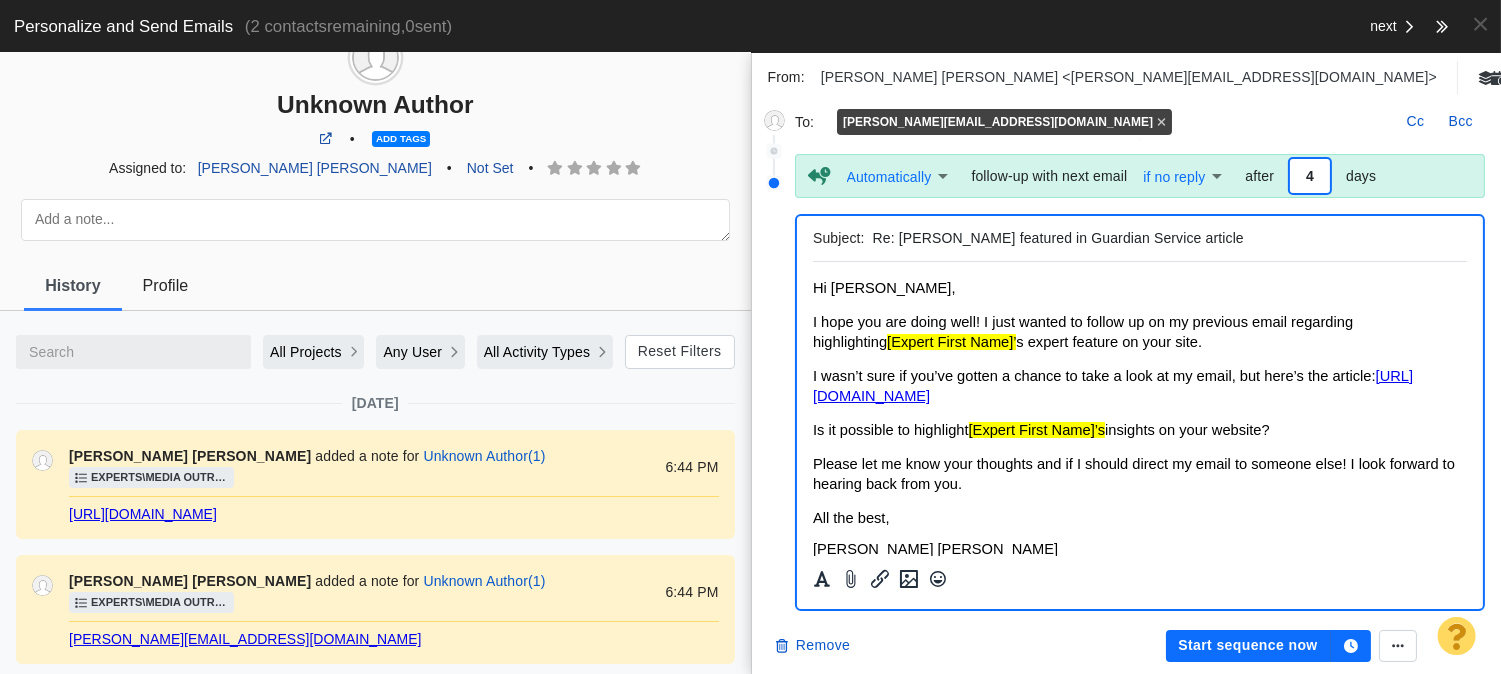 scroll, scrollTop: 456, scrollLeft: 0, axis: vertical 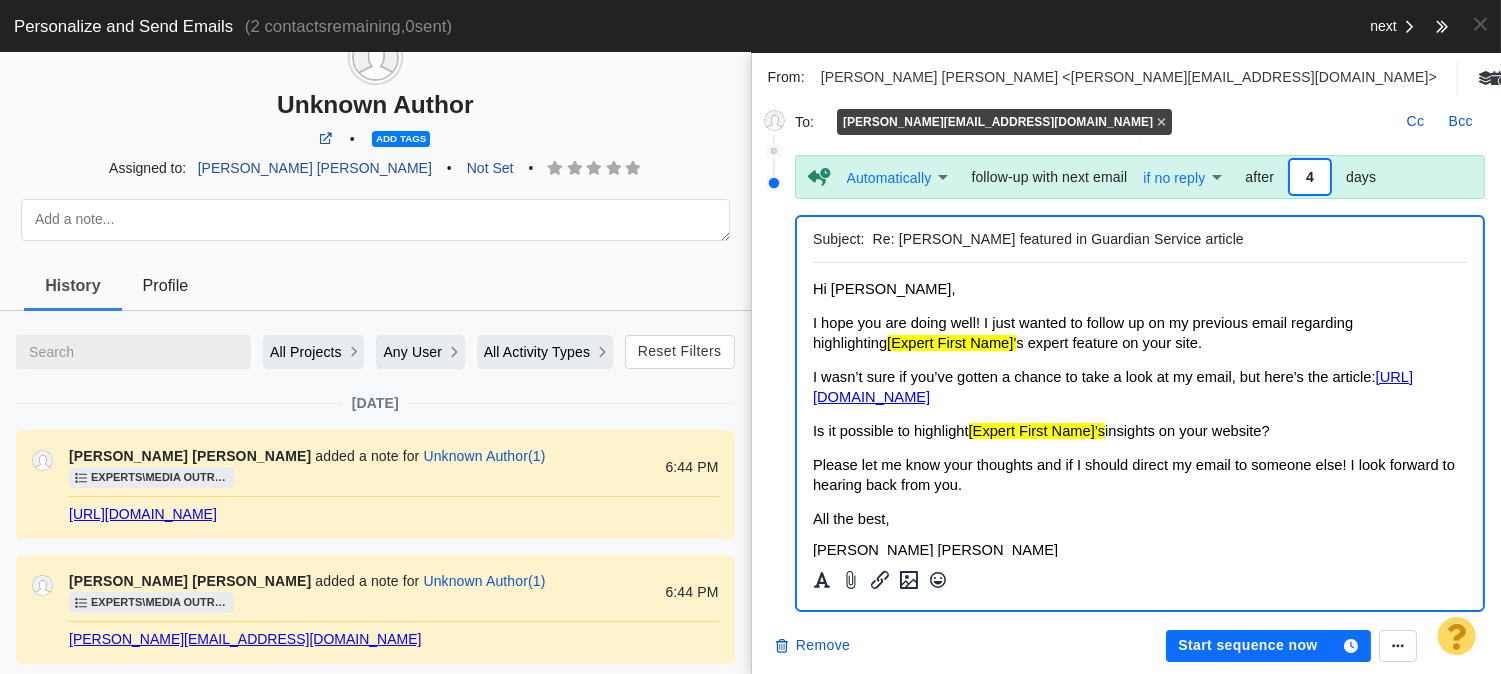 click on "Remove Start sequence now" at bounding box center [1127, 646] 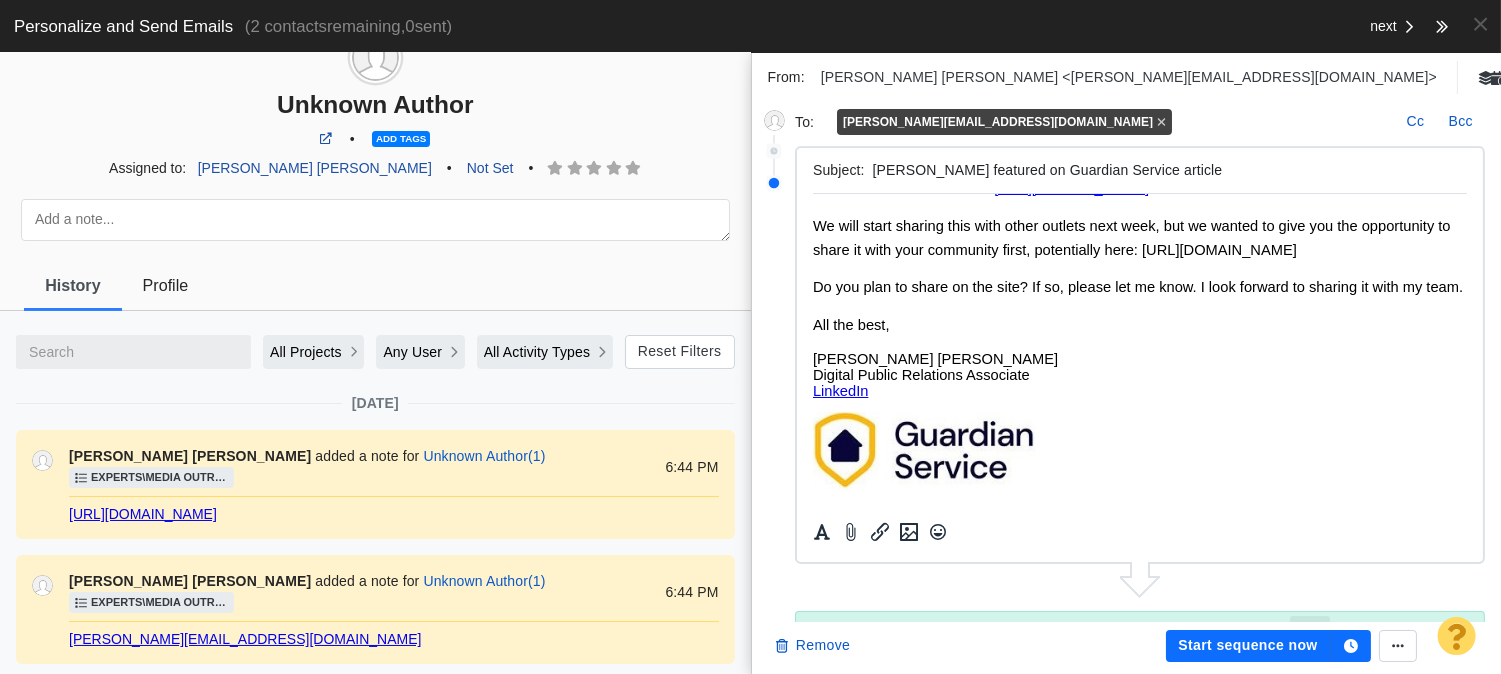 scroll, scrollTop: 456, scrollLeft: 0, axis: vertical 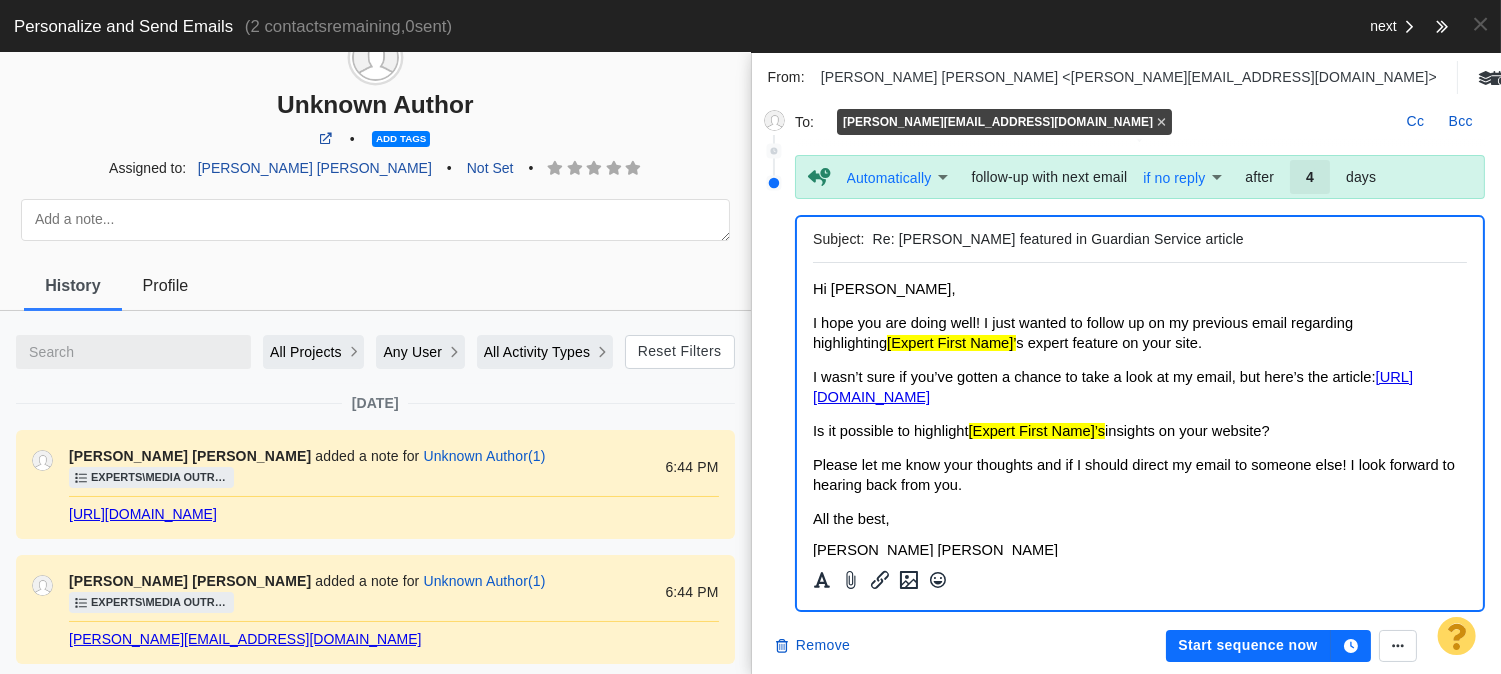 click on "Re: John Espenschied featured in Guardian Service article" at bounding box center (1166, 239) 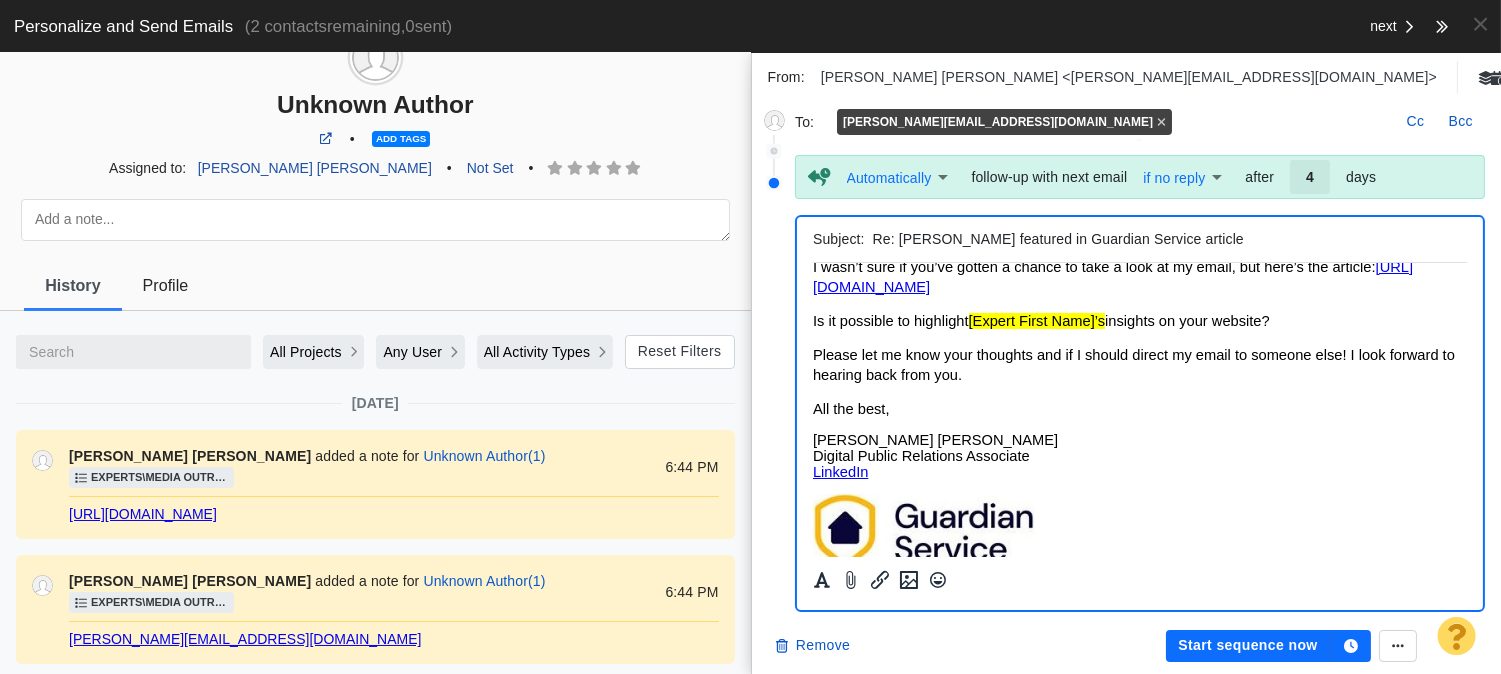 scroll, scrollTop: 0, scrollLeft: 0, axis: both 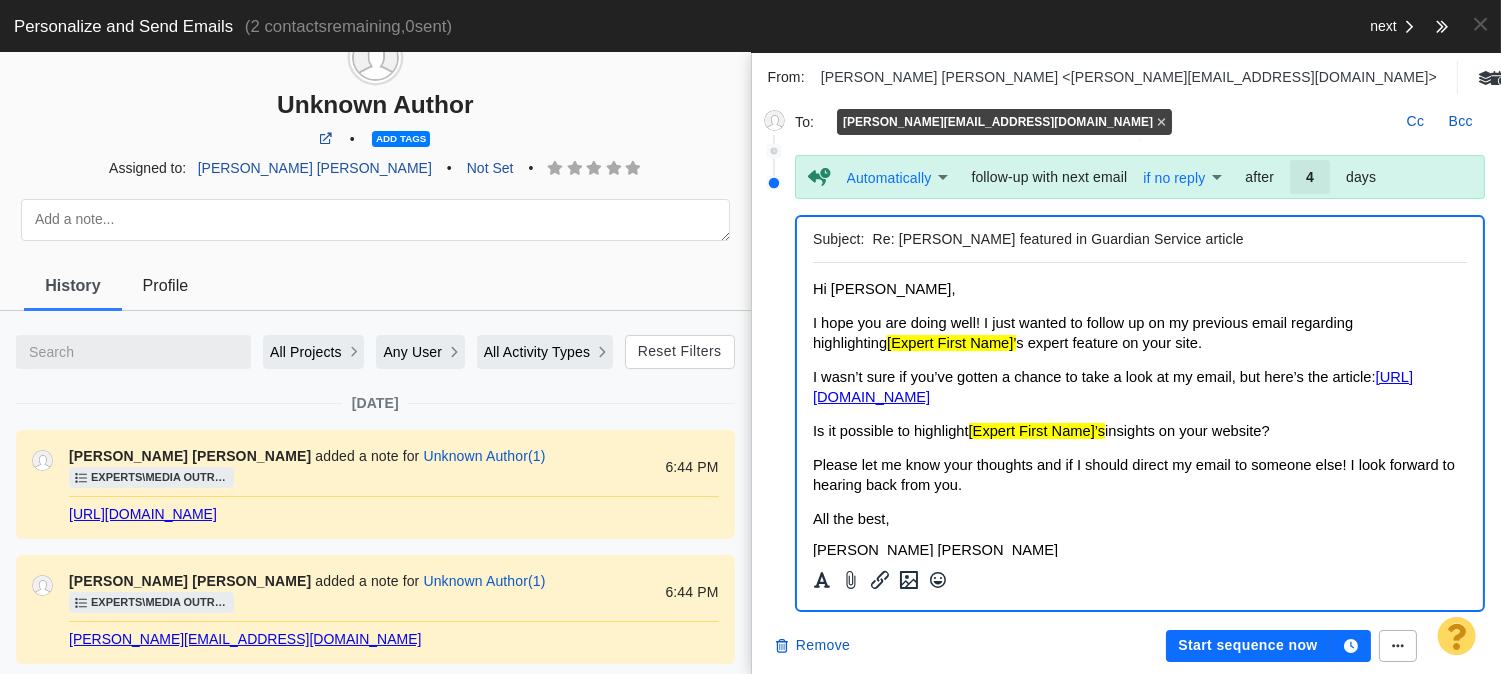 click at bounding box center [1398, 646] 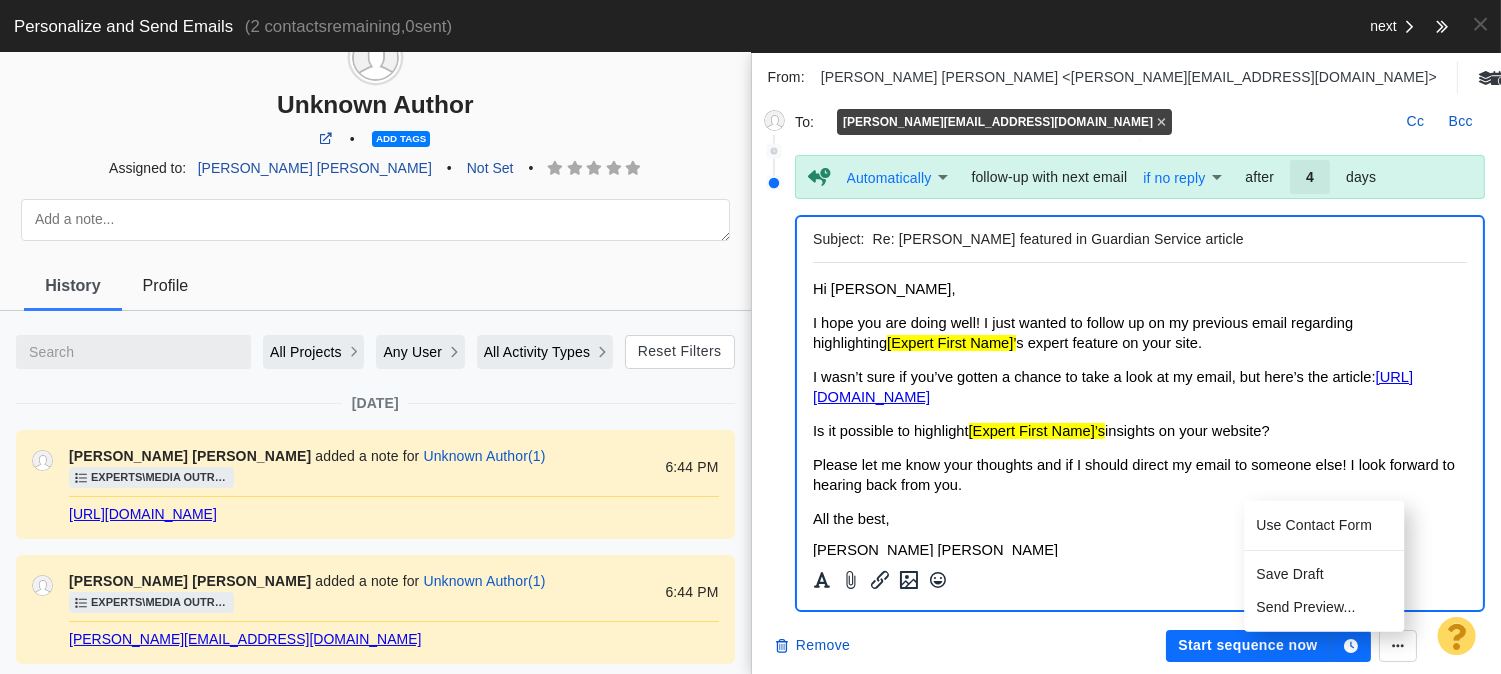 click on "Save Draft" at bounding box center [1324, 574] 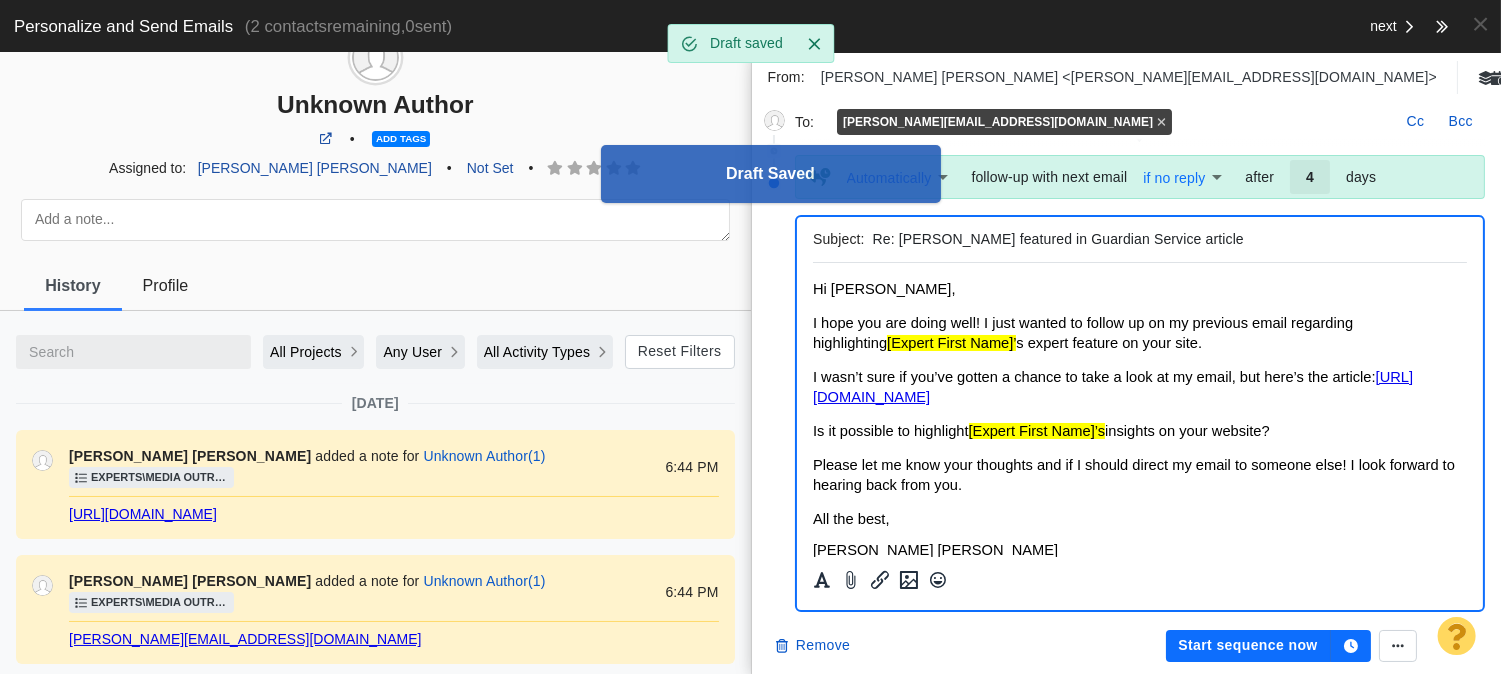 scroll, scrollTop: 0, scrollLeft: 0, axis: both 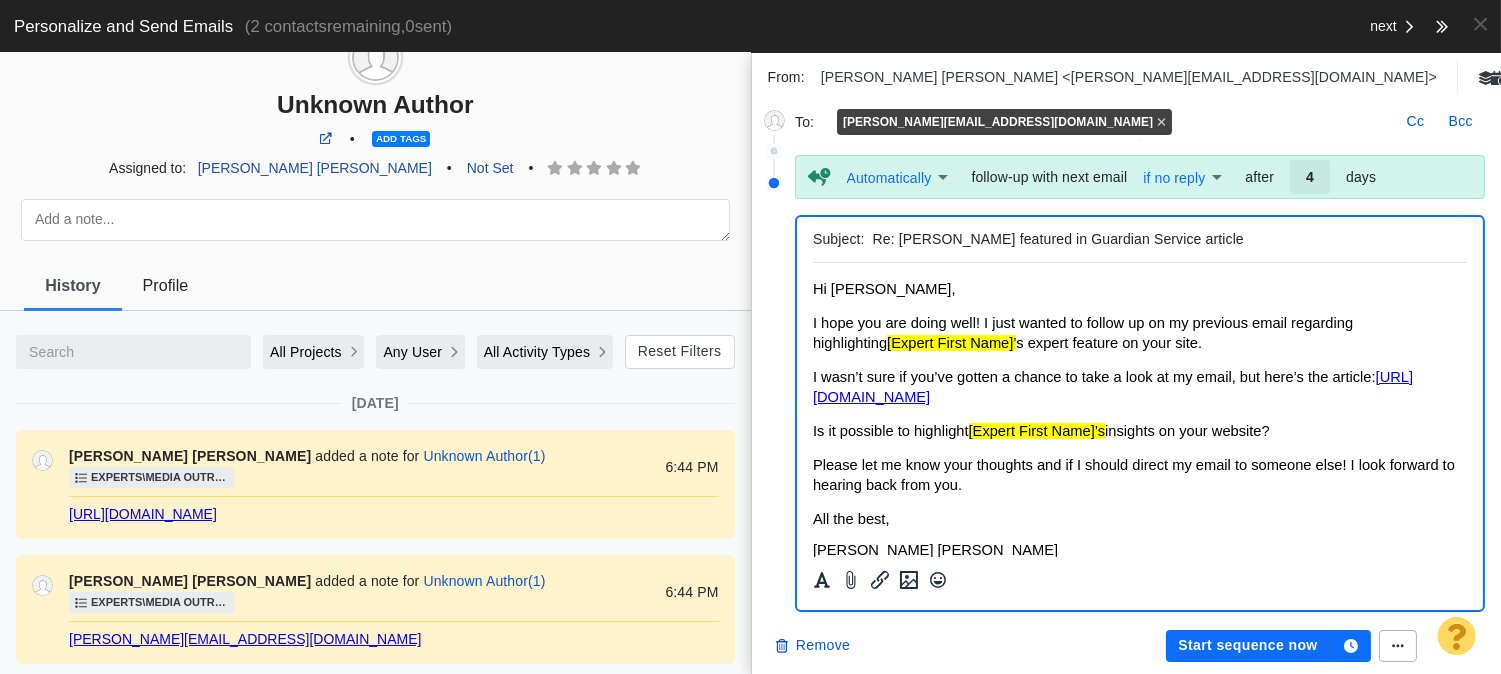 click at bounding box center [1398, 646] 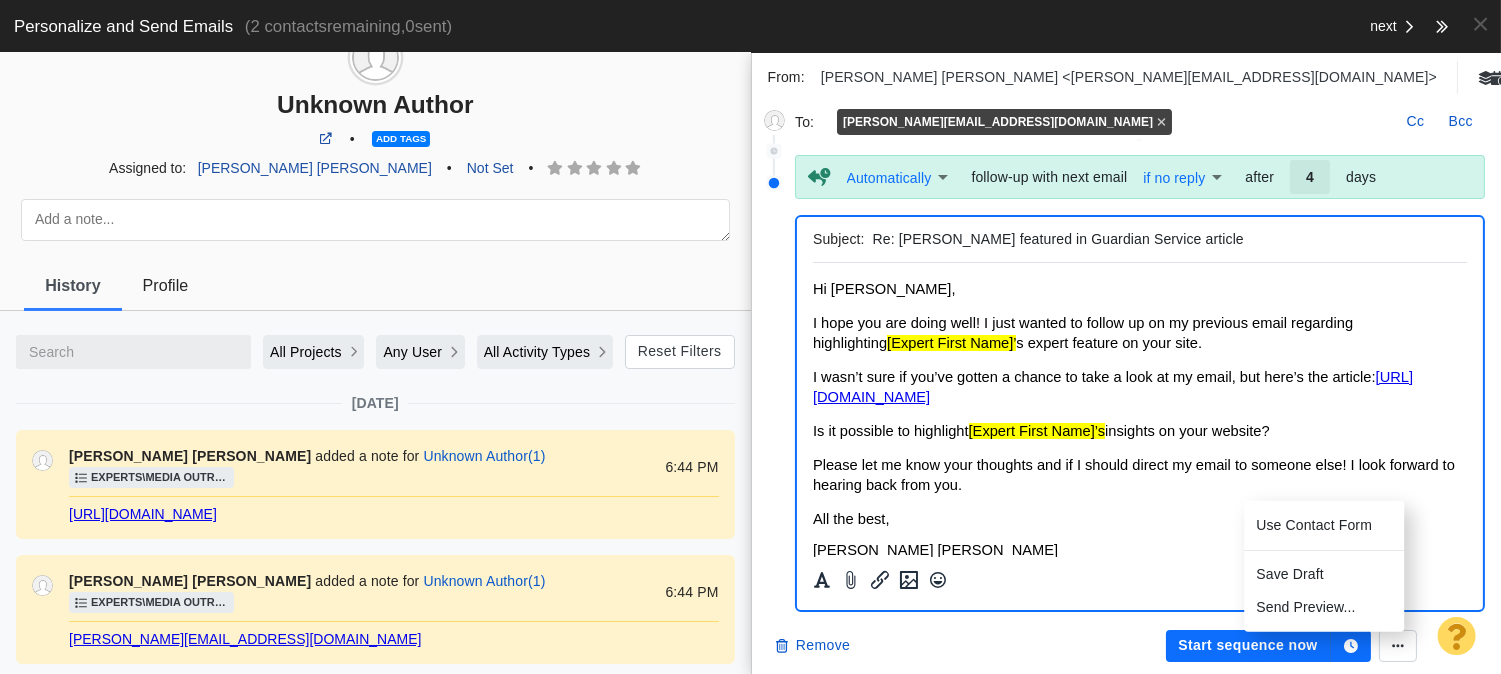 click on "Remove Start sequence now" at bounding box center [1127, 646] 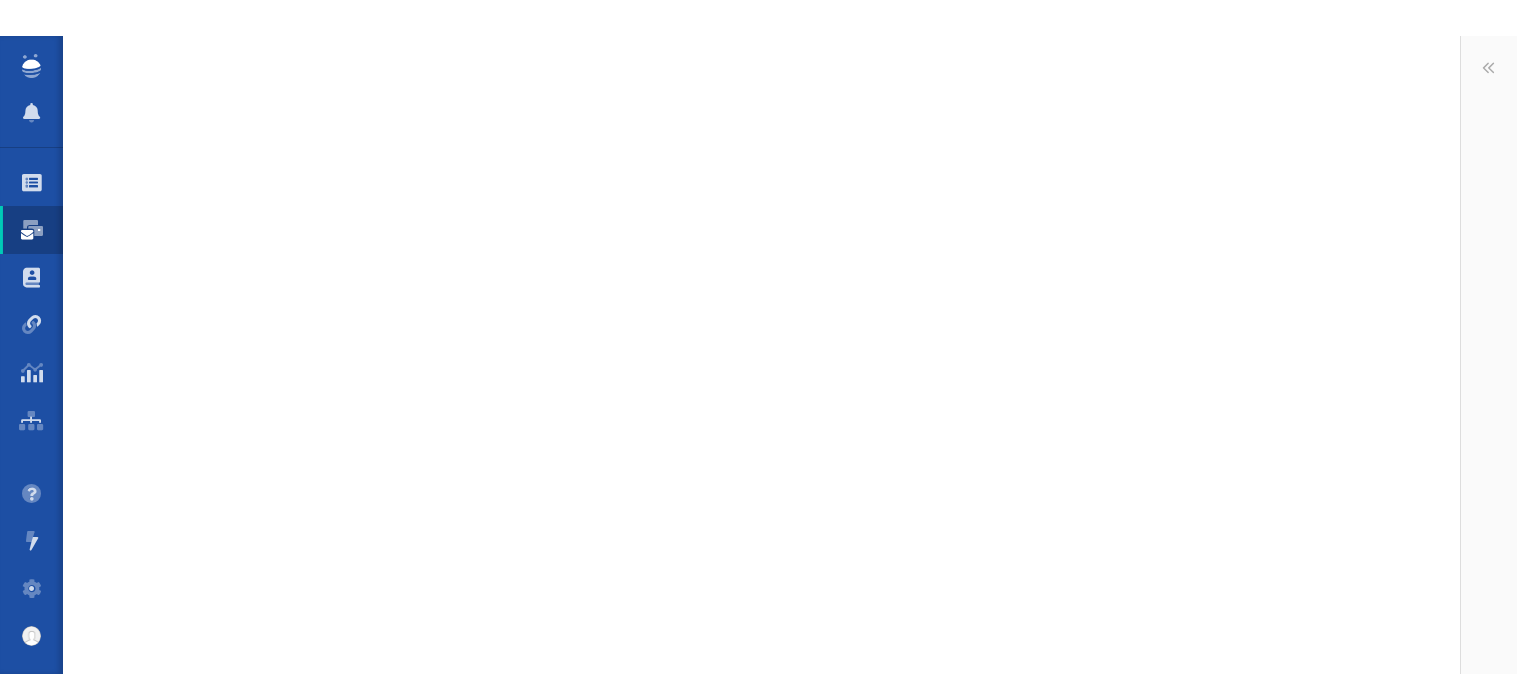 scroll, scrollTop: 0, scrollLeft: 0, axis: both 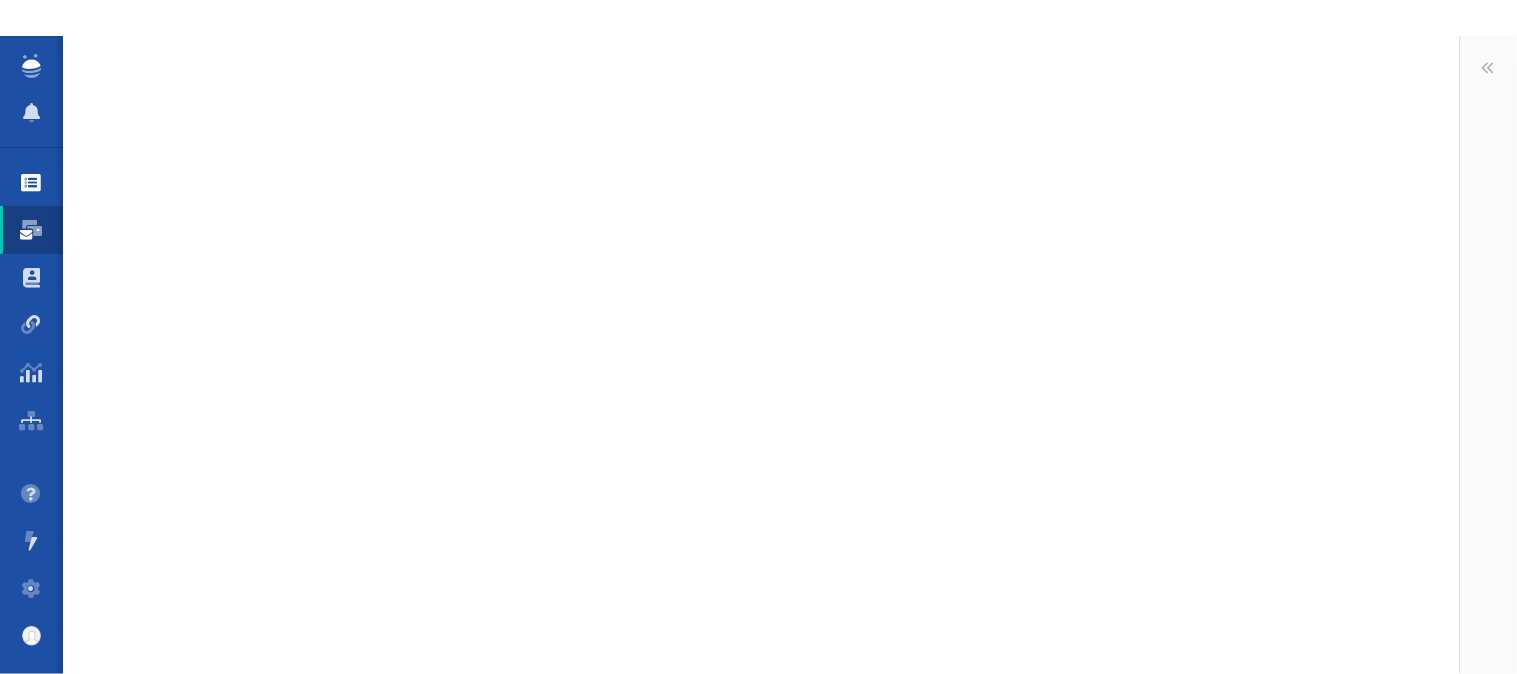 click on "Projects" at bounding box center [31, 183] 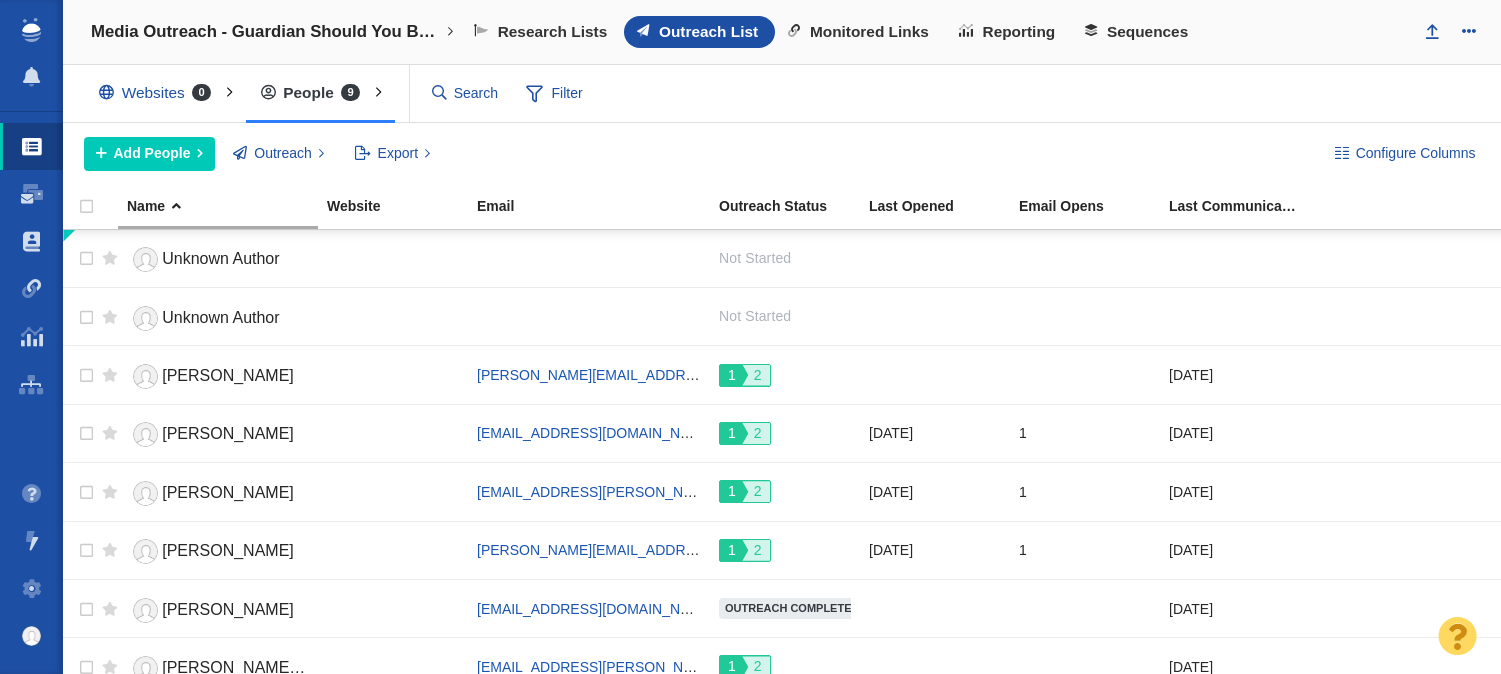 scroll, scrollTop: 0, scrollLeft: 0, axis: both 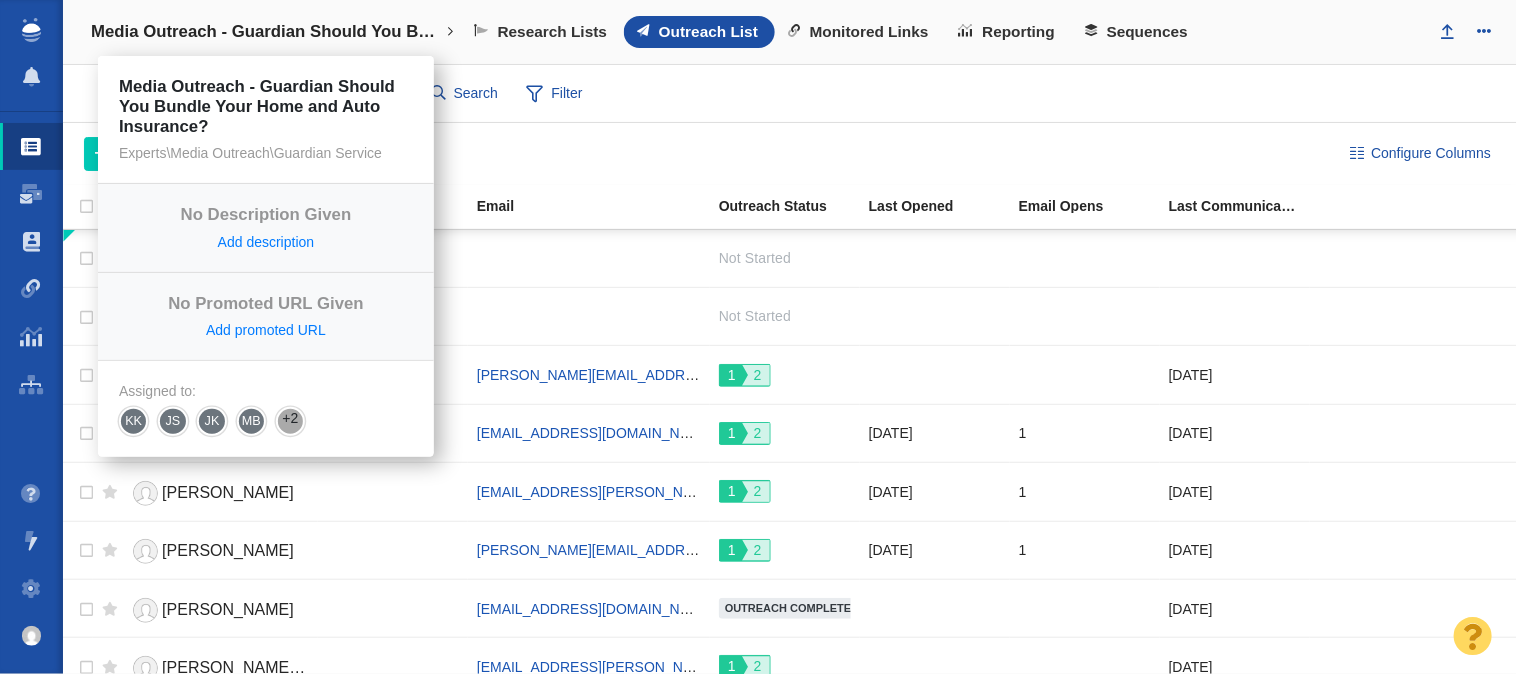 click on "Media Outreach - Guardian Should You Bundle Your Home and Auto Insurance?" at bounding box center [266, 32] 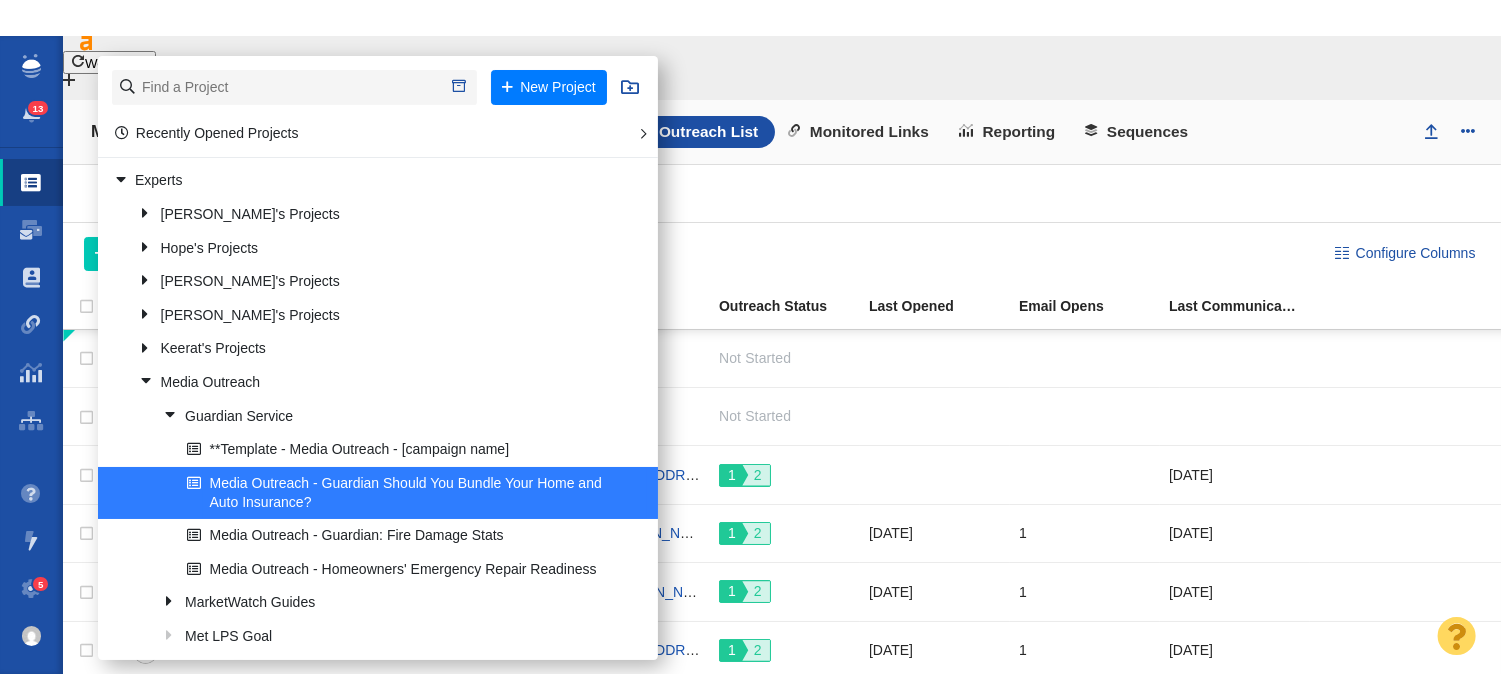 click on "Media Outreach - Guardian Should You Bundle Your Home and Auto Insurance?
New Project
Recently Opened Projects
Media Outreach - Guardian Should You Bundle Your Home and Auto Insurance?
**Template - Media Outreach - [campaign name]
Media Outreach - Homeowners' Emergency Repair Readiness
TOH: Best Home Warranty Florida" at bounding box center [782, 132] 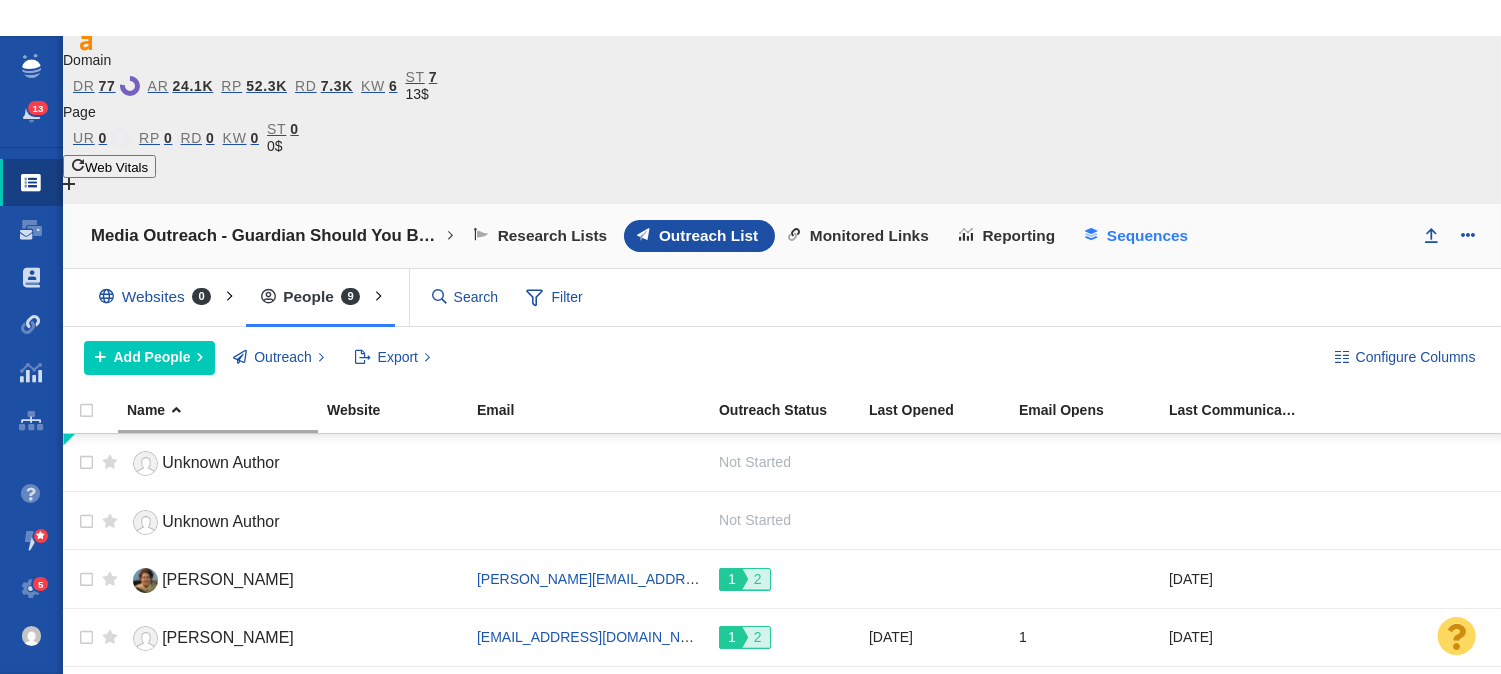 click on "Sequences" at bounding box center (1147, 236) 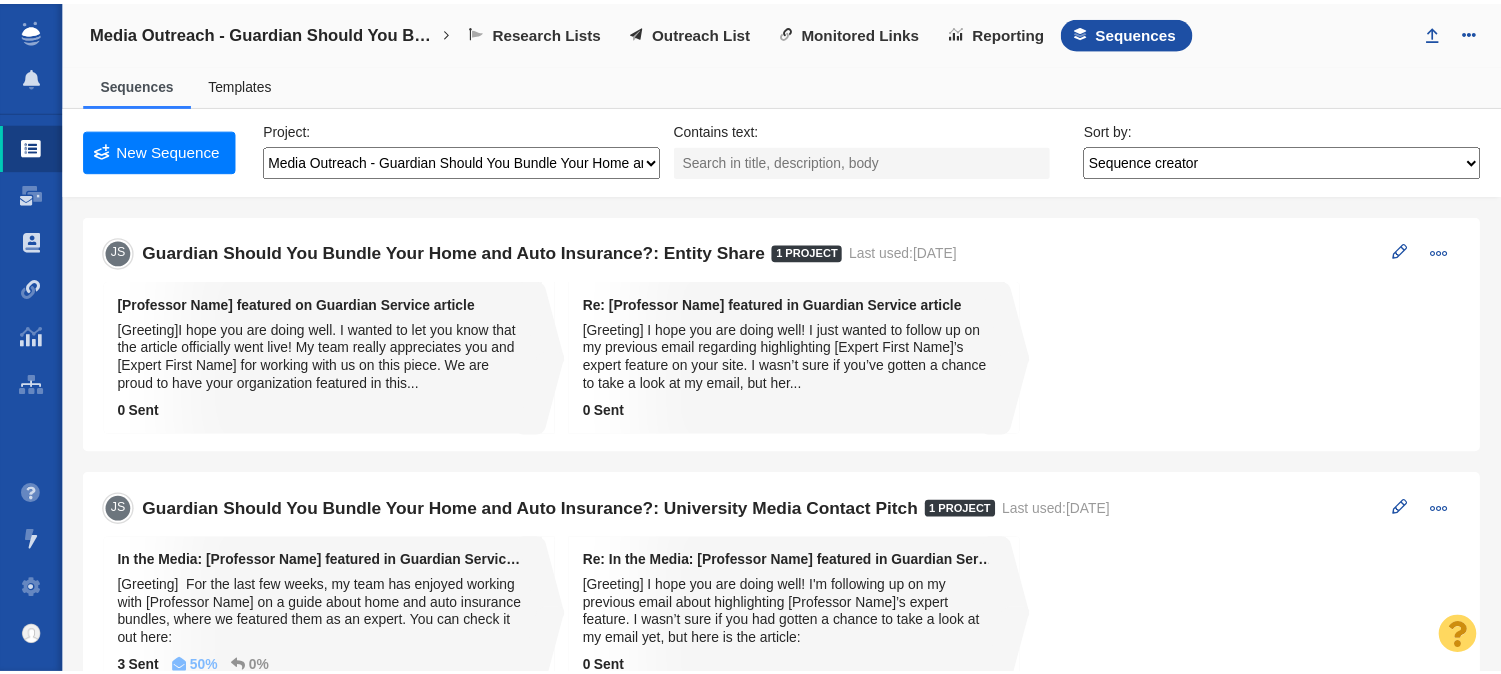 scroll, scrollTop: 0, scrollLeft: 0, axis: both 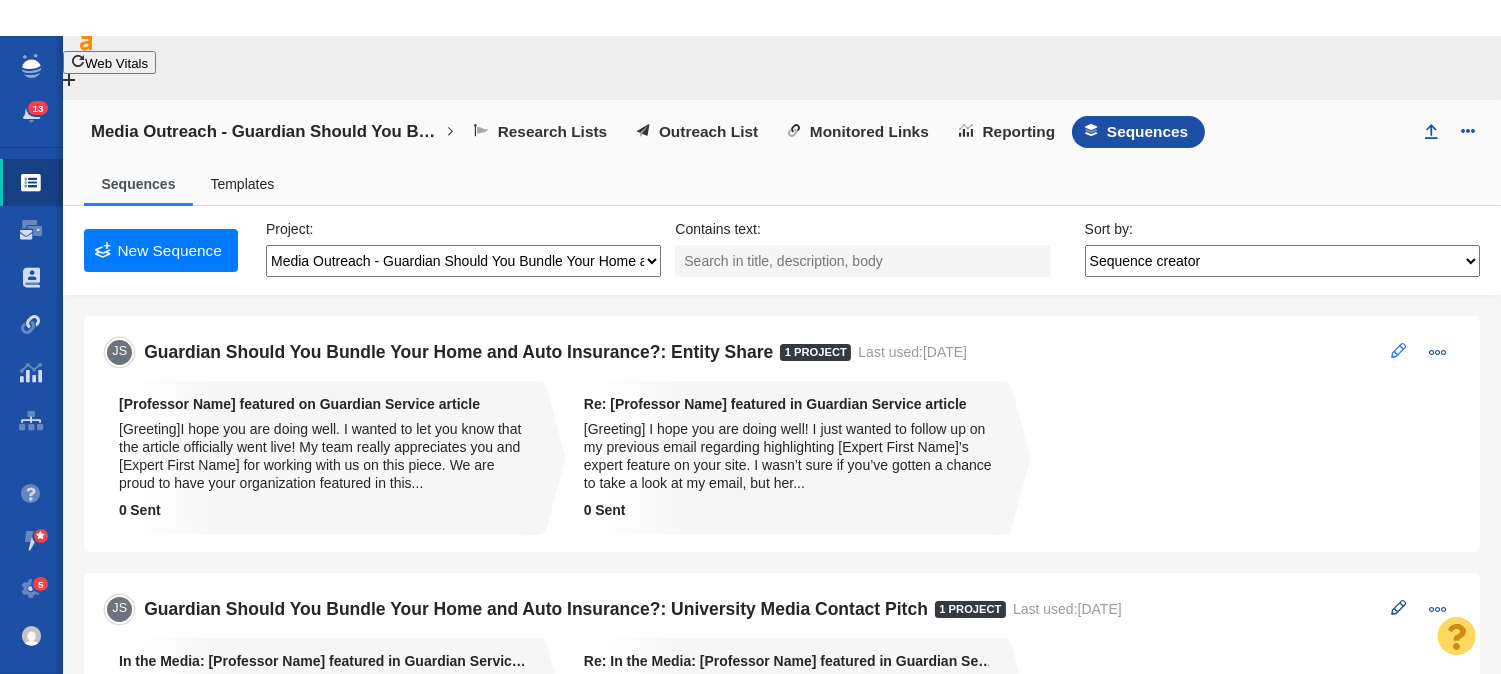 click at bounding box center [1399, 350] 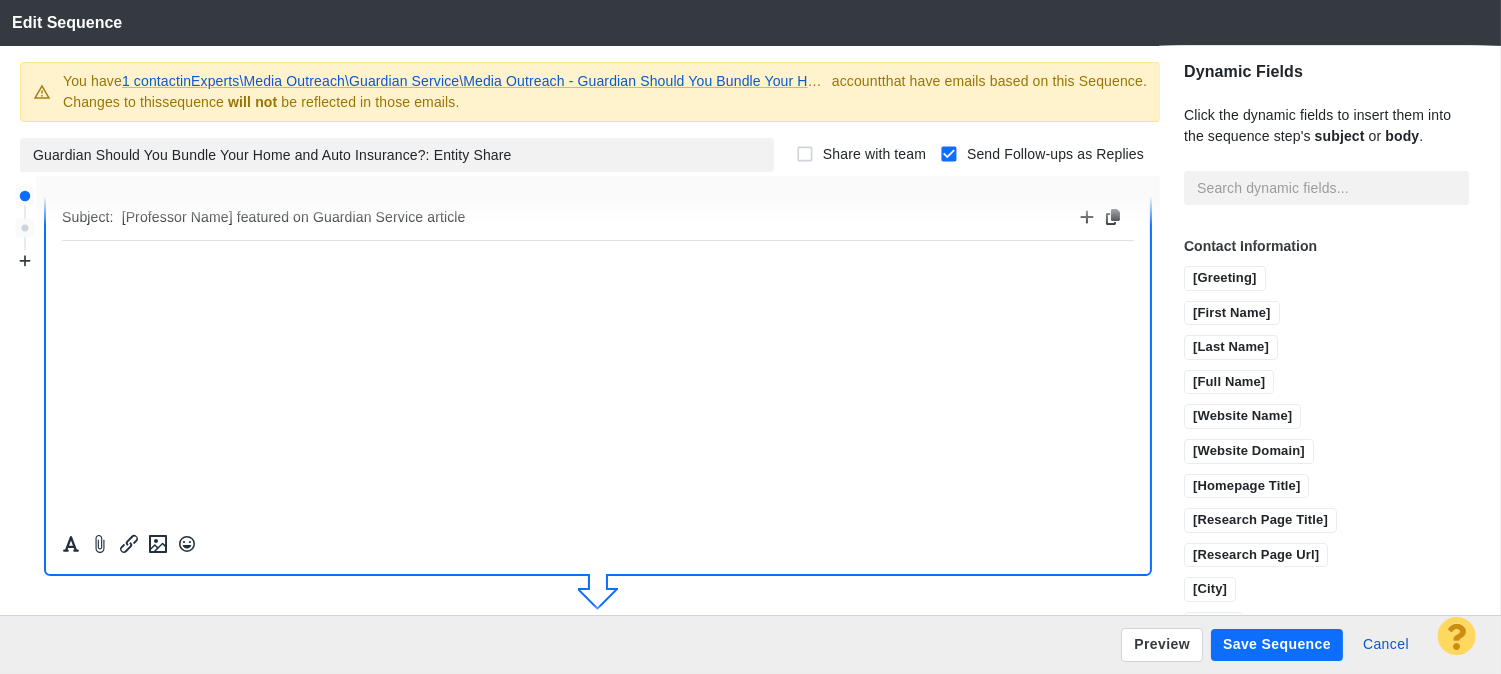 scroll, scrollTop: 345, scrollLeft: 0, axis: vertical 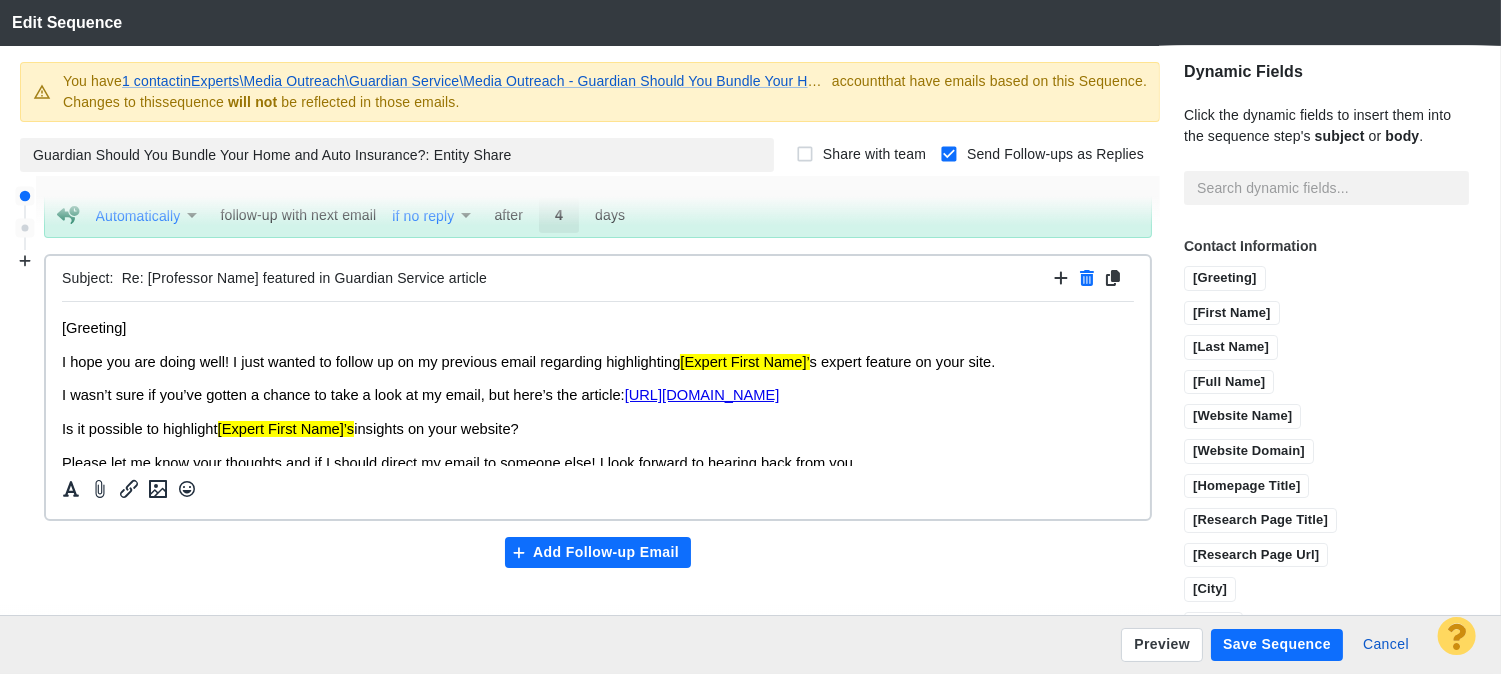 click 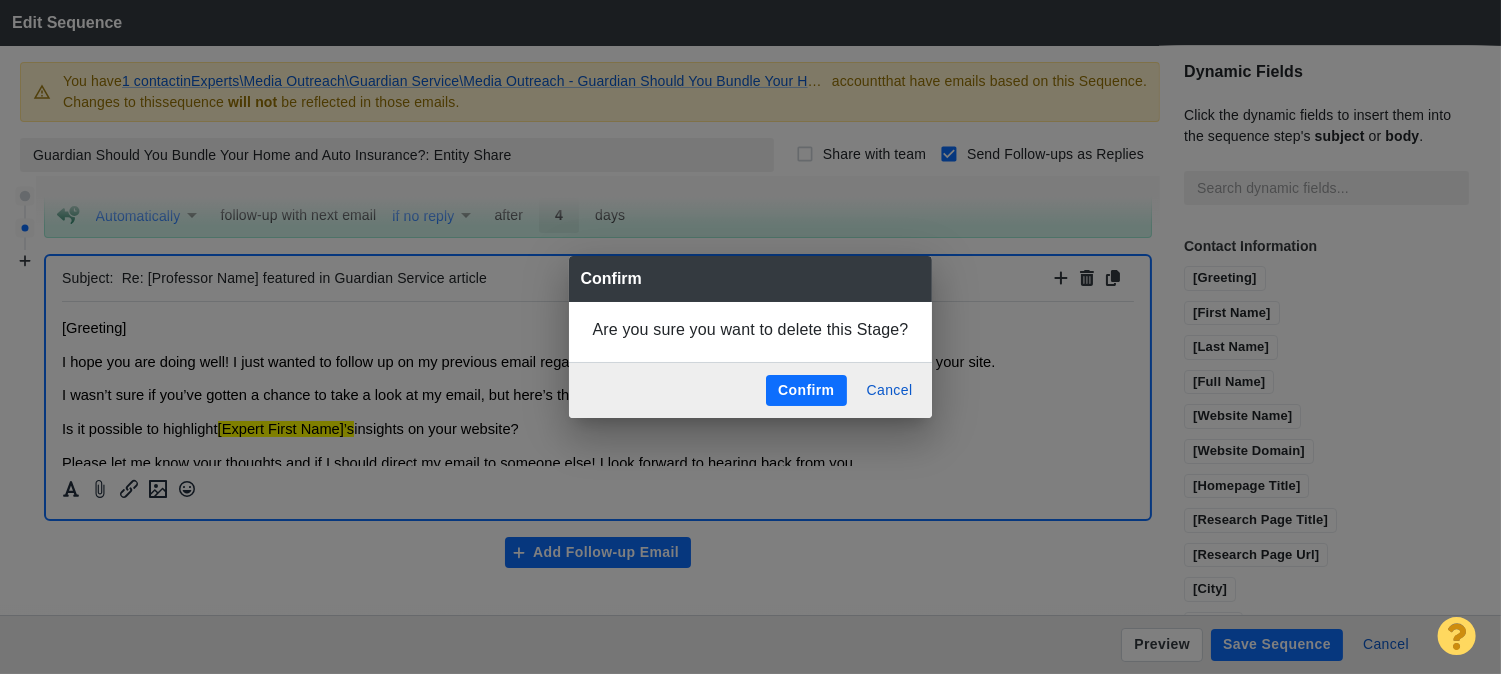 click on "Confirm" at bounding box center (806, 391) 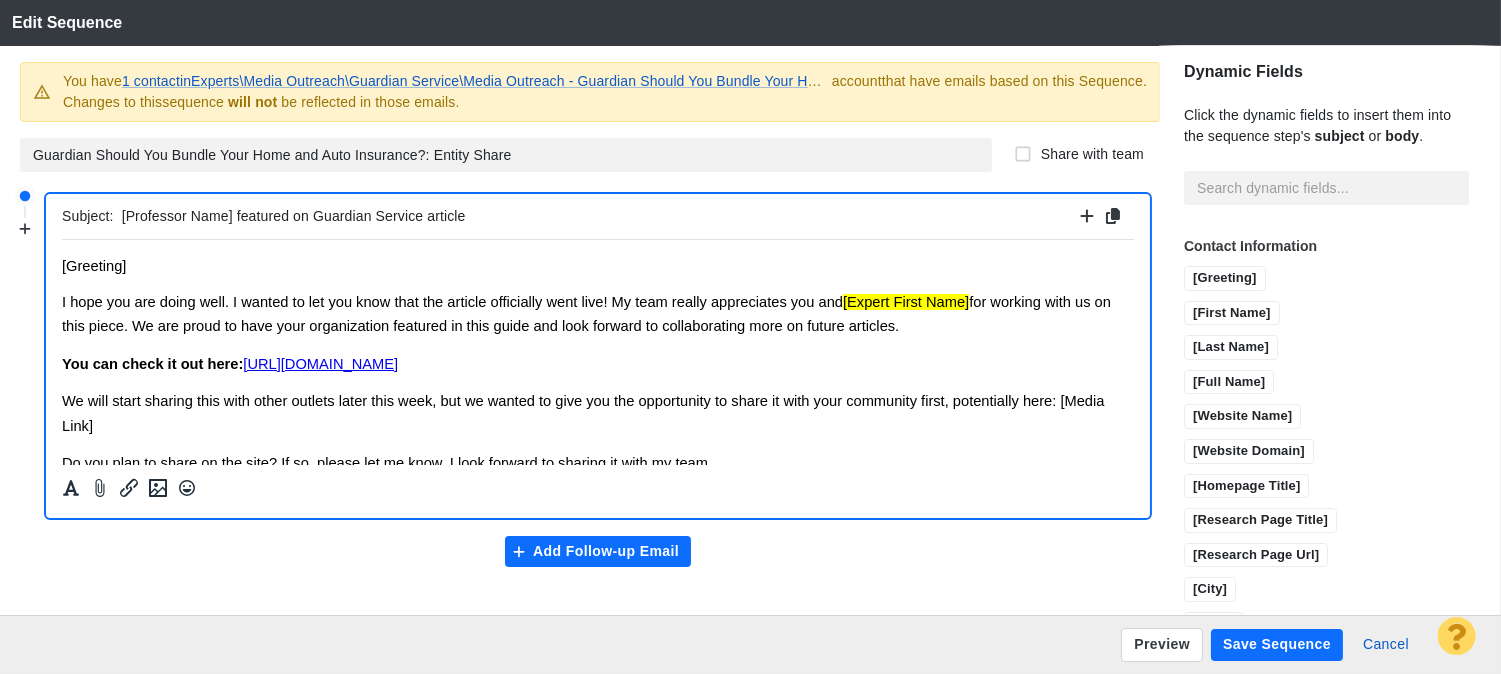 scroll, scrollTop: 0, scrollLeft: 0, axis: both 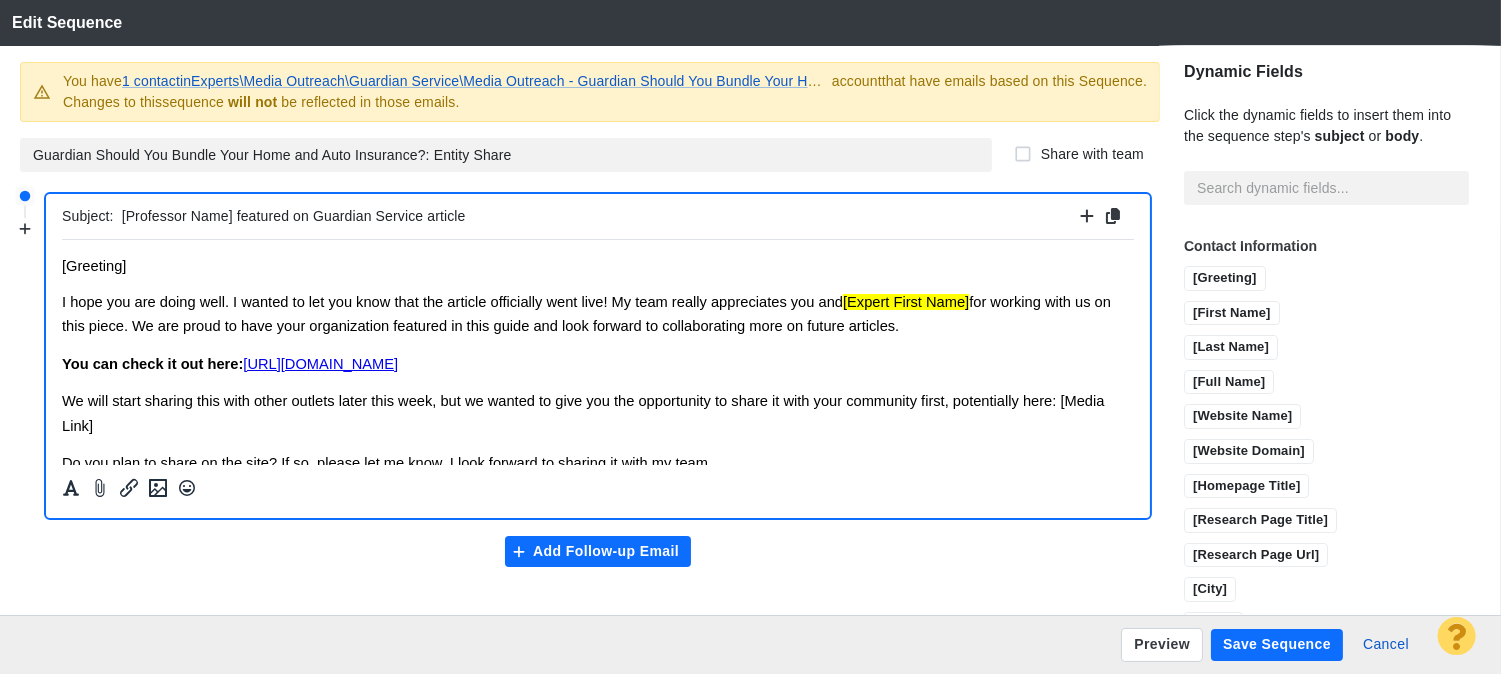 click on "Save Sequence" at bounding box center [1277, 645] 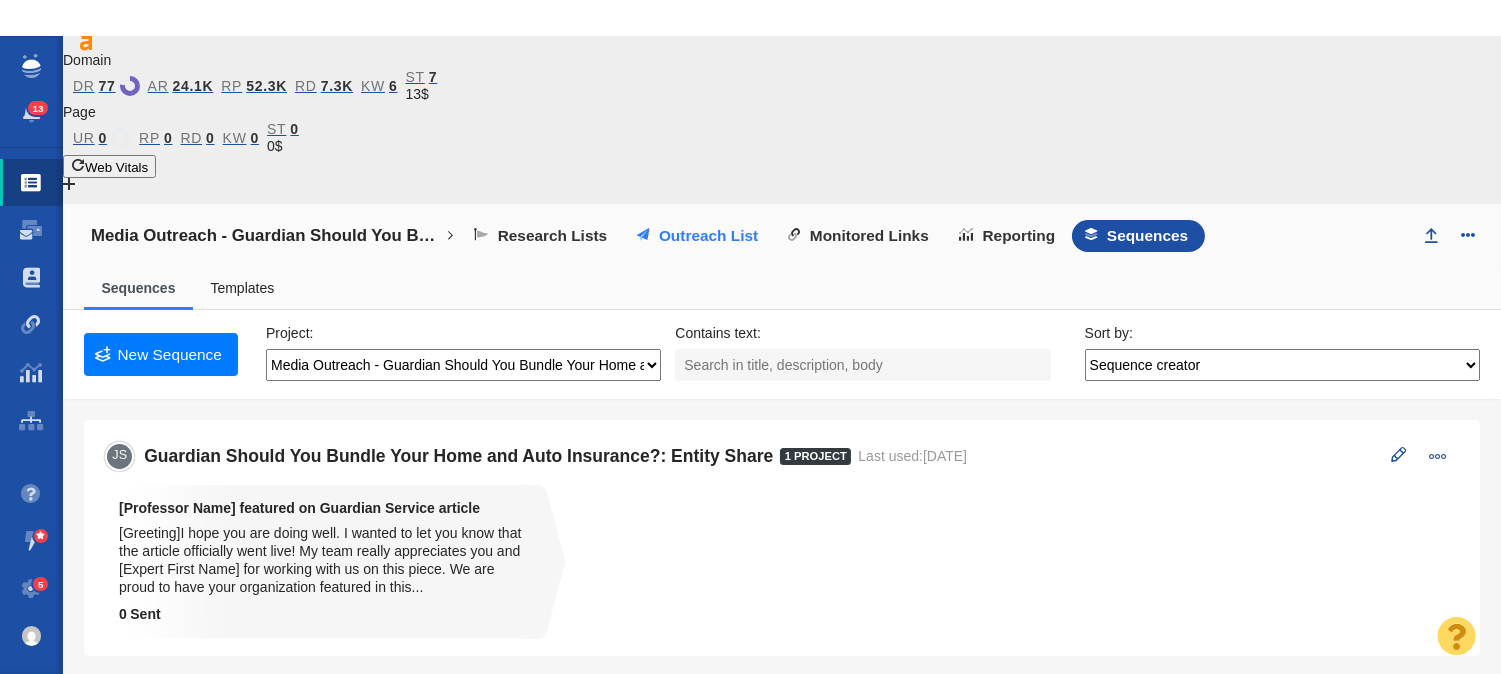 click on "Outreach List" at bounding box center [699, 236] 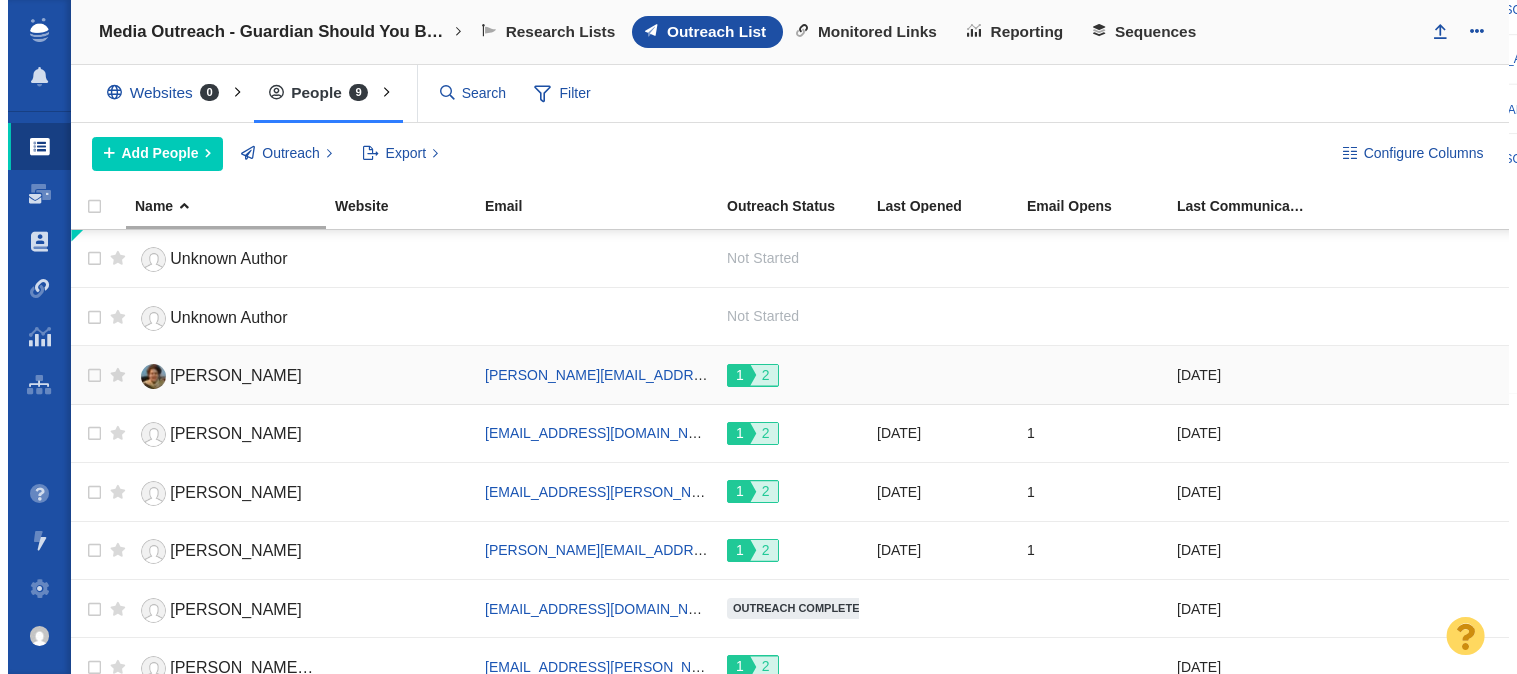 scroll, scrollTop: 0, scrollLeft: 0, axis: both 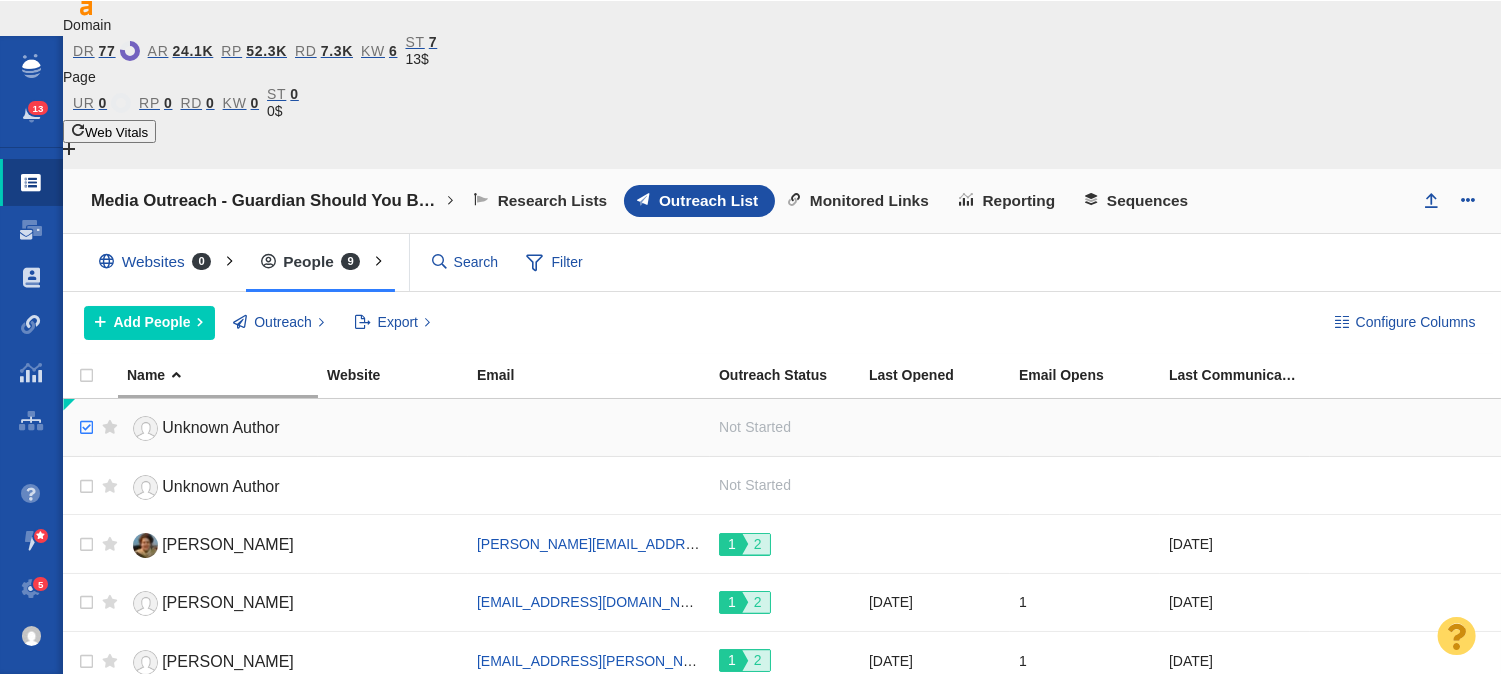 checkbox on "true" 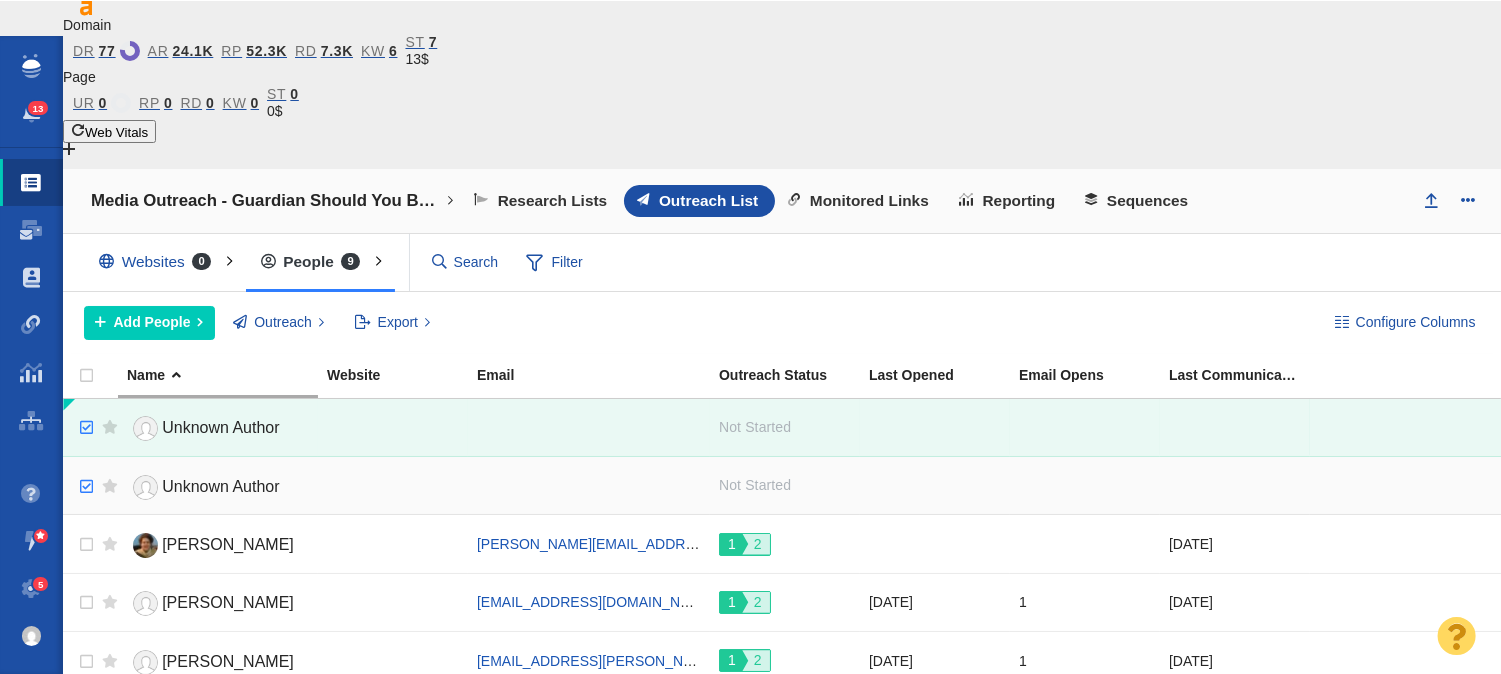 checkbox on "true" 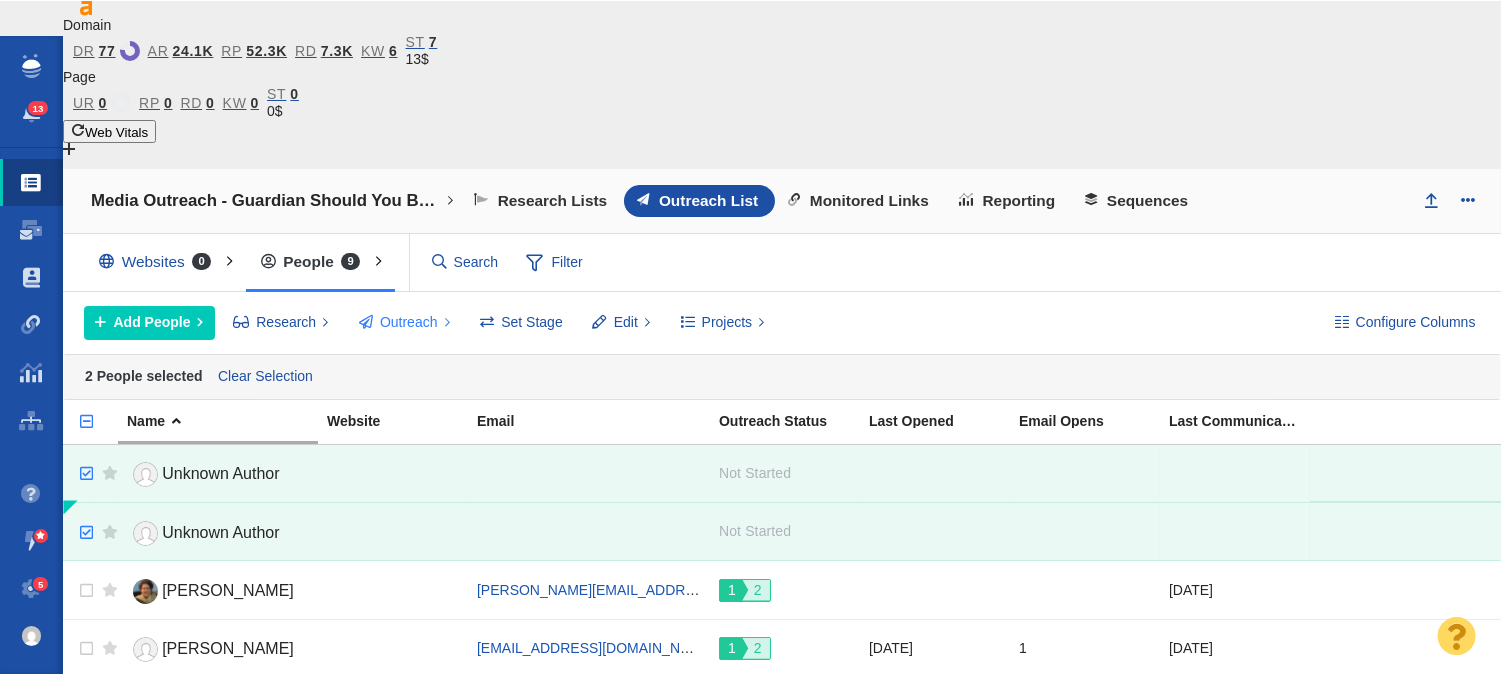 click on "Outreach" at bounding box center [404, 323] 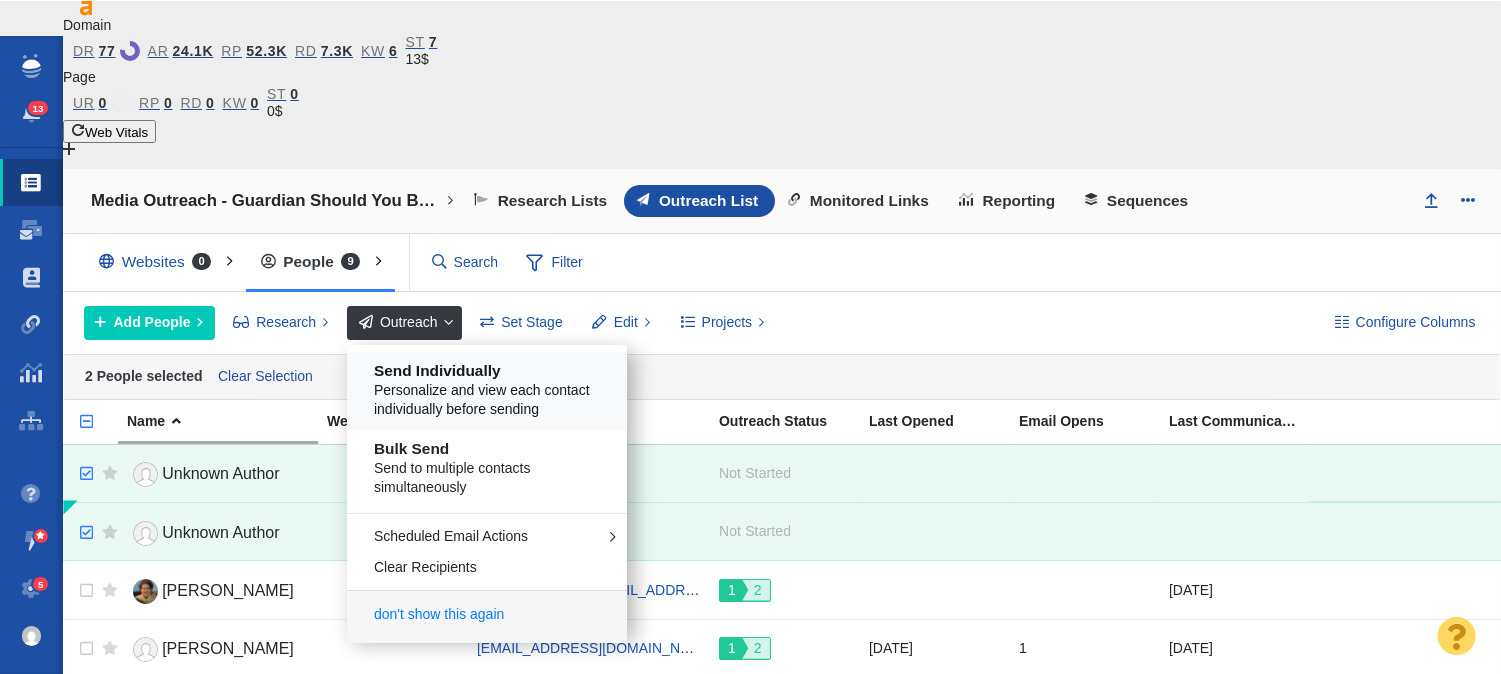 click on "Personalize and view each contact individually before sending" at bounding box center [494, 400] 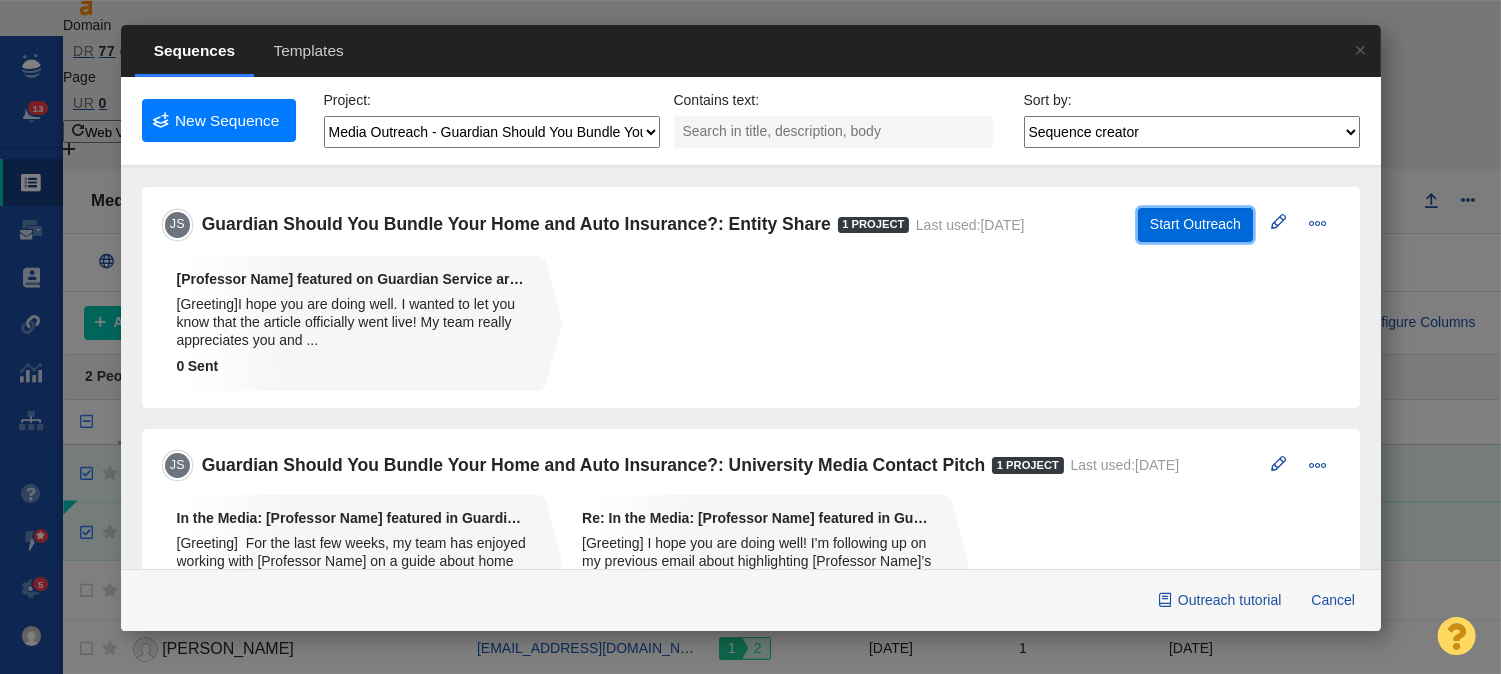 click on "Start Outreach" at bounding box center [1195, 225] 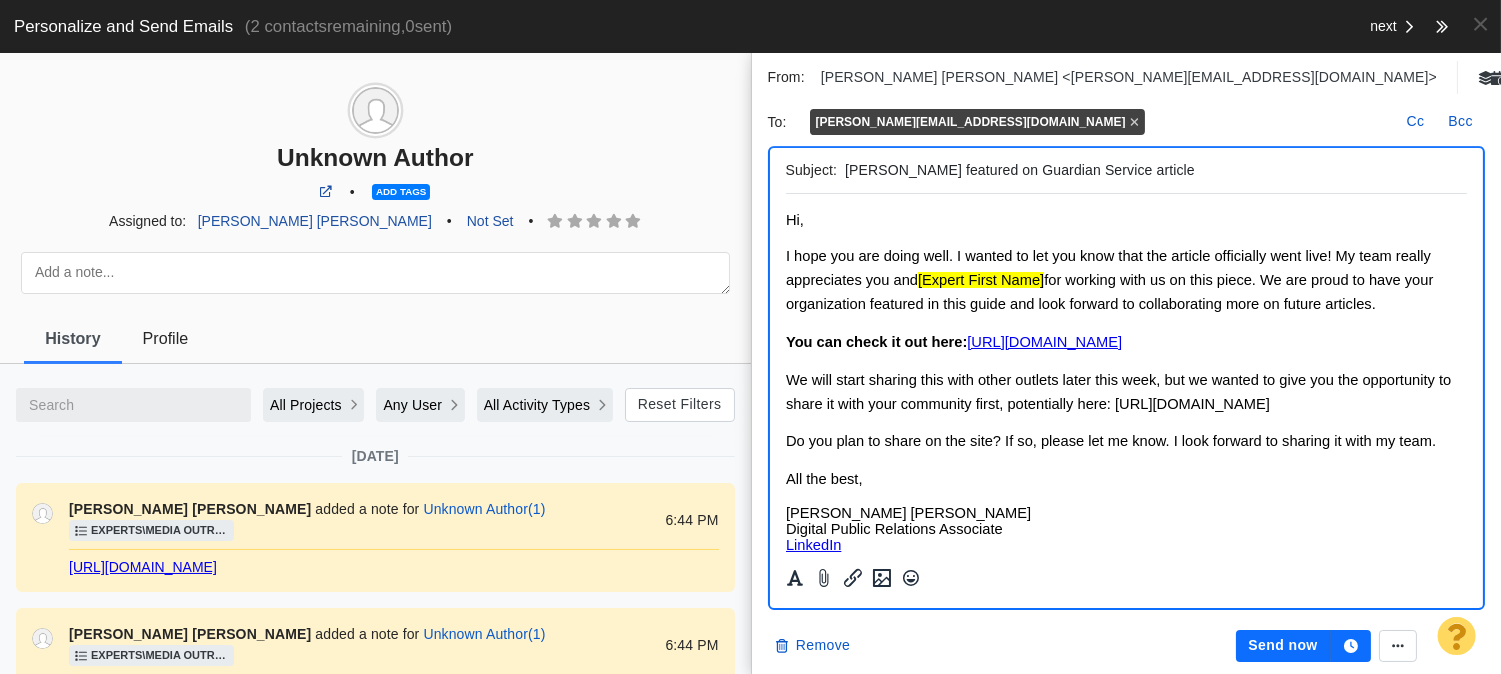 scroll, scrollTop: 0, scrollLeft: 0, axis: both 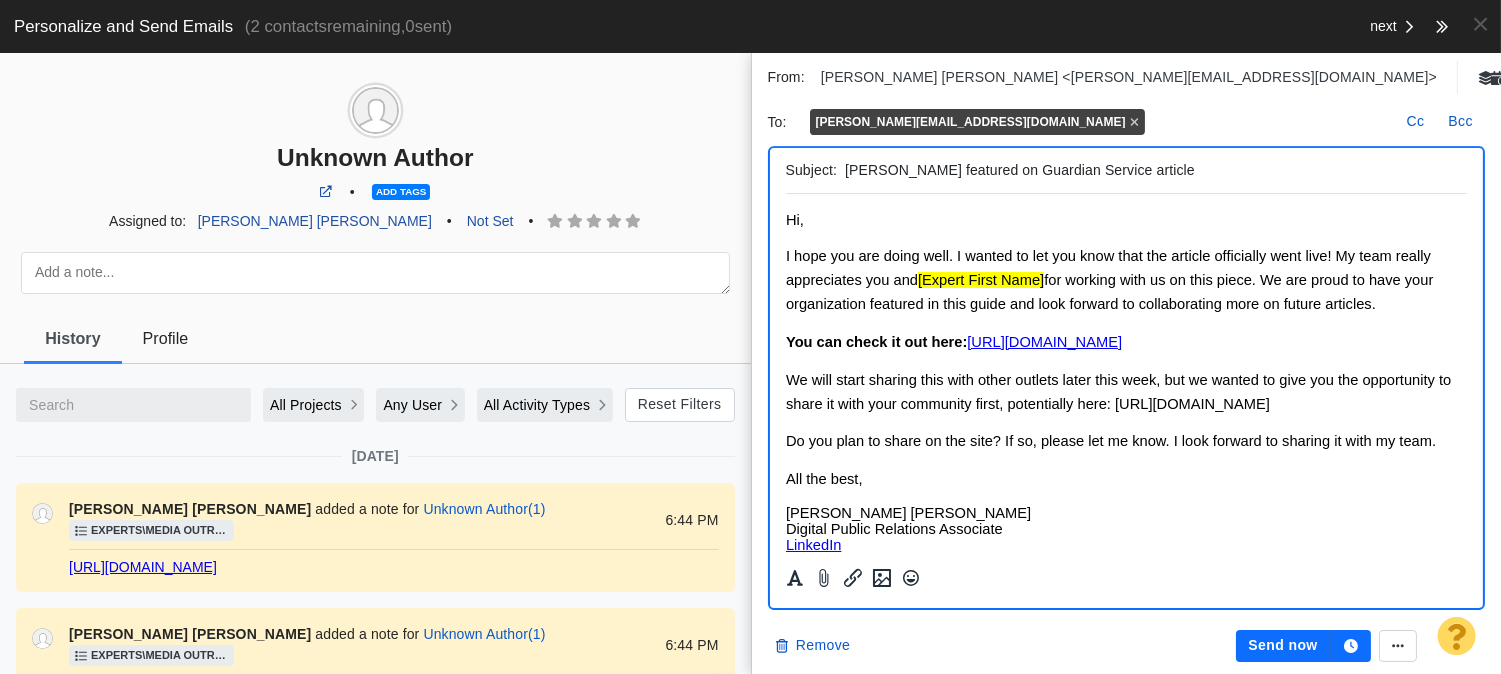 click on "I hope you are doing well. I wanted to let you know that the article officially went live! My team really appreciates you and" at bounding box center (1107, 268) 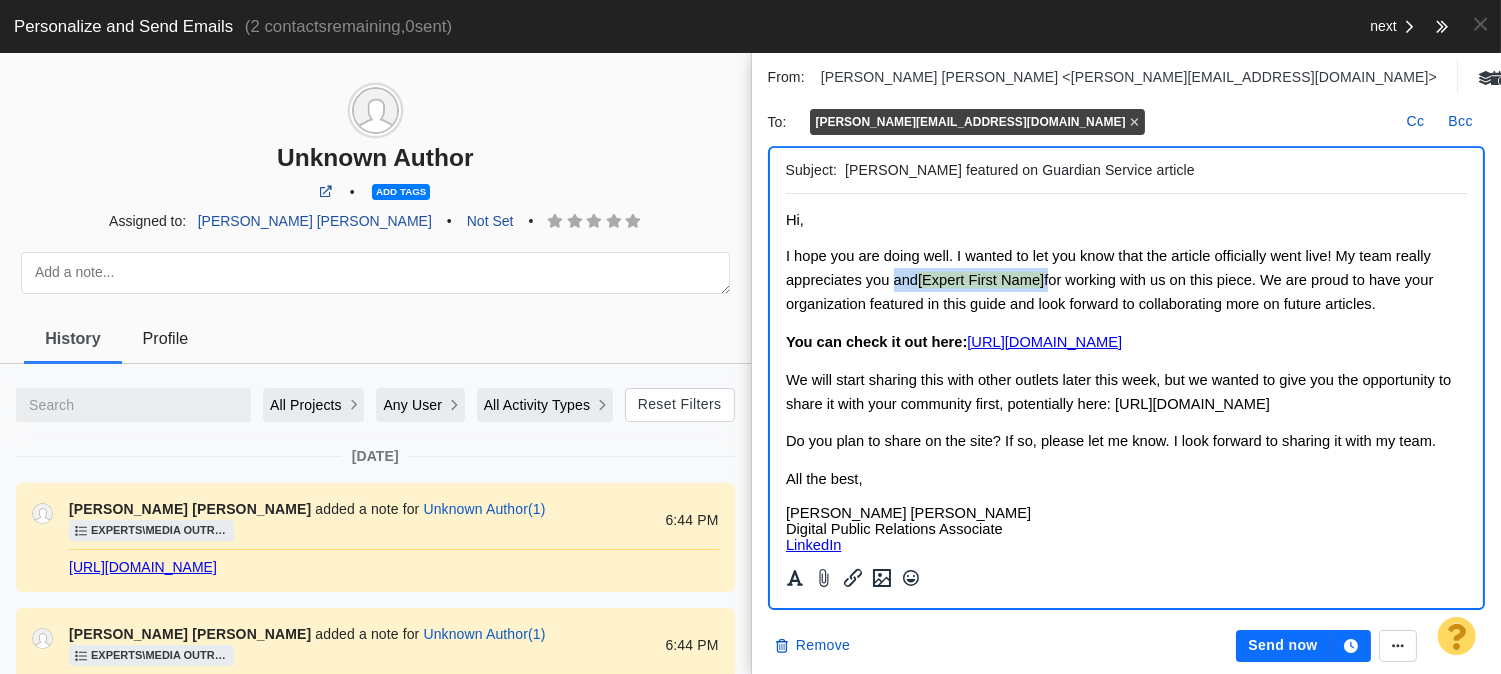 drag, startPoint x: 896, startPoint y: 279, endPoint x: 1049, endPoint y: 282, distance: 153.0294 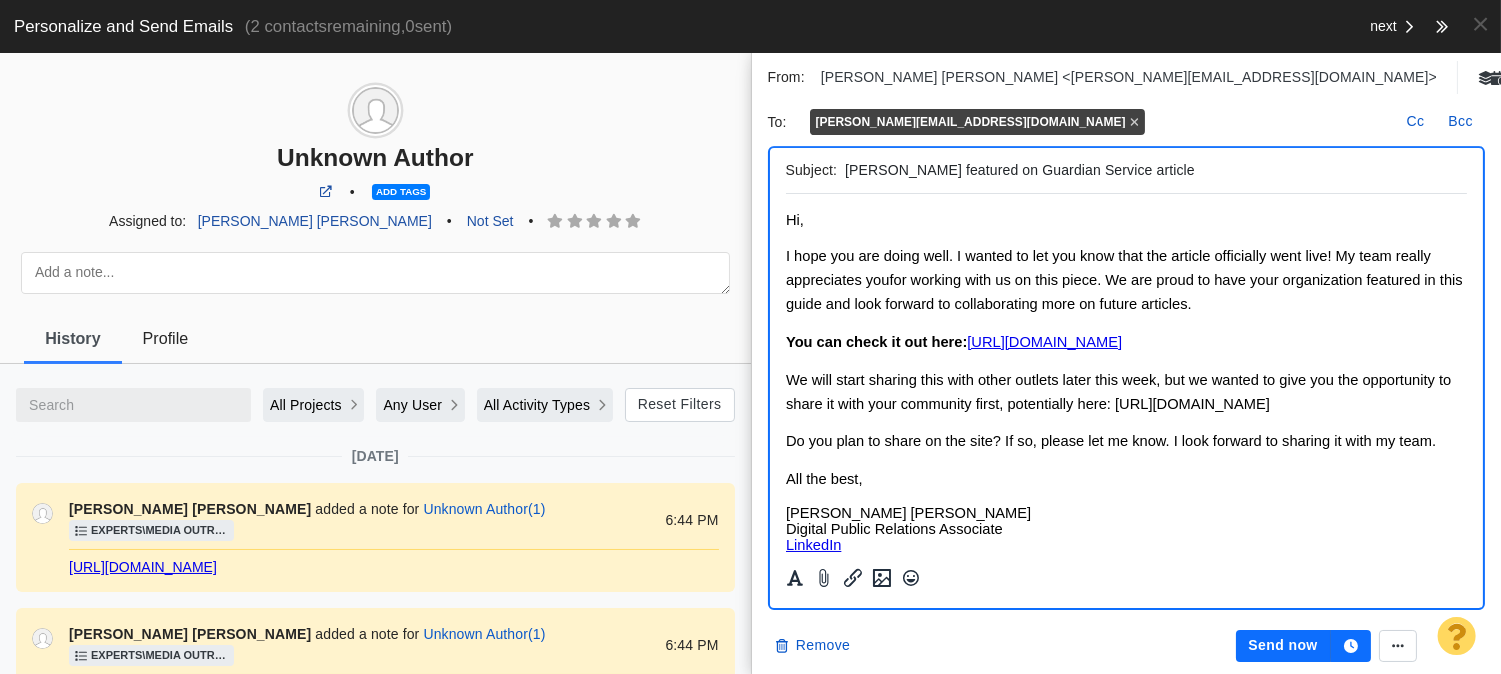 click on "We will start sharing this with other outlets later this week, but we wanted to give you the opportunity to share it with your community first, potentially here:" at bounding box center [1117, 392] 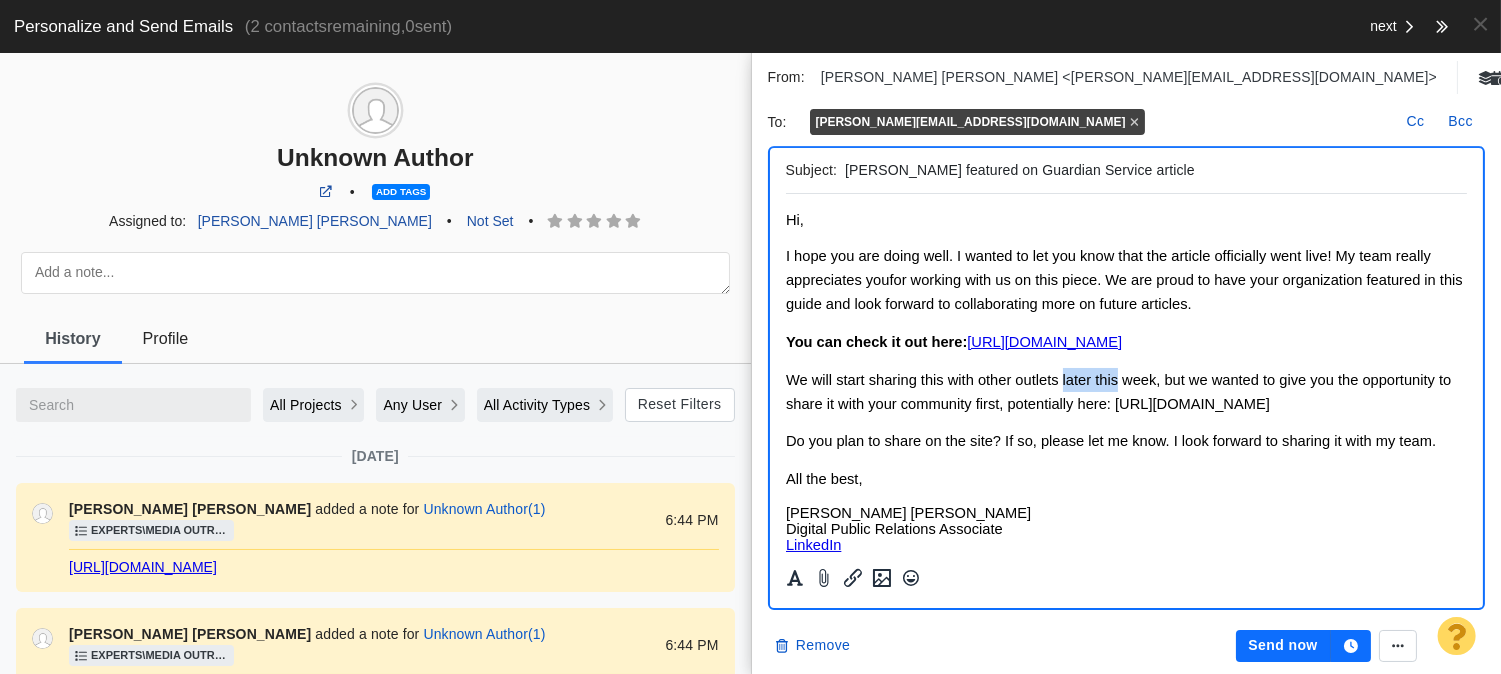 drag, startPoint x: 1070, startPoint y: 408, endPoint x: 1098, endPoint y: 406, distance: 28.071337 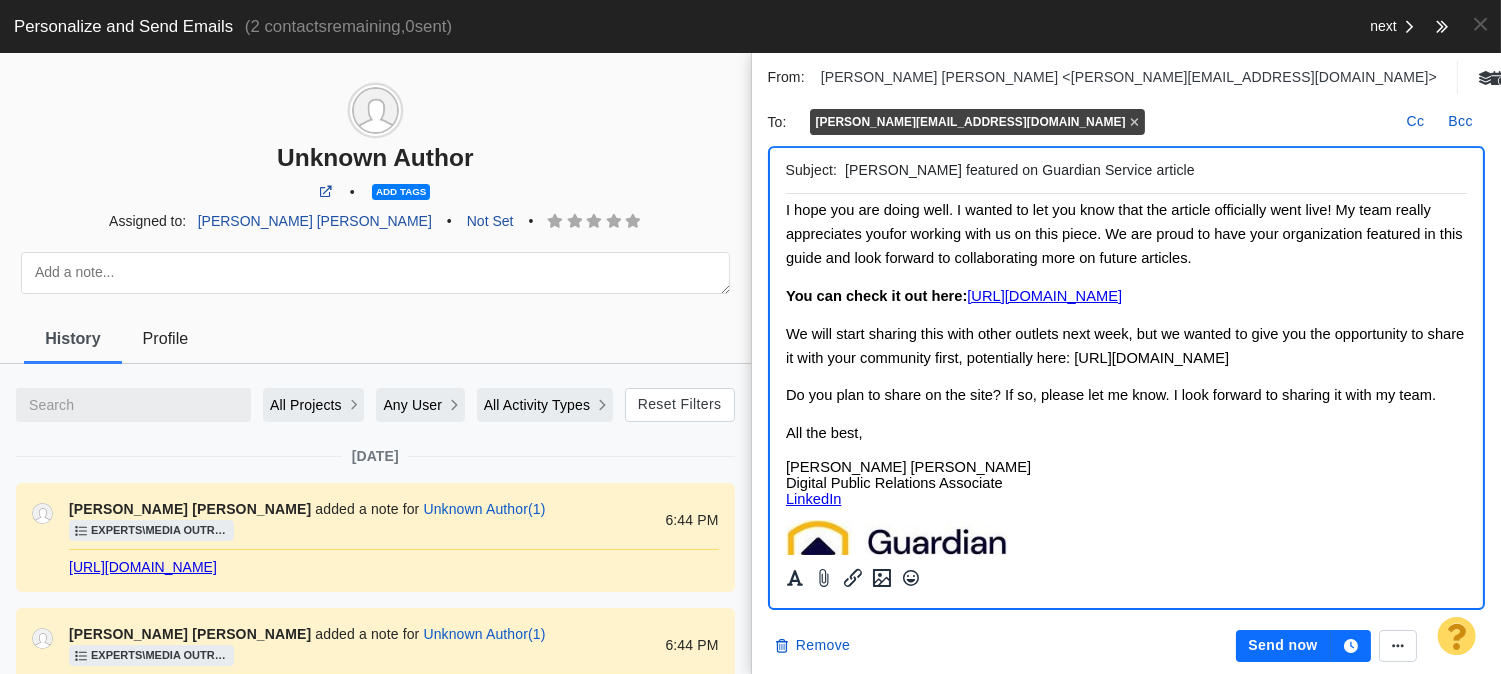 scroll, scrollTop: 0, scrollLeft: 0, axis: both 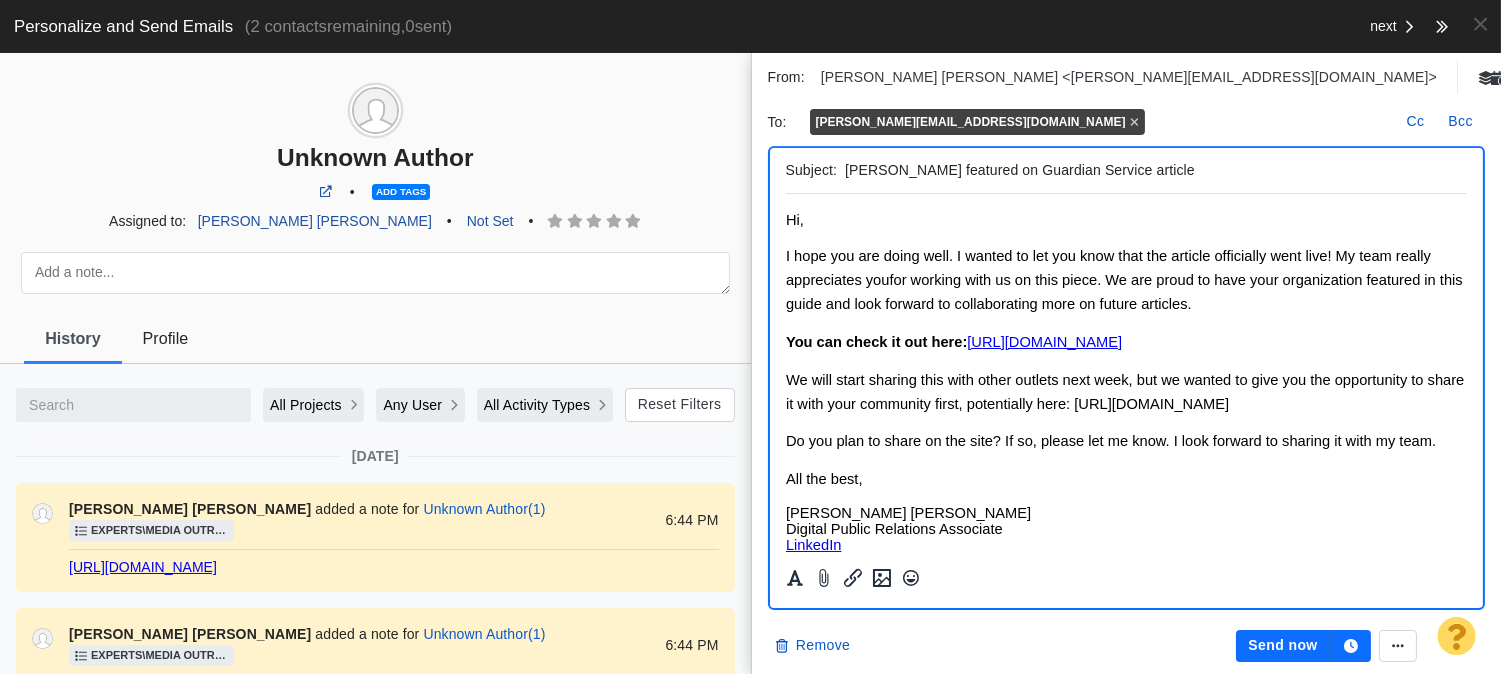 click on "Hi," at bounding box center (1126, 220) 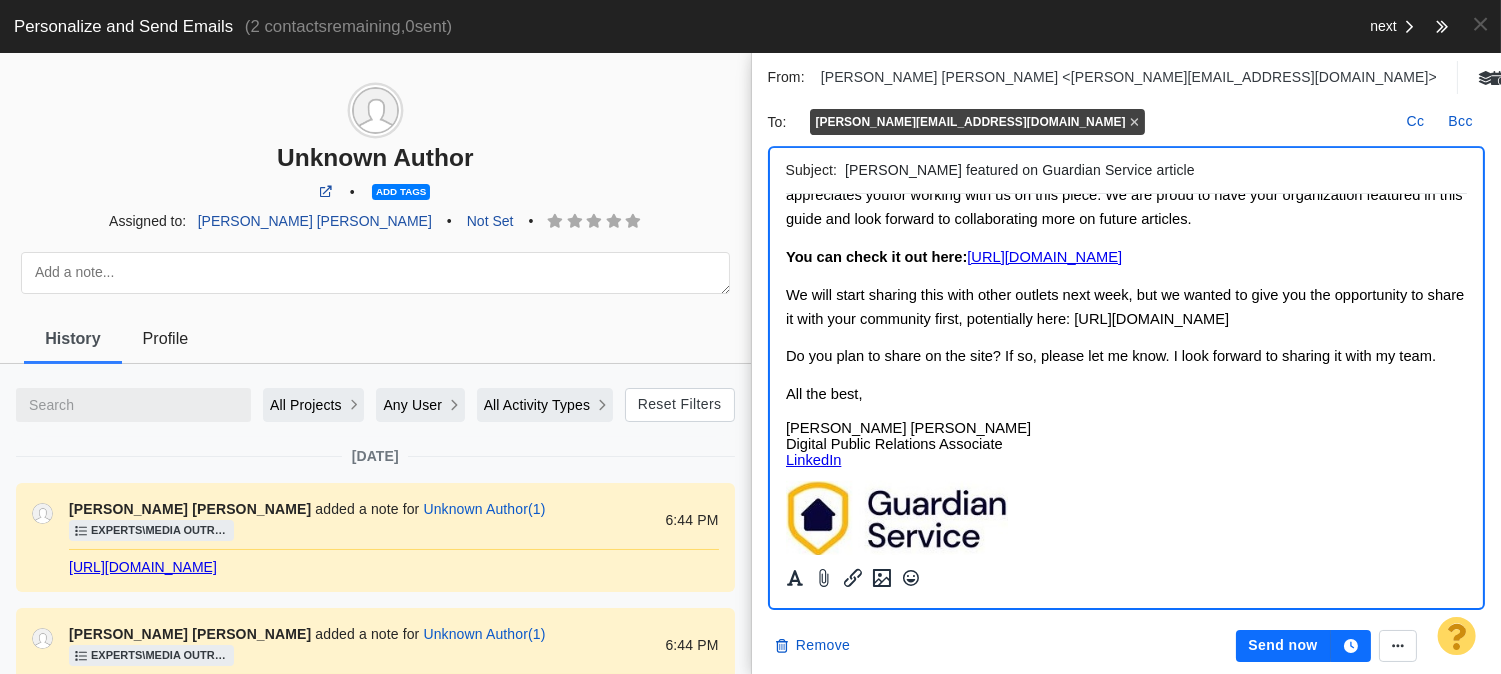 scroll, scrollTop: 132, scrollLeft: 0, axis: vertical 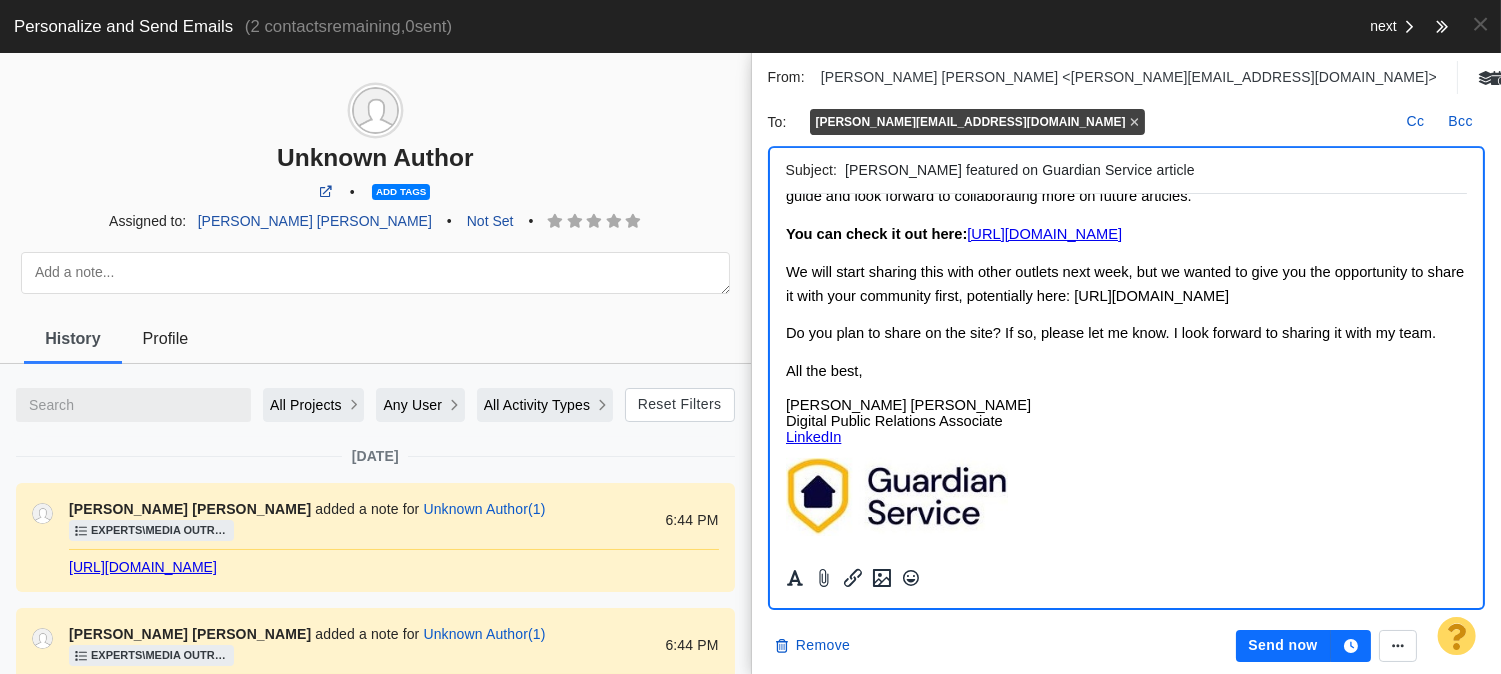 click on "Send now" at bounding box center (1283, 646) 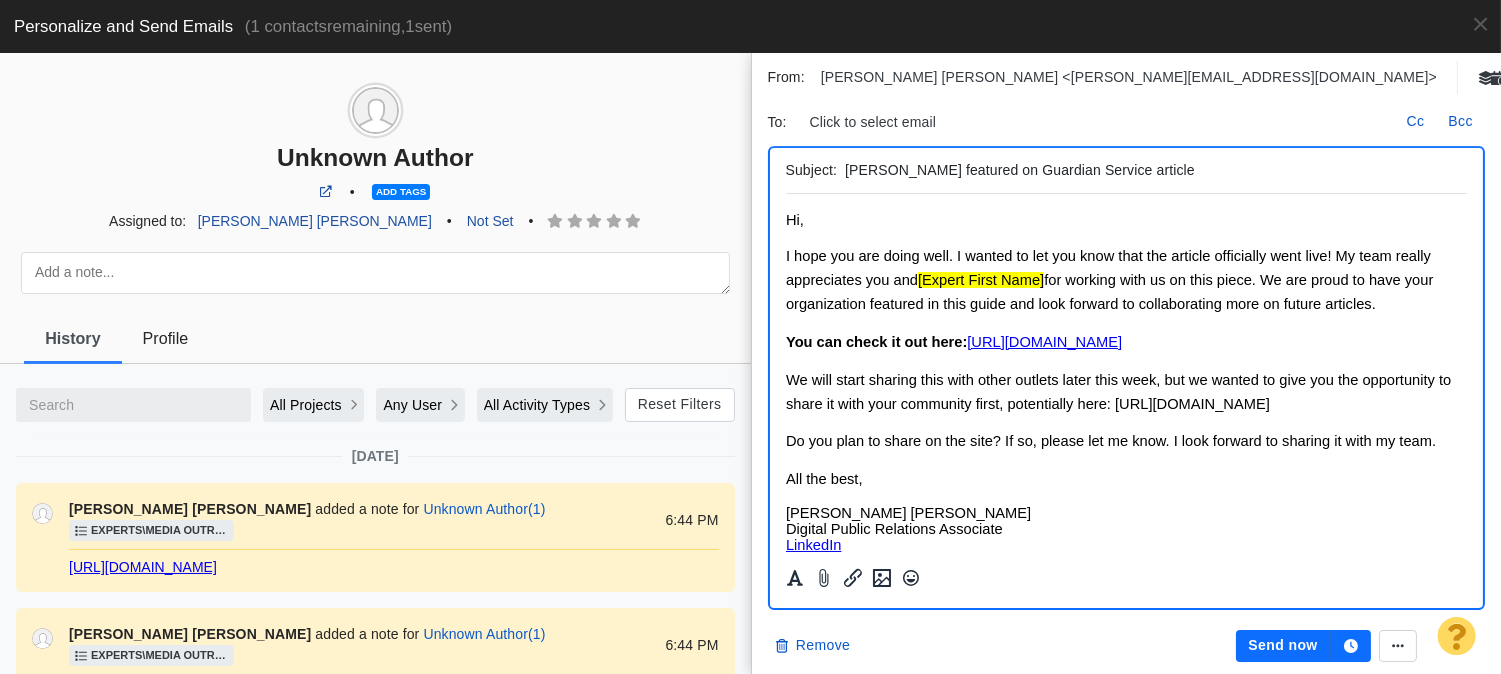 scroll, scrollTop: 0, scrollLeft: 0, axis: both 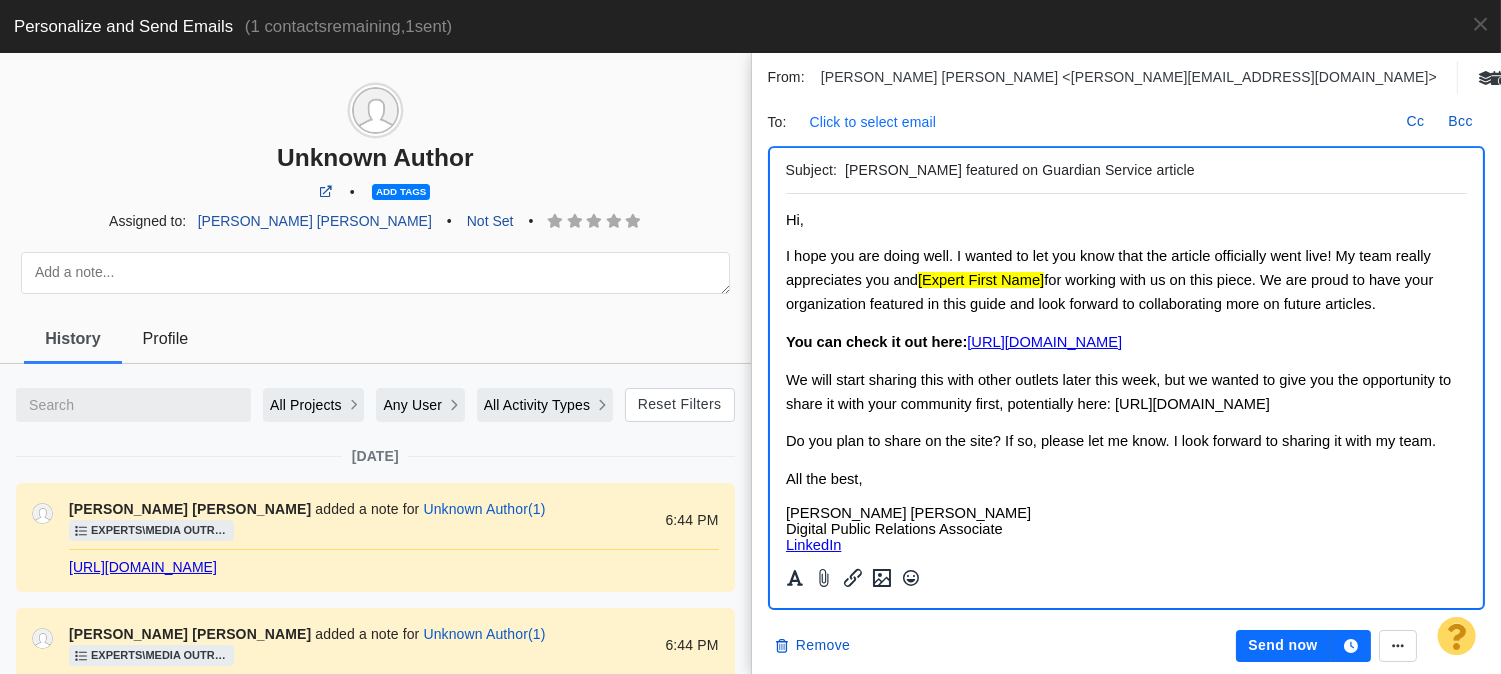 click on "Click to select email" at bounding box center (873, 122) 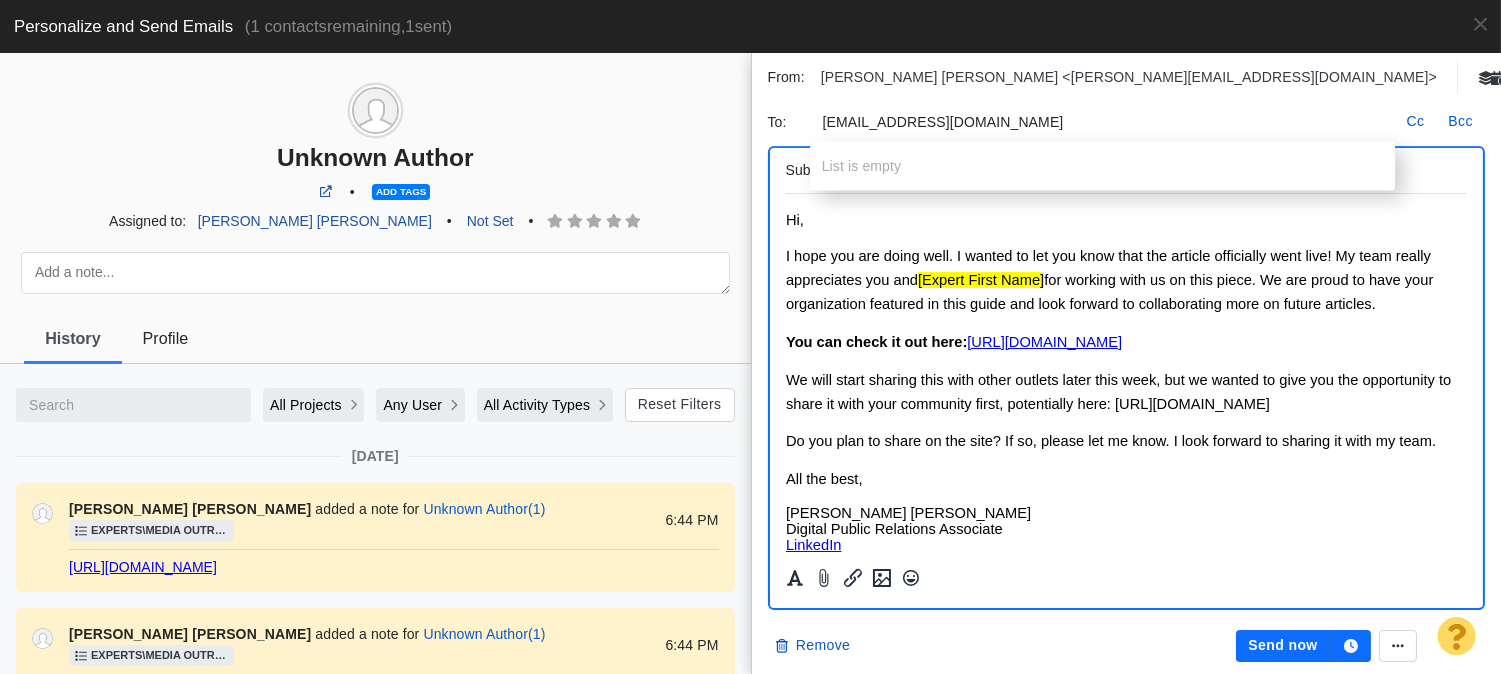 type on "[EMAIL_ADDRESS][DOMAIN_NAME]" 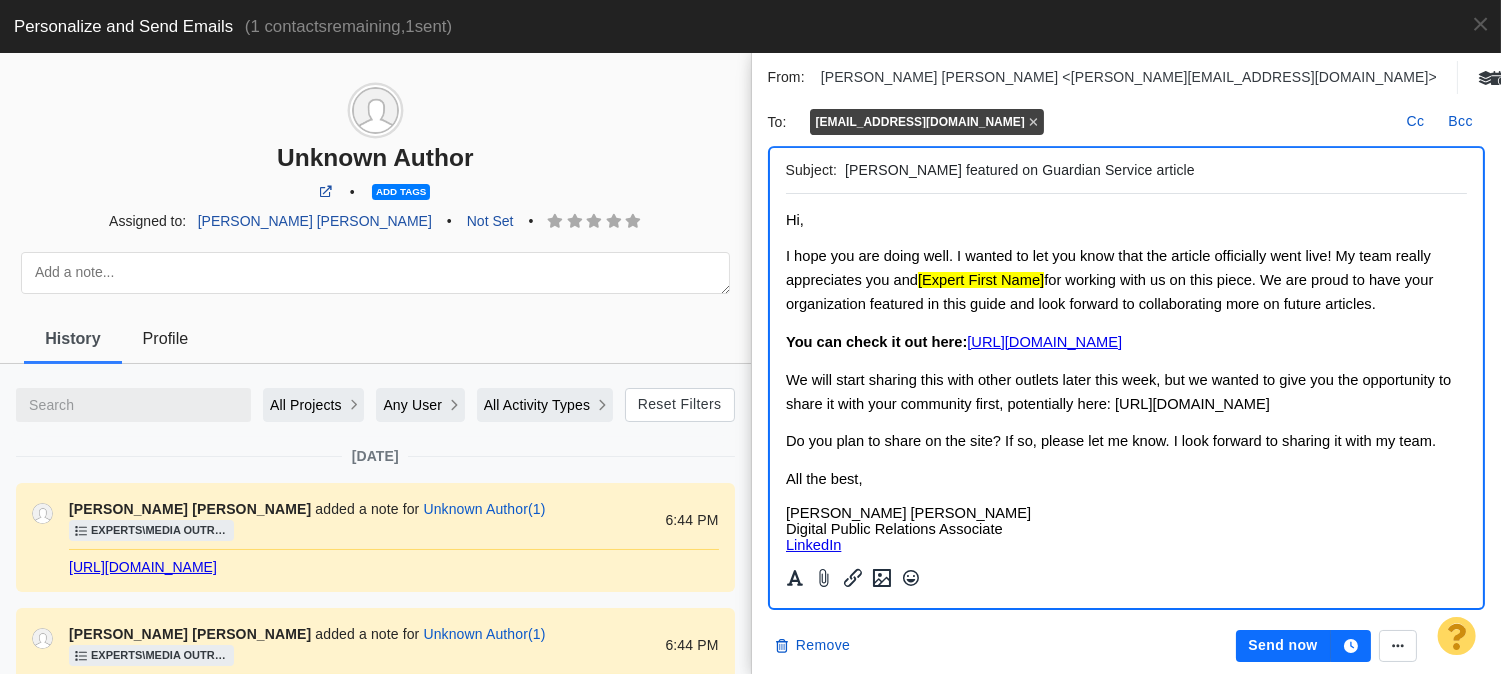 click on "Hi," at bounding box center (1126, 220) 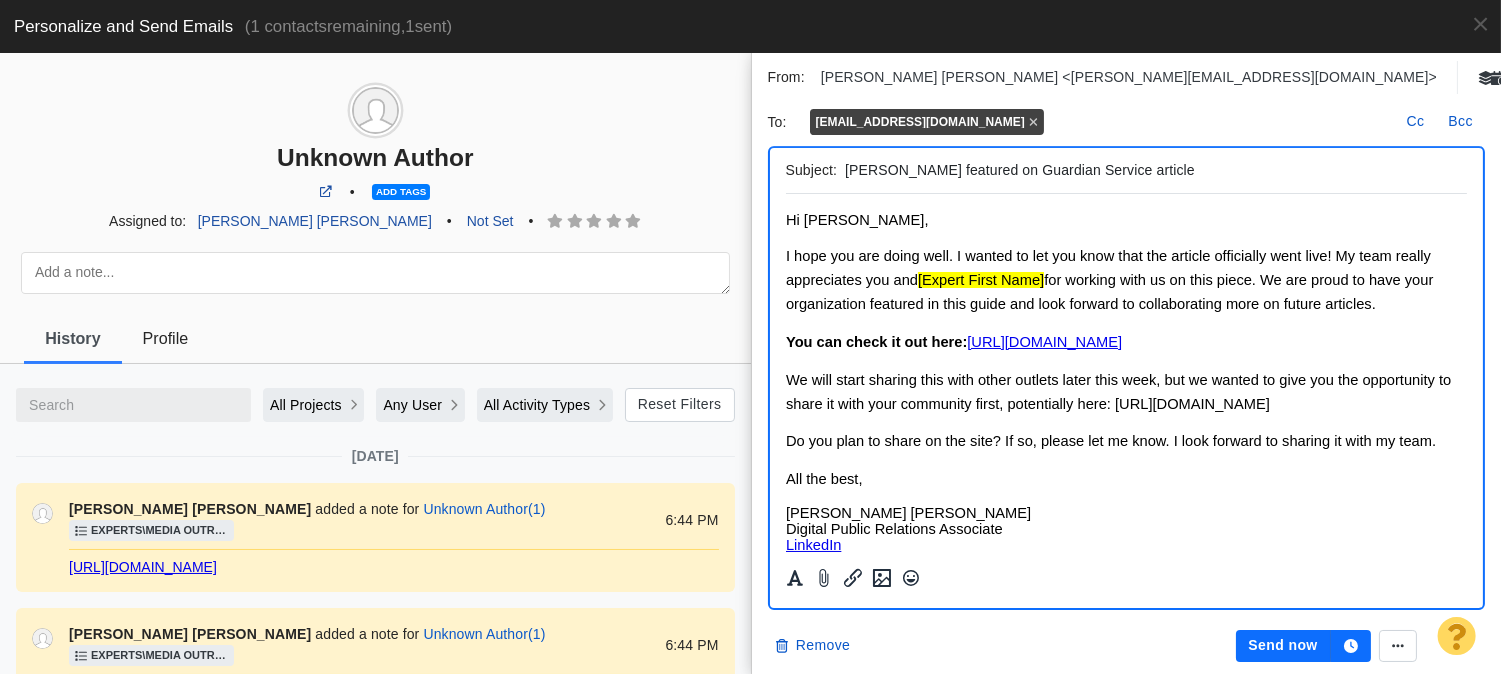 click on "Thomas J. Simeone featured on Guardian Service article" at bounding box center (1152, 170) 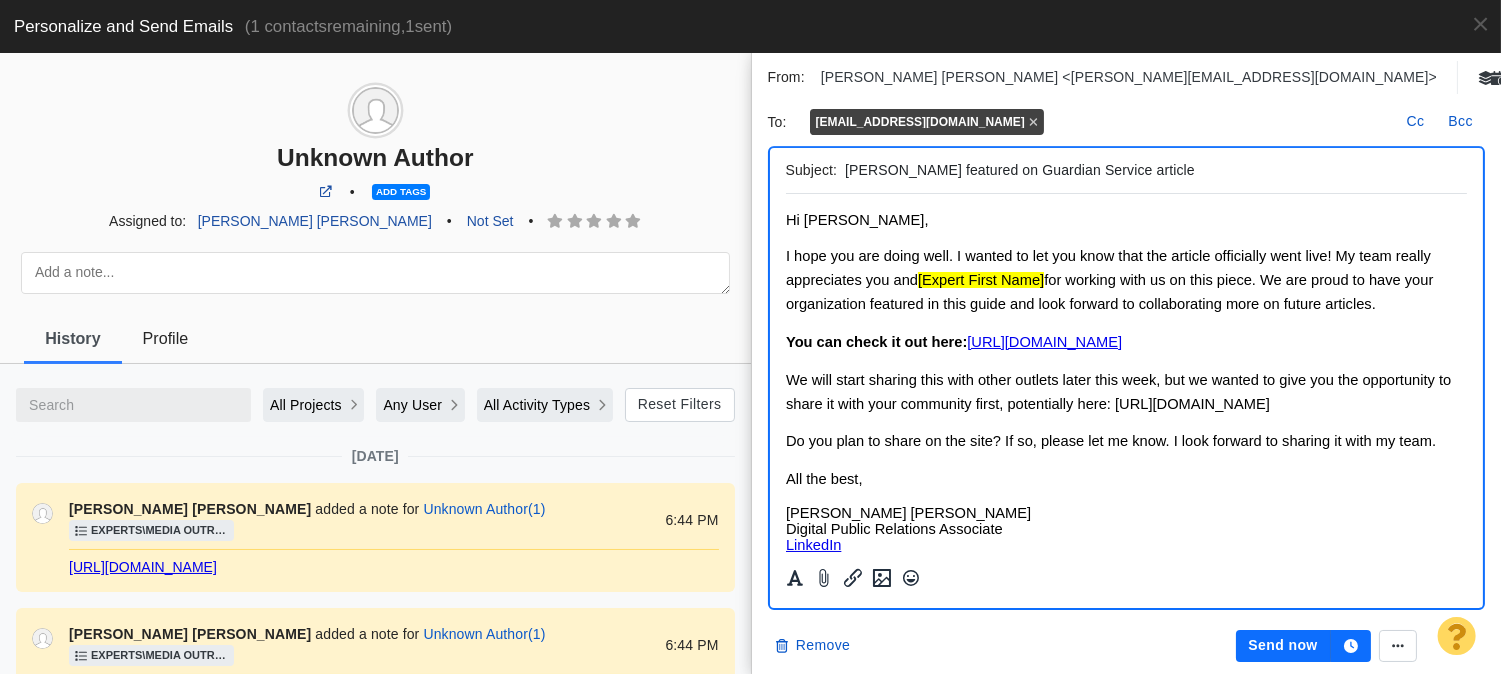 type on "[PERSON_NAME] featured on Guardian Service article" 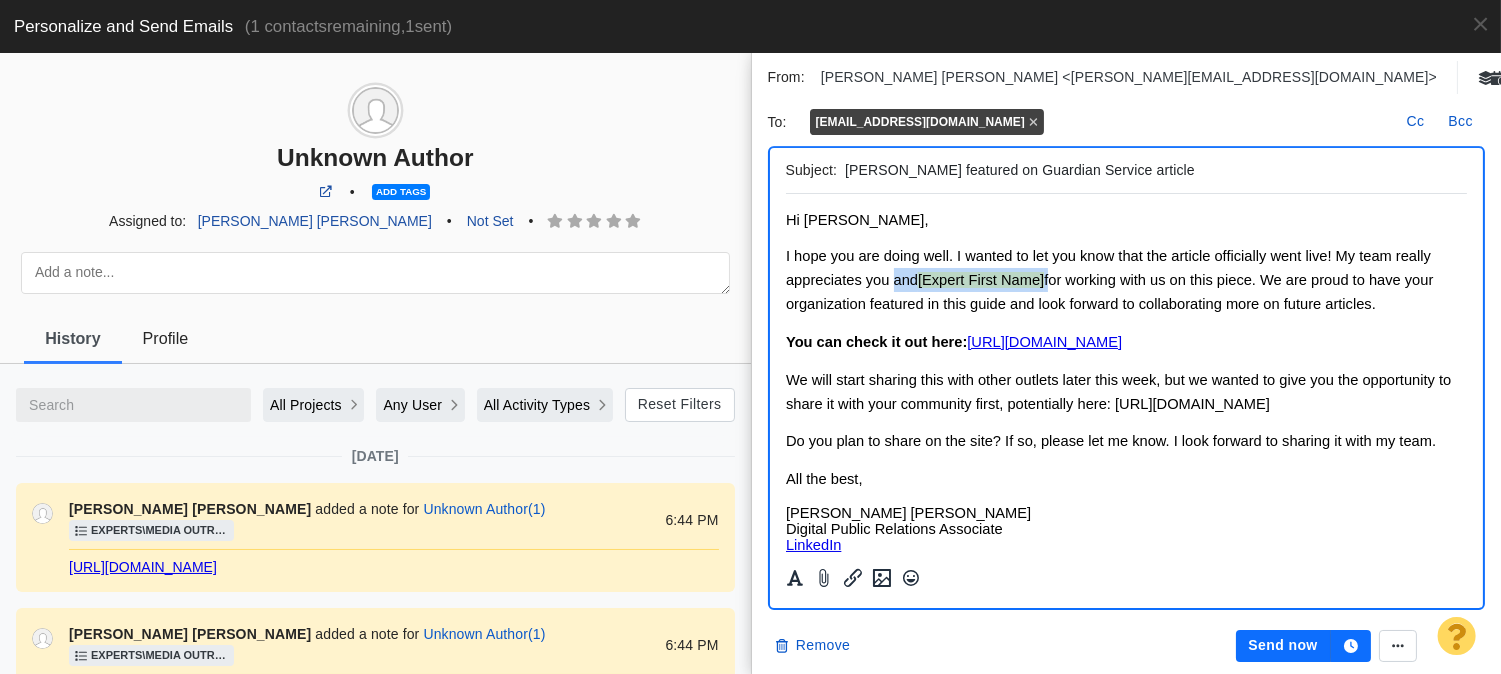 drag, startPoint x: 898, startPoint y: 280, endPoint x: 1045, endPoint y: 279, distance: 147.0034 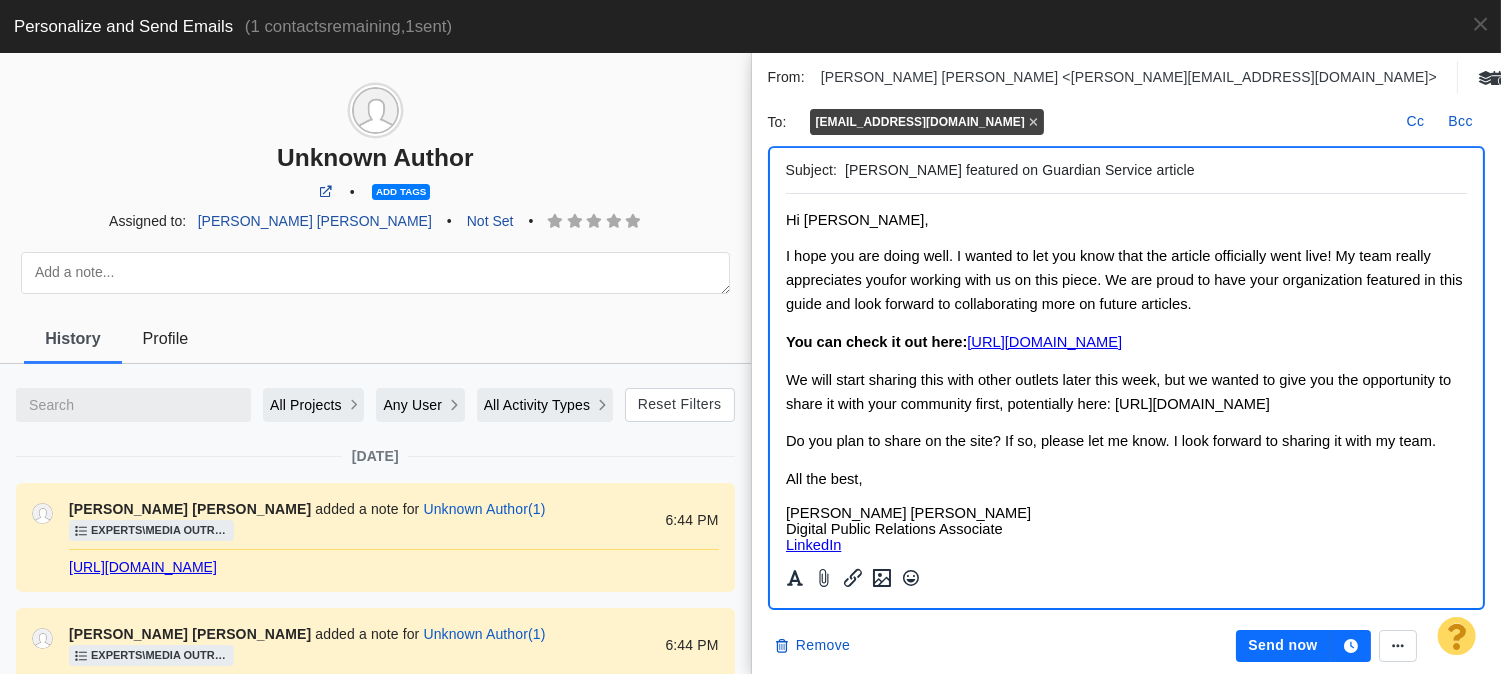 click on "We will start sharing this with other outlets later this week, but we wanted to give you the opportunity to share it with your community first, potentially here:" at bounding box center (1117, 392) 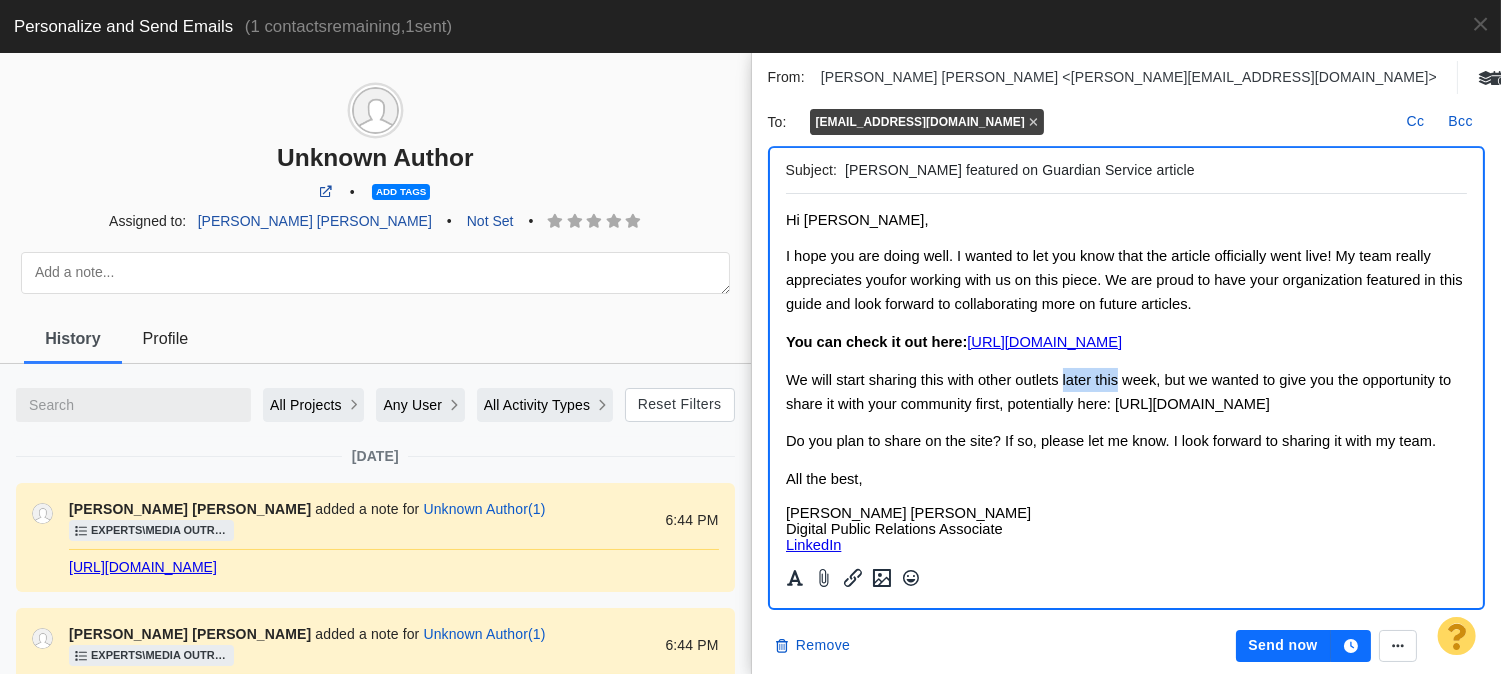 drag, startPoint x: 1069, startPoint y: 402, endPoint x: 1112, endPoint y: 402, distance: 43 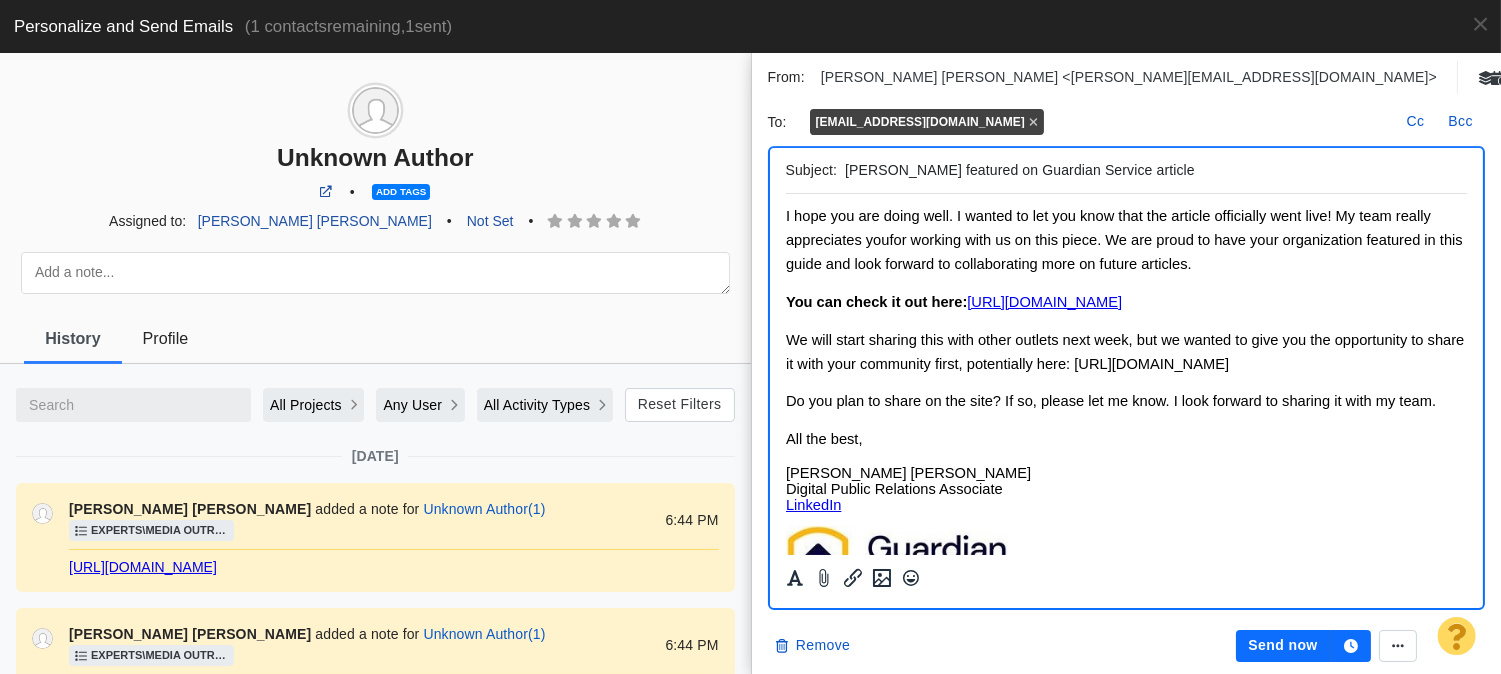 scroll, scrollTop: 0, scrollLeft: 0, axis: both 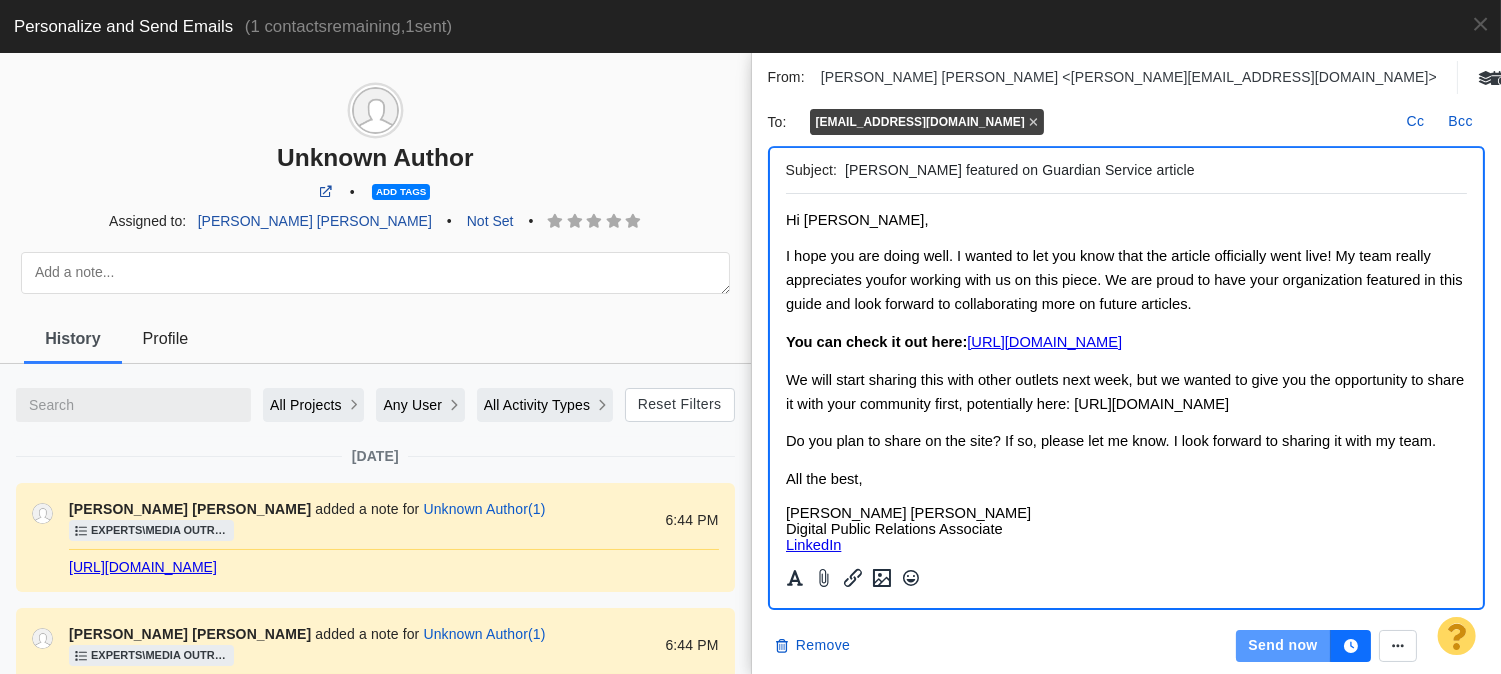 click on "Send now" at bounding box center (1283, 646) 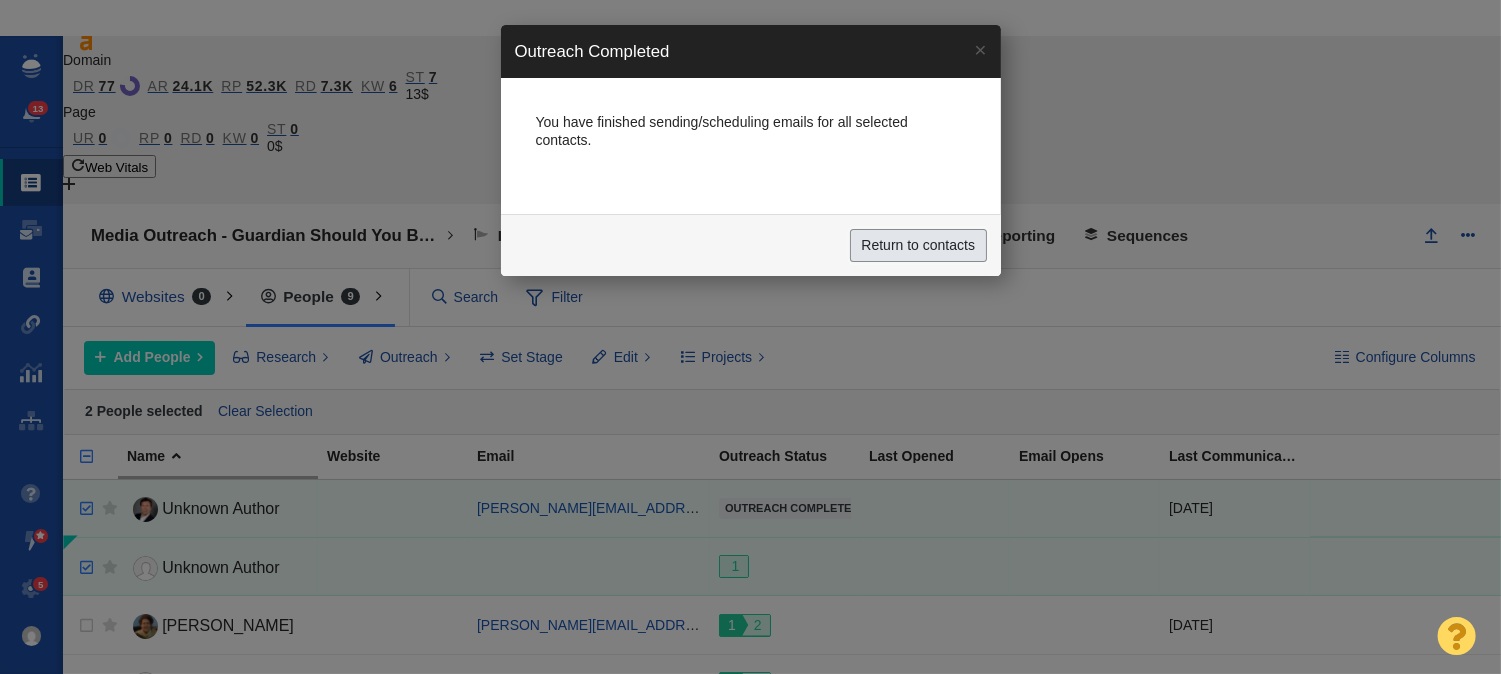 click on "Return to contacts" at bounding box center [918, 246] 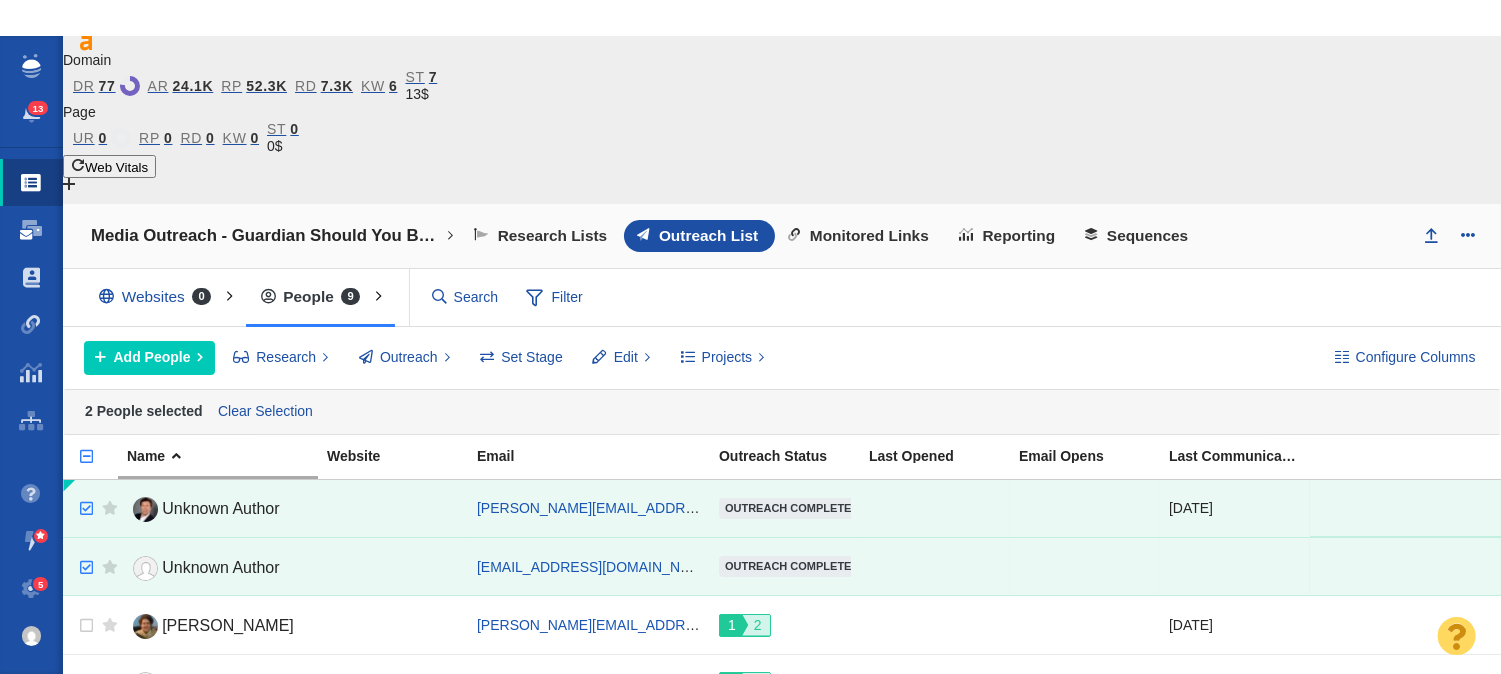 click on "Dashboard" at bounding box center [31, 230] 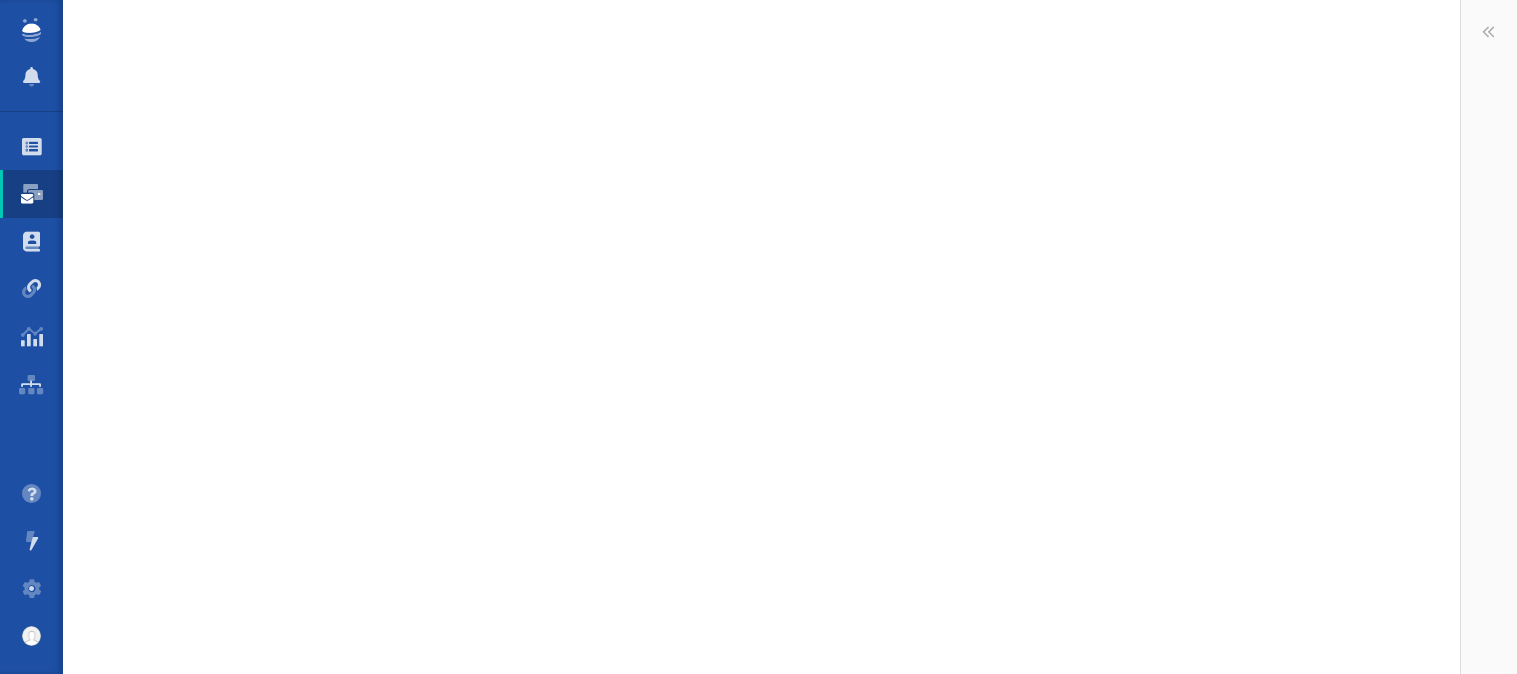 scroll, scrollTop: 0, scrollLeft: 0, axis: both 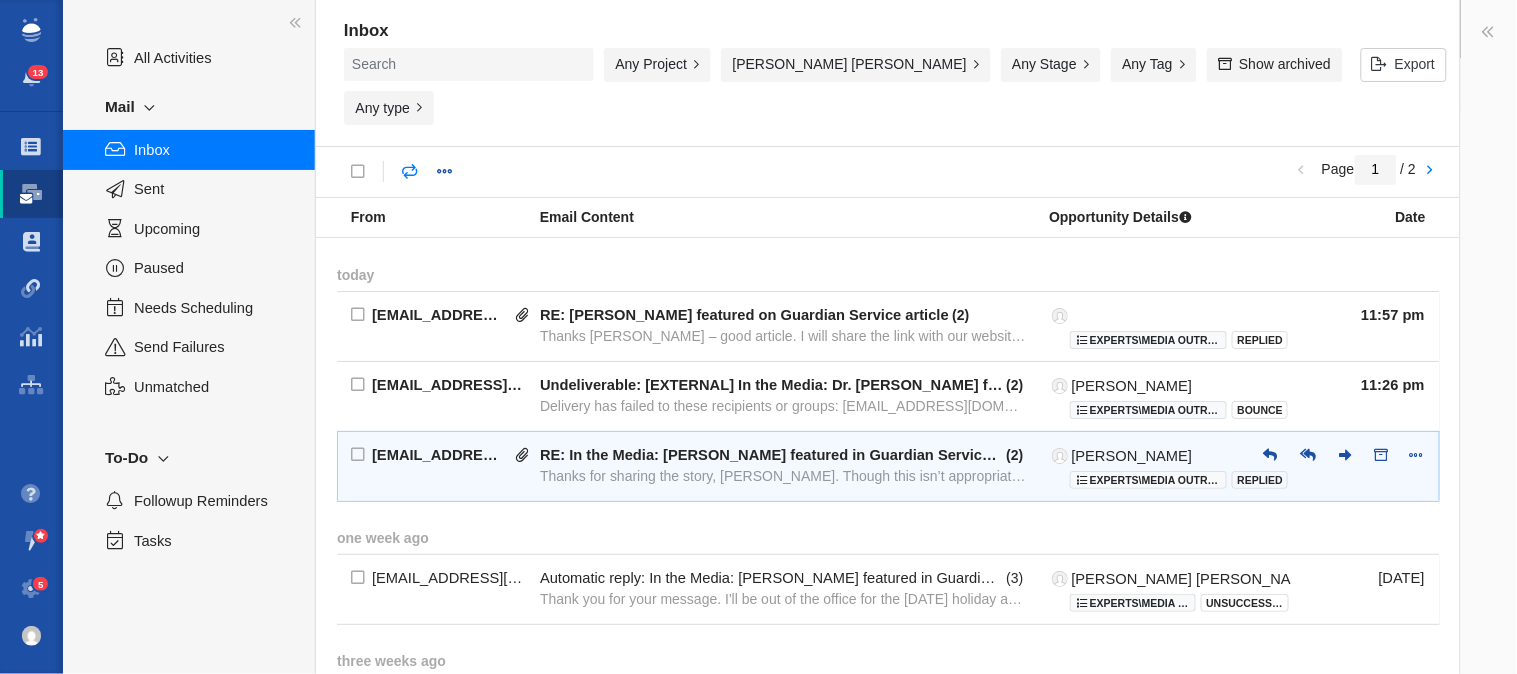 click on "Thanks for sharing the story, [PERSON_NAME]. Though this isn’t appropriate for [DOMAIN_NAME][PERSON_NAME] (which focuses on [PERSON_NAME]-centr" at bounding box center [783, 476] 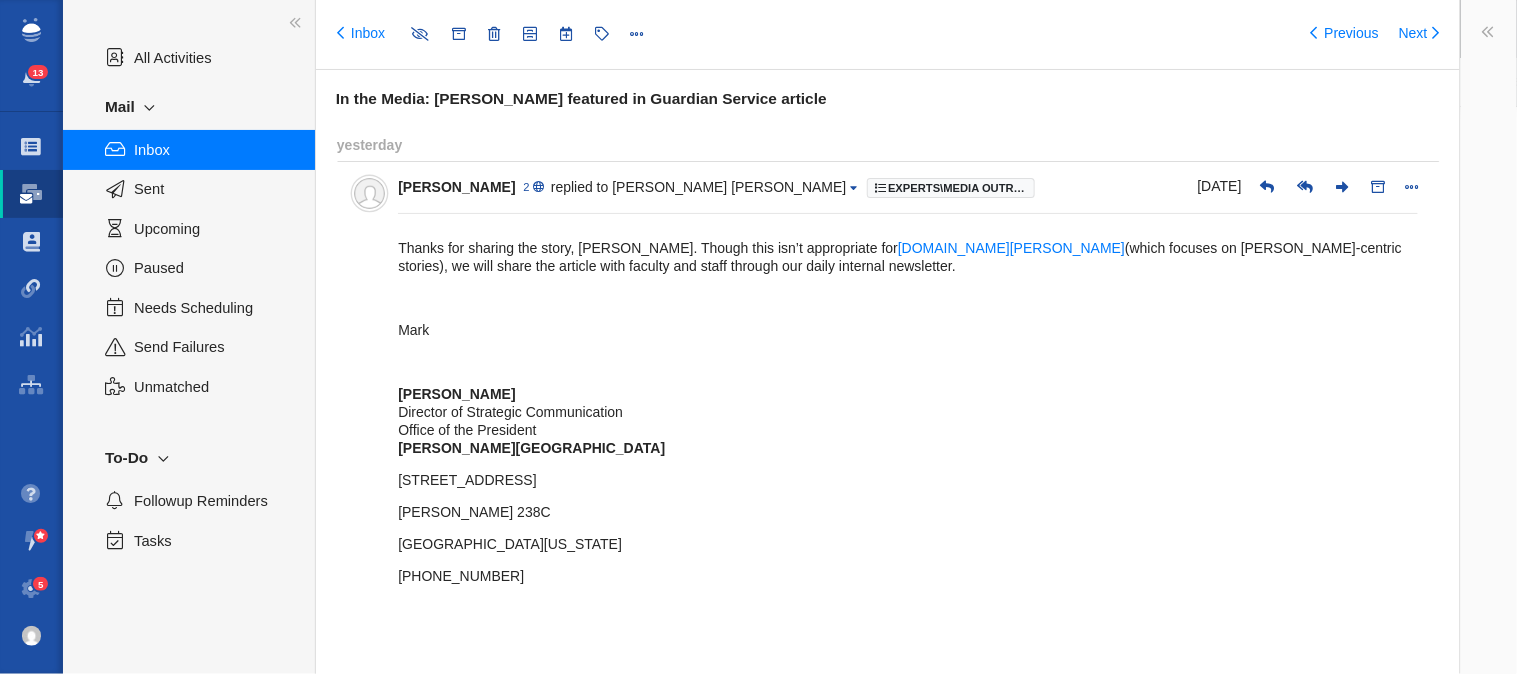 type on "message:1403000910" 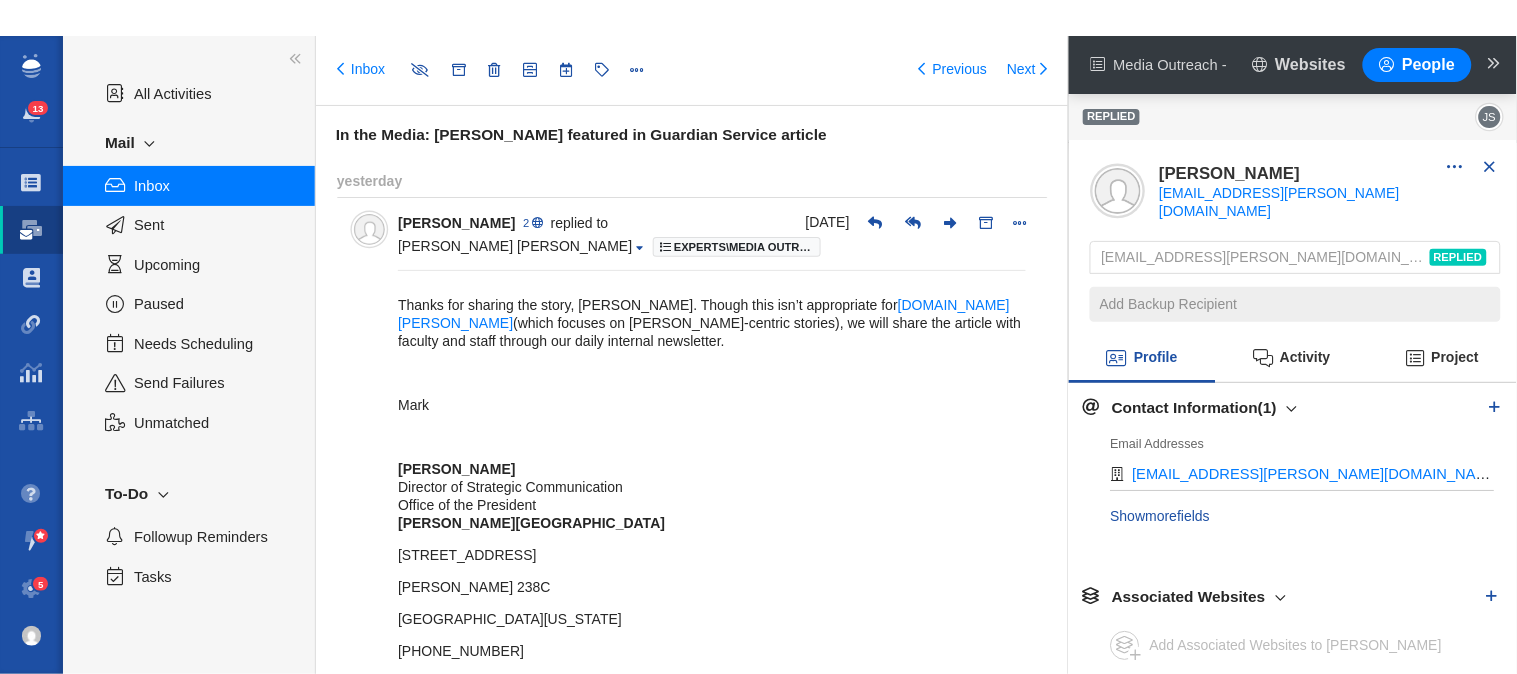 scroll, scrollTop: 774, scrollLeft: 0, axis: vertical 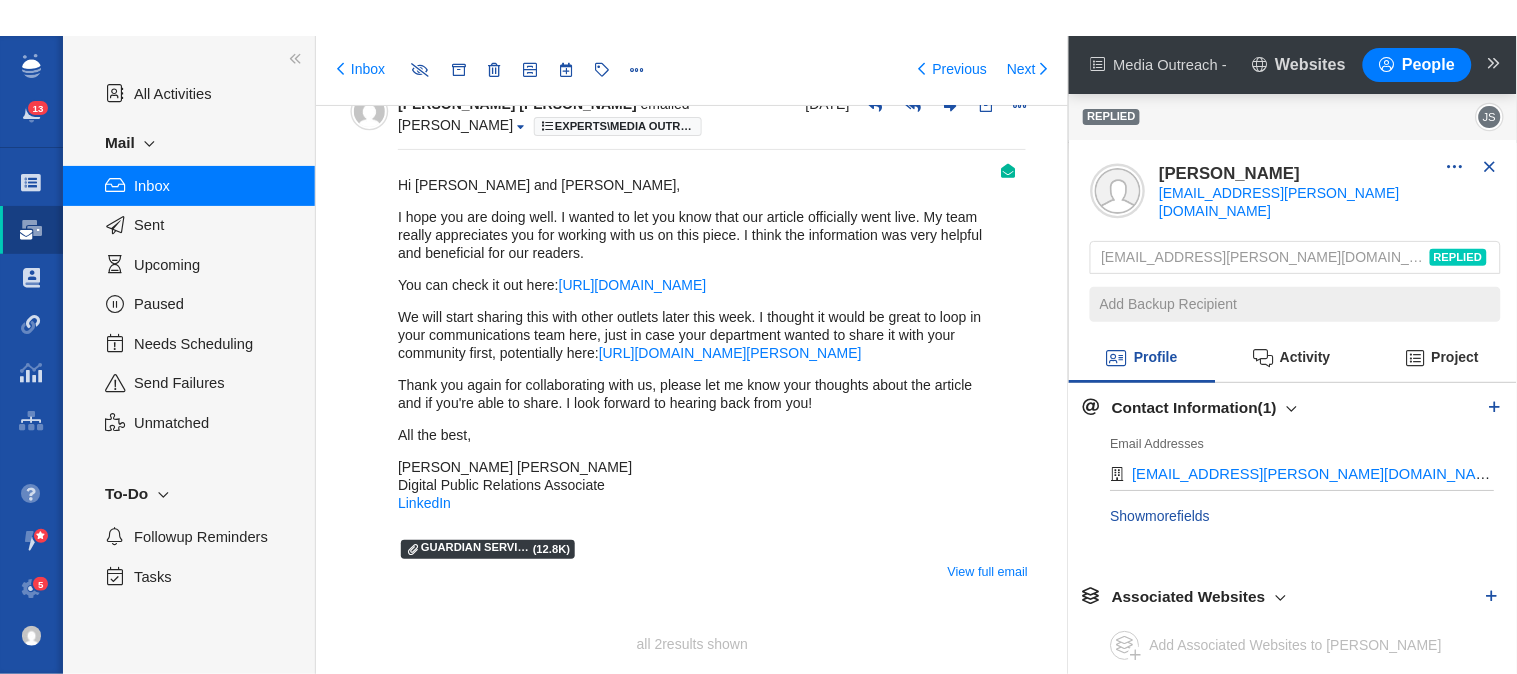 click on "Hi [PERSON_NAME] and [PERSON_NAME],
I hope you are doing well. I wanted to let you know that our article officially went live. My team really appreciates you for working with us on this piece. I think the information was very helpful and beneficial for our readers.
You can check it out here:  [URL][DOMAIN_NAME]
We will start sharing this with other outlets later this week. I thought it would be great to loop in your communications team here, just in case your department wanted to share it with your community first, potentially here:  [URL][DOMAIN_NAME][PERSON_NAME]
Thank you again for collaborating with us, please let me know your thoughts about the article and if you're able to share. I look forward to hearing back from you!
All the [PERSON_NAME] [PERSON_NAME] Digital Public Relations Associate LinkedIn" at bounding box center [698, 344] 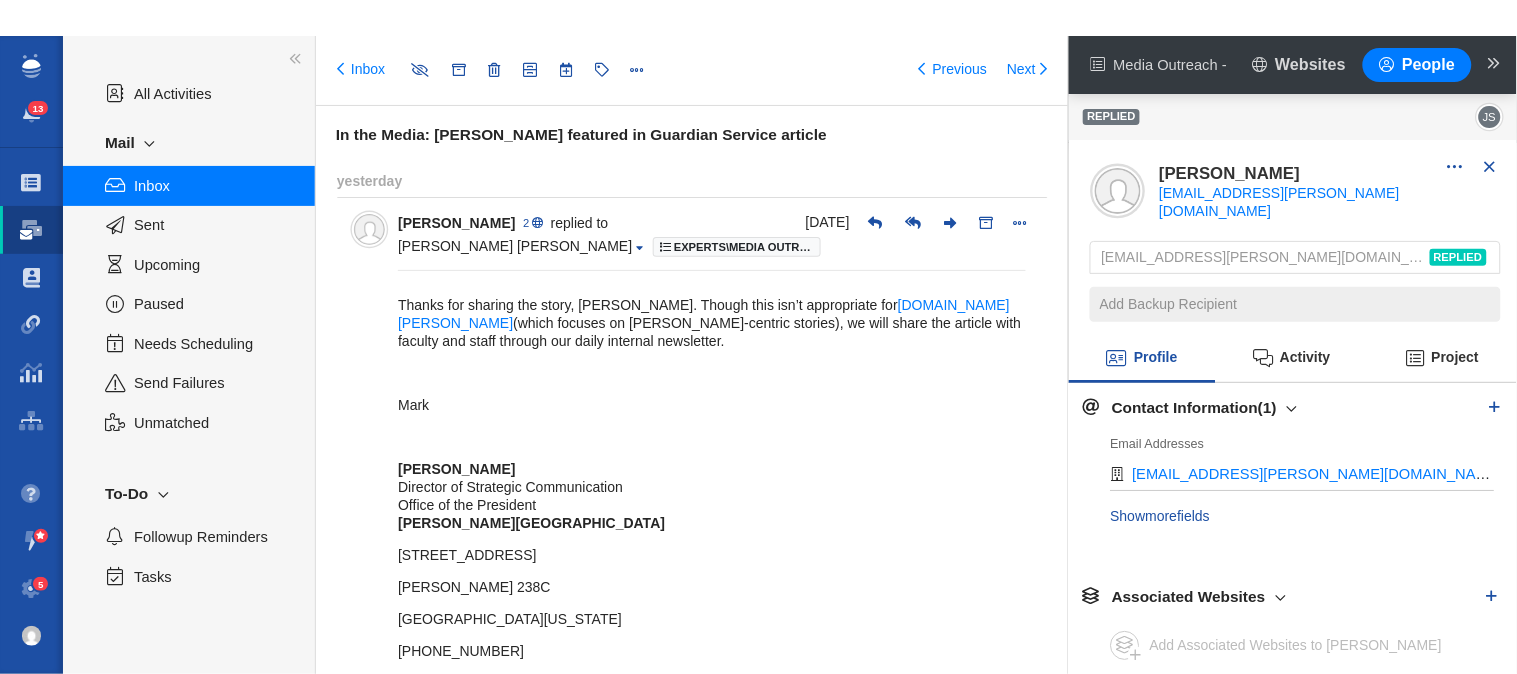 scroll, scrollTop: 810, scrollLeft: 0, axis: vertical 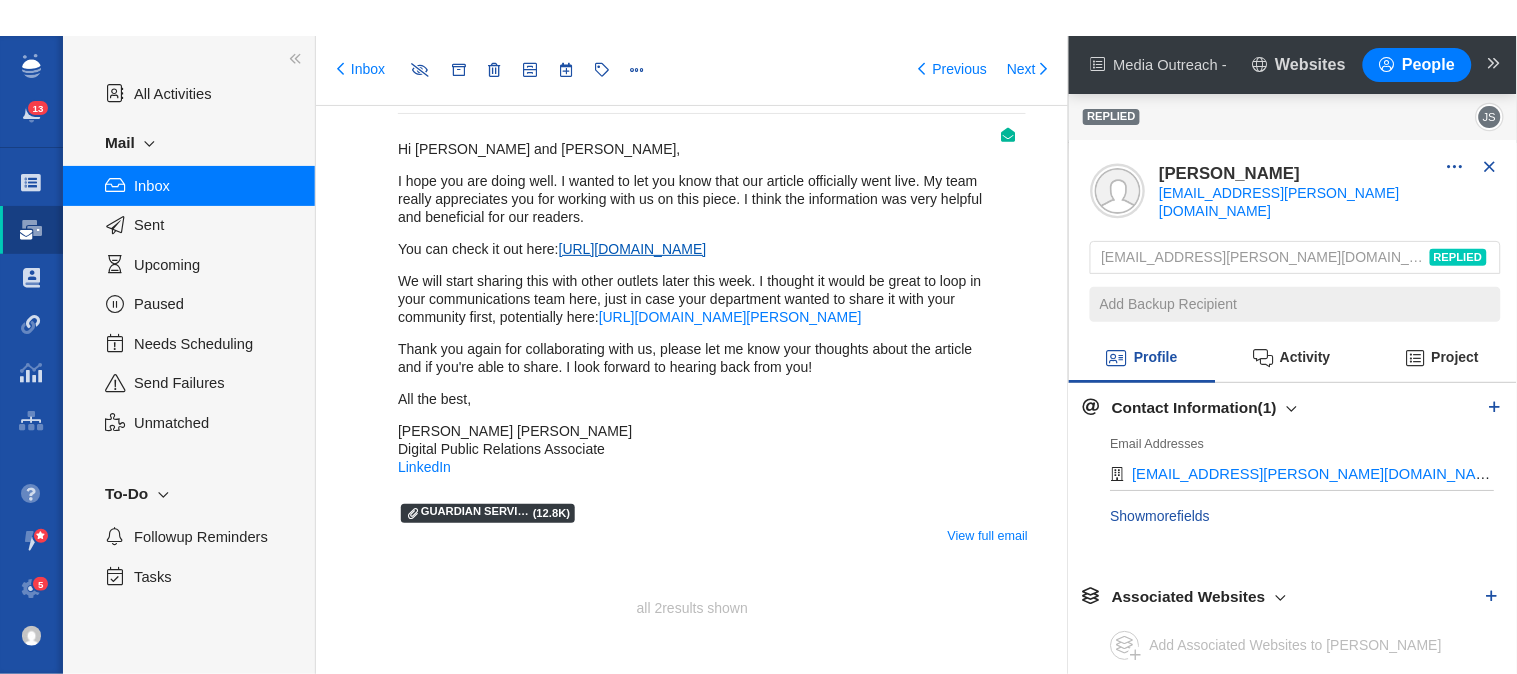 click on "[URL][DOMAIN_NAME]" at bounding box center [633, 249] 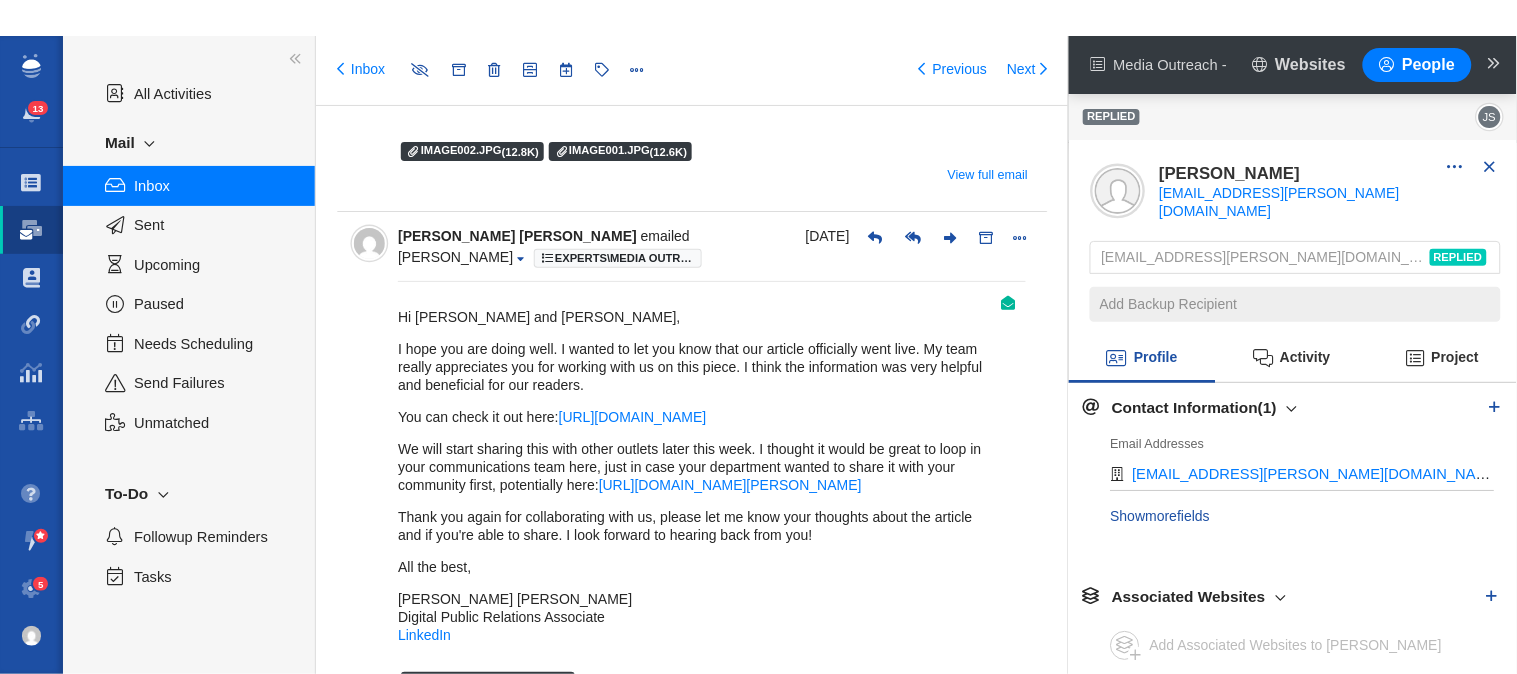 scroll, scrollTop: 587, scrollLeft: 0, axis: vertical 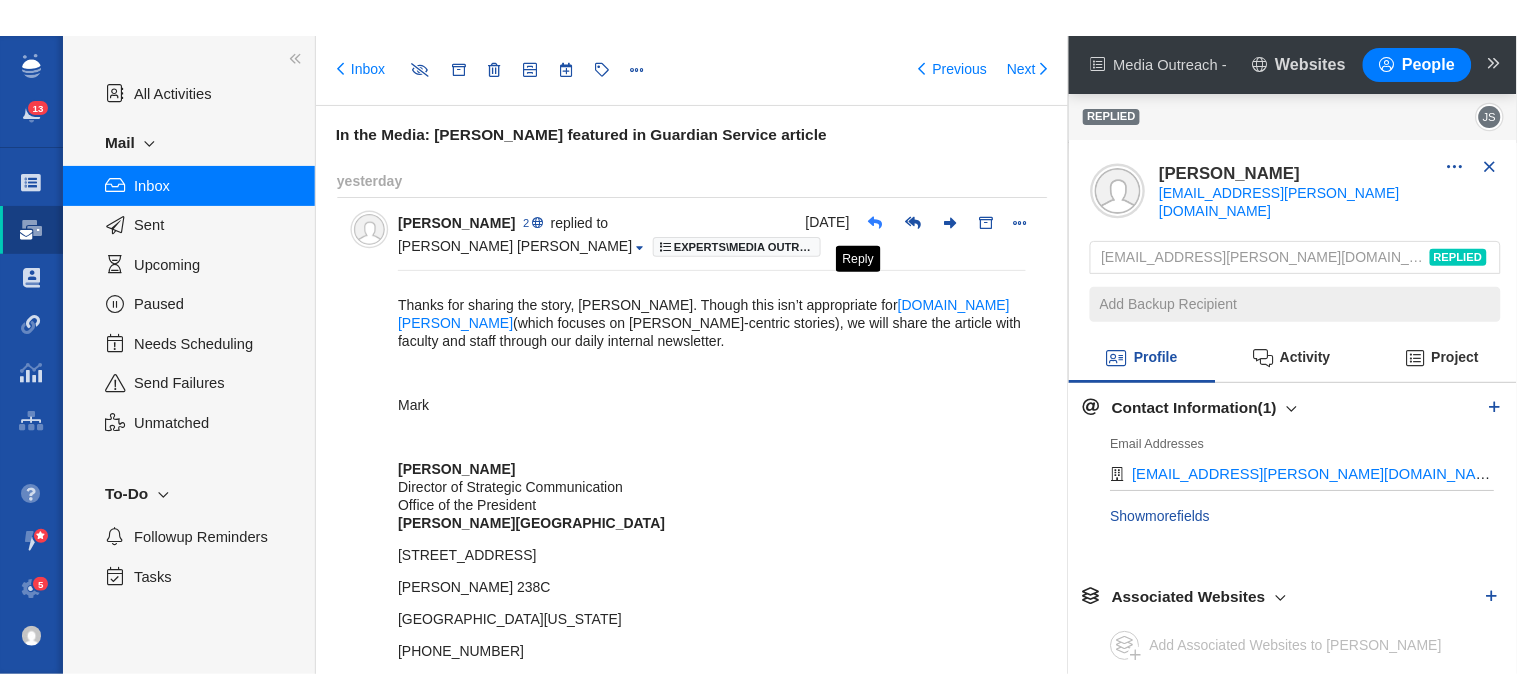 click at bounding box center [875, 223] 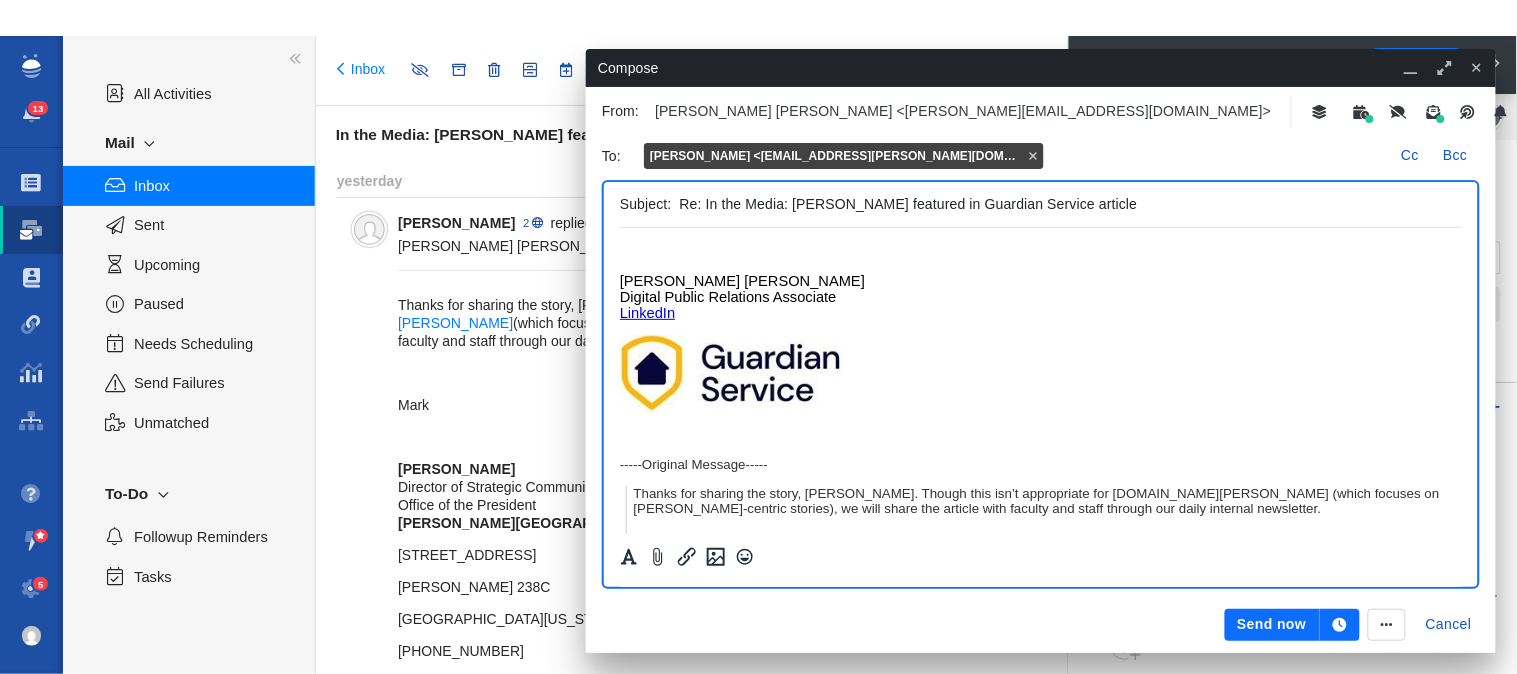 scroll, scrollTop: 0, scrollLeft: 0, axis: both 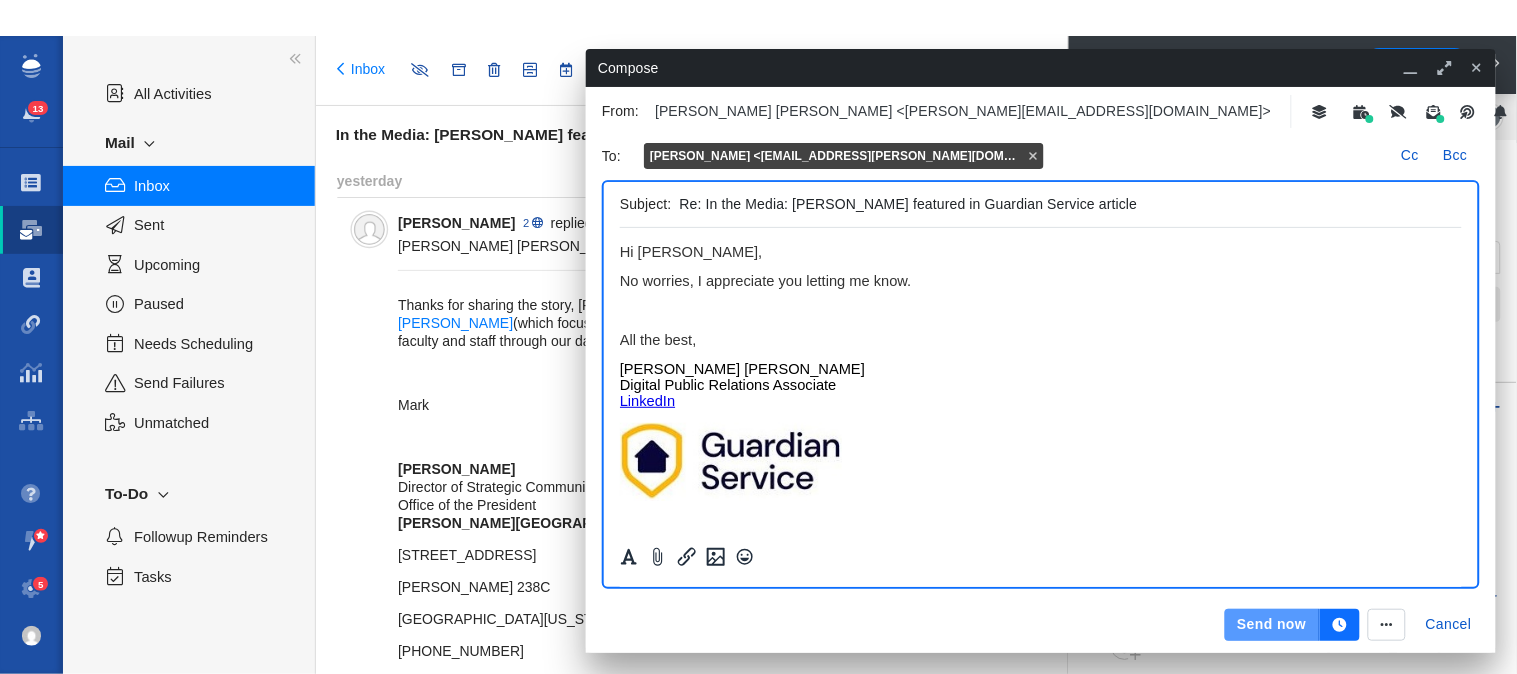 click on "Send now" at bounding box center (1272, 625) 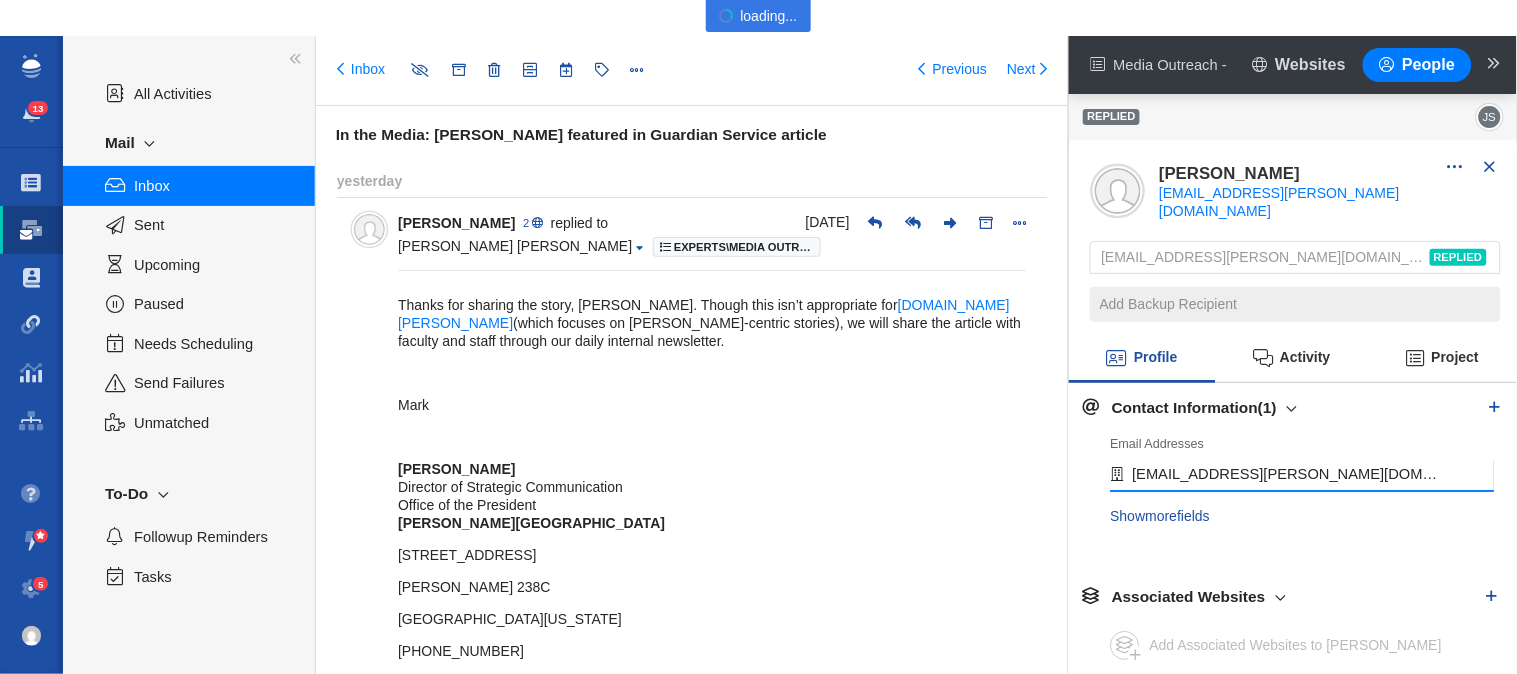 click on "[EMAIL_ADDRESS][PERSON_NAME][DOMAIN_NAME]" at bounding box center [1303, 475] 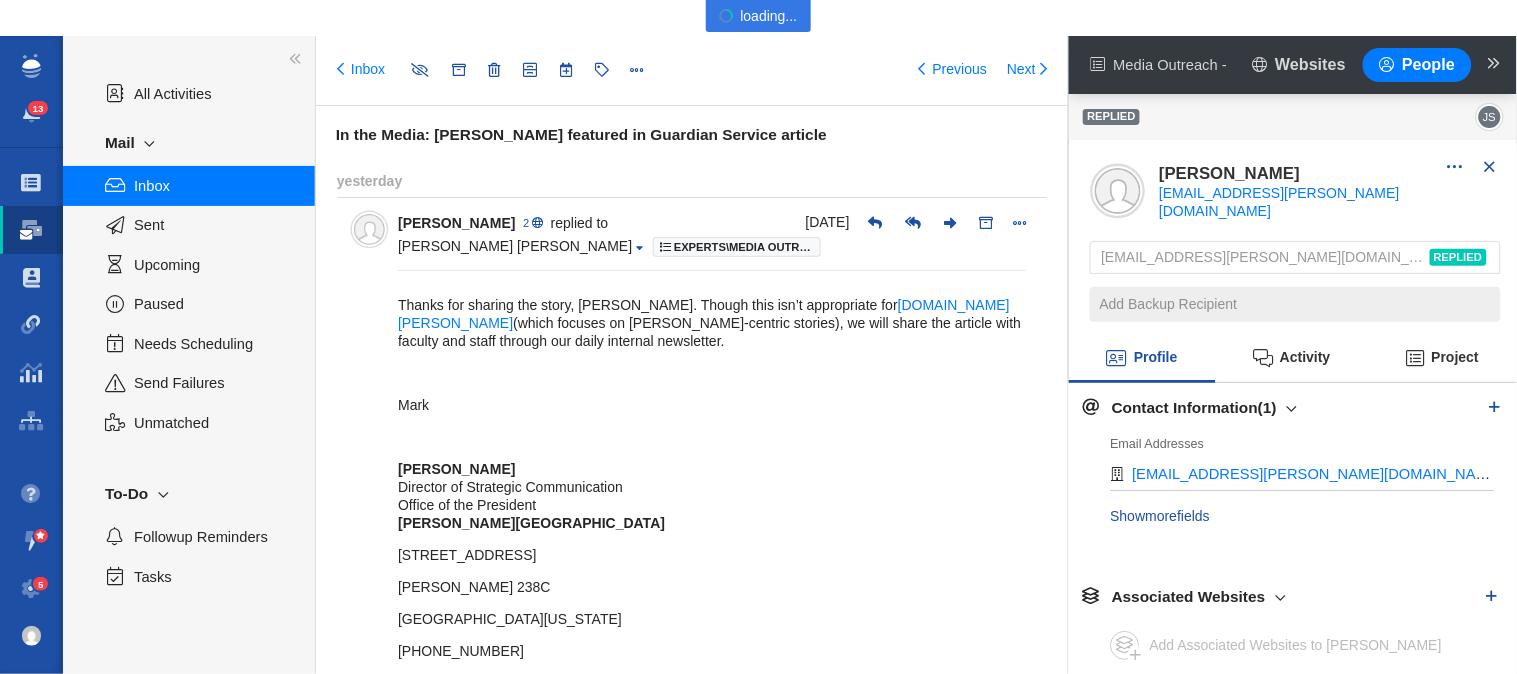 click on "Project" at bounding box center [1443, 359] 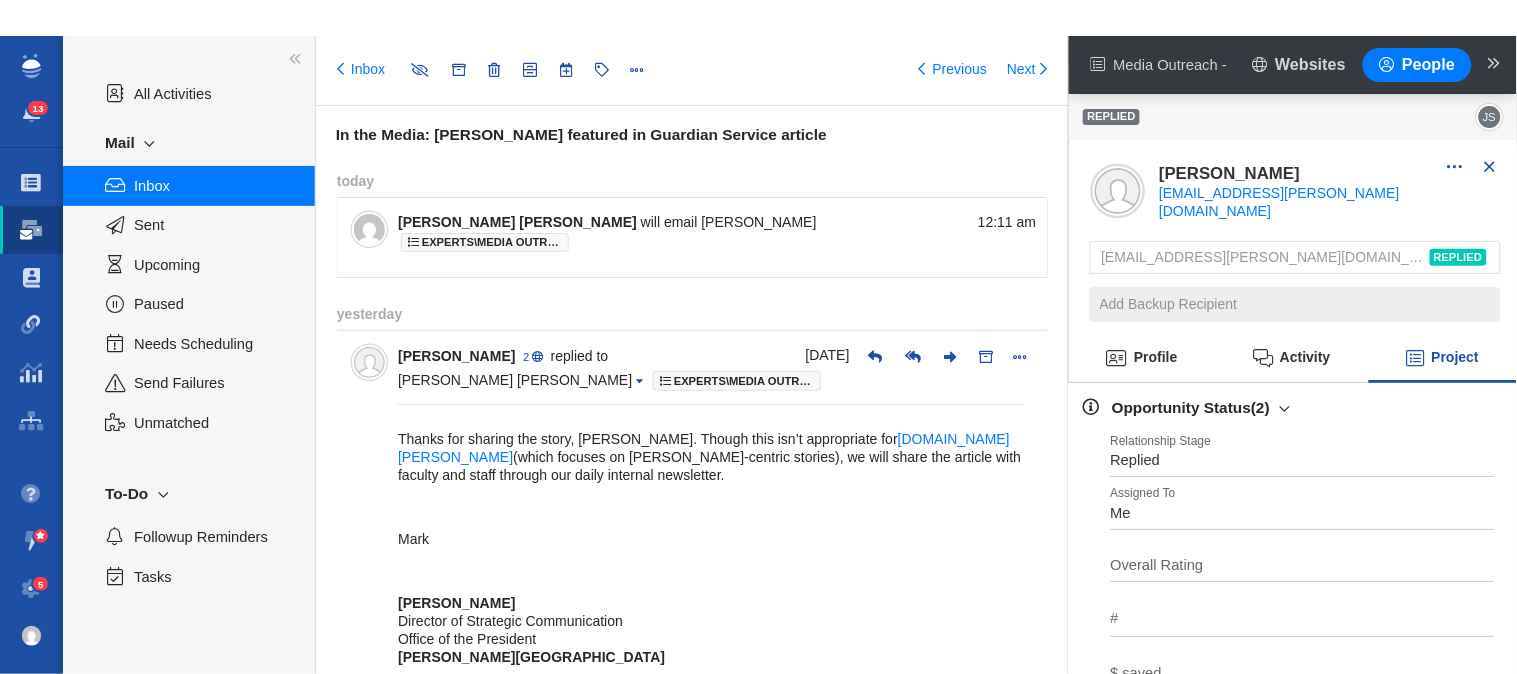 click on "Project" at bounding box center [1443, 359] 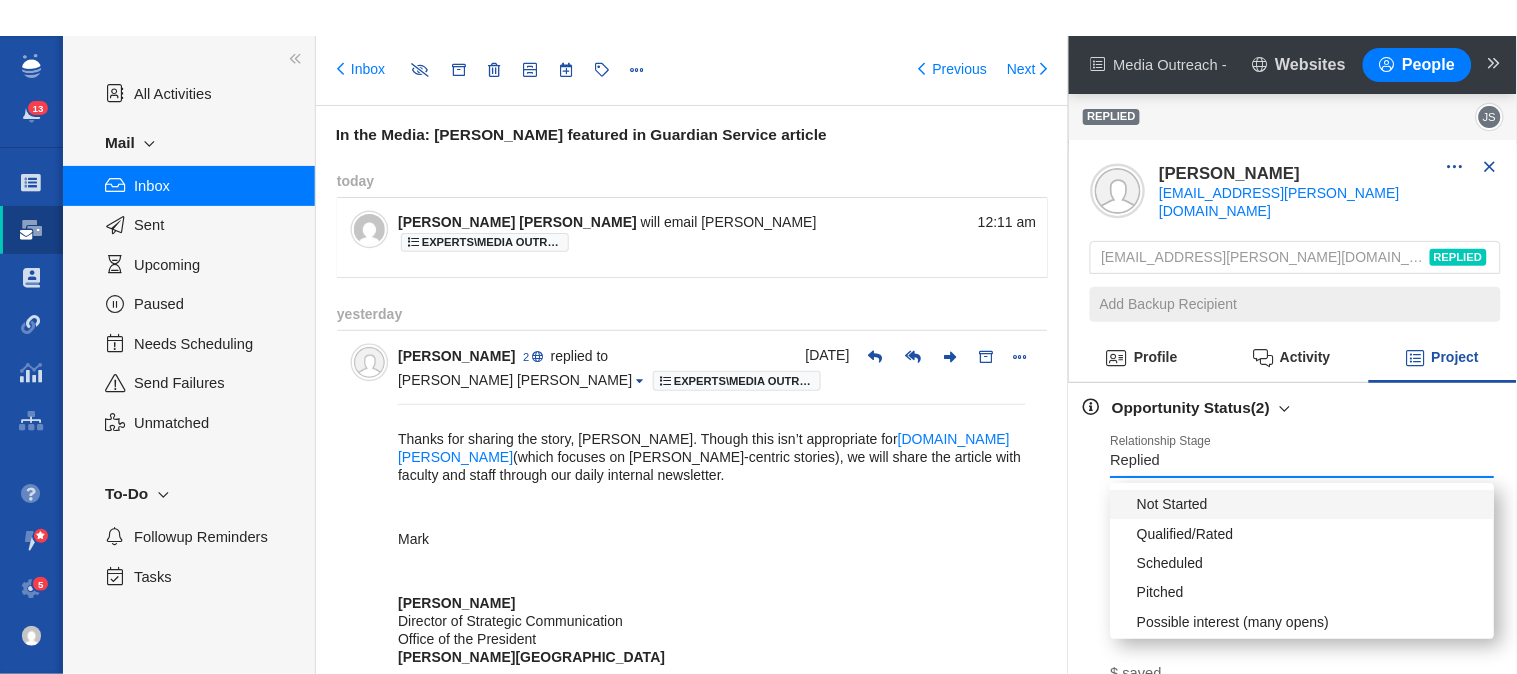 click on "Replied" at bounding box center (1303, 454) 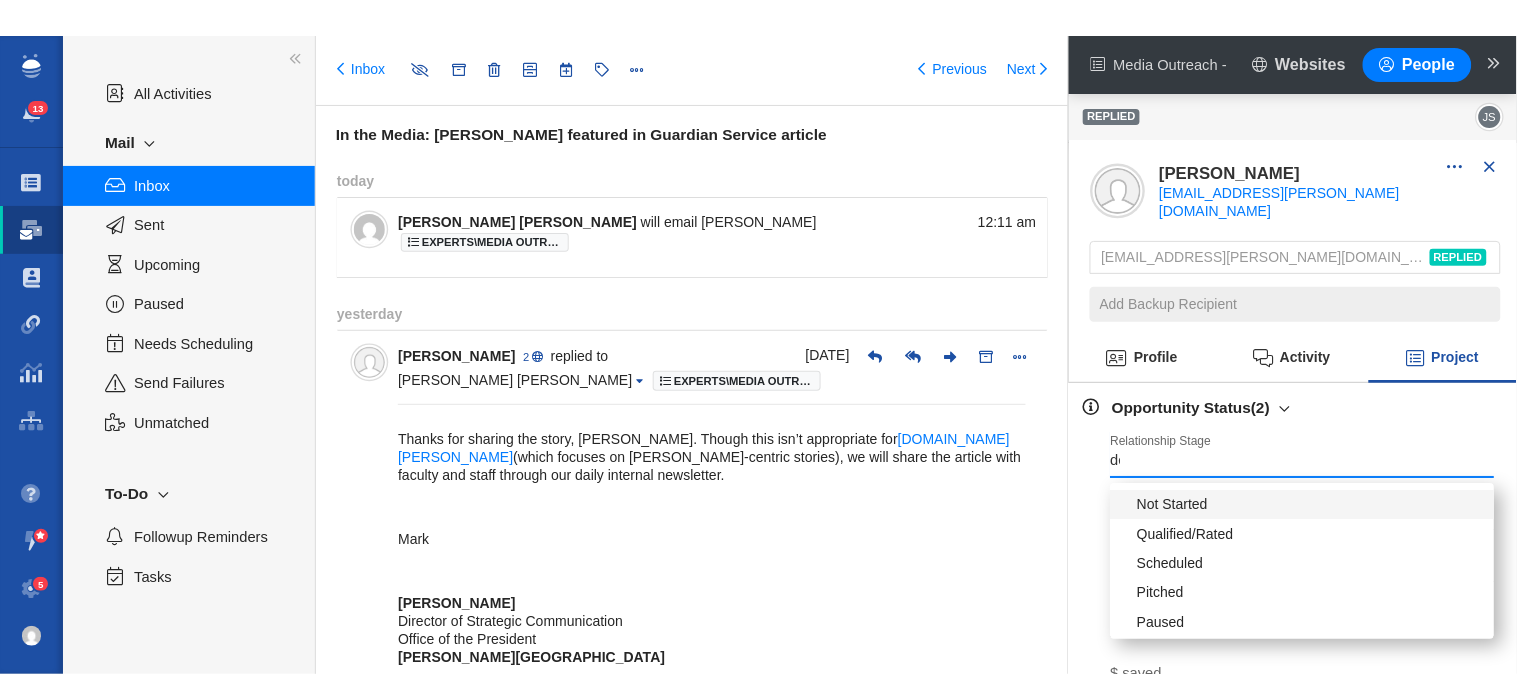 type on "dec" 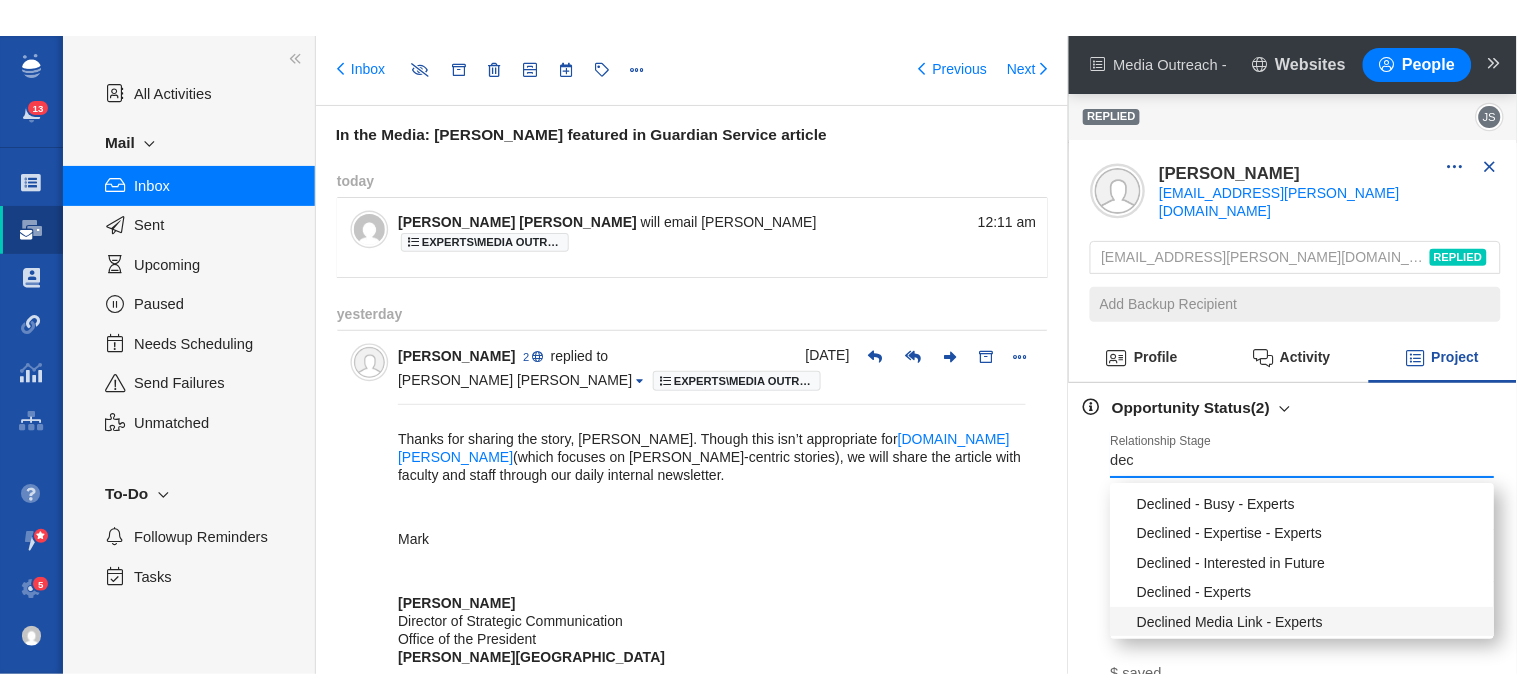 click on "Declined Media Link - Experts" at bounding box center (1303, 621) 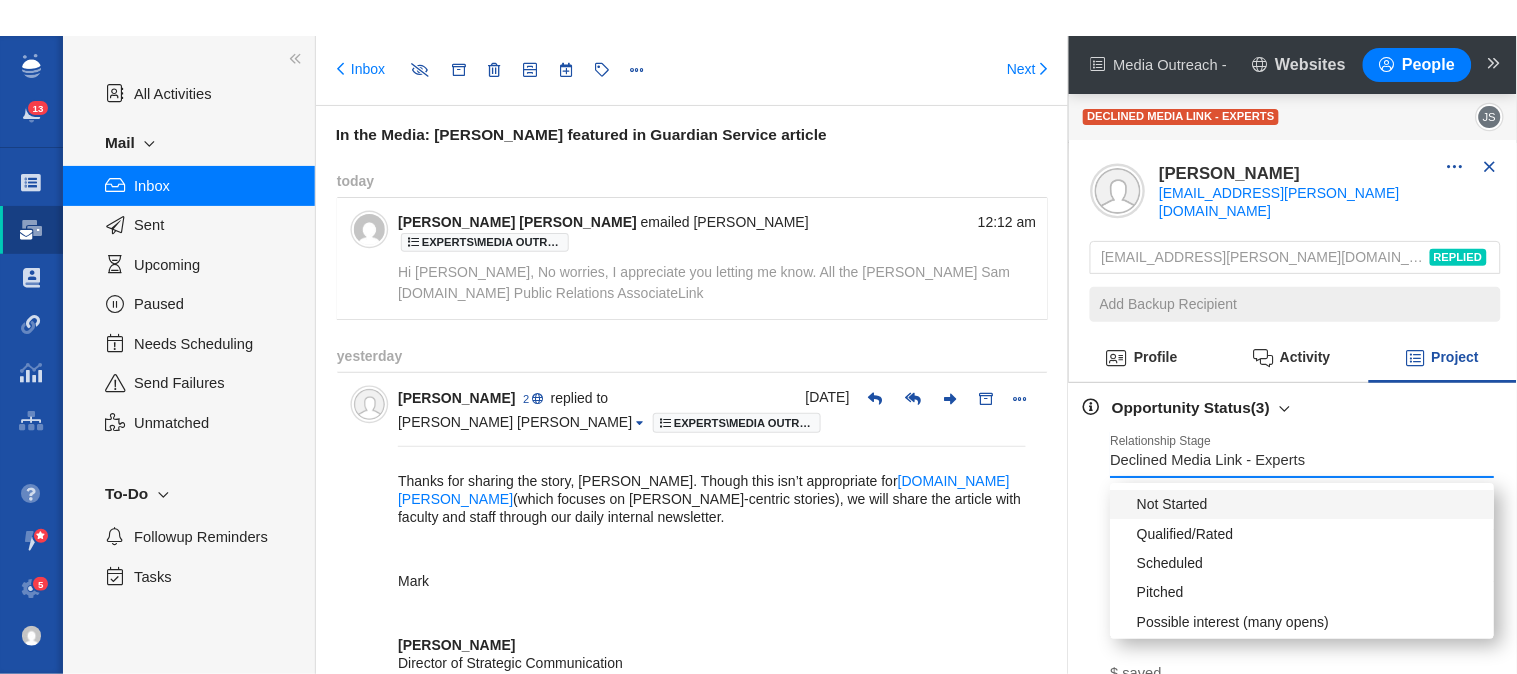 click on "Declined Media Link - Experts" at bounding box center [1208, 460] 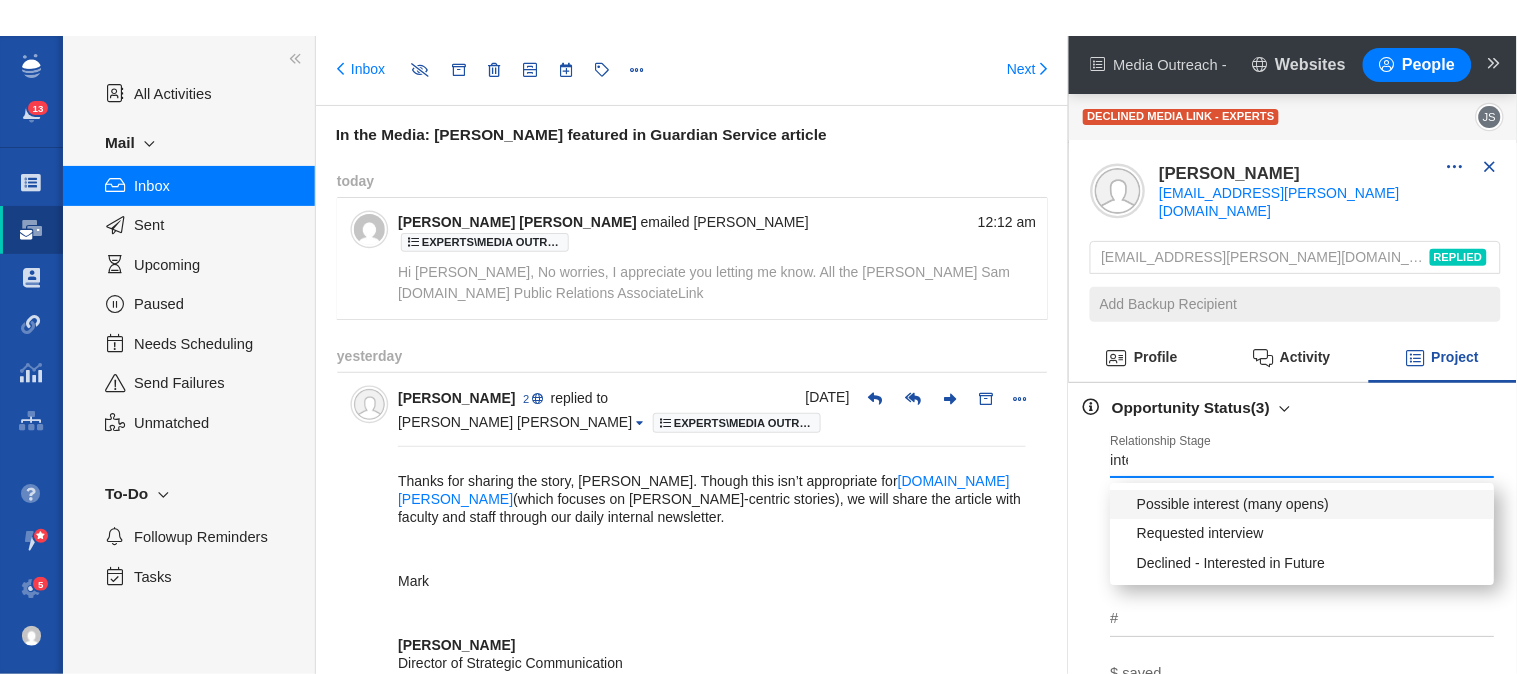type on "inter" 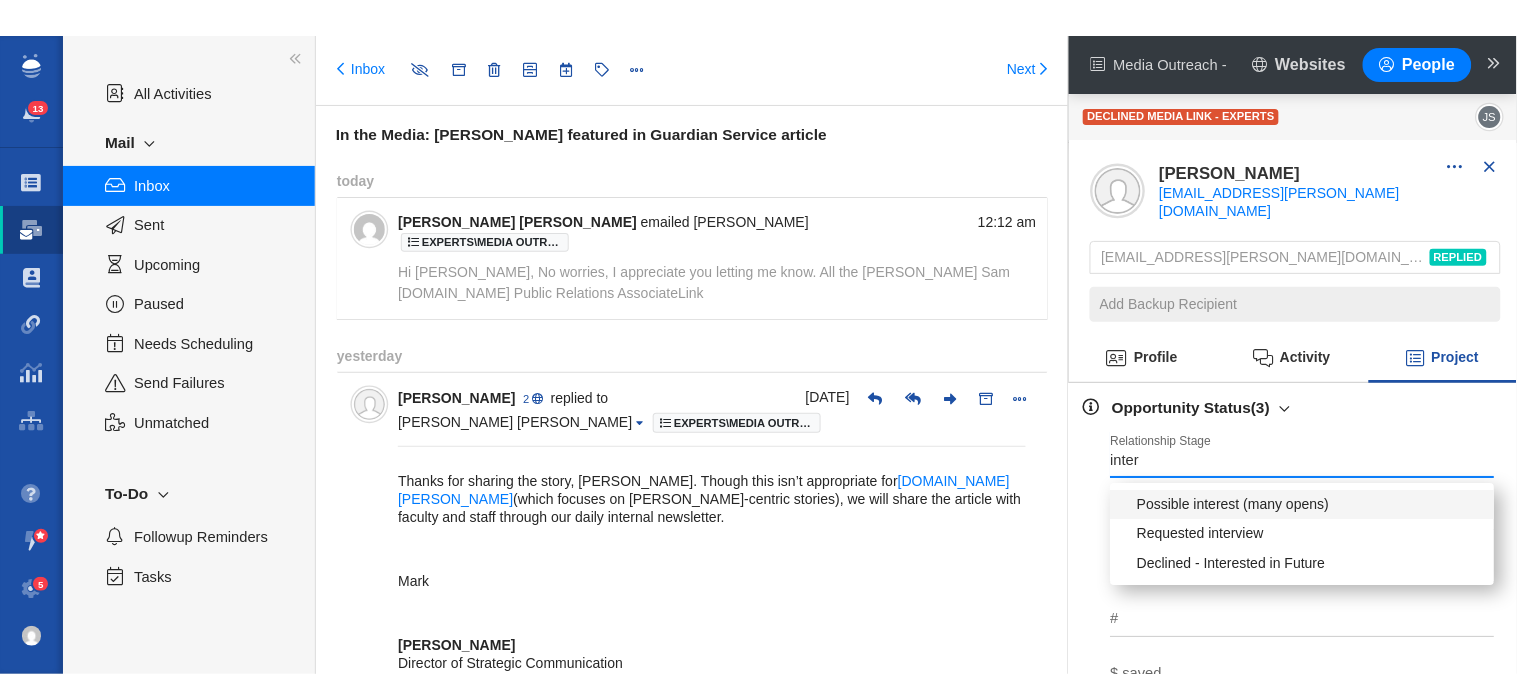type 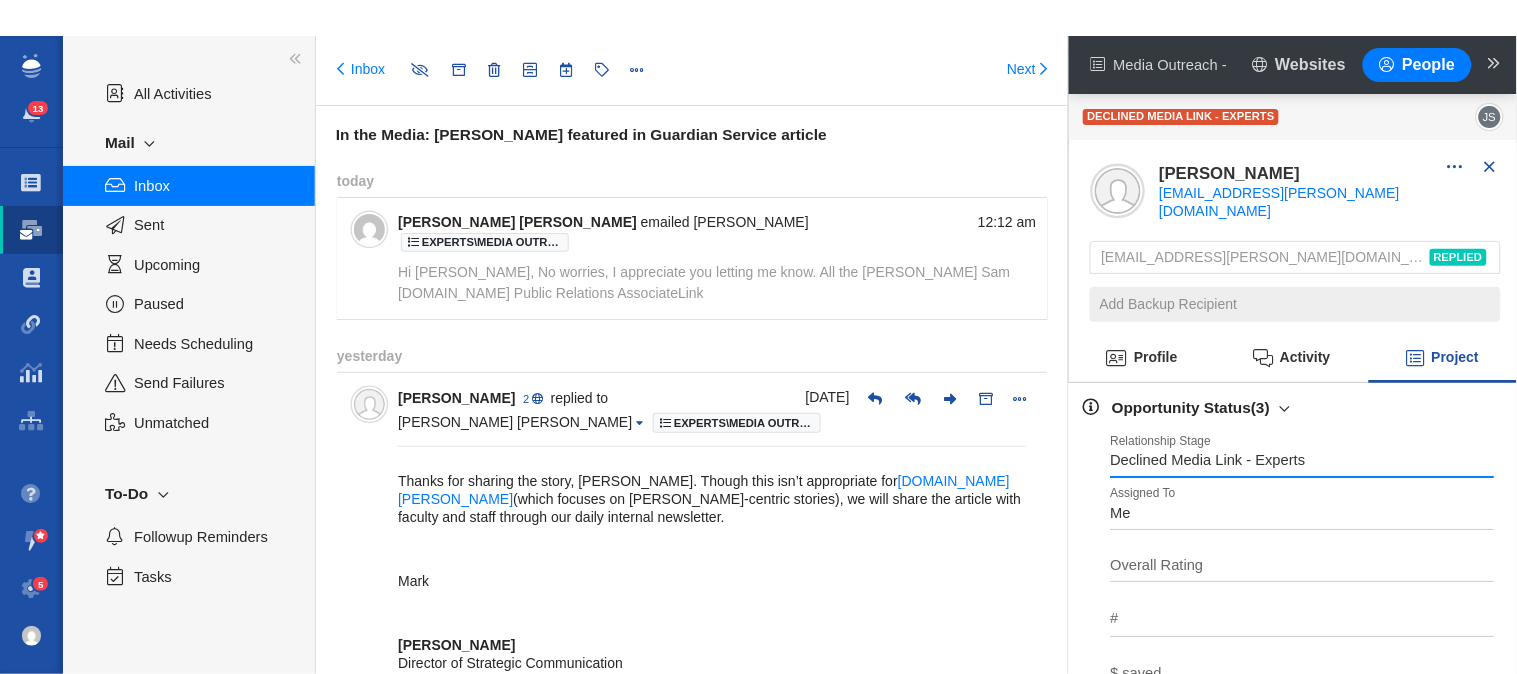 click on "Inbox" at bounding box center [213, 186] 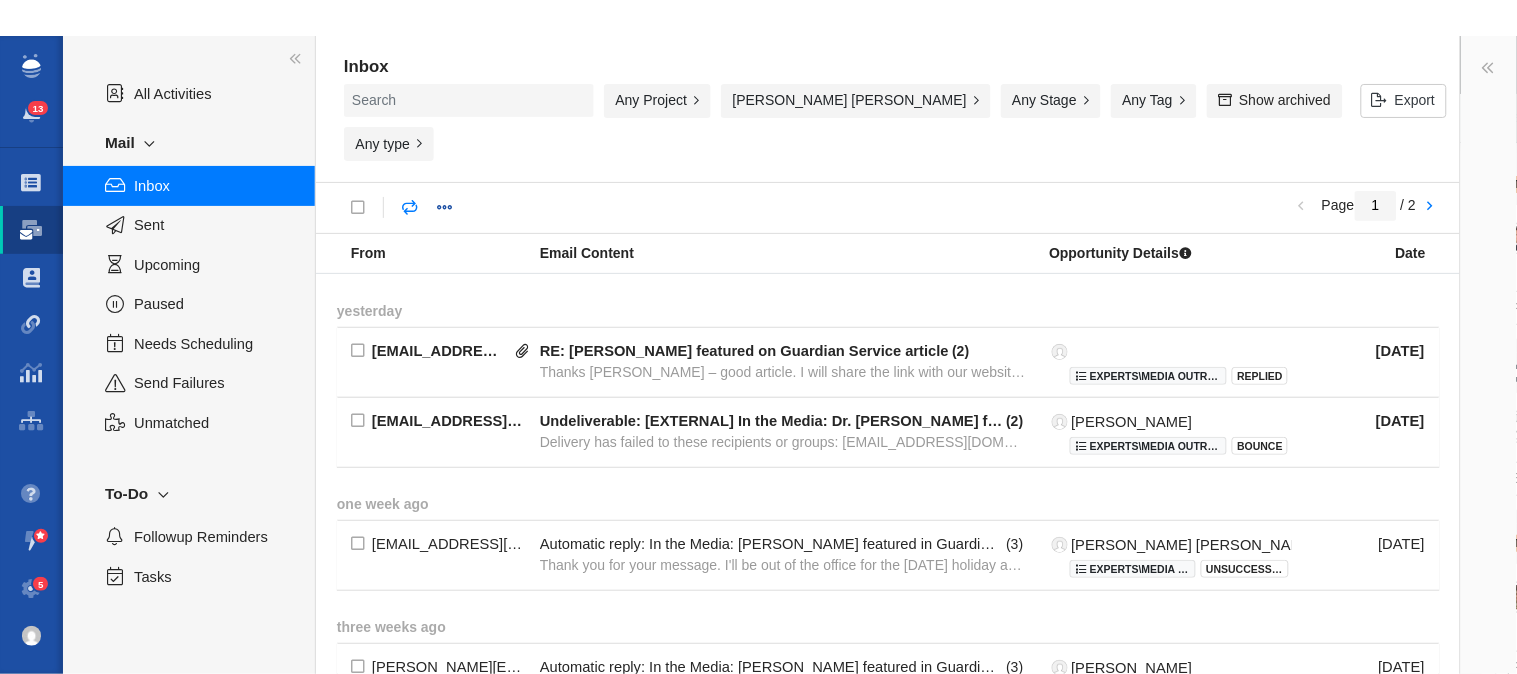 click at bounding box center (115, 185) 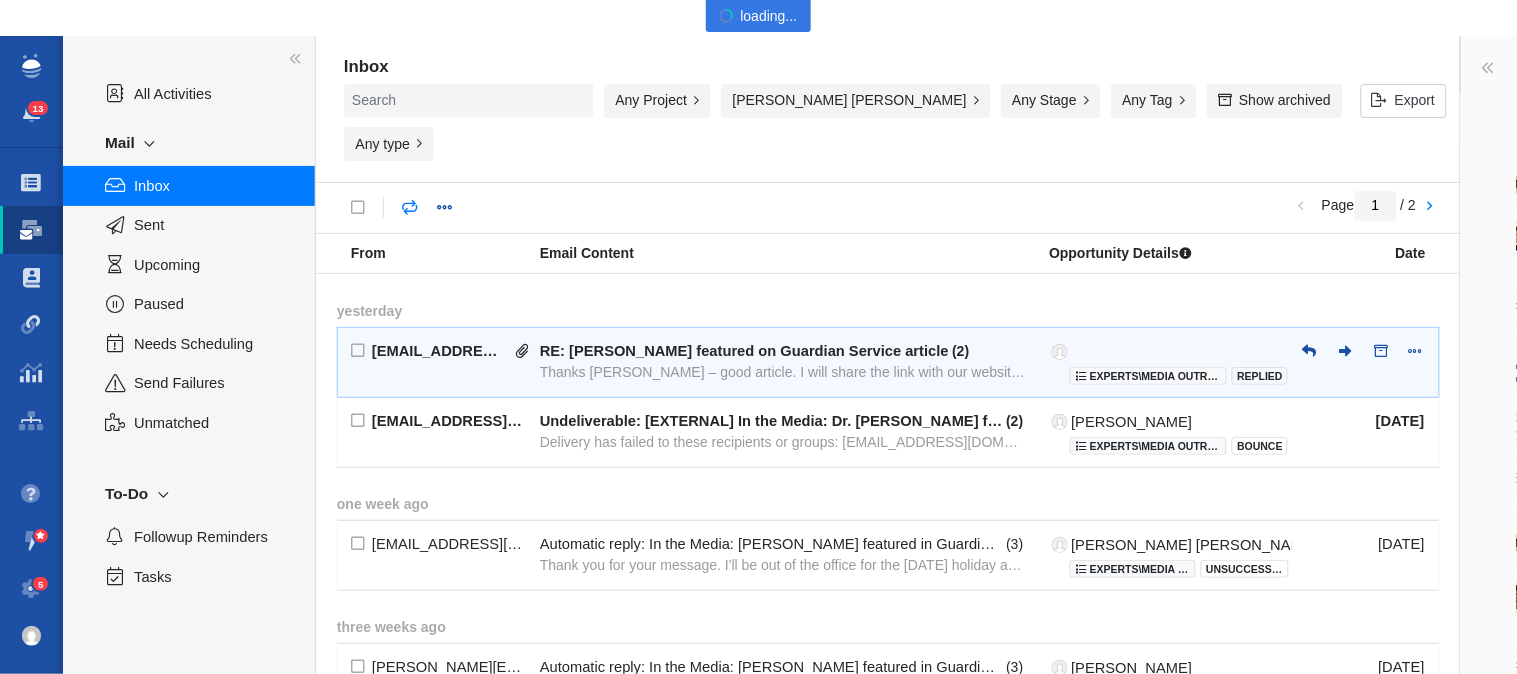 click on "RE: Thomas Simeone featured on Guardian Service article" at bounding box center (744, 351) 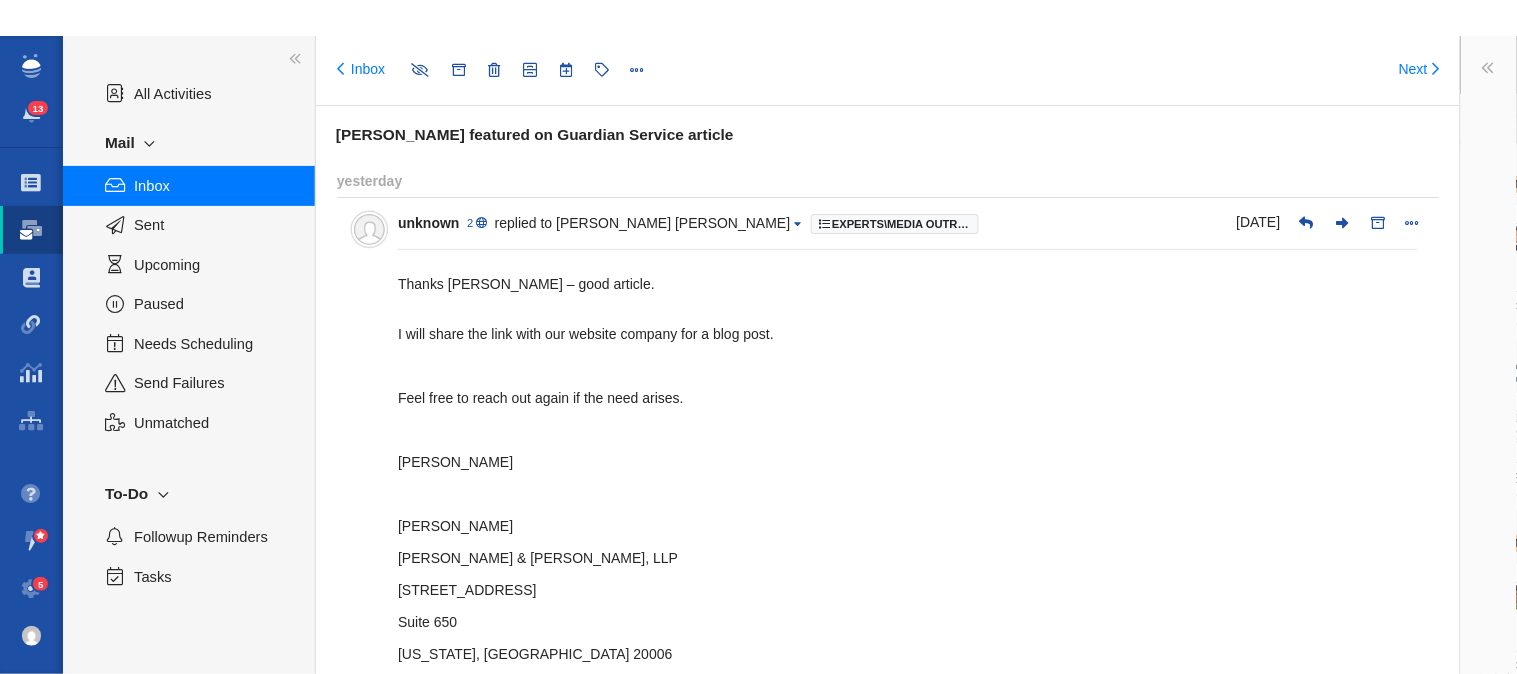 type on "message:1403026686" 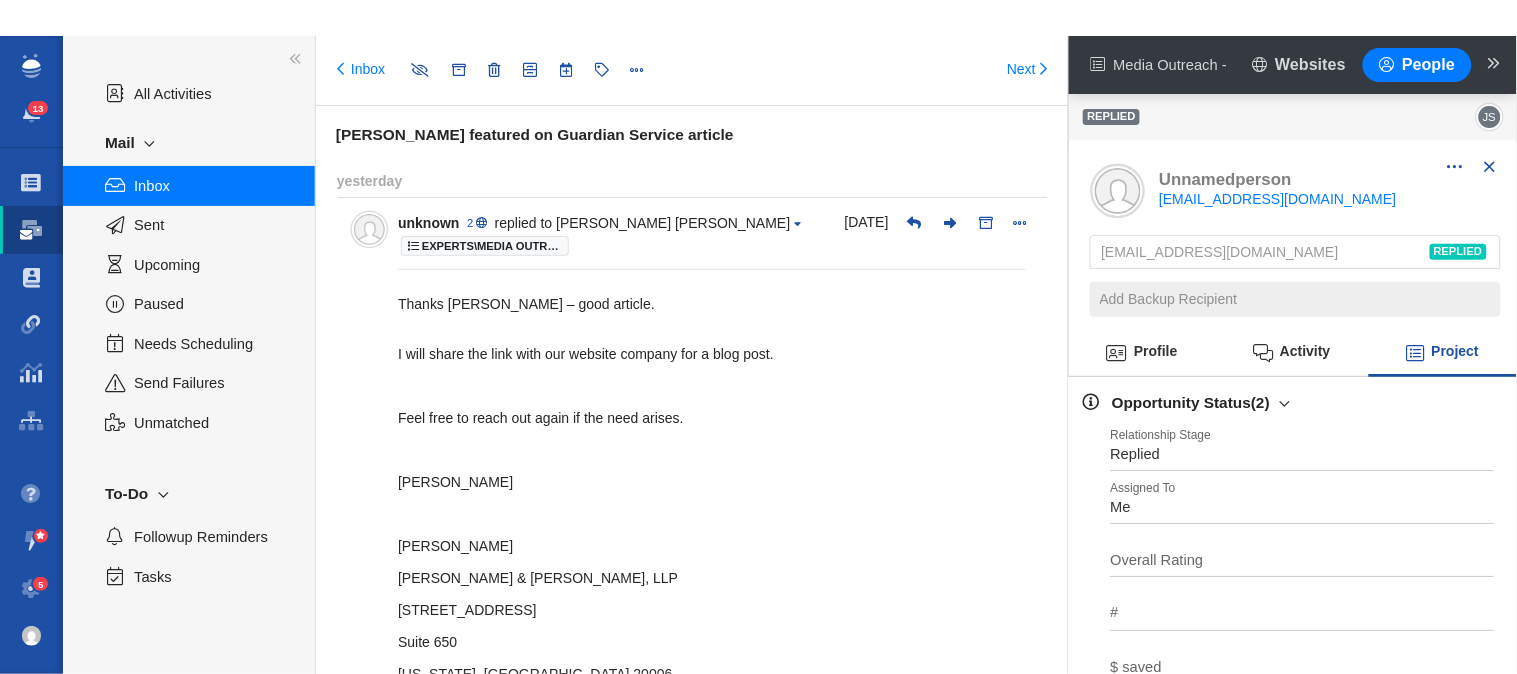 click on "Thomas J. Simeone" at bounding box center (712, 546) 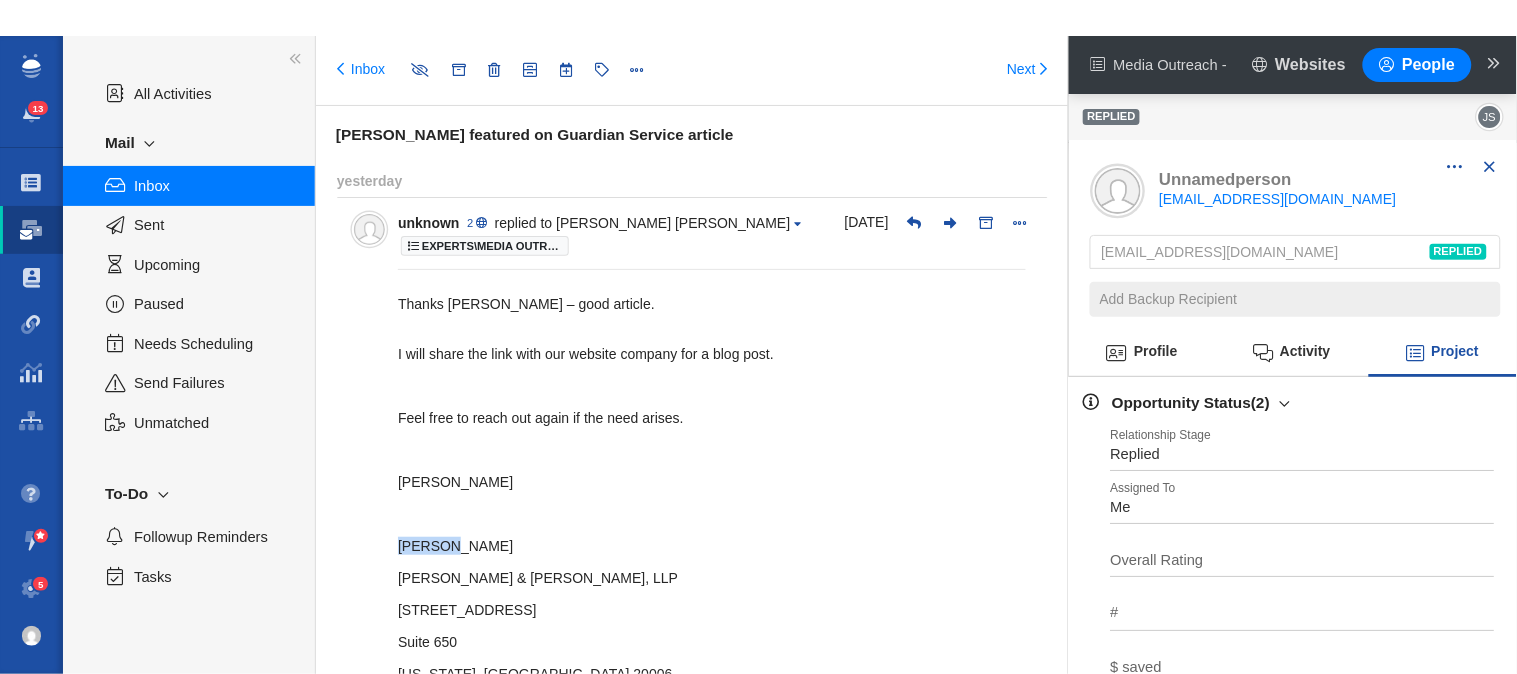 click on "Thomas J. Simeone" at bounding box center [712, 546] 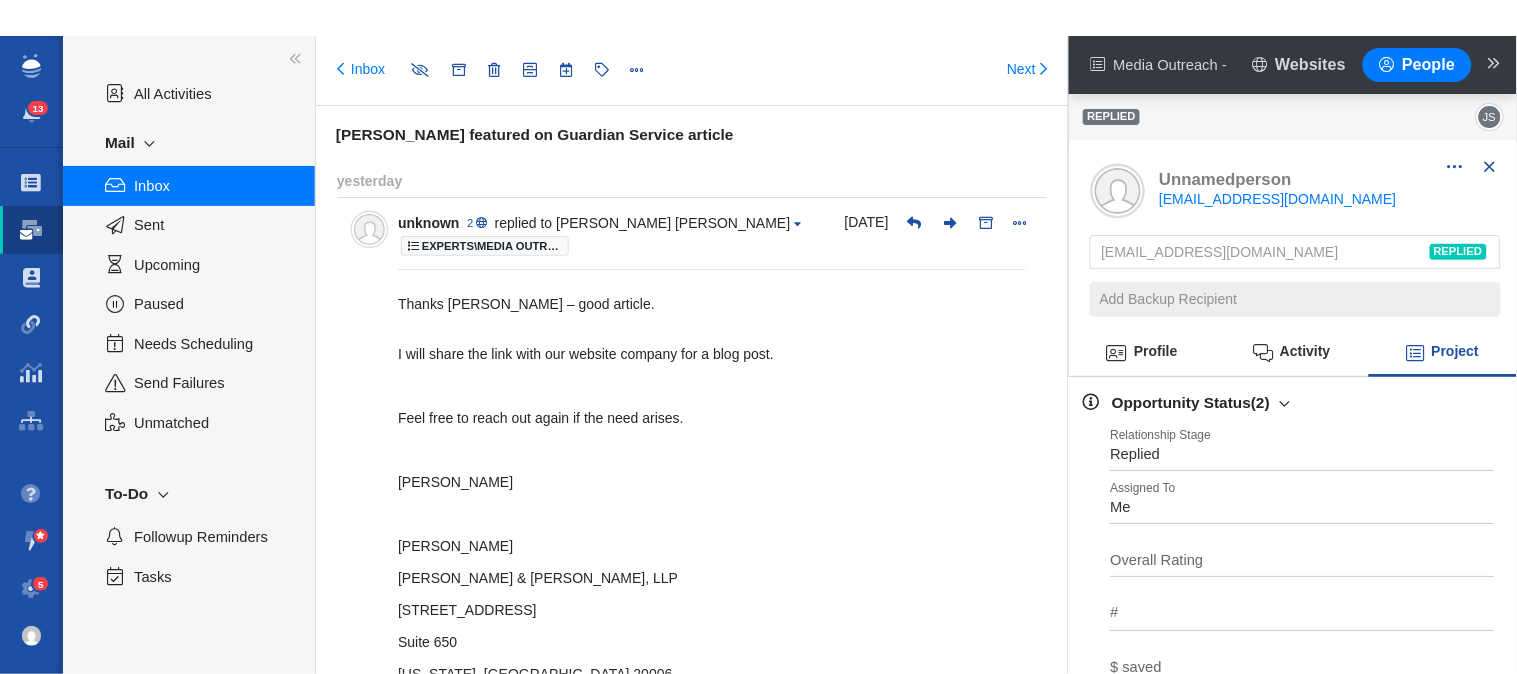 click on "Thanks Jason – good article.
I will share the link with our website company for a blog post.
Feel free to reach out again if the need arises.
Tom
Thomas J. Simeone
Simeone & Miller, LLP
1825 K Street, NW
Suite 650
Washington, DC 20006
(202) 628-3050
(202) 466-1833 (fax)
tsimeone@simeonemiller.com
www.SimeoneMiller.com" at bounding box center (712, 617) 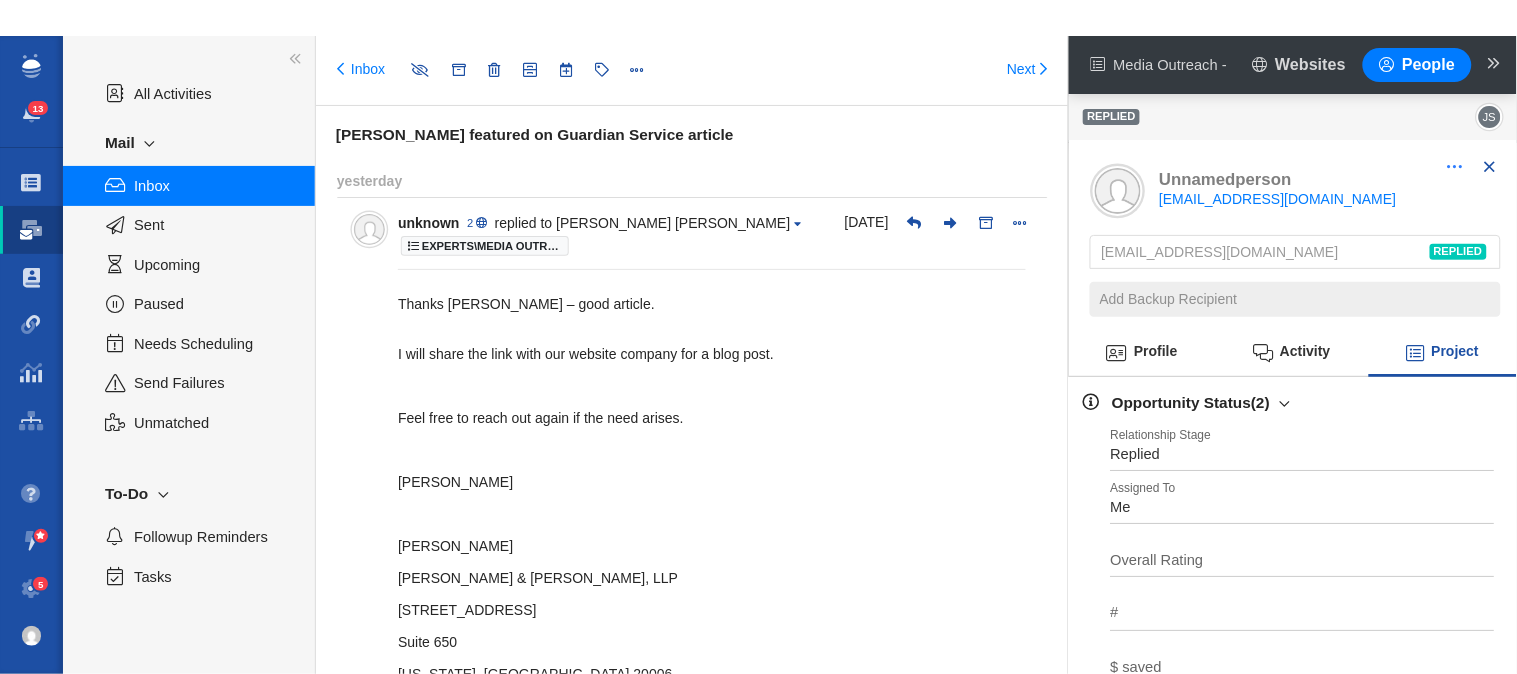 click at bounding box center [1455, 167] 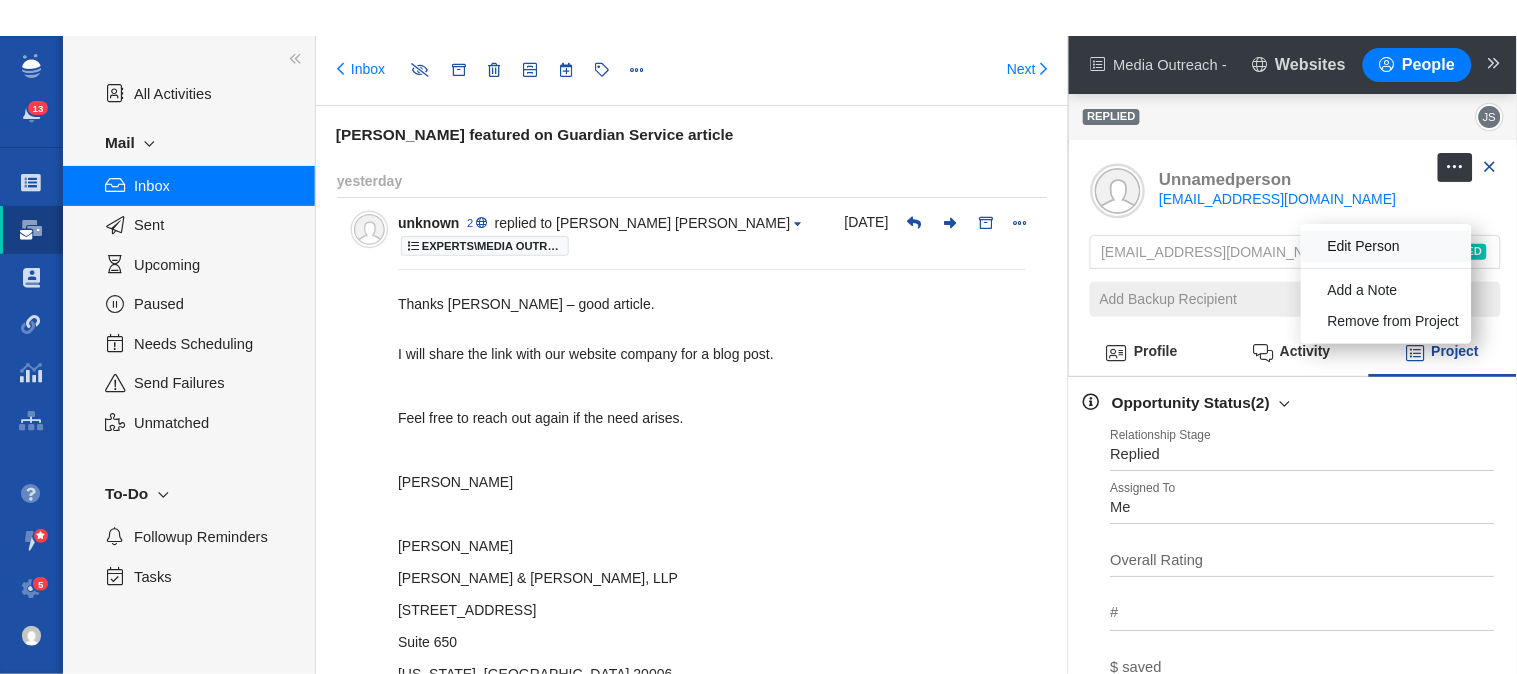 click on "Edit Person" at bounding box center [1386, 246] 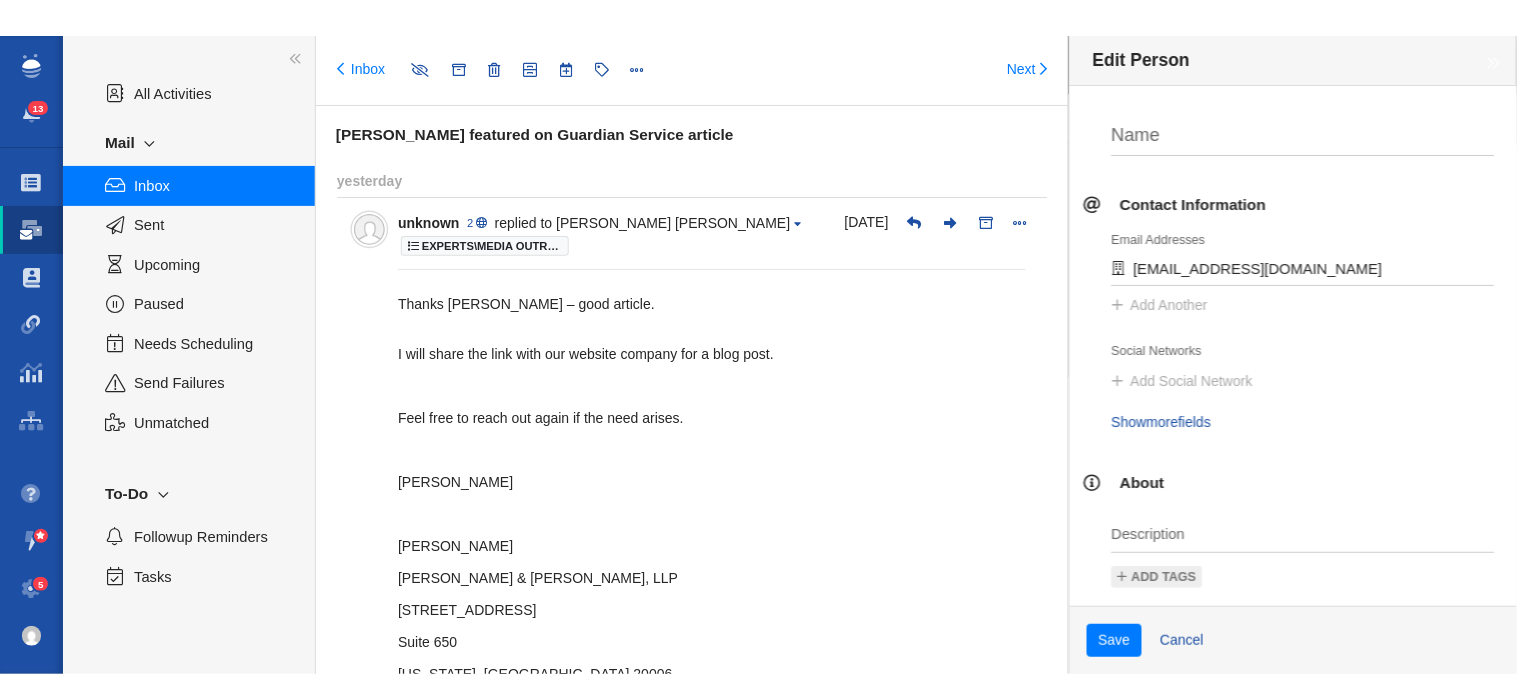 click on "Social Networks" at bounding box center (1293, 350) 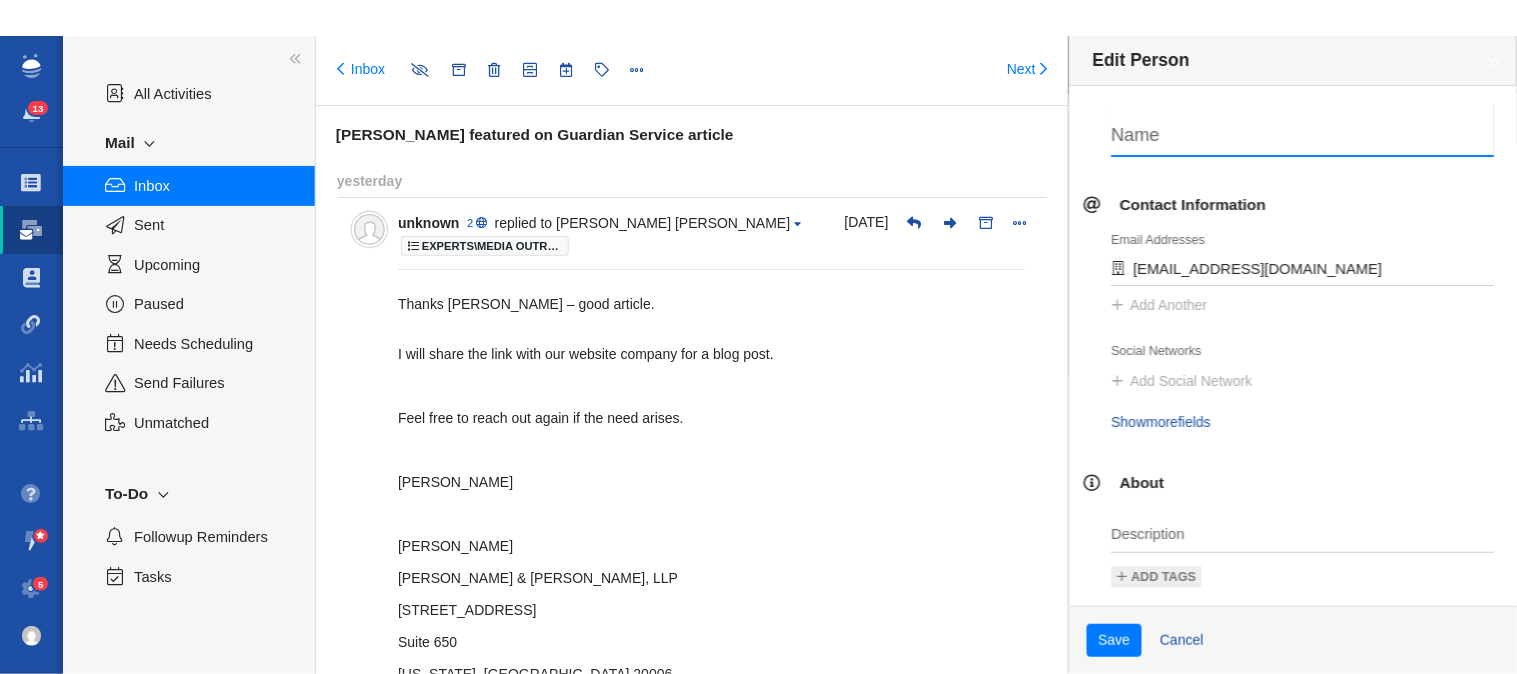 click on "Name" at bounding box center (1303, 129) 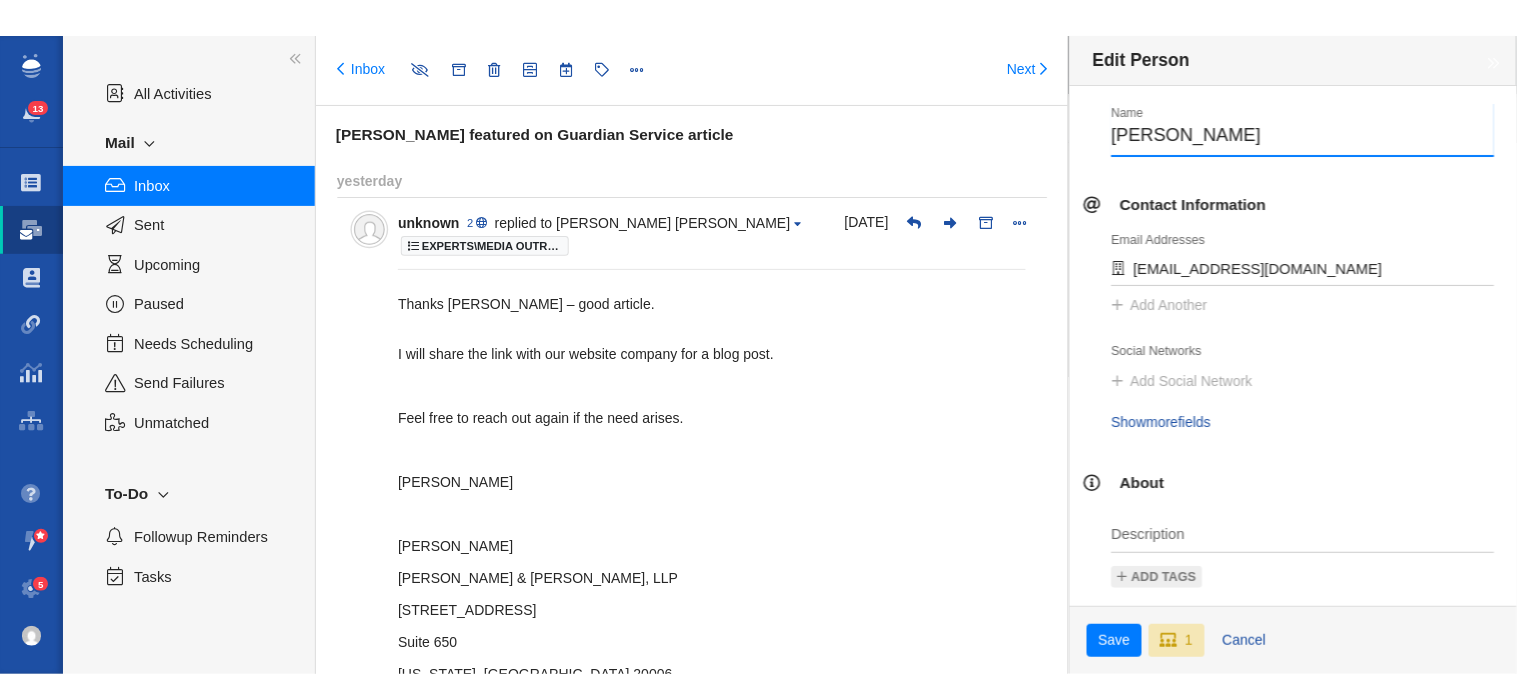 type on "Thomas J. Simeone" 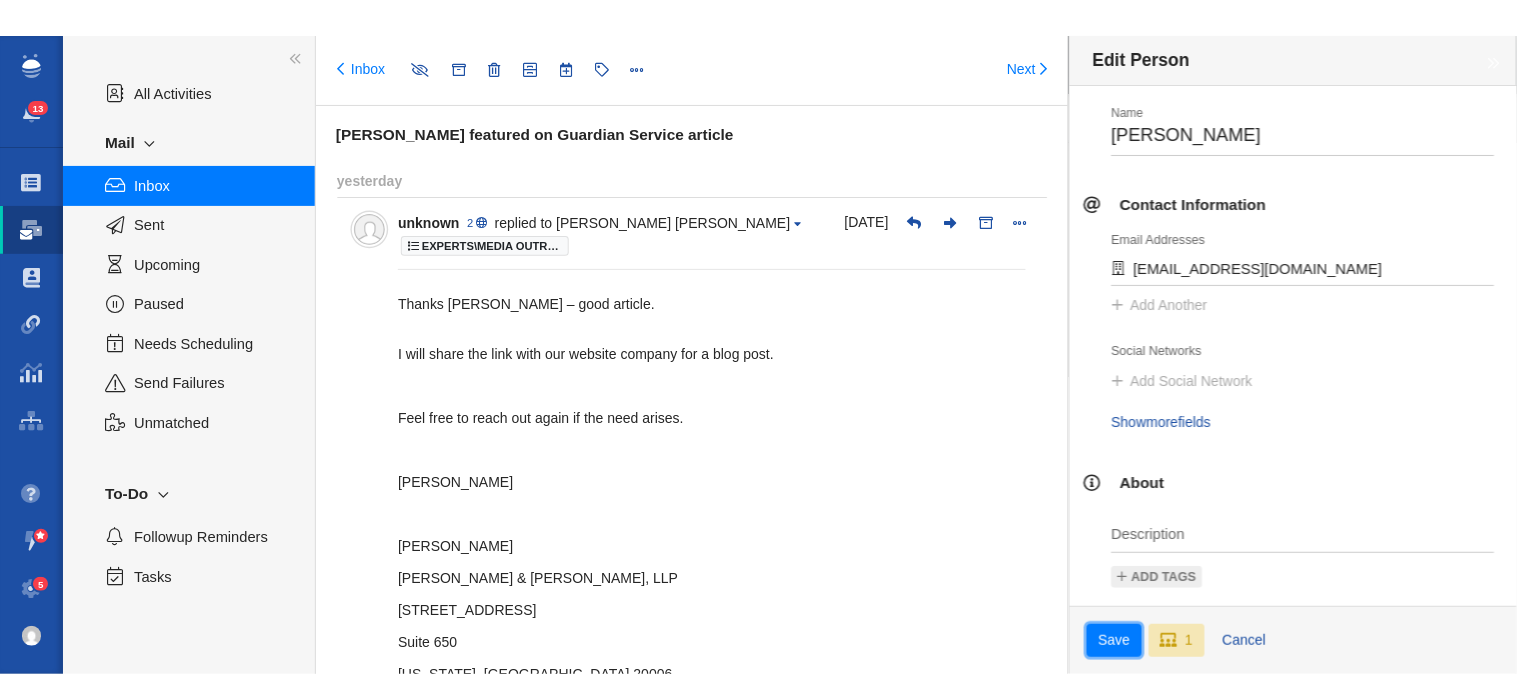 click on "Save" 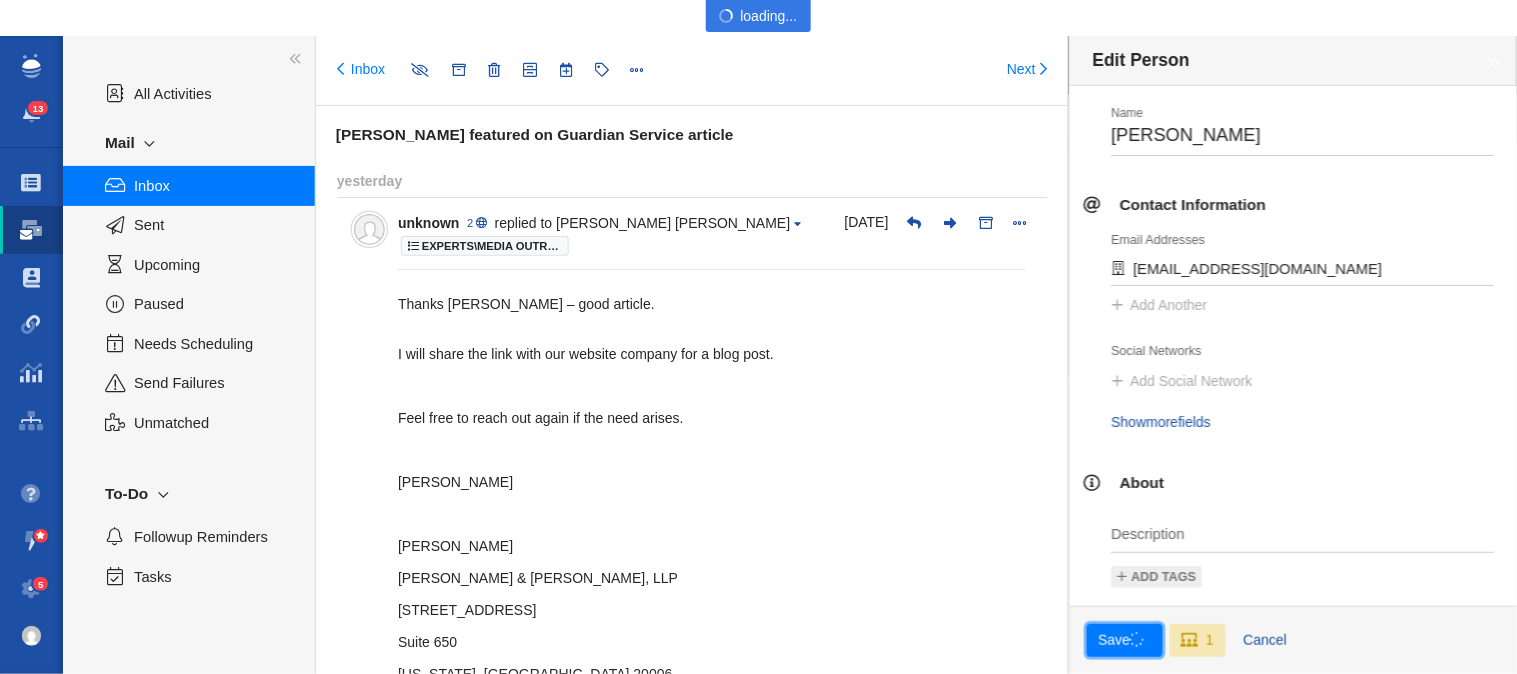 type 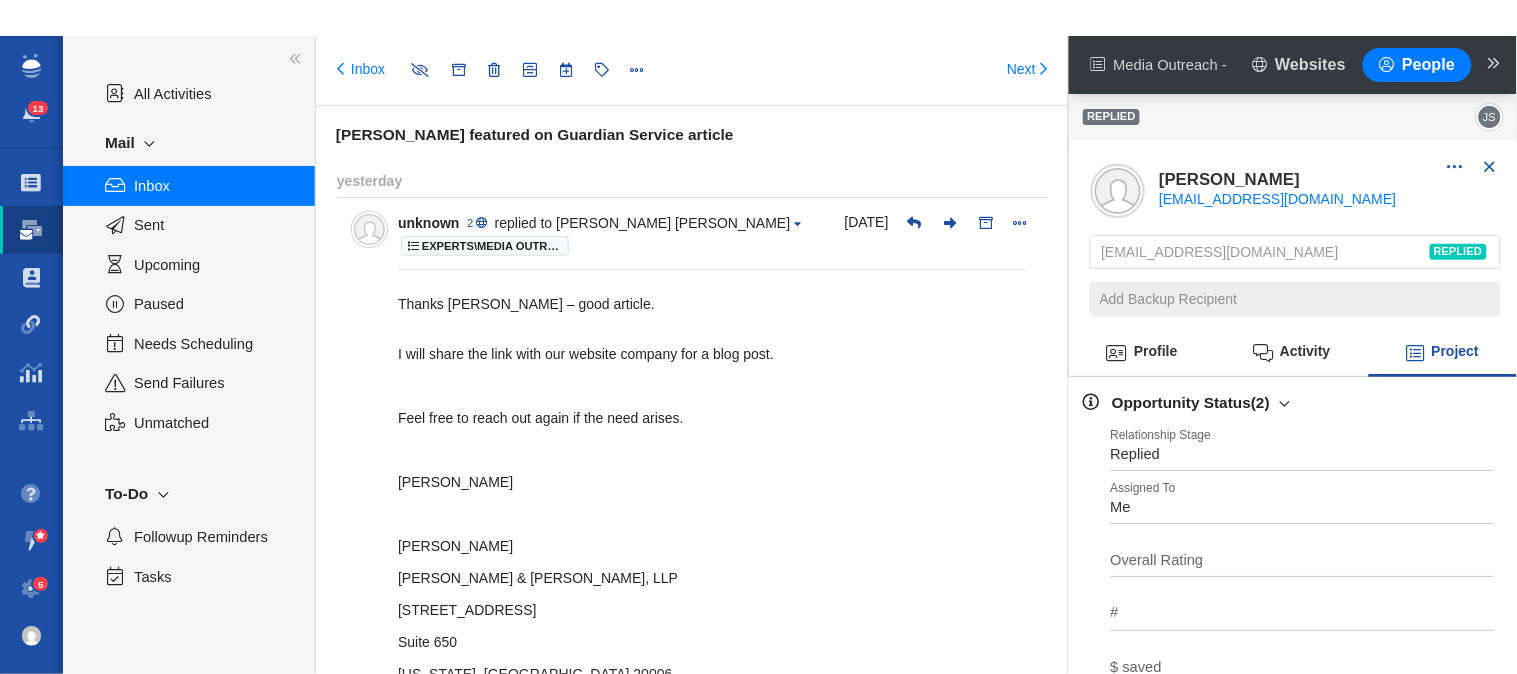 click on "Inbox" 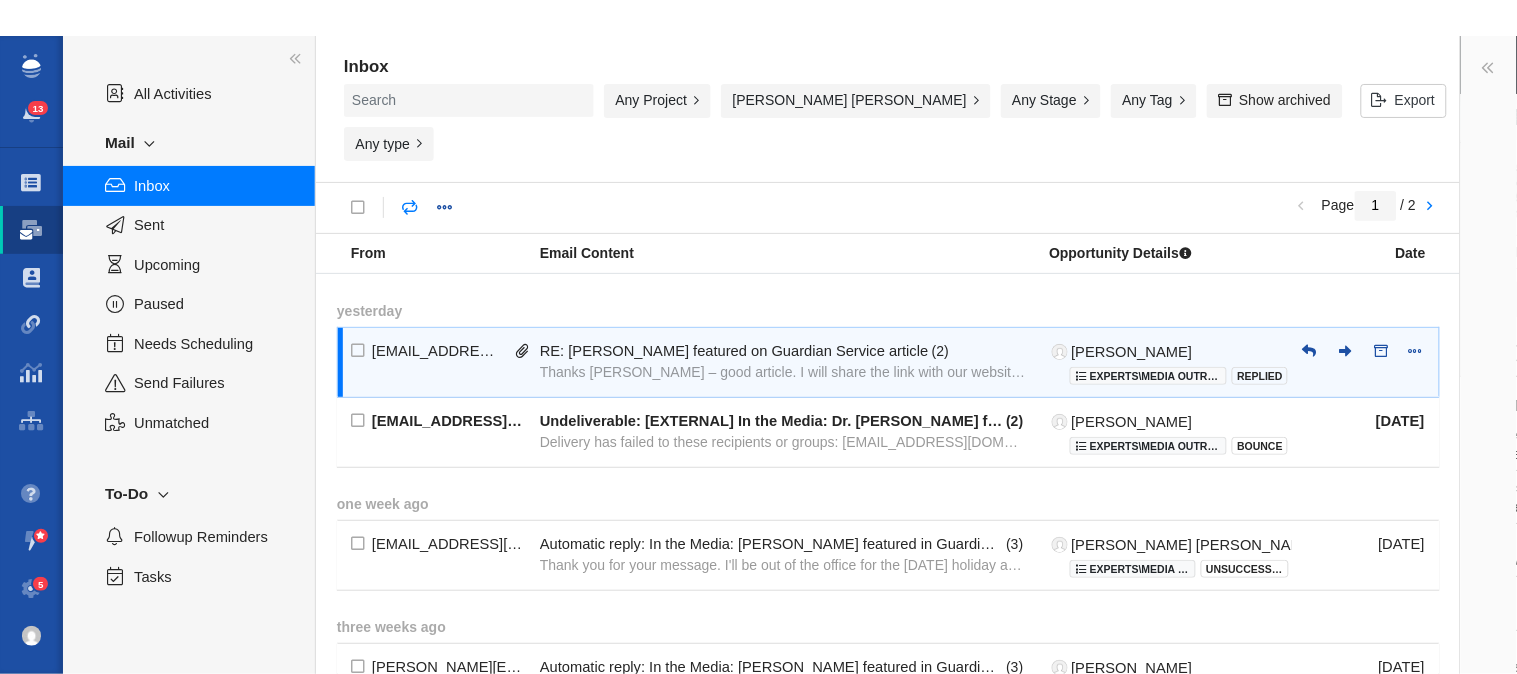 click on "Thanks Jason – good article. I will share the link with our website company for a blog post. Feel free to reach out agai" 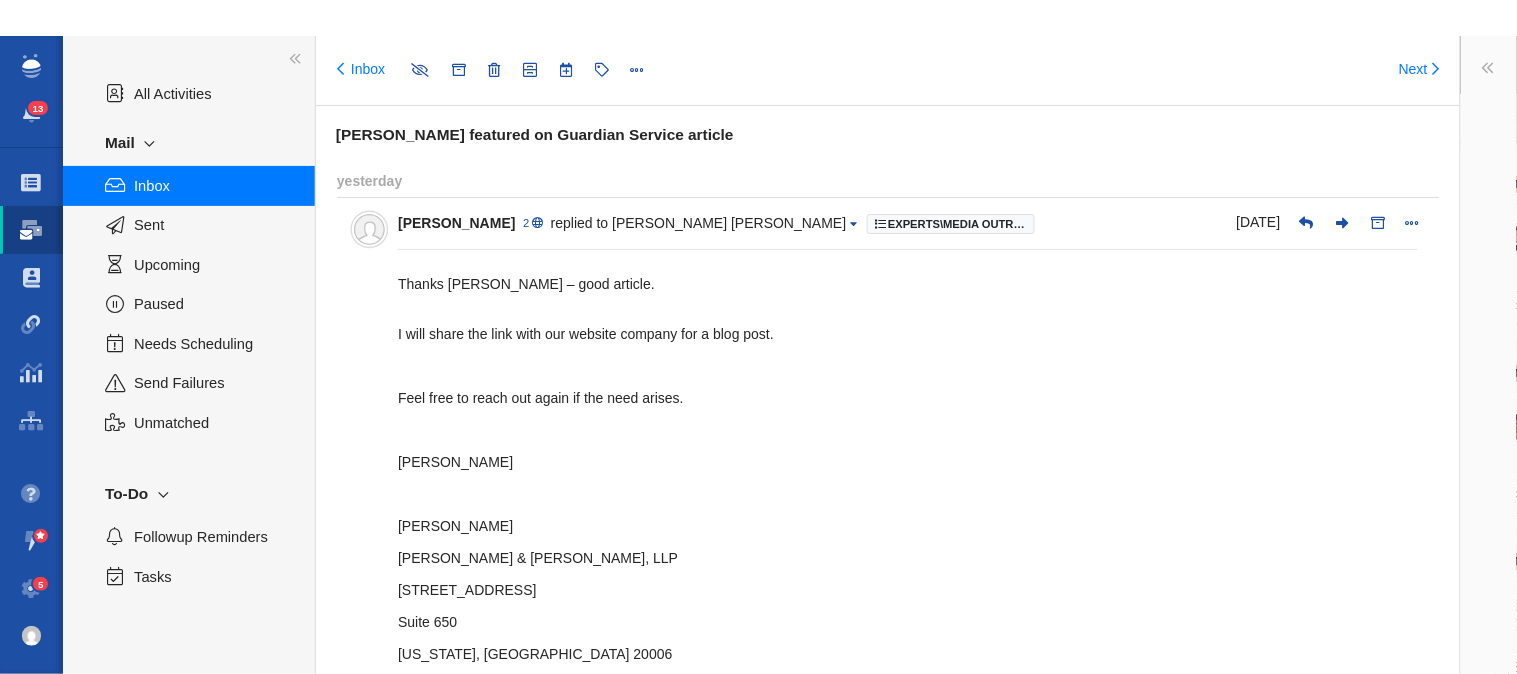 type on "message:1403026686" 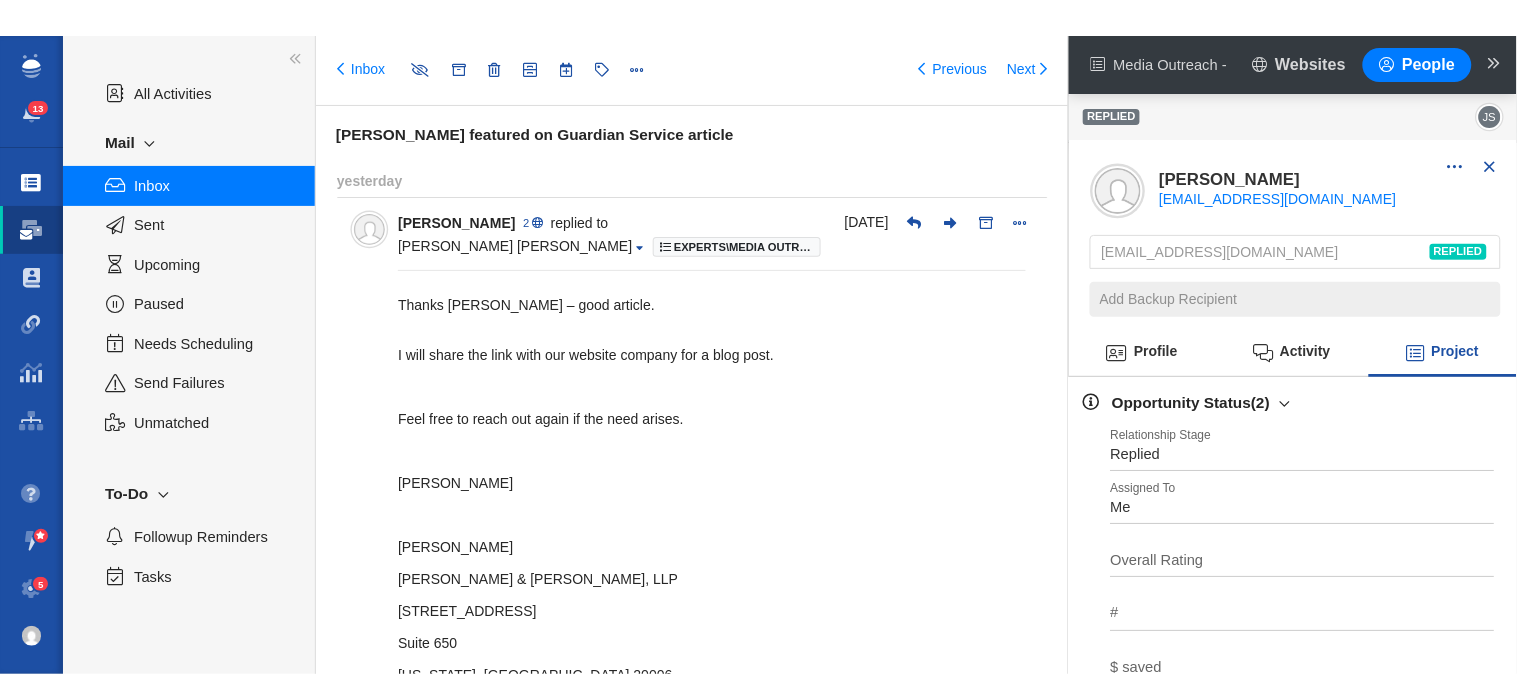 click 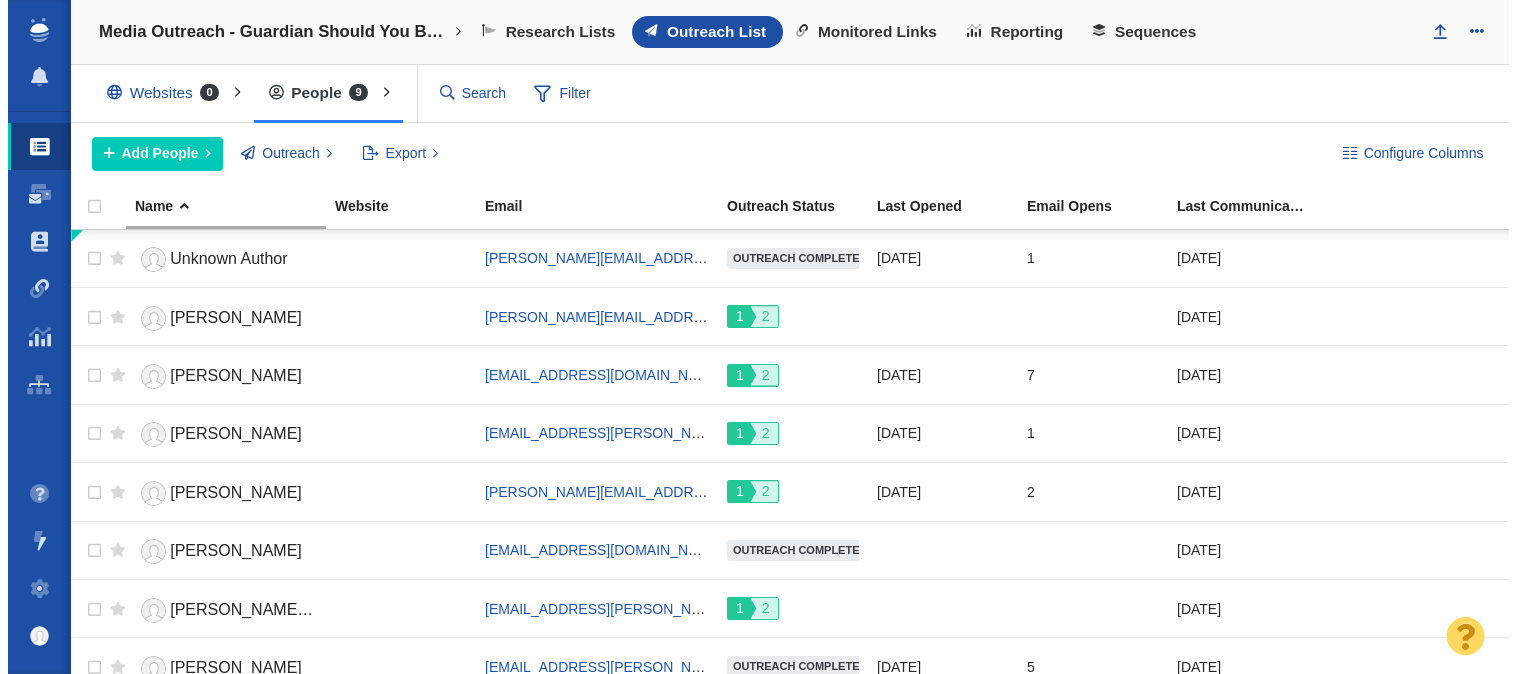 scroll, scrollTop: 0, scrollLeft: 0, axis: both 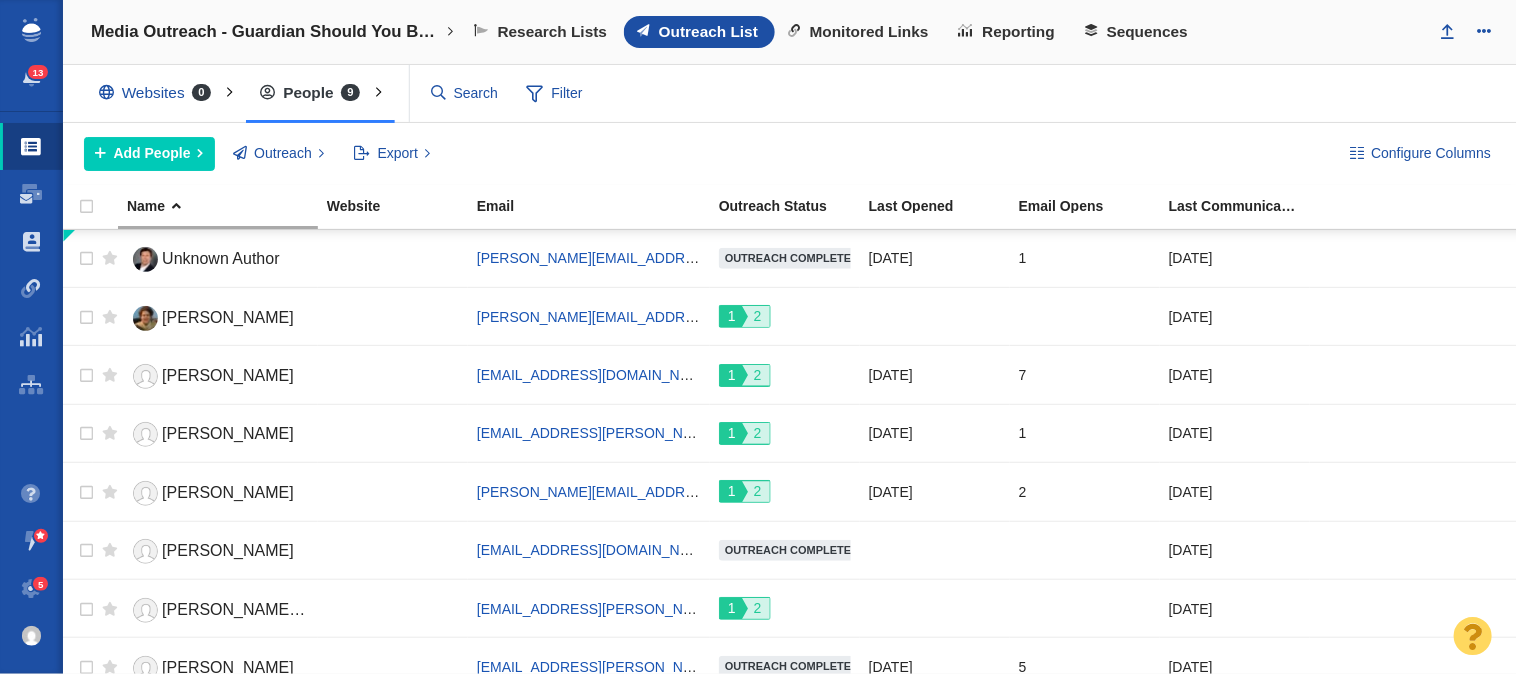 click on "Media Outreach - Guardian Should You Bundle Your Home and Auto Insurance?" at bounding box center [266, 32] 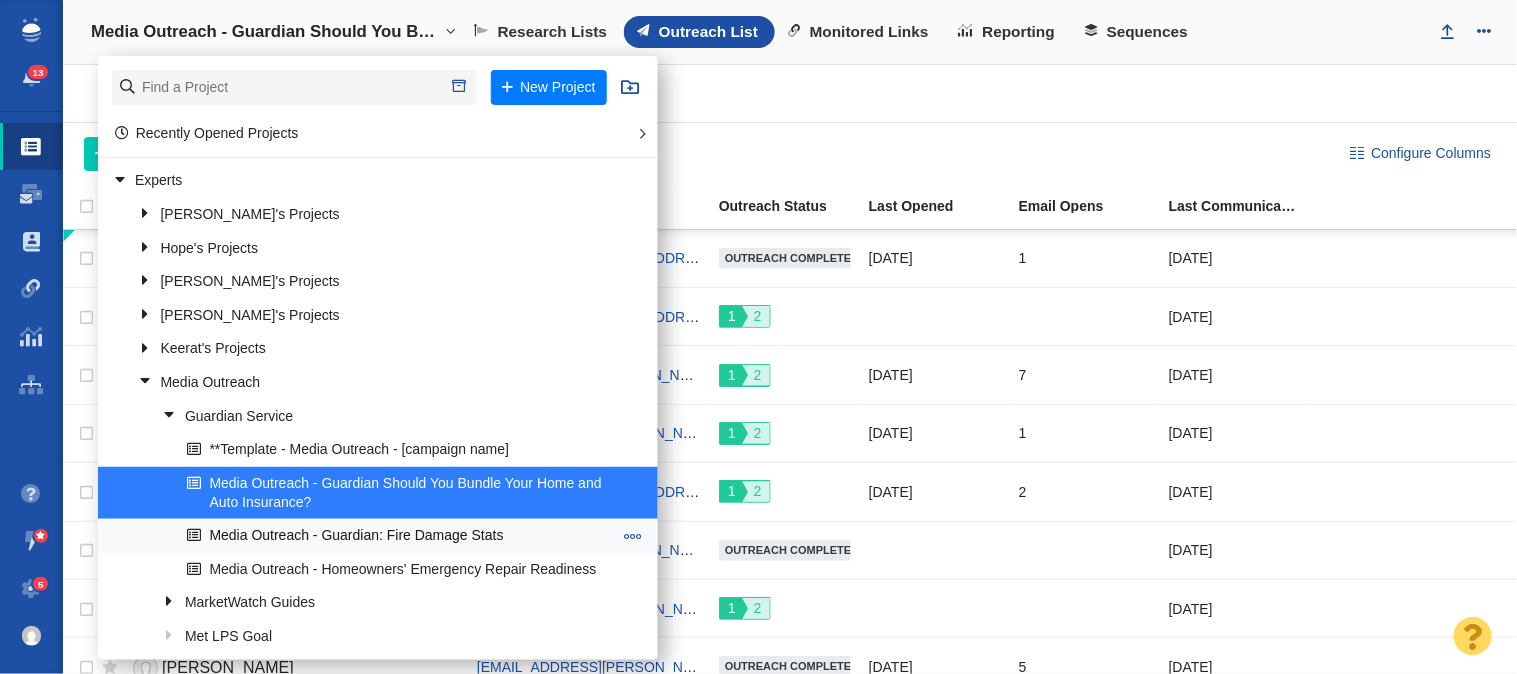 click on "Media Outreach - Guardian: Fire Damage Stats" at bounding box center (400, 535) 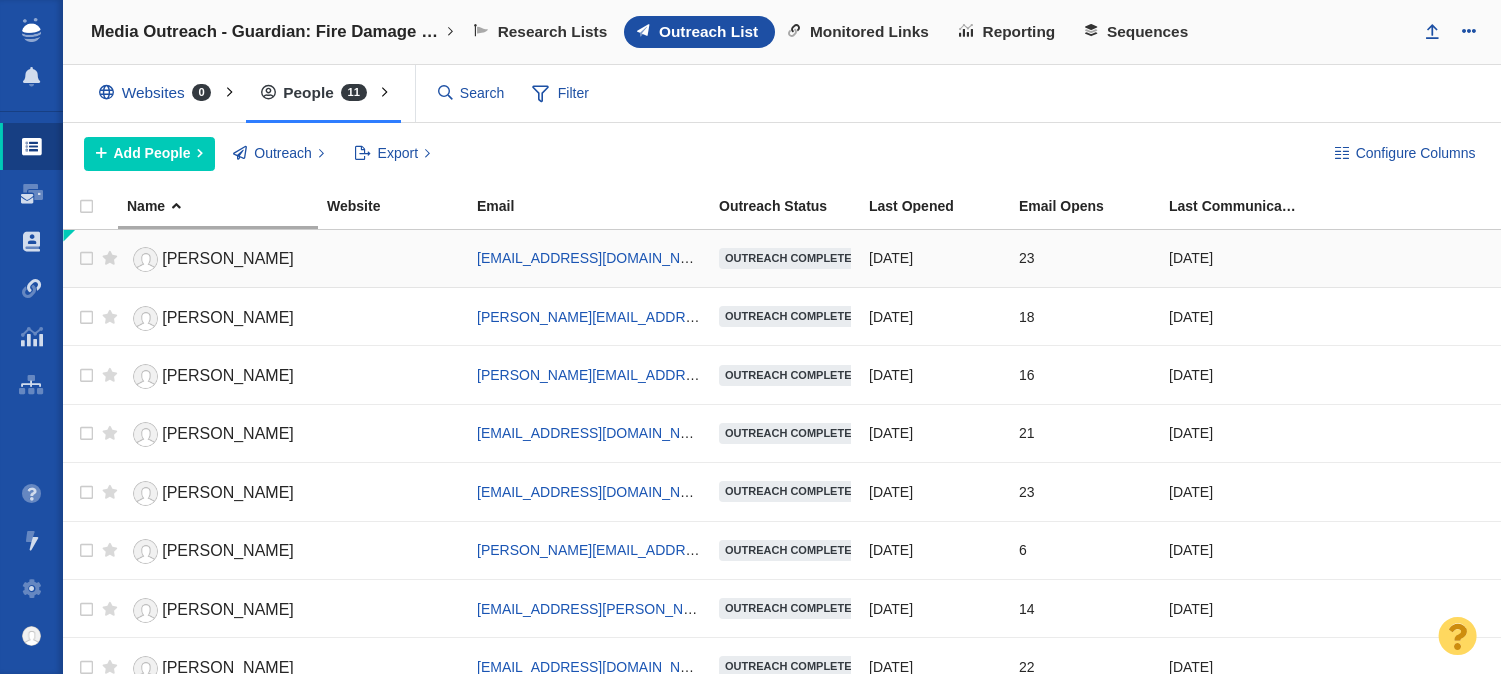 scroll, scrollTop: 0, scrollLeft: 0, axis: both 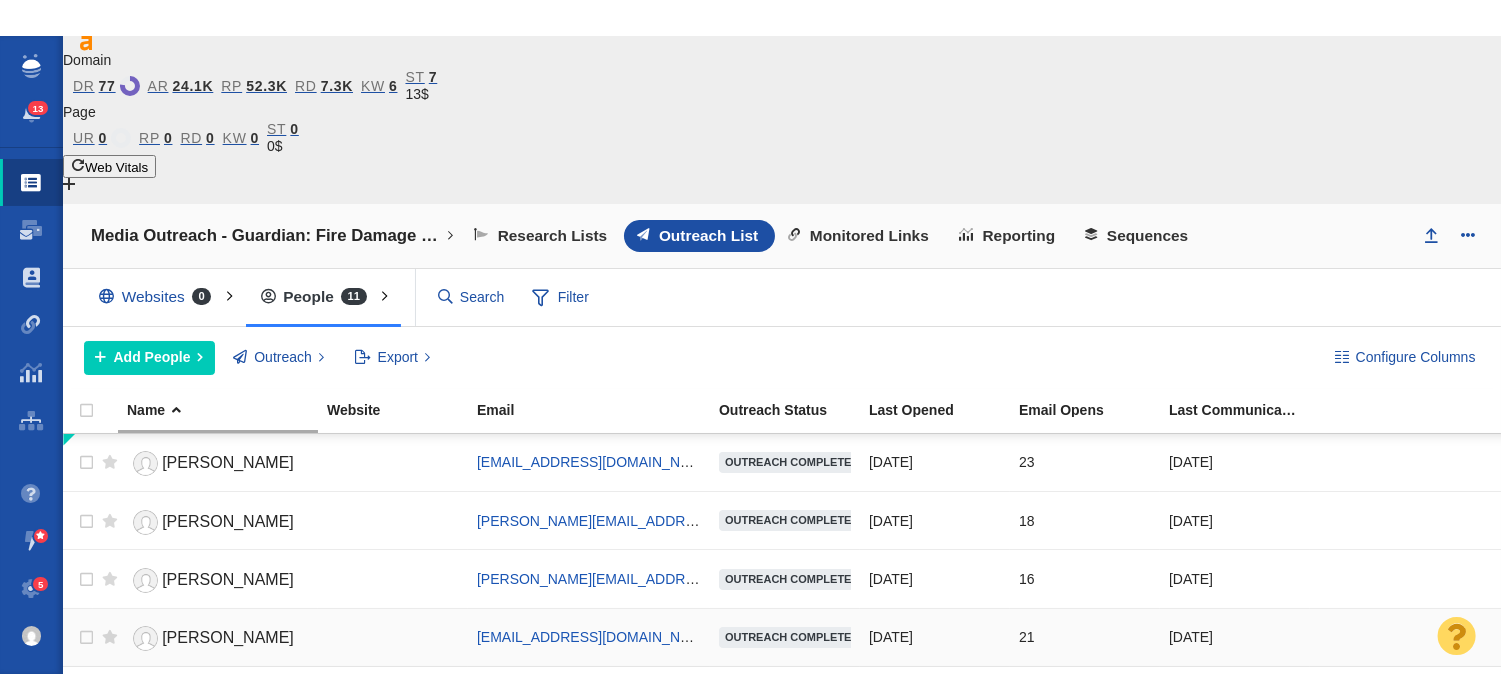 click on "[PERSON_NAME]" at bounding box center (218, 638) 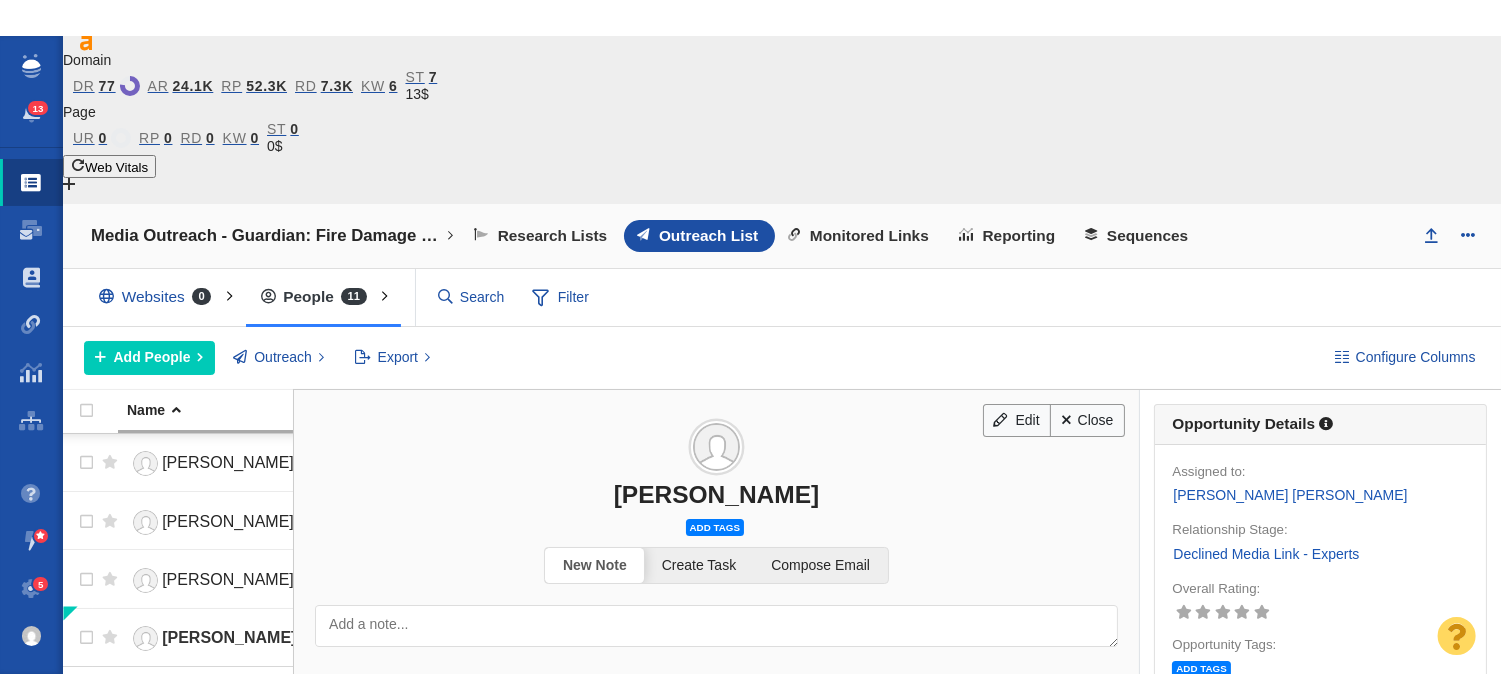 scroll, scrollTop: 222, scrollLeft: 0, axis: vertical 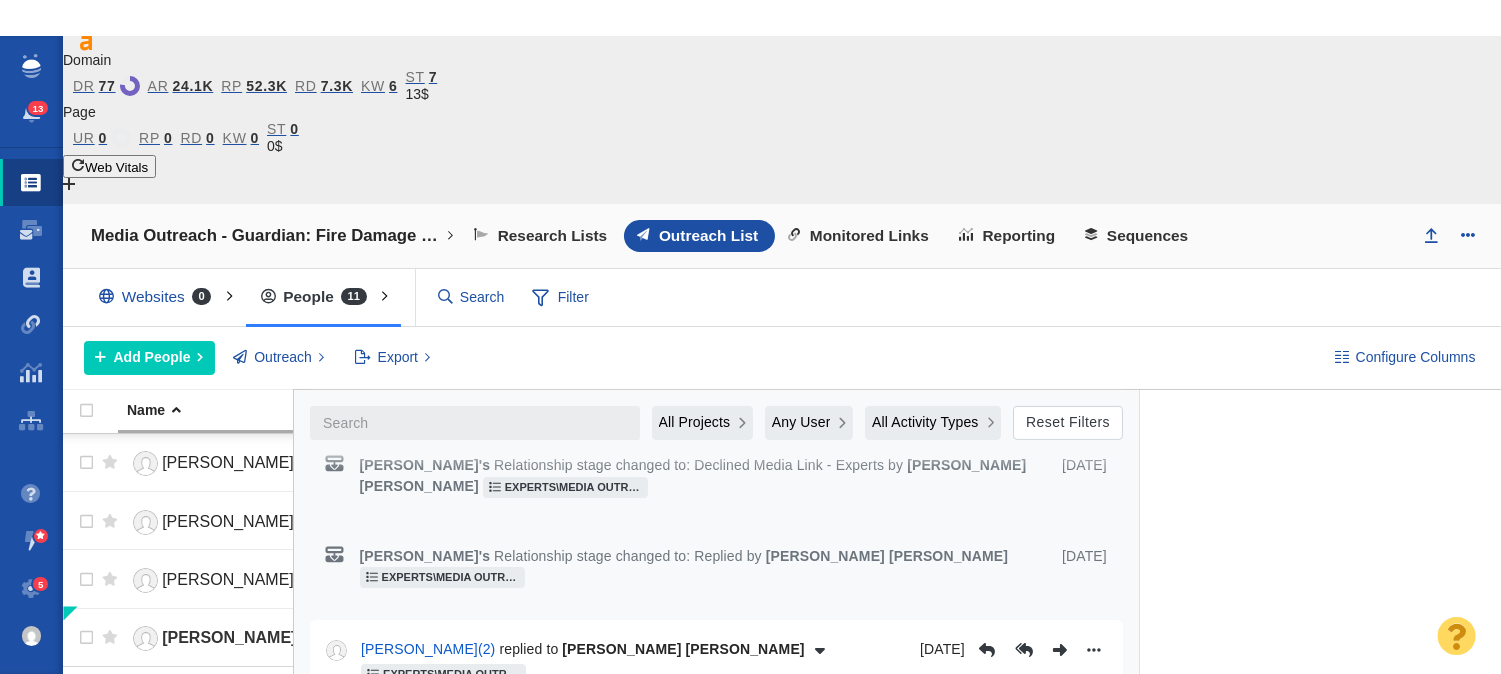 click on "Thanks for your patience and for providing a link to your article. For statistical data, we only point to published content from sources like government agencies, academic institutions, and established research organizations and industry associations. Because of this guideline, we won’t be able to place your article on our college website. Our colleagues at the university level advised of the same decision for MSU websites." at bounding box center [724, 864] 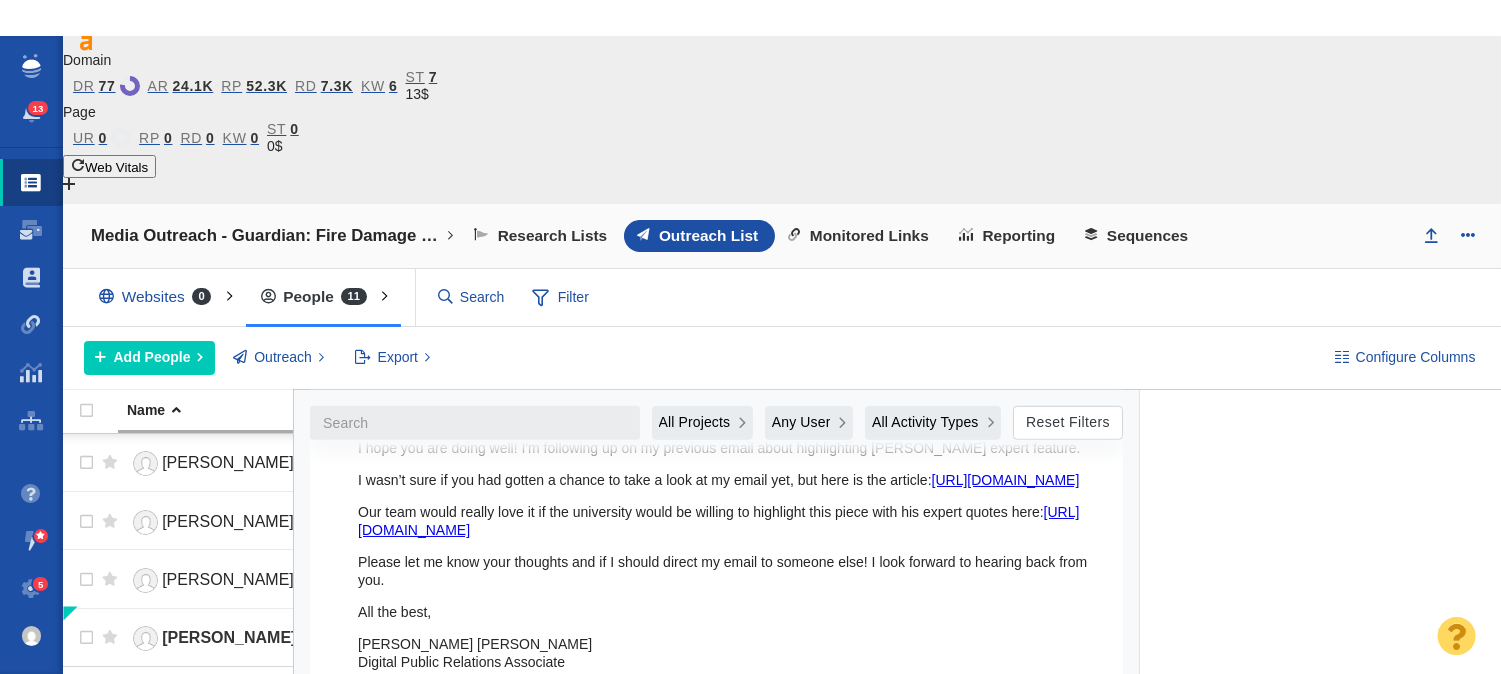 scroll, scrollTop: 2888, scrollLeft: 0, axis: vertical 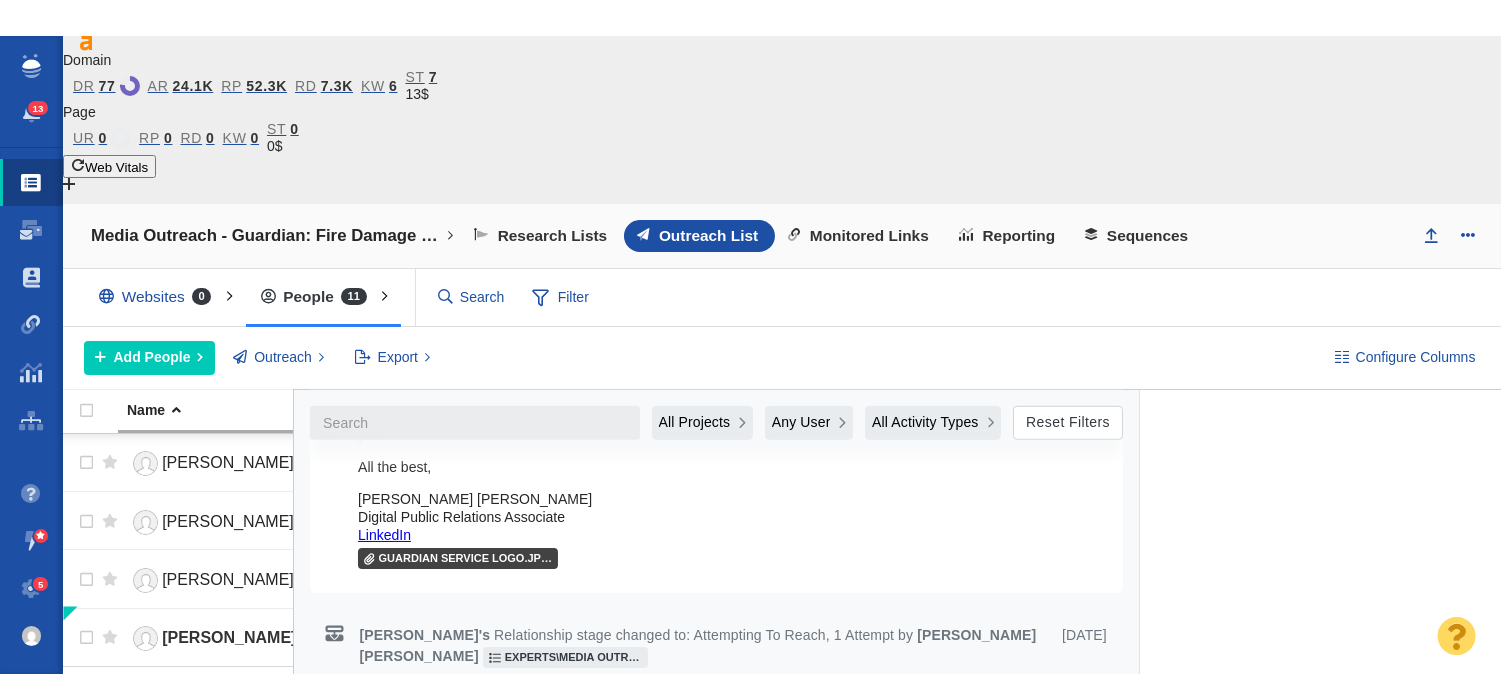 click on "[URL][DOMAIN_NAME]" at bounding box center (593, 936) 